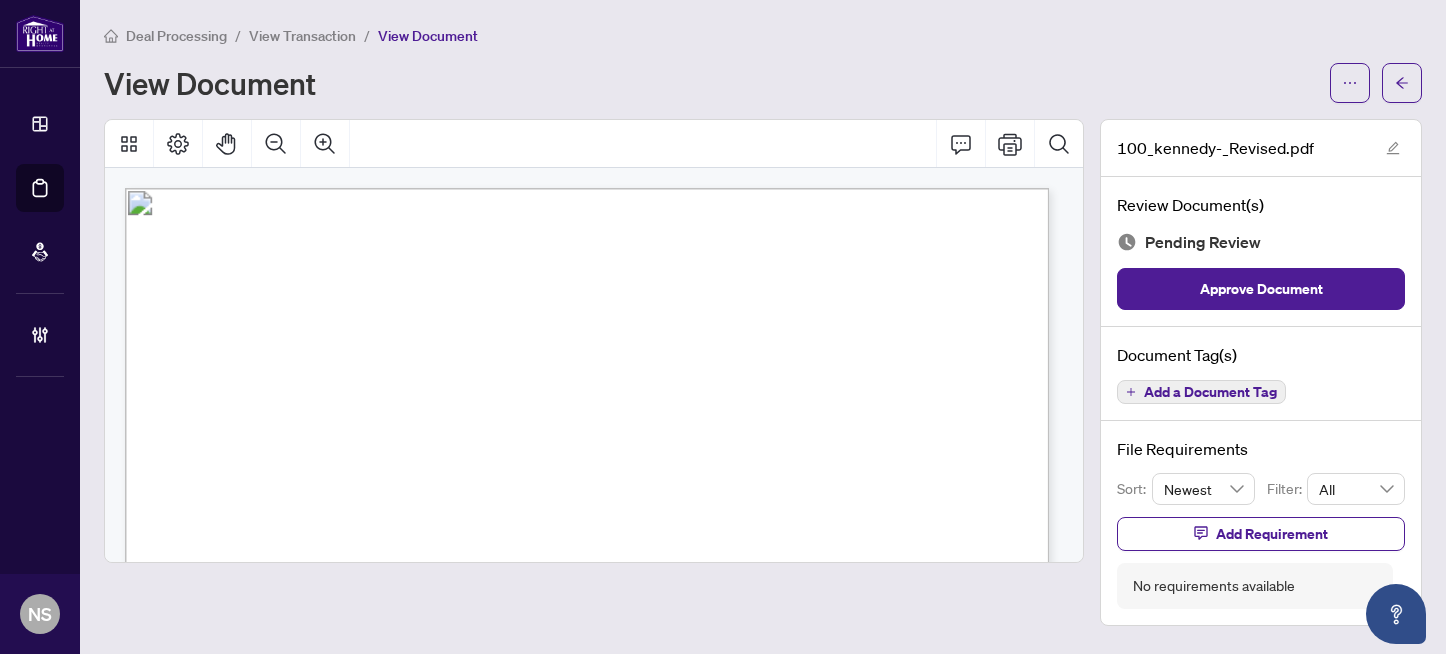 scroll, scrollTop: 0, scrollLeft: 0, axis: both 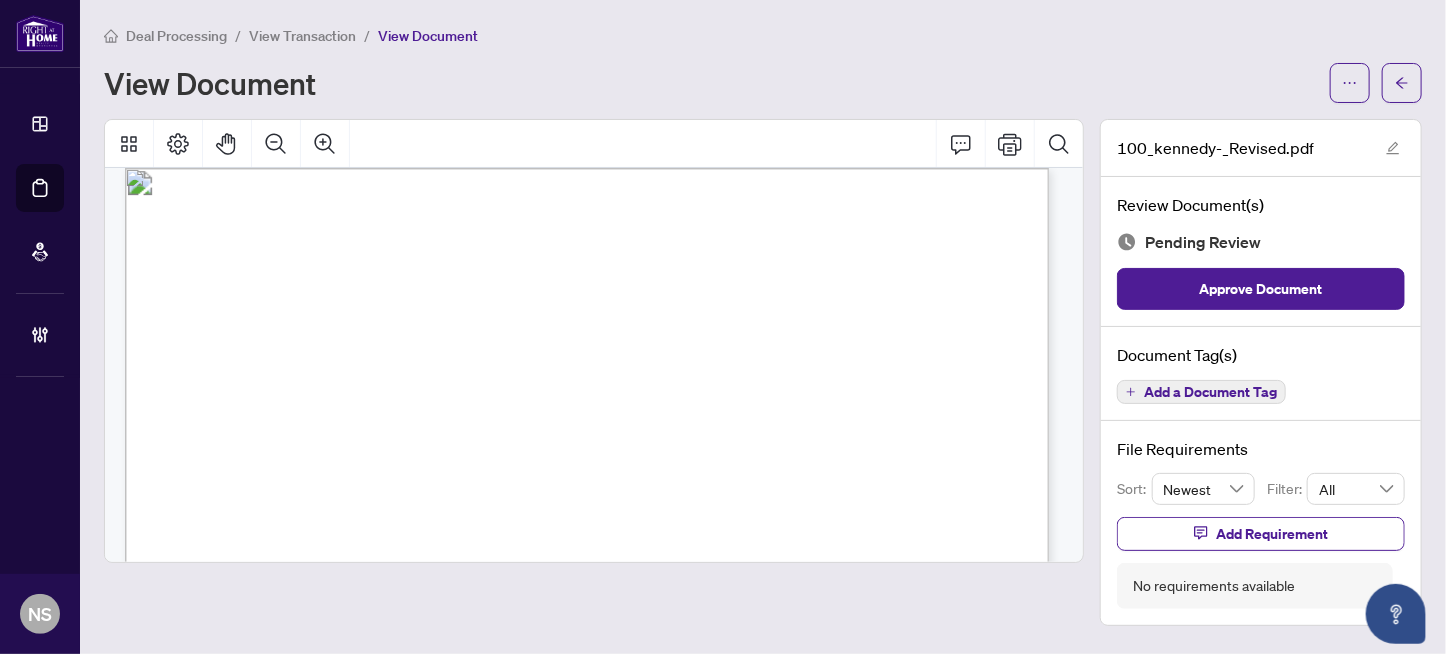 click on "Elmira Basile, Vincenzo Basile" at bounding box center (367, 371) 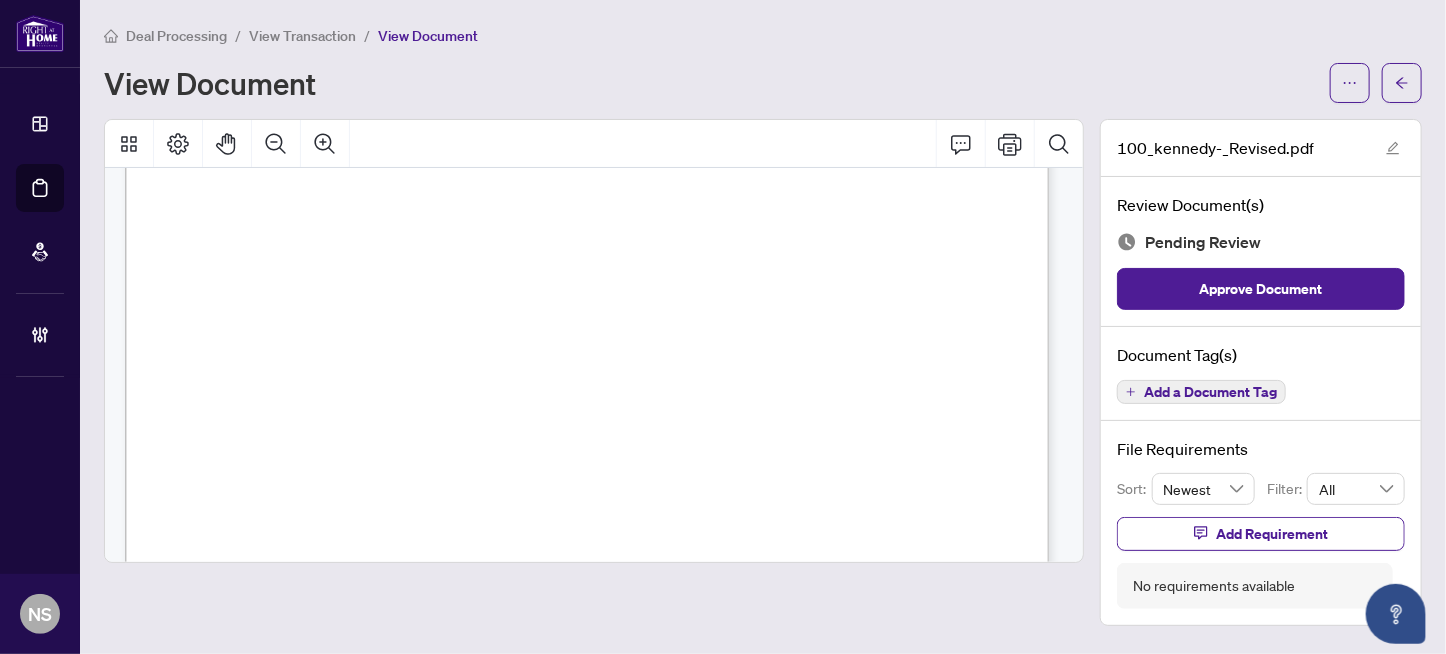 scroll, scrollTop: 4500, scrollLeft: 0, axis: vertical 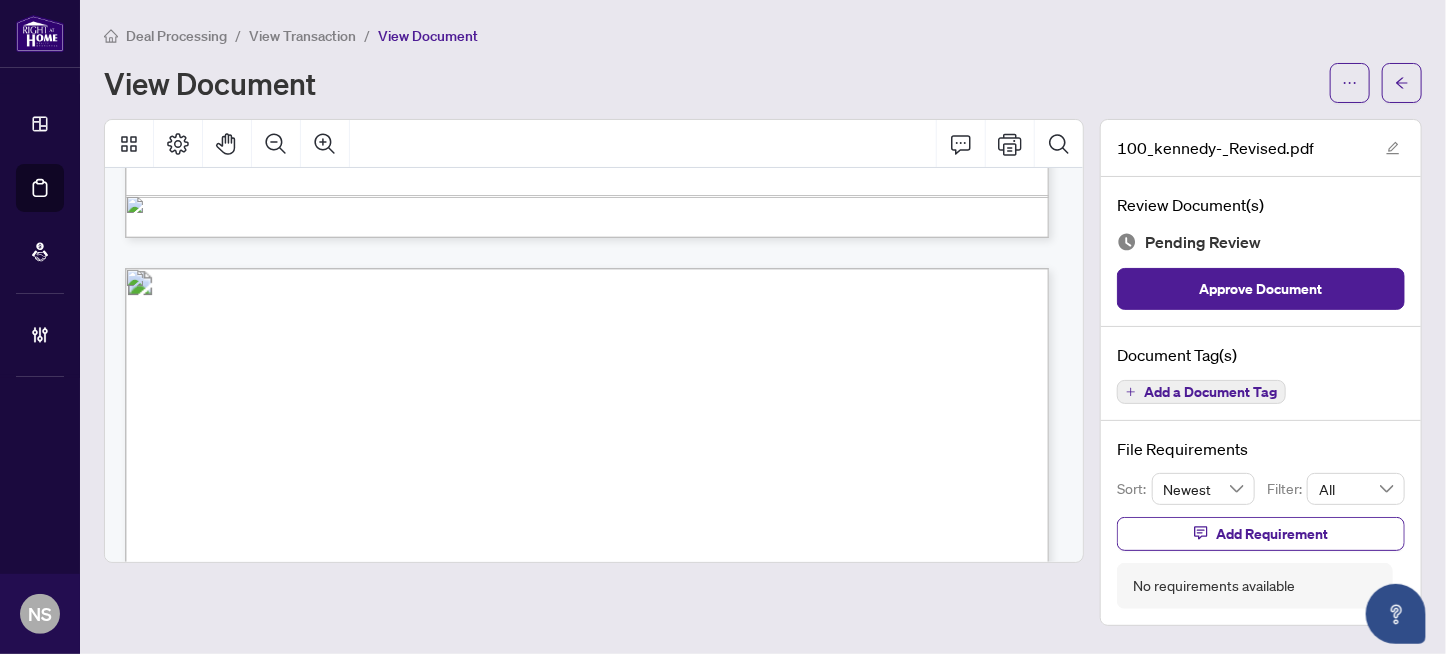 click on "Add a Document Tag" at bounding box center (1210, 392) 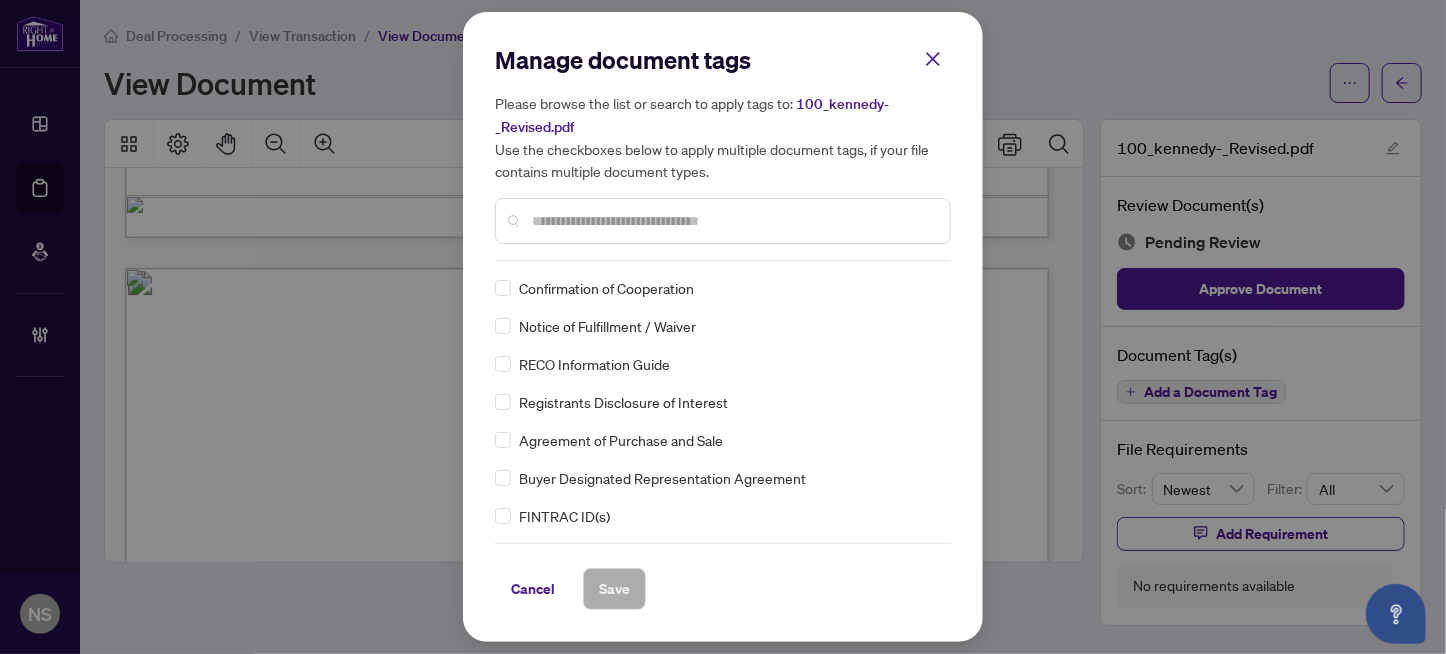 click at bounding box center [733, 221] 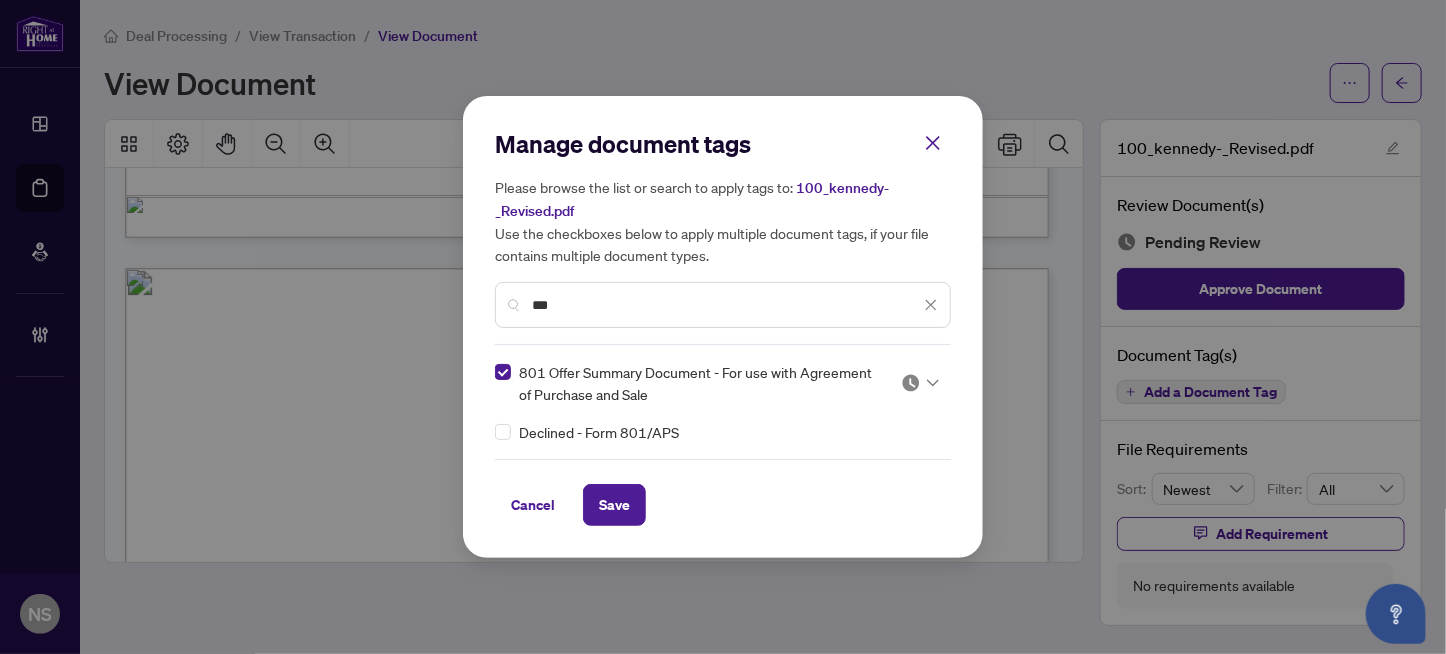 click at bounding box center (911, 383) 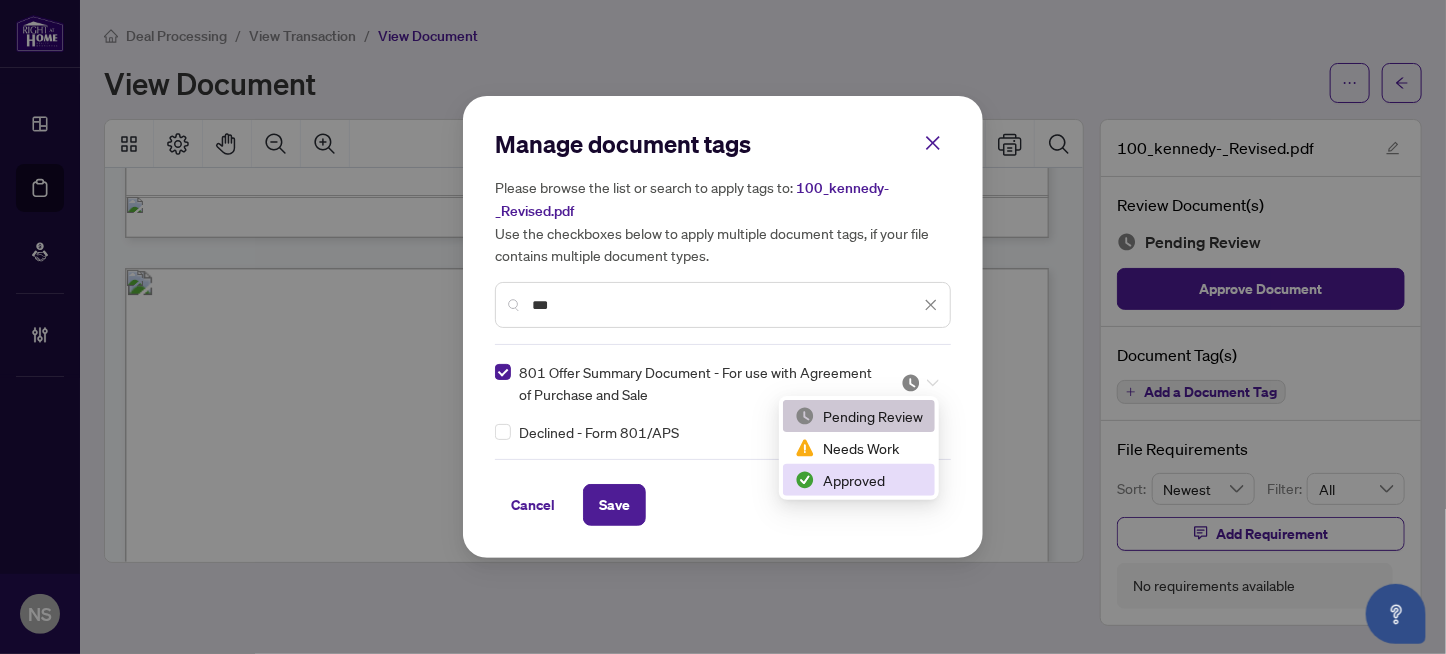 click on "Approved" at bounding box center (859, 480) 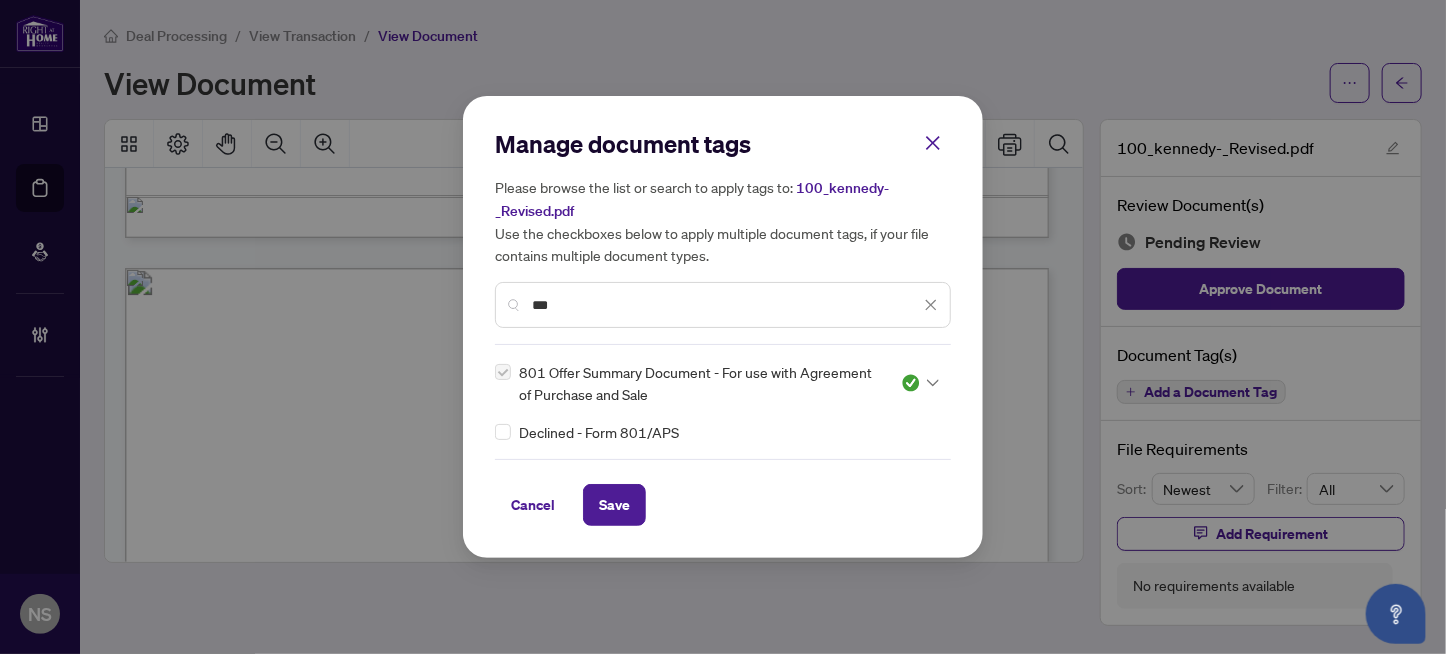 drag, startPoint x: 654, startPoint y: 308, endPoint x: 415, endPoint y: 322, distance: 239.40968 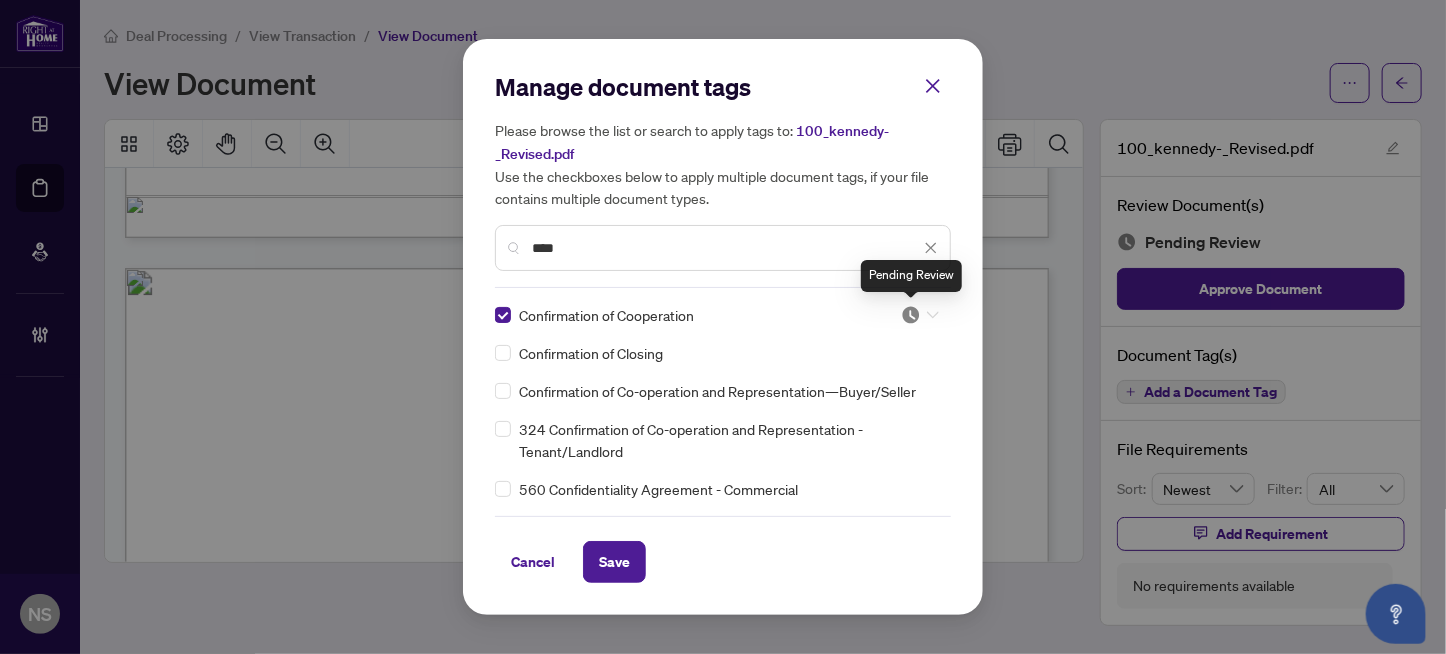 click at bounding box center (911, 315) 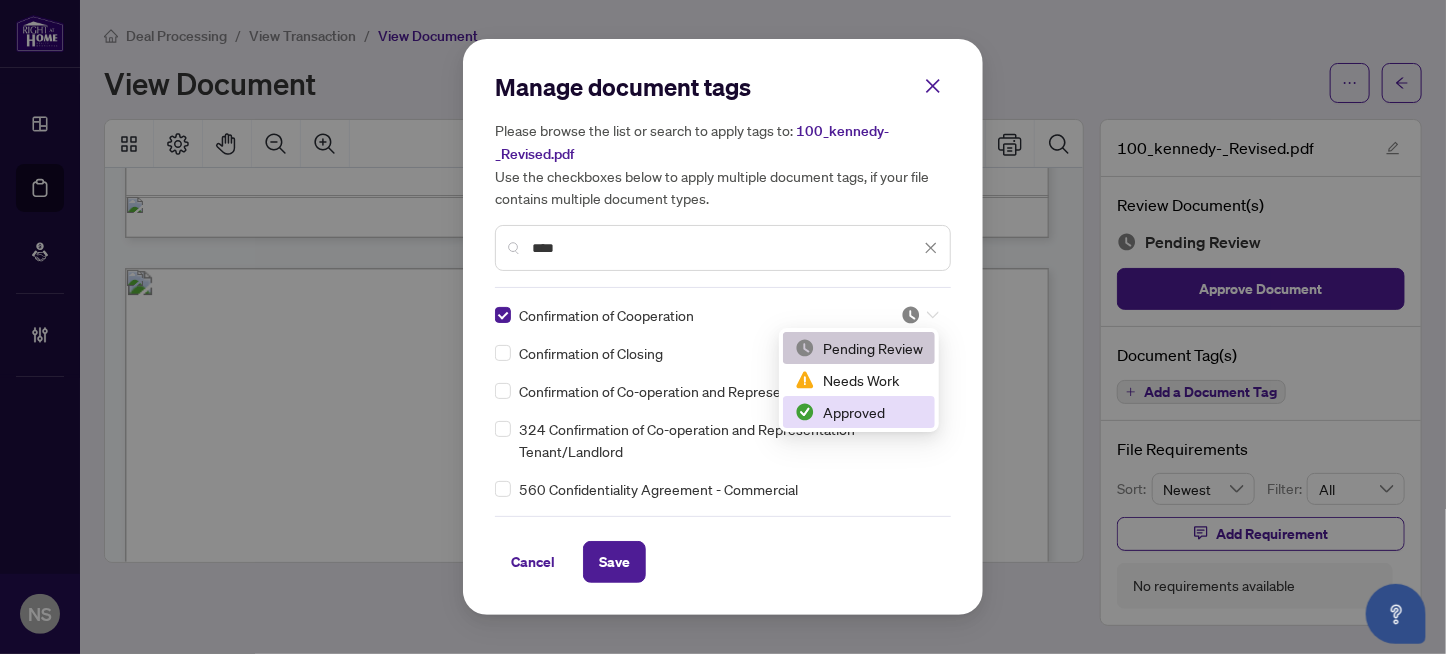 click on "Approved" at bounding box center (859, 412) 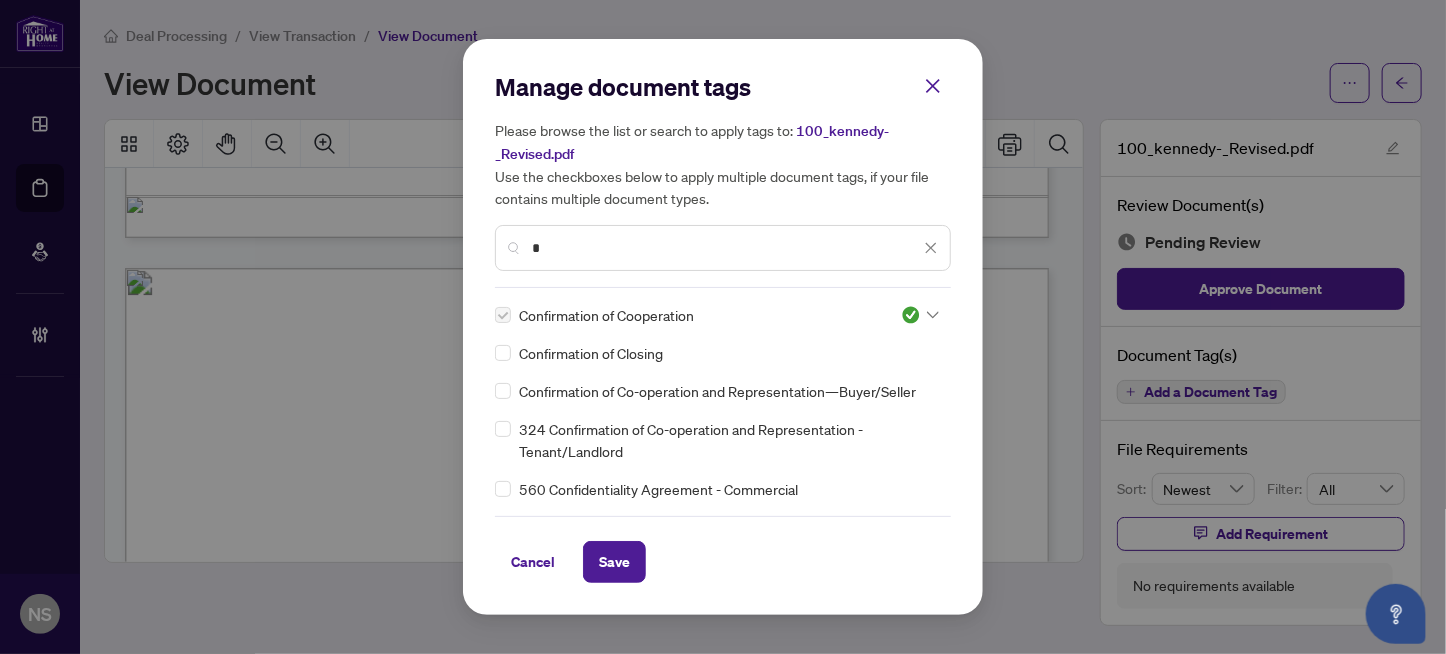 drag, startPoint x: 591, startPoint y: 250, endPoint x: 461, endPoint y: 261, distance: 130.46455 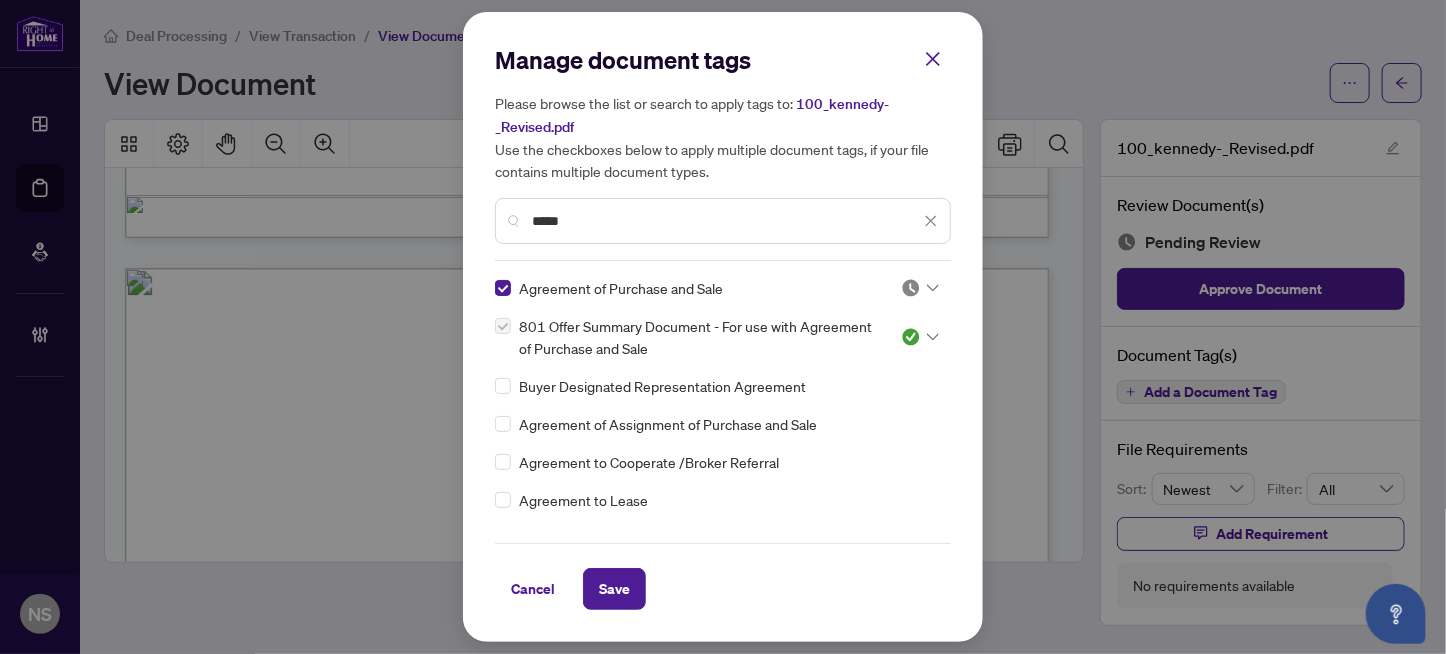 click at bounding box center [911, 288] 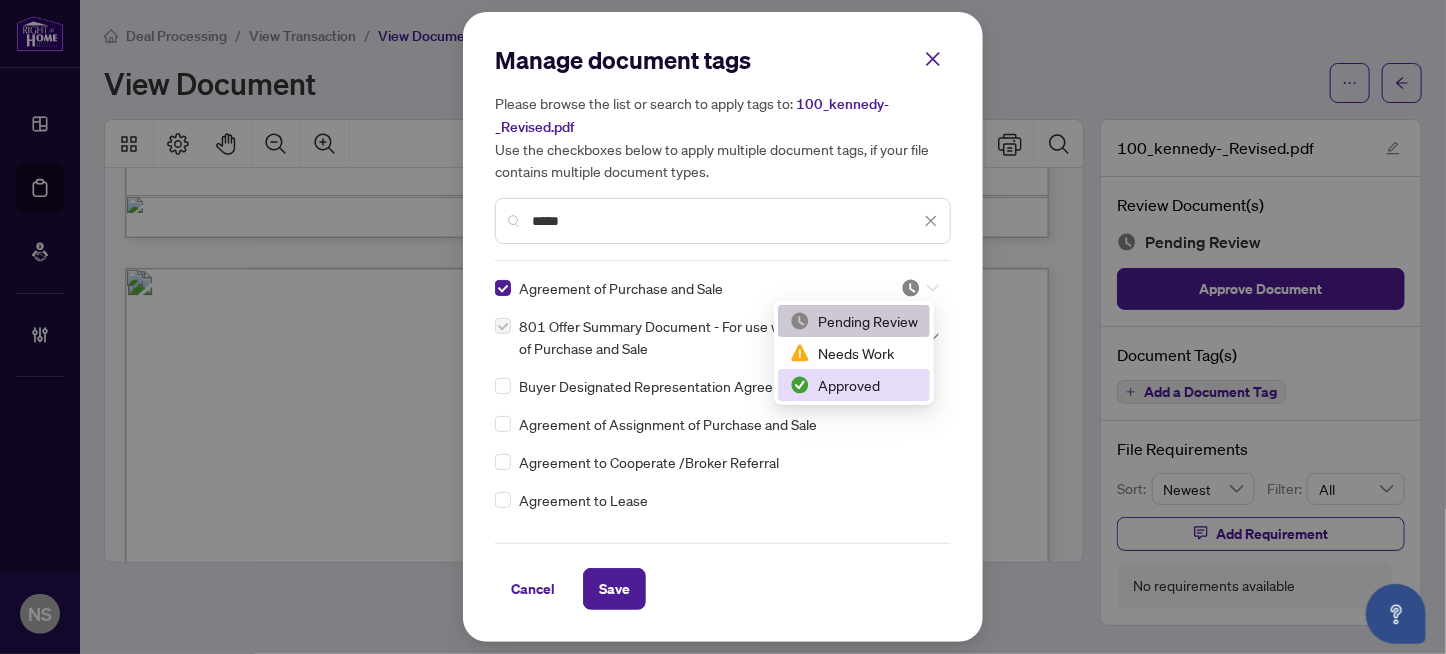 click on "Approved" at bounding box center [854, 385] 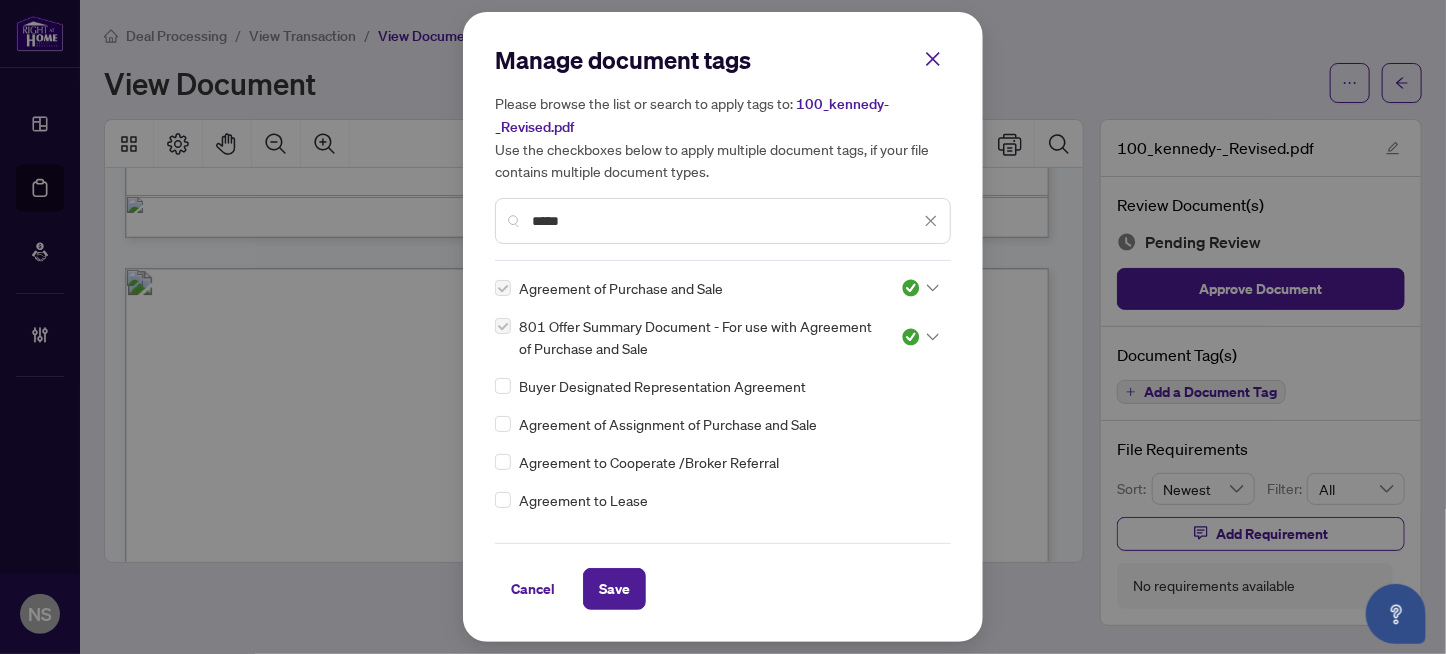 drag, startPoint x: 588, startPoint y: 219, endPoint x: 448, endPoint y: 233, distance: 140.69826 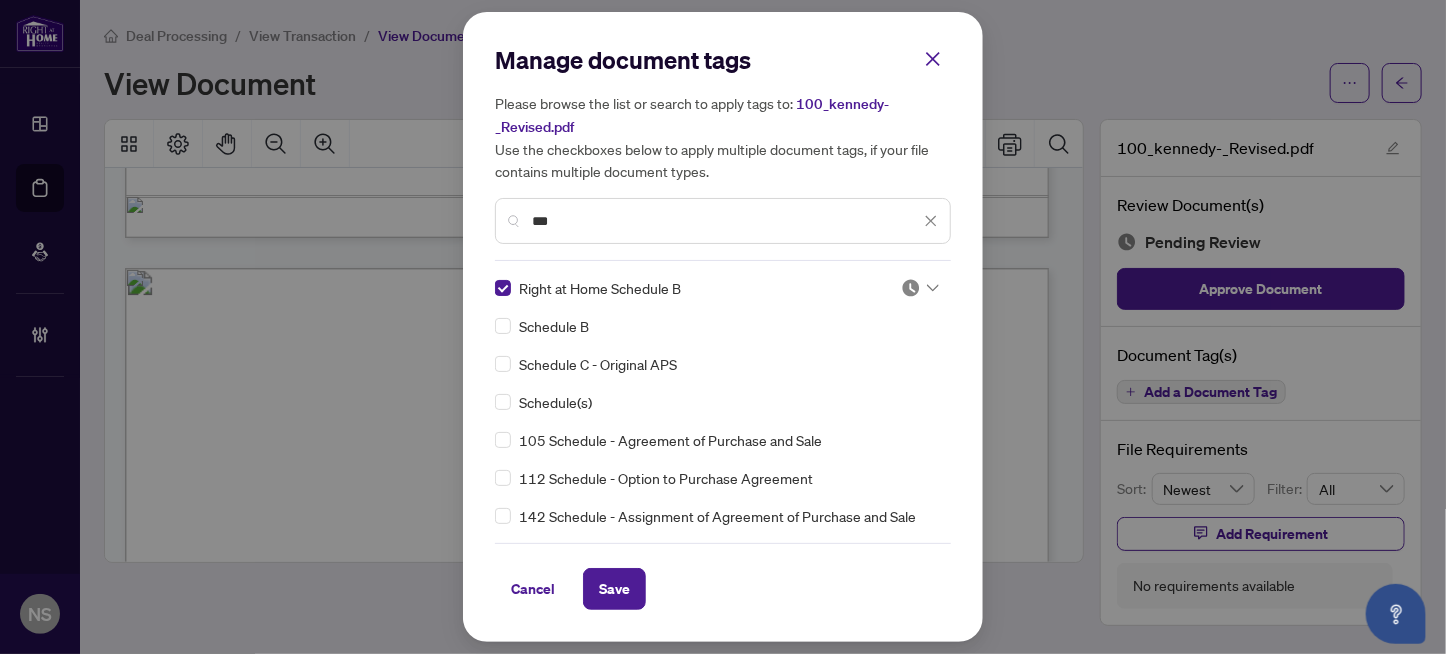 click on "Manage document tags Please browse the list or search to apply tags to:   100_kennedy-_Revised.pdf   Use the checkboxes below to apply multiple document tags, if your file contains multiple document types.   *** Right at Home Schedule B Schedule B Schedule C - Original APS Schedule(s) 105 Schedule - Agreement of Purchase and Sale 112 Schedule - Option to Purchase Agreement 142 Schedule - Assignment of Agreement of Purchase and Sale 203 Schedule - Listing Agreement Authority to Offer for Sale 211 Schedule - Listing Agreement Authority to Offer for Lease 221 Seller Property Information Statement - Schedule forCondominium 222 Seller Property Information Statement - Schedule forWater Supply, Waste Disposal, Access, Shoreline, Utilities 303 Schedule - Buyer Representation Agreement 347 Schedule - Tenant Representation Agreement 401 Schedule - Agreement to Lease - Residential 504 Schedule - Agreement of Purchase and Sale Business in Leased Premises 505 Schedule - Agreement of Purchase and Sale - Commercial Cancel" at bounding box center (723, 327) 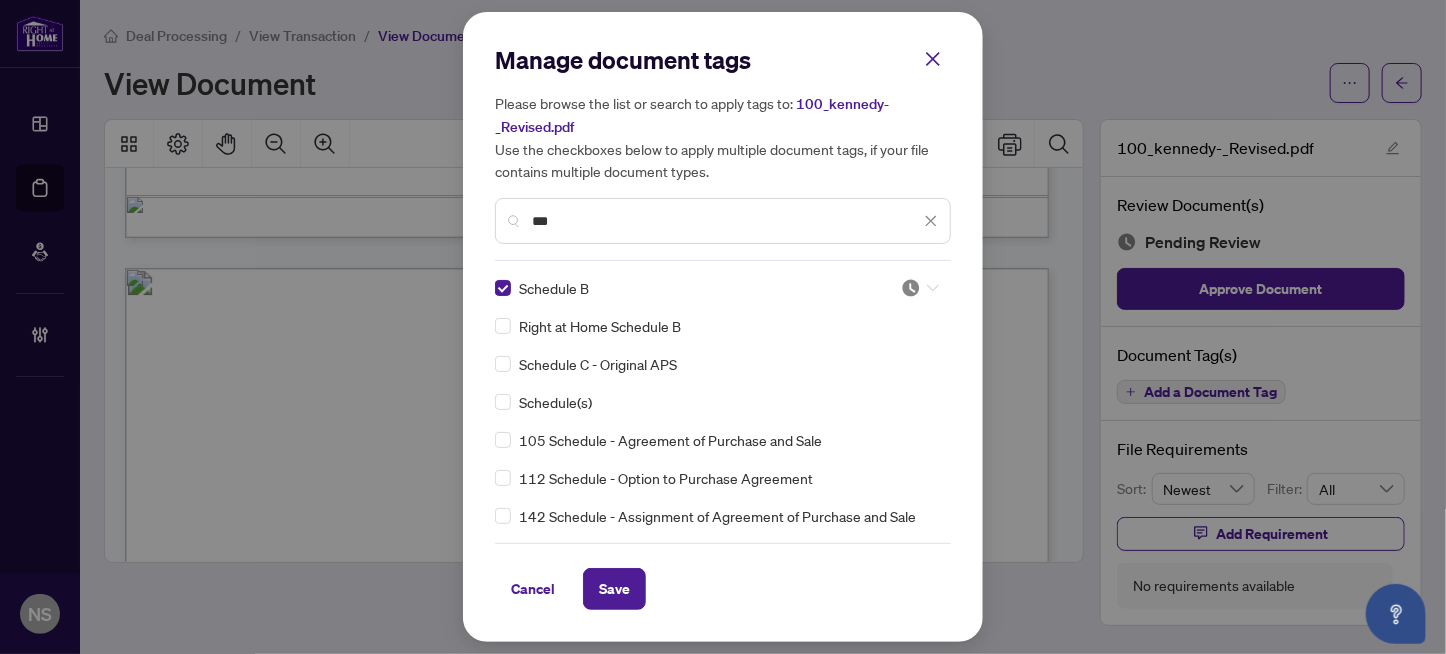 click at bounding box center [911, 288] 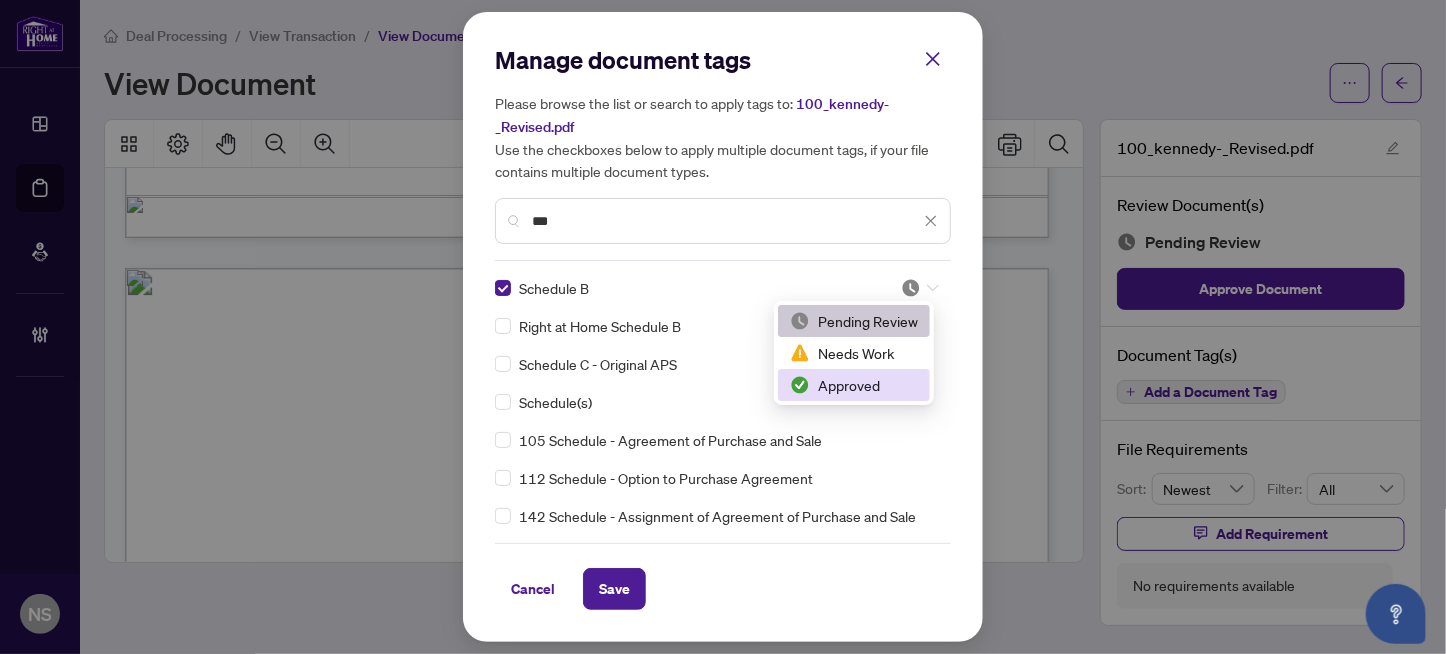 click on "Approved" at bounding box center (854, 385) 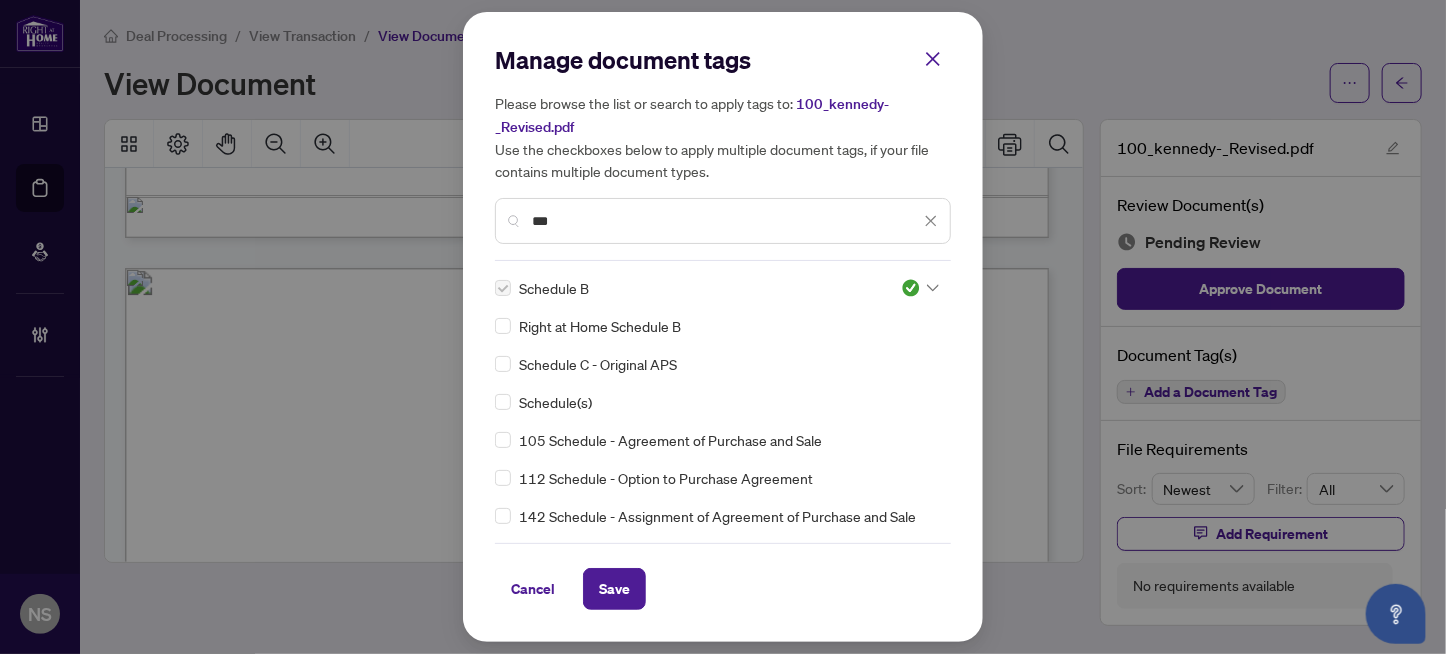 drag, startPoint x: 592, startPoint y: 222, endPoint x: 404, endPoint y: 259, distance: 191.60637 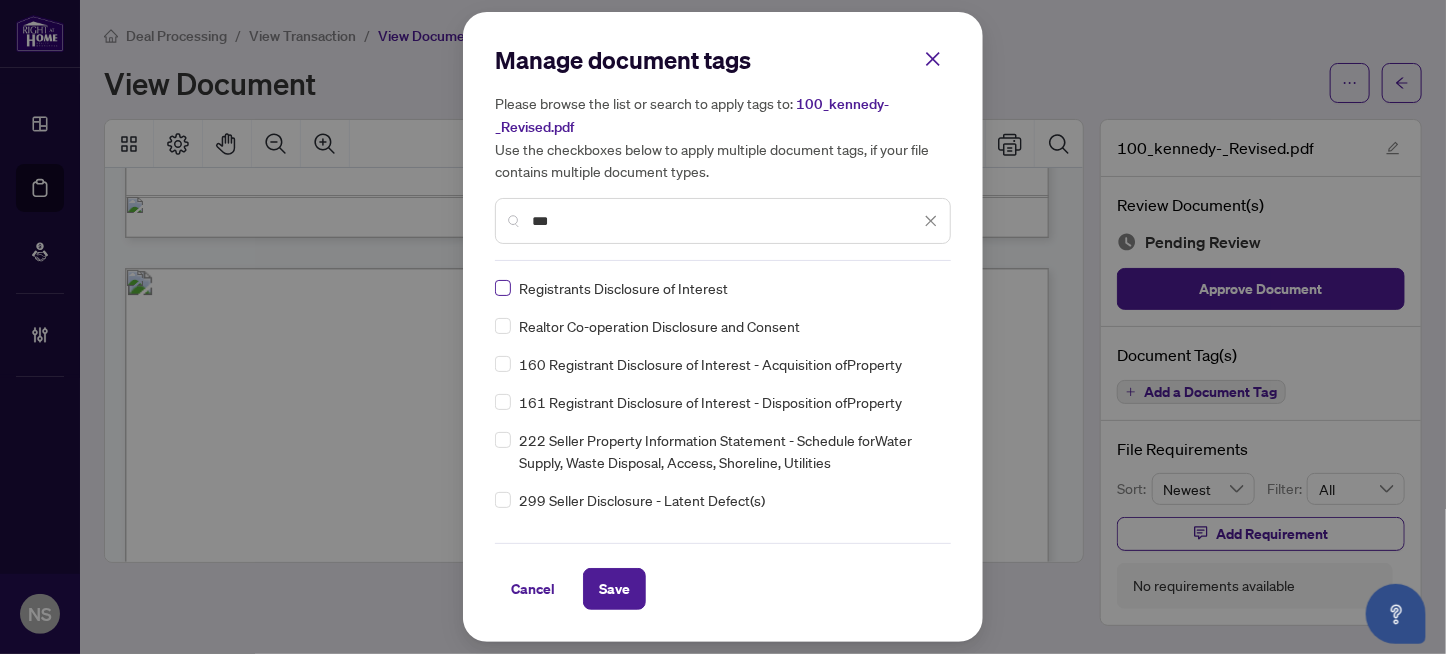 type on "***" 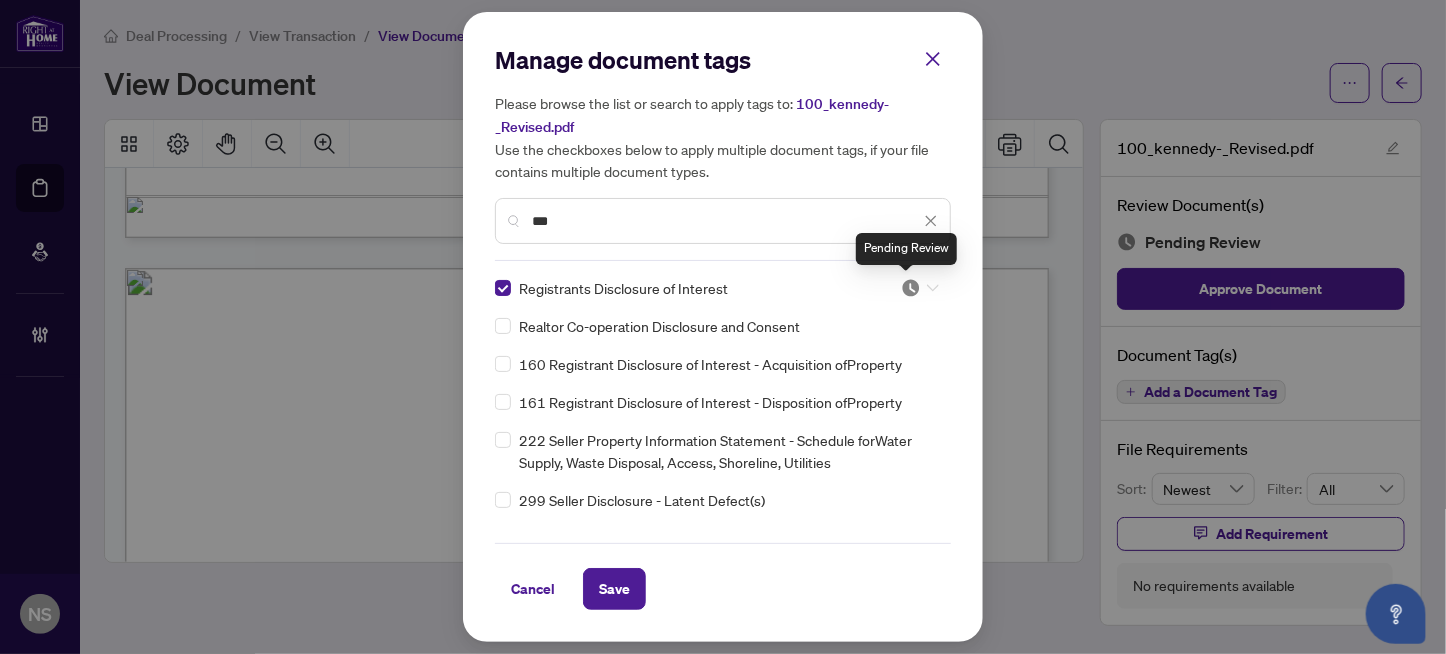click at bounding box center [911, 288] 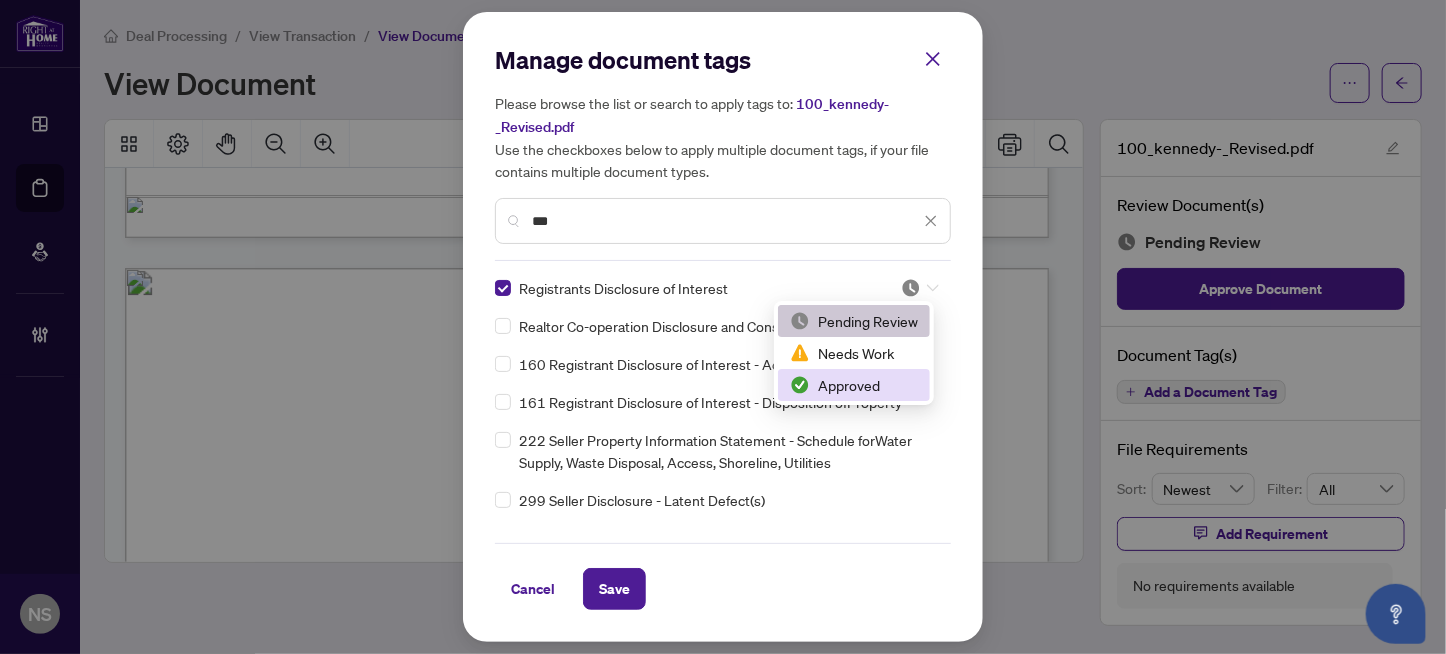 click on "Approved" at bounding box center [854, 385] 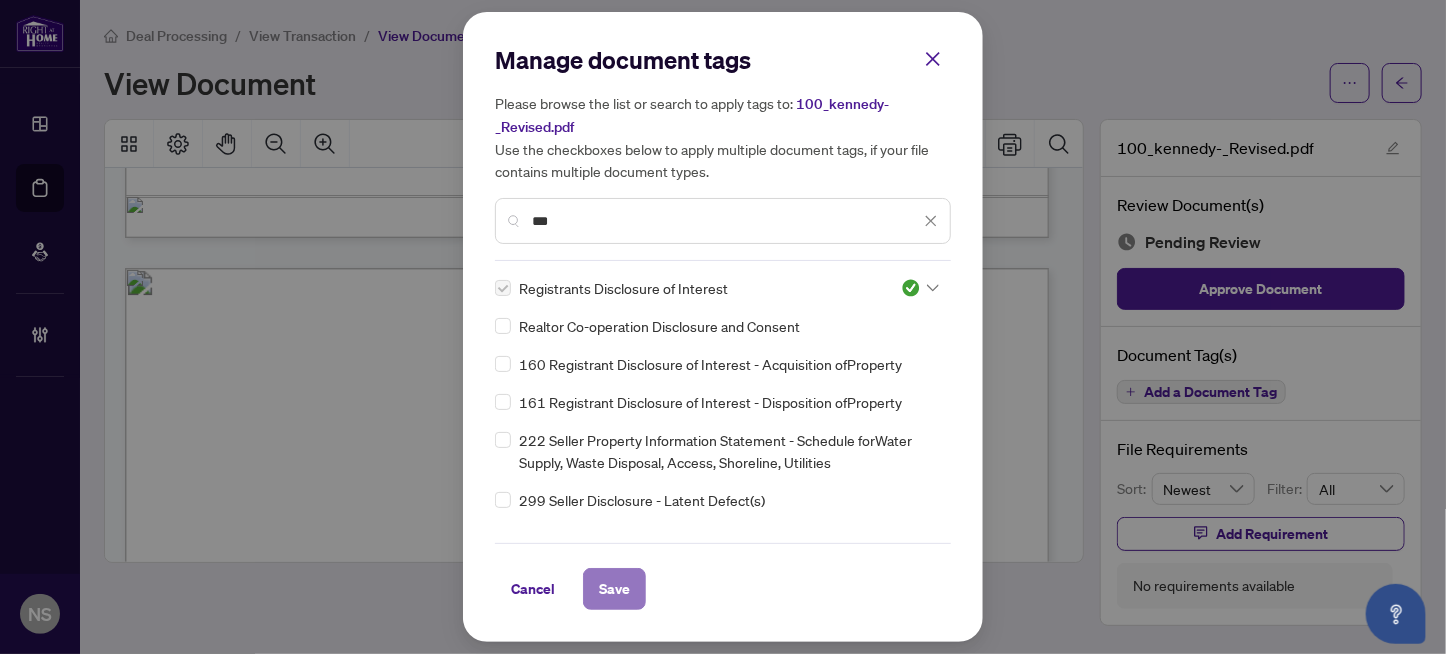 click on "Save" at bounding box center (614, 589) 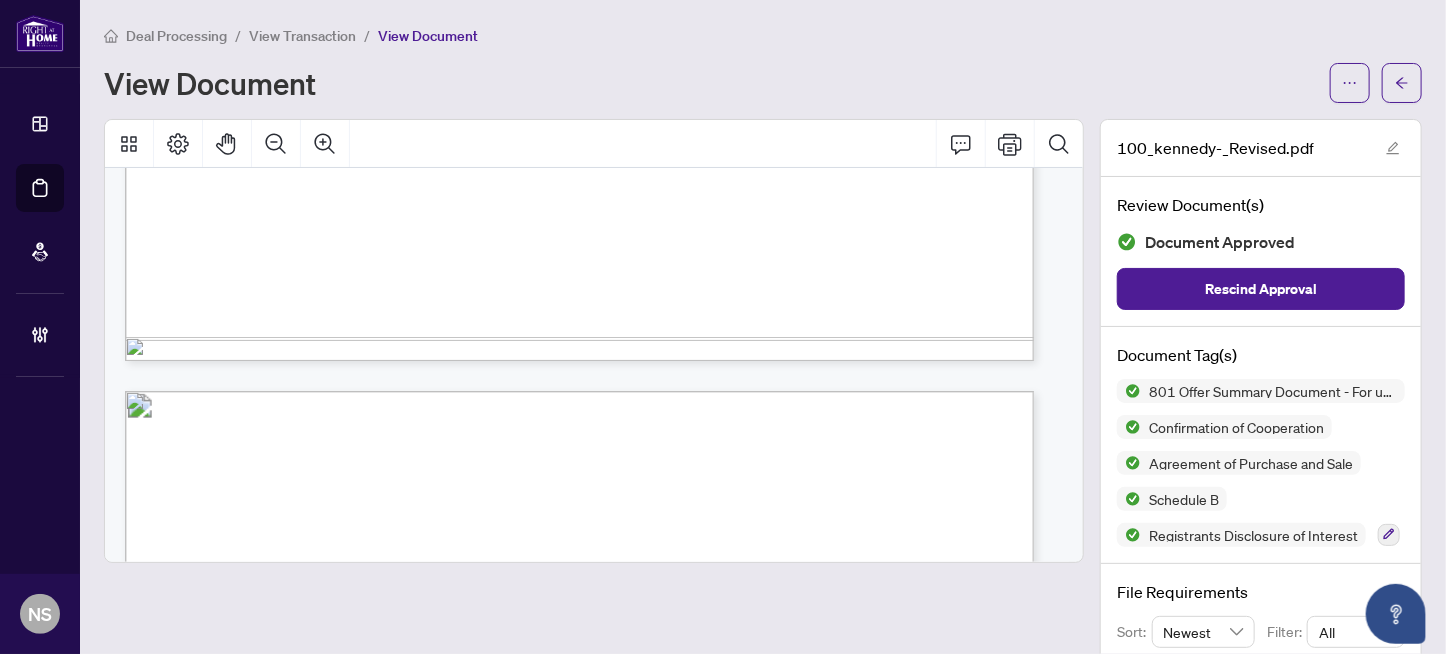 scroll, scrollTop: 14299, scrollLeft: 0, axis: vertical 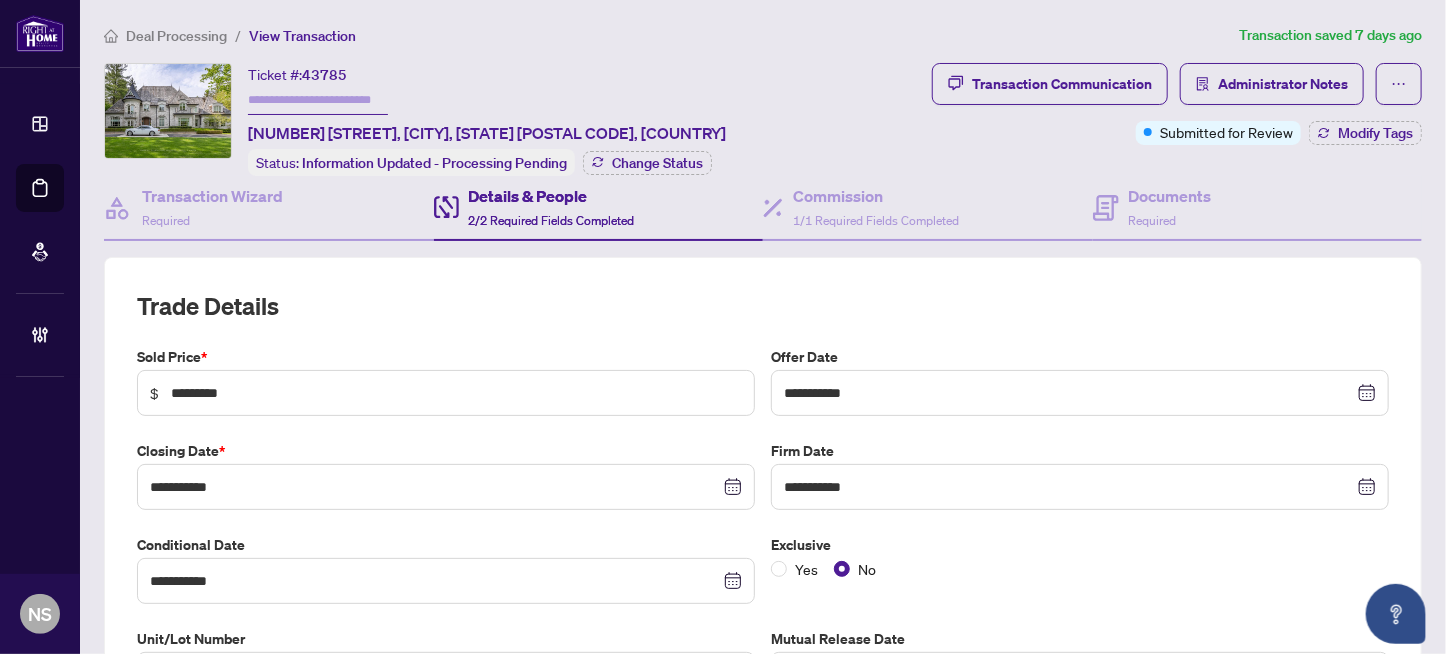 click on "43785" at bounding box center (324, 75) 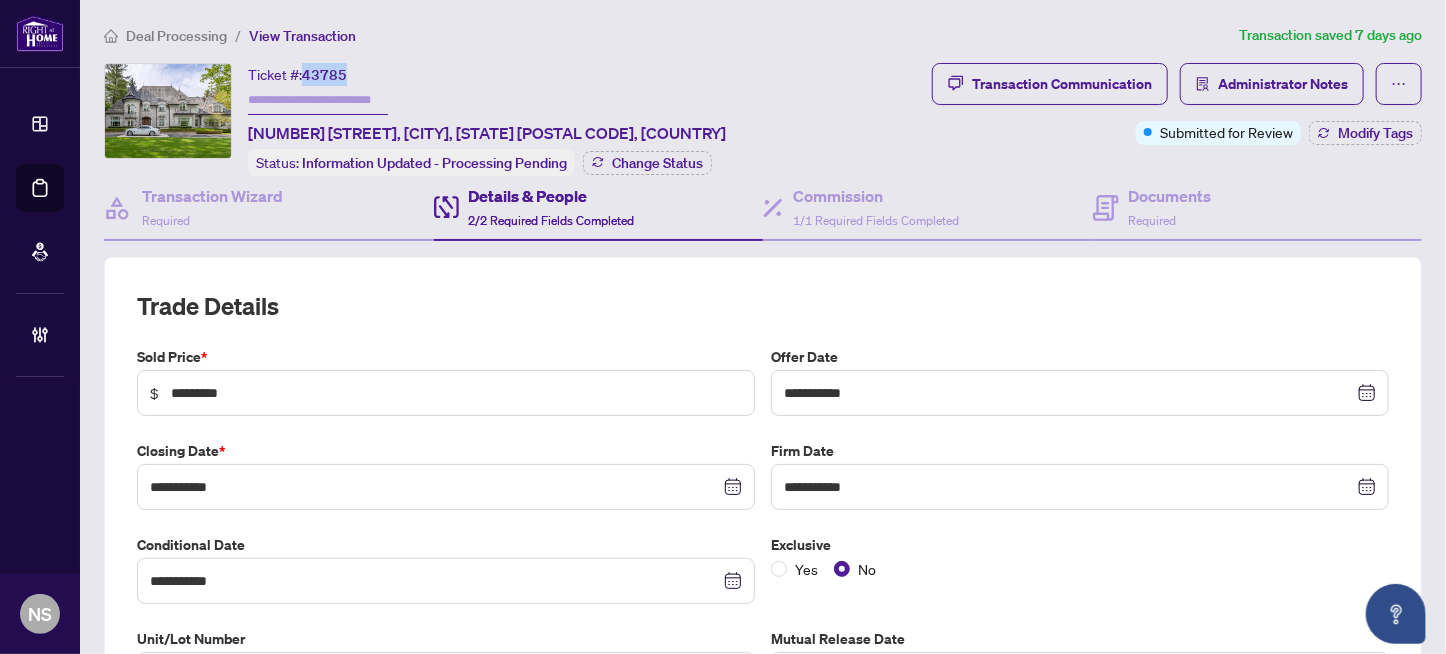 click on "43785" at bounding box center (324, 75) 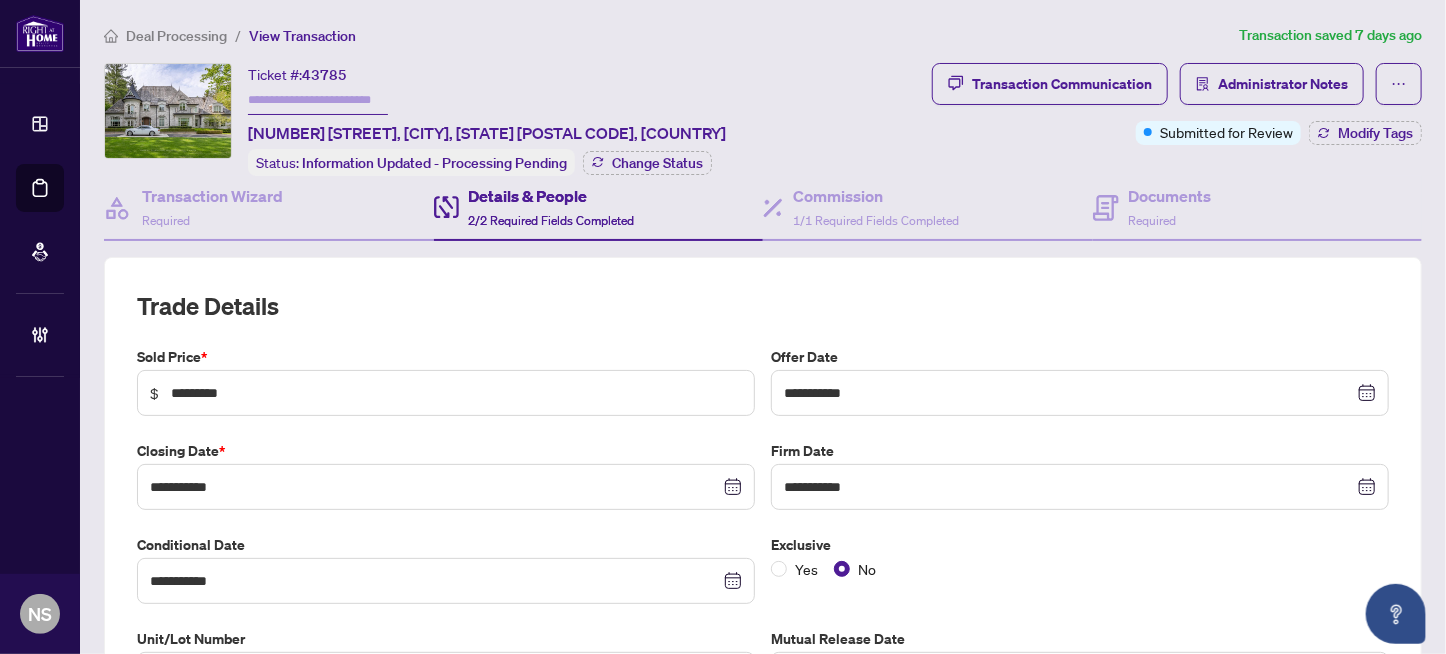 scroll, scrollTop: 651, scrollLeft: 0, axis: vertical 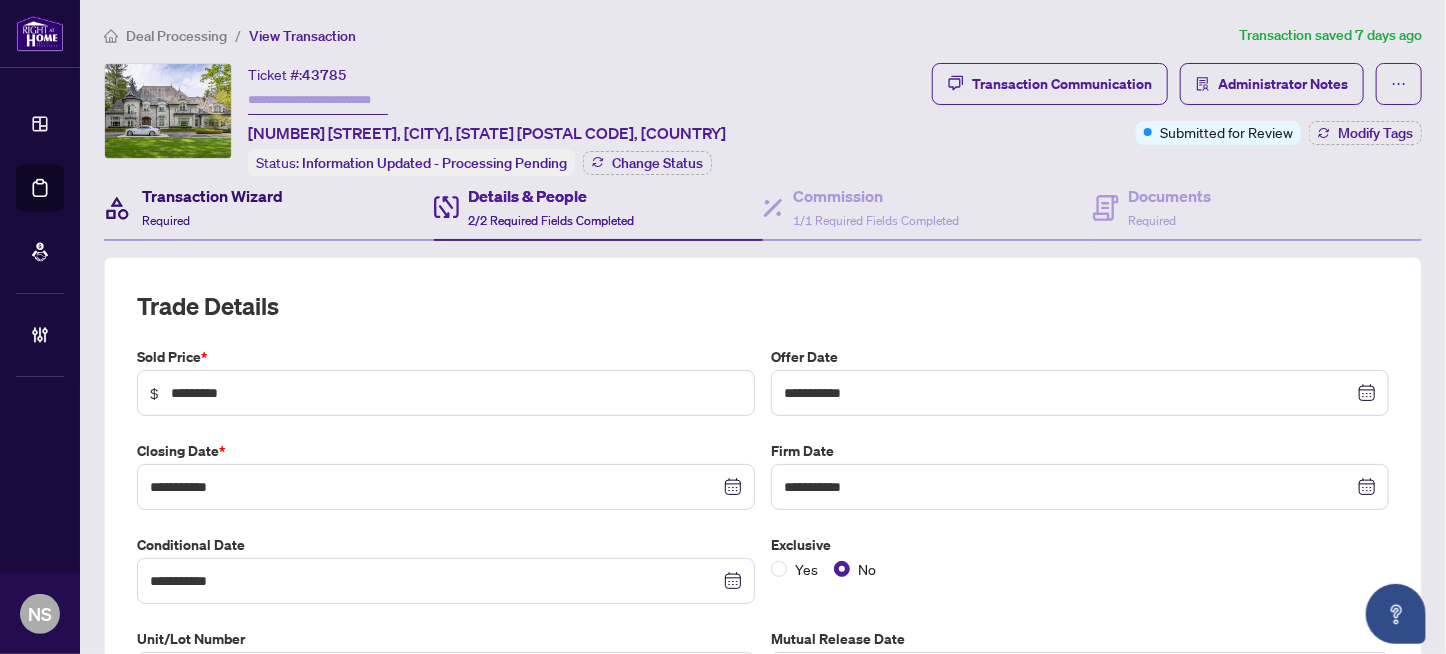 click on "Required" at bounding box center (166, 220) 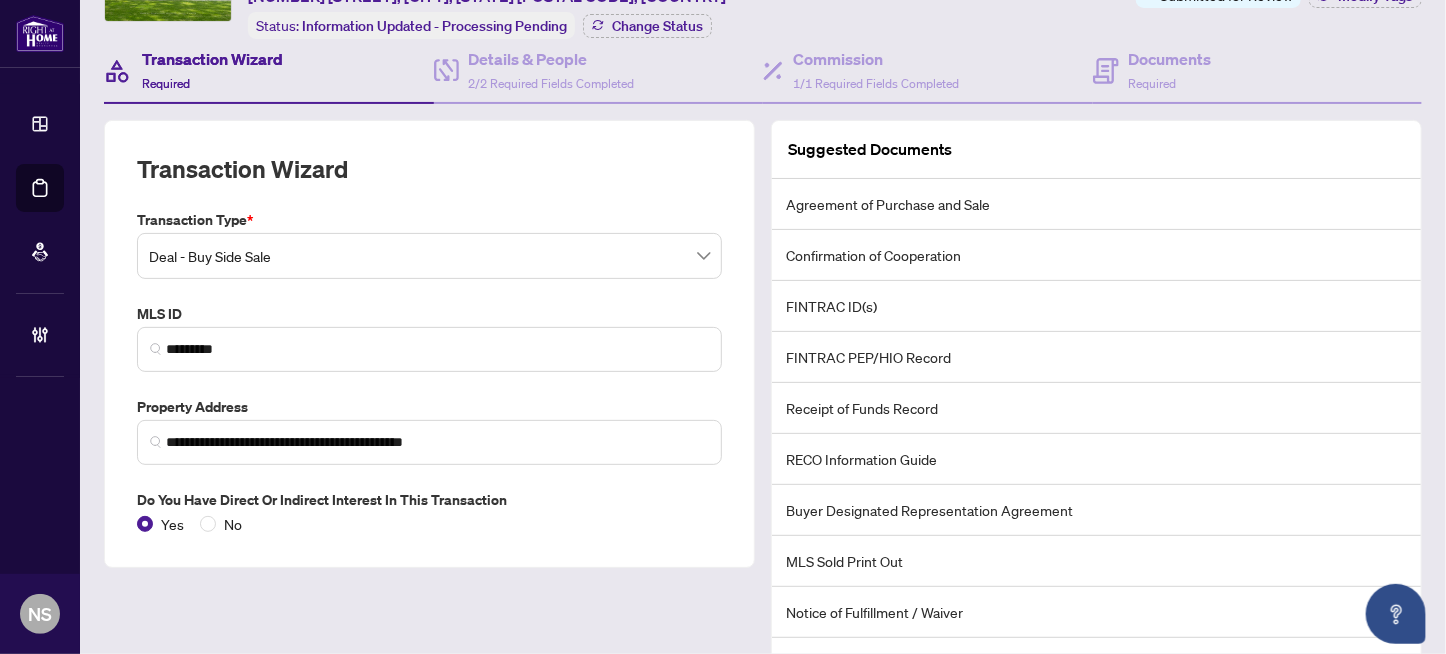 scroll, scrollTop: 200, scrollLeft: 0, axis: vertical 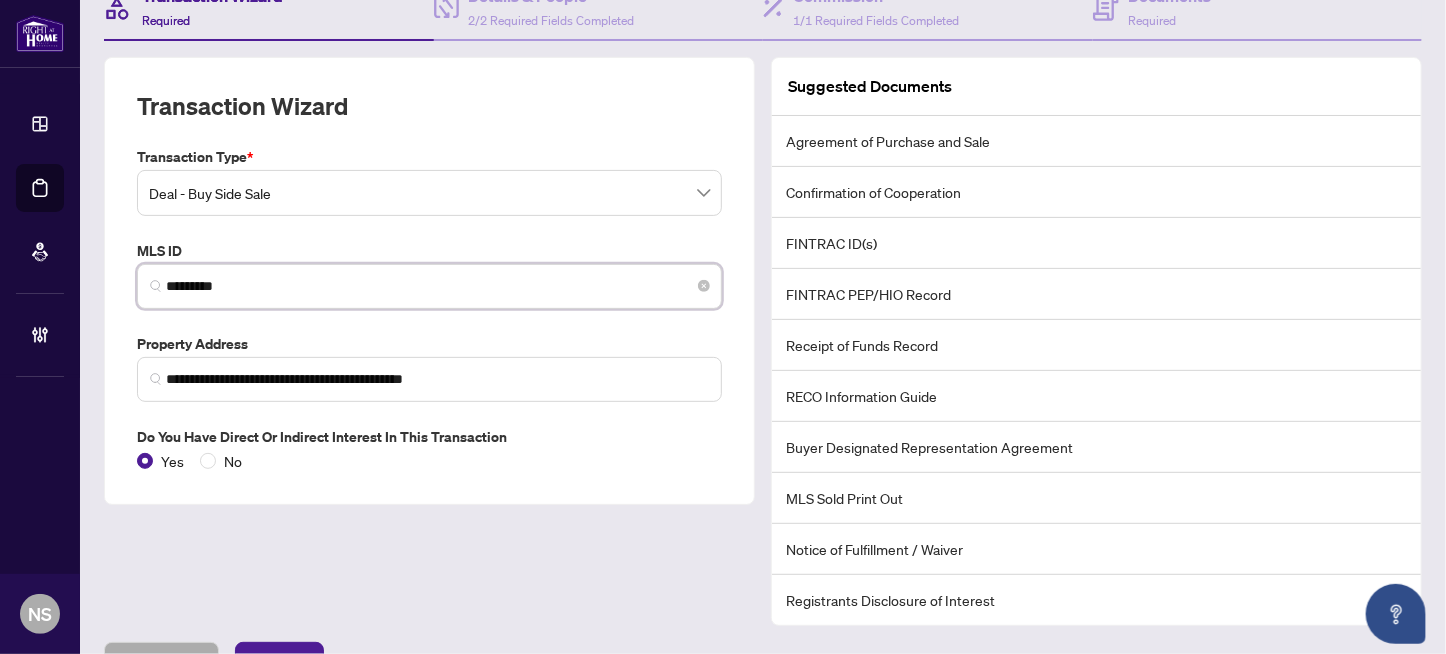 click on "*********" at bounding box center (437, 286) 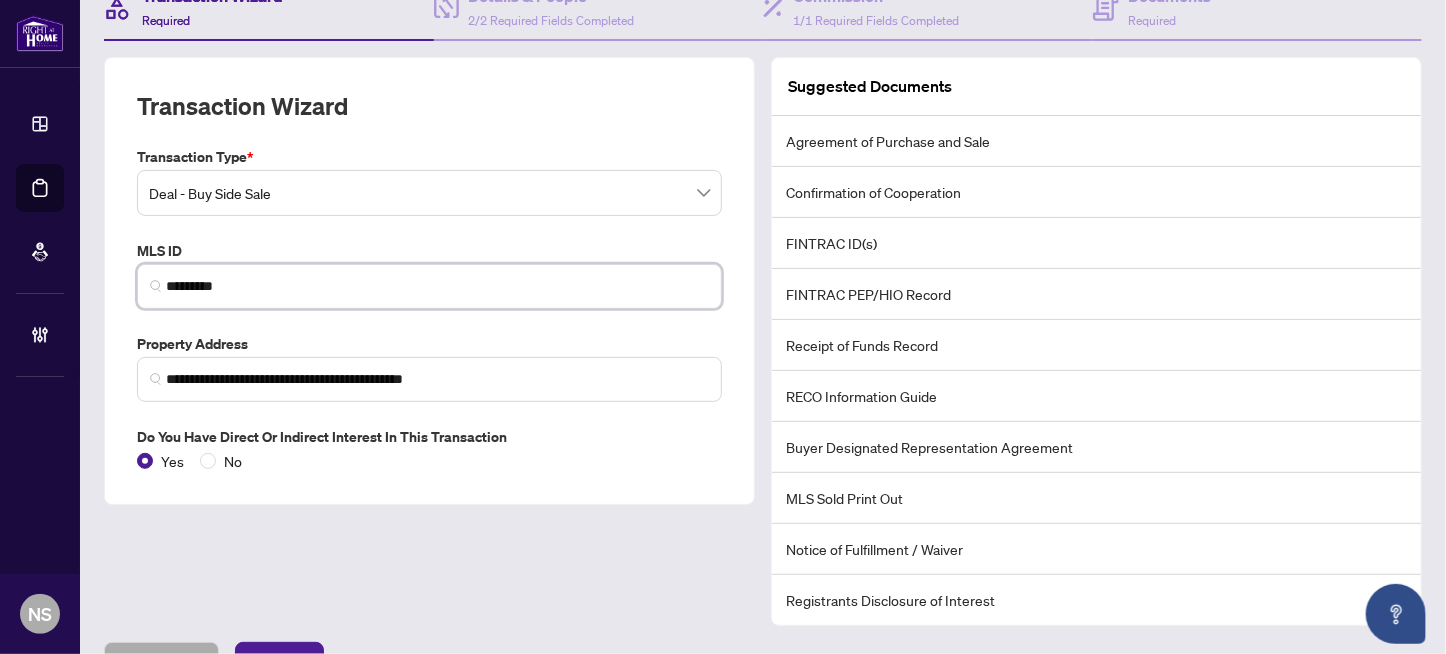 scroll, scrollTop: 0, scrollLeft: 0, axis: both 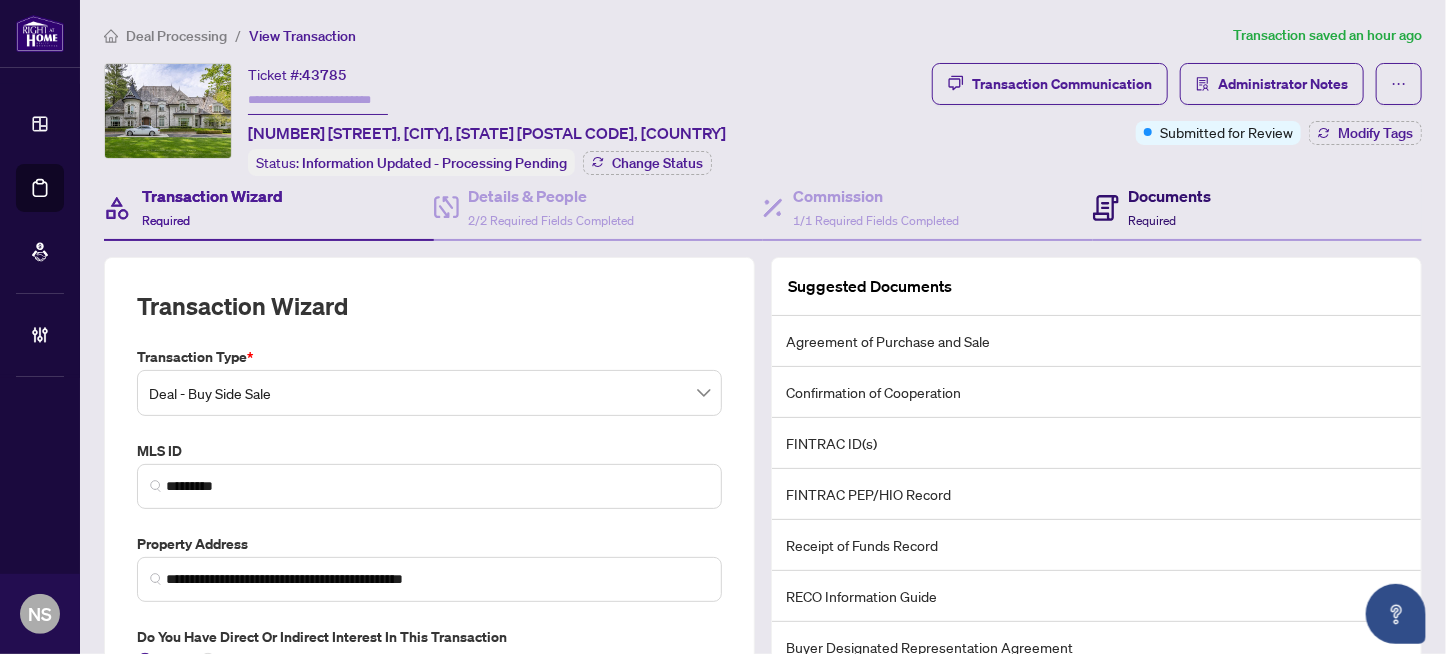 click on "Documents Required" at bounding box center [1170, 207] 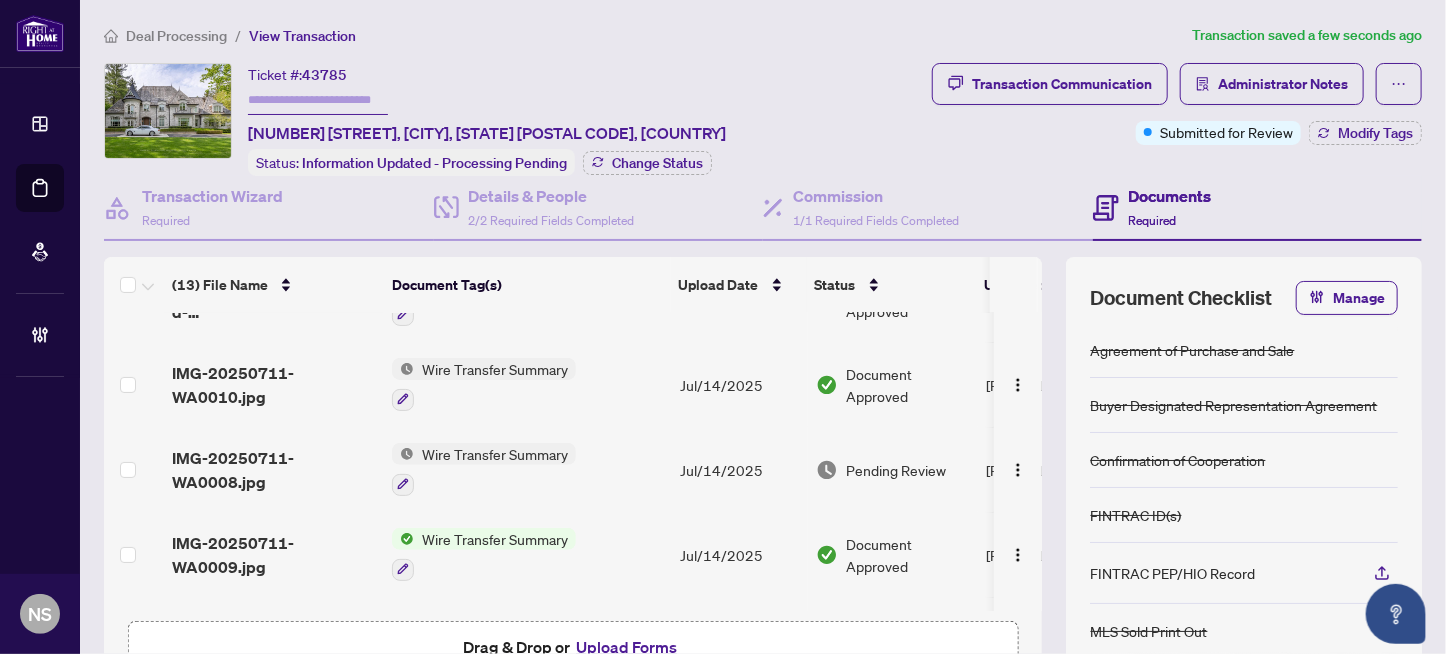 scroll, scrollTop: 200, scrollLeft: 0, axis: vertical 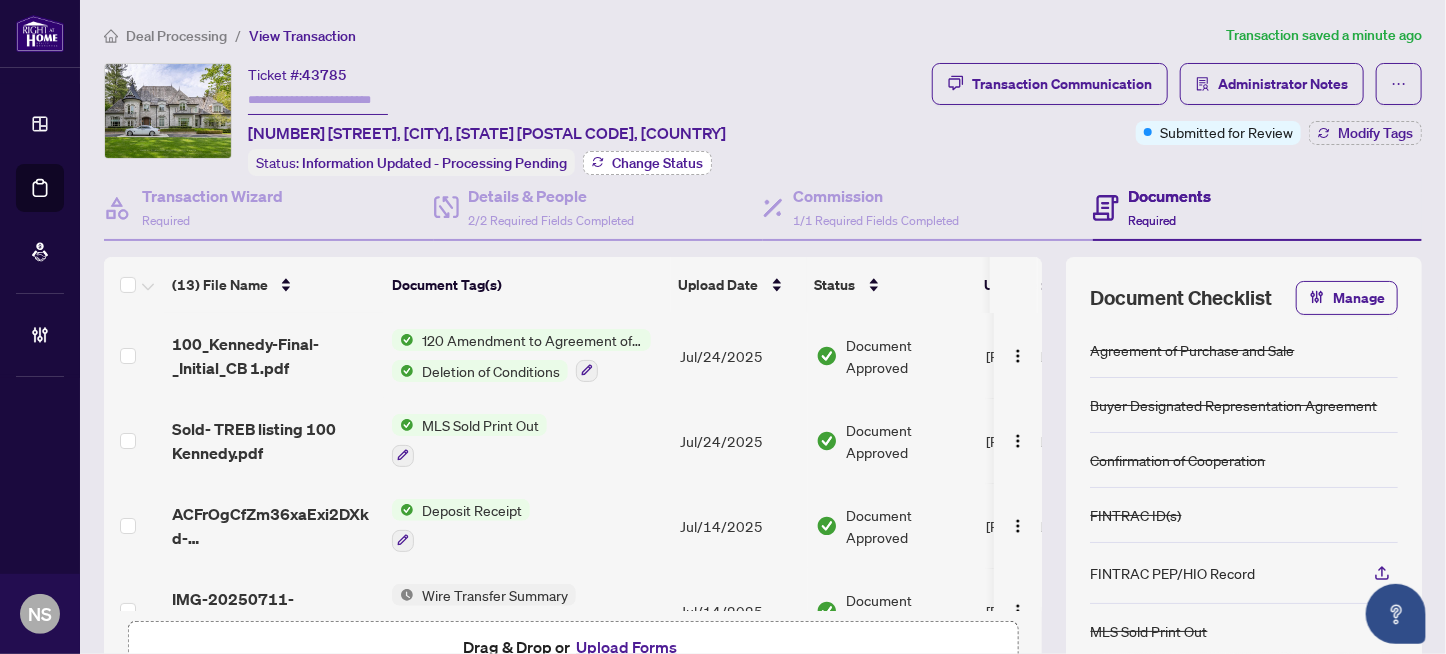 click on "Change Status" at bounding box center (657, 163) 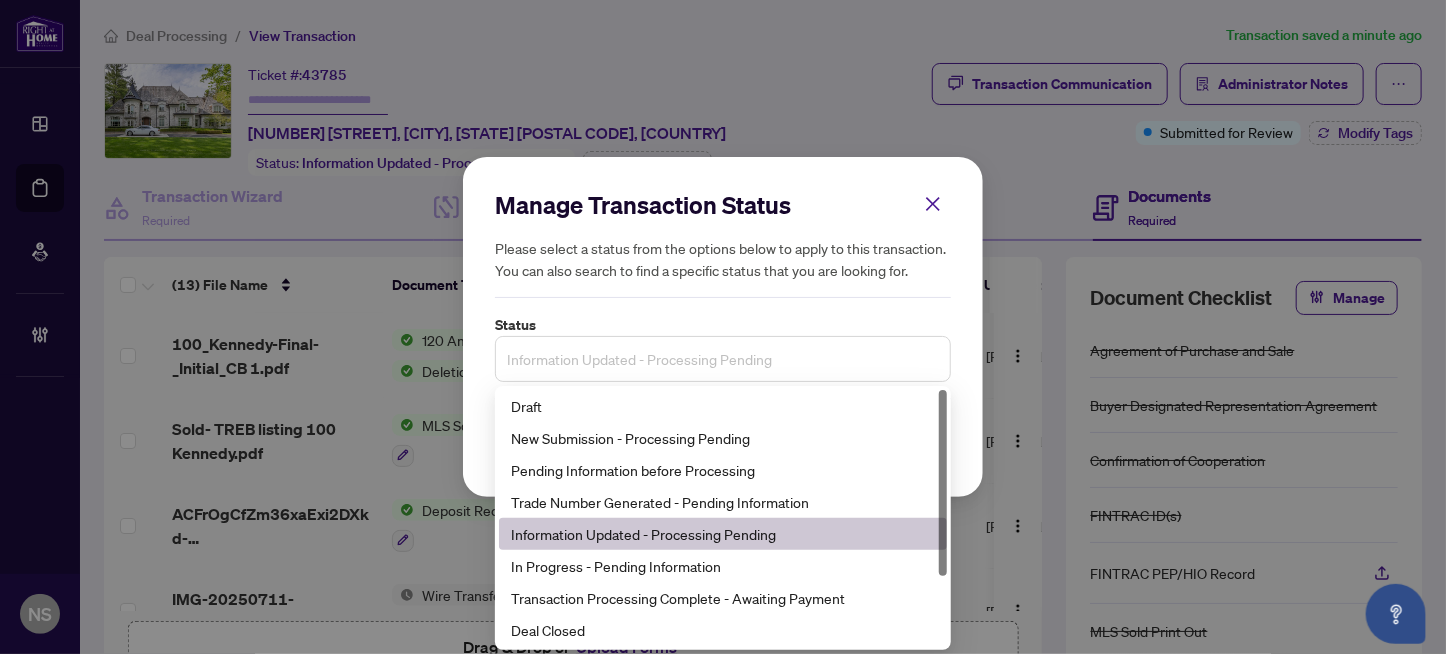 click on "Information Updated - Processing Pending" at bounding box center [723, 359] 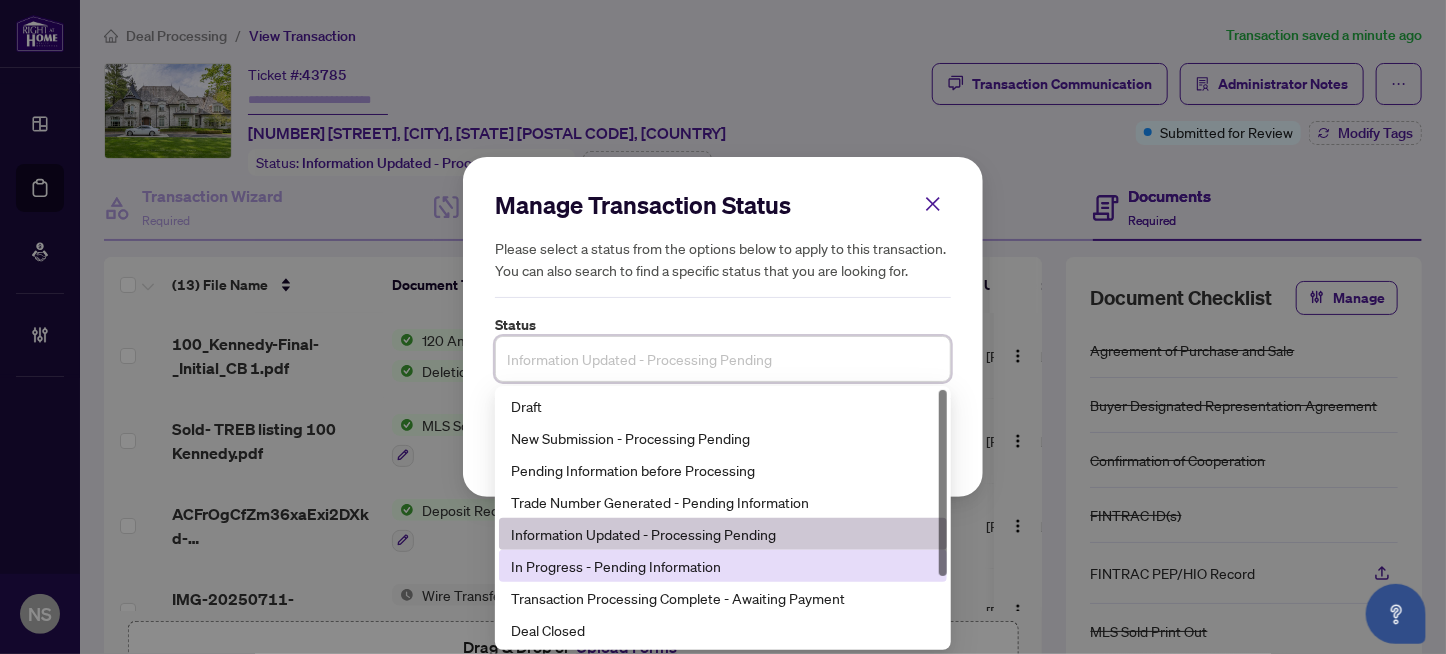 click on "In Progress - Pending Information" at bounding box center [723, 566] 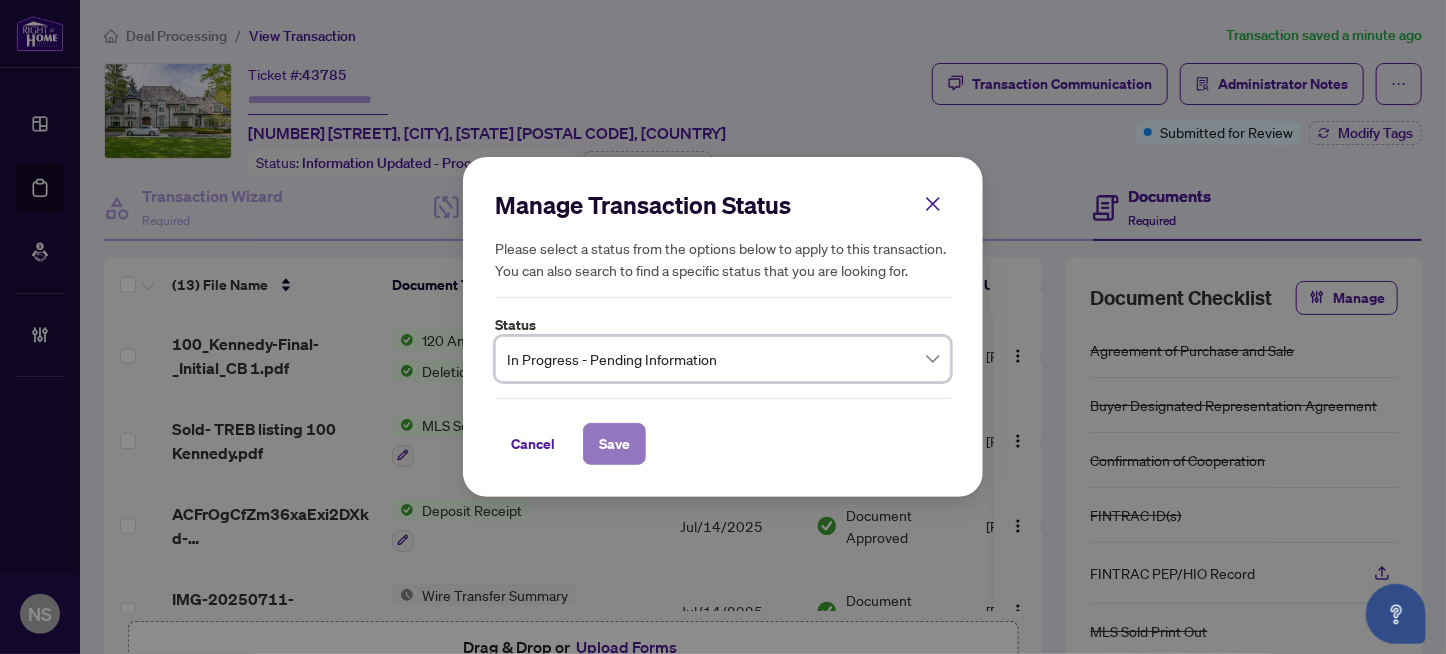 click on "Save" at bounding box center [614, 444] 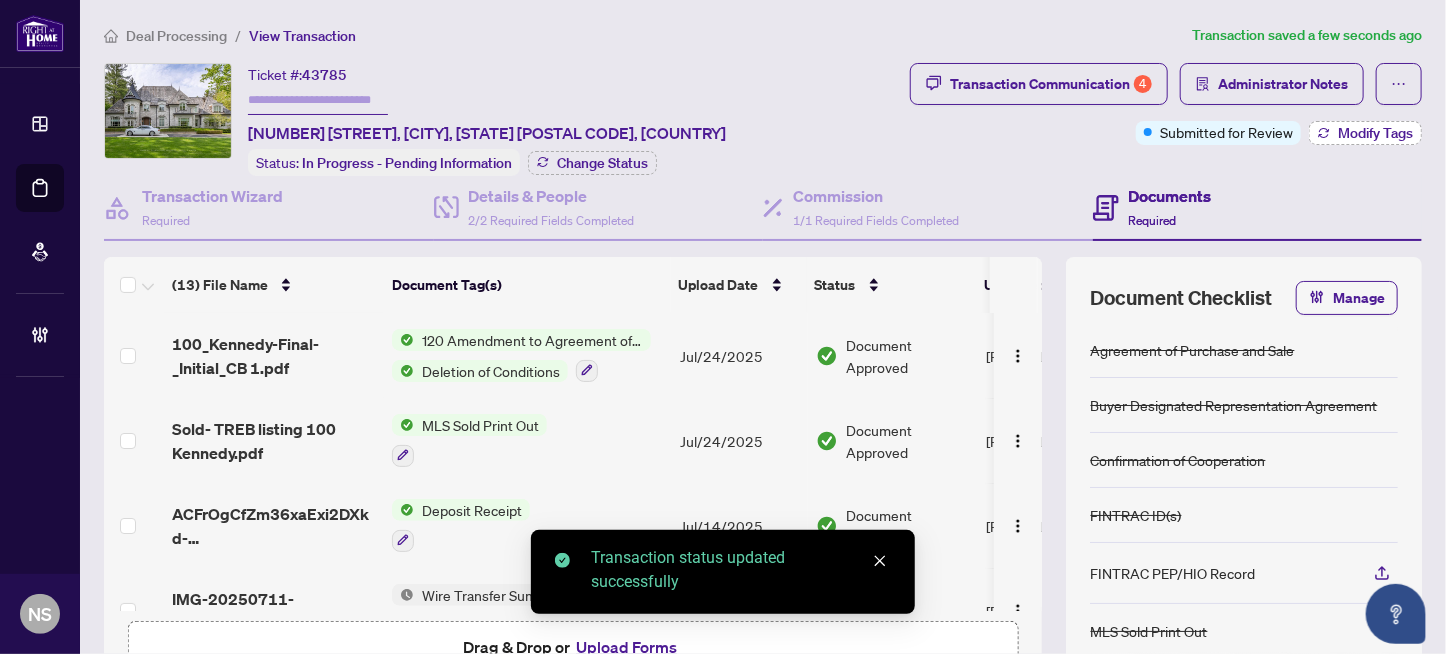 click on "Modify Tags" at bounding box center [1365, 133] 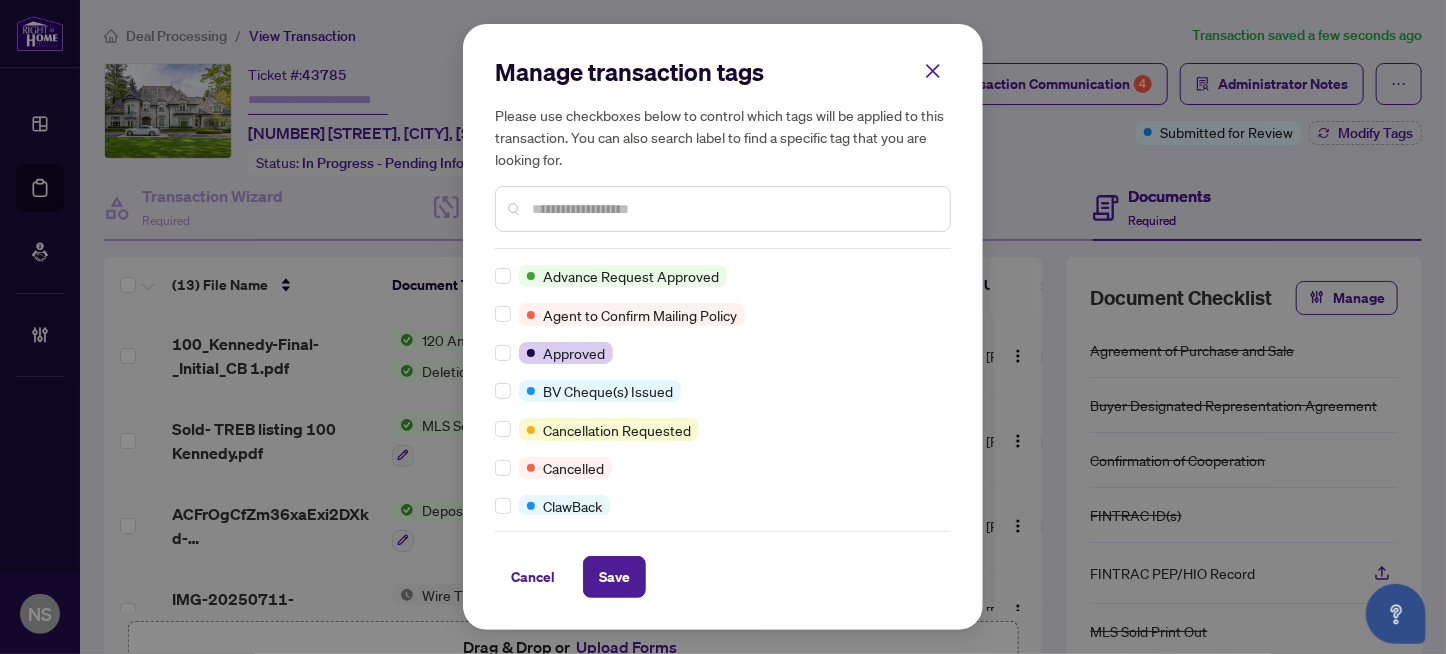 scroll, scrollTop: 0, scrollLeft: 0, axis: both 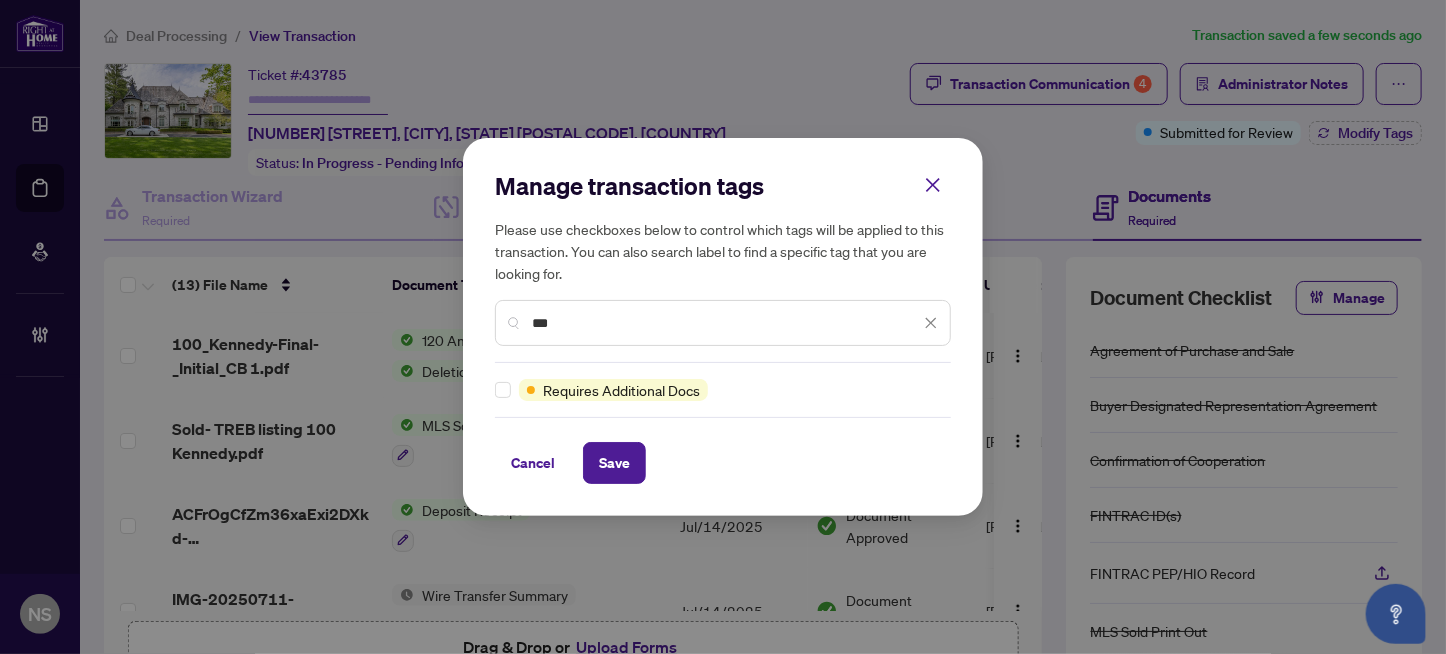 type on "***" 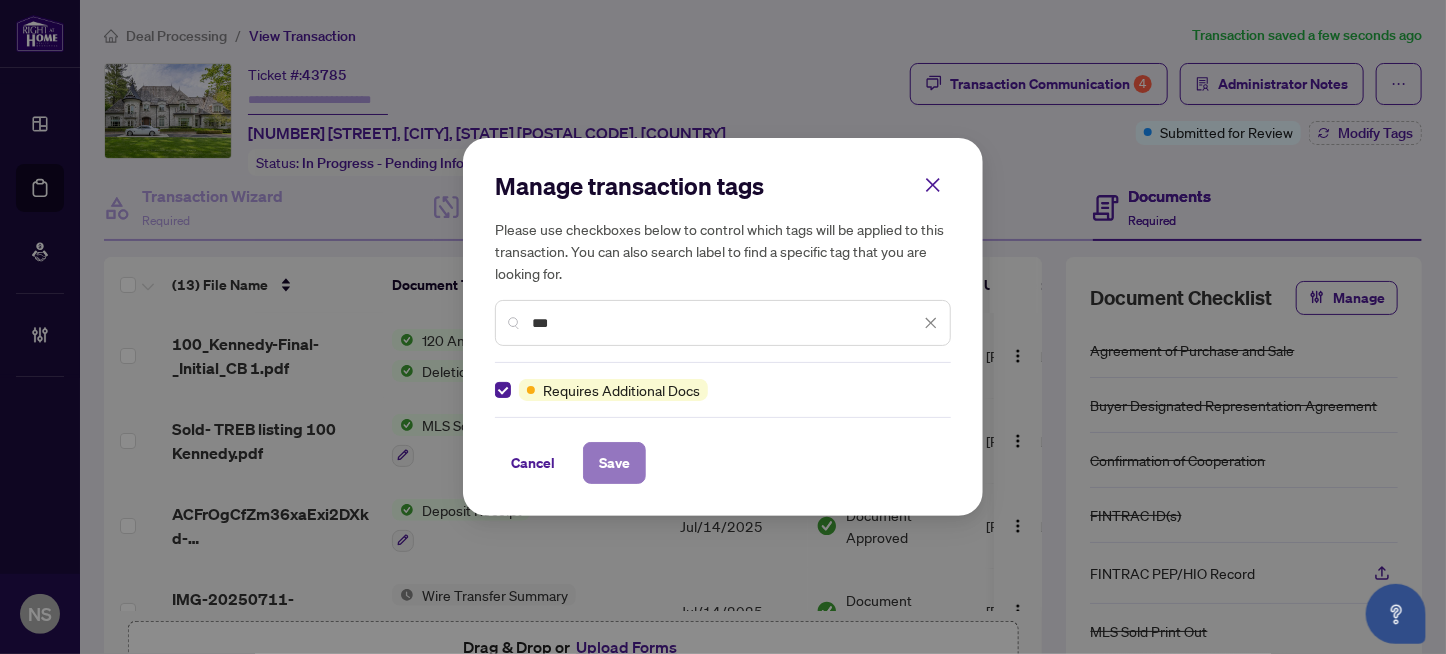 click on "Save" at bounding box center [614, 463] 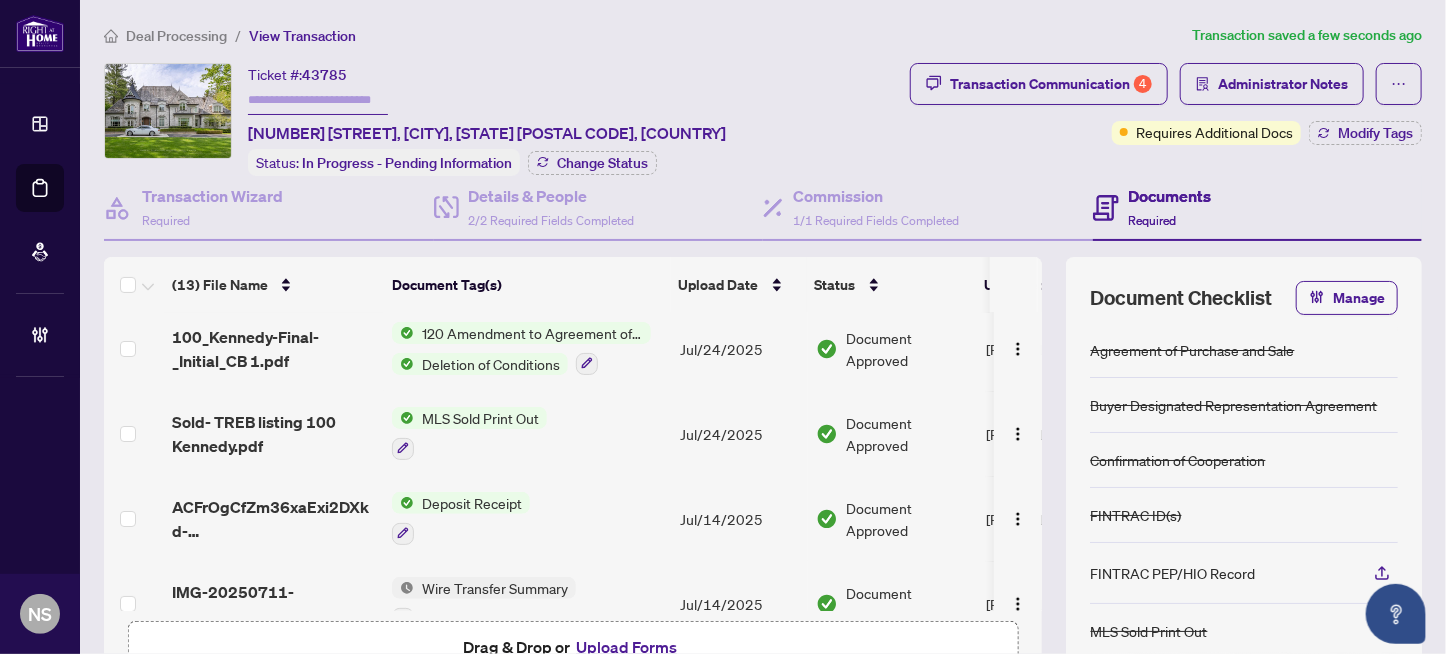 scroll, scrollTop: 0, scrollLeft: 0, axis: both 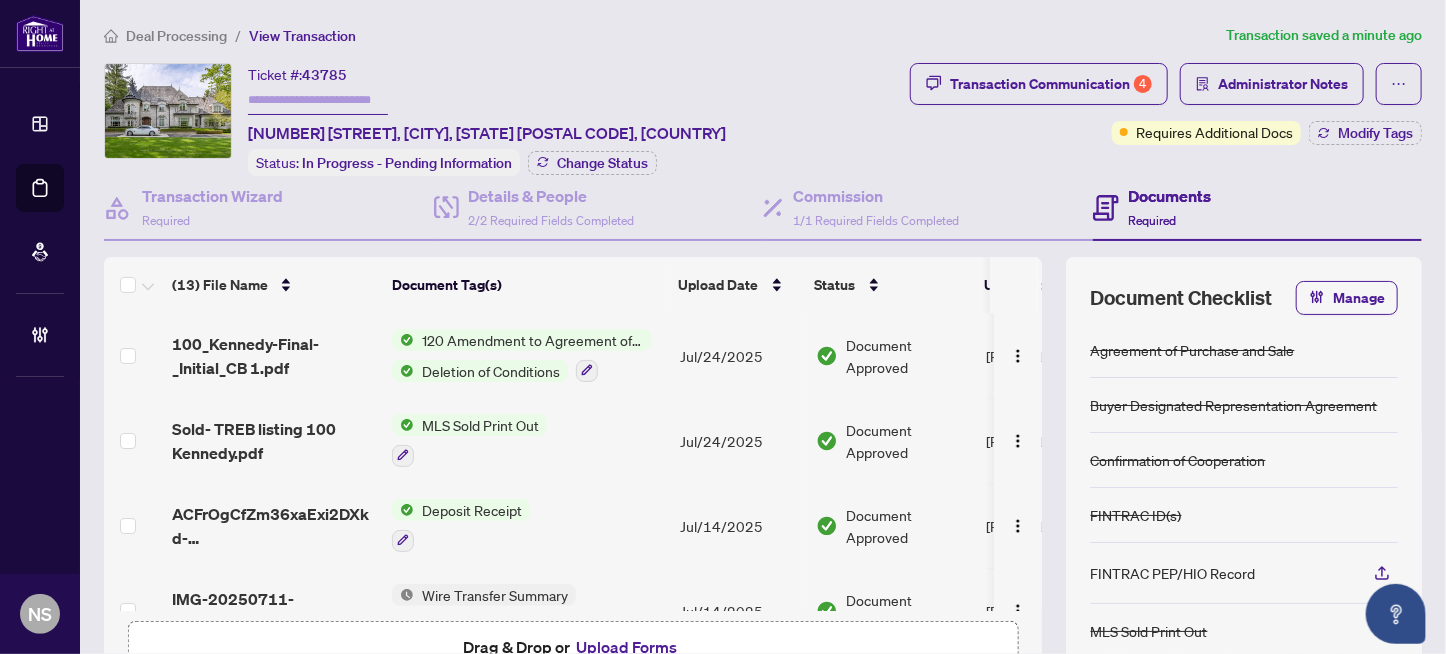 click at bounding box center [318, 100] 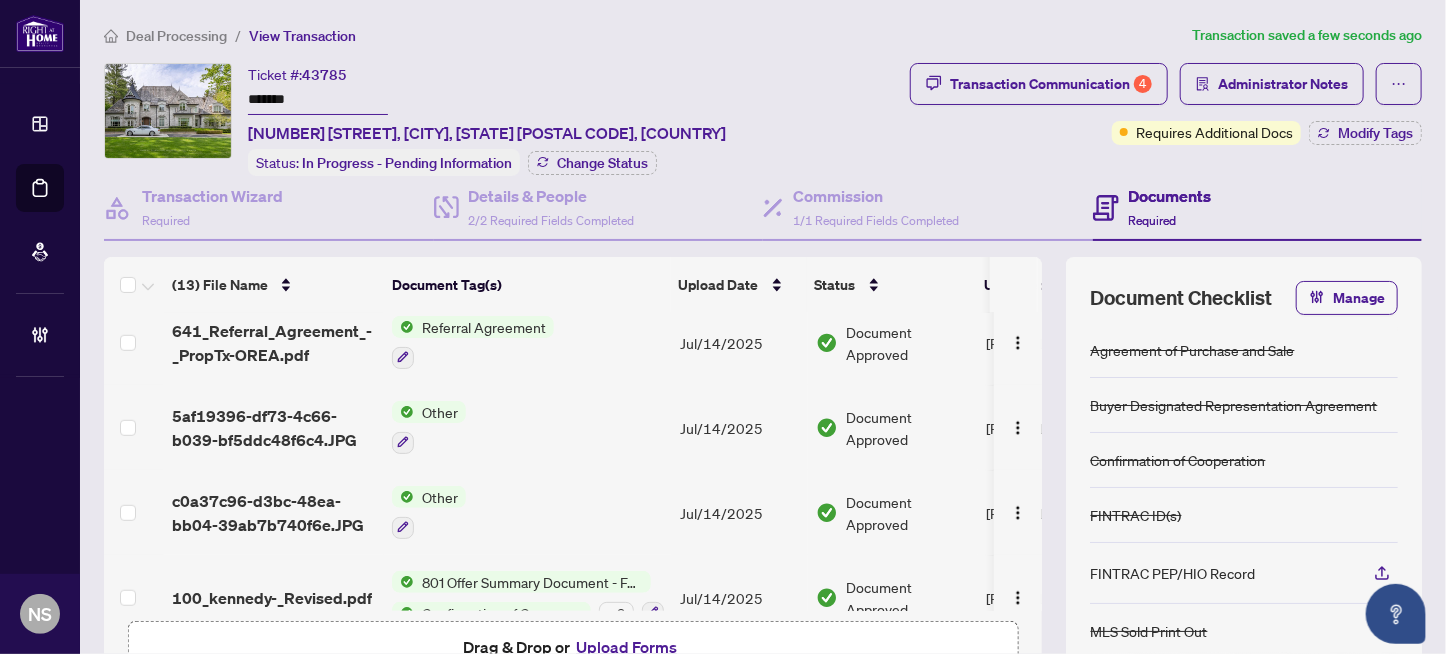 scroll, scrollTop: 800, scrollLeft: 0, axis: vertical 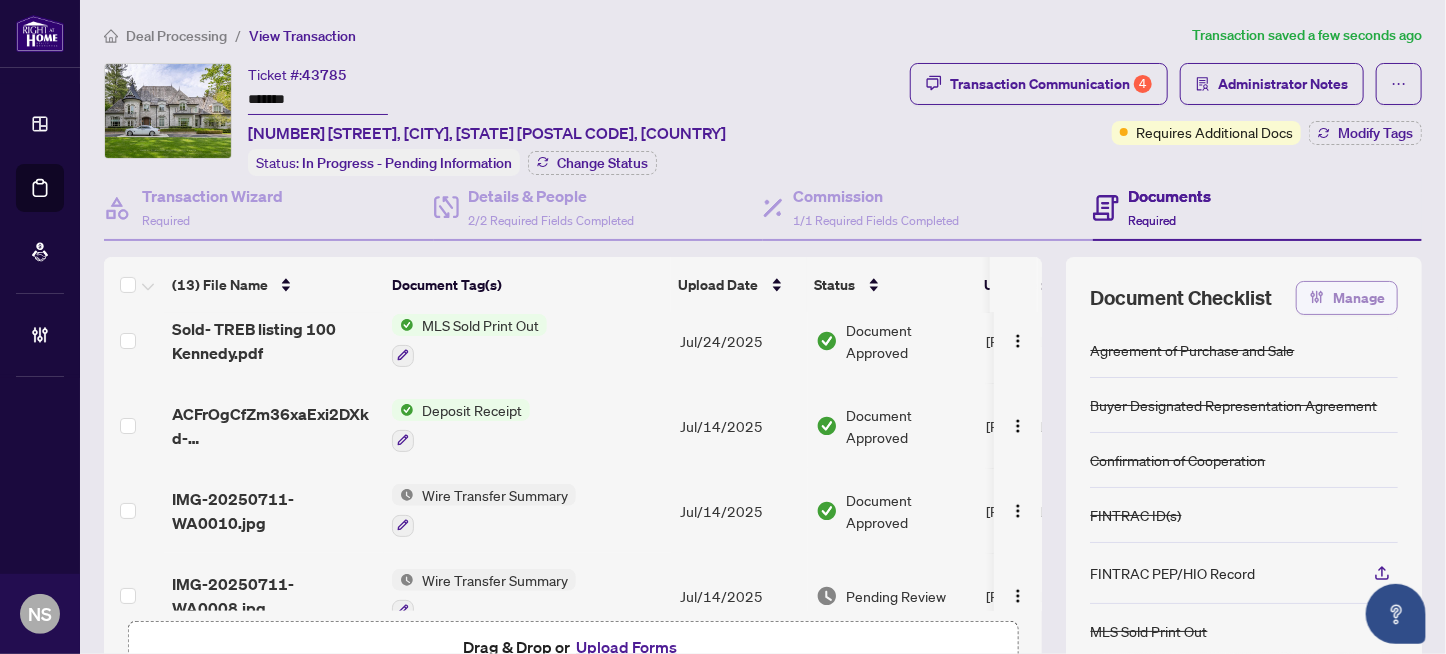 type on "*******" 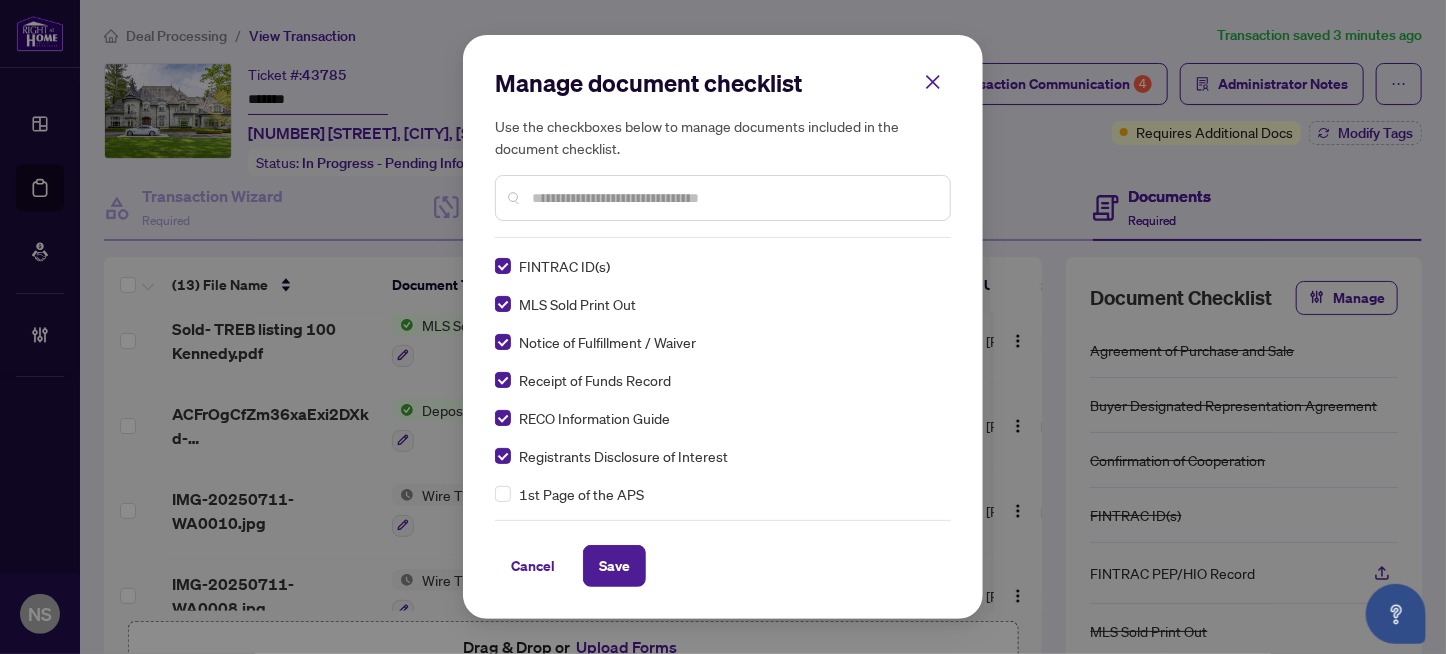 scroll, scrollTop: 0, scrollLeft: 0, axis: both 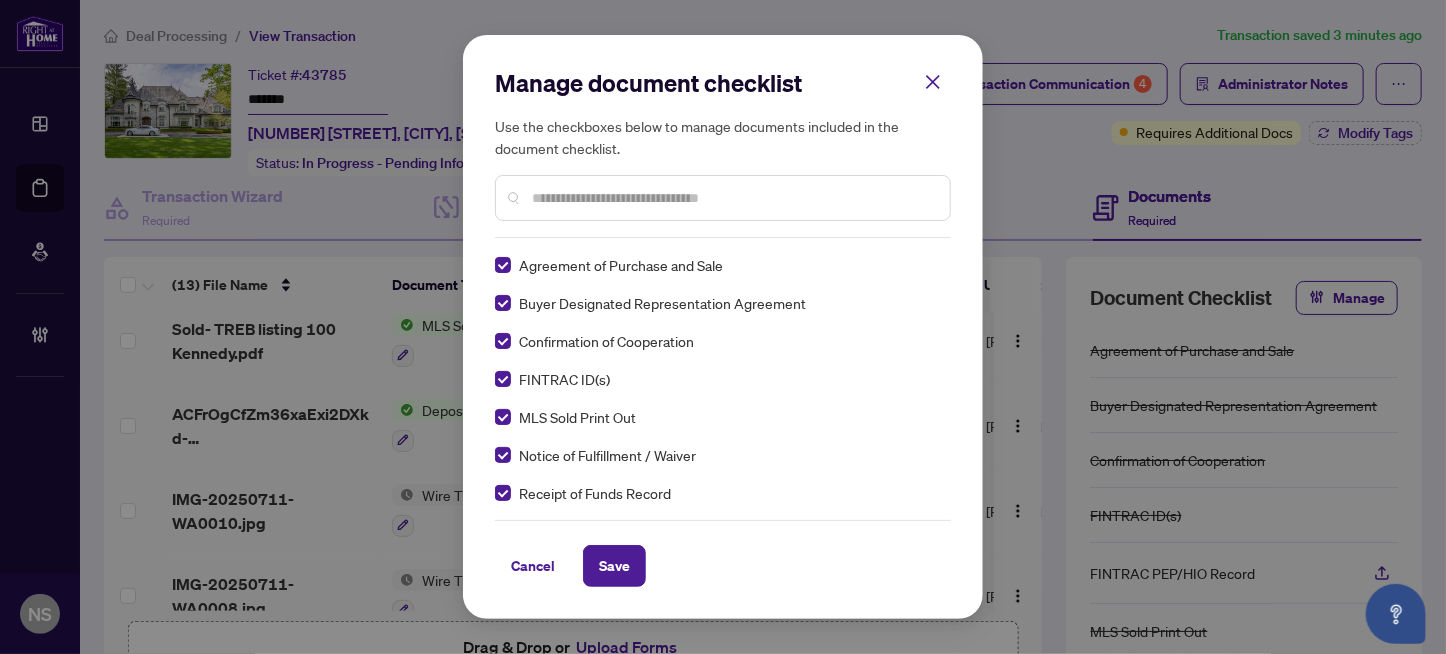 click at bounding box center [733, 198] 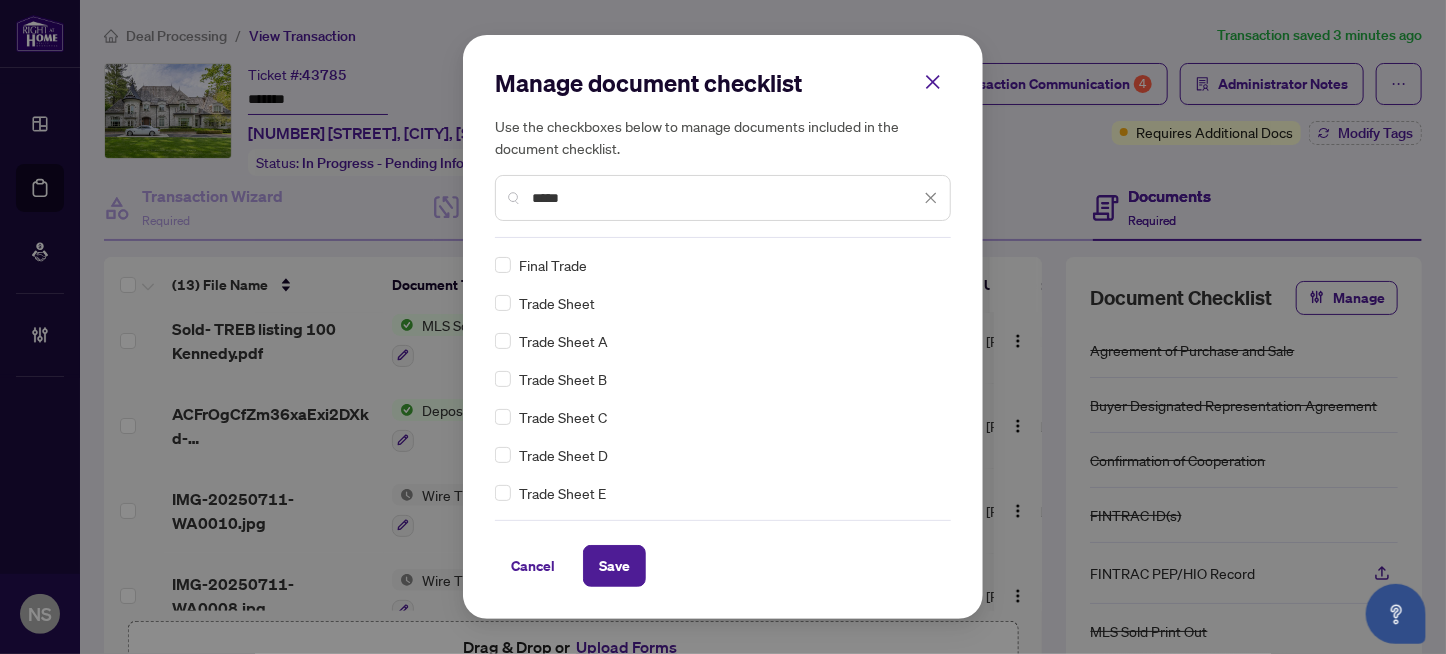 type on "*****" 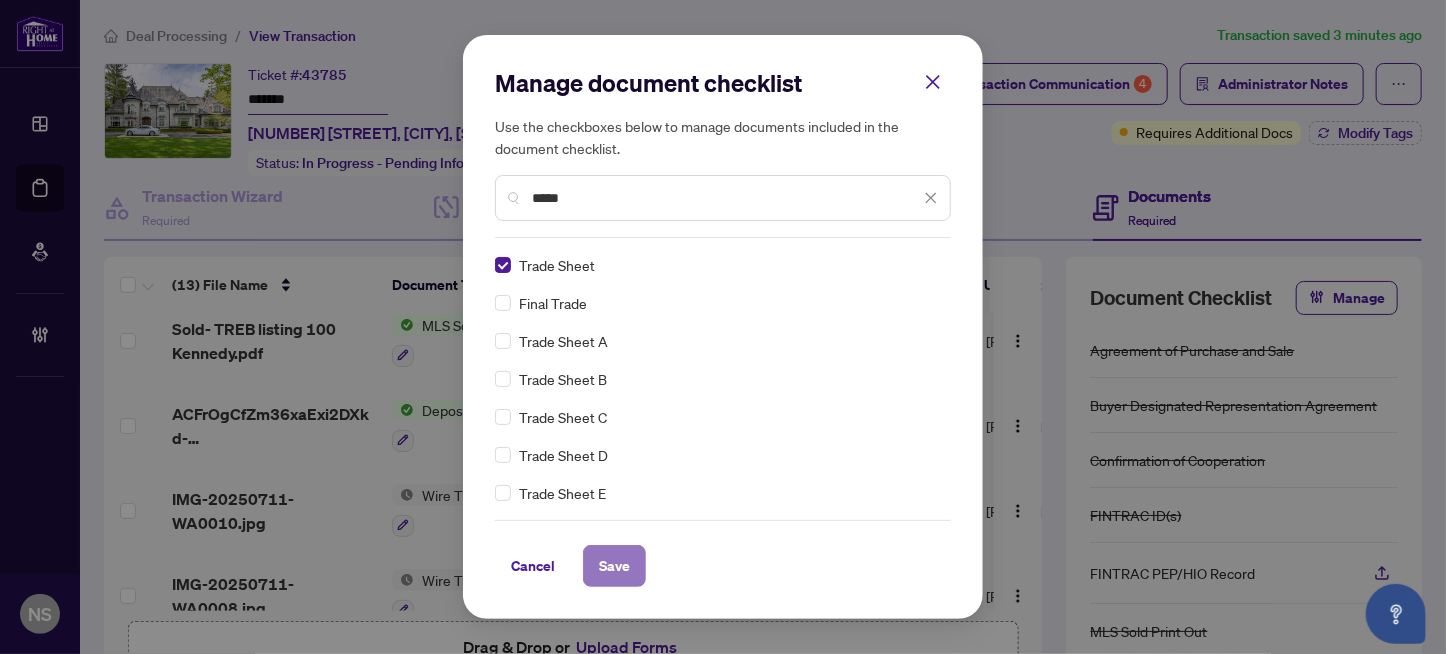 click on "Save" at bounding box center [614, 566] 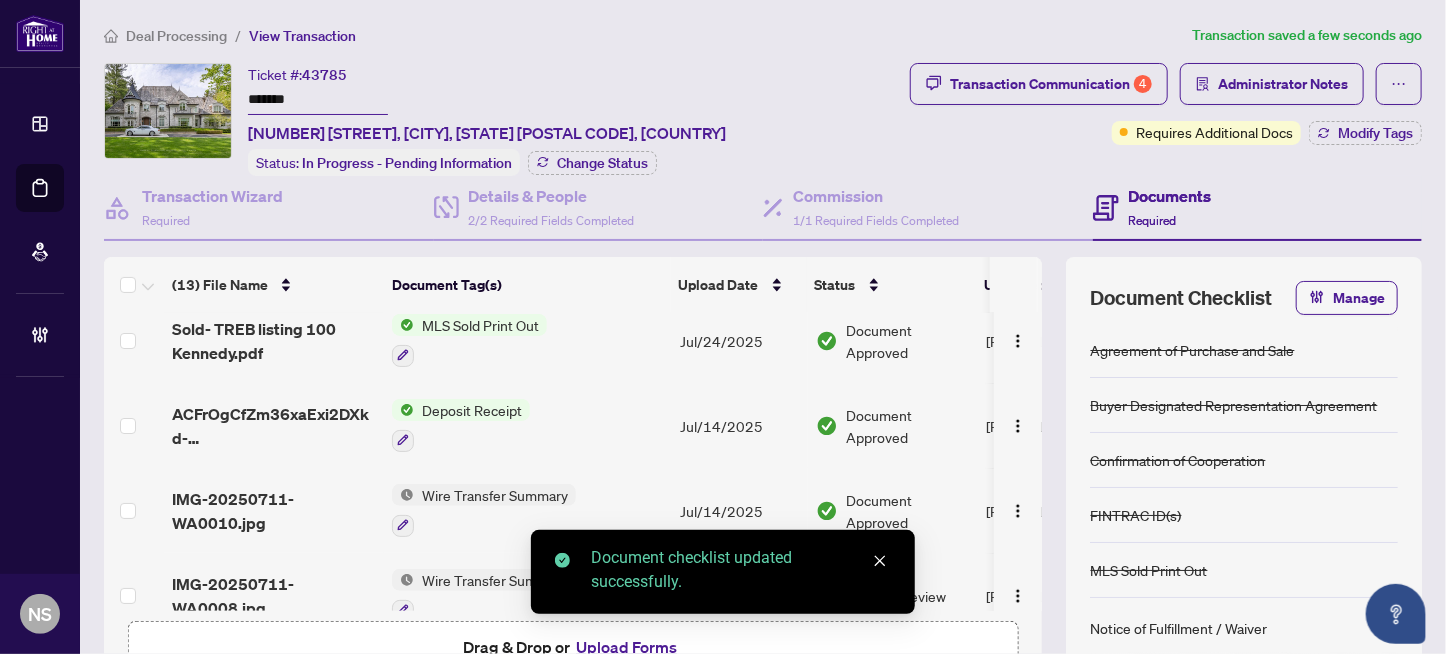 scroll, scrollTop: 0, scrollLeft: 0, axis: both 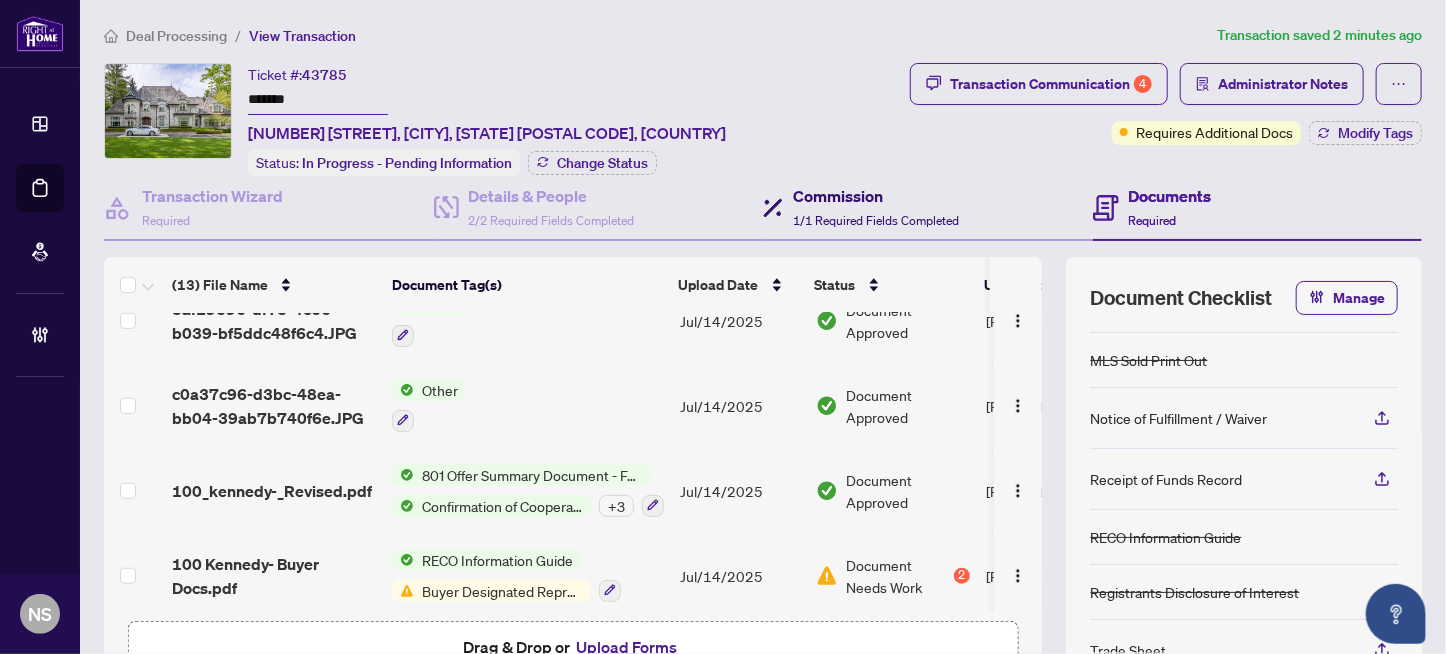 click on "Commission" at bounding box center [876, 196] 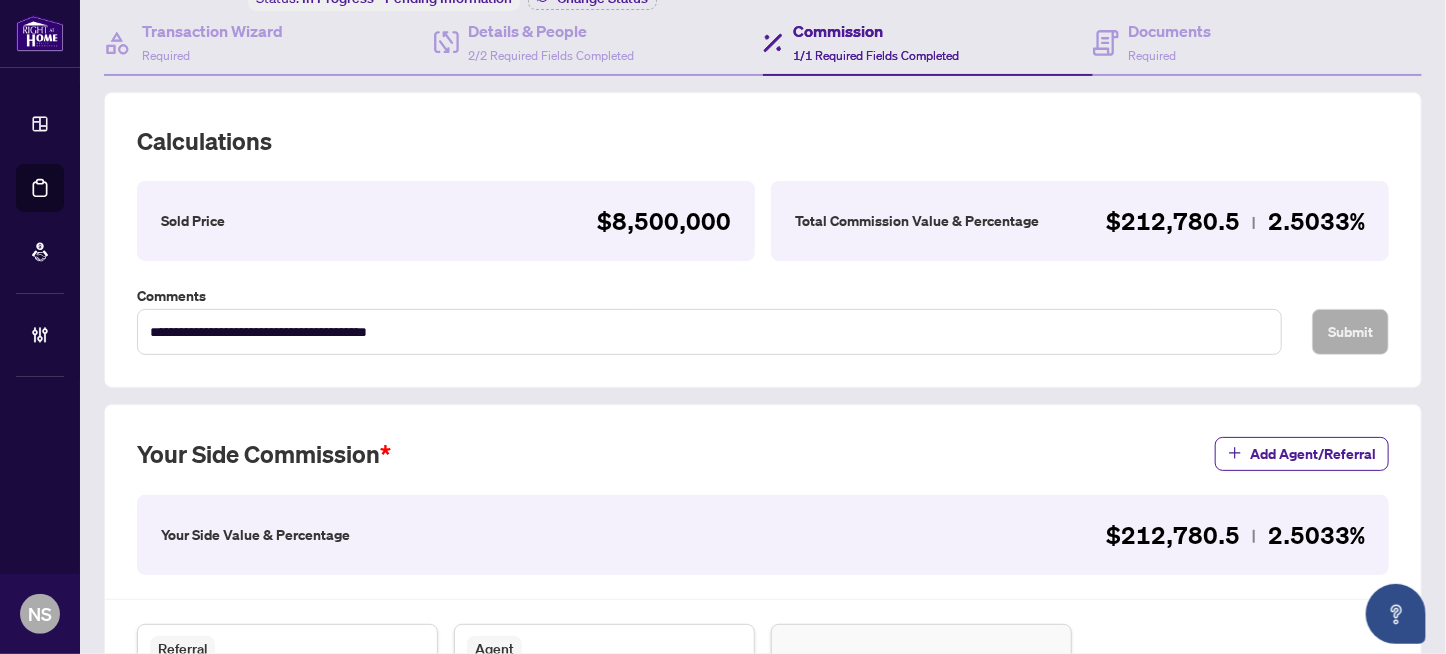 scroll, scrollTop: 0, scrollLeft: 0, axis: both 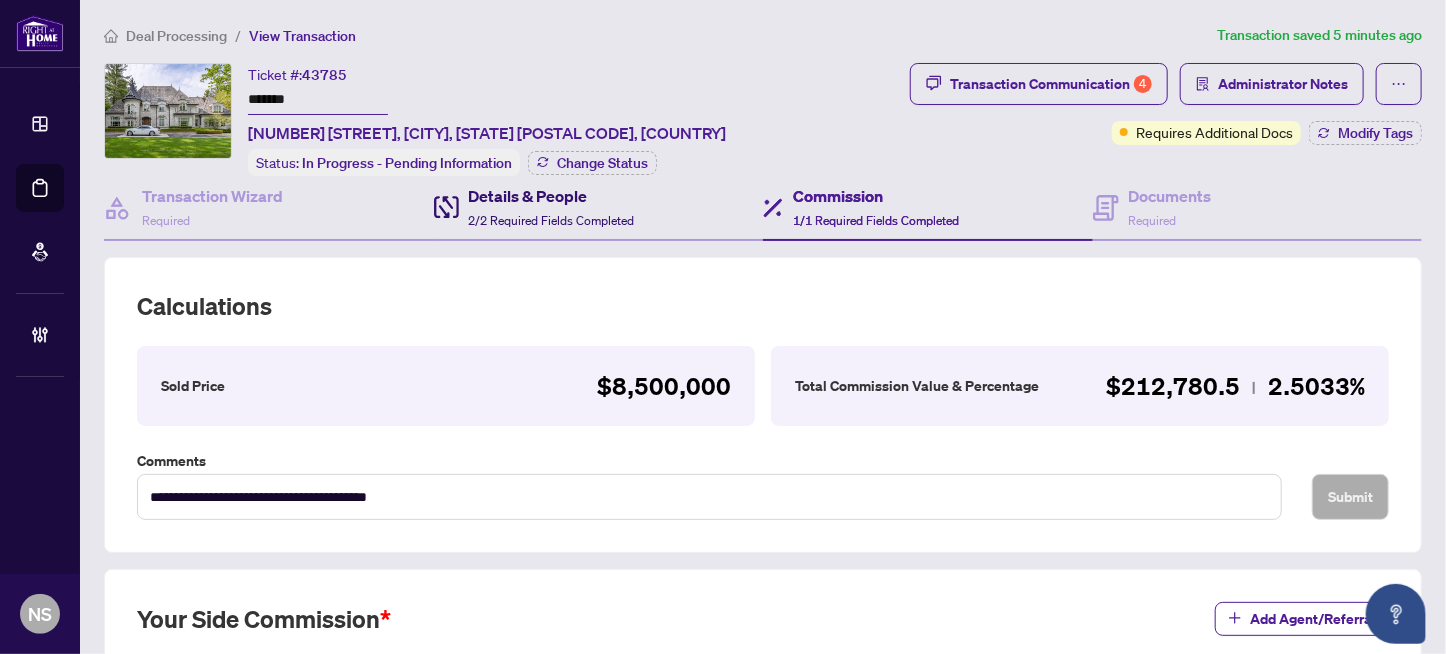 click on "2/2 Required Fields Completed" at bounding box center (552, 220) 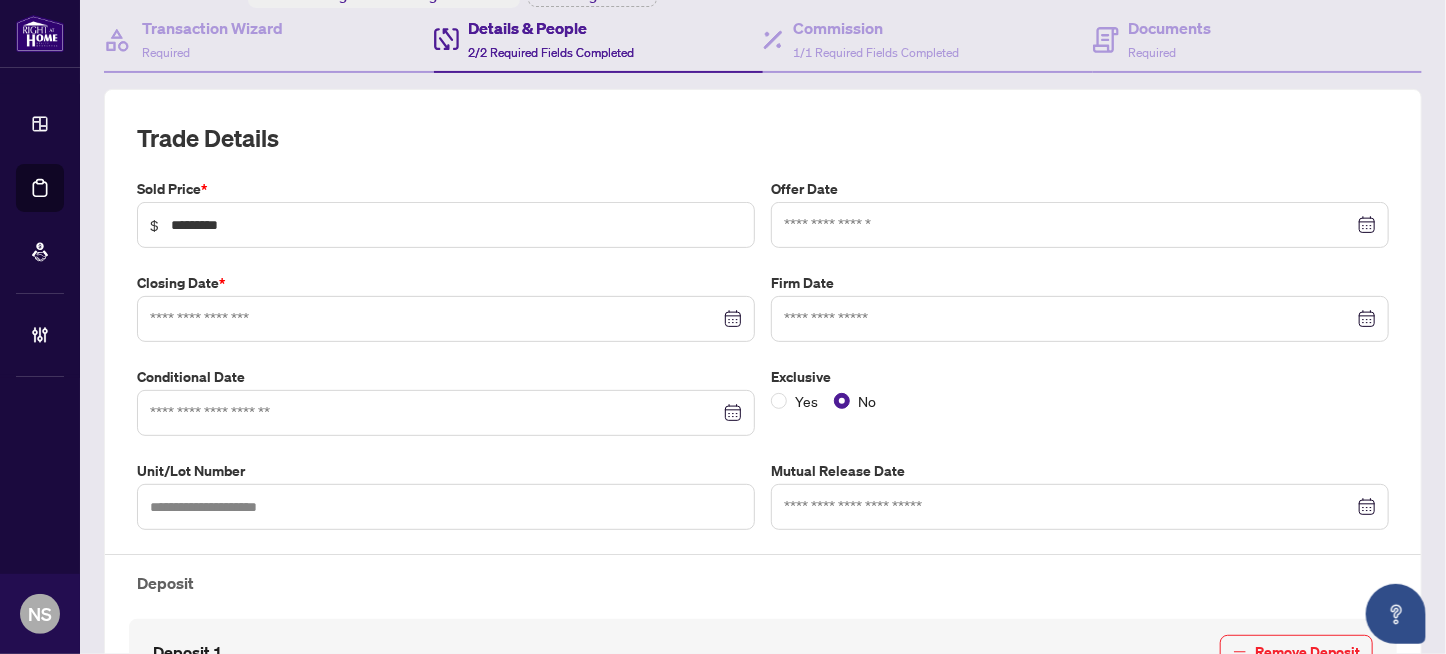type on "**********" 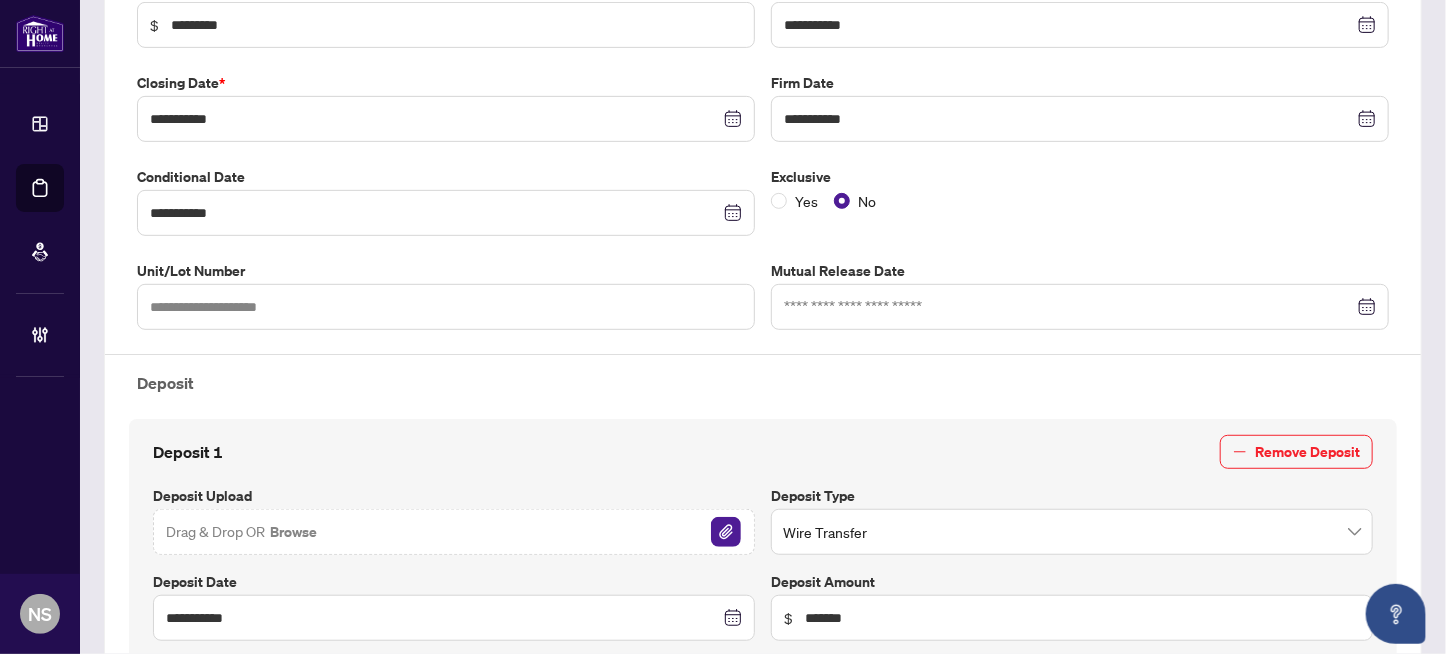 scroll, scrollTop: 0, scrollLeft: 0, axis: both 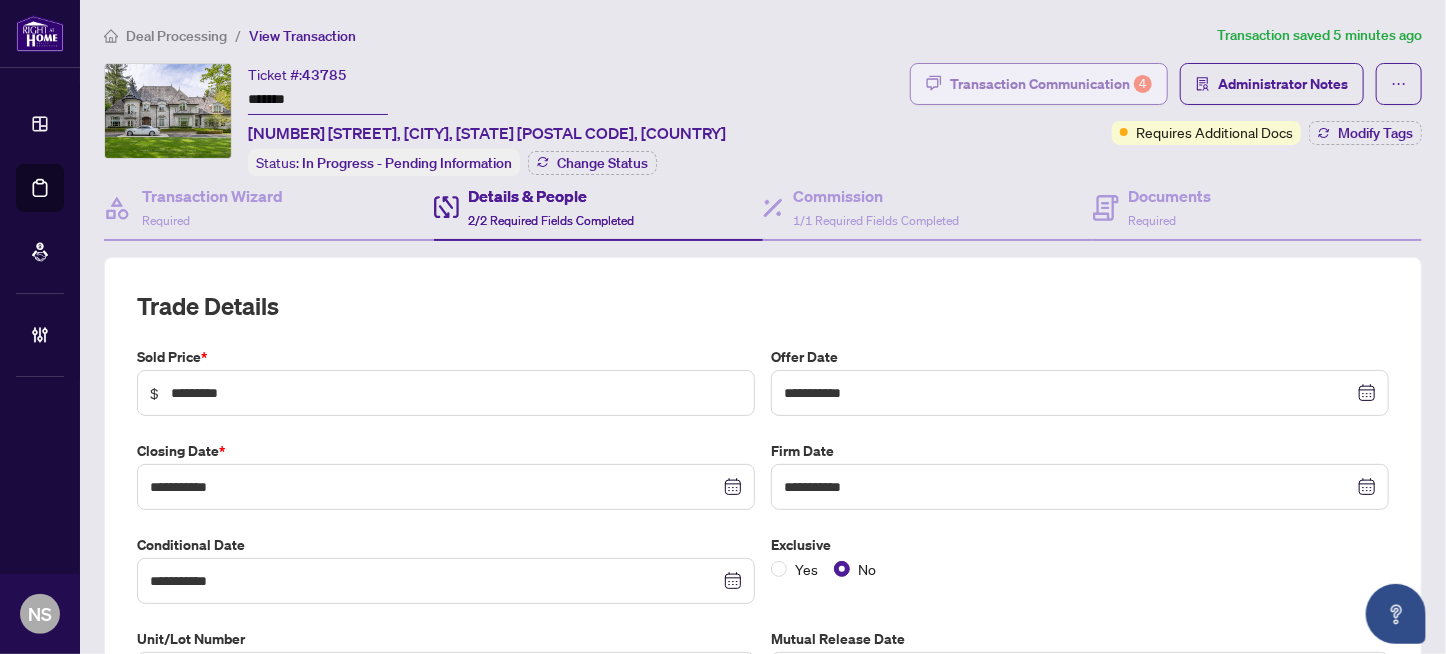click on "Transaction Communication 4" at bounding box center [1051, 84] 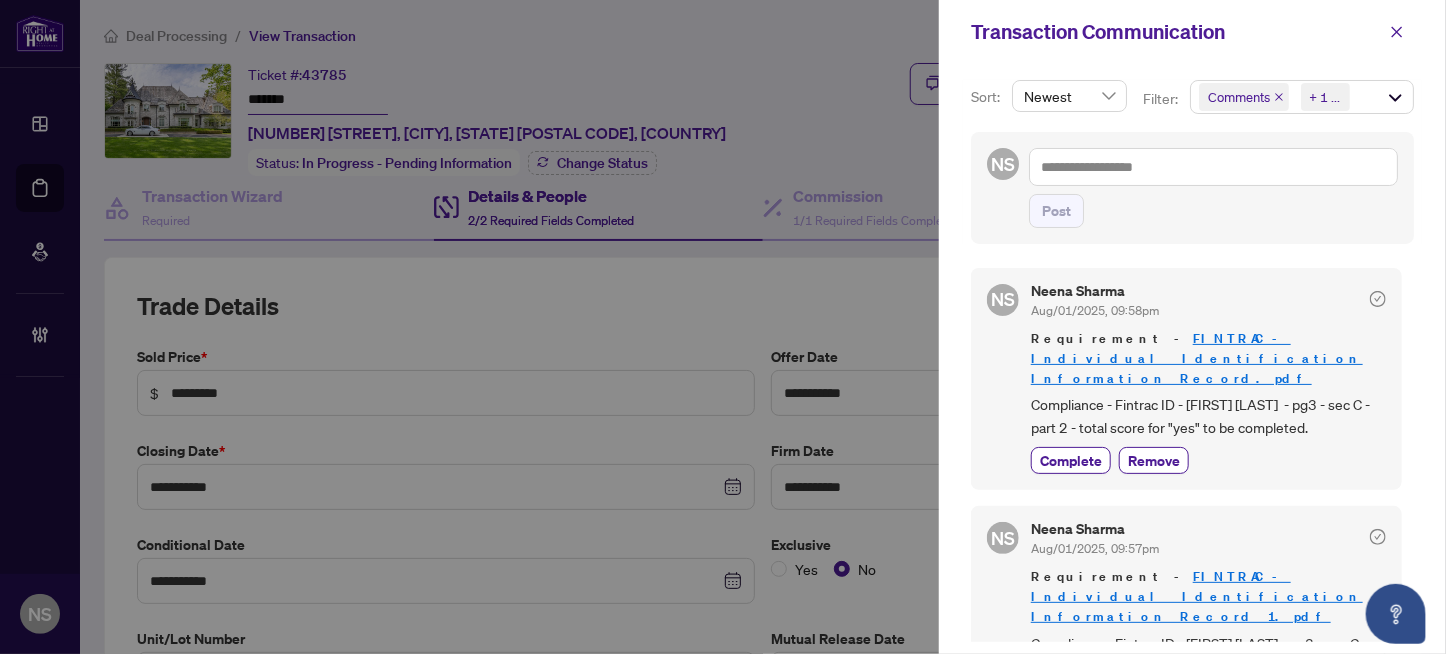 click at bounding box center [1213, 167] 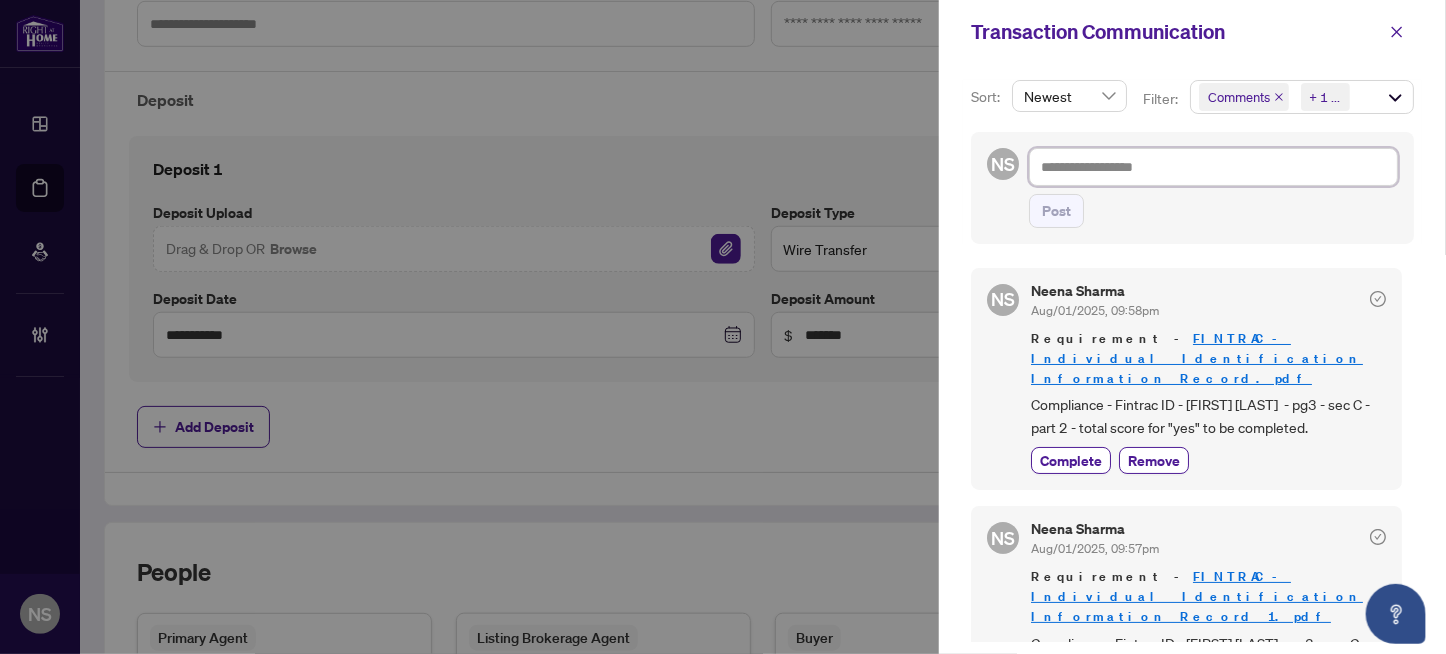 click at bounding box center [1213, 167] 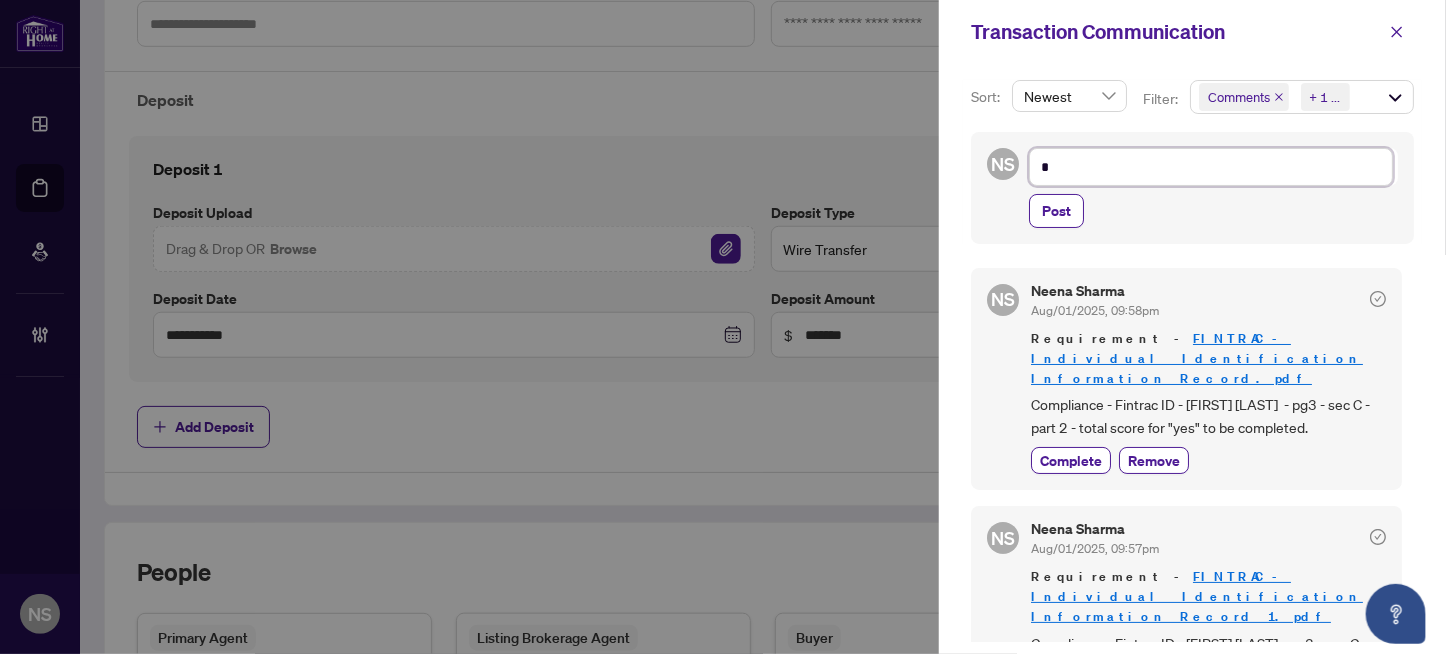 type on "**" 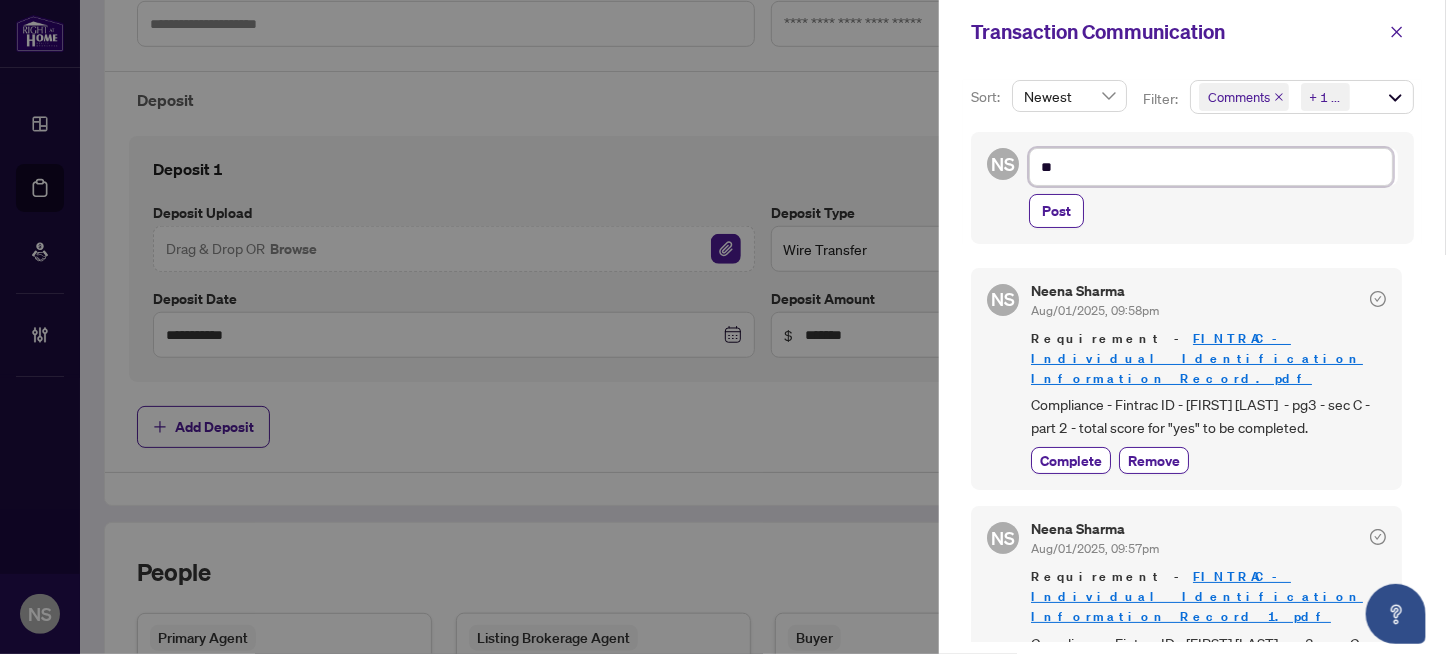 type on "***" 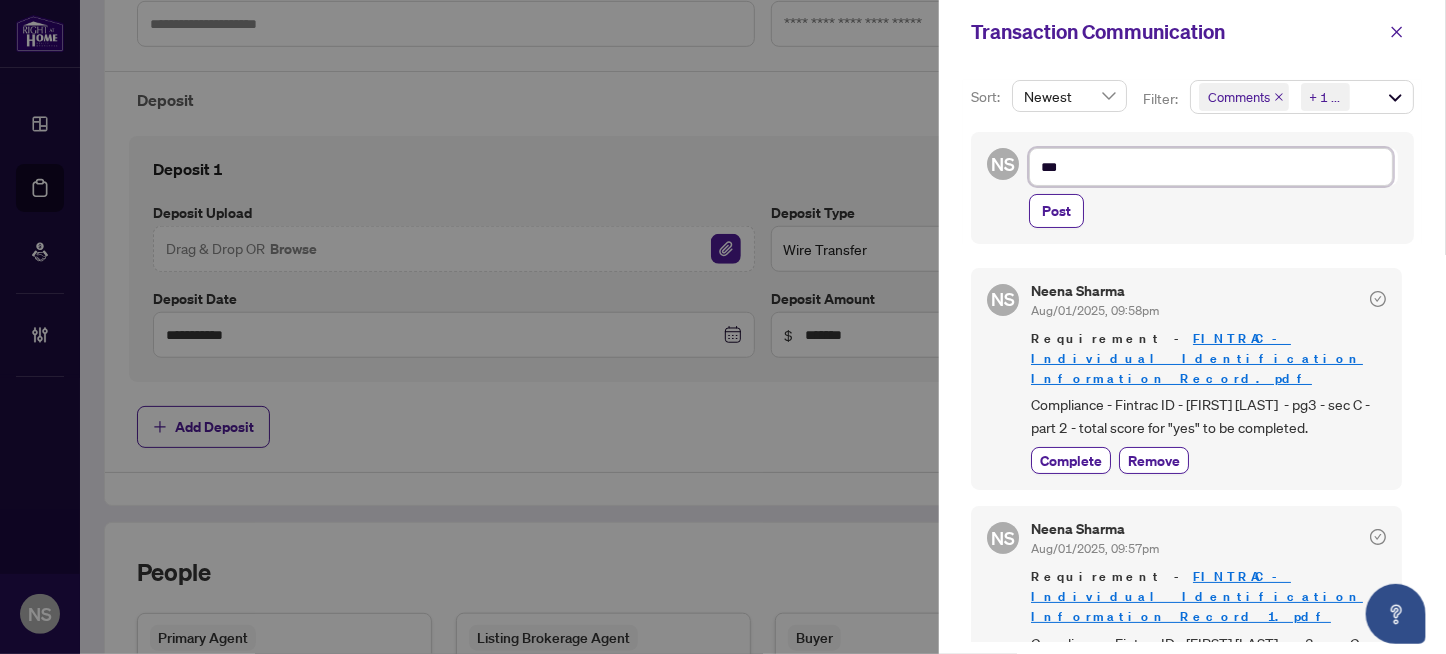 type on "****" 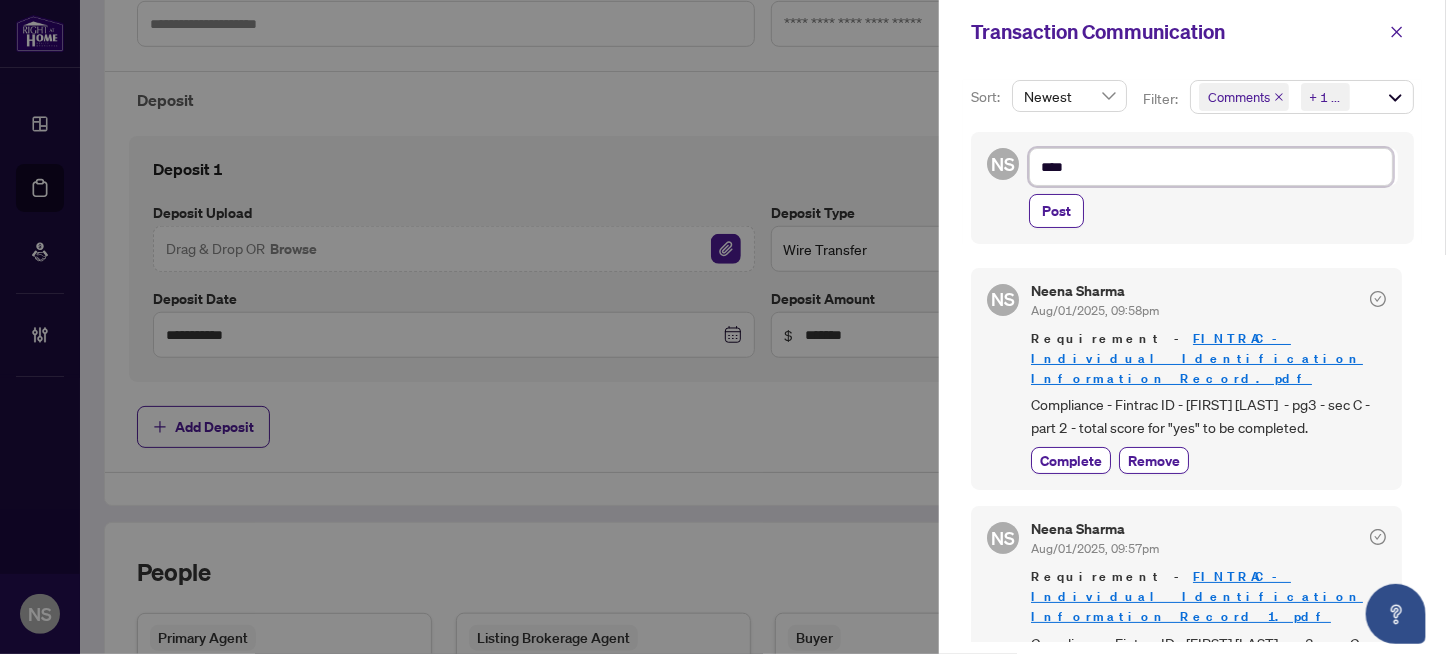 type on "*****" 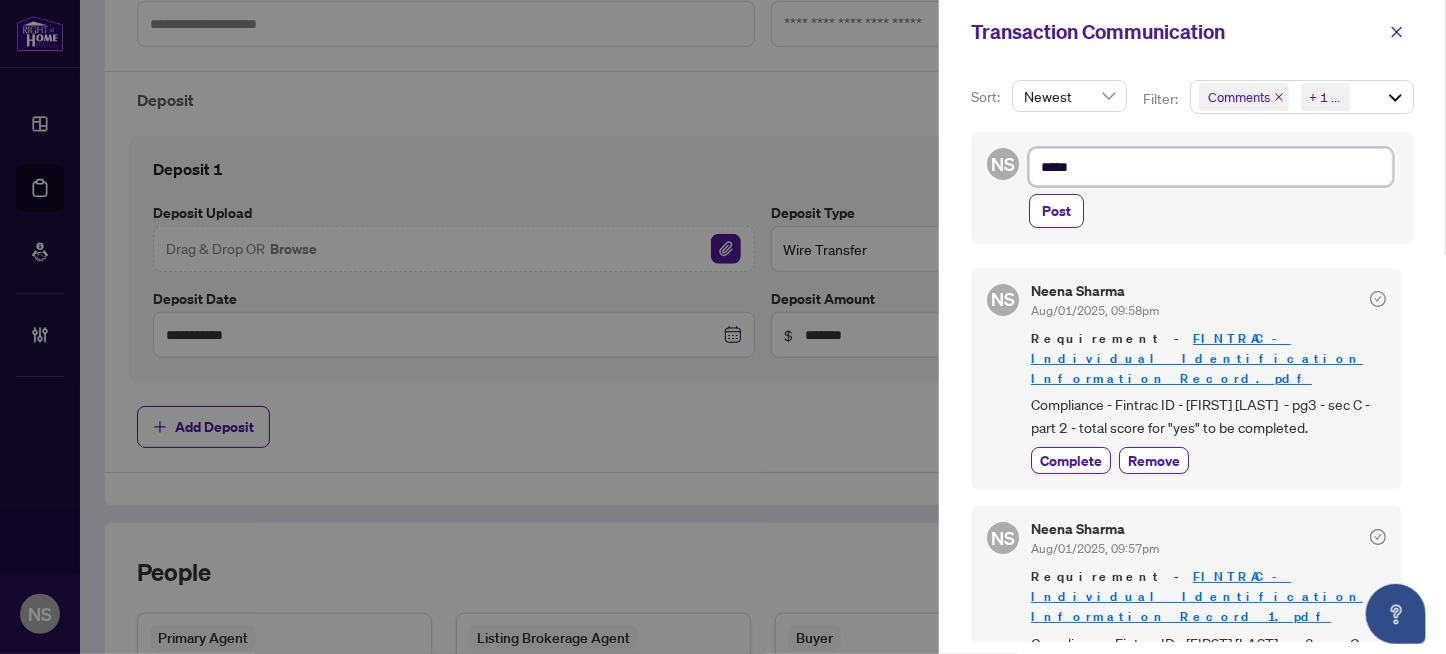 type on "******" 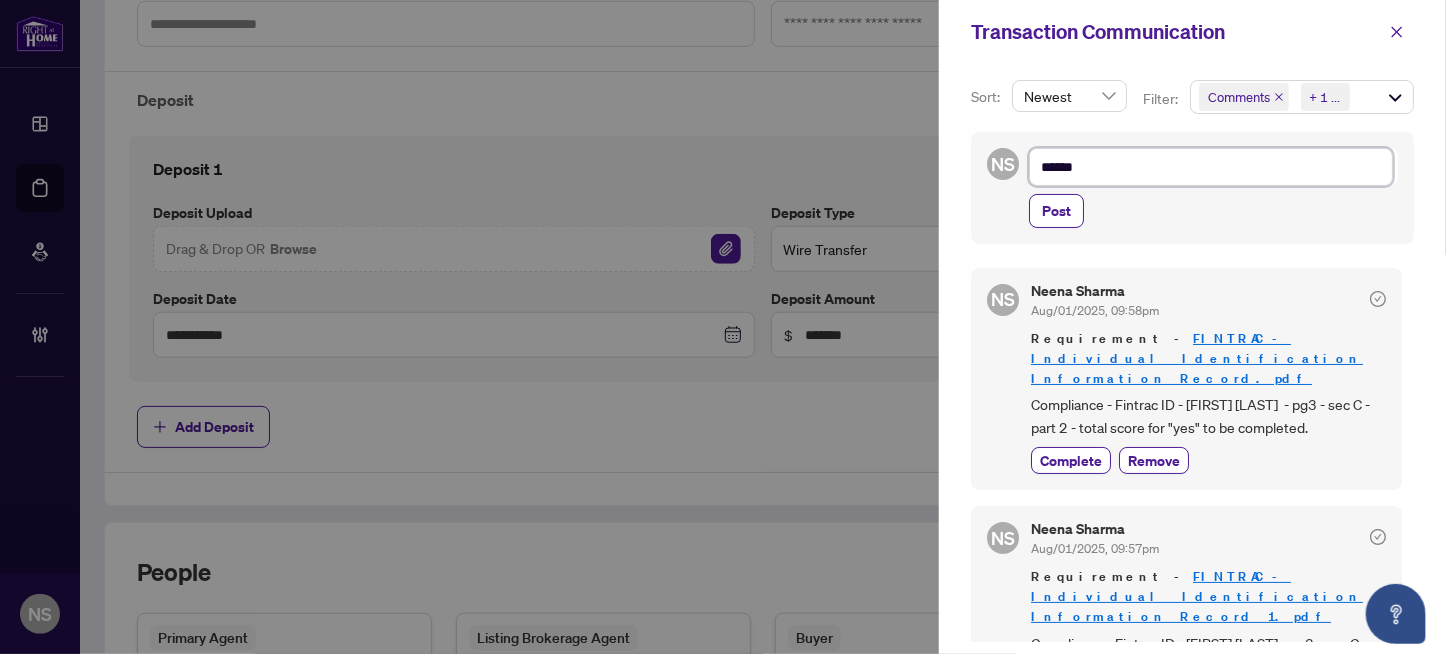 type on "*******" 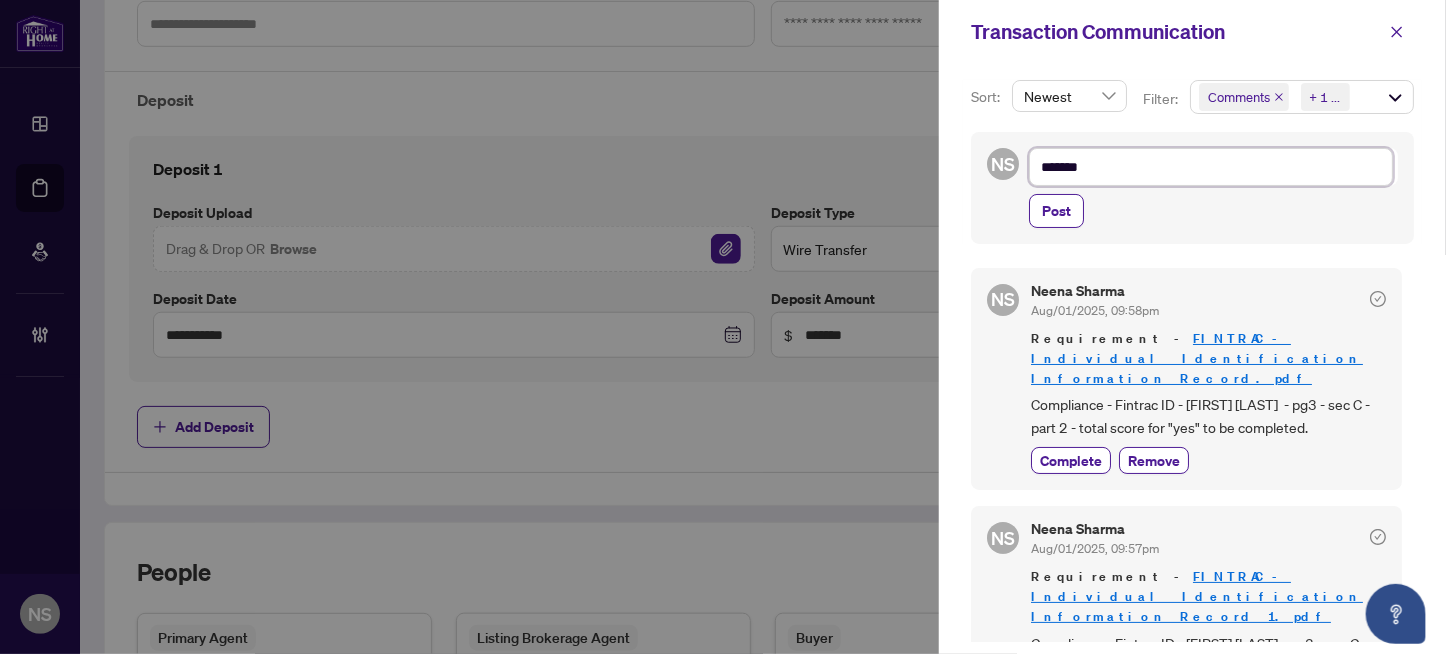 type on "********" 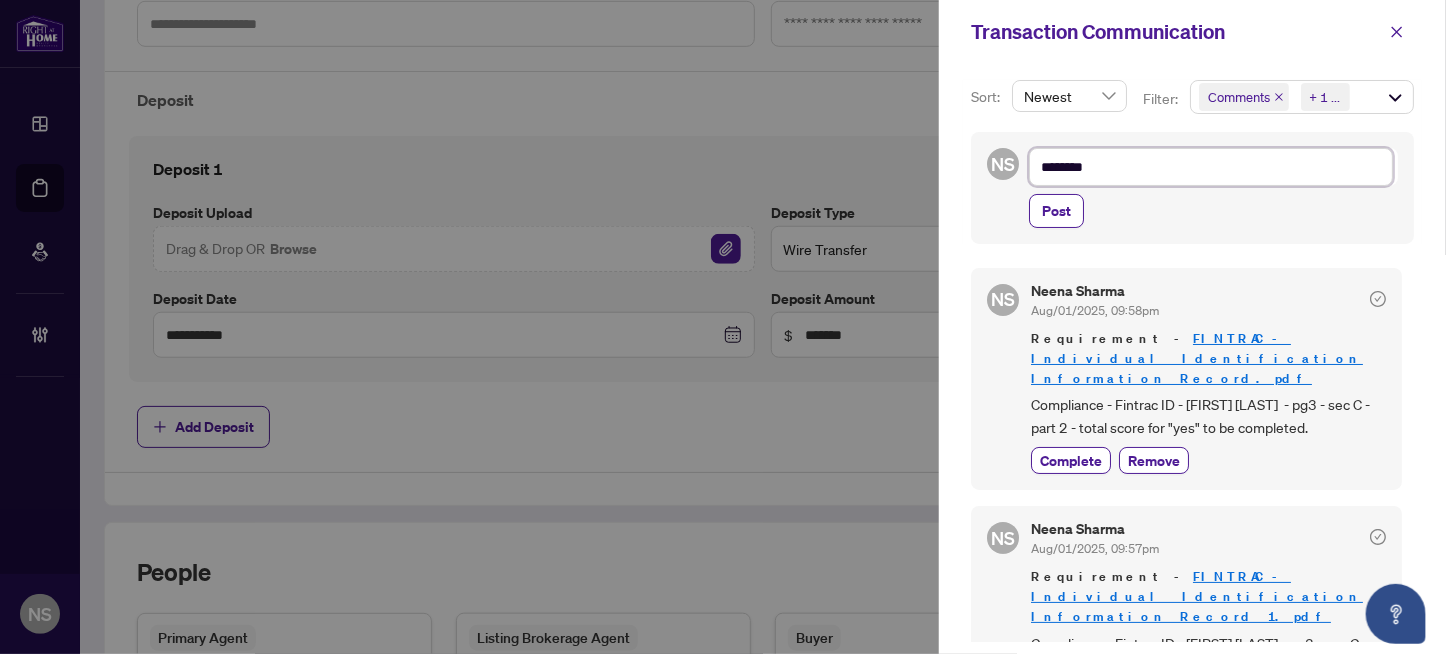 type on "*******" 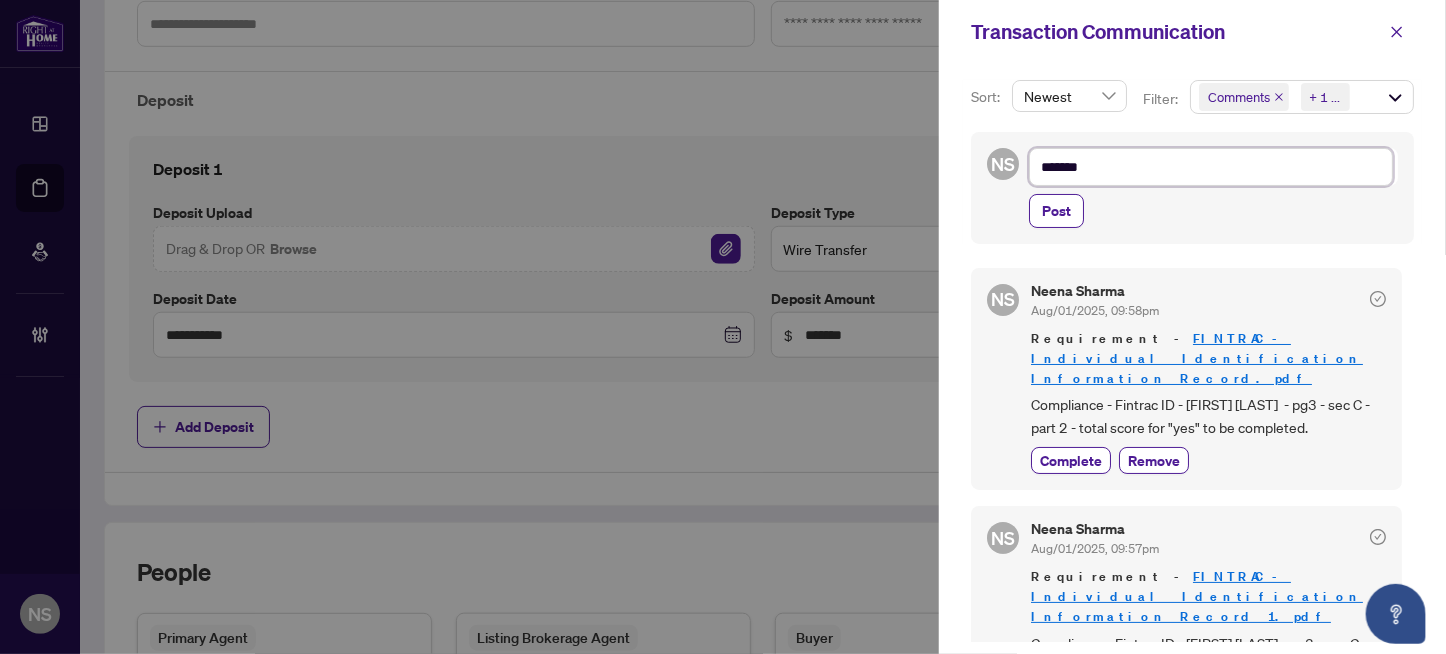 type on "******" 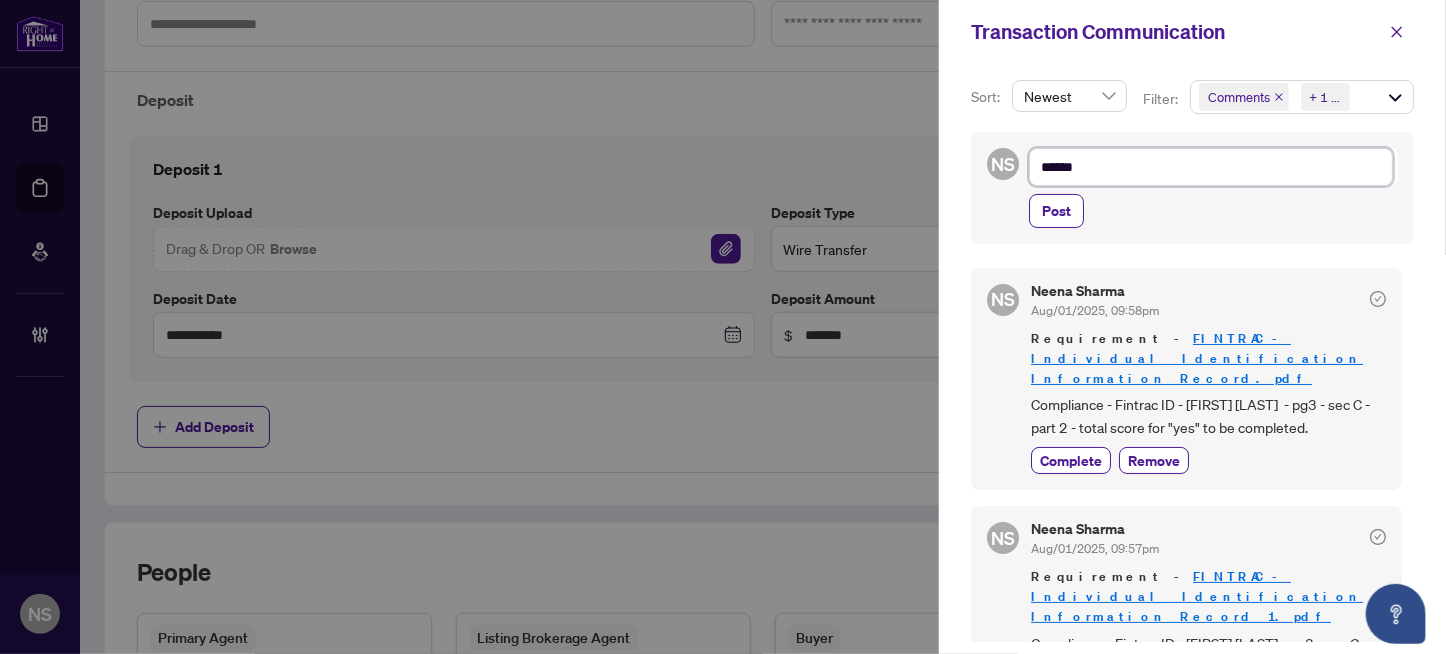 type on "*******" 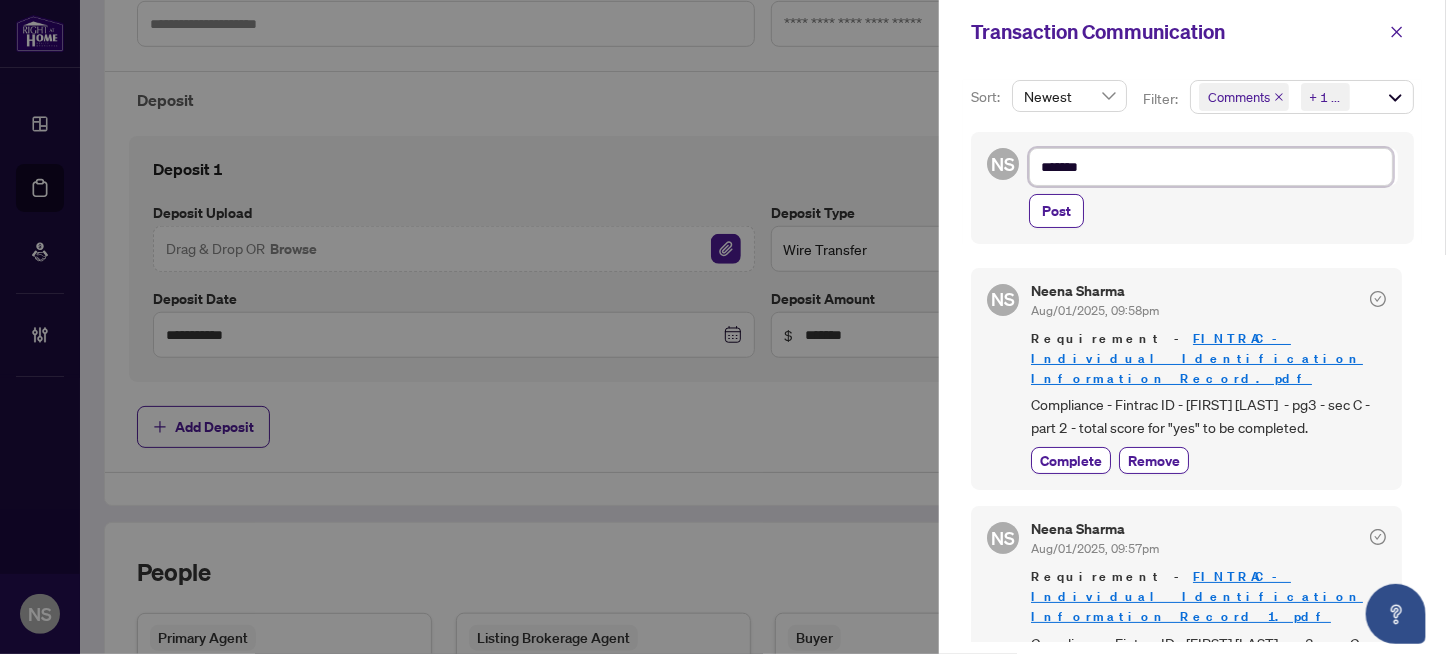 type on "********" 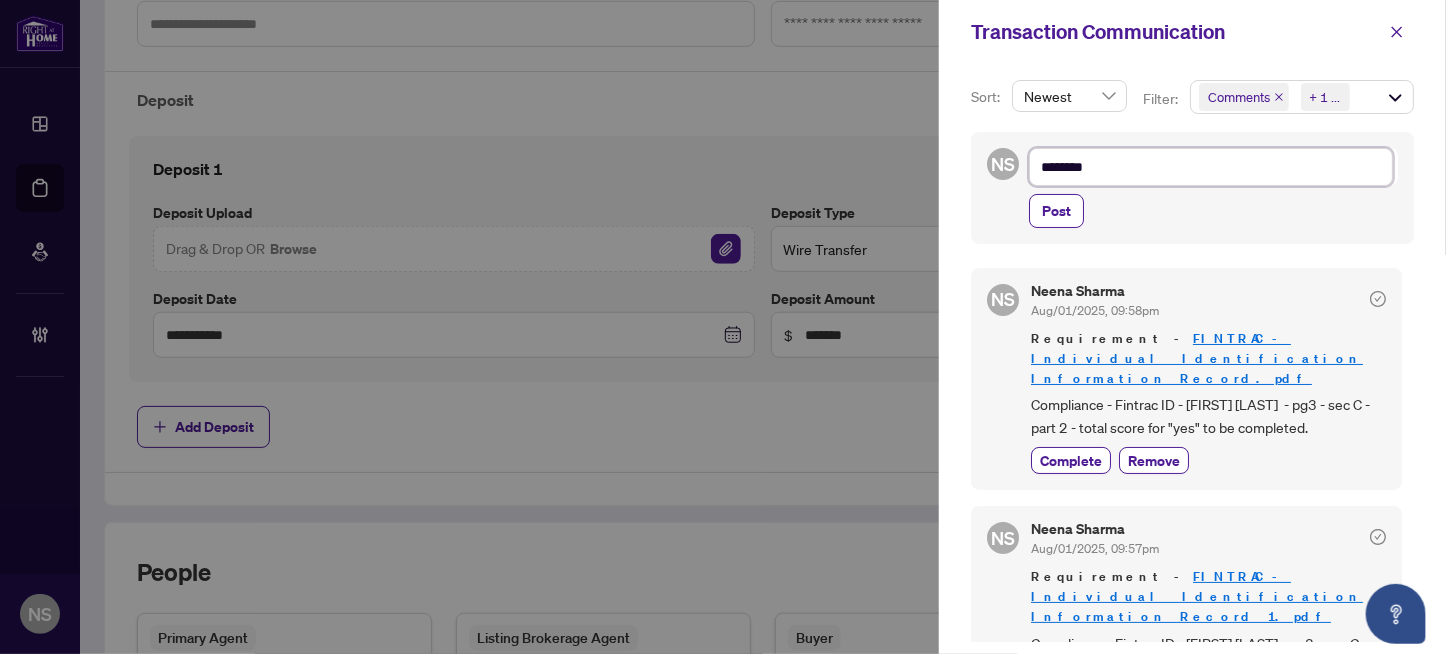 type on "********" 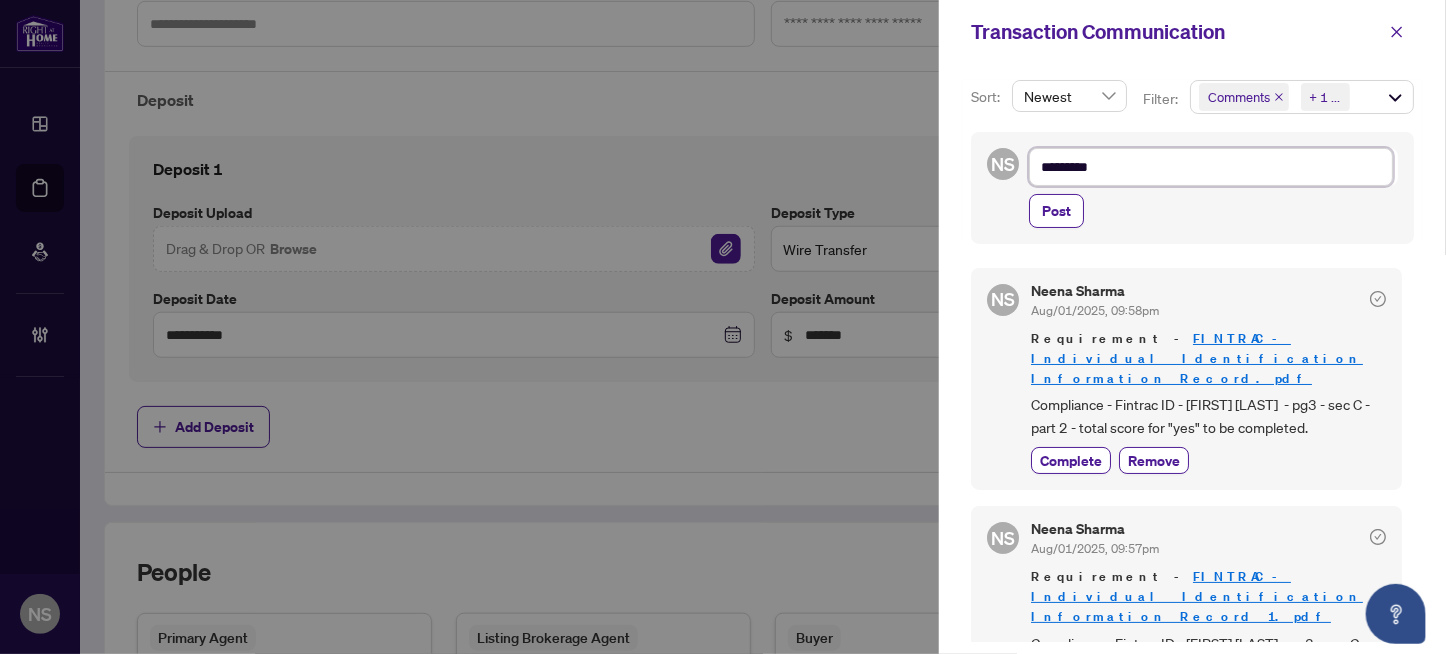 type on "**********" 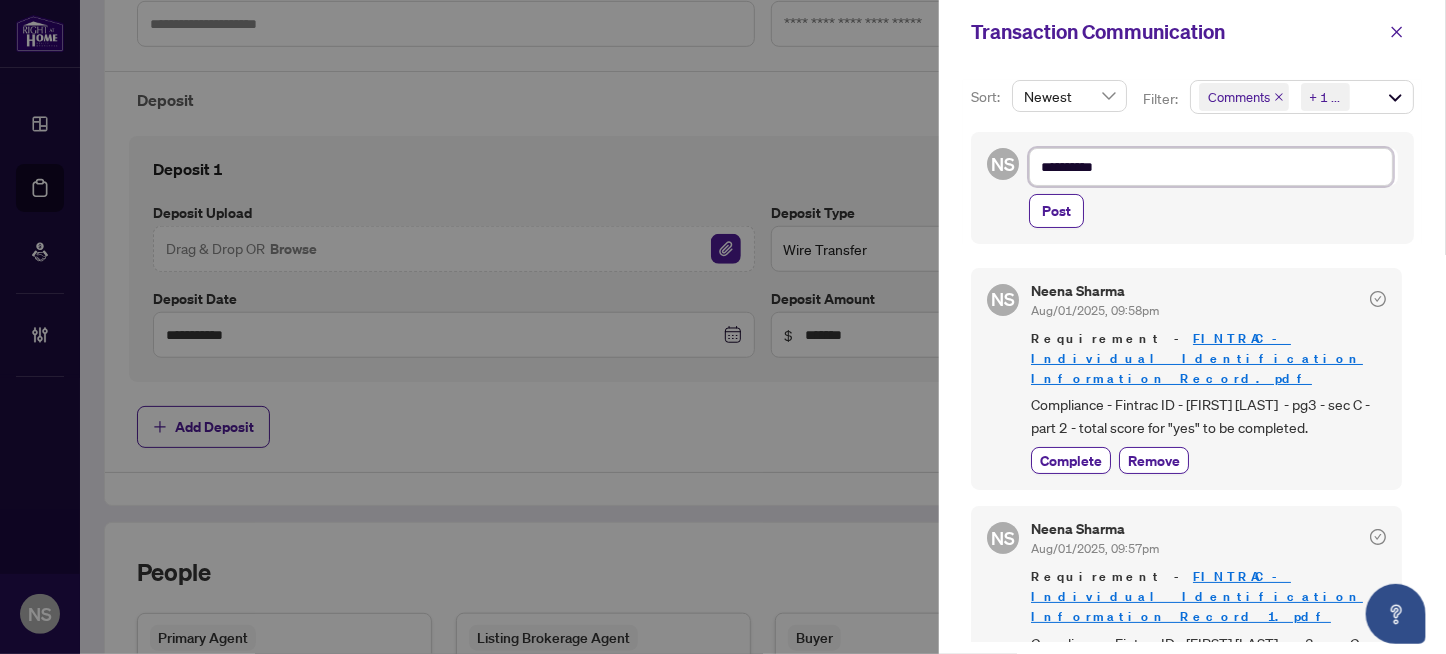 type on "**********" 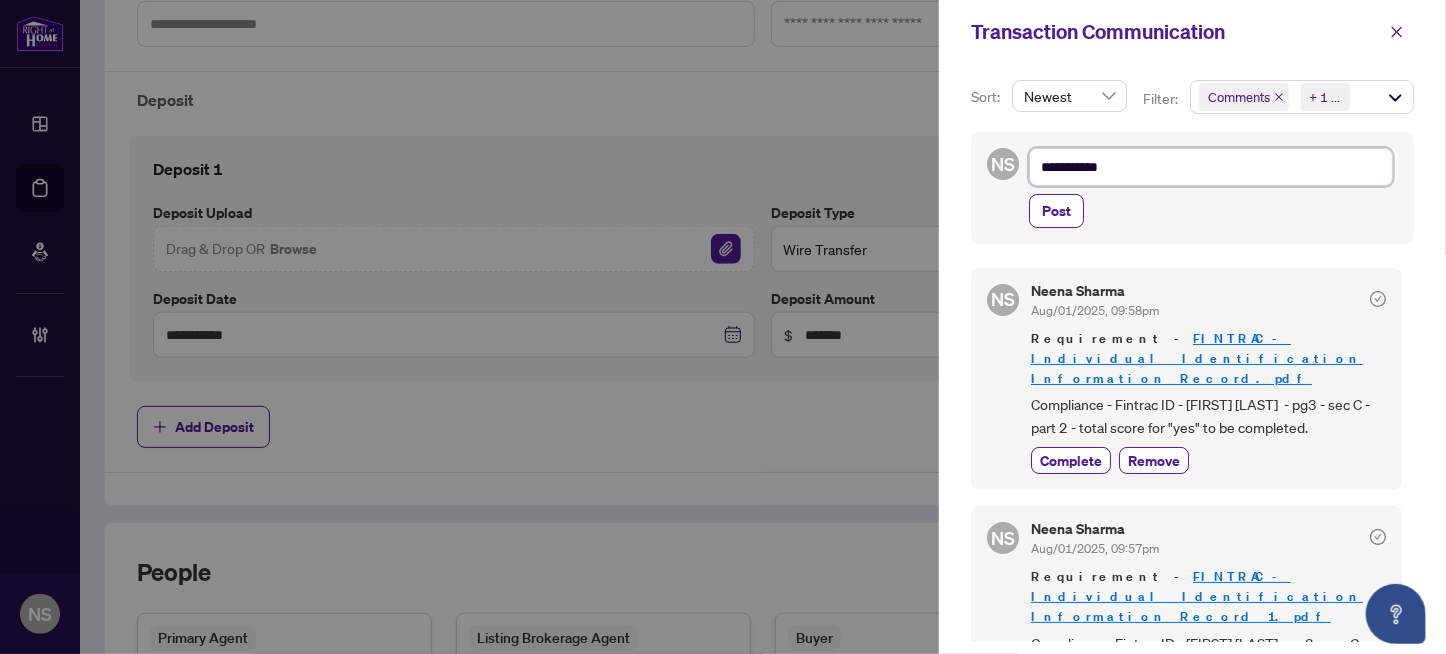 type on "**********" 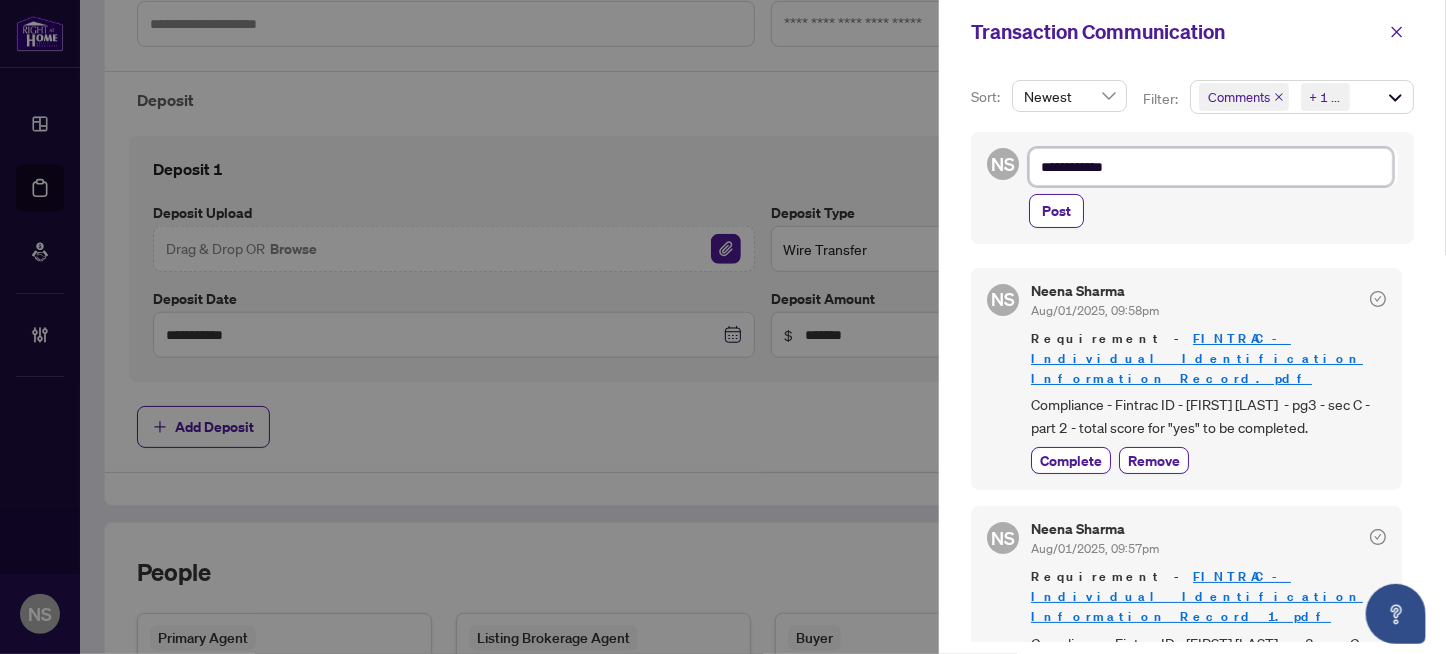type on "**********" 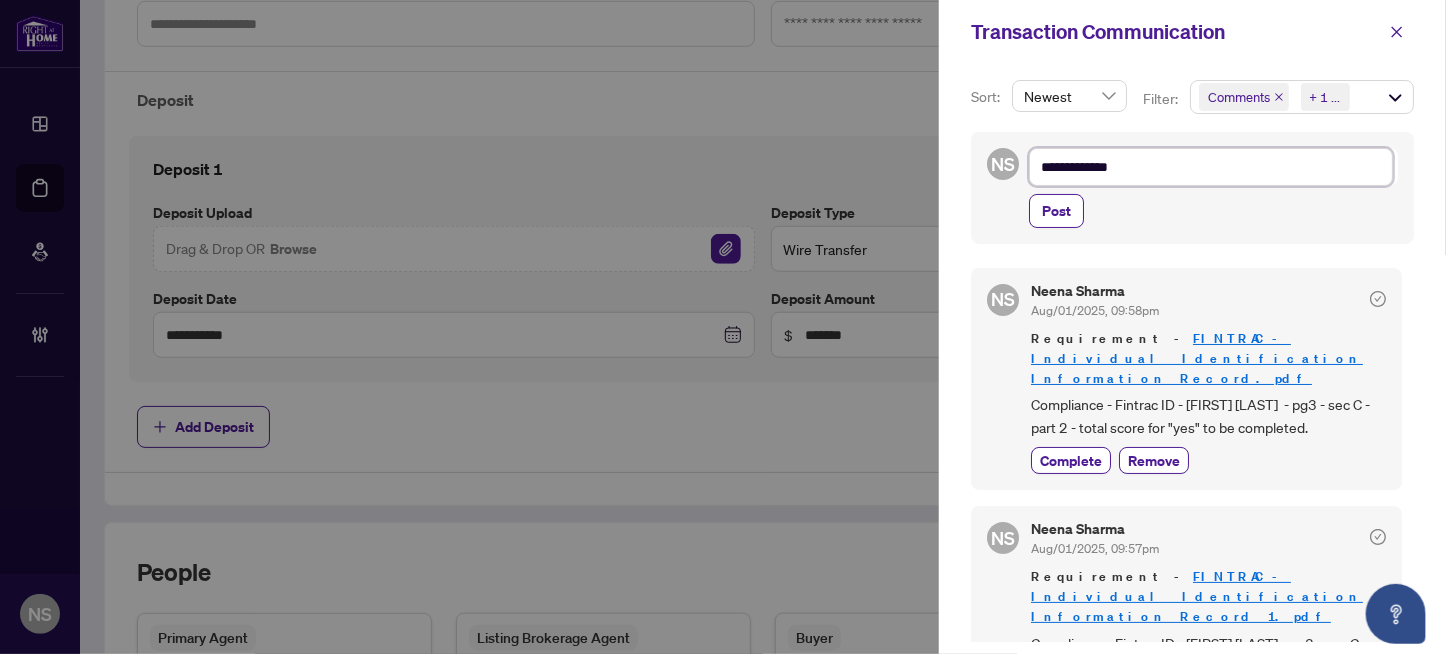 type on "**********" 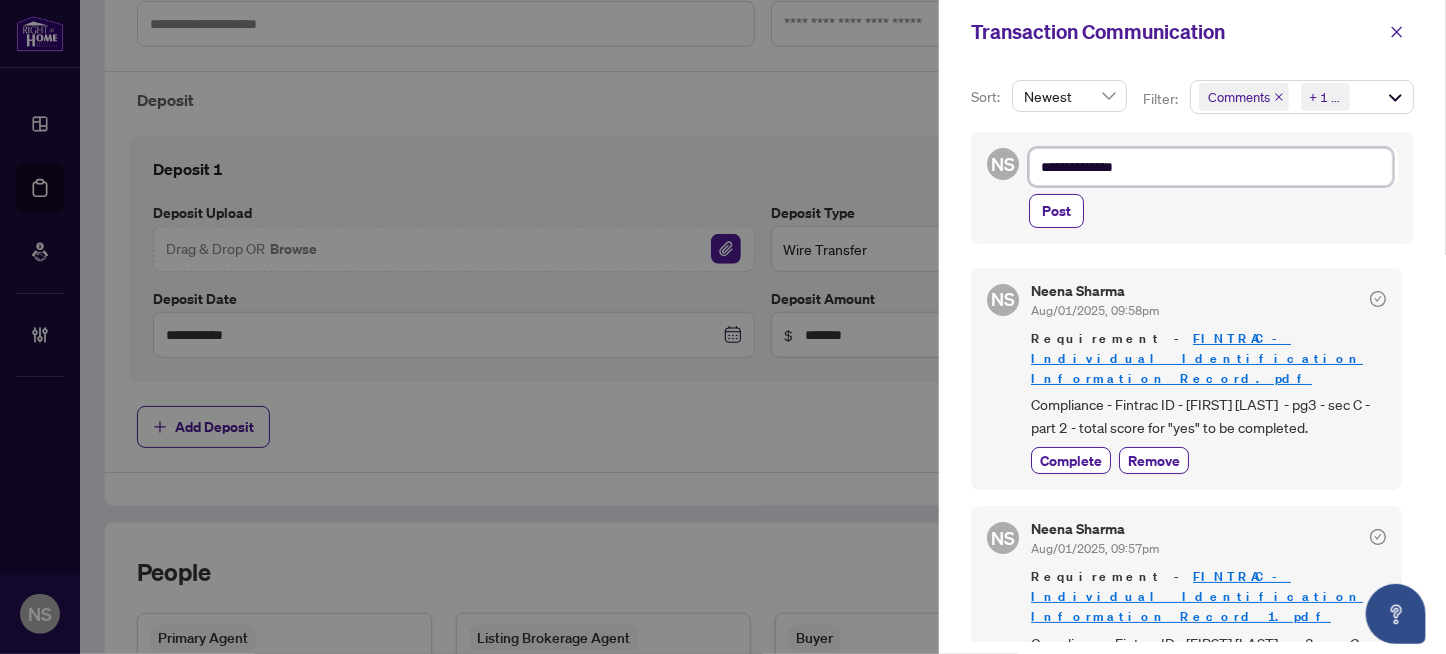 type on "**********" 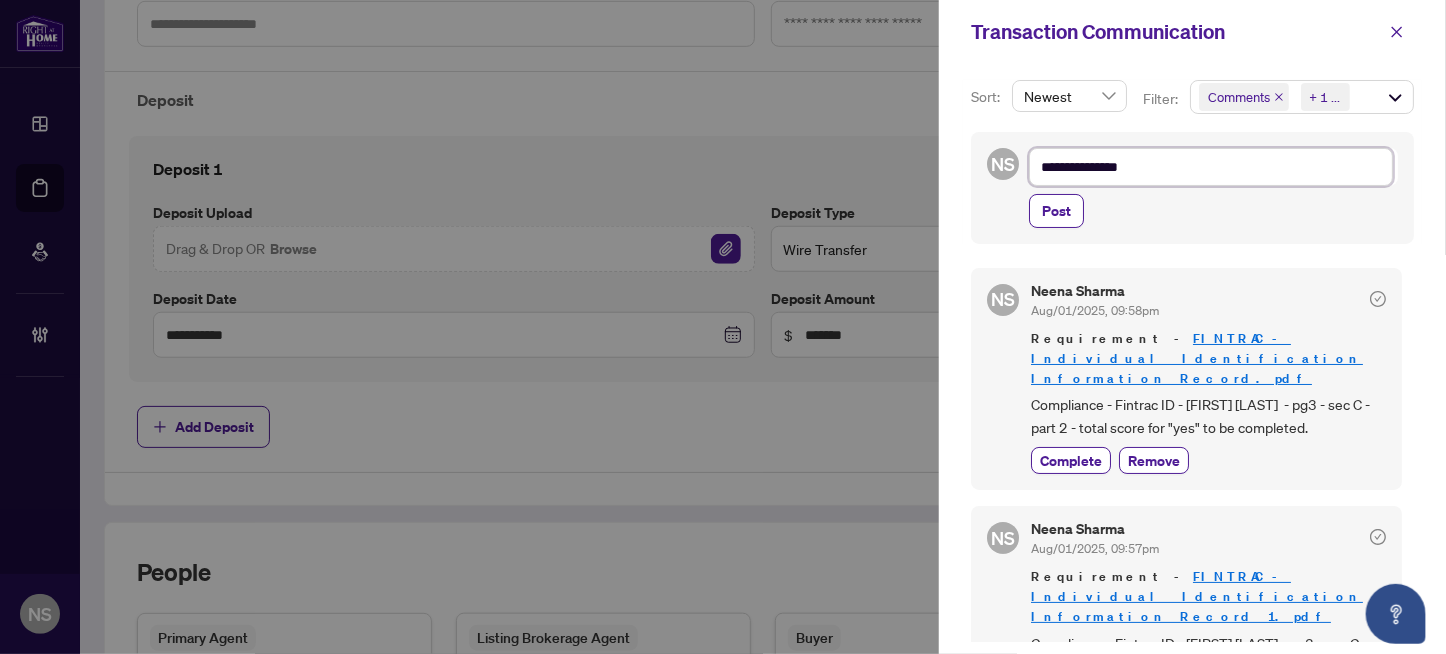 type on "**********" 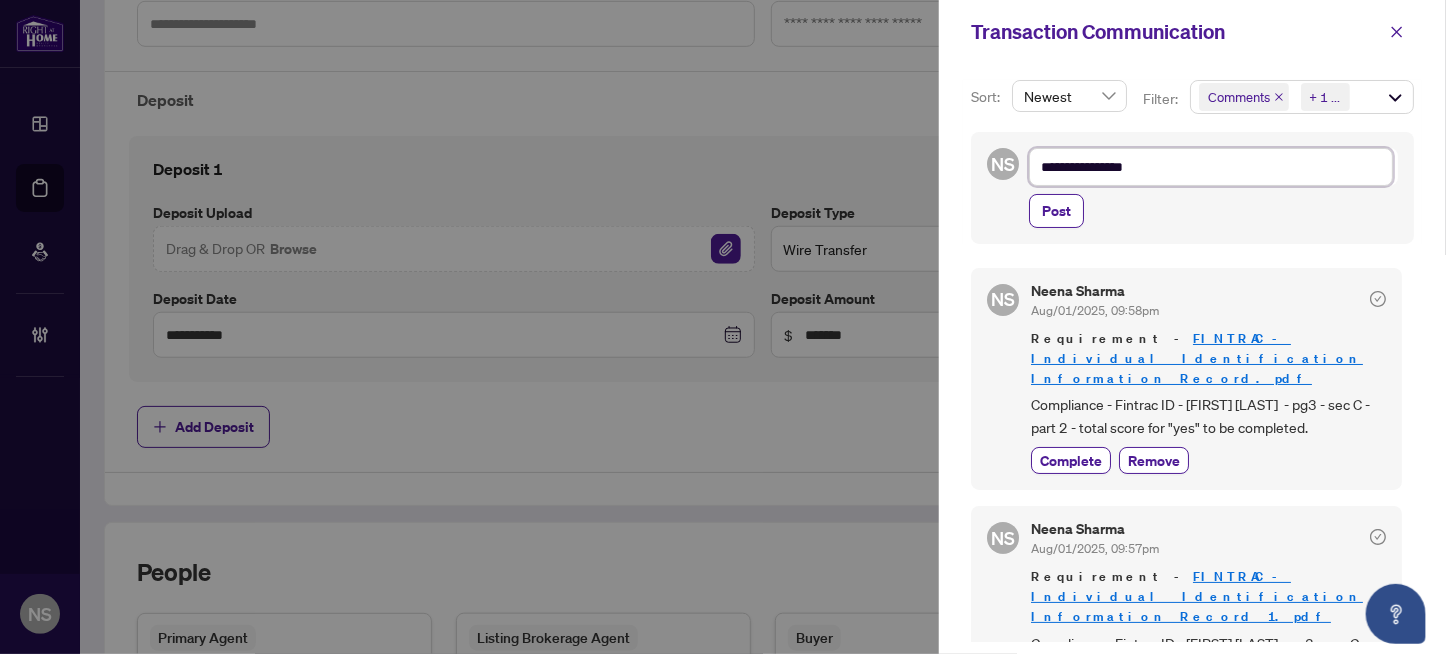 type on "**********" 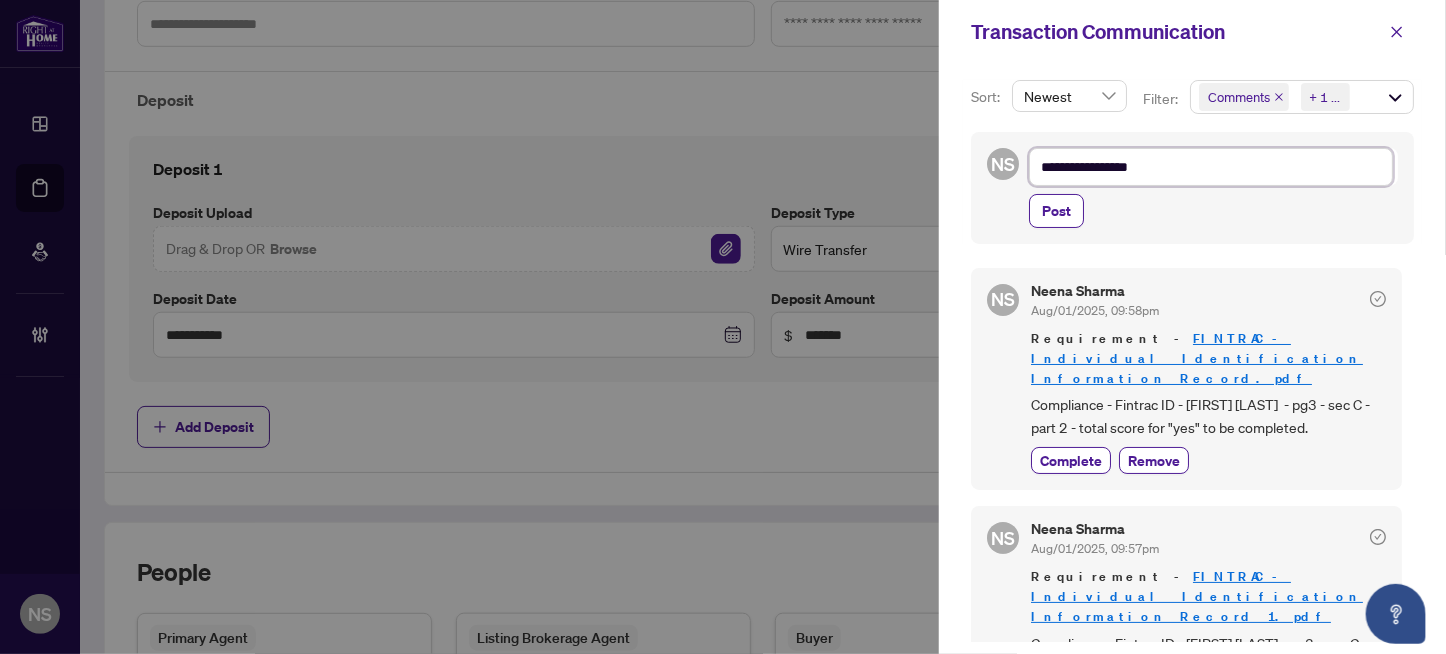 type on "**********" 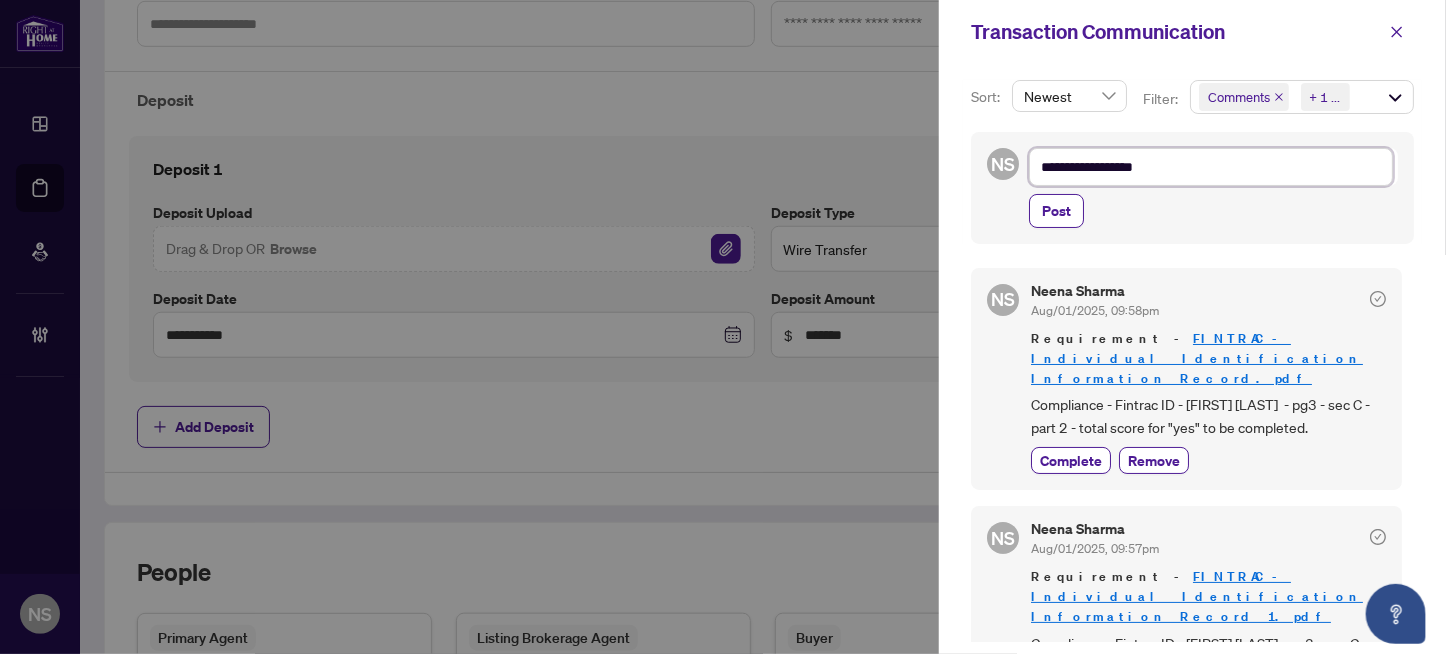 type on "**********" 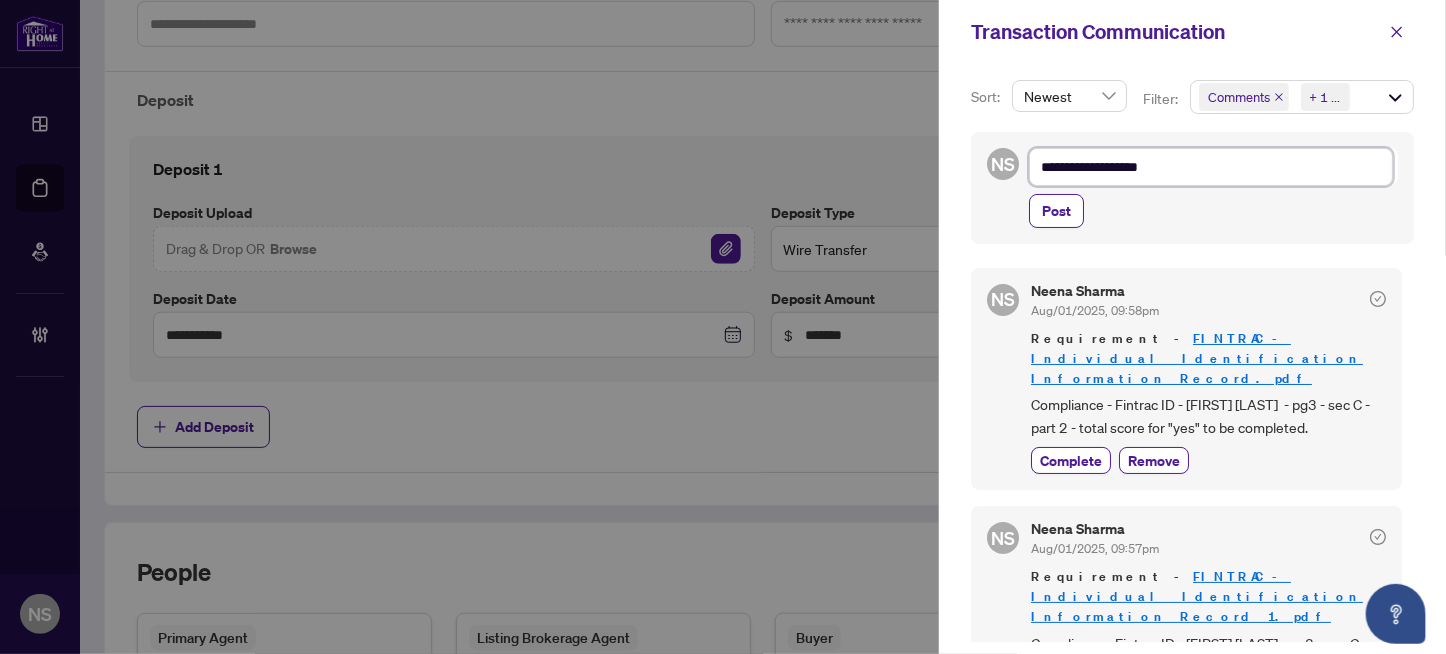 type on "**********" 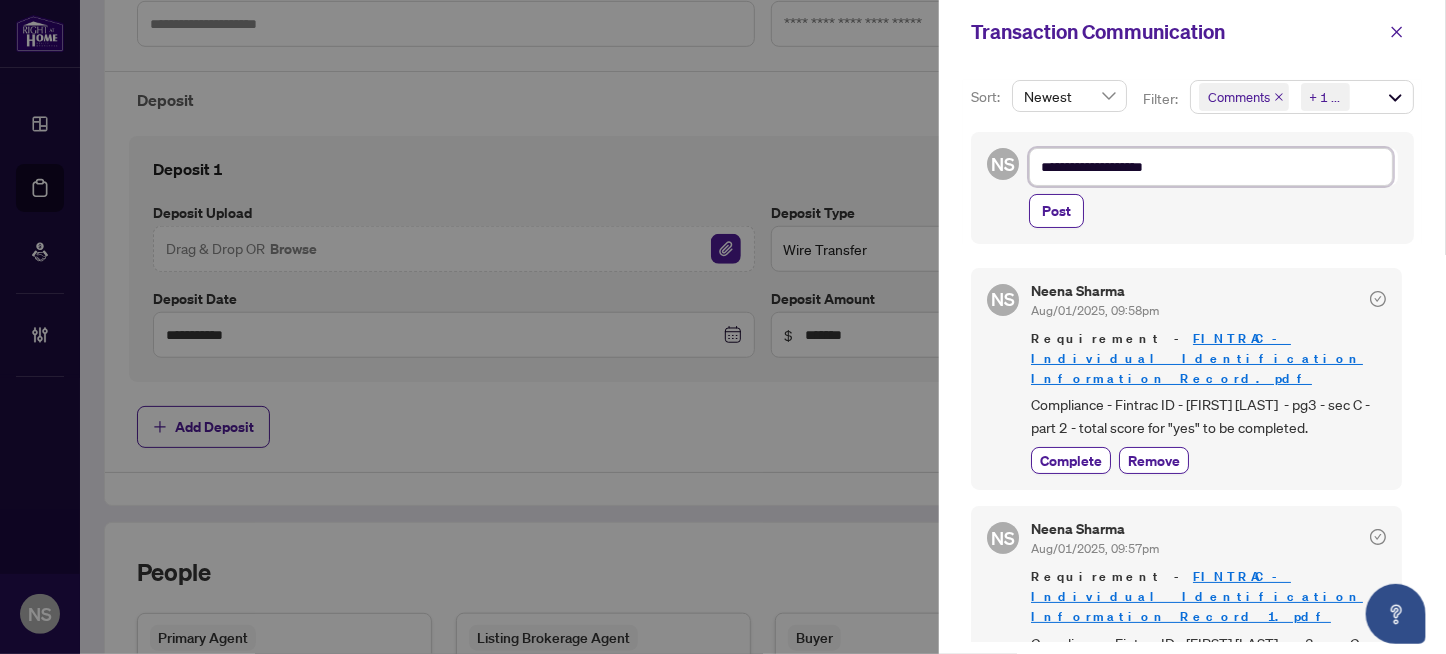 type on "**********" 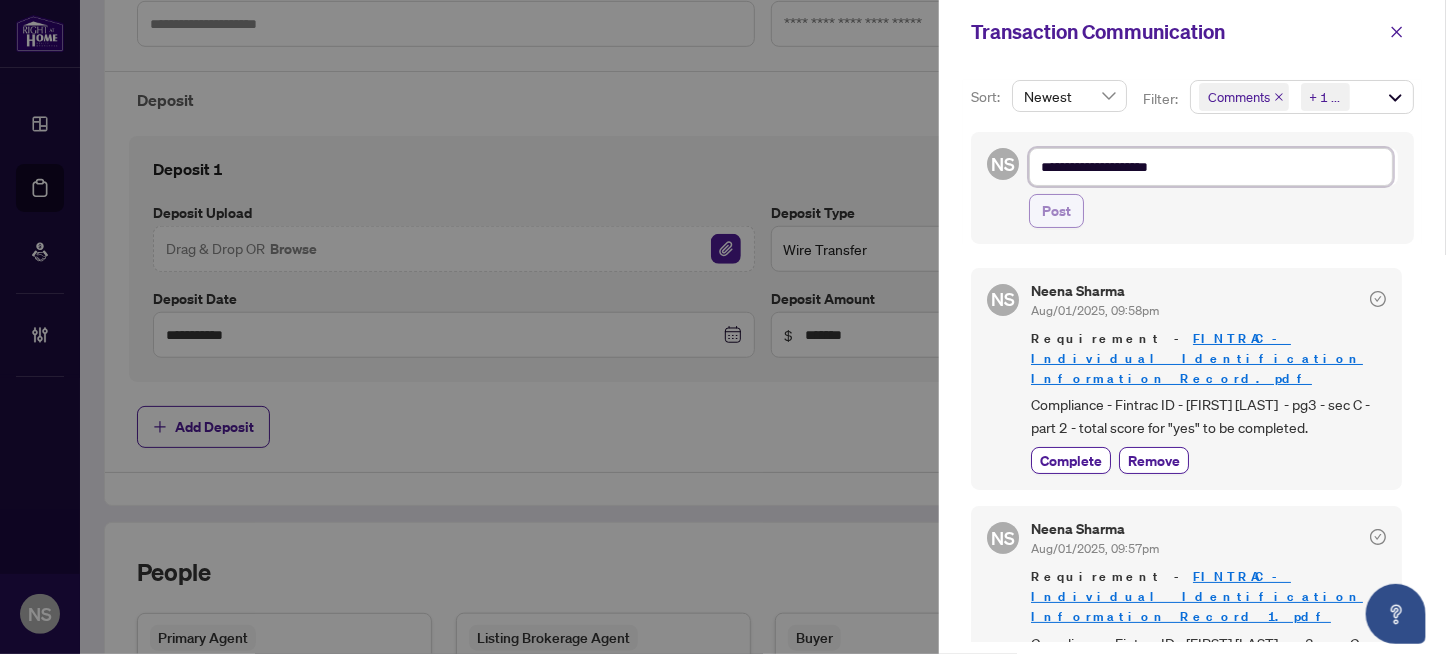 type on "**********" 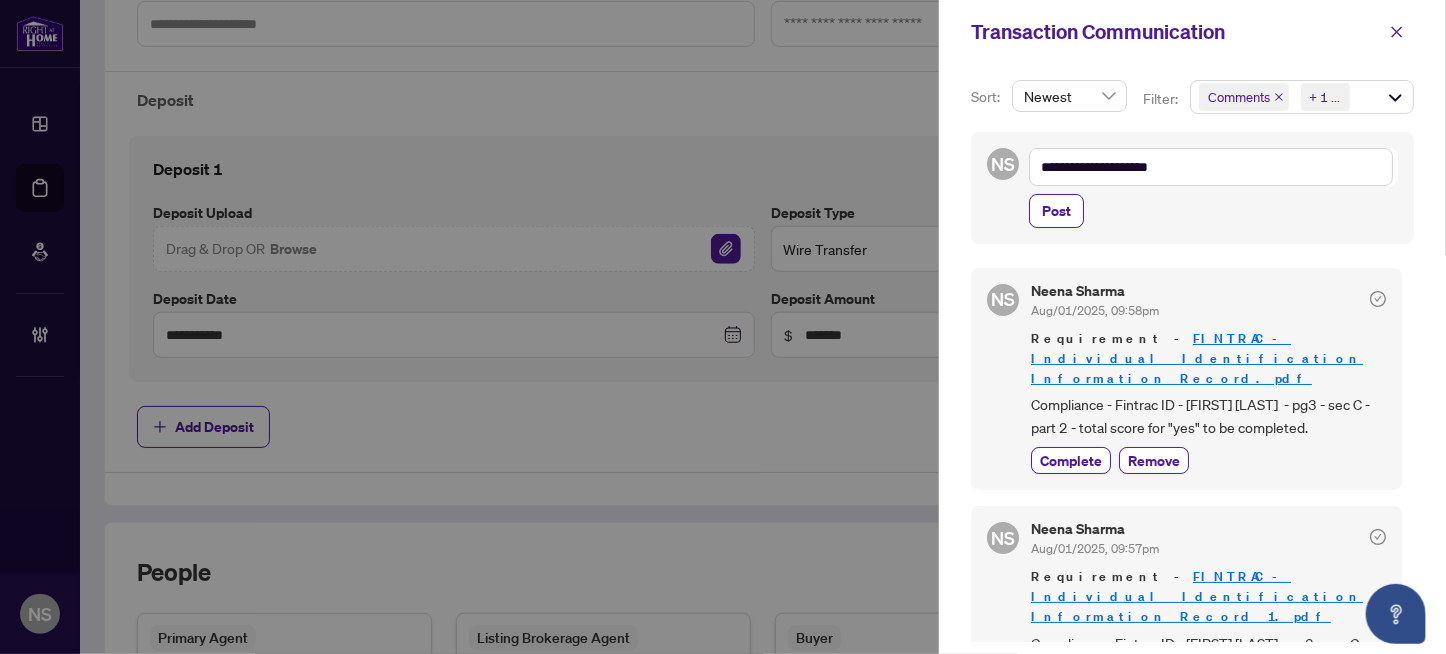 drag, startPoint x: 1049, startPoint y: 216, endPoint x: 1104, endPoint y: 300, distance: 100.40418 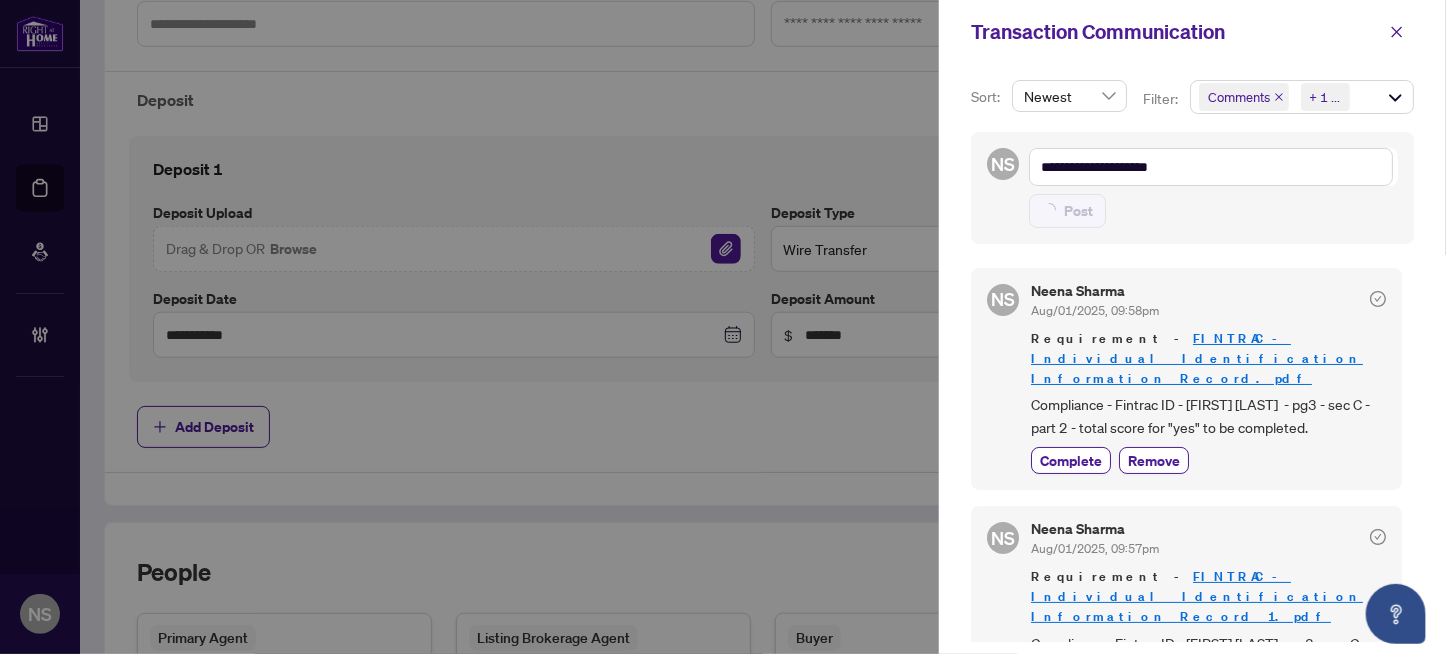 type on "**********" 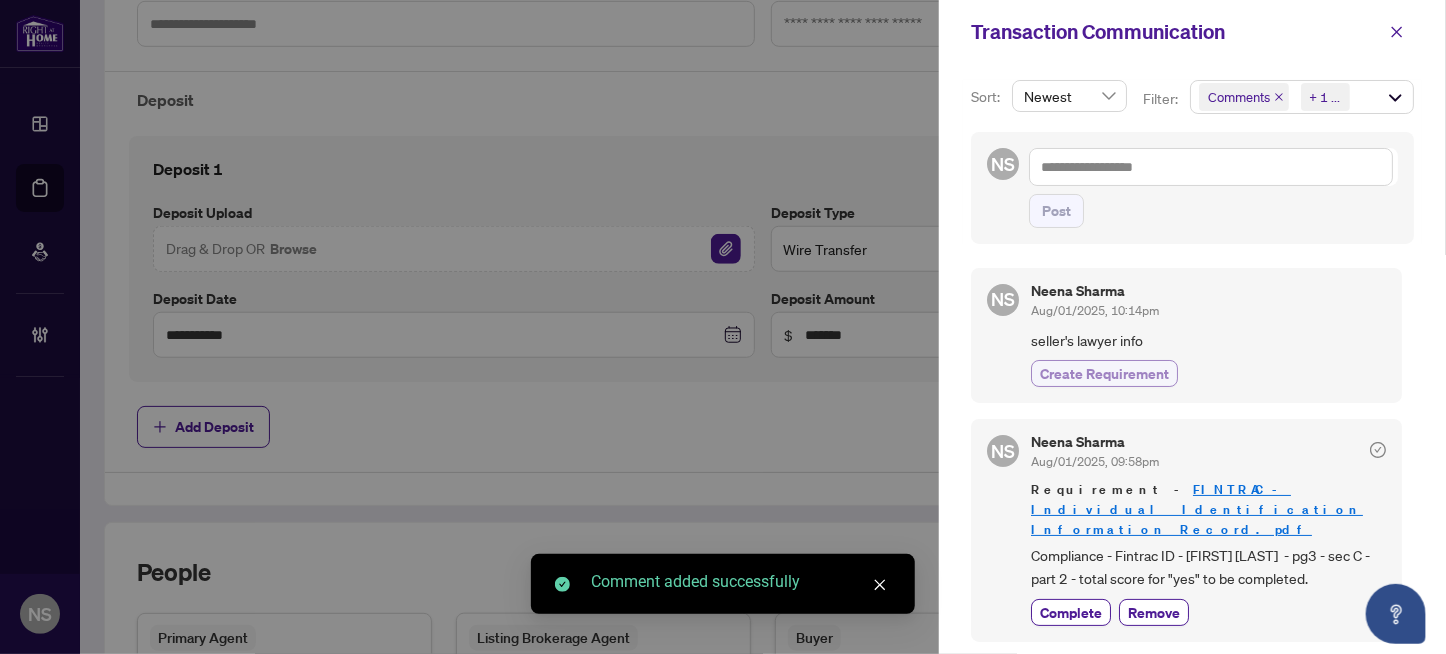 click on "Create Requirement" at bounding box center [1104, 373] 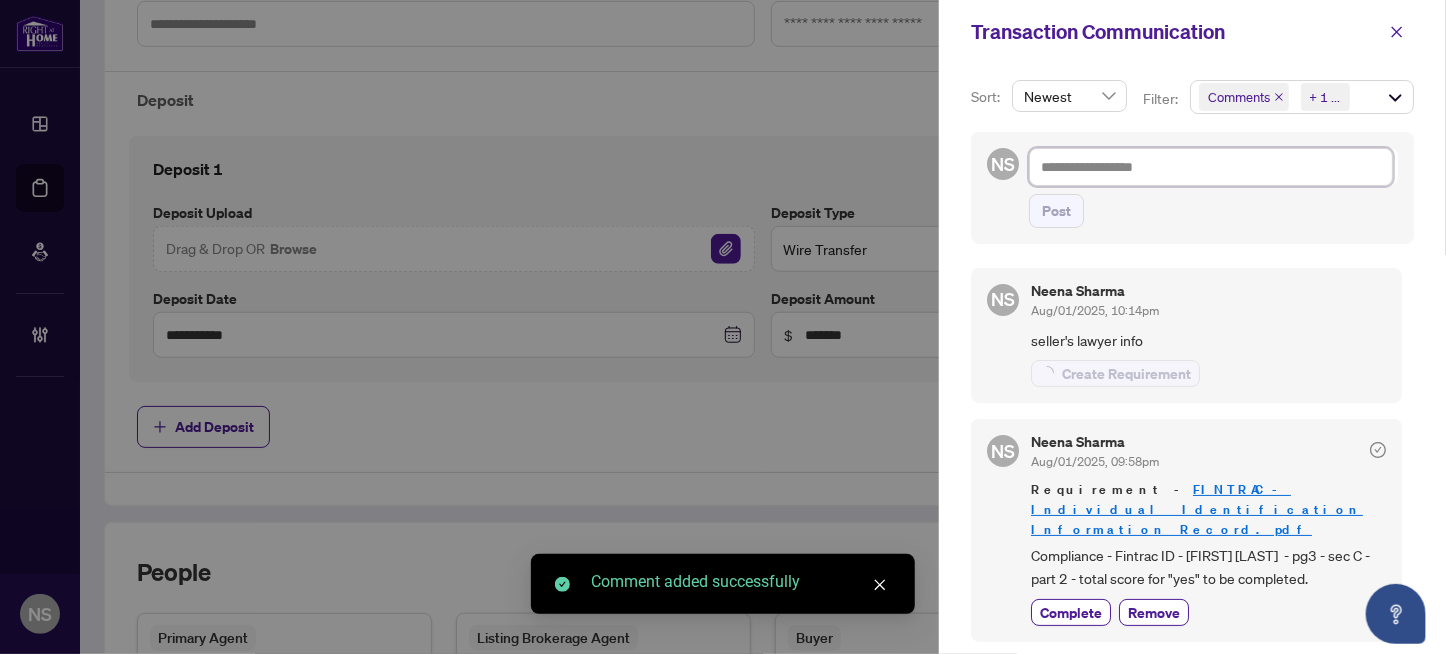 click at bounding box center [1211, 167] 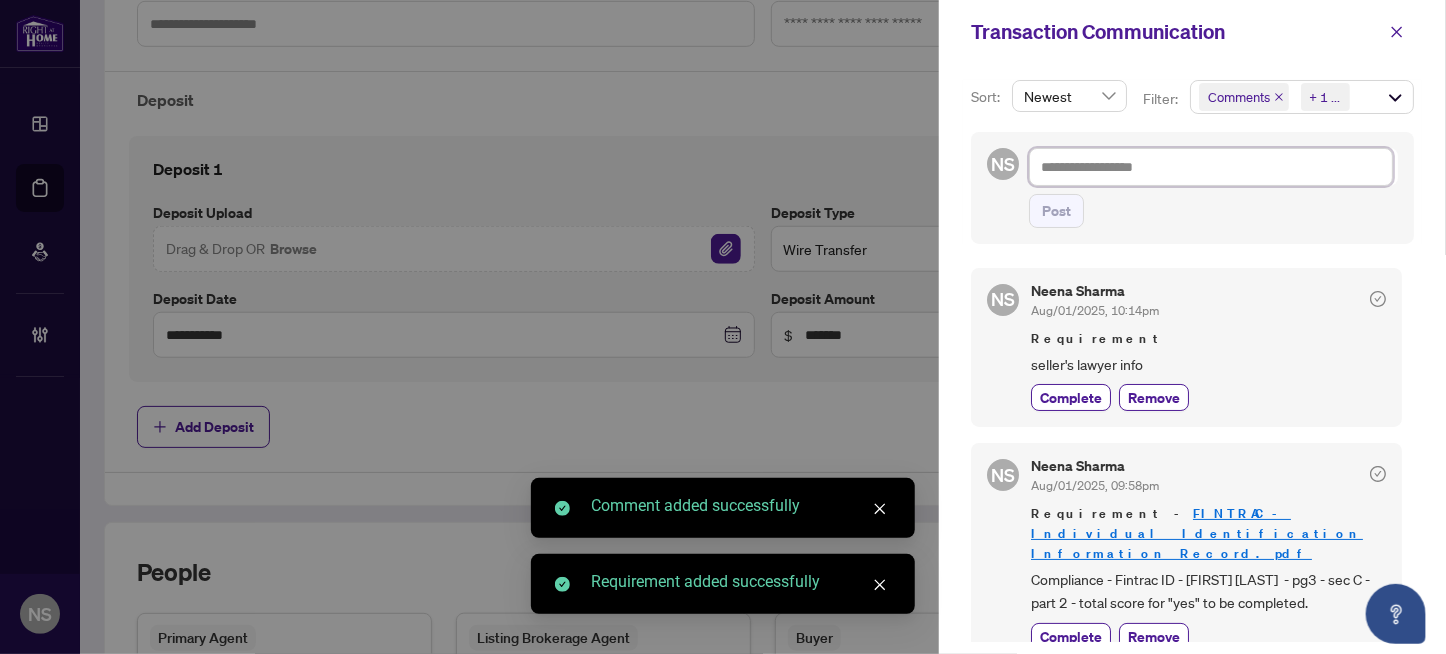 type on "*" 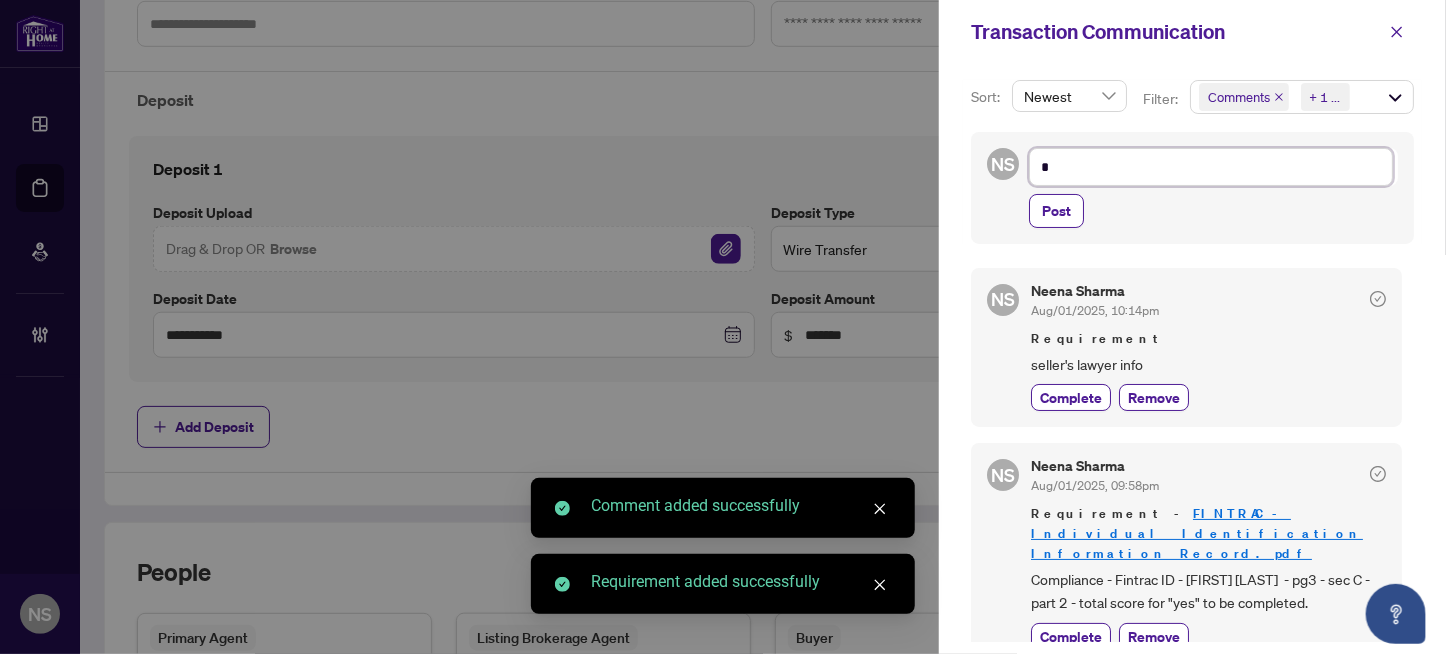 type on "**" 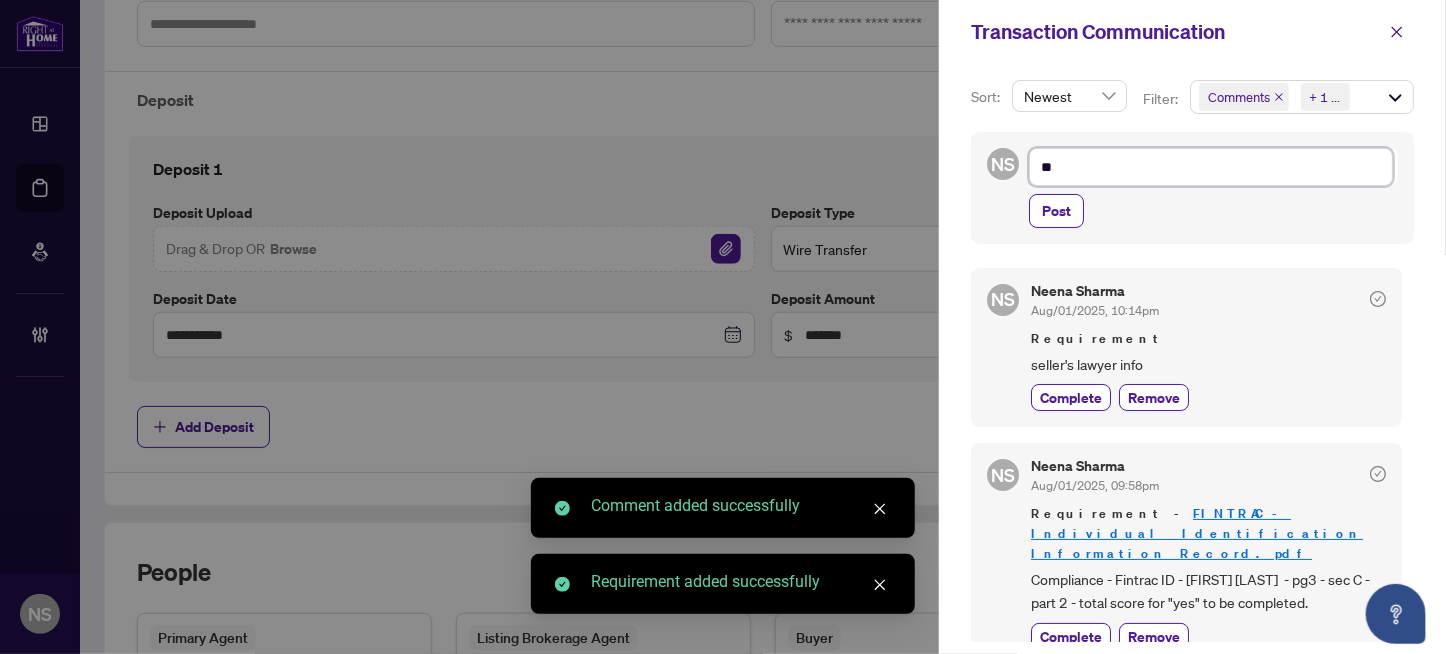 type on "***" 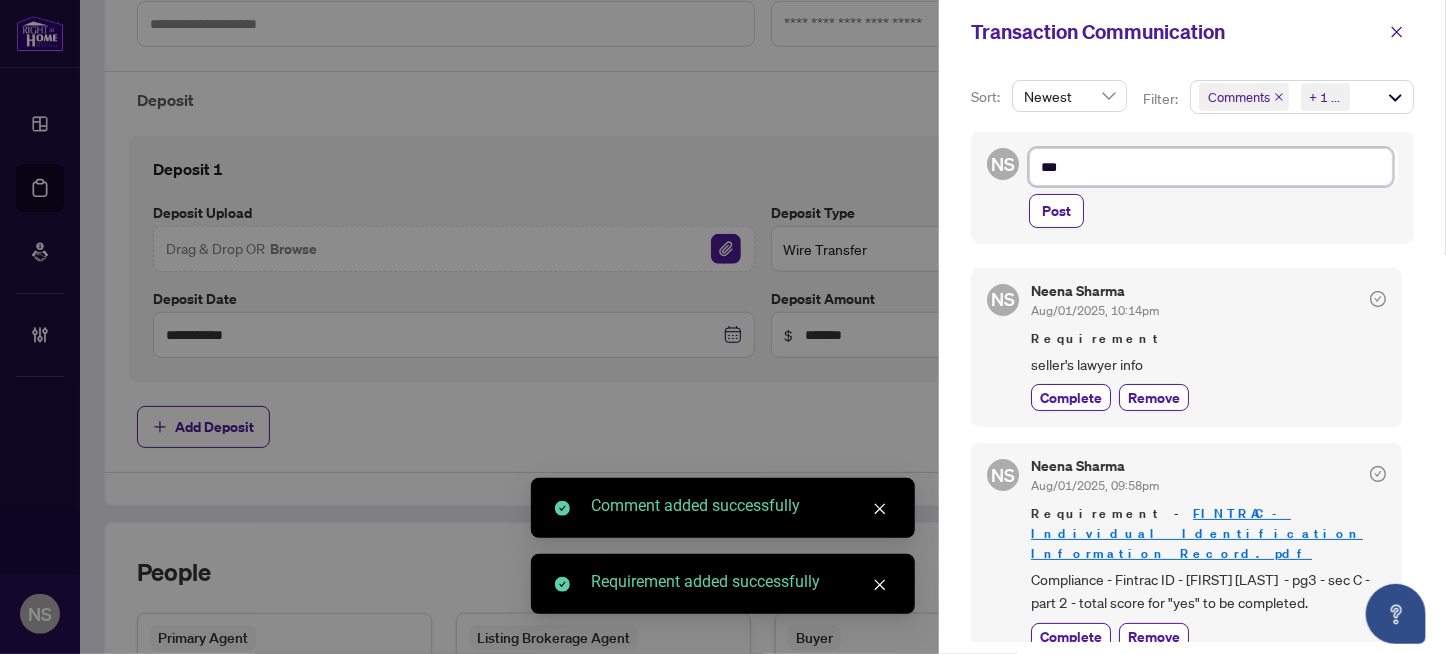 type on "****" 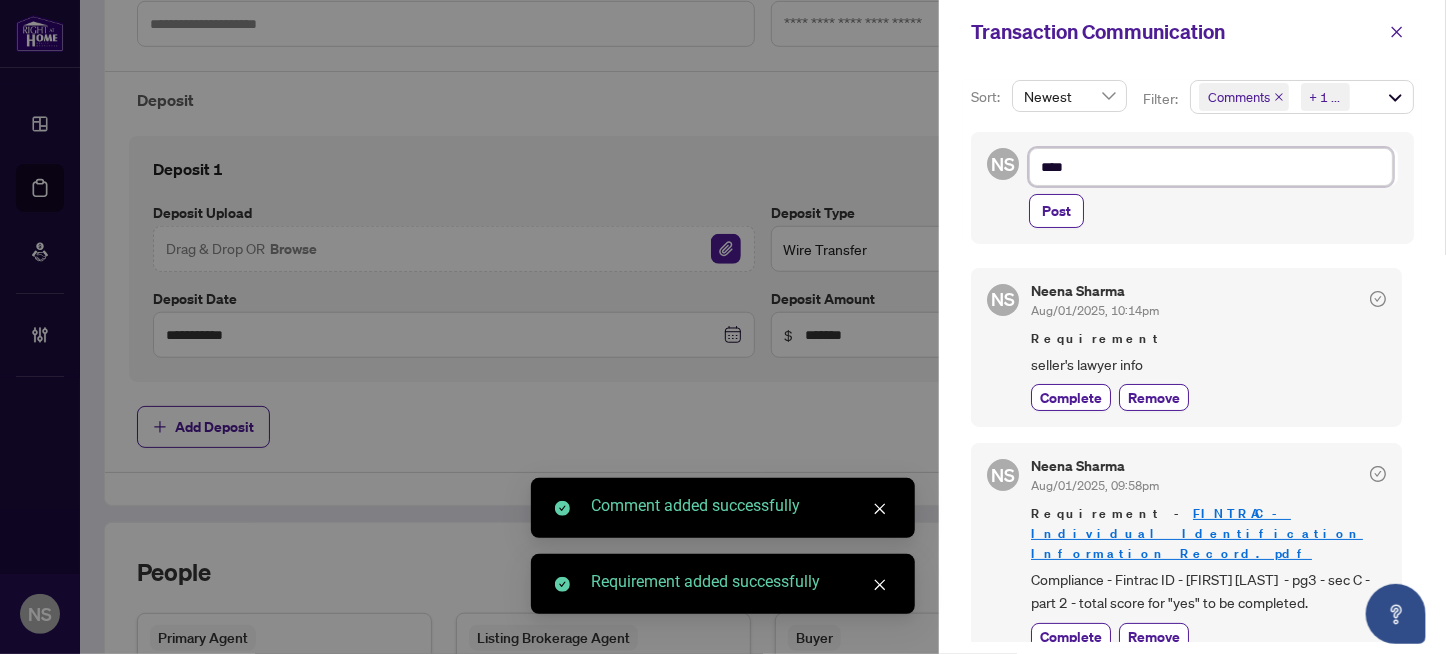type on "*****" 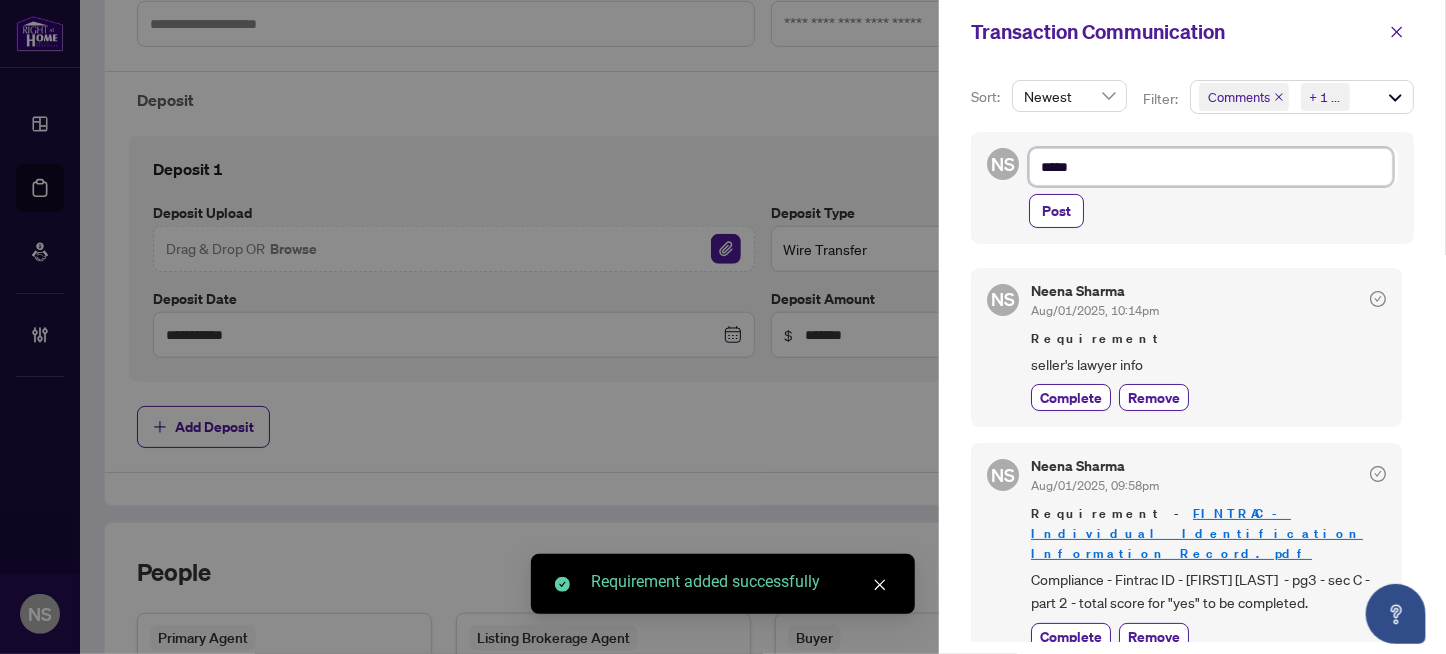 type on "******" 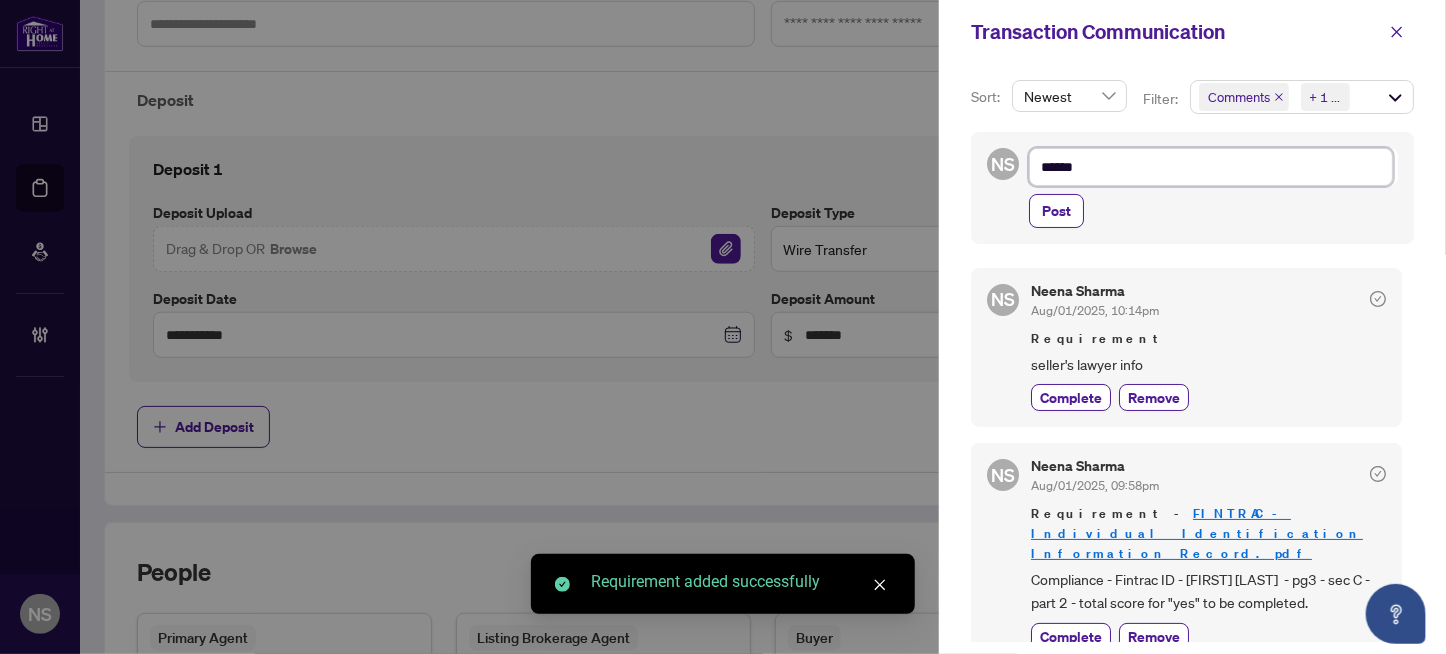 type on "*******" 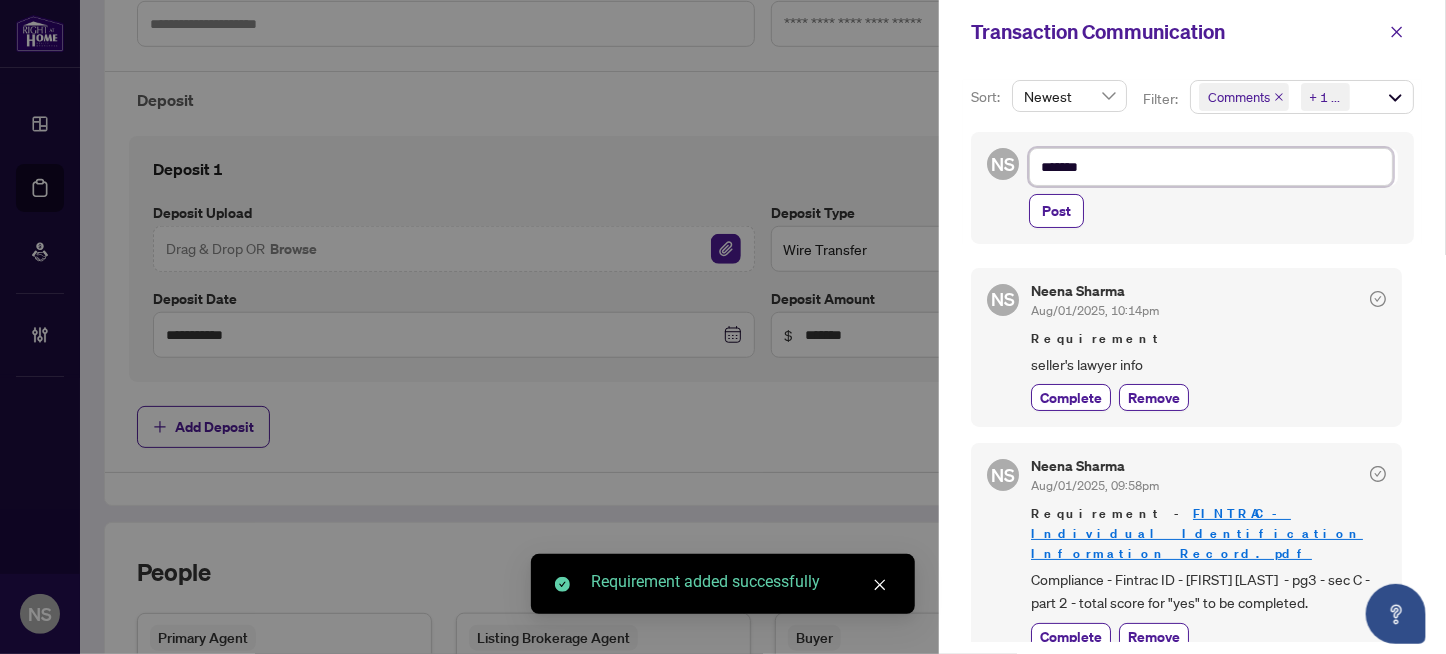 type on "*******" 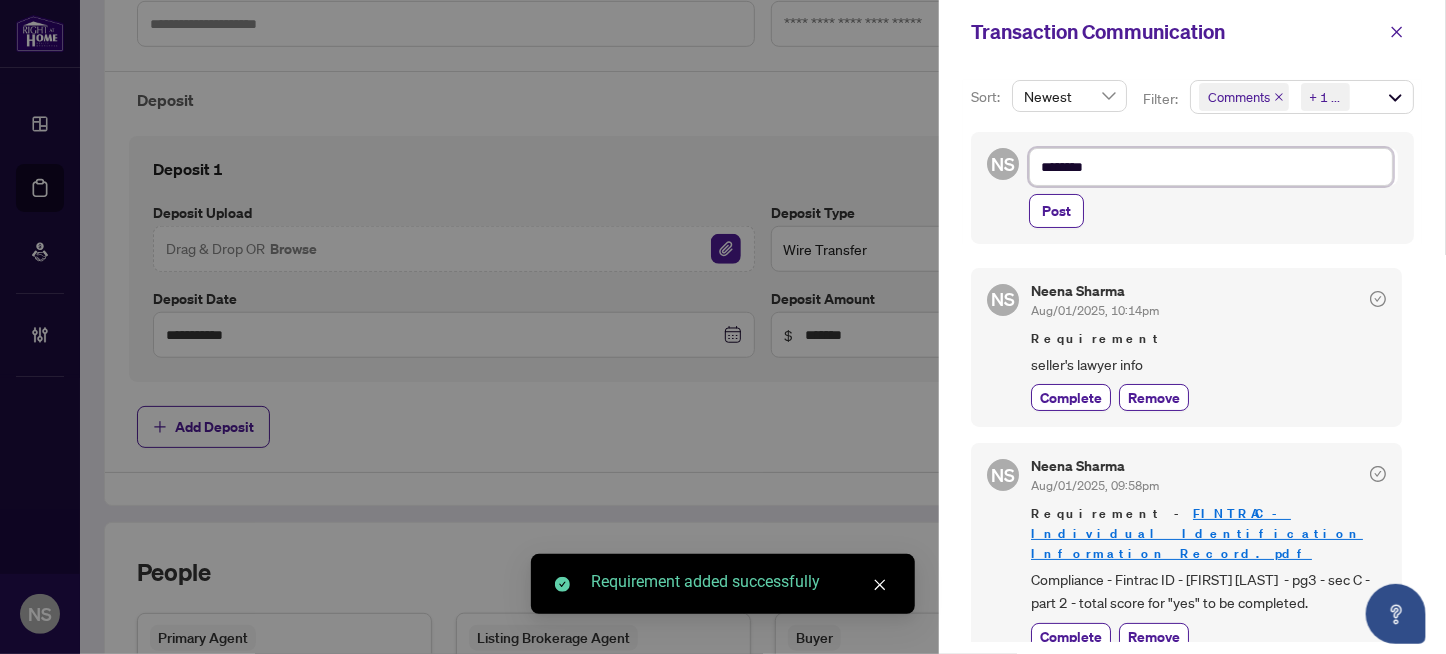 type on "*********" 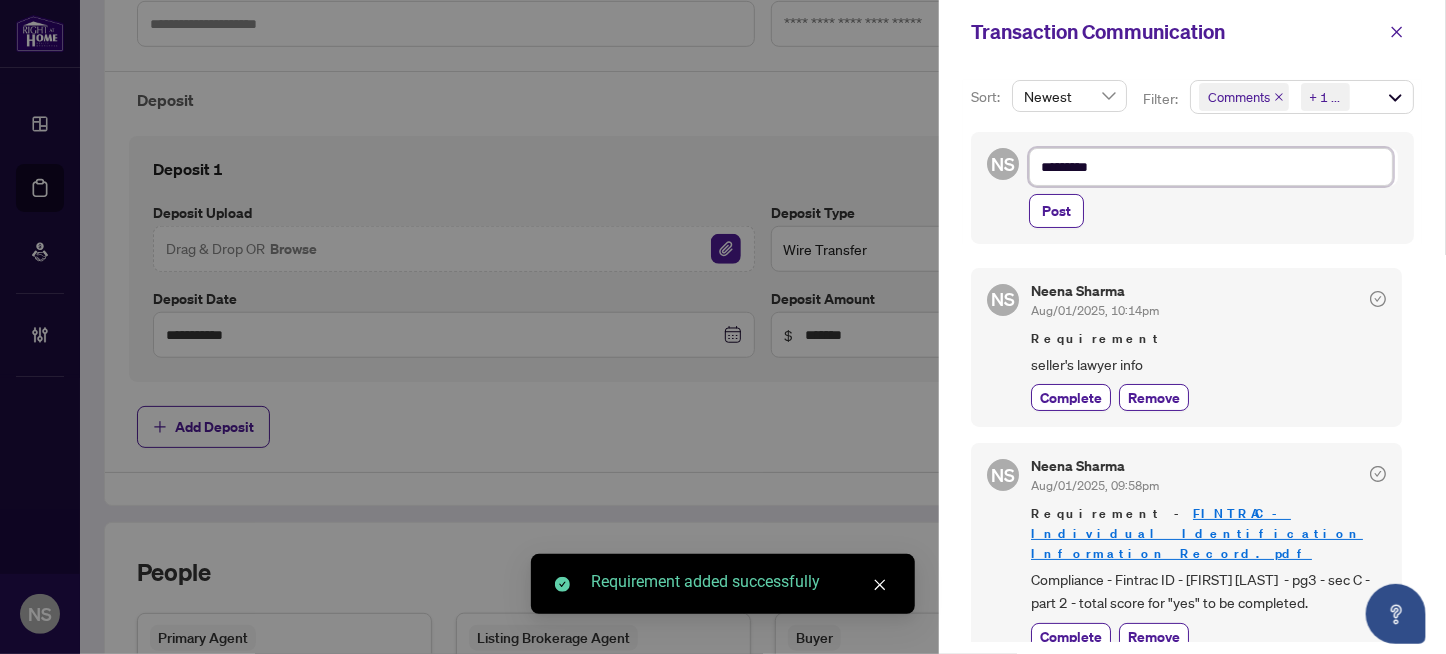 type on "**********" 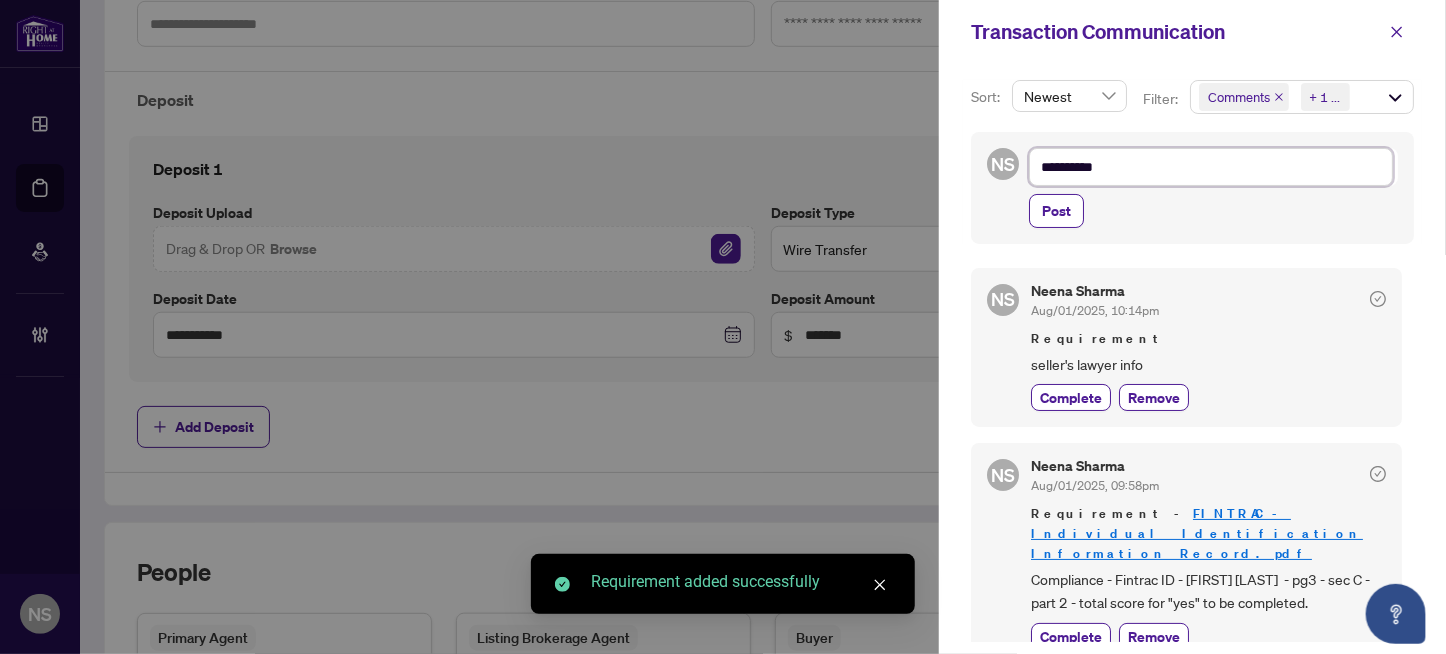 type on "**********" 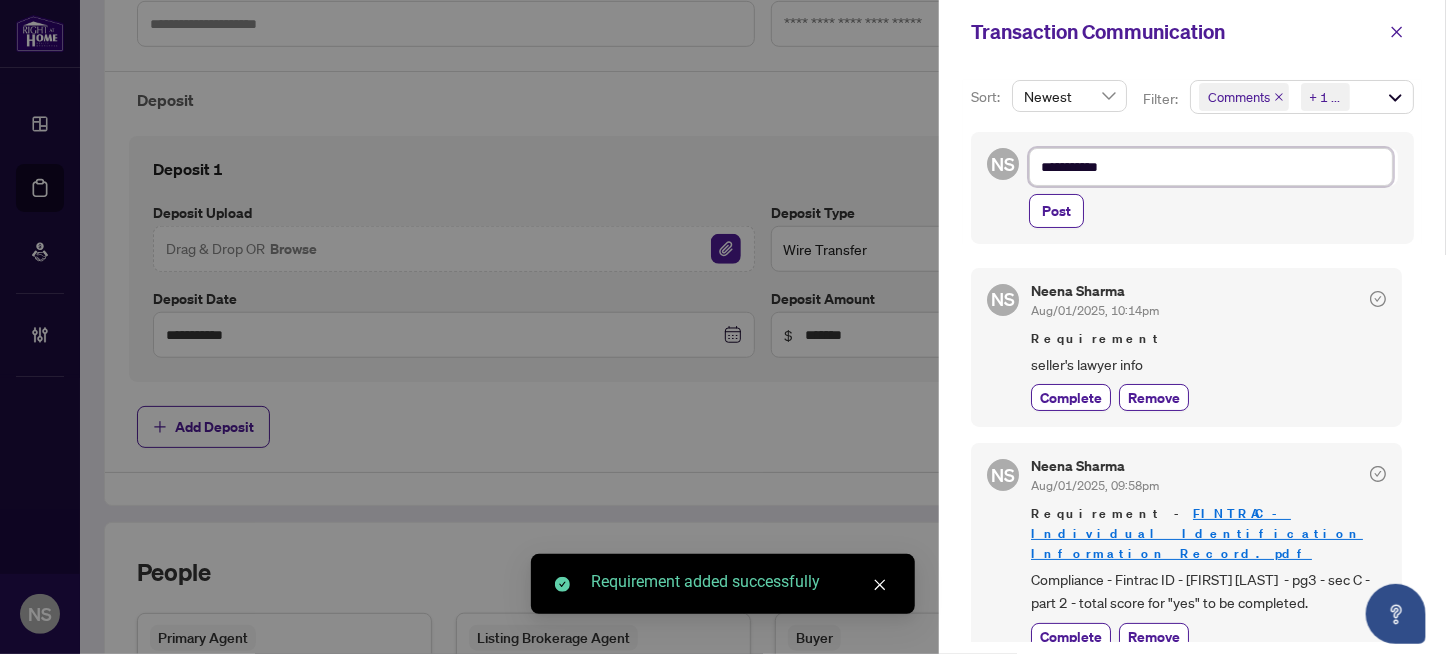 type on "**********" 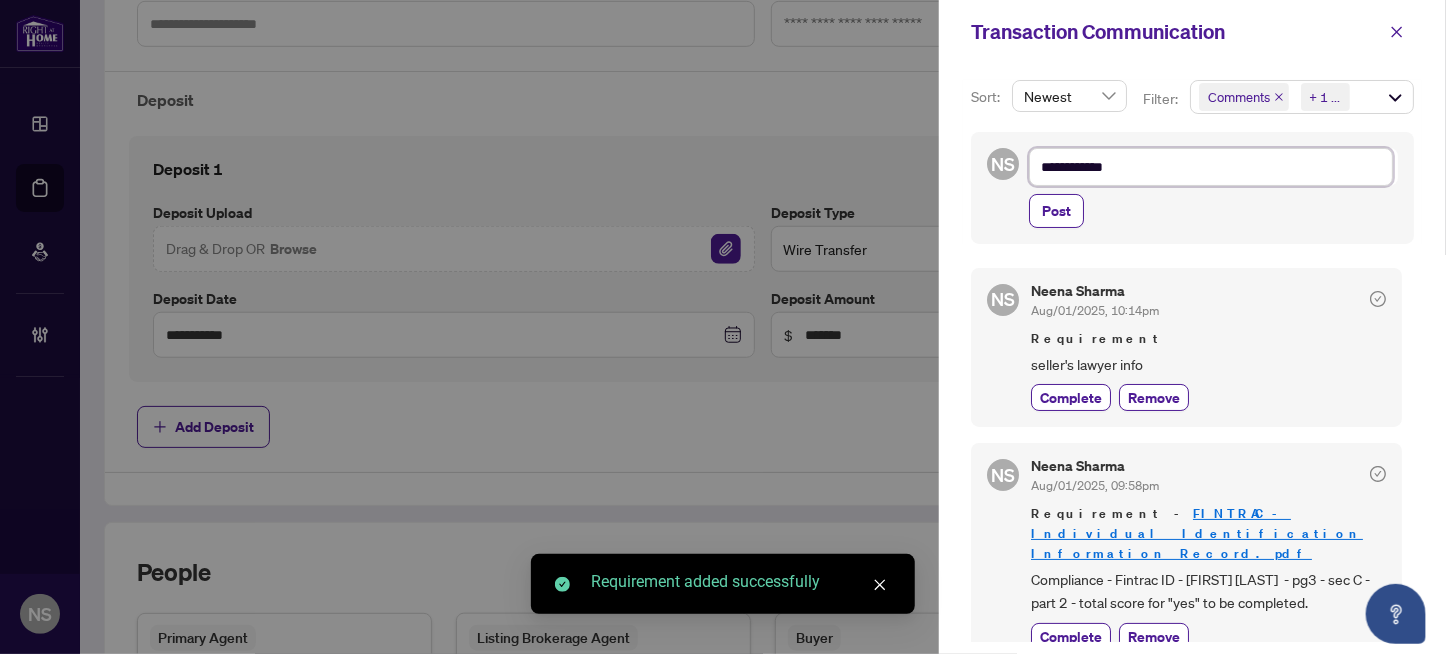 type on "**********" 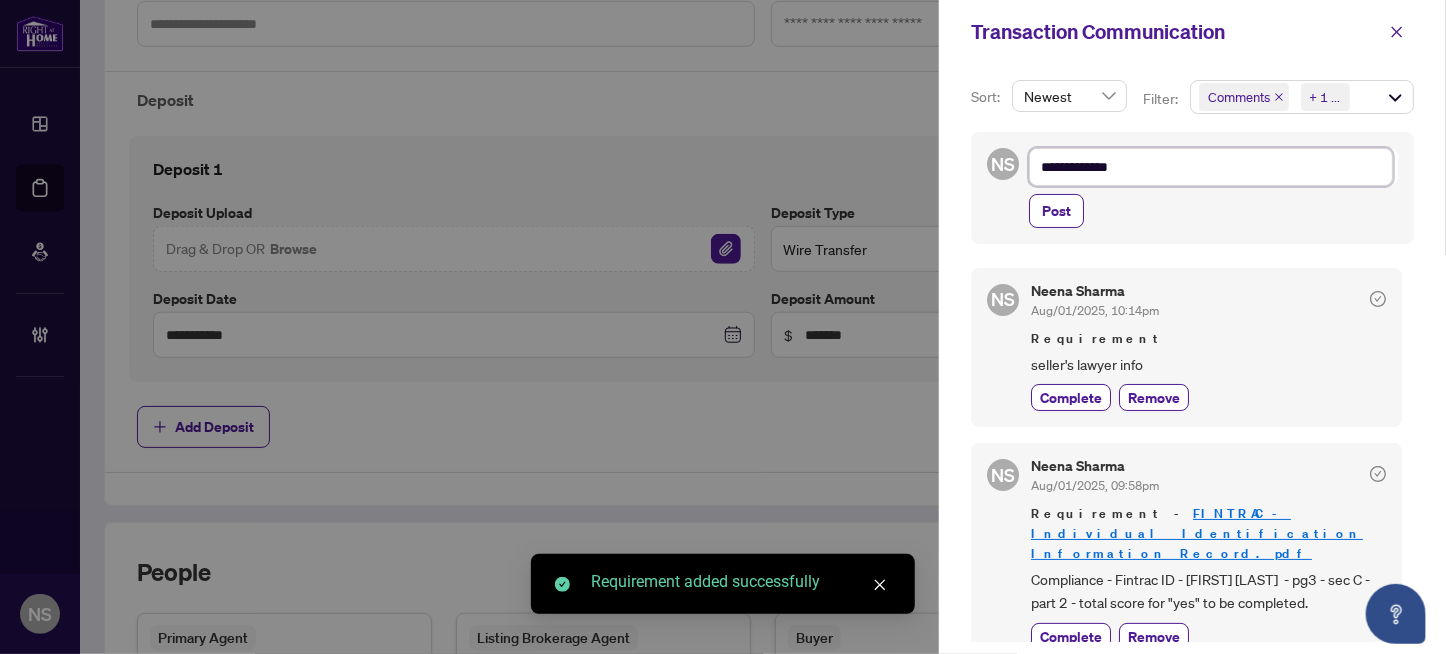 type on "**********" 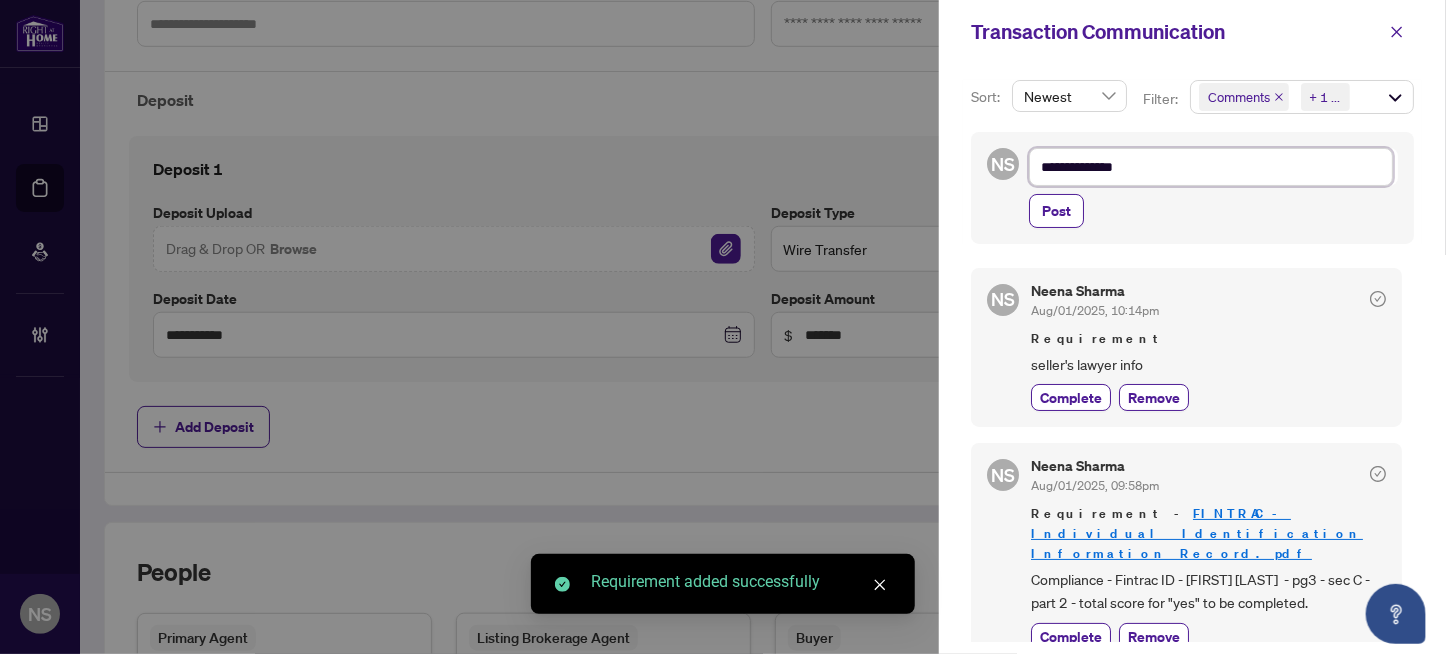 type on "**********" 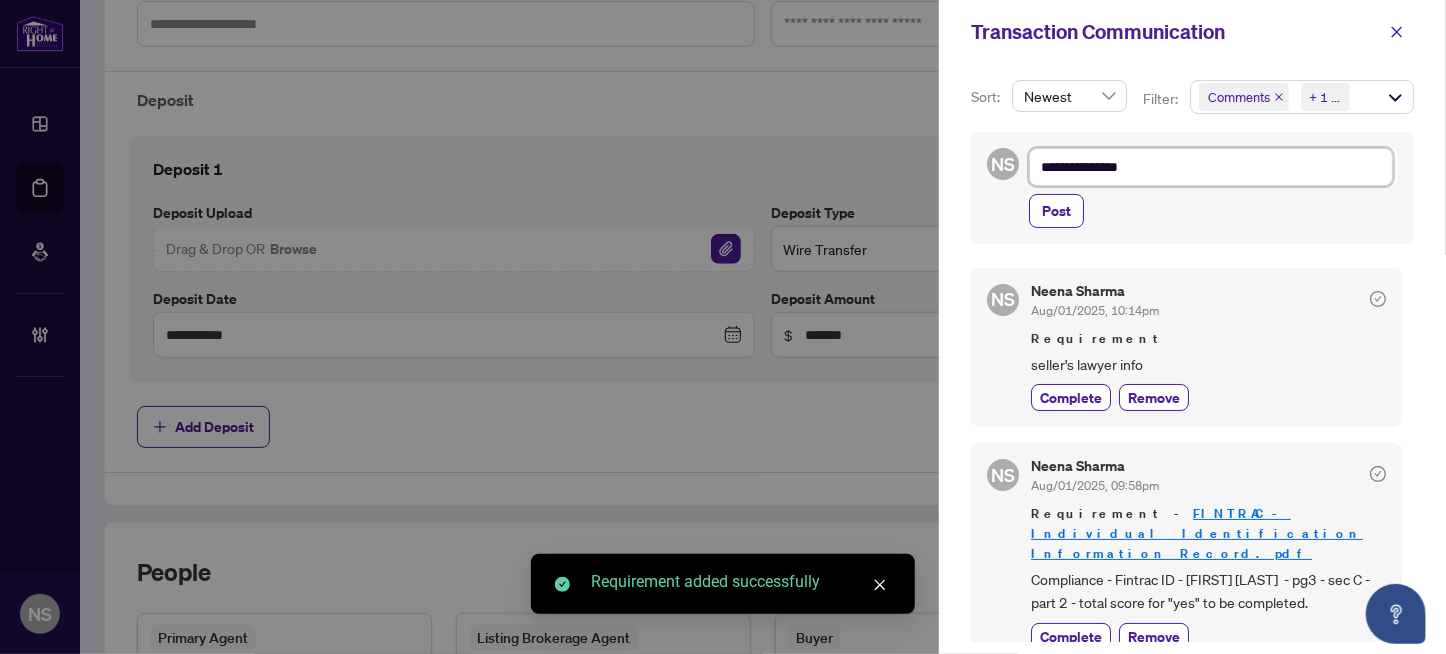 type on "**********" 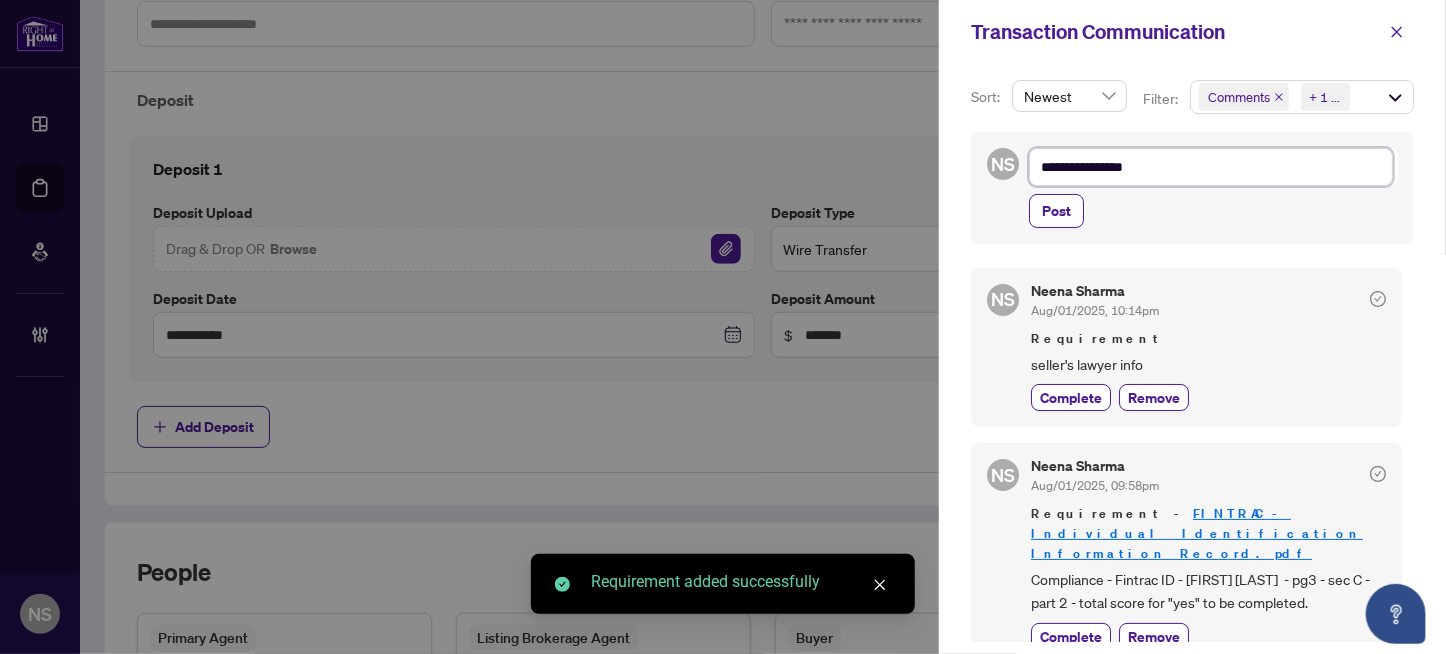 type on "**********" 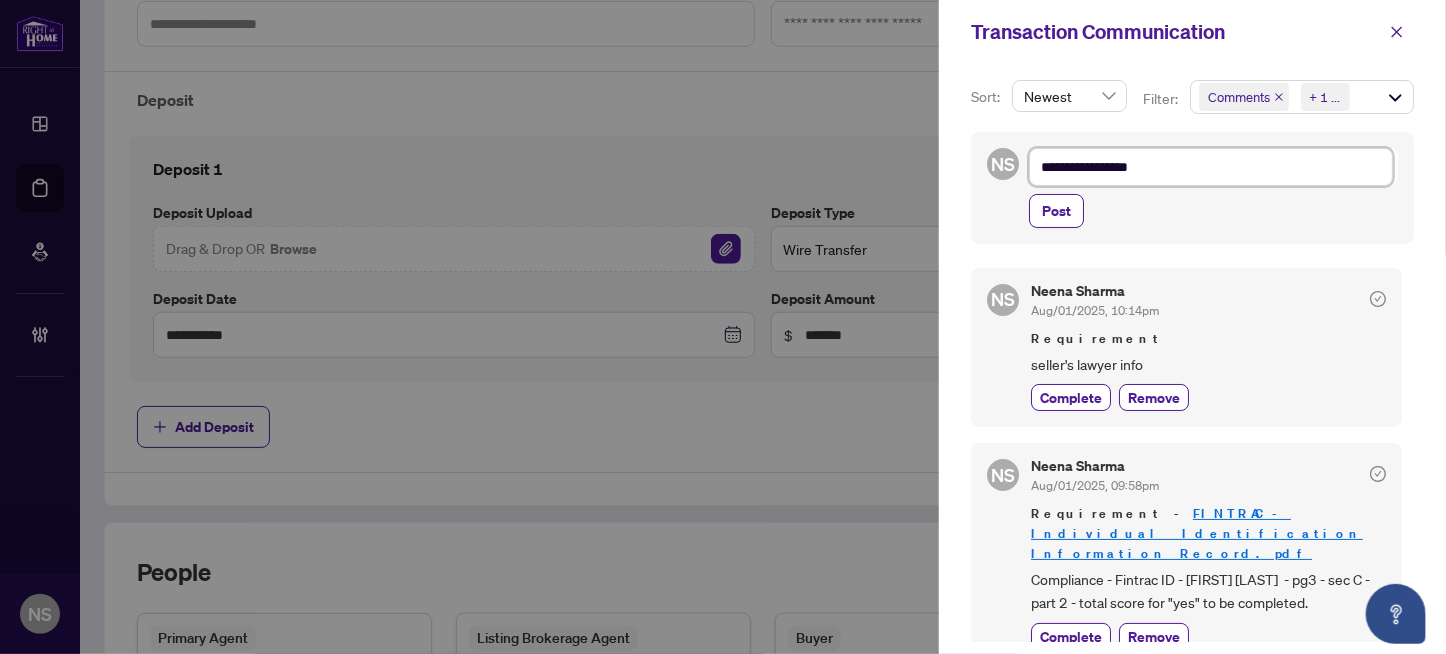 type on "**********" 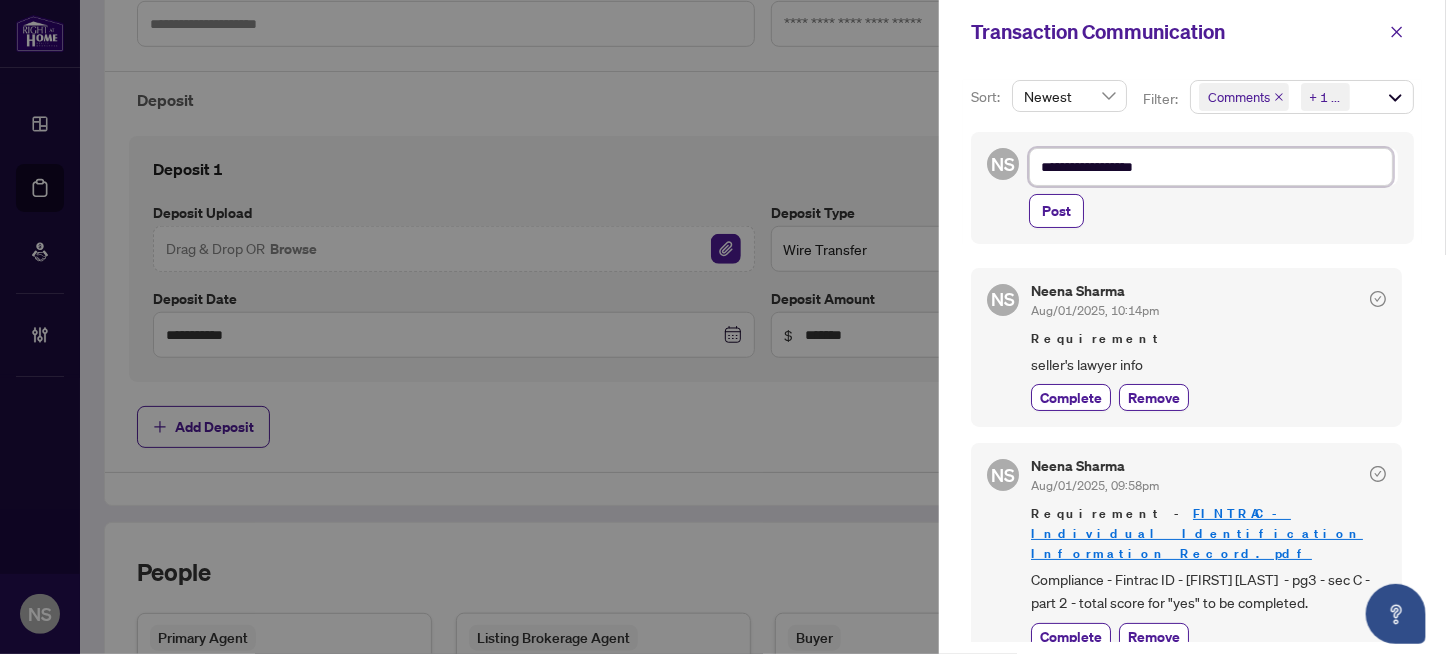 type on "**********" 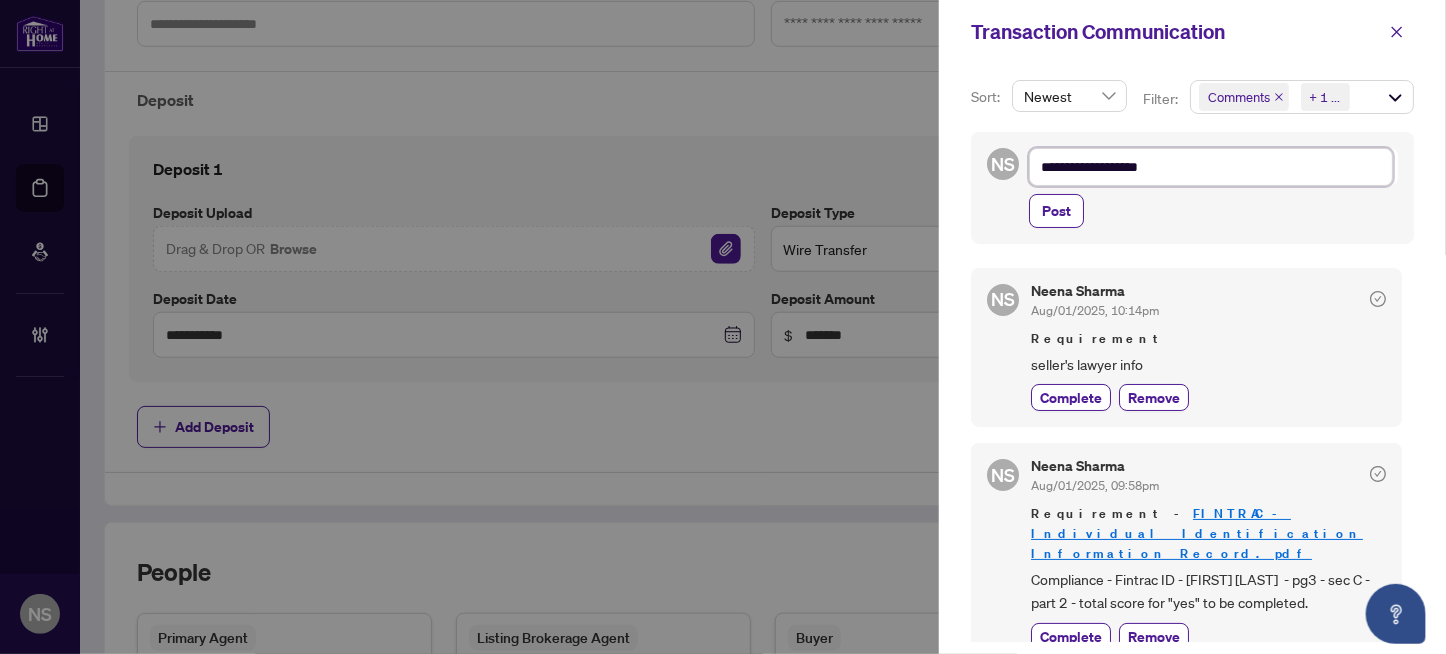 type on "**********" 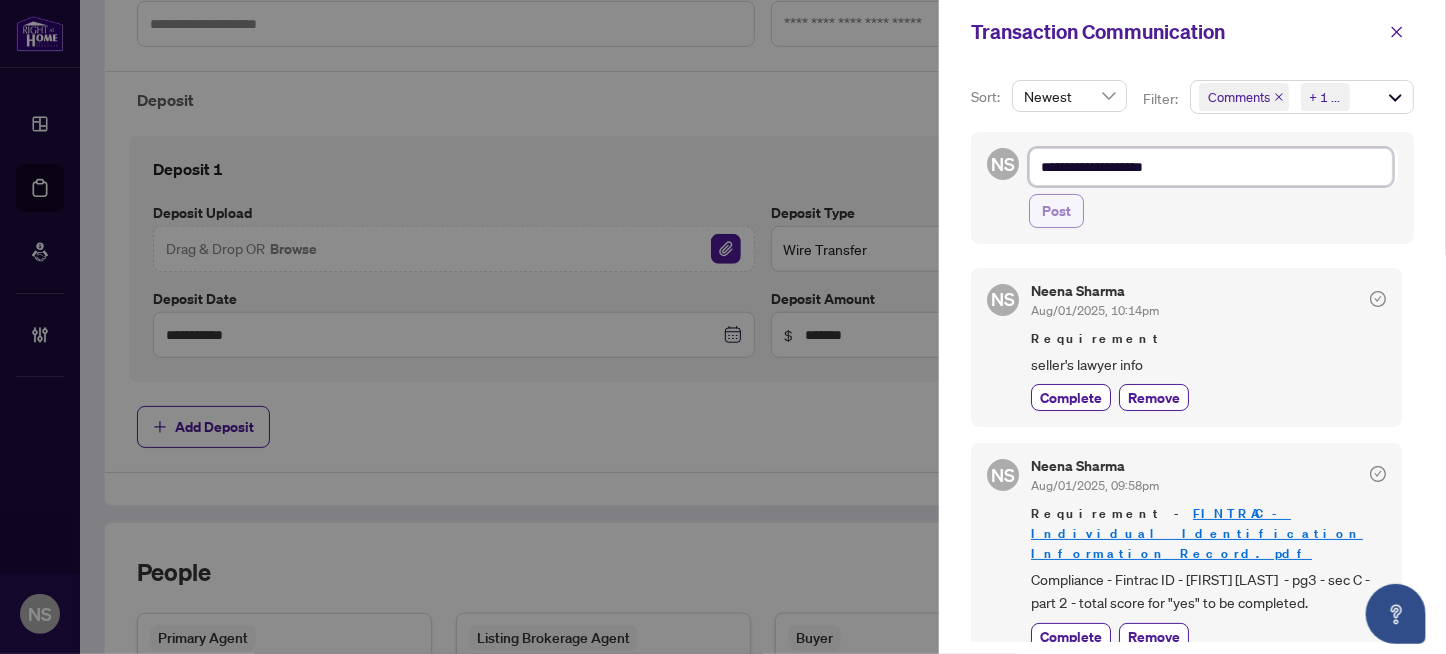 type on "**********" 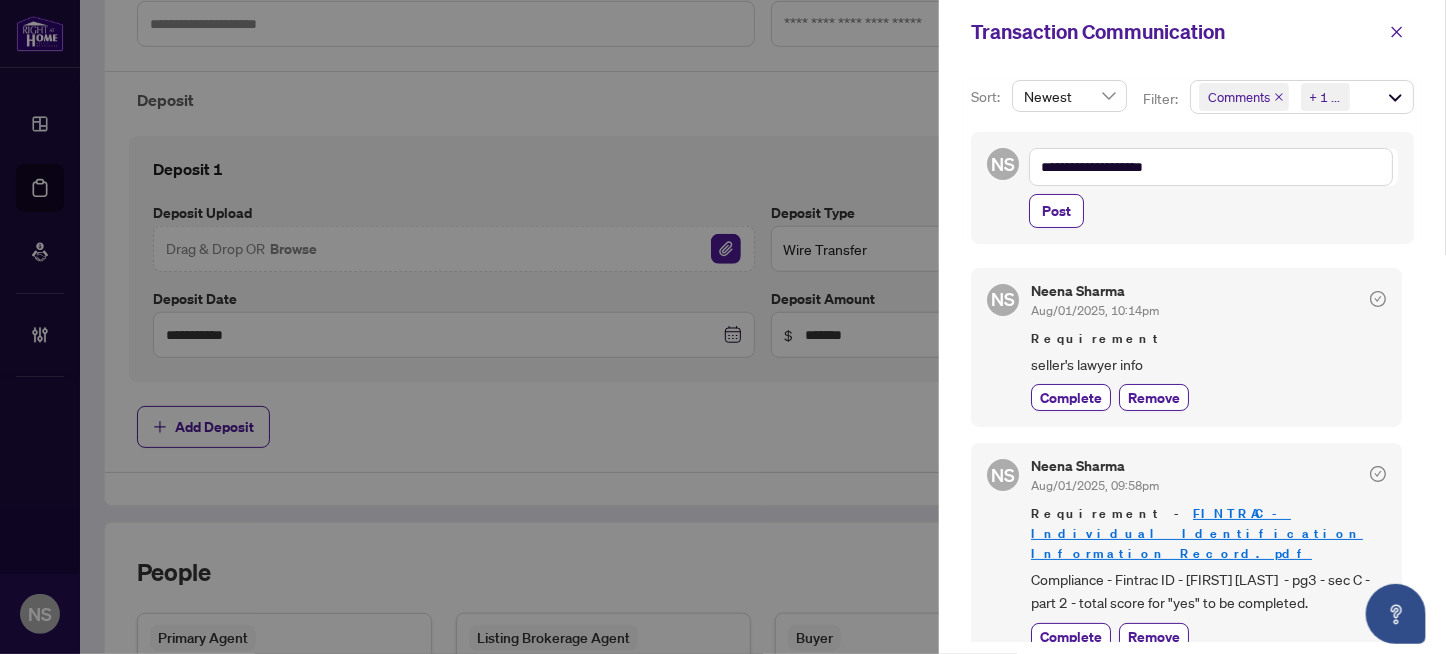 drag, startPoint x: 1079, startPoint y: 202, endPoint x: 1090, endPoint y: 309, distance: 107.563934 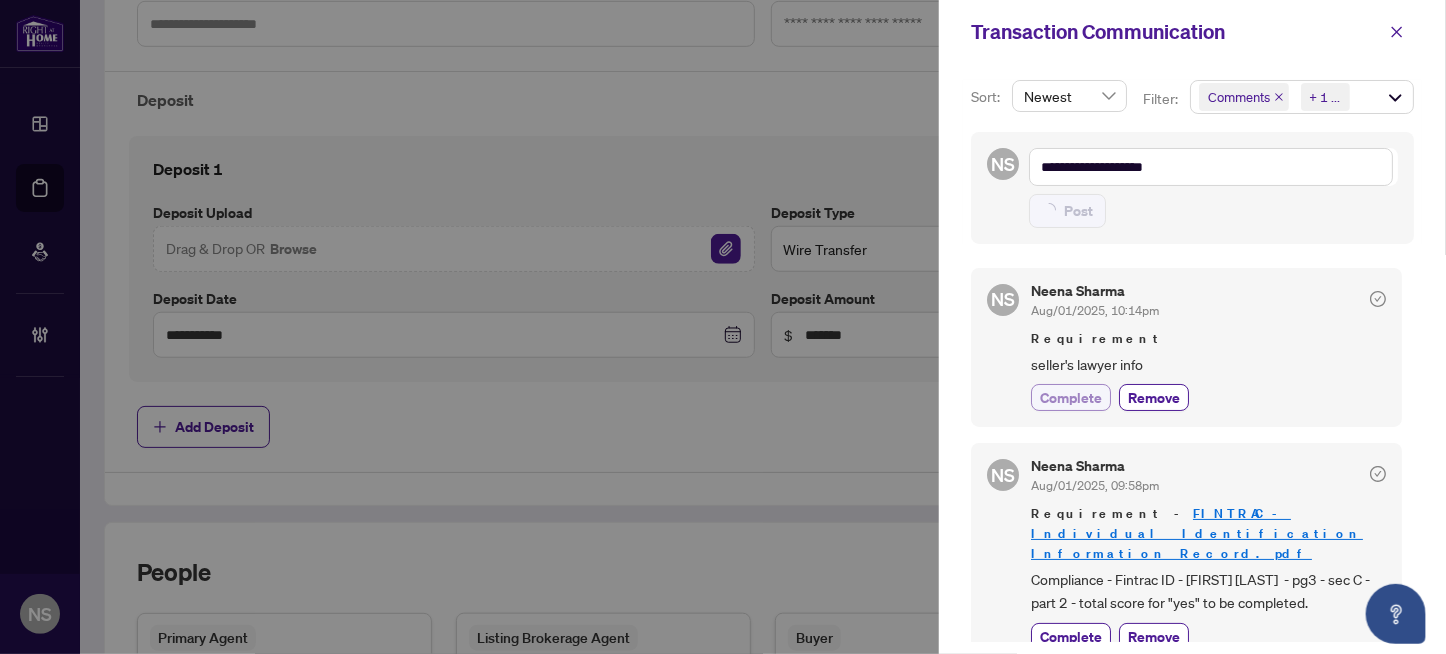 type on "**********" 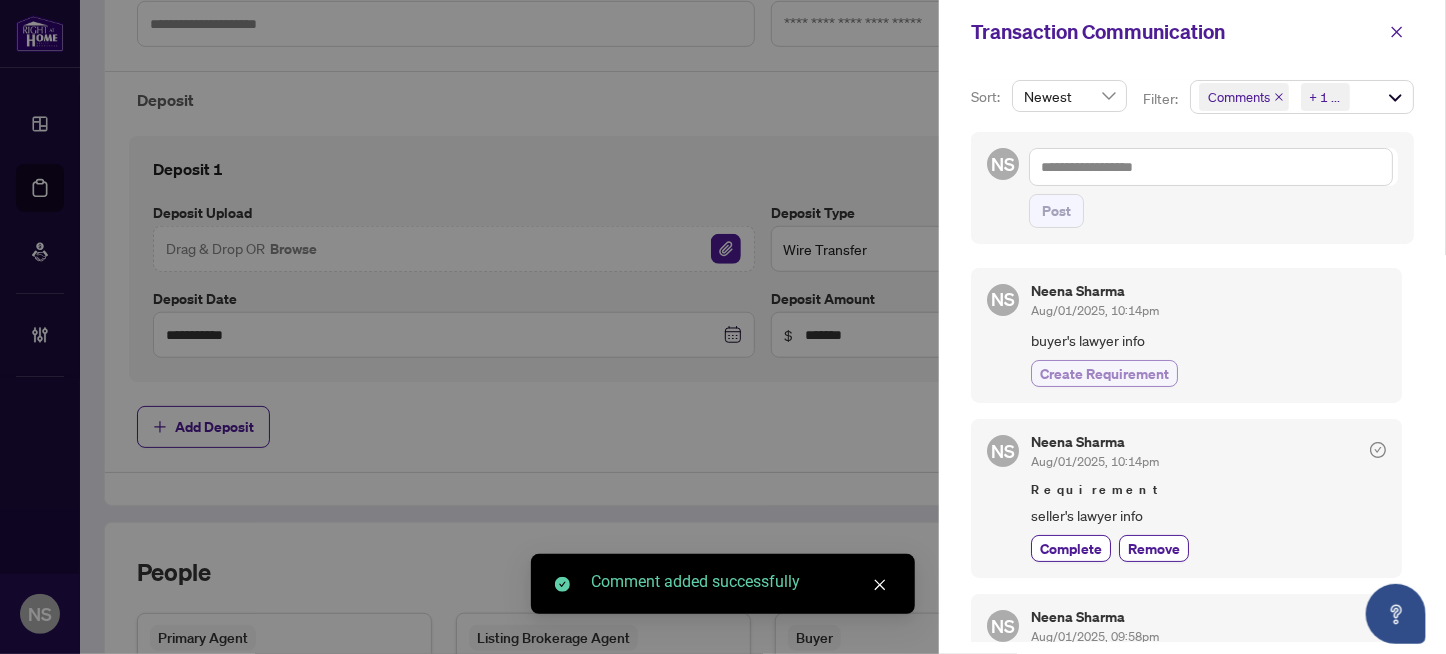 click on "Create Requirement" at bounding box center [1104, 373] 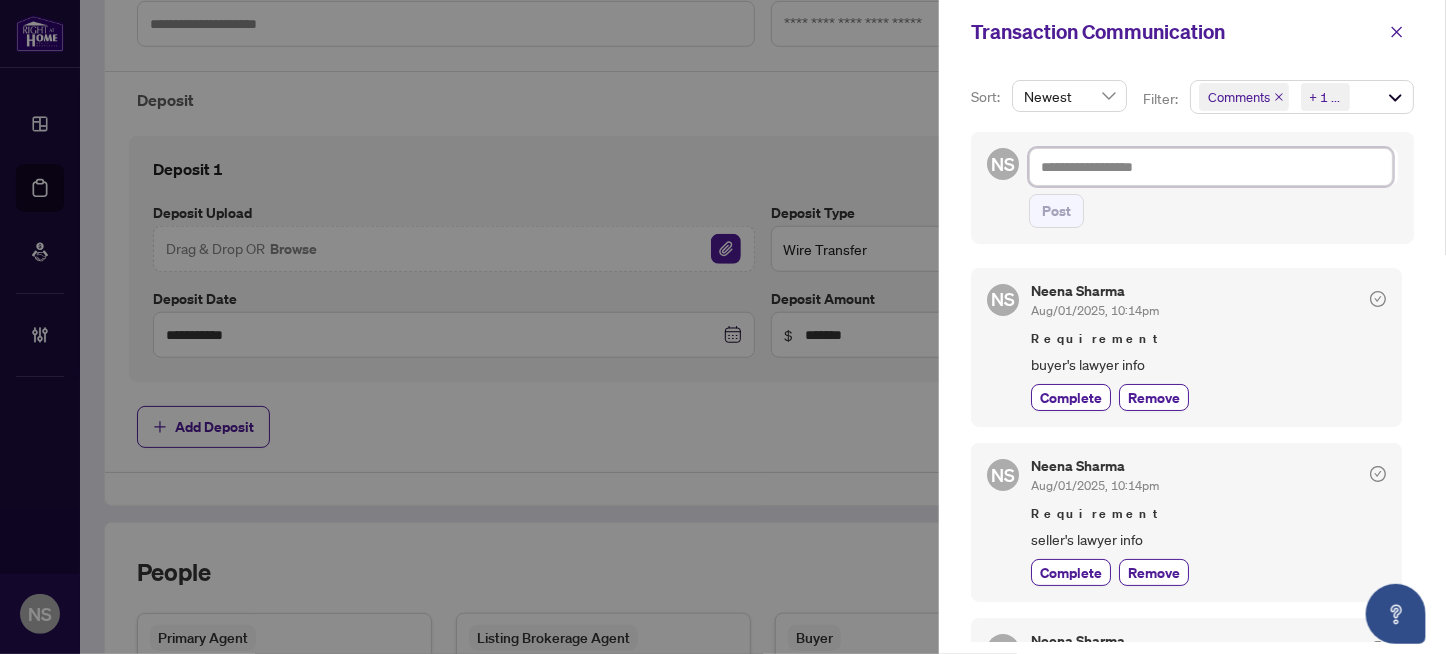 click at bounding box center (1211, 167) 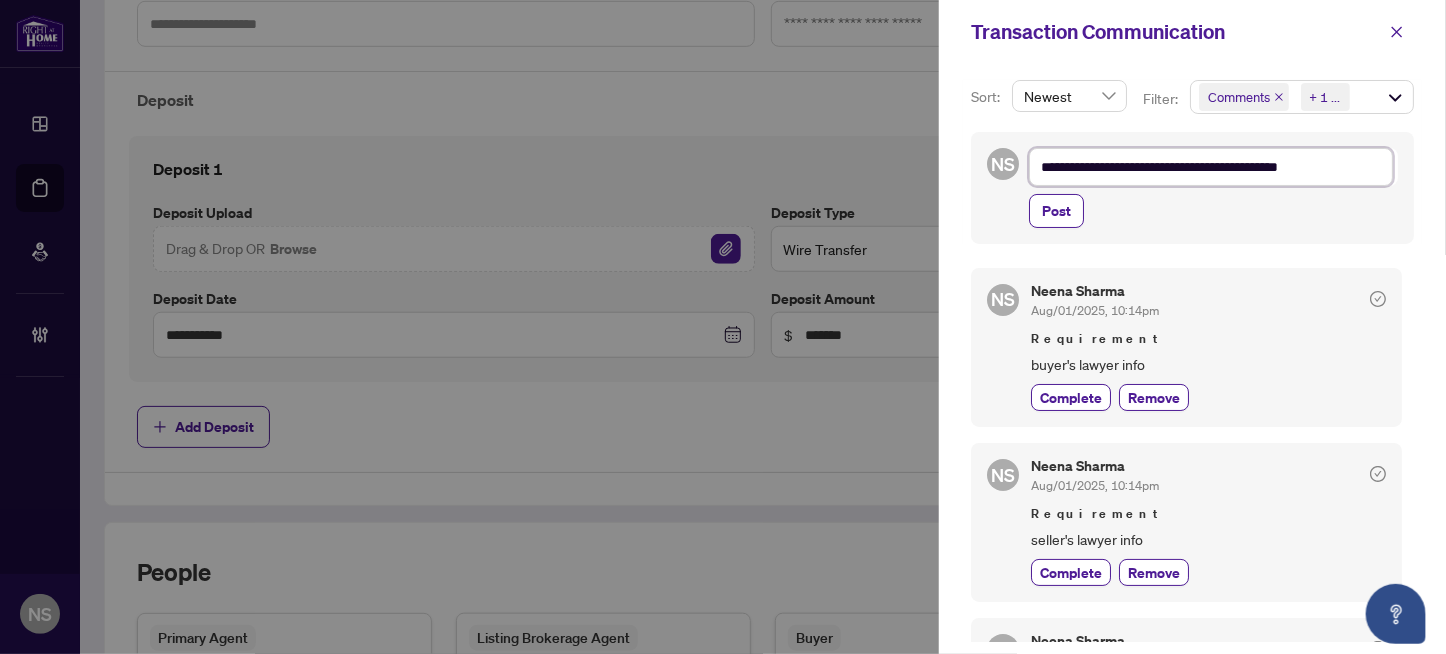 type on "**********" 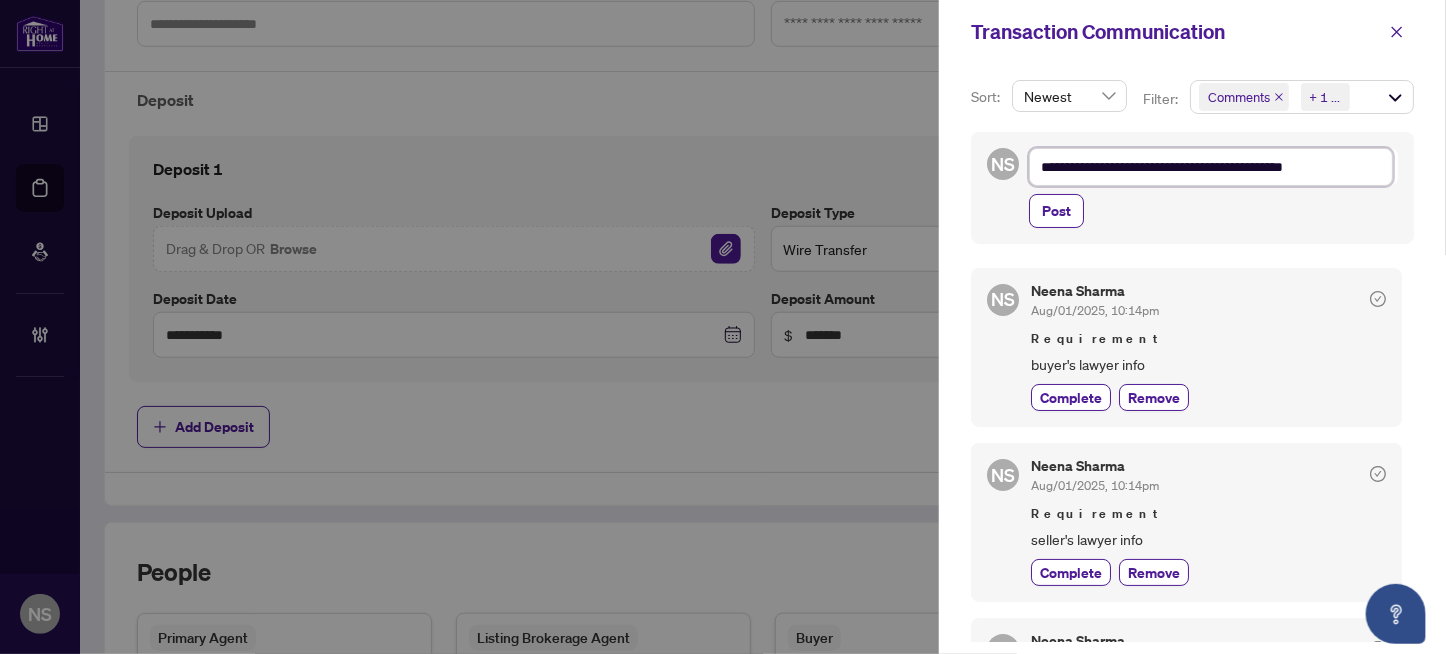 type on "**********" 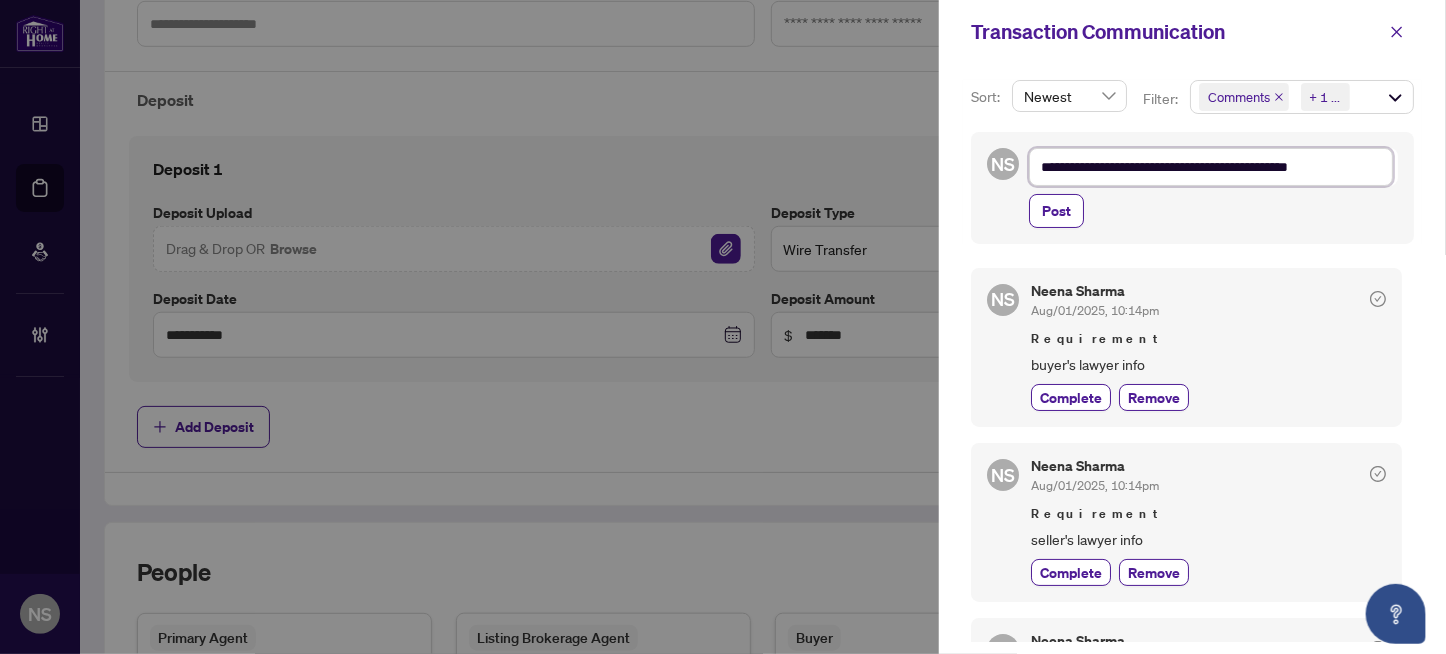 type on "**********" 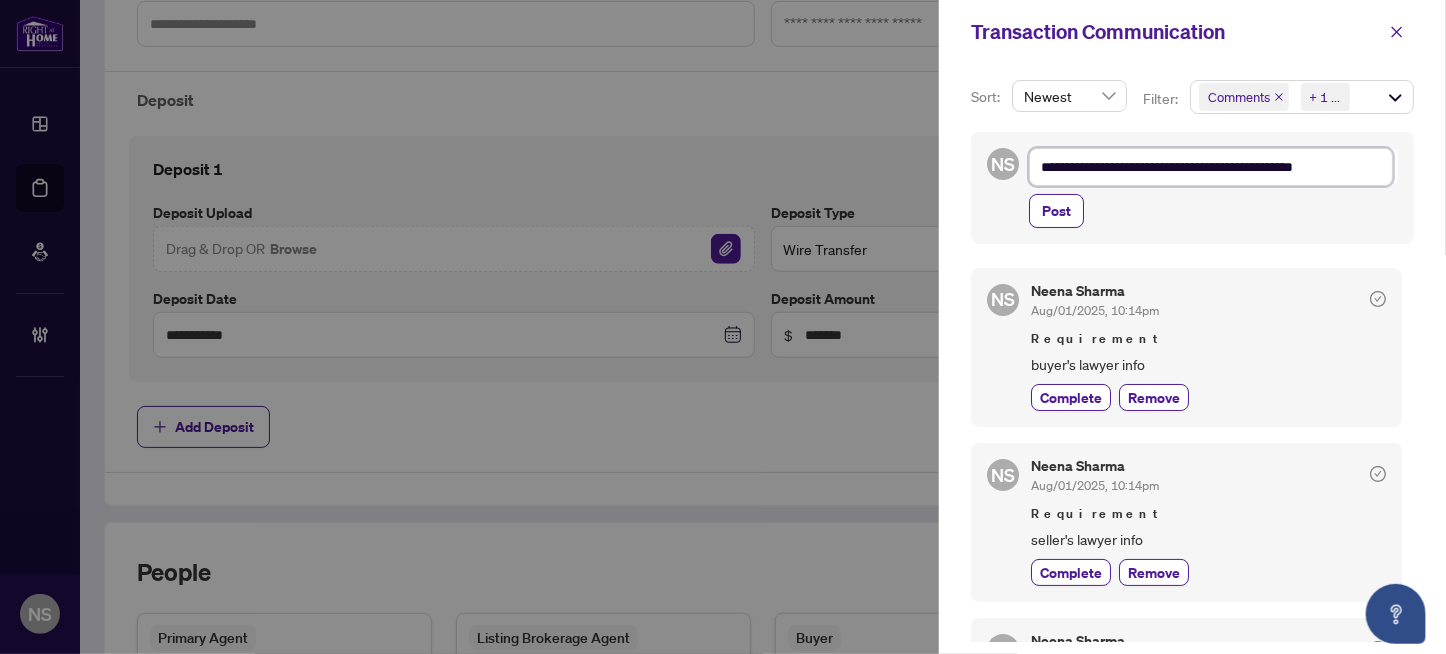type on "**********" 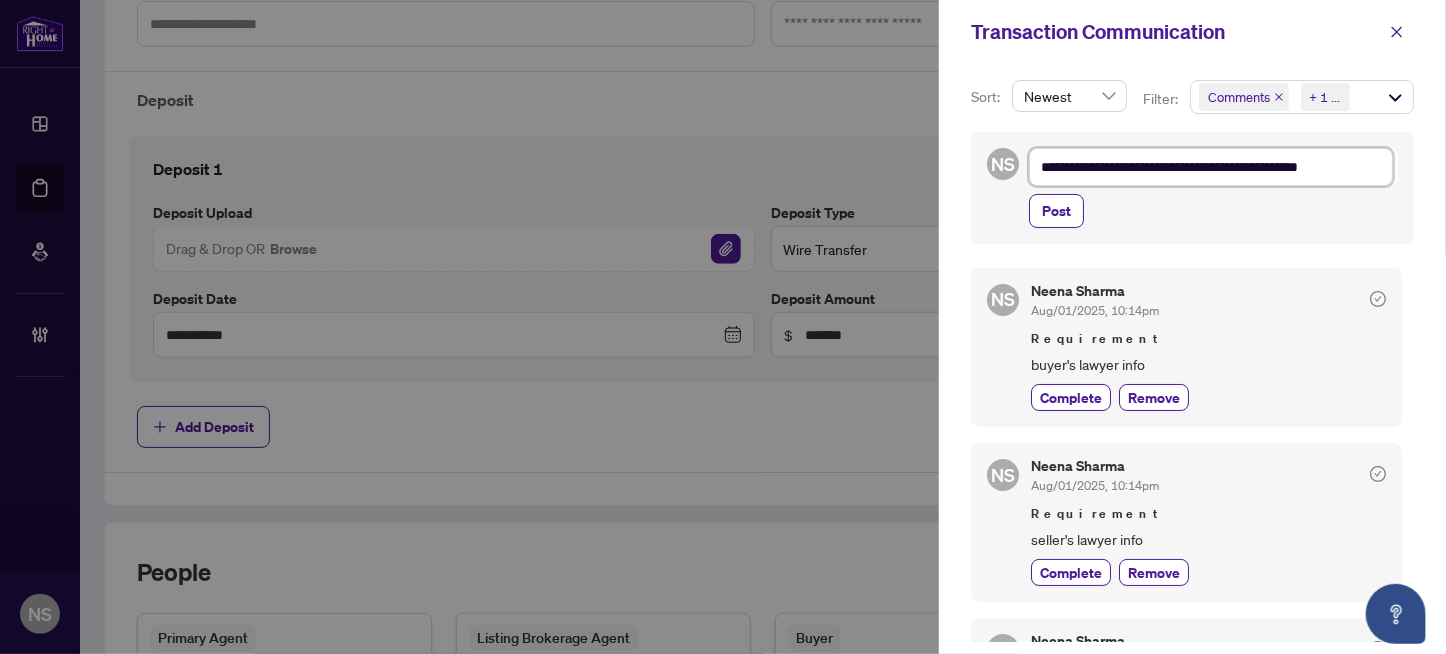 type on "**********" 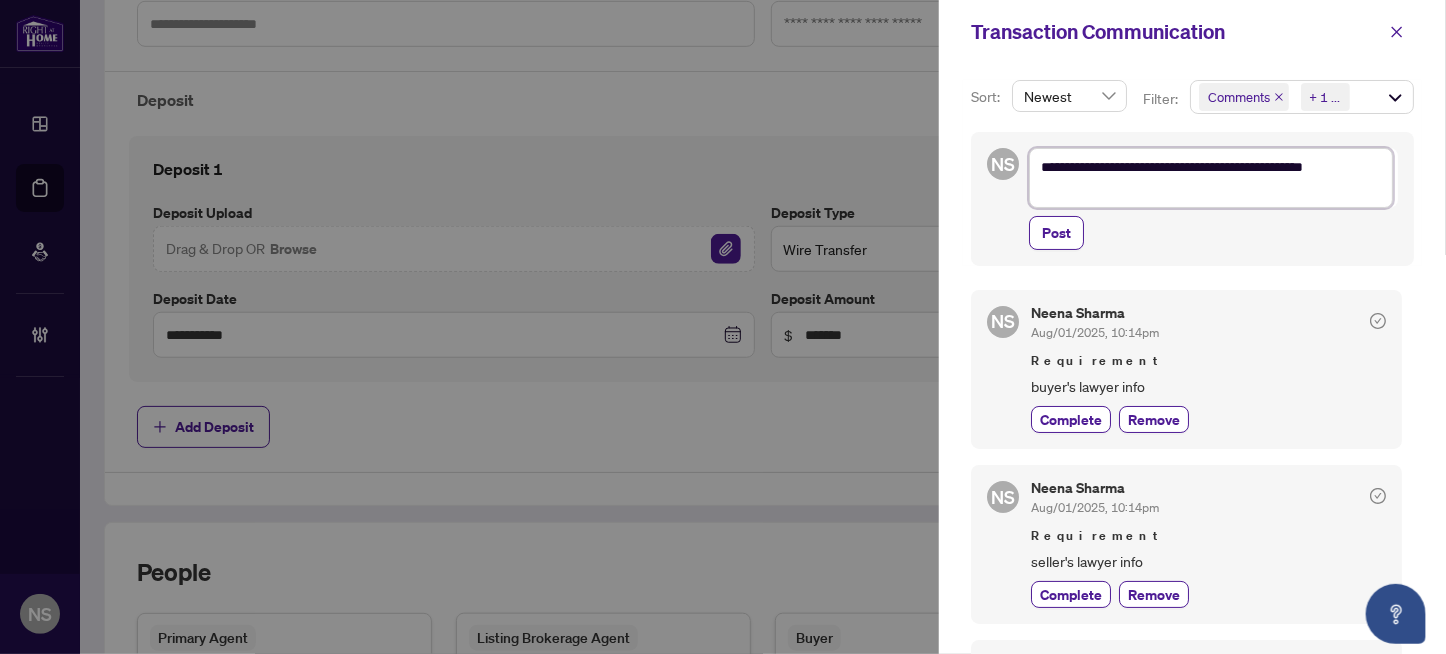 type on "**********" 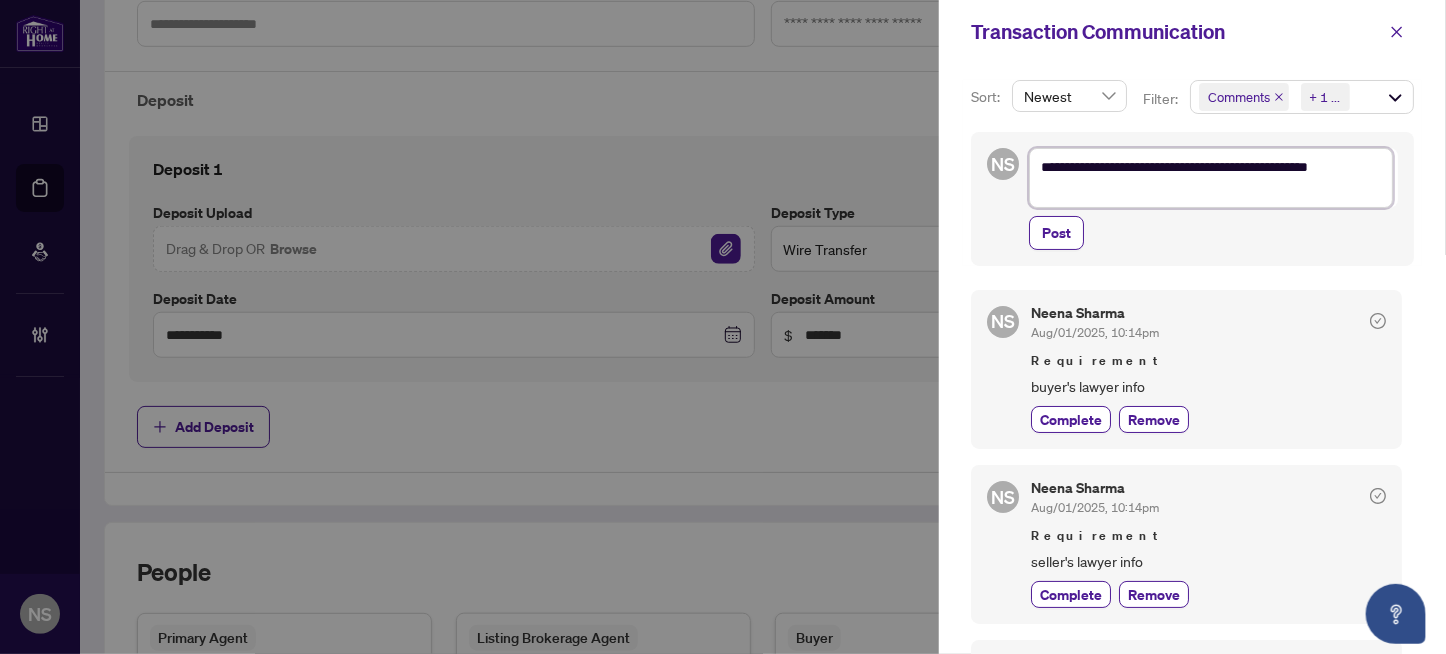 type on "**********" 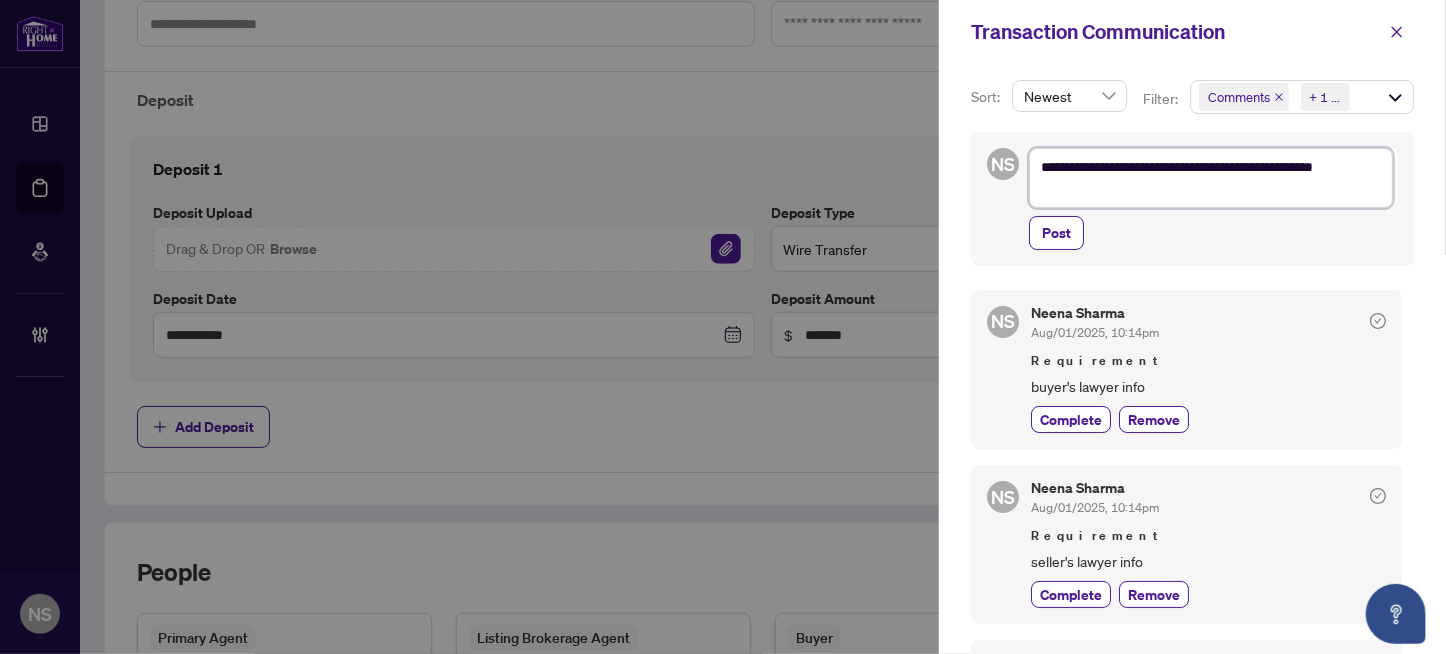 type on "**********" 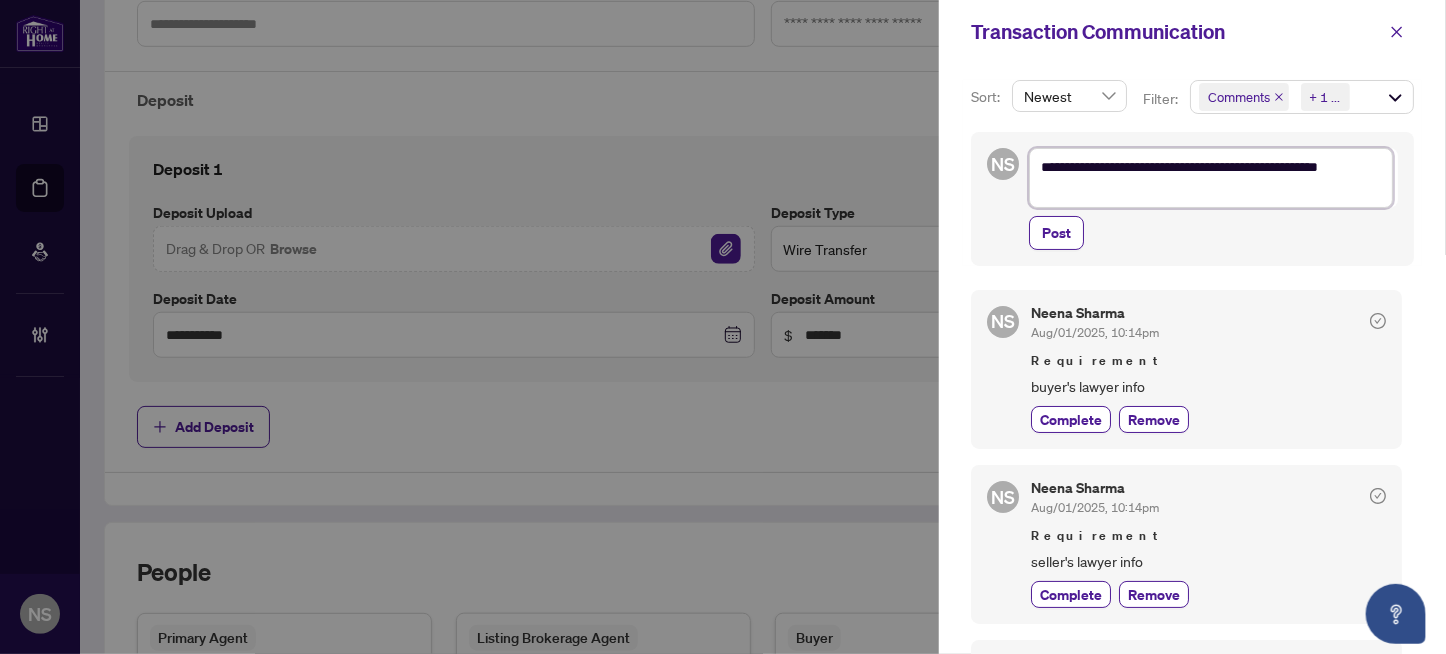 type on "**********" 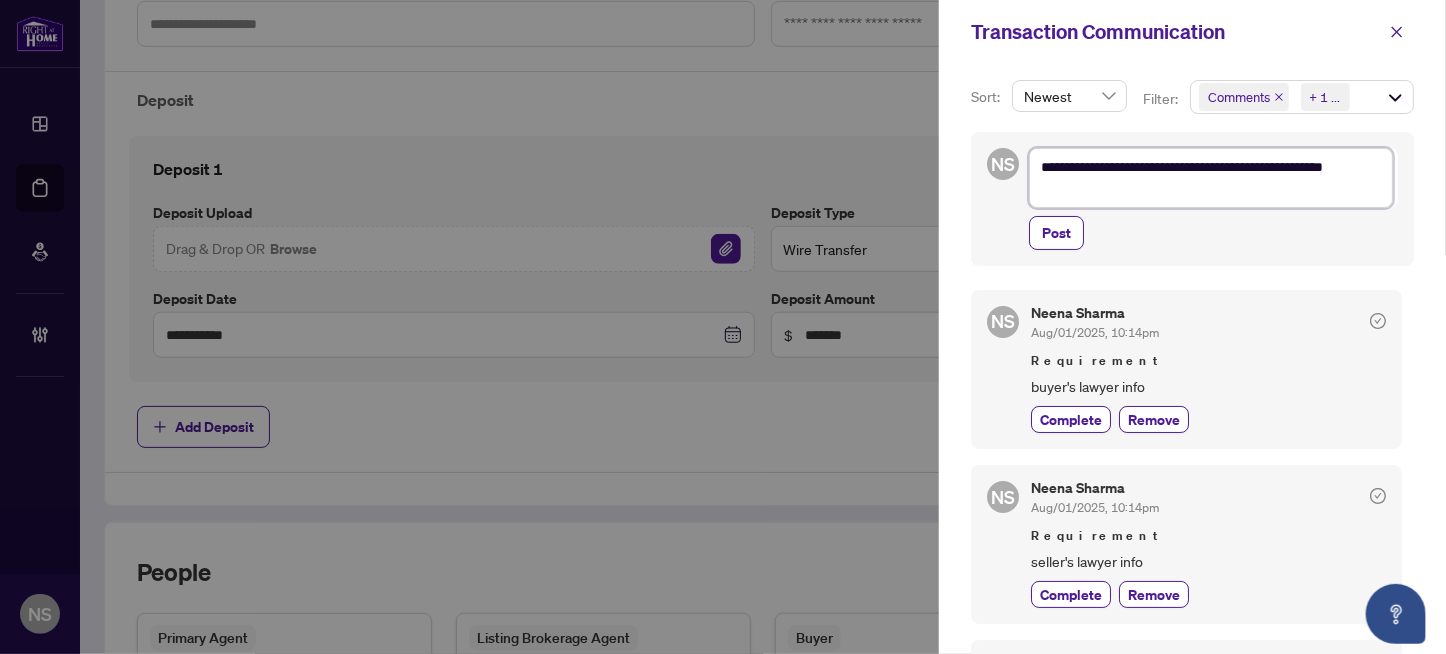 type on "**********" 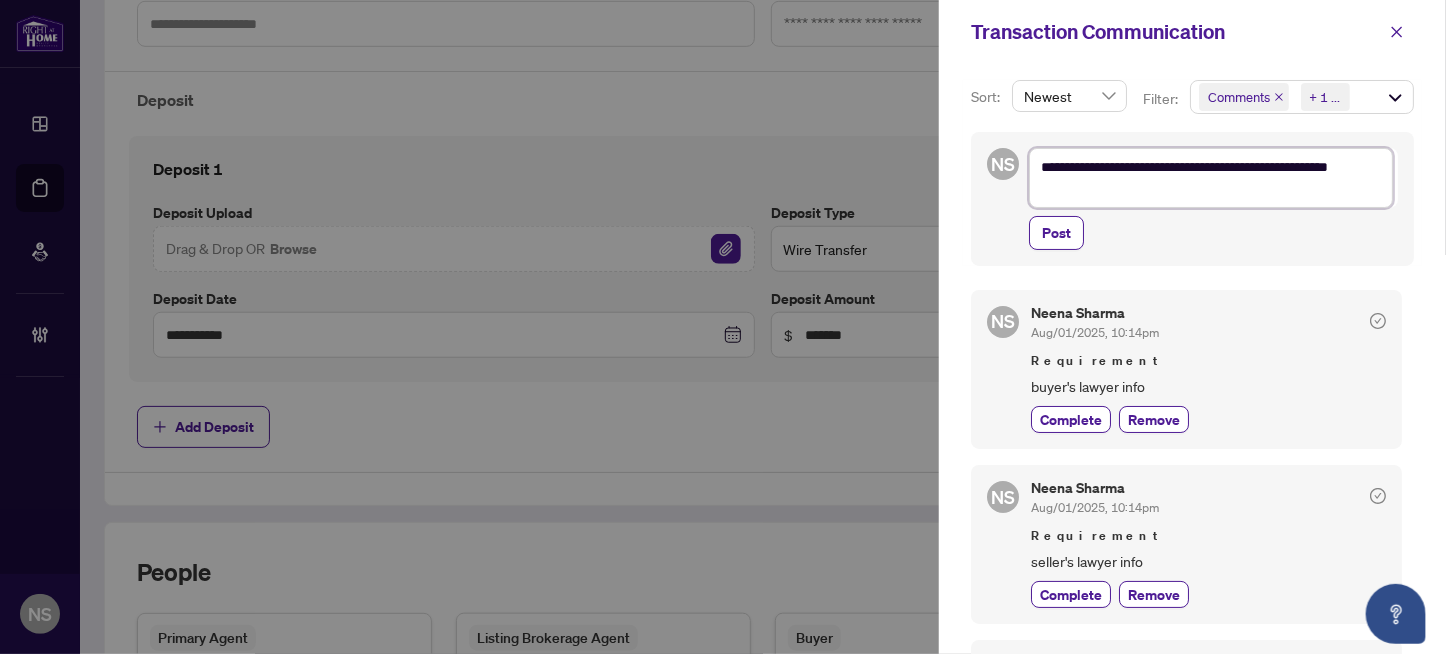type on "**********" 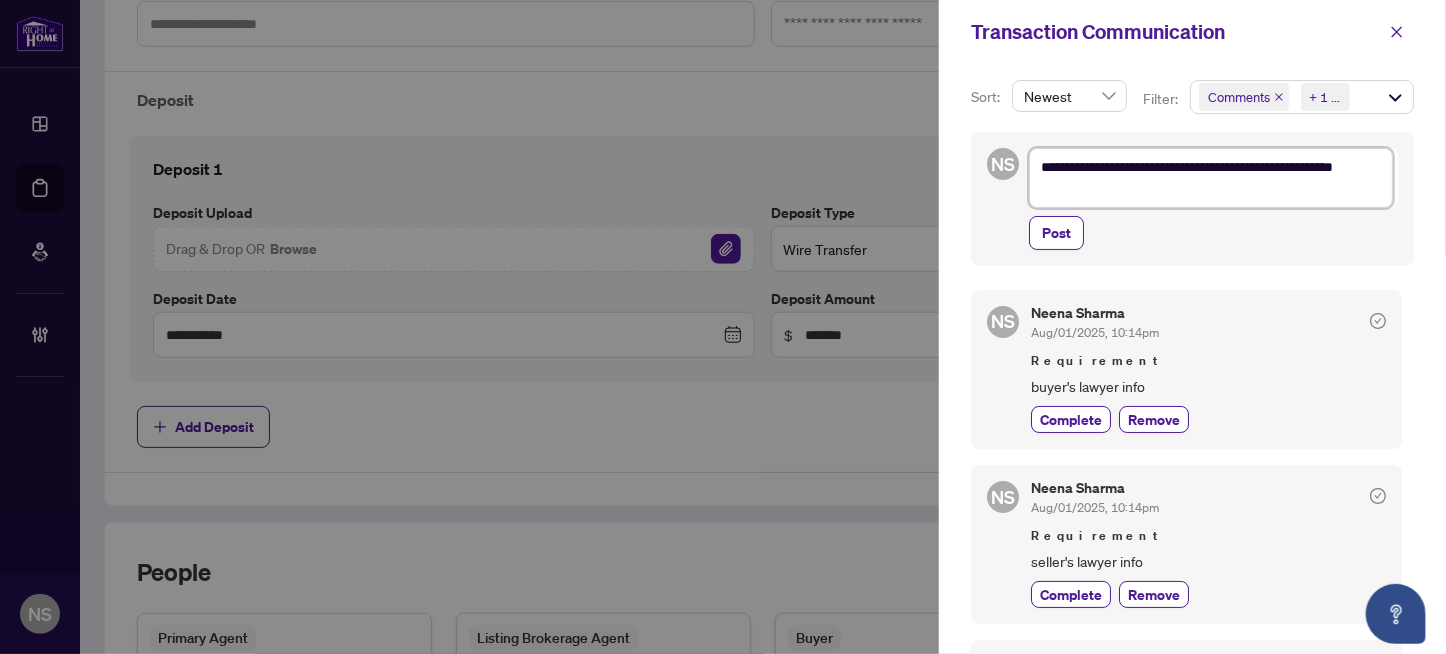 type on "**********" 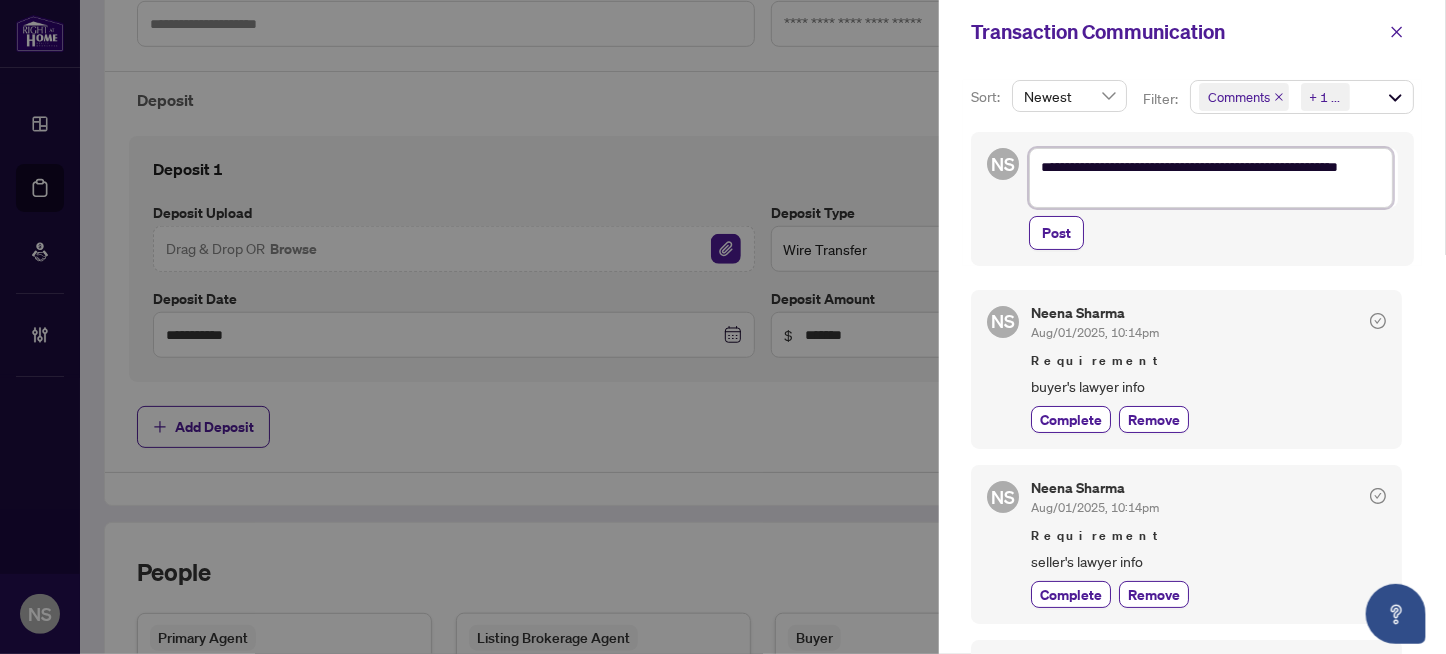 type on "**********" 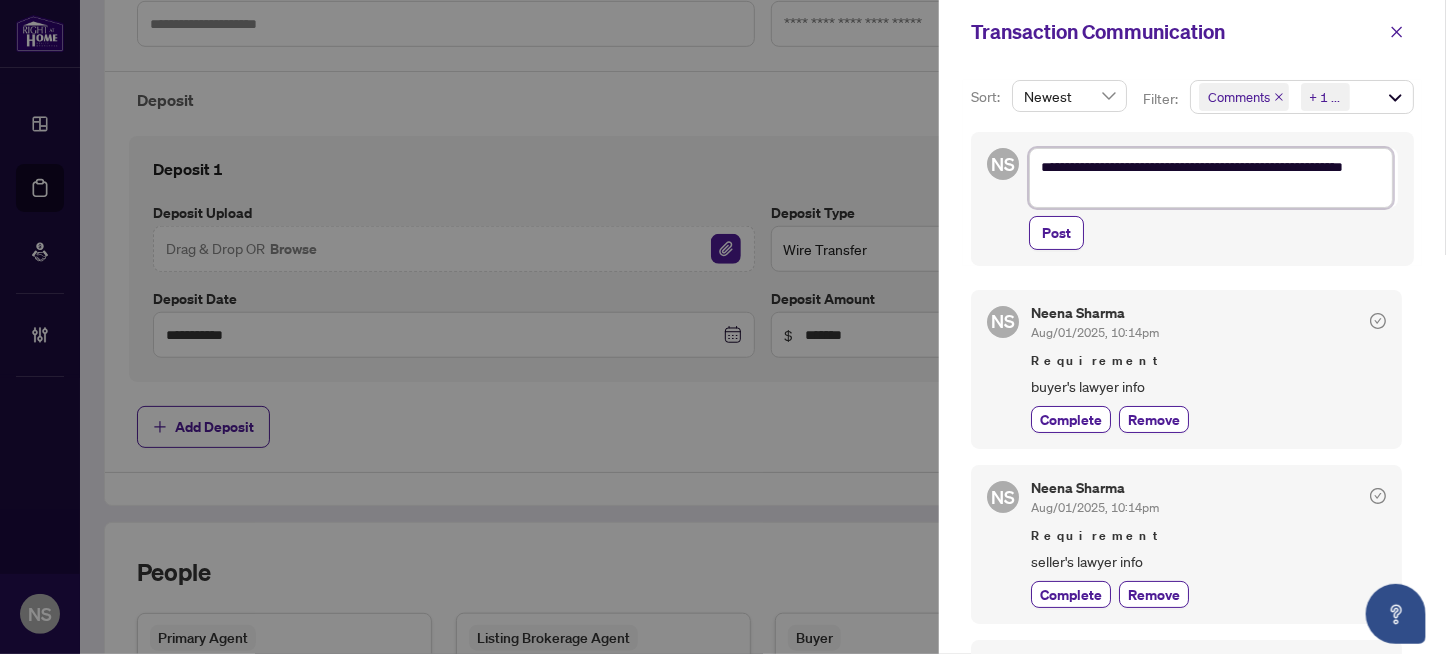 type on "**********" 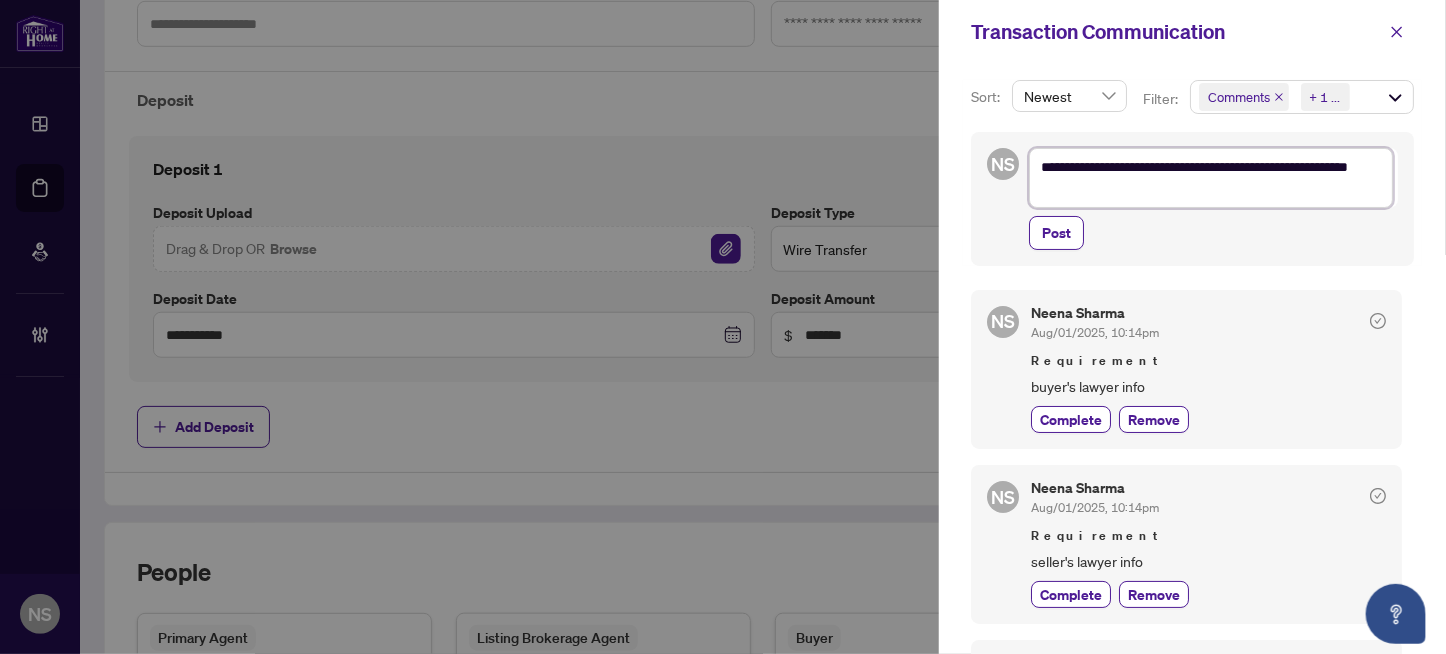 type on "**********" 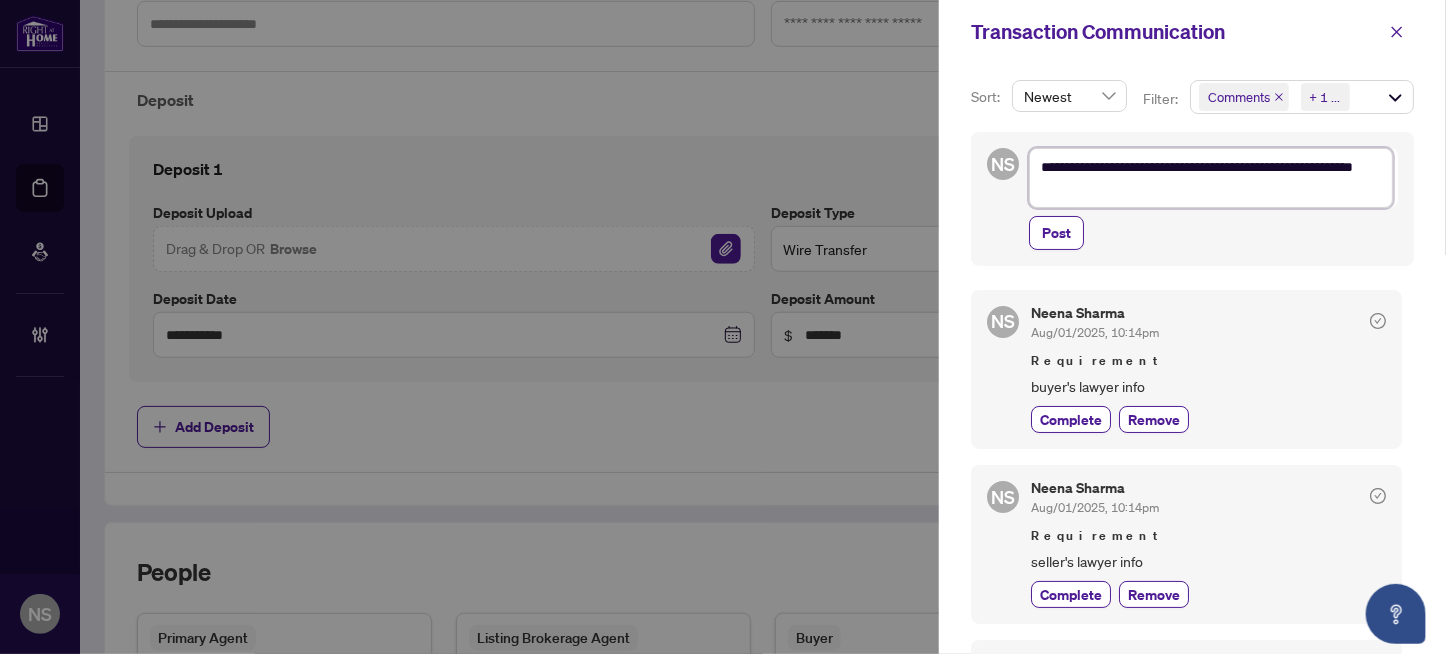 type on "**********" 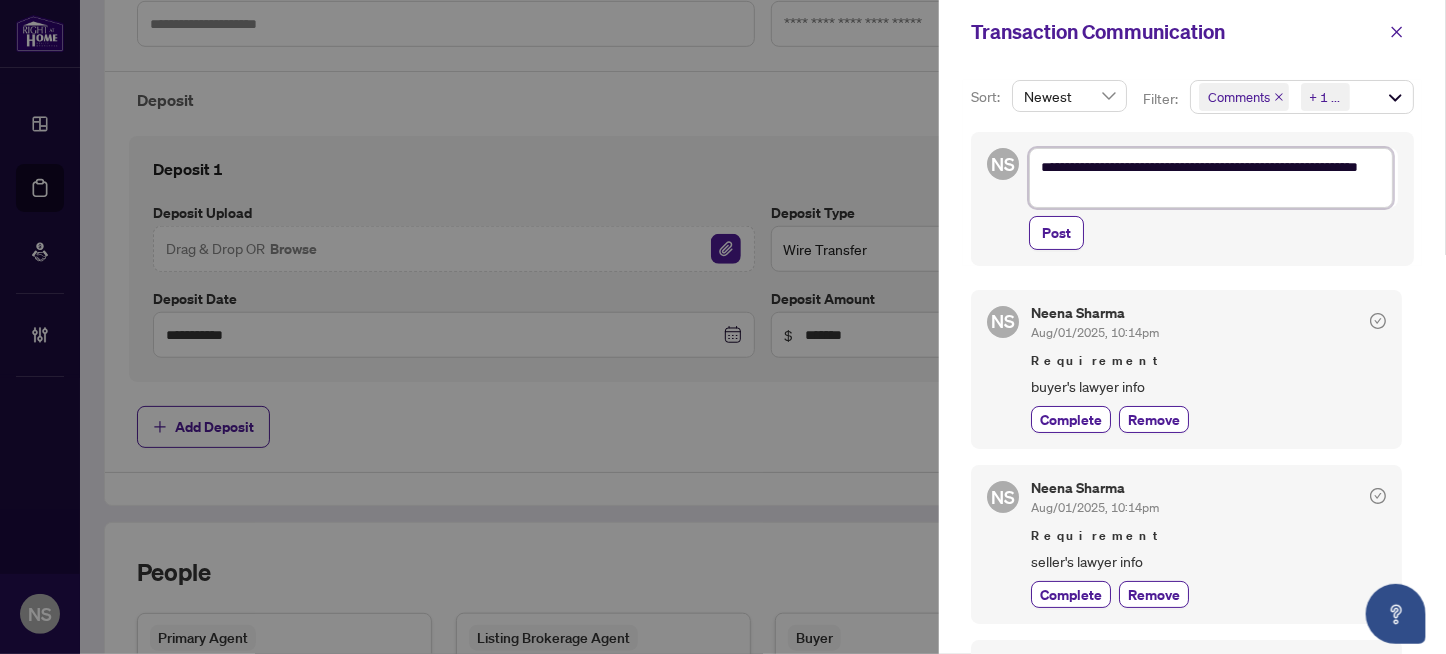 type on "**********" 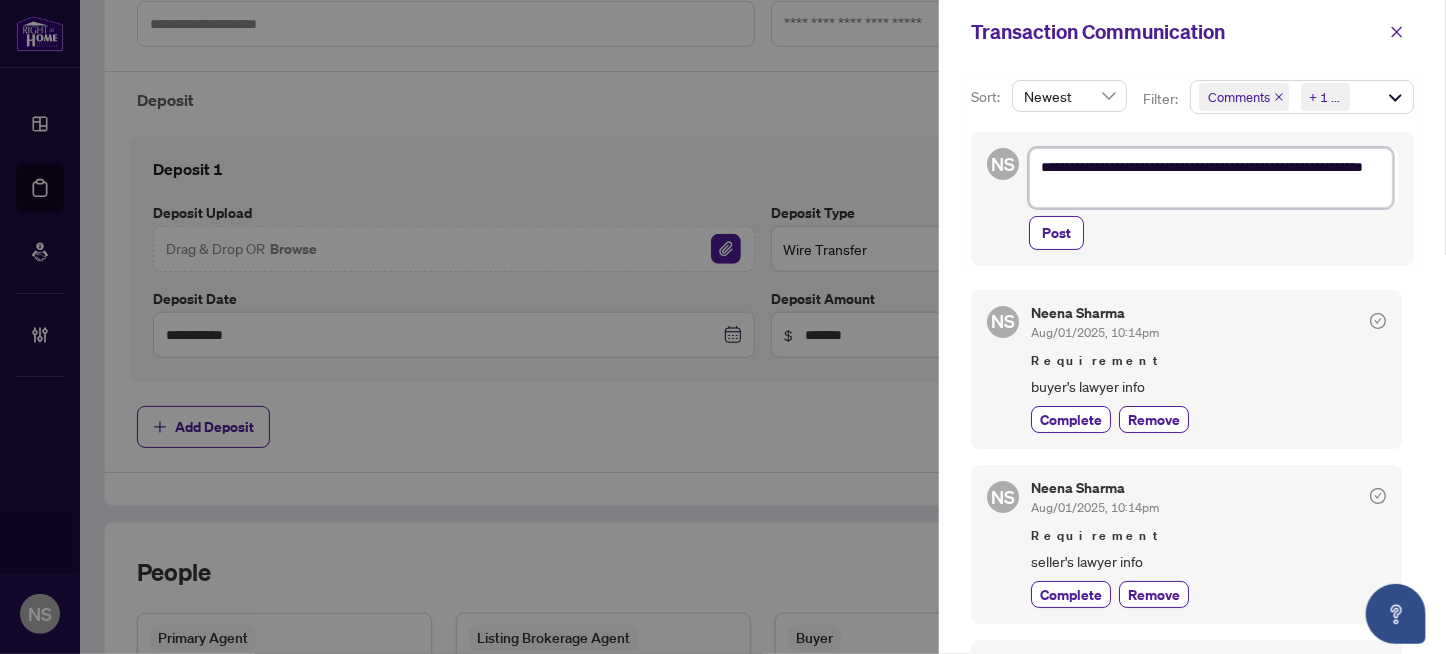 type on "**********" 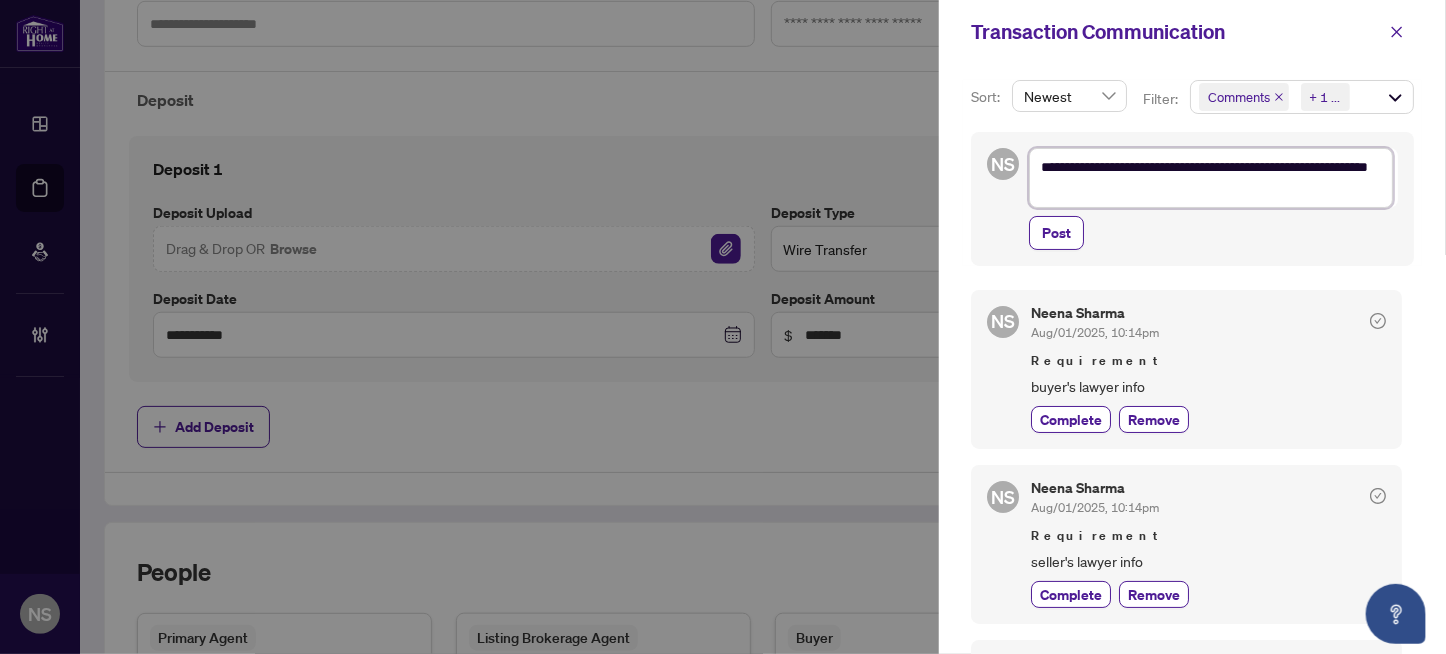 type on "**********" 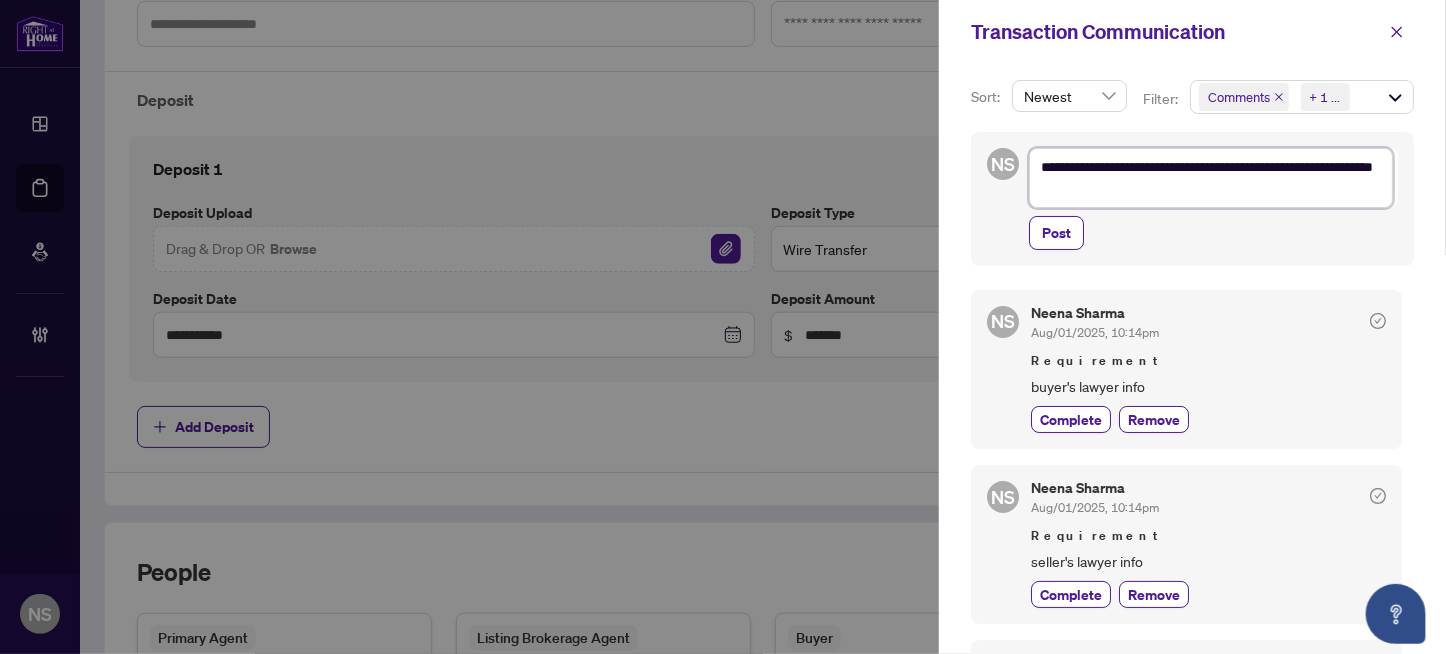 type on "**********" 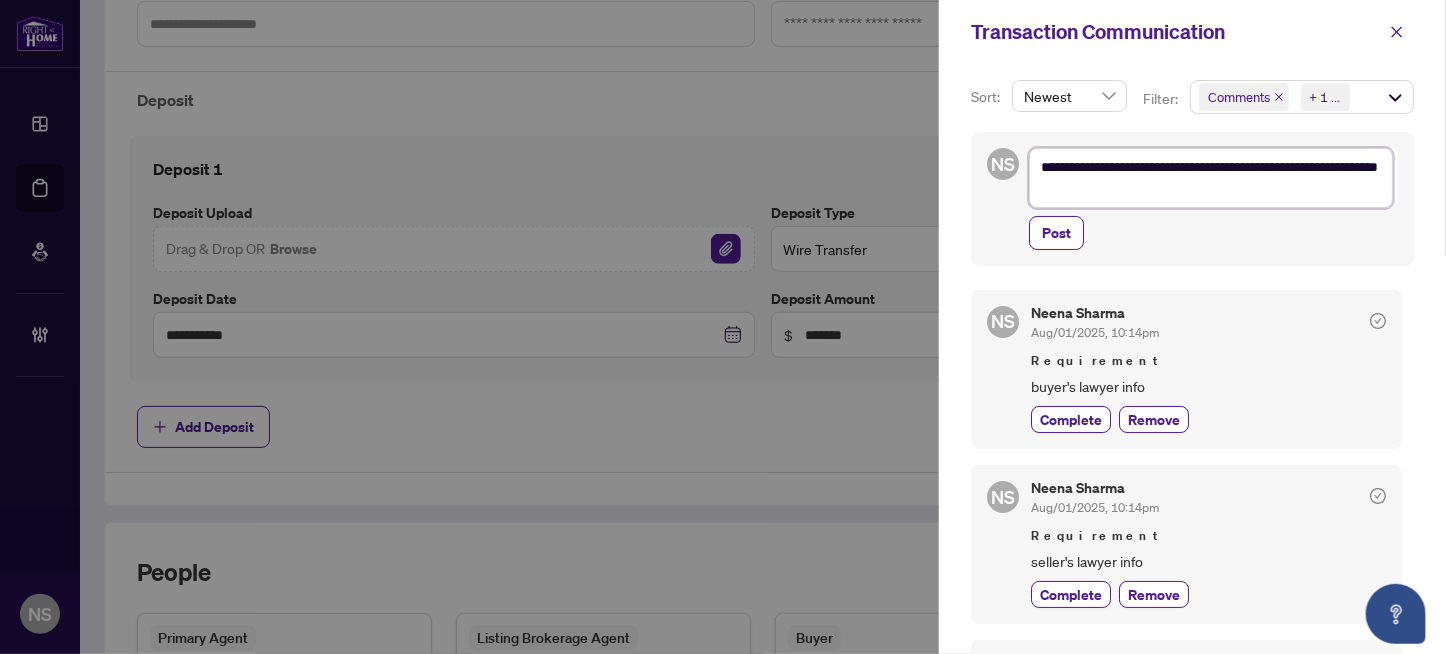 type on "**********" 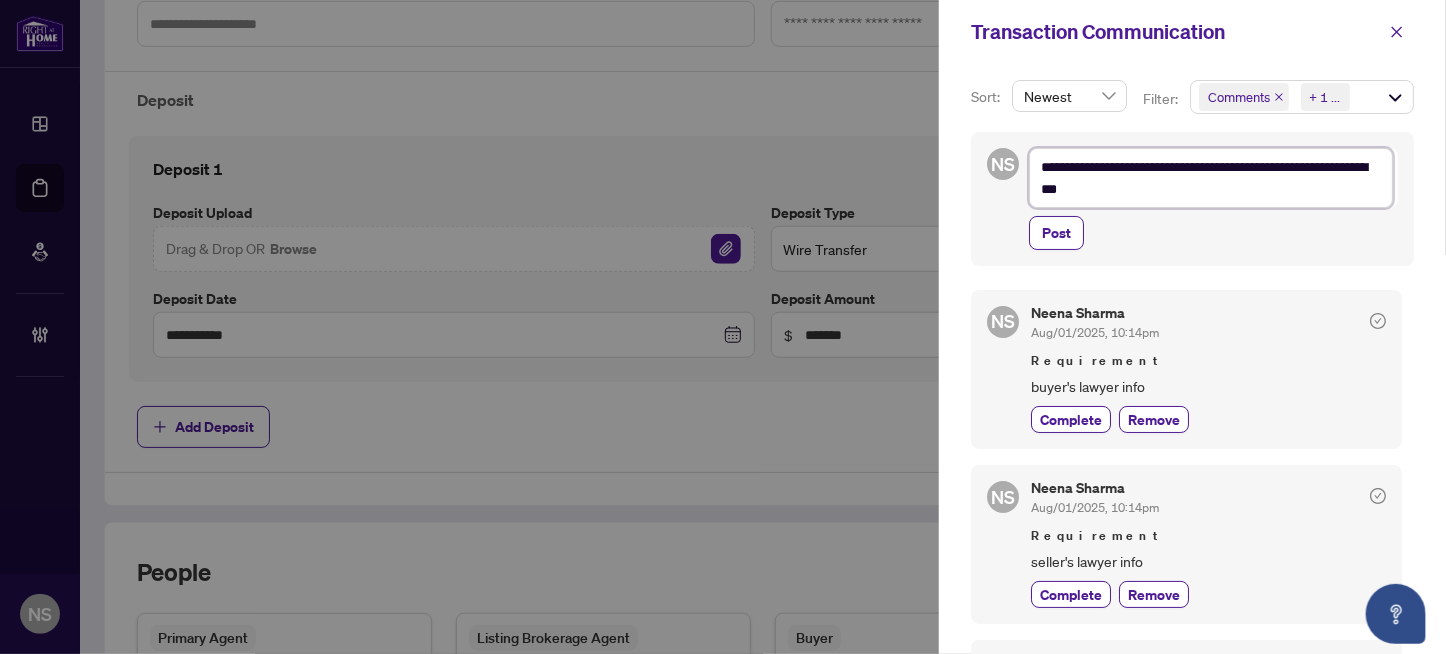 type on "**********" 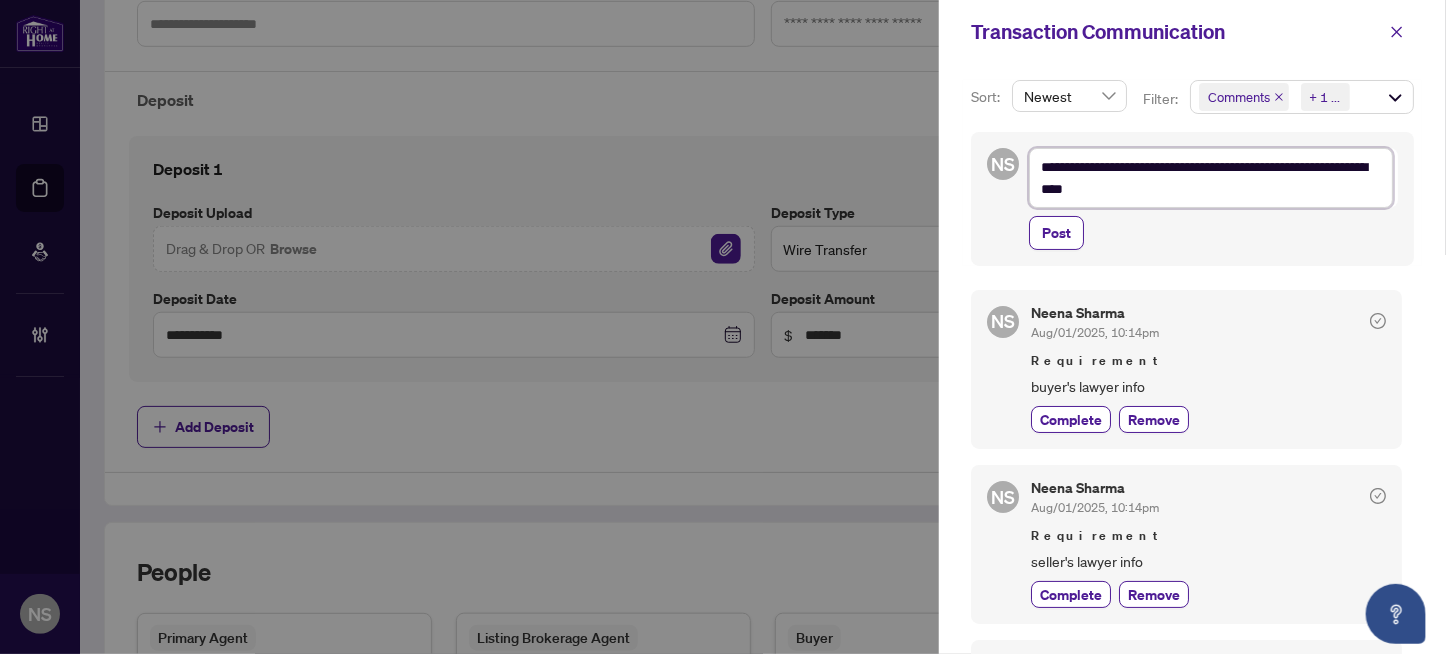 type on "**********" 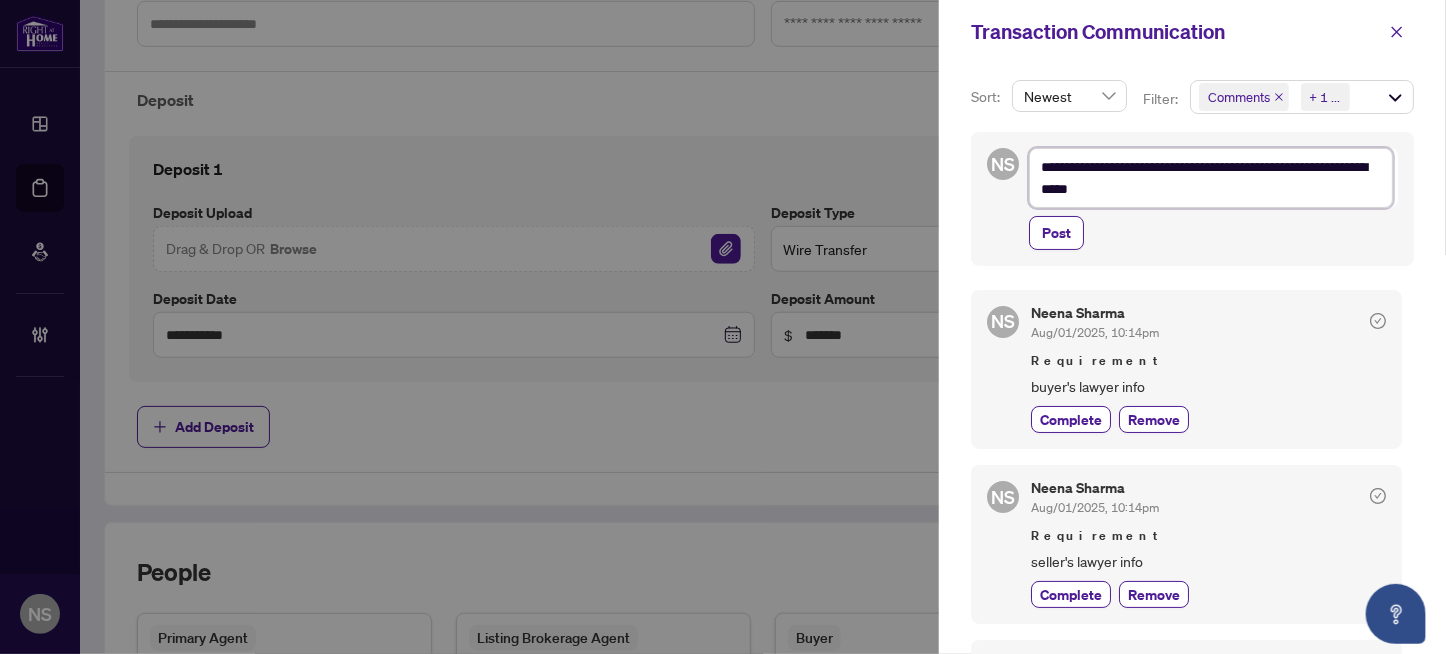 type on "**********" 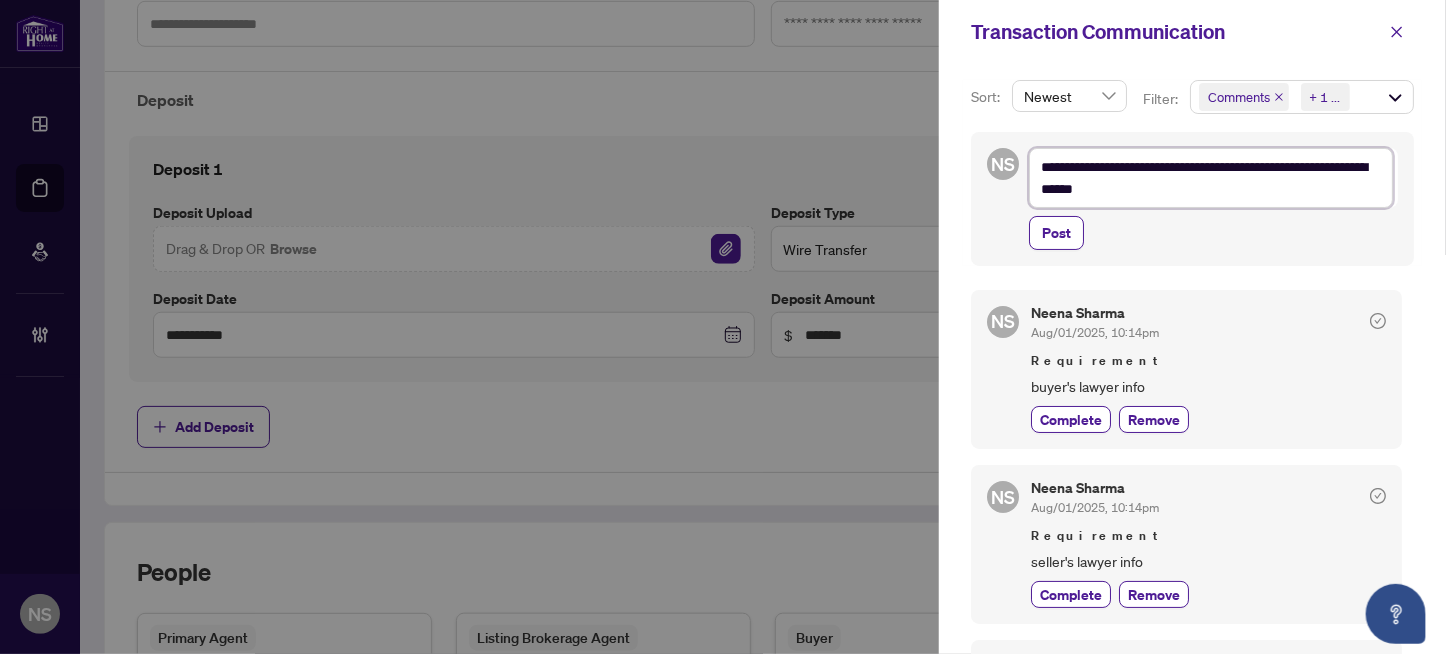 type on "**********" 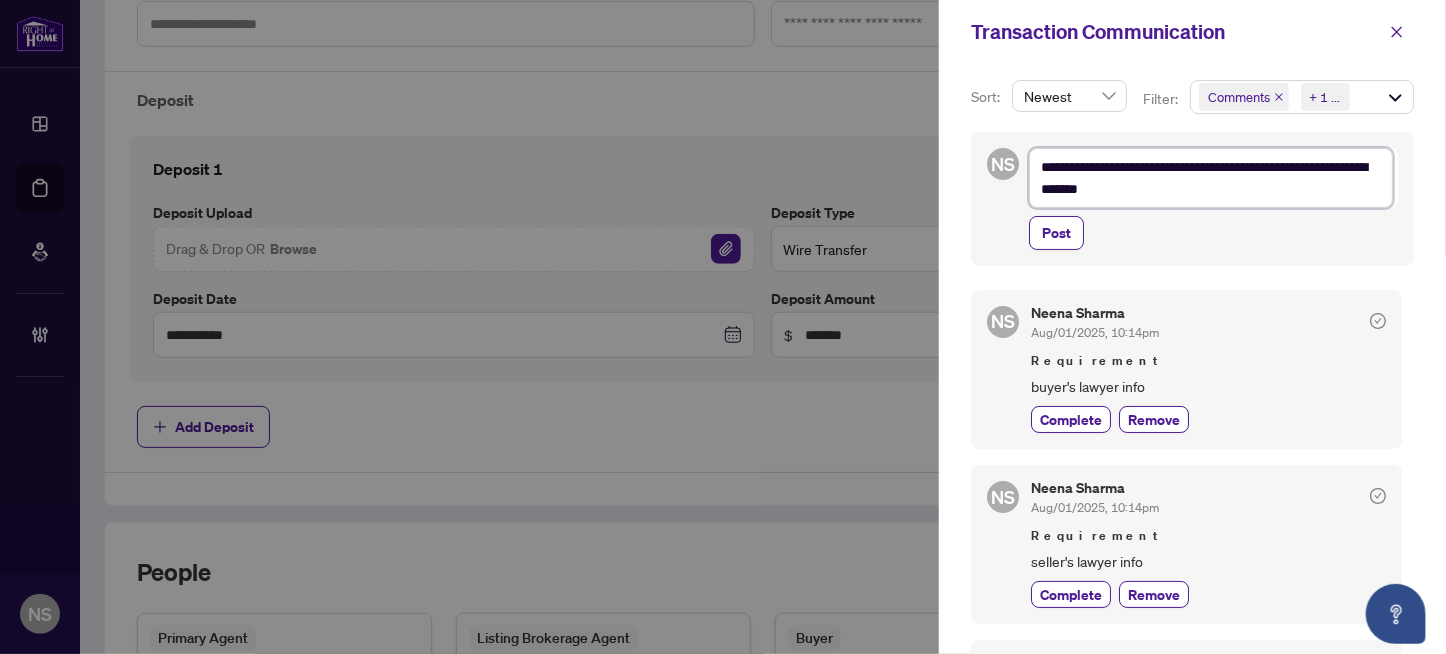 type on "**********" 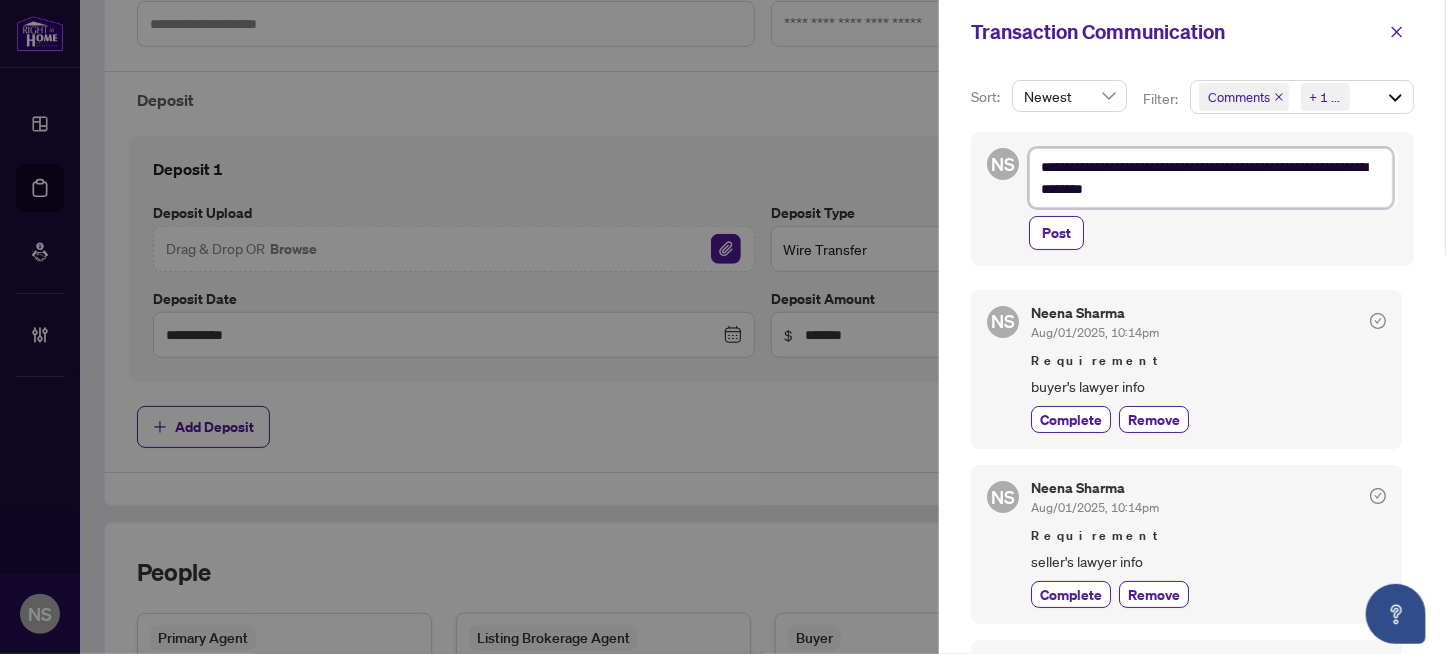 type on "**********" 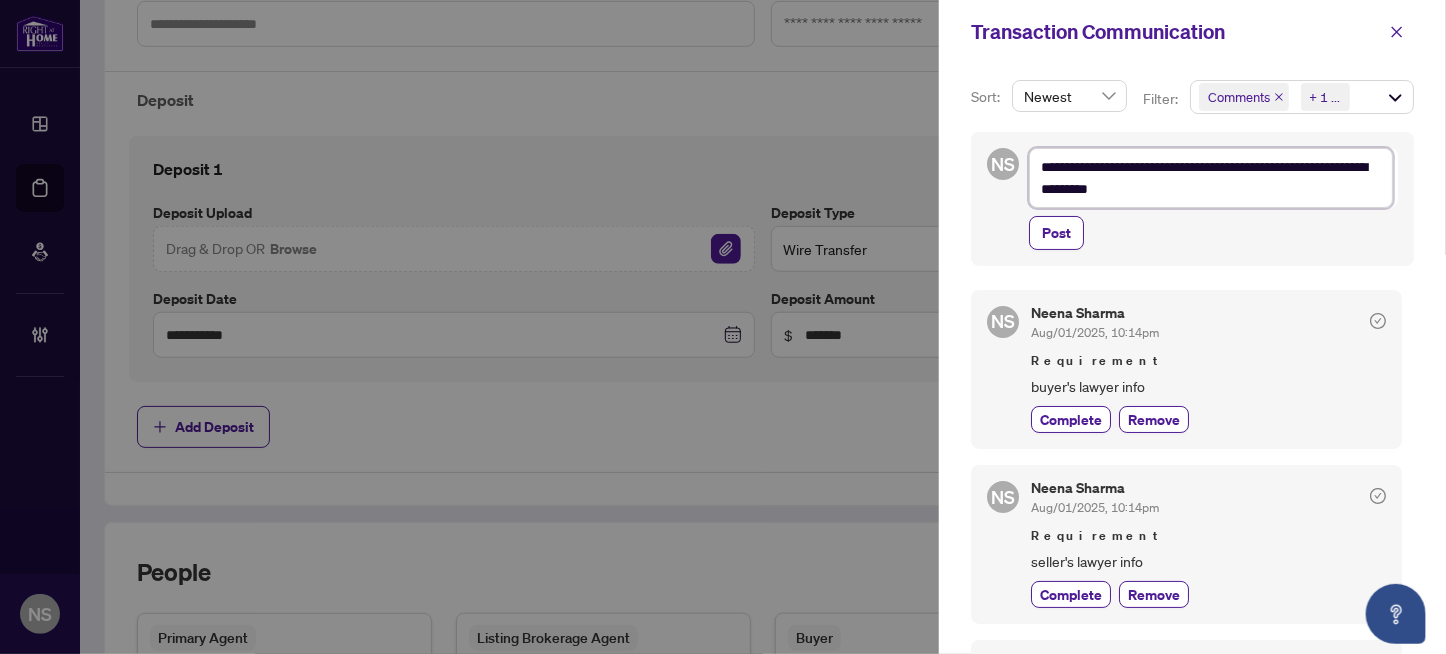 type on "**********" 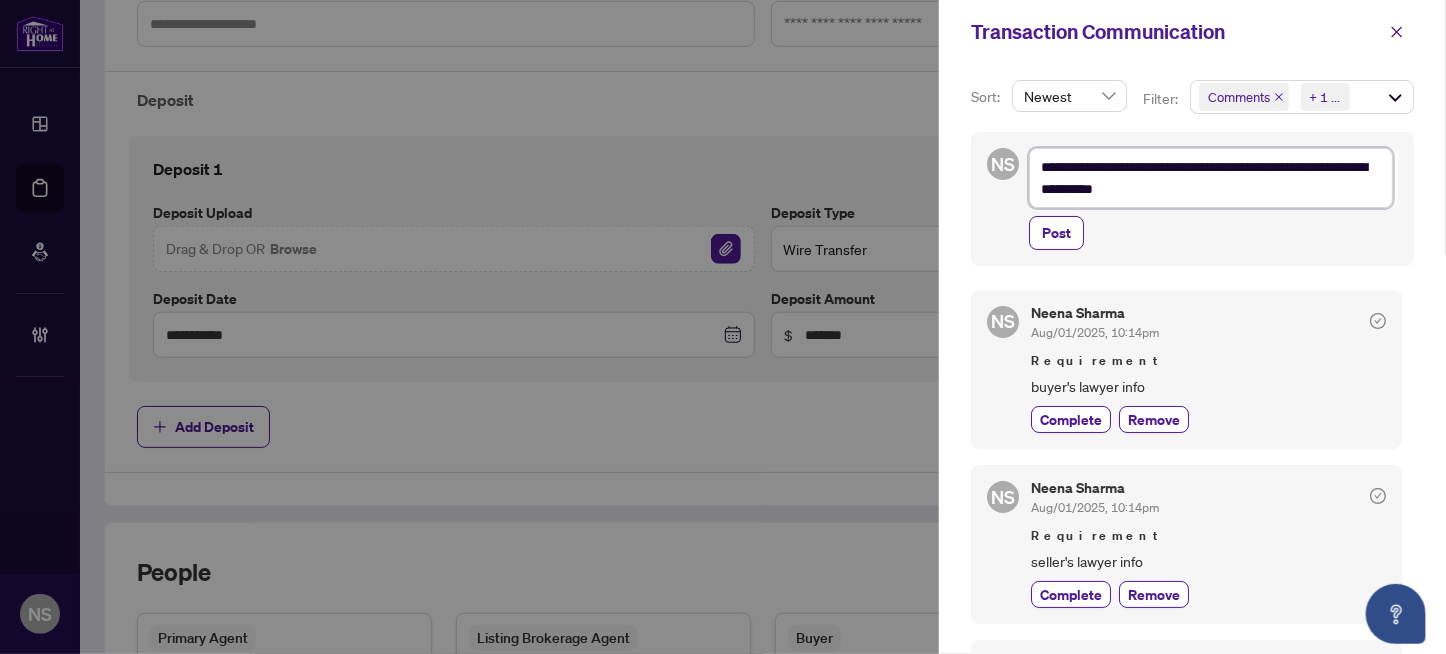 type on "**********" 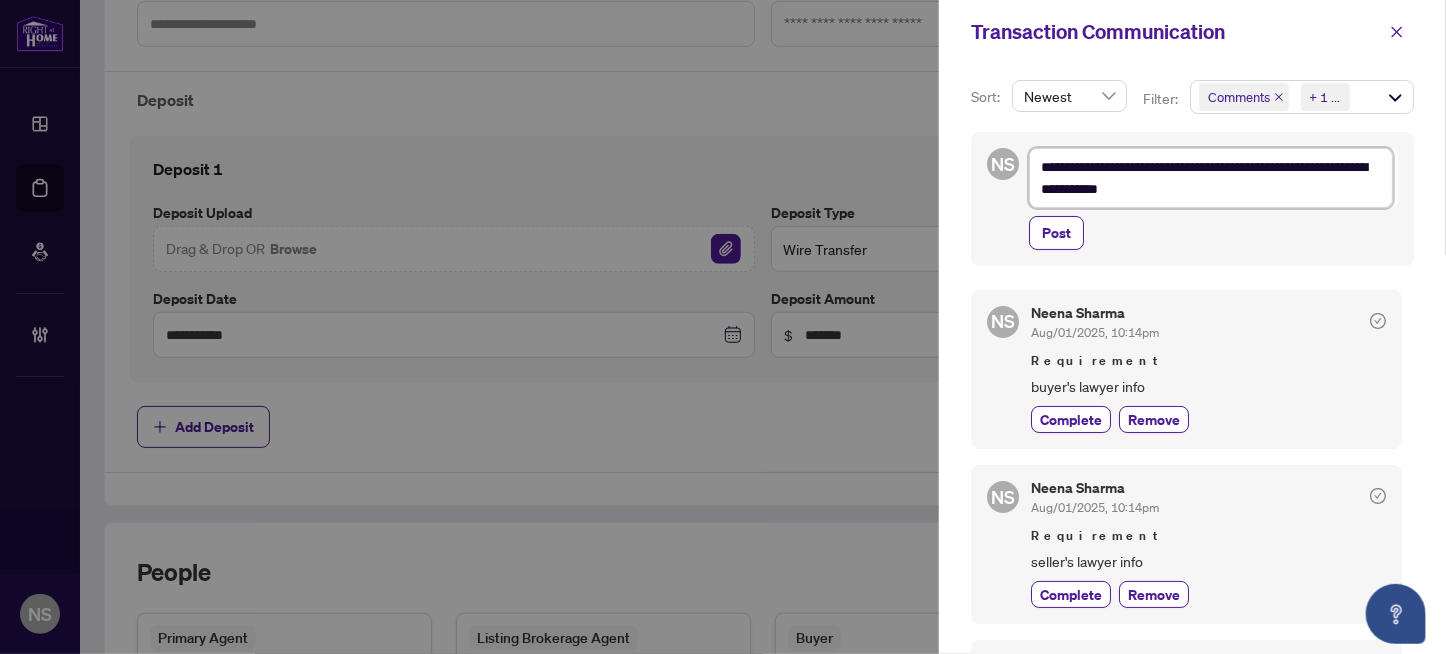 type on "**********" 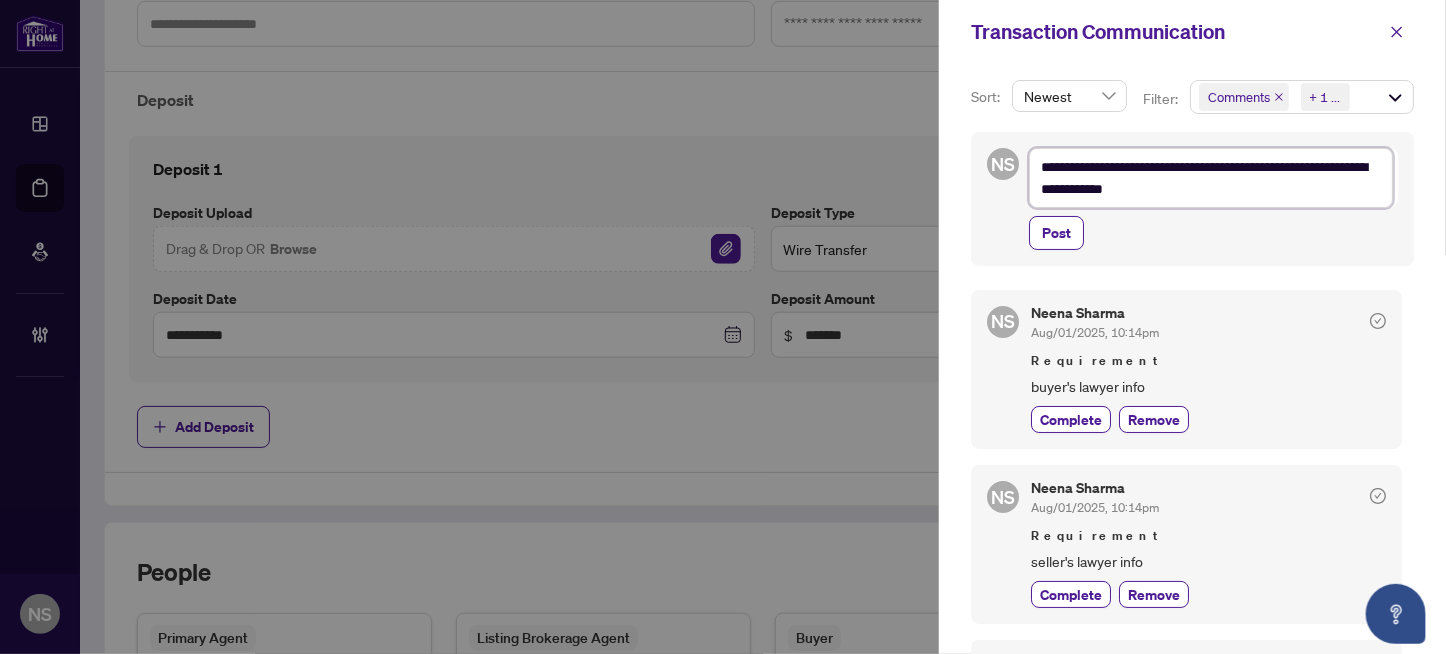 type on "**********" 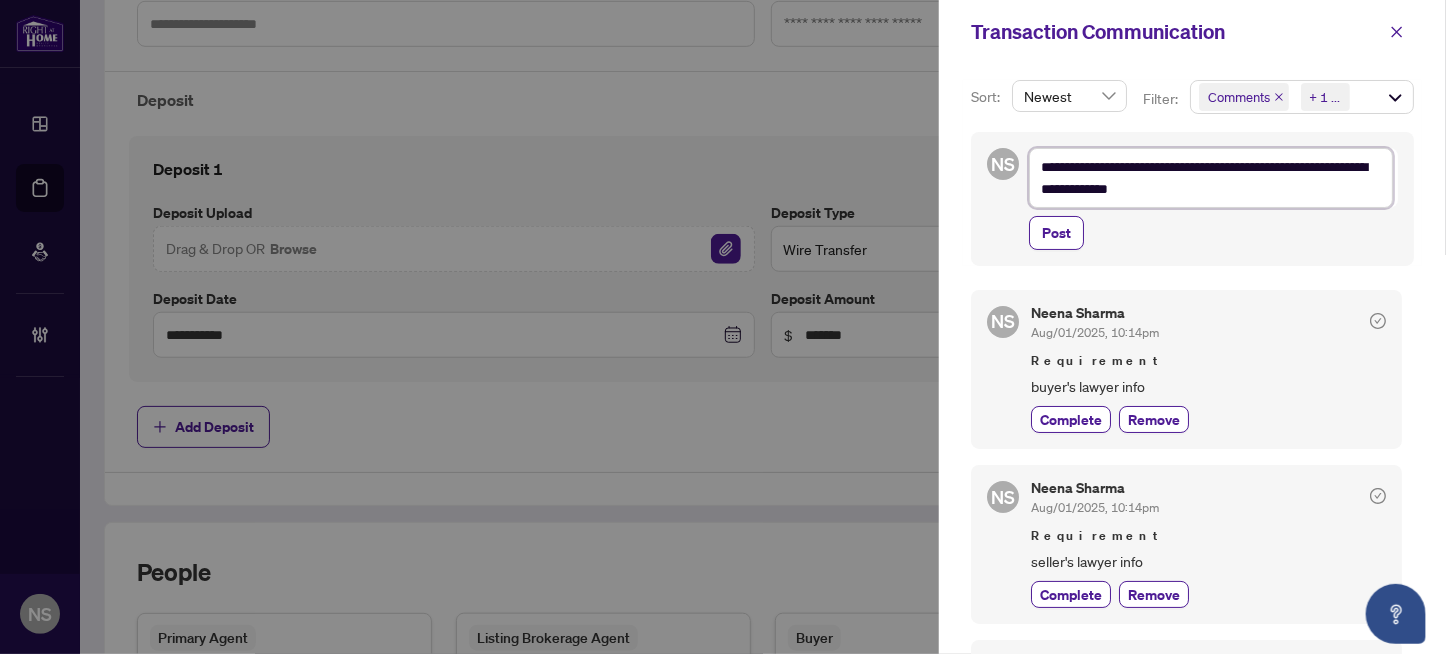 type on "**********" 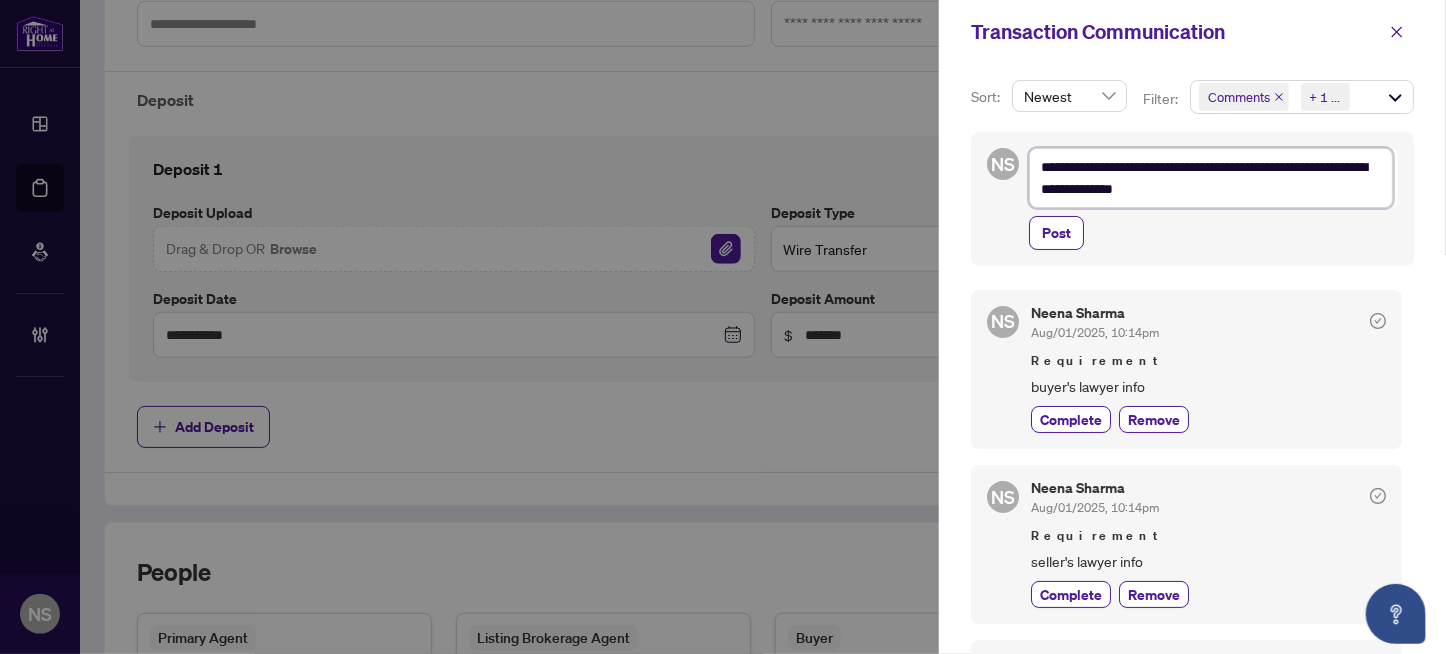 type on "**********" 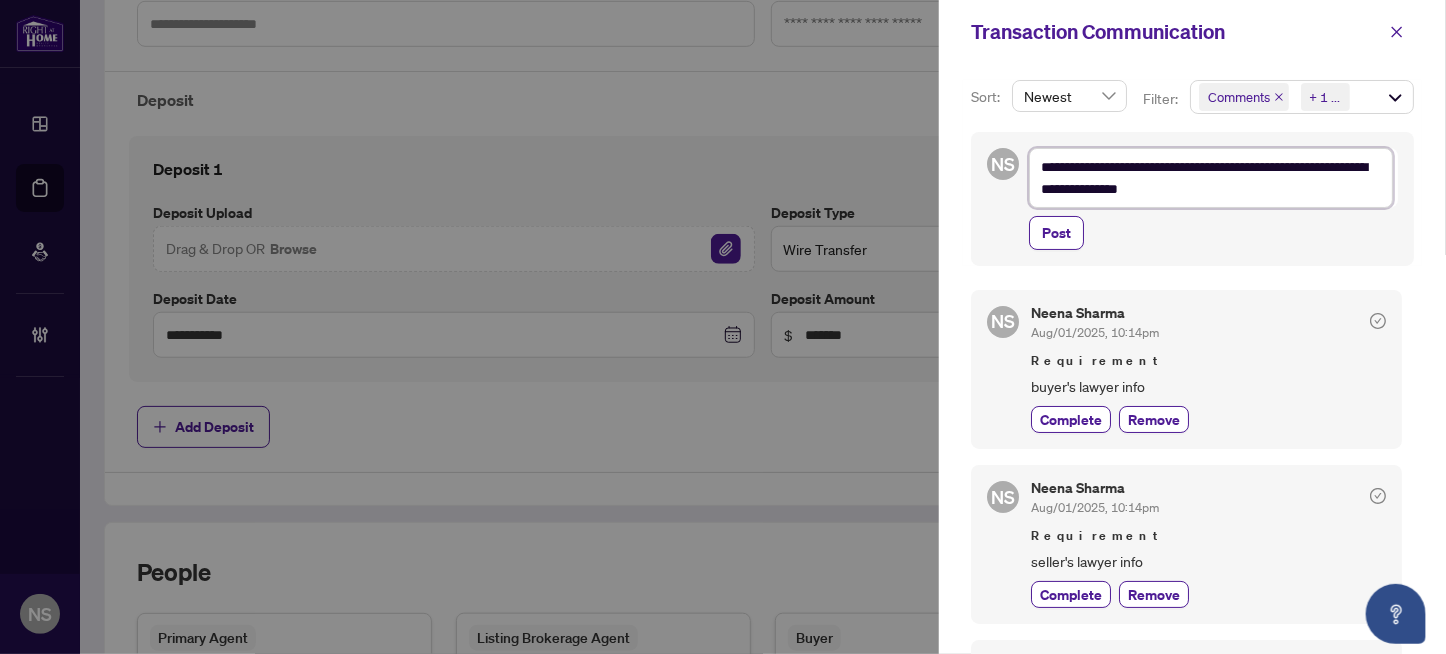 type on "**********" 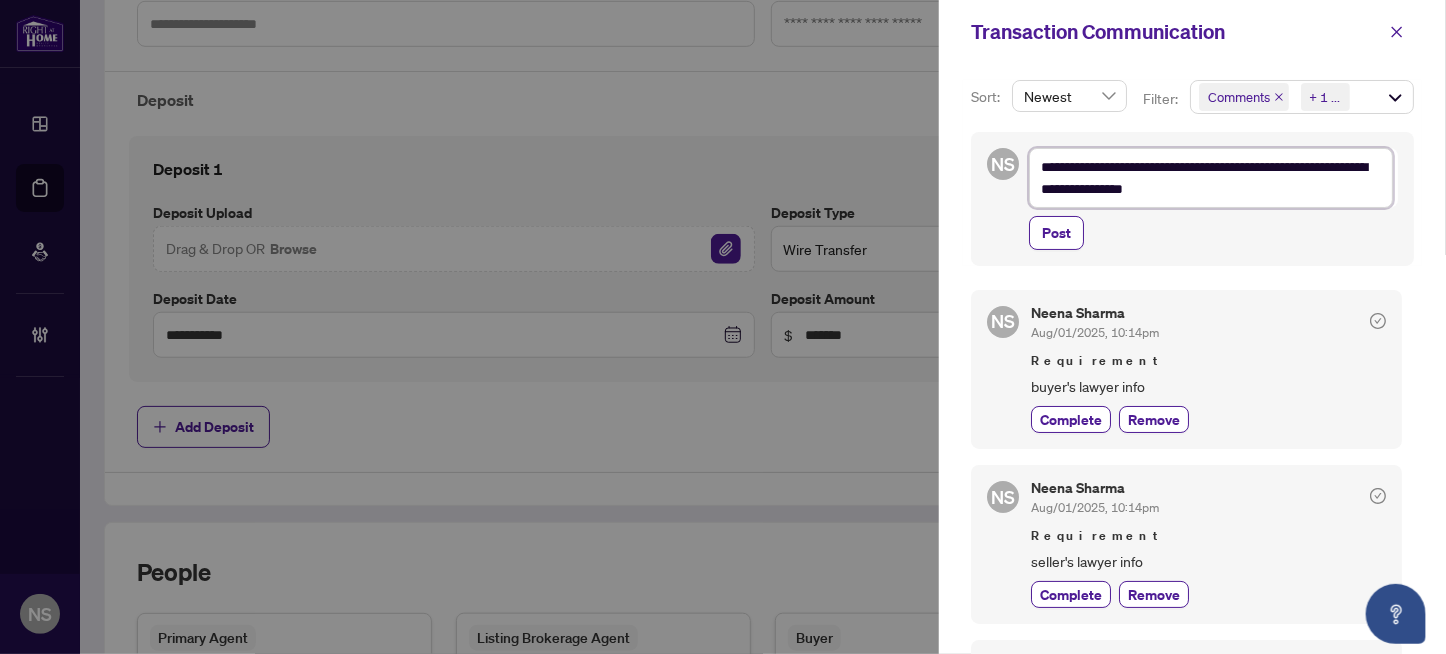 type on "**********" 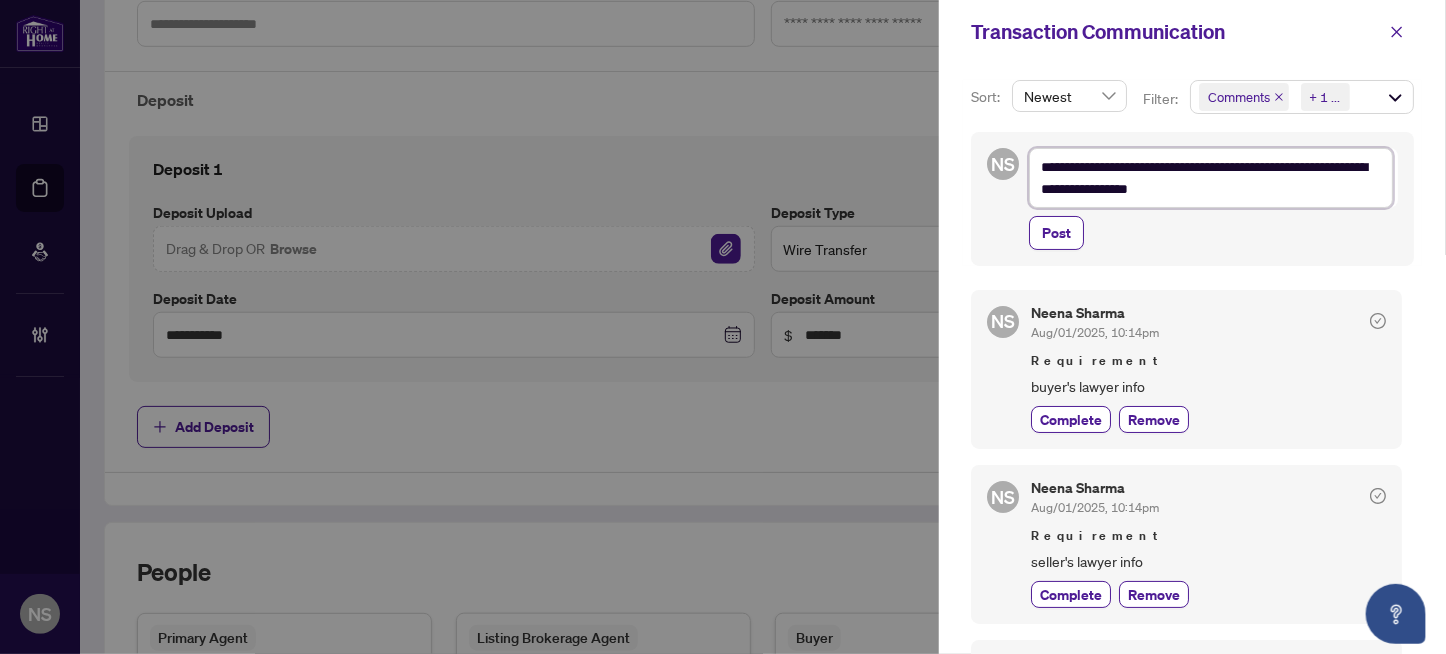 type on "**********" 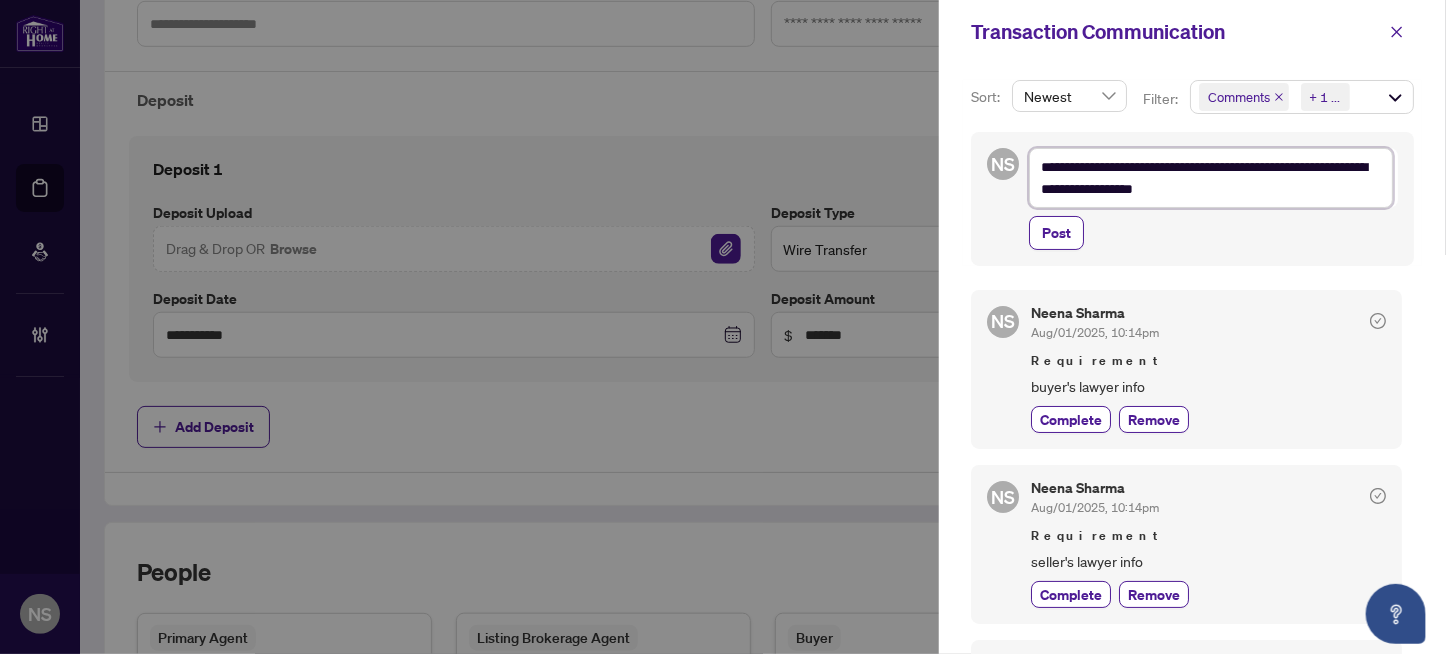 type on "**********" 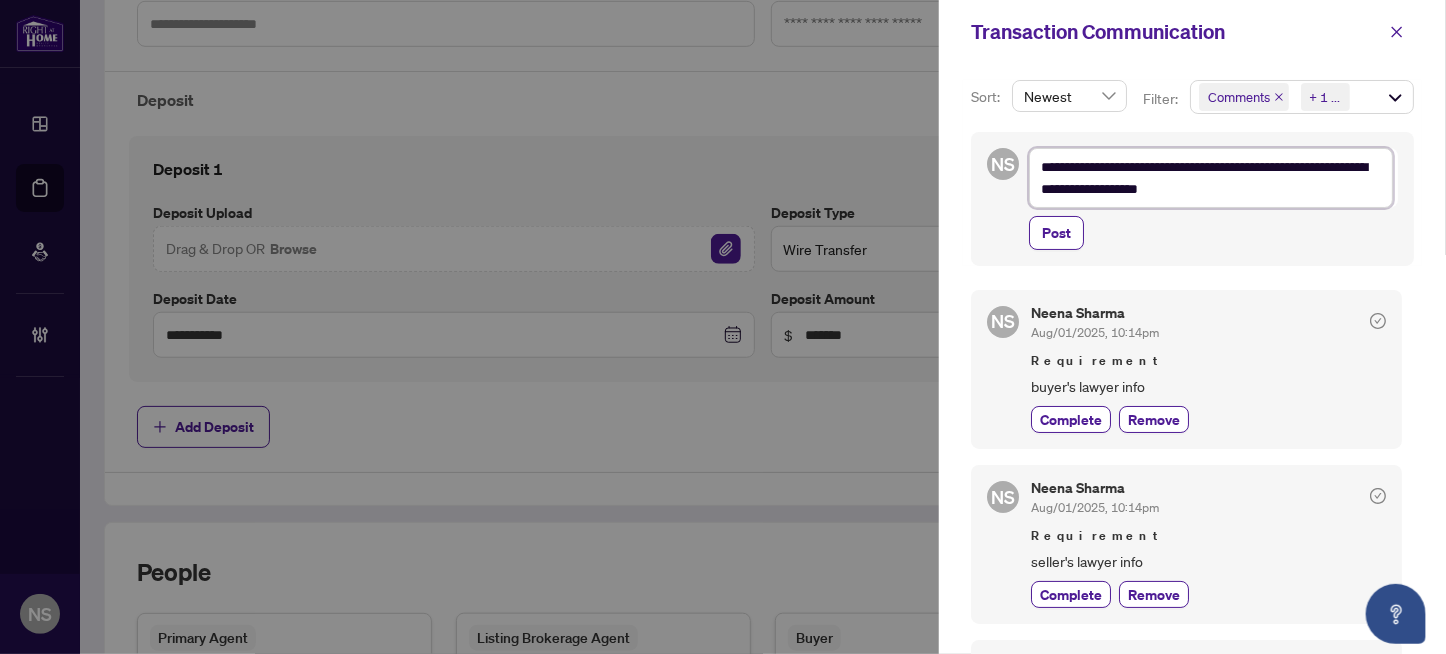 type on "**********" 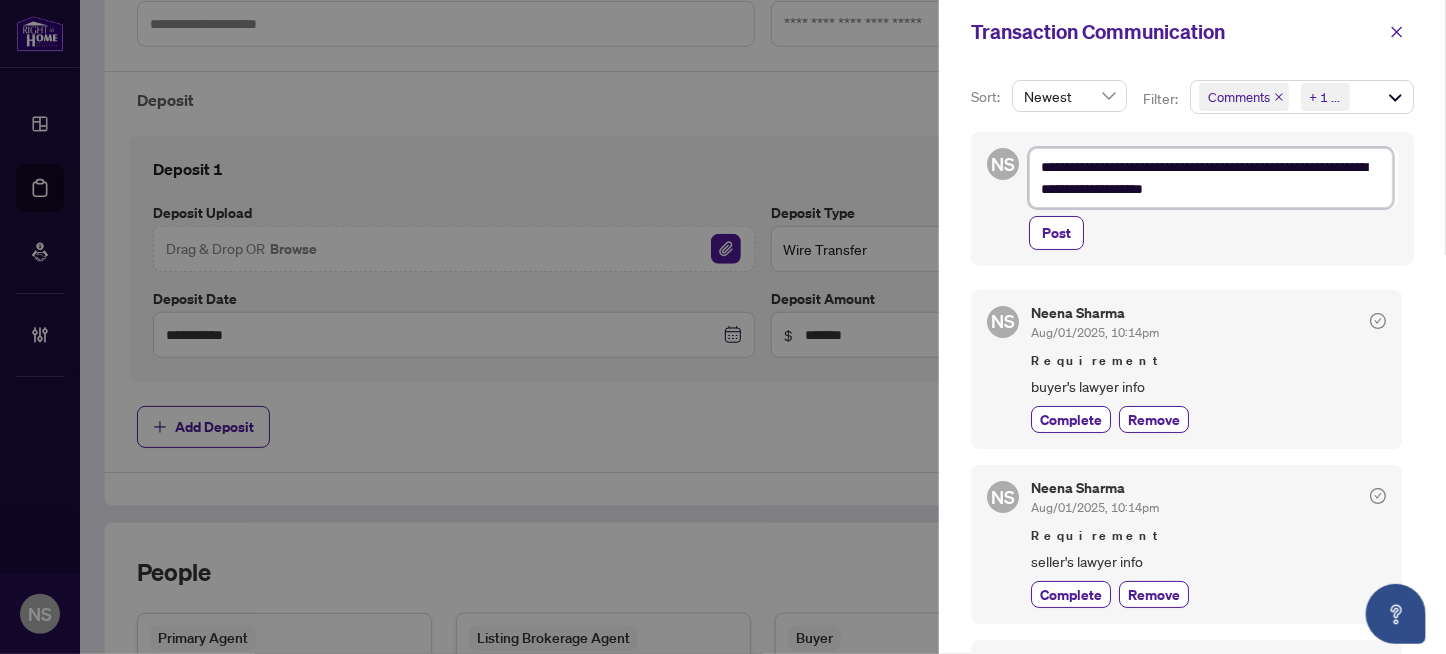 type on "**********" 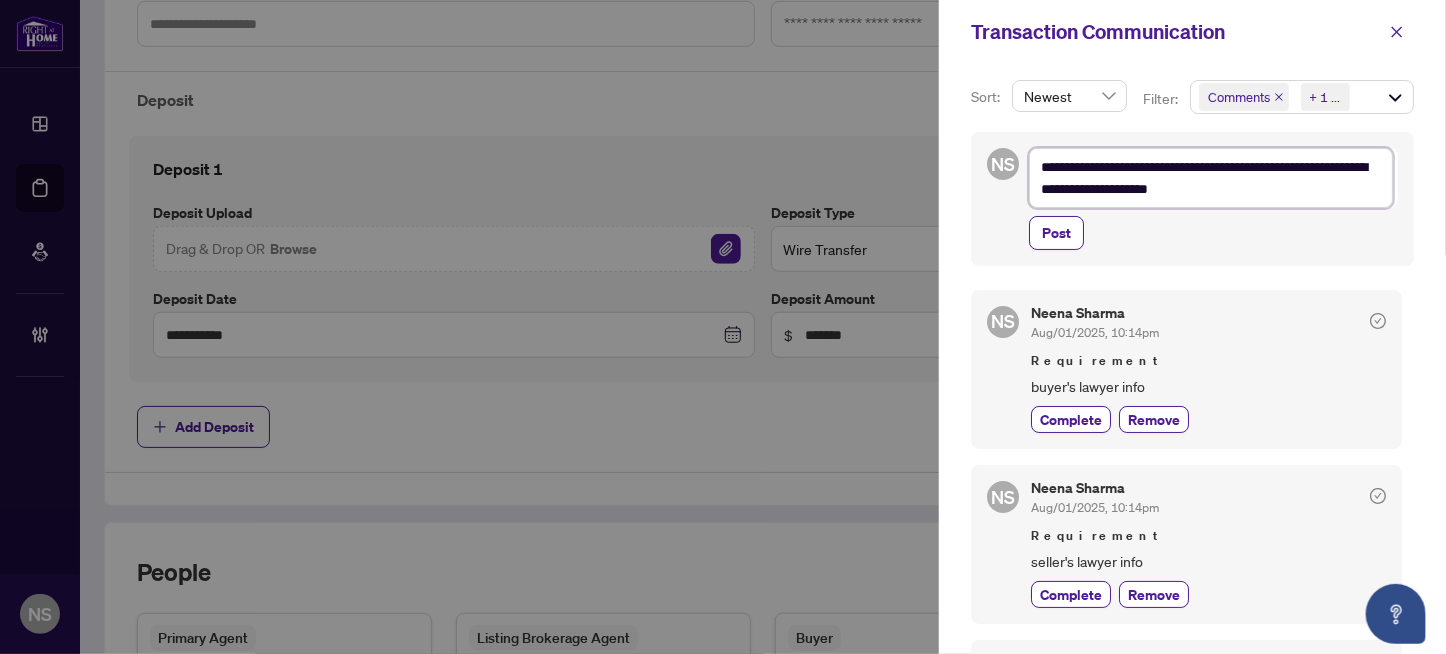 type on "**********" 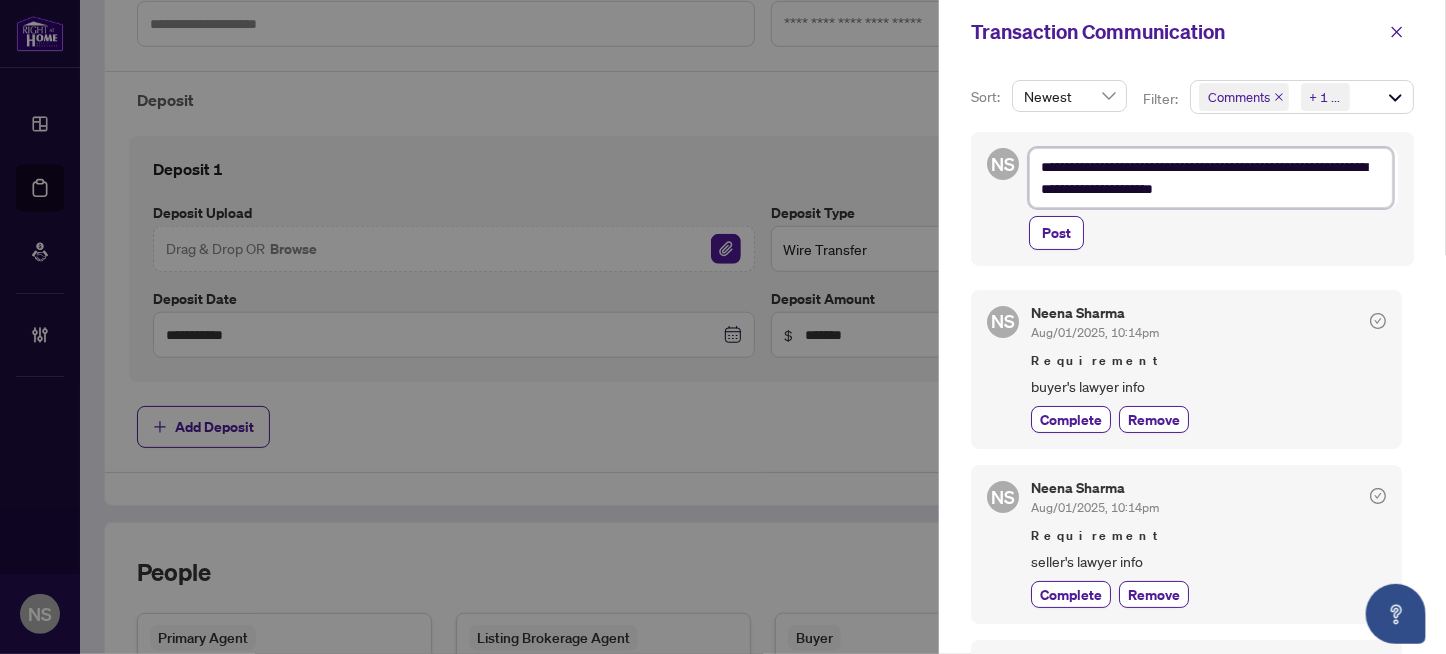 type on "**********" 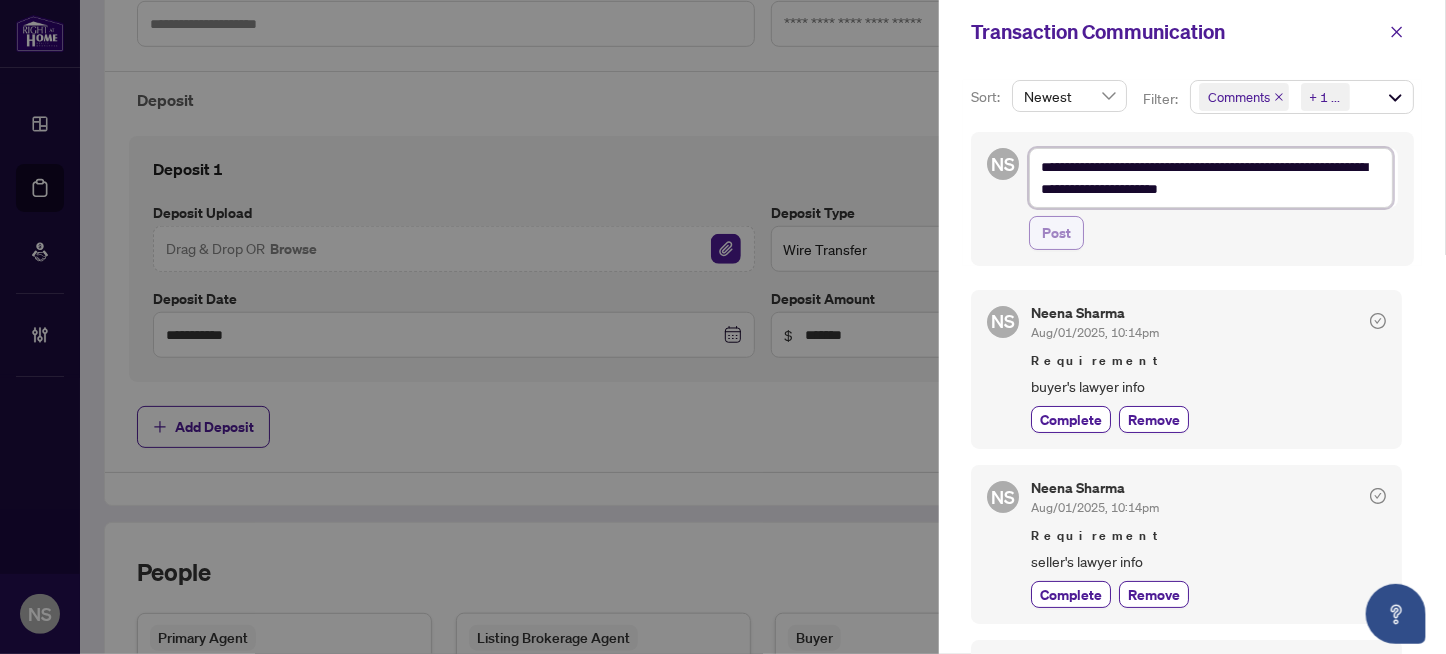 type on "**********" 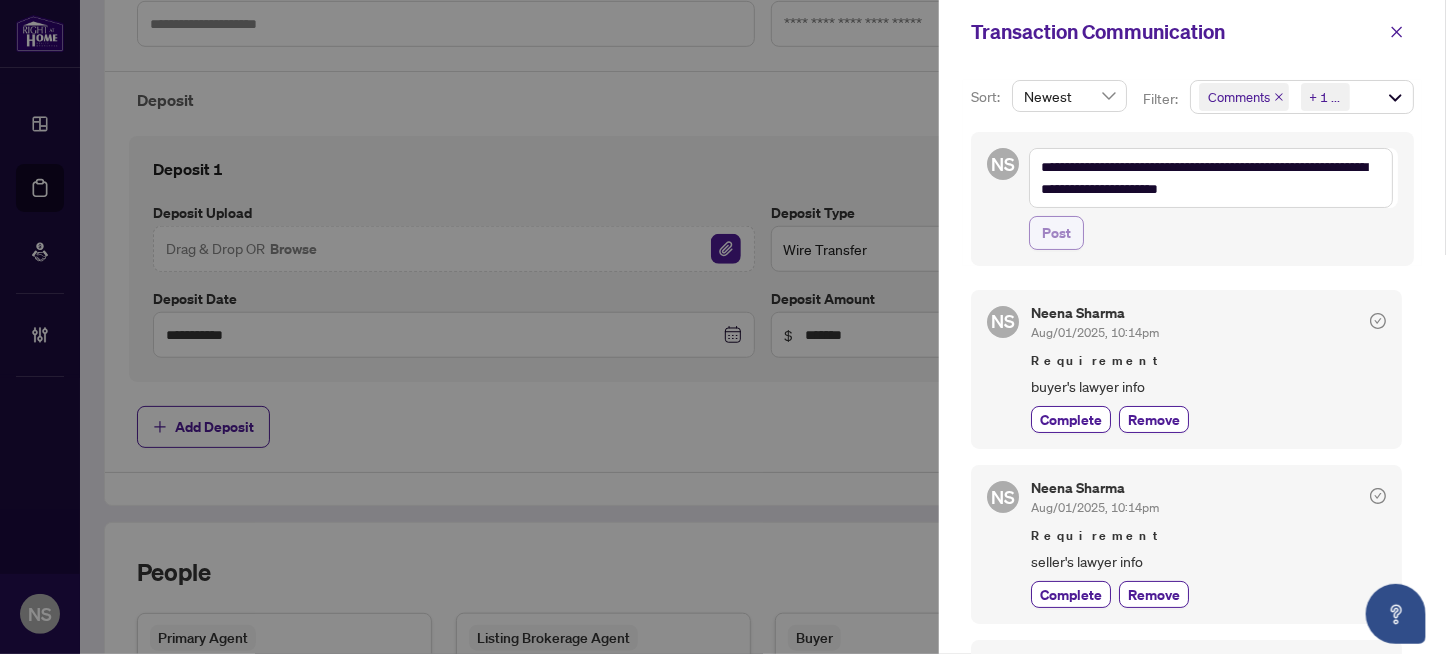 click on "Post" at bounding box center [1056, 233] 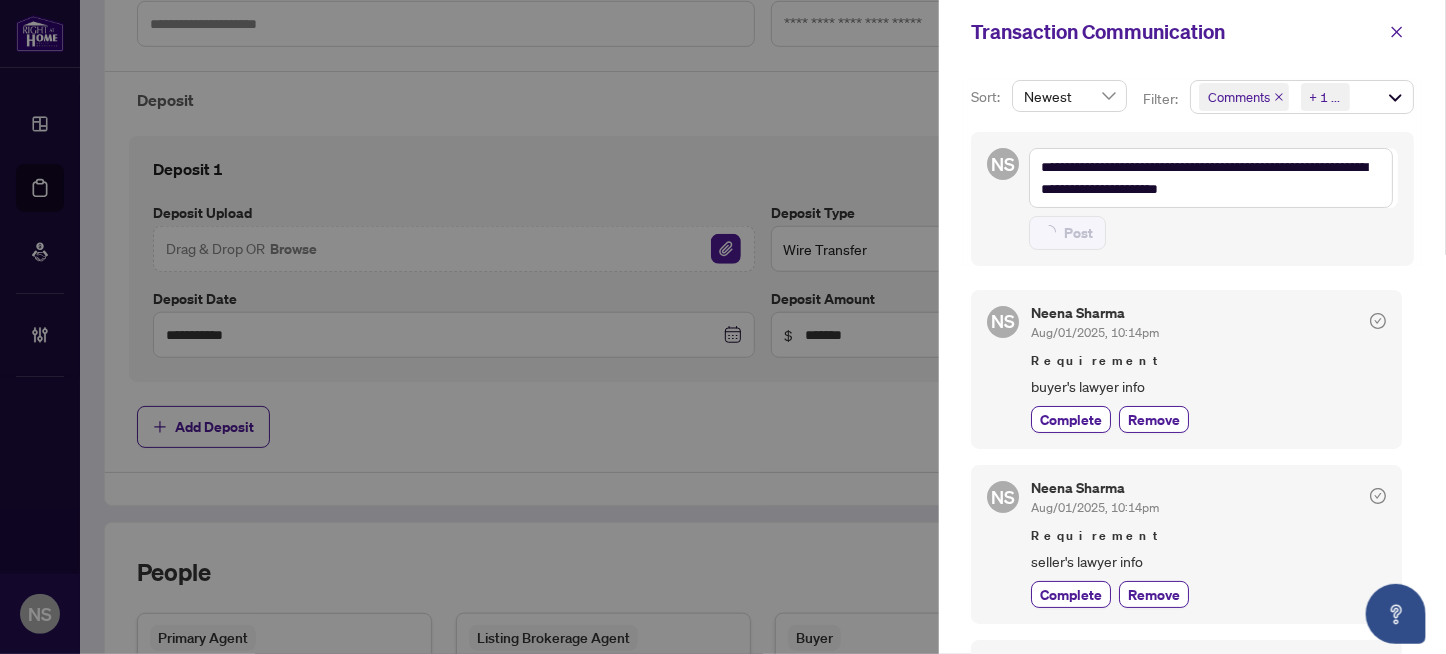 type on "**********" 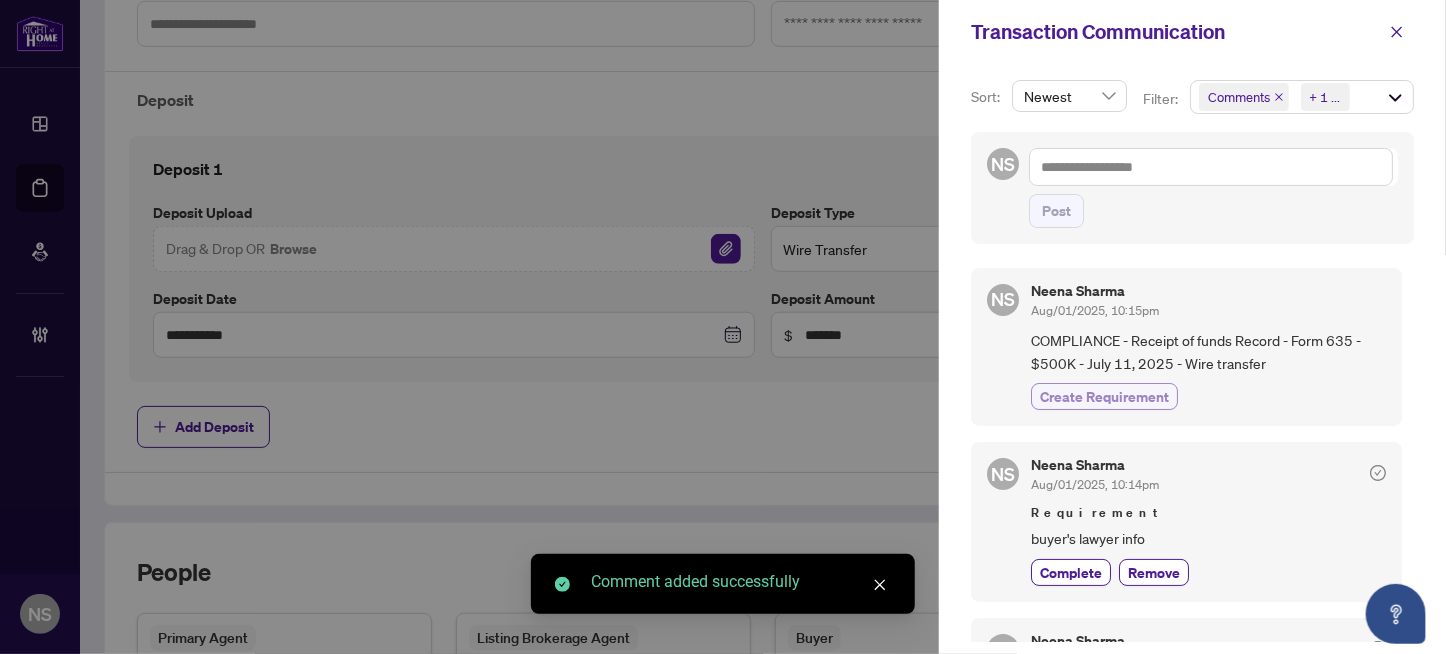 click on "Create Requirement" at bounding box center [1104, 396] 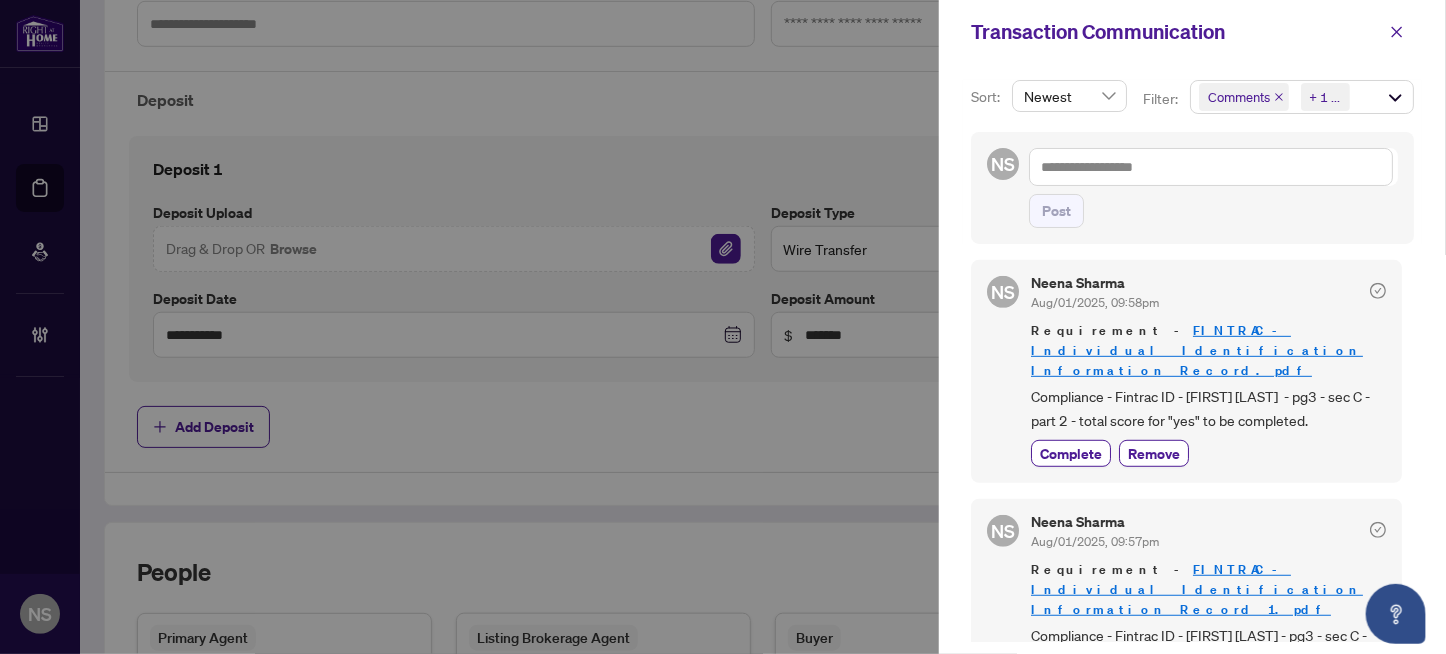scroll, scrollTop: 600, scrollLeft: 0, axis: vertical 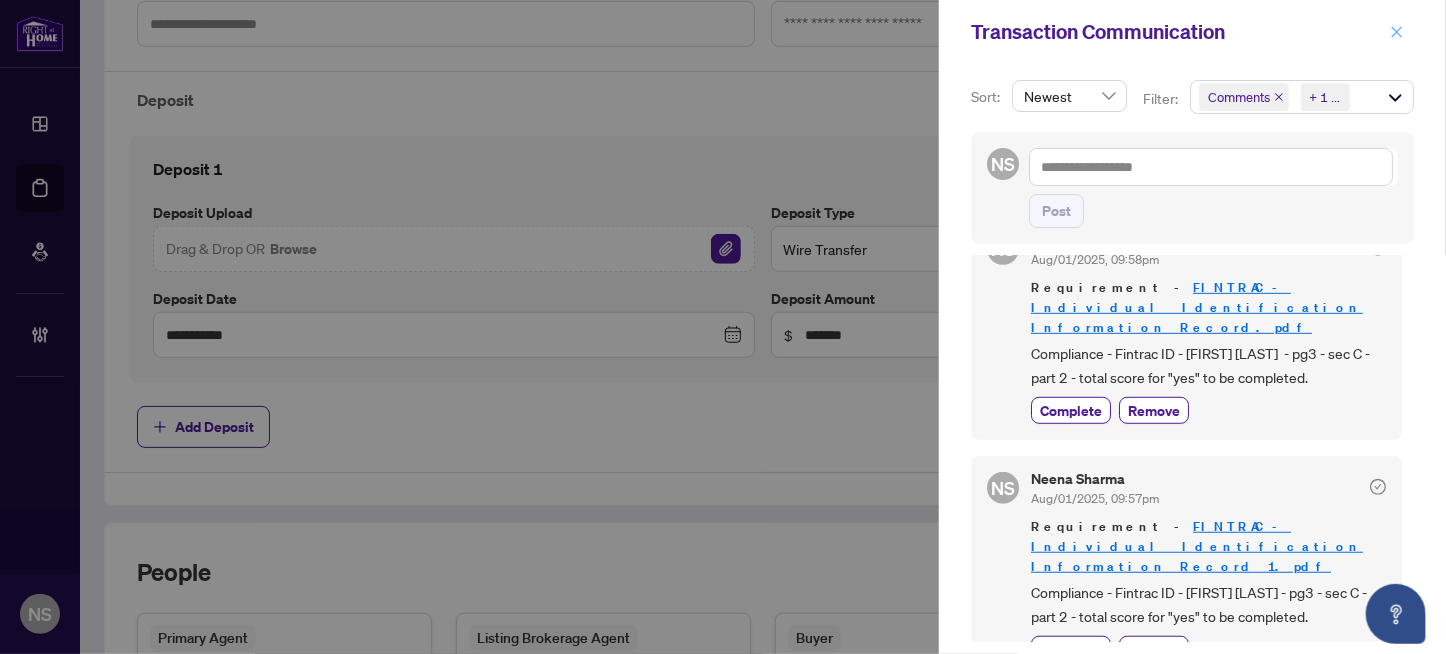 click 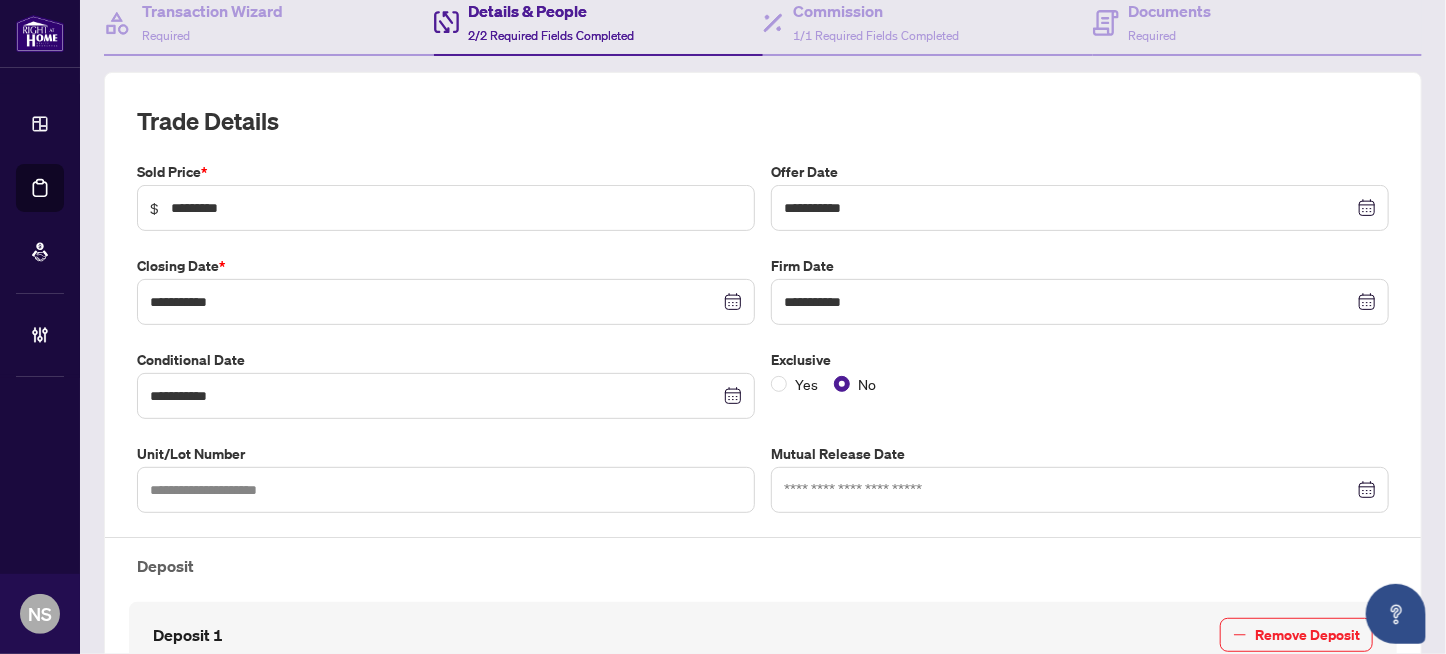 scroll, scrollTop: 0, scrollLeft: 0, axis: both 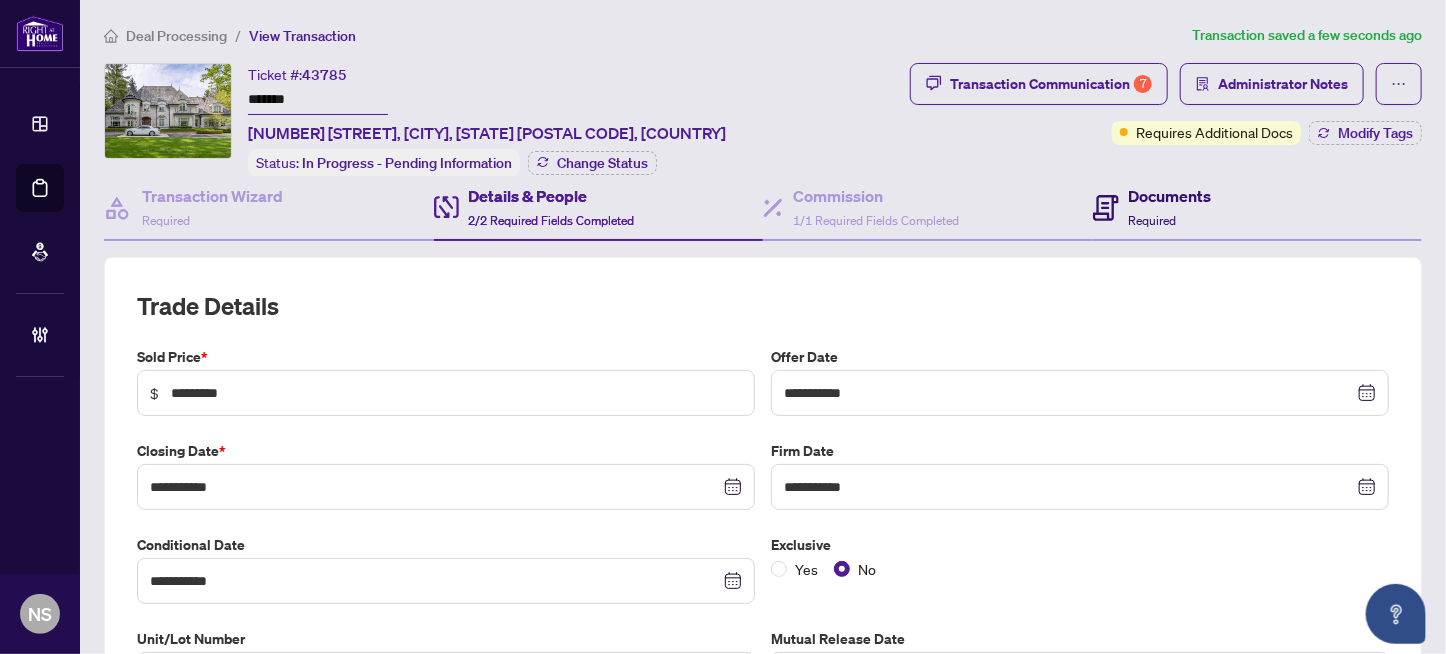 click on "Documents Required" at bounding box center [1170, 207] 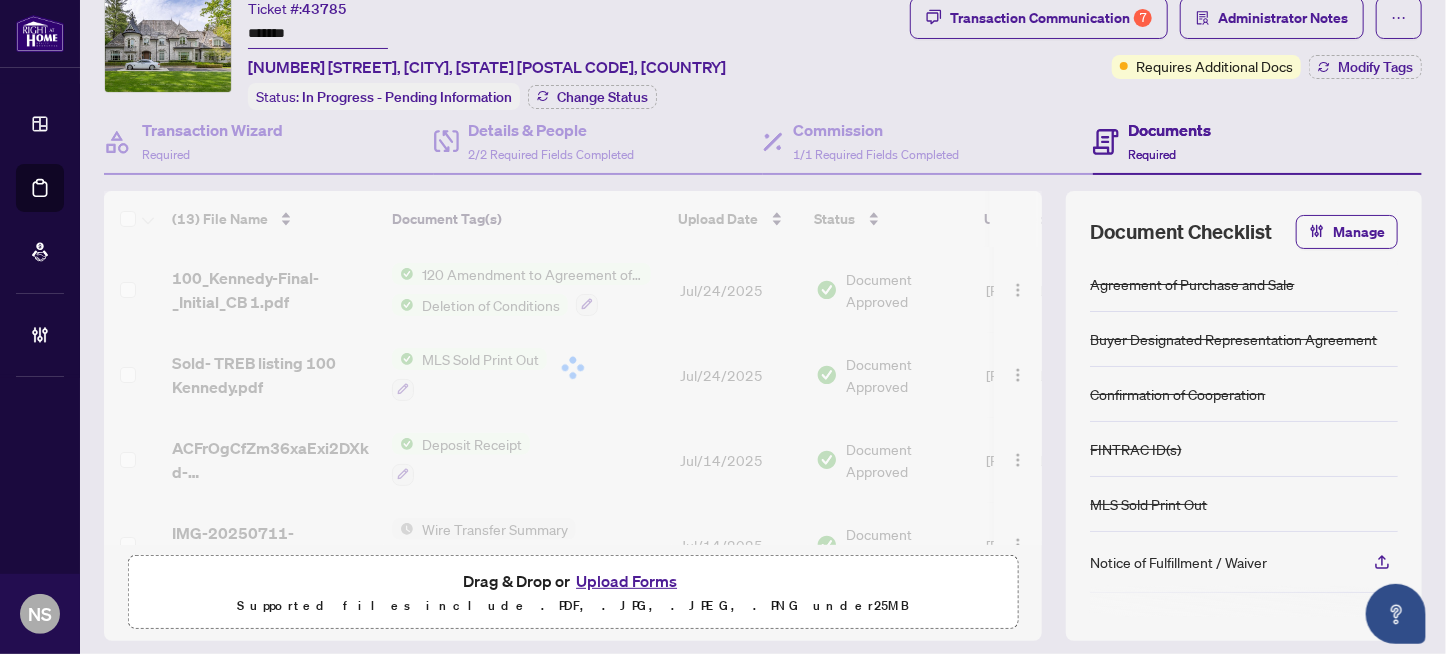 scroll, scrollTop: 100, scrollLeft: 0, axis: vertical 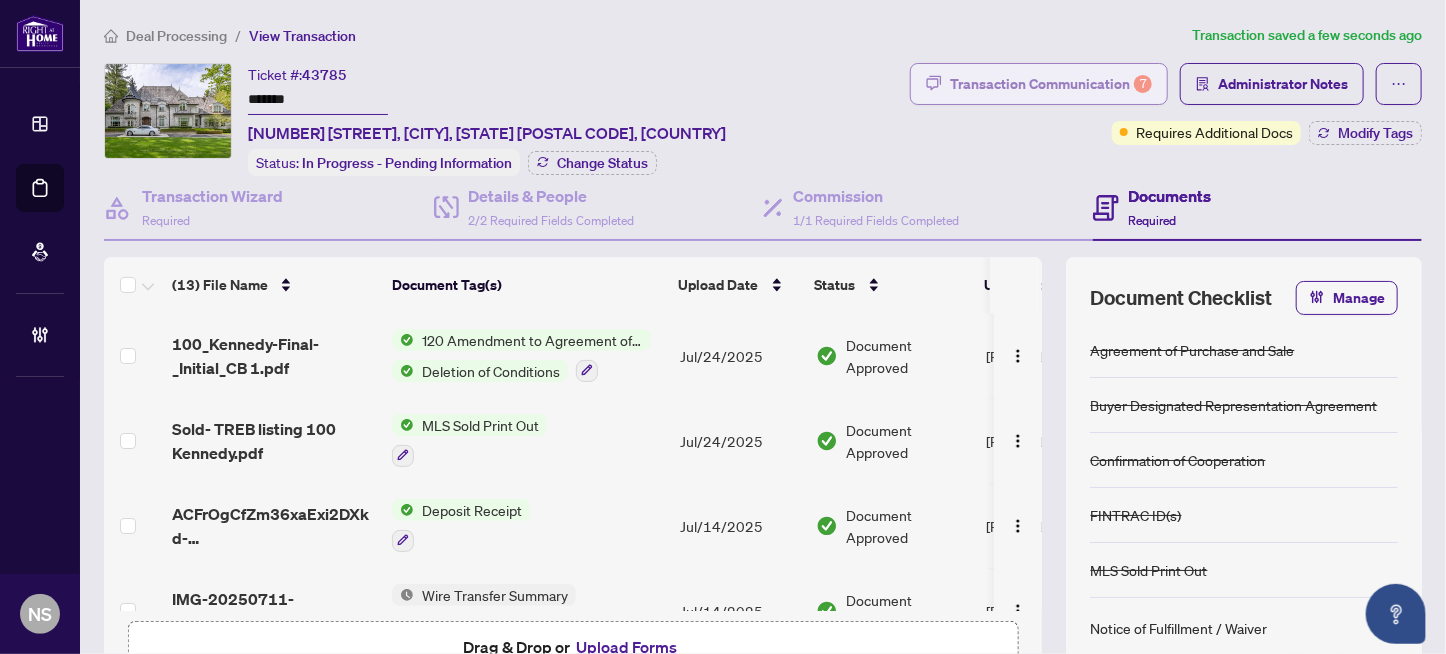click on "Transaction Communication 7" at bounding box center [1051, 84] 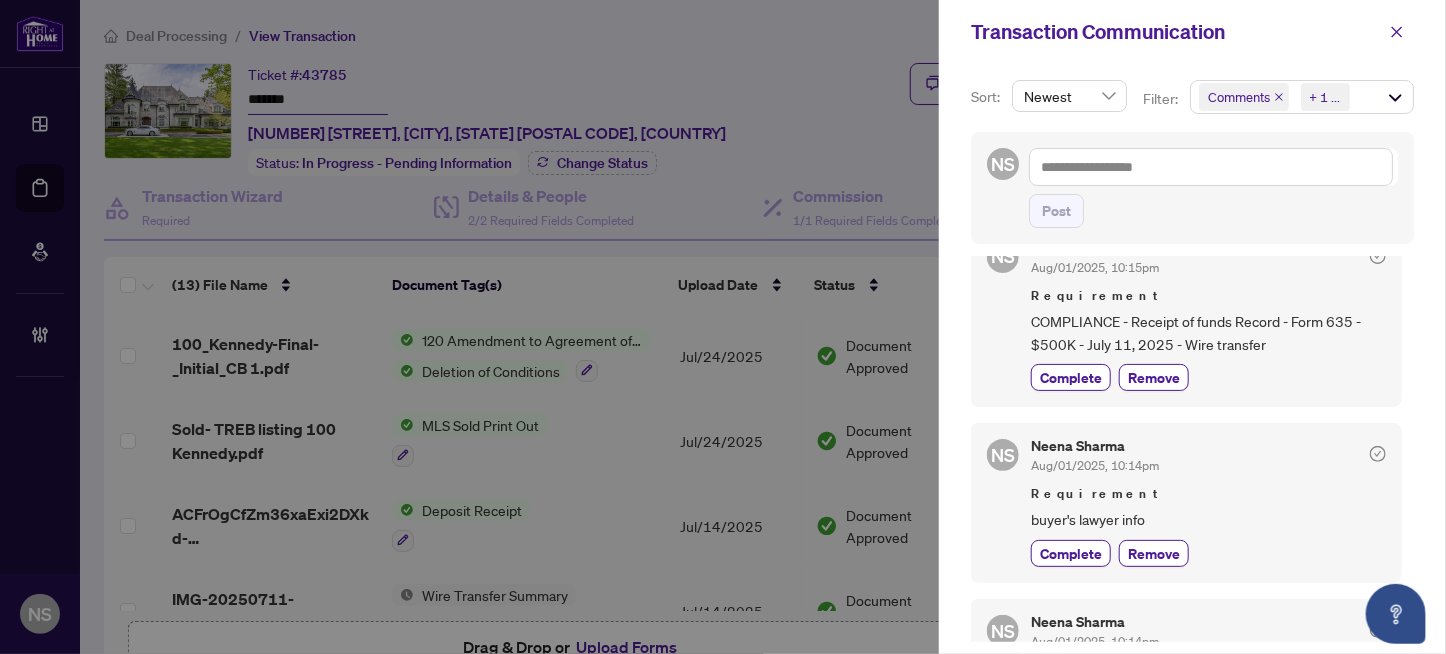 scroll, scrollTop: 0, scrollLeft: 0, axis: both 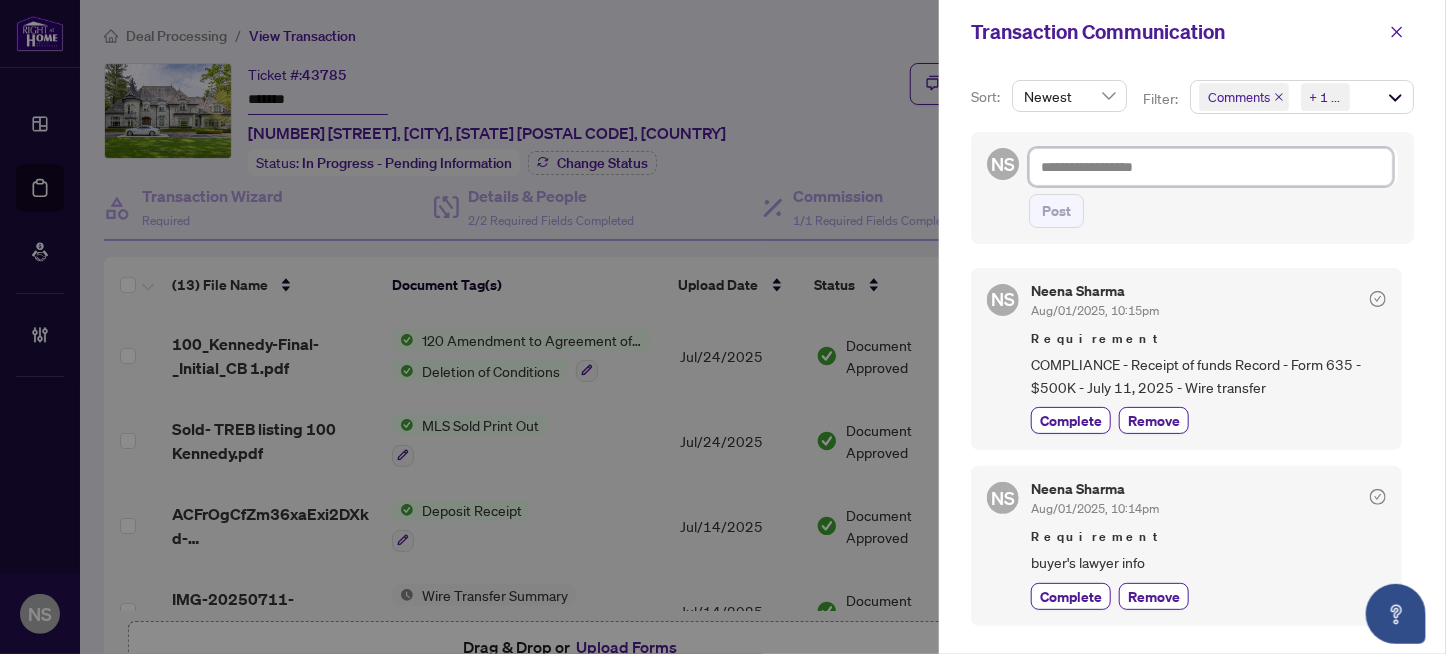 click at bounding box center [1211, 167] 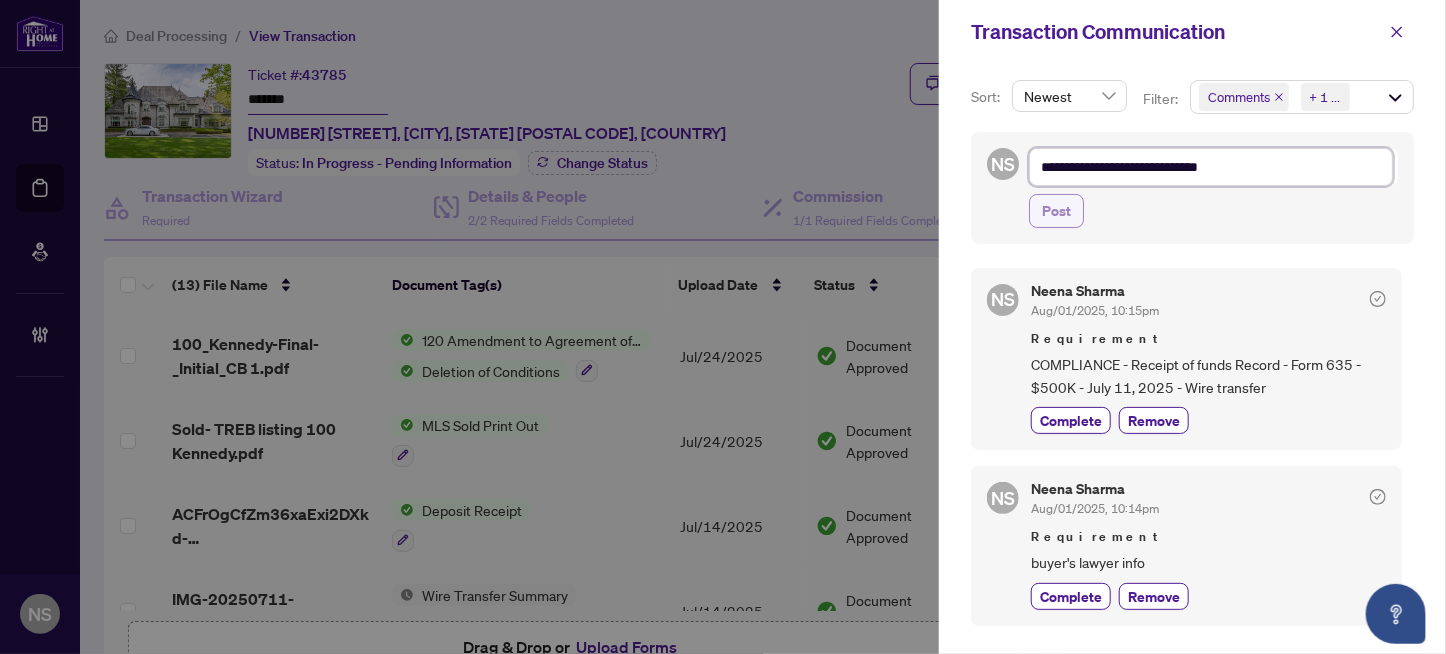 type on "**********" 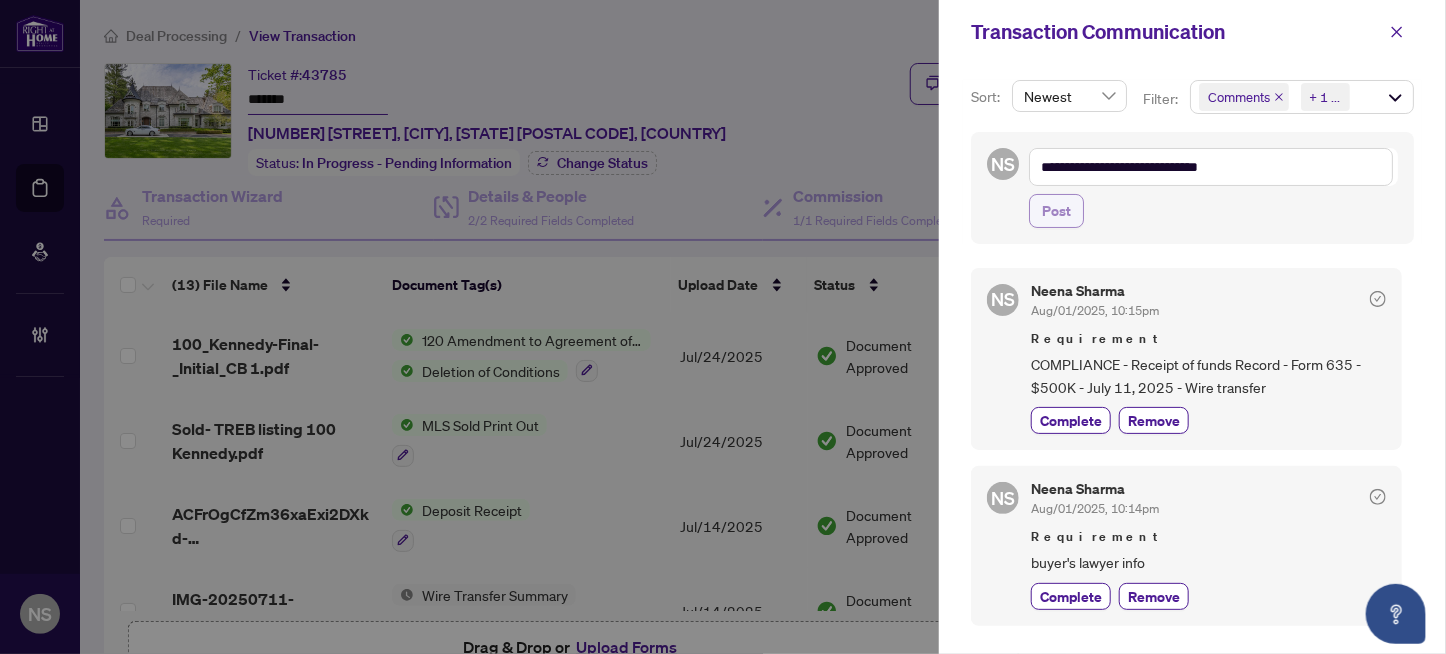 click on "Post" at bounding box center [1056, 211] 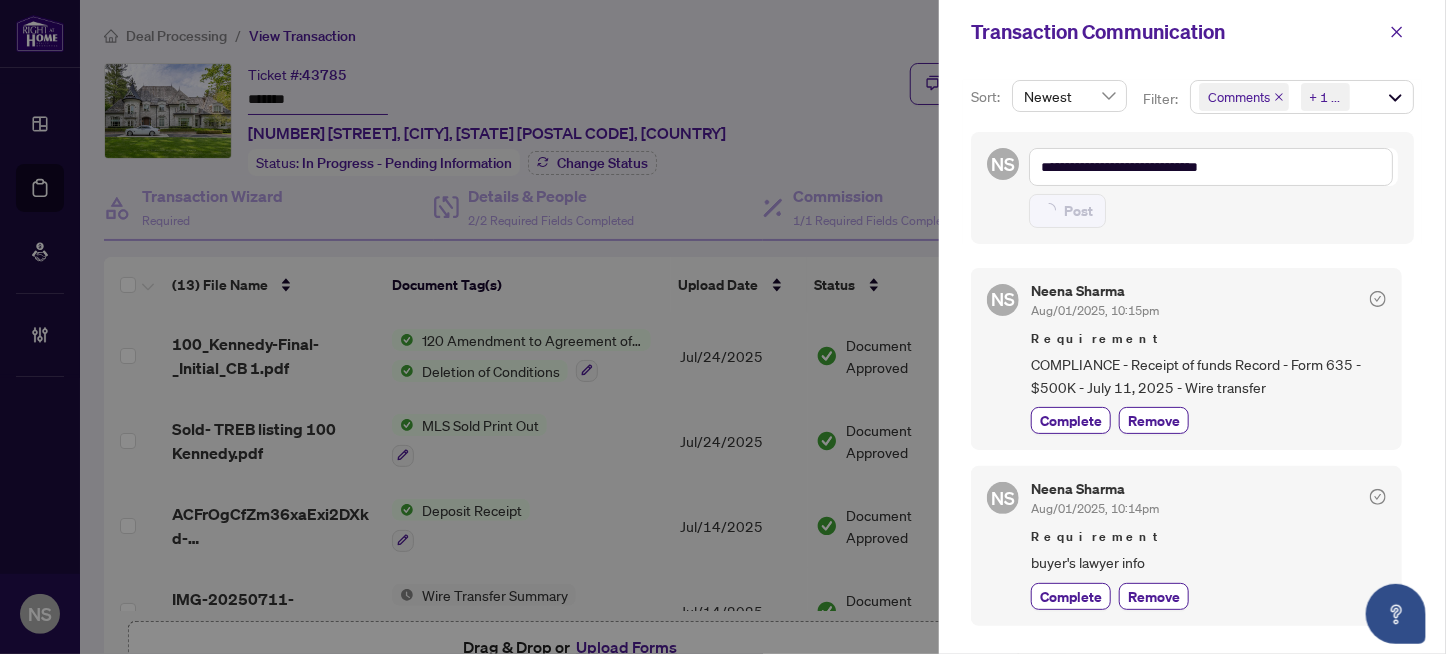 type on "**********" 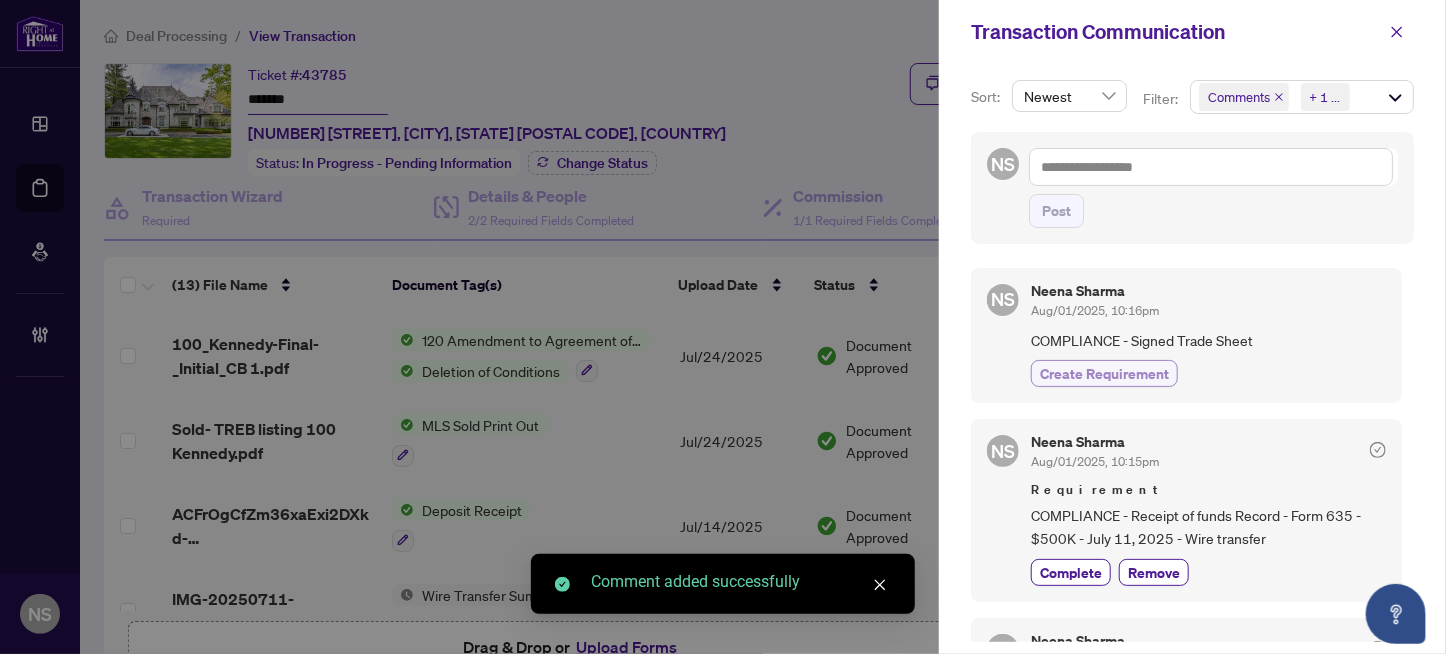 click on "Create Requirement" at bounding box center (1104, 373) 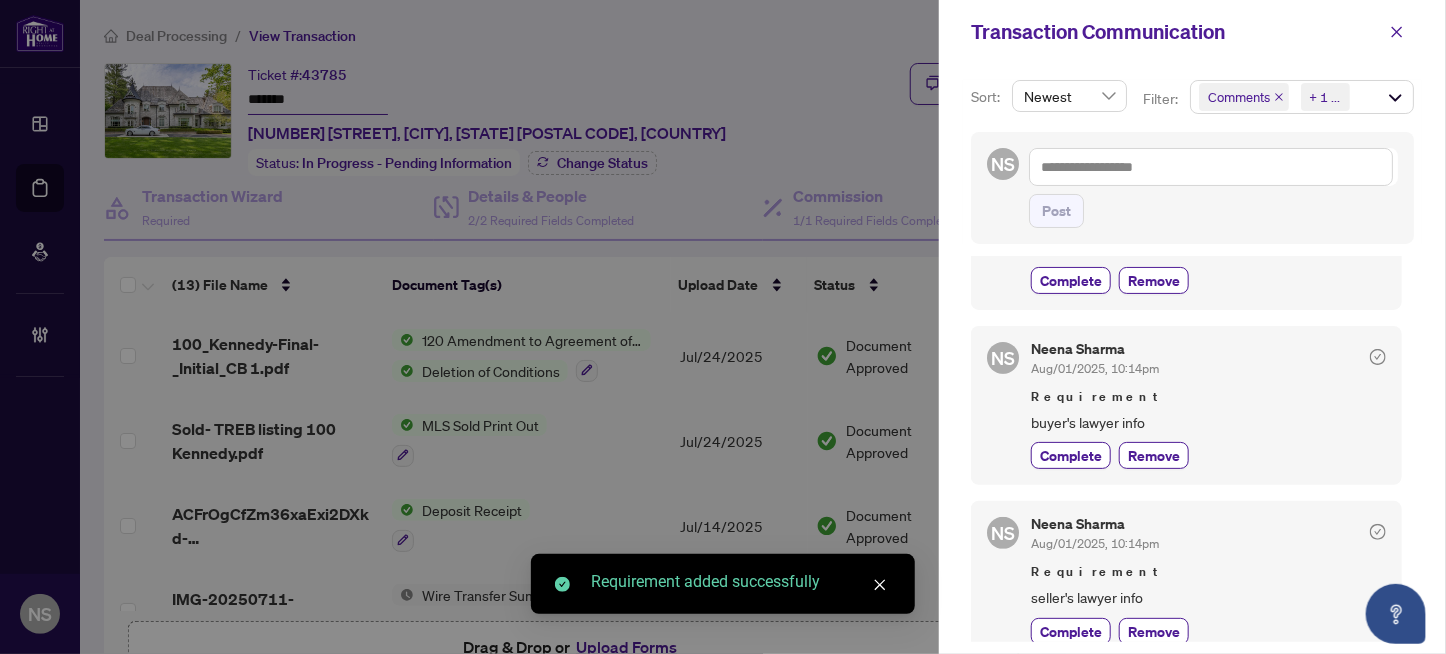 scroll, scrollTop: 0, scrollLeft: 0, axis: both 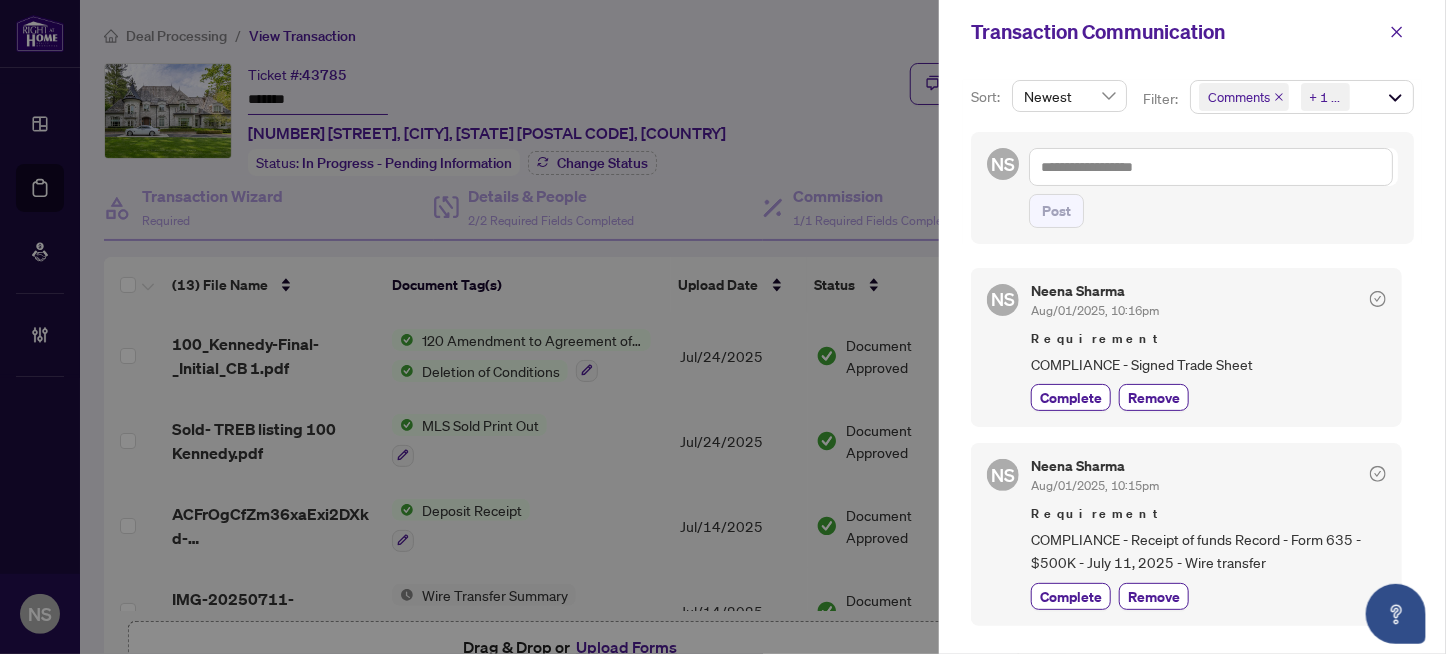 drag, startPoint x: 725, startPoint y: 55, endPoint x: 829, endPoint y: 81, distance: 107.200745 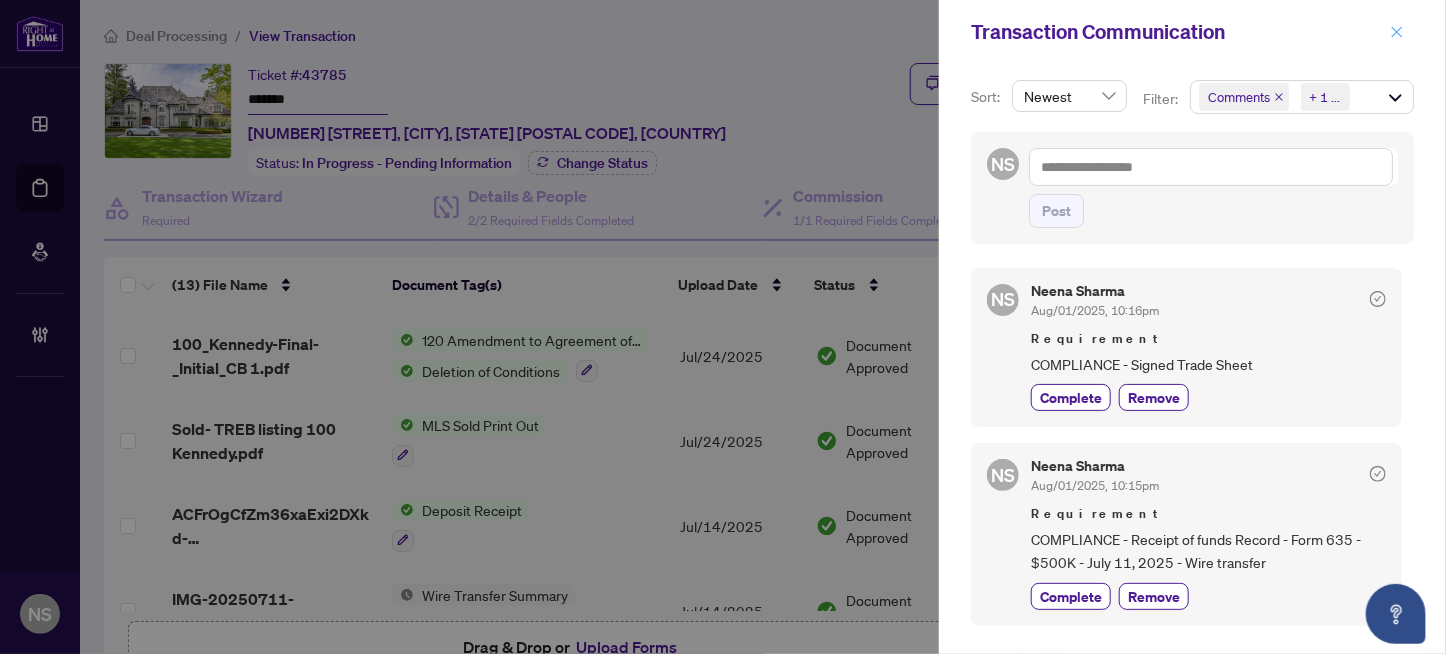 click 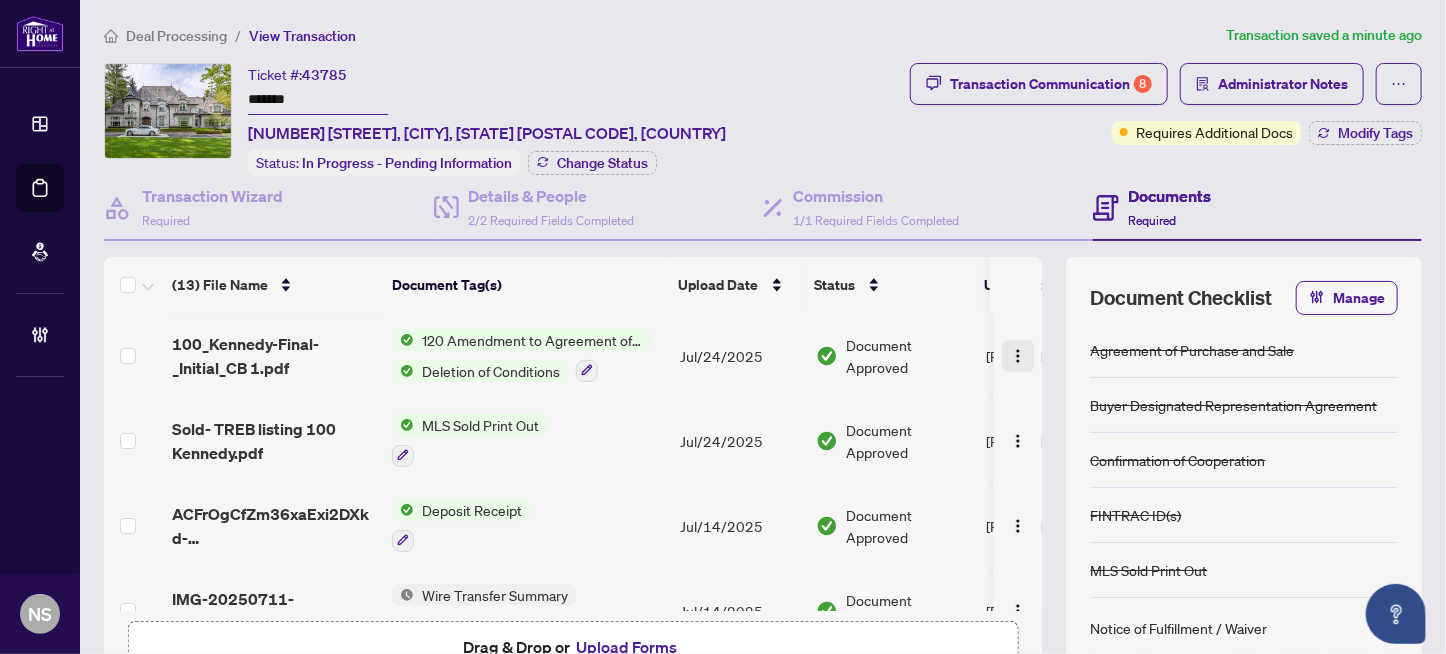 click at bounding box center [1018, 356] 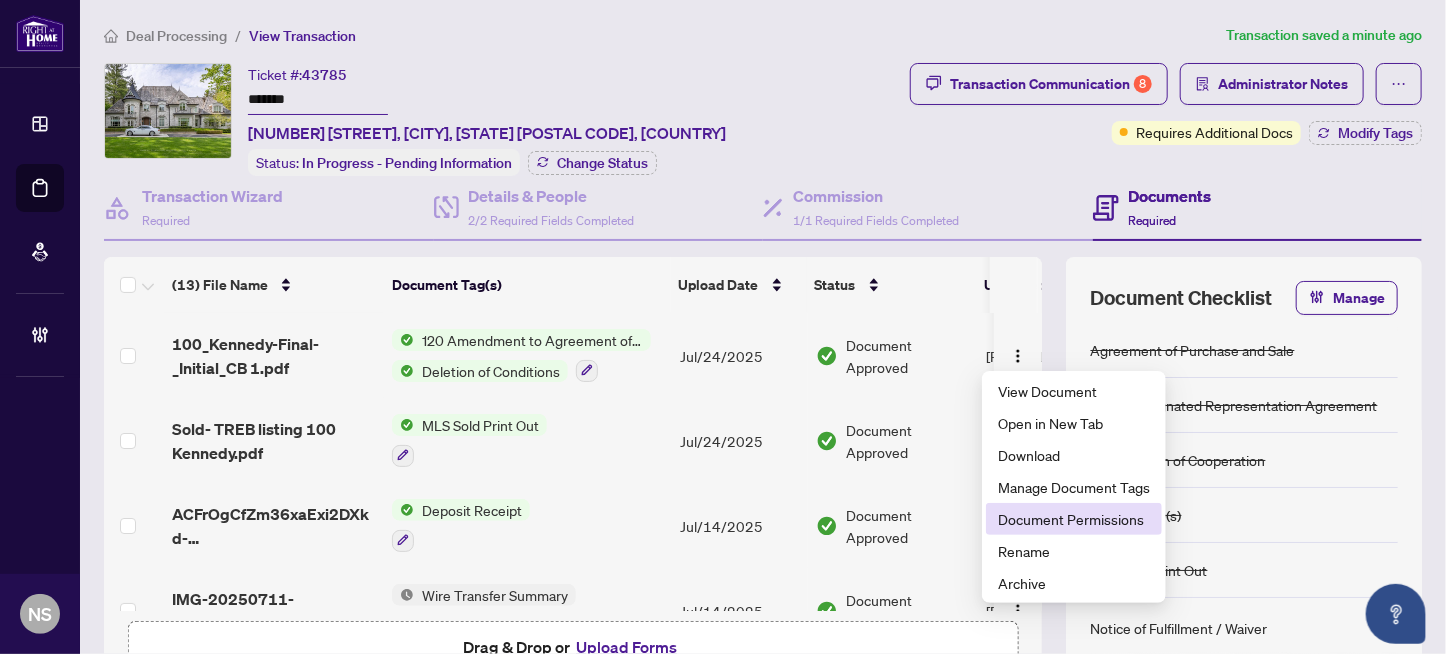 click on "Document Permissions" at bounding box center (1074, 519) 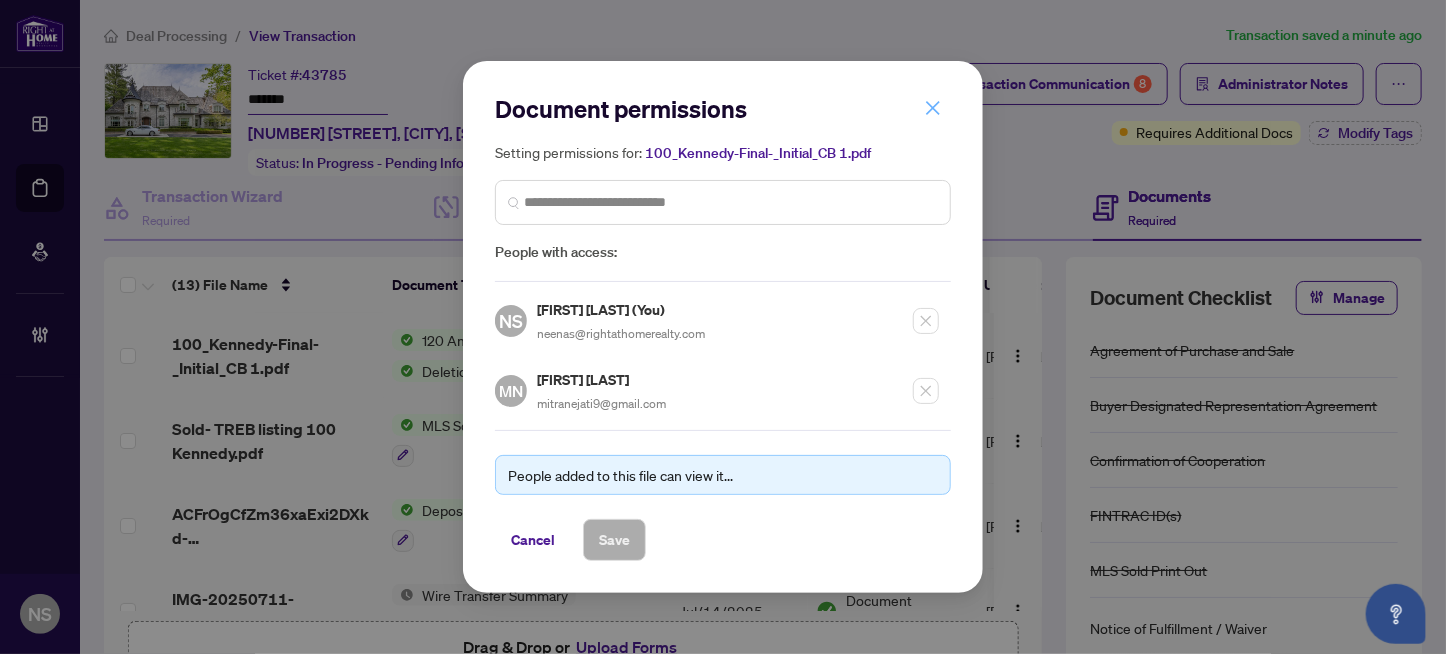 click 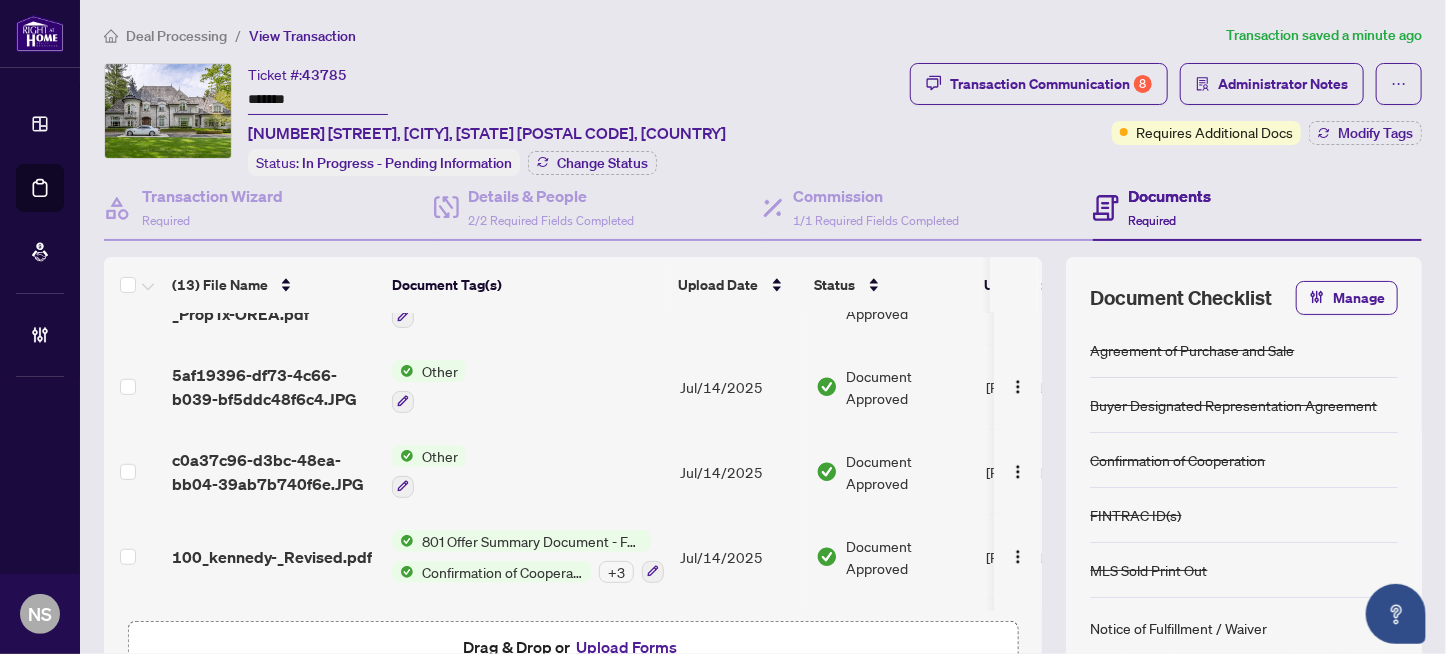scroll, scrollTop: 800, scrollLeft: 0, axis: vertical 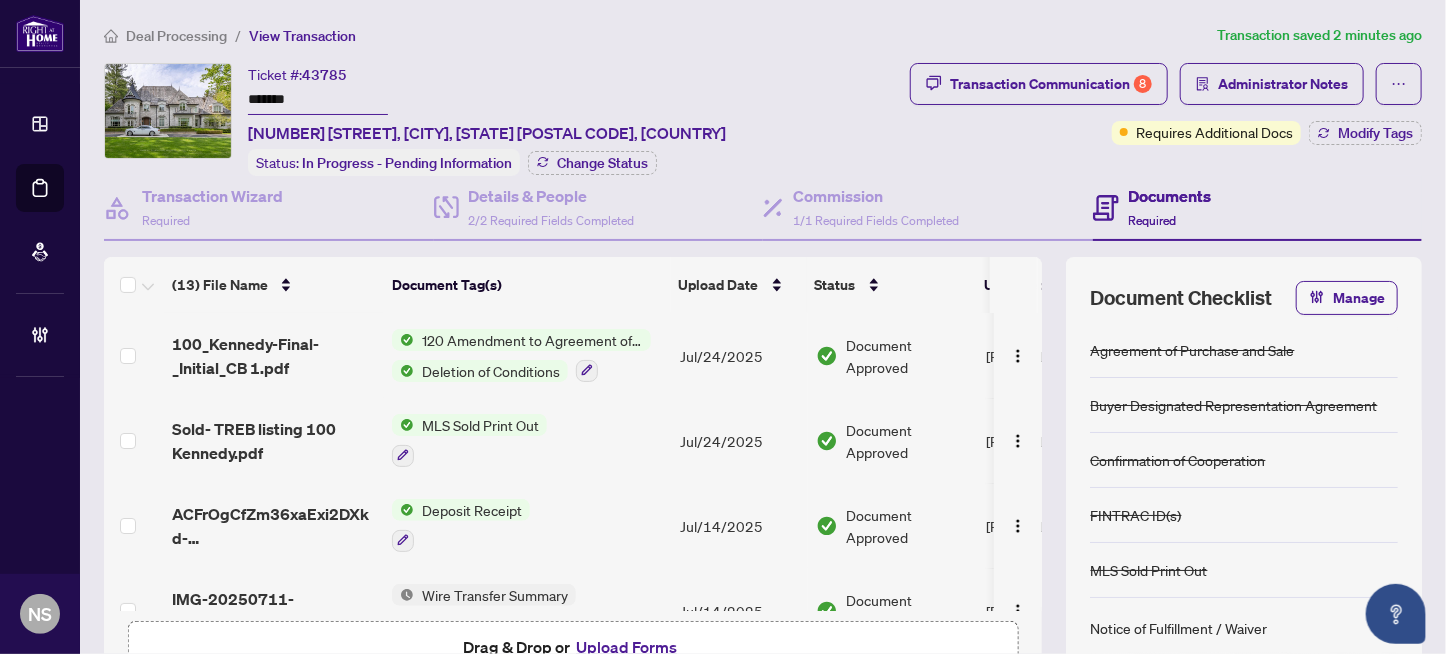 click on "Ticket #:  43785 ******* 100 Kennedy St, Aurora, Ontario L4G 2L7, Canada Status:   In Progress - Pending Information Change Status" at bounding box center (503, 119) 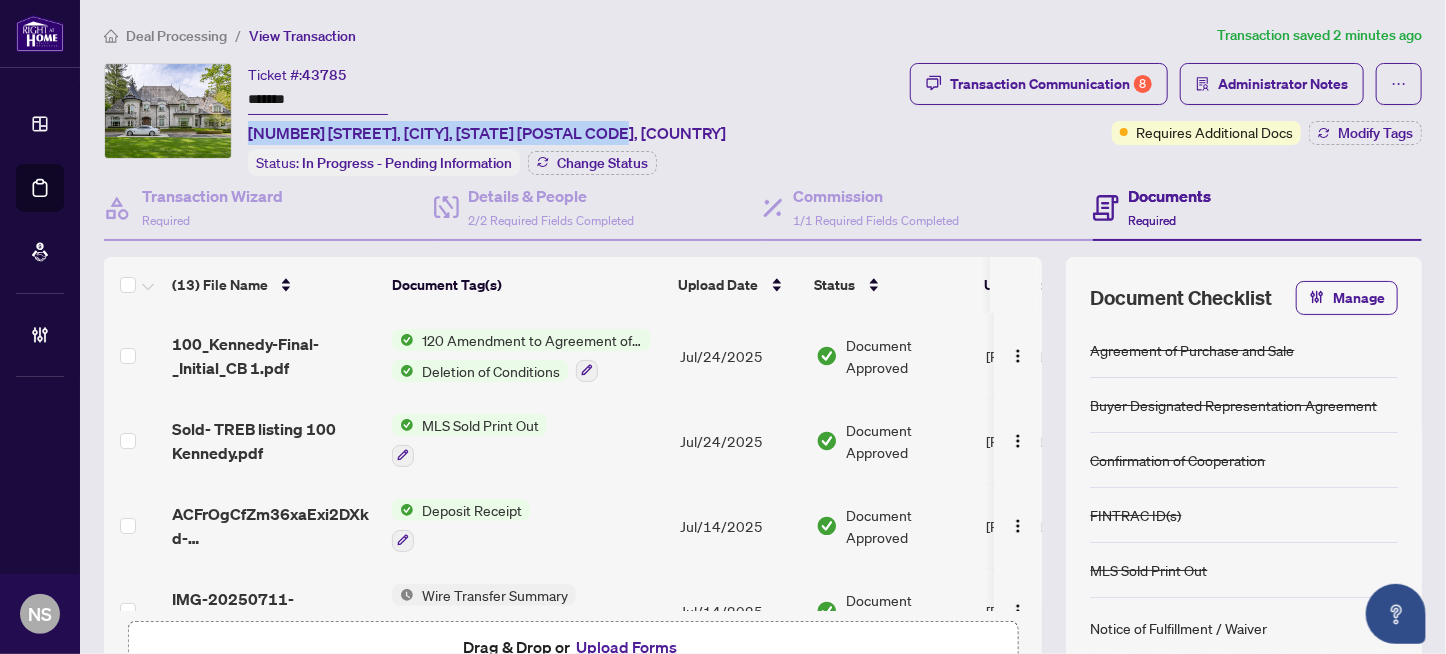 drag, startPoint x: 613, startPoint y: 126, endPoint x: 245, endPoint y: 137, distance: 368.16437 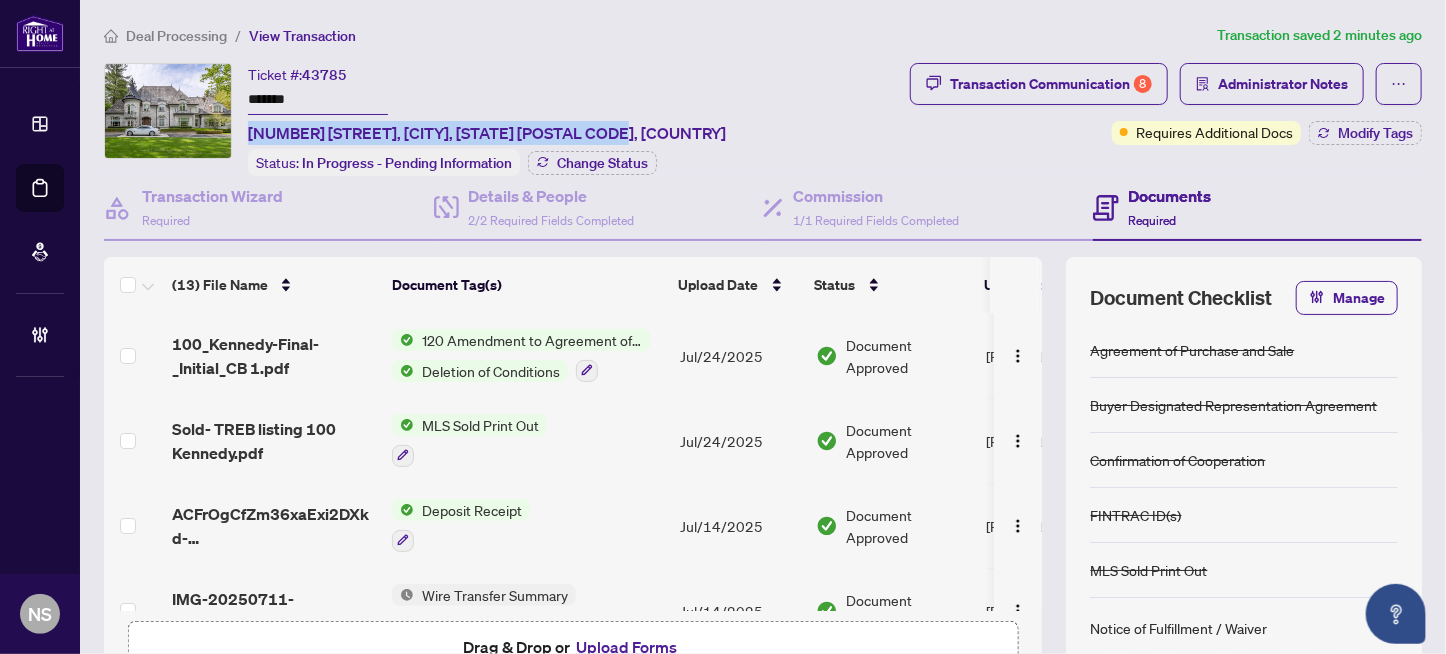 click on "Upload Forms" at bounding box center (626, 647) 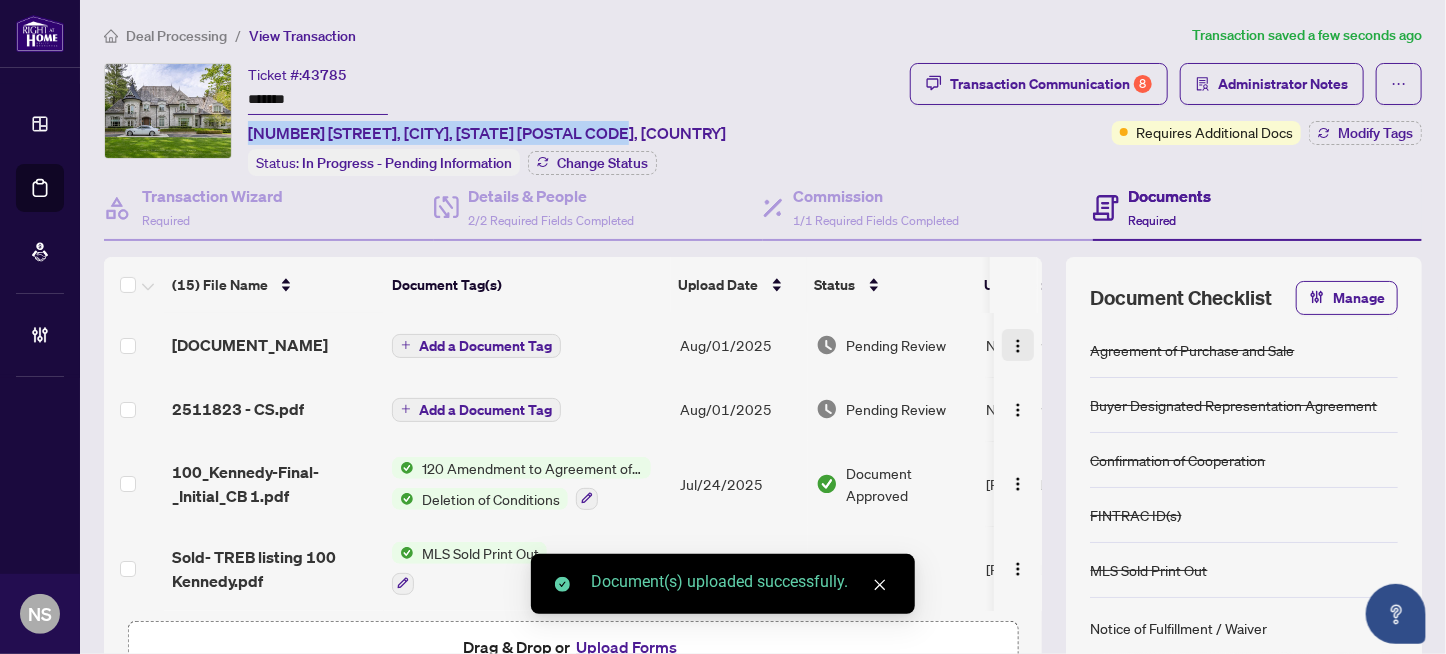 click at bounding box center [1018, 346] 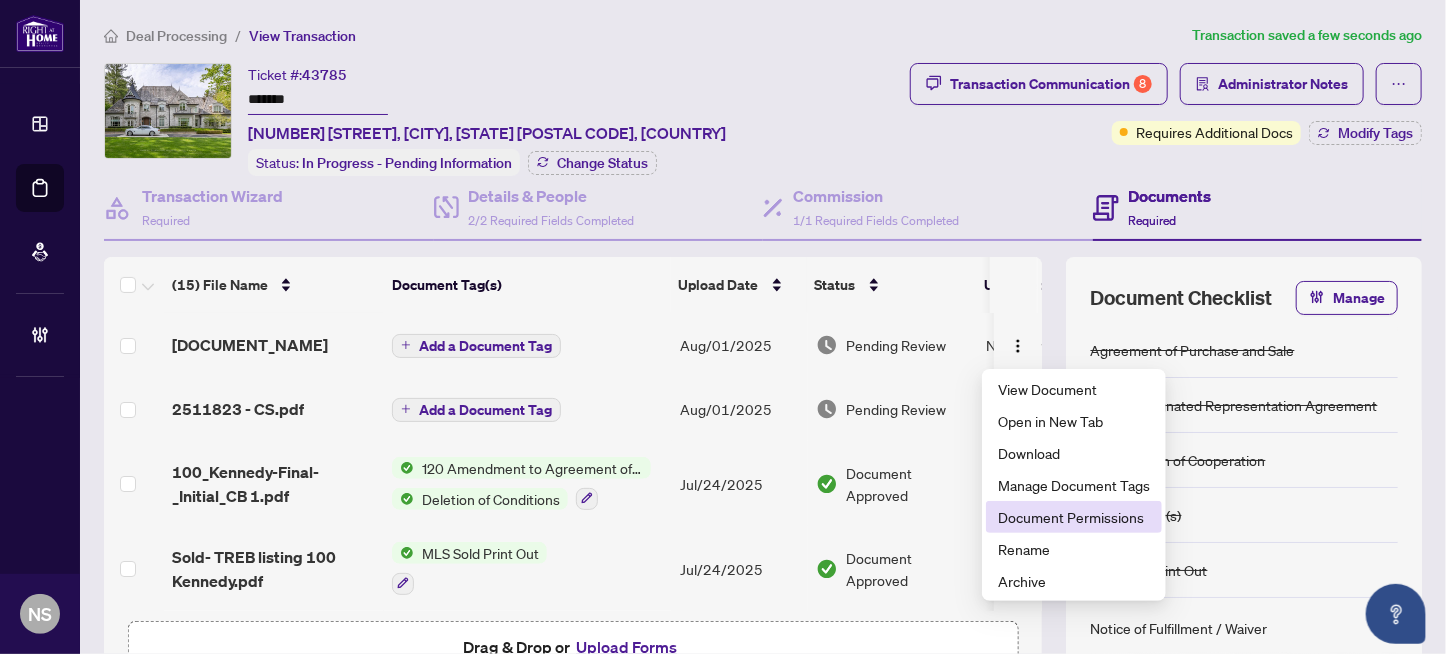 click on "Document Permissions" at bounding box center (1074, 517) 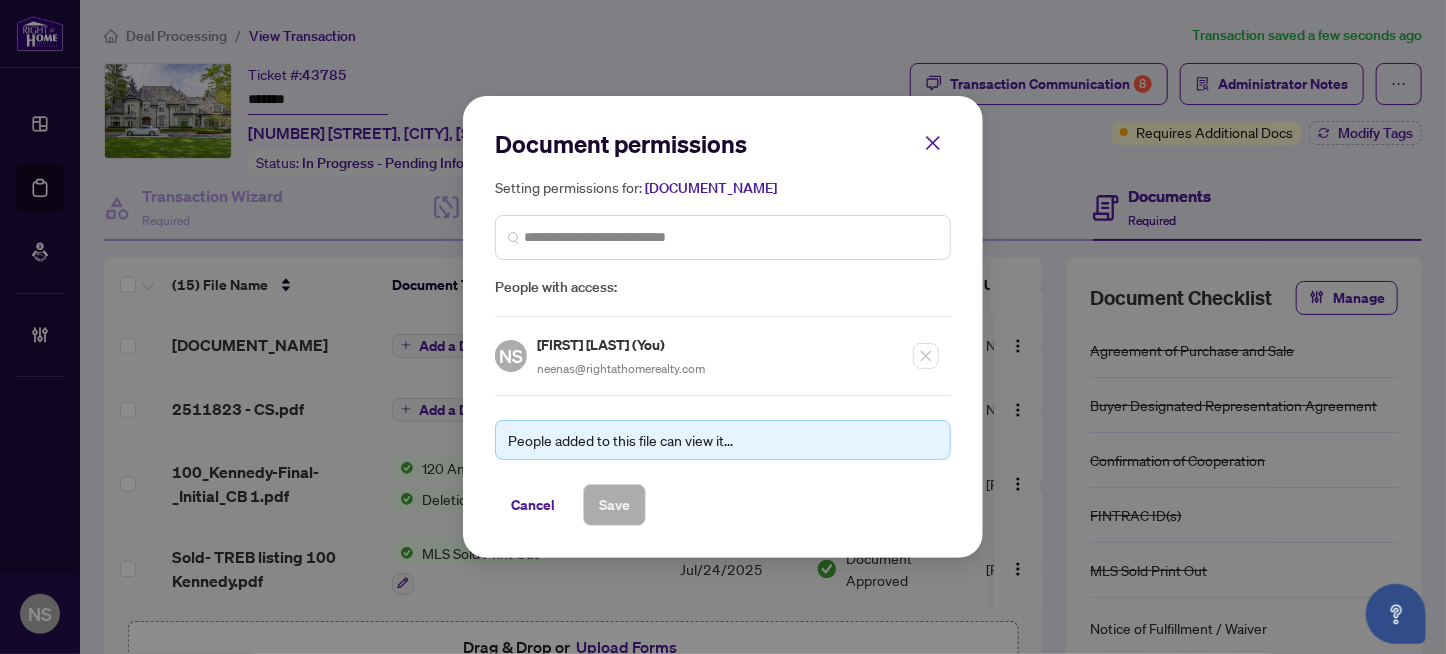 drag, startPoint x: 539, startPoint y: 225, endPoint x: 552, endPoint y: 236, distance: 17.029387 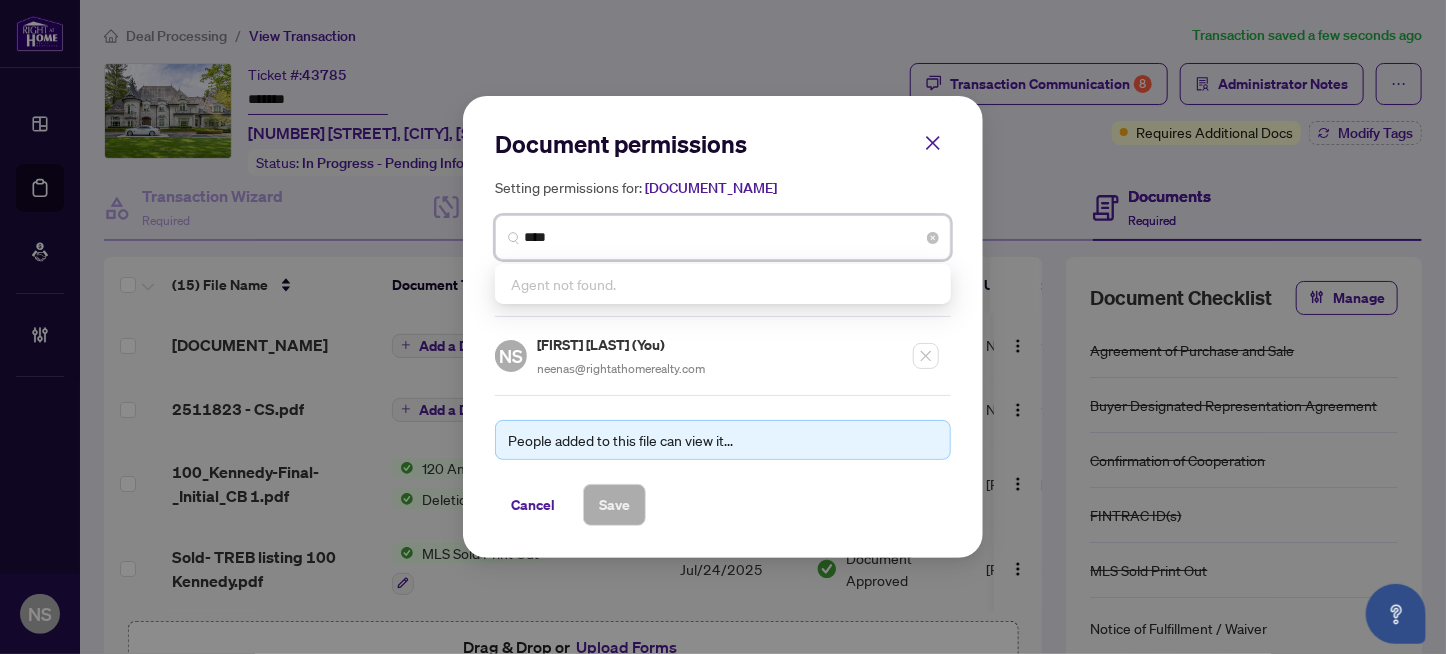 type on "*****" 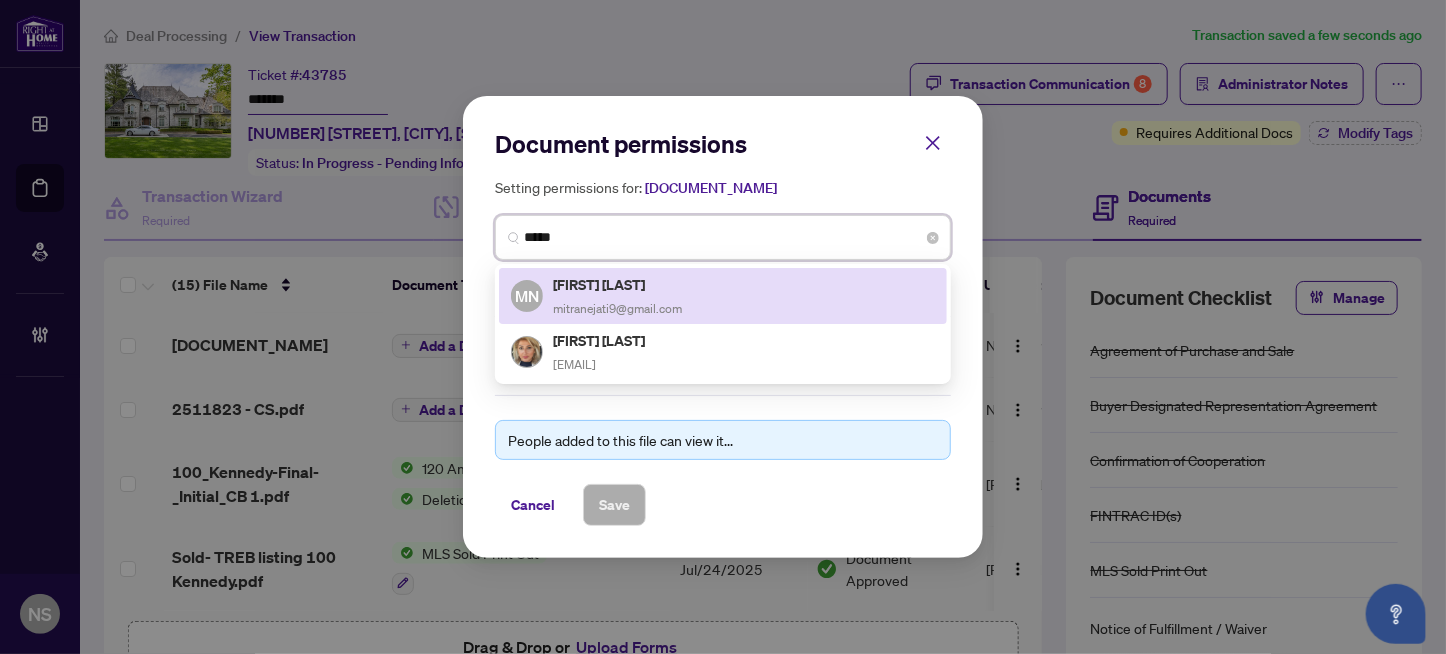 click on "Mitra Nejati" at bounding box center (617, 284) 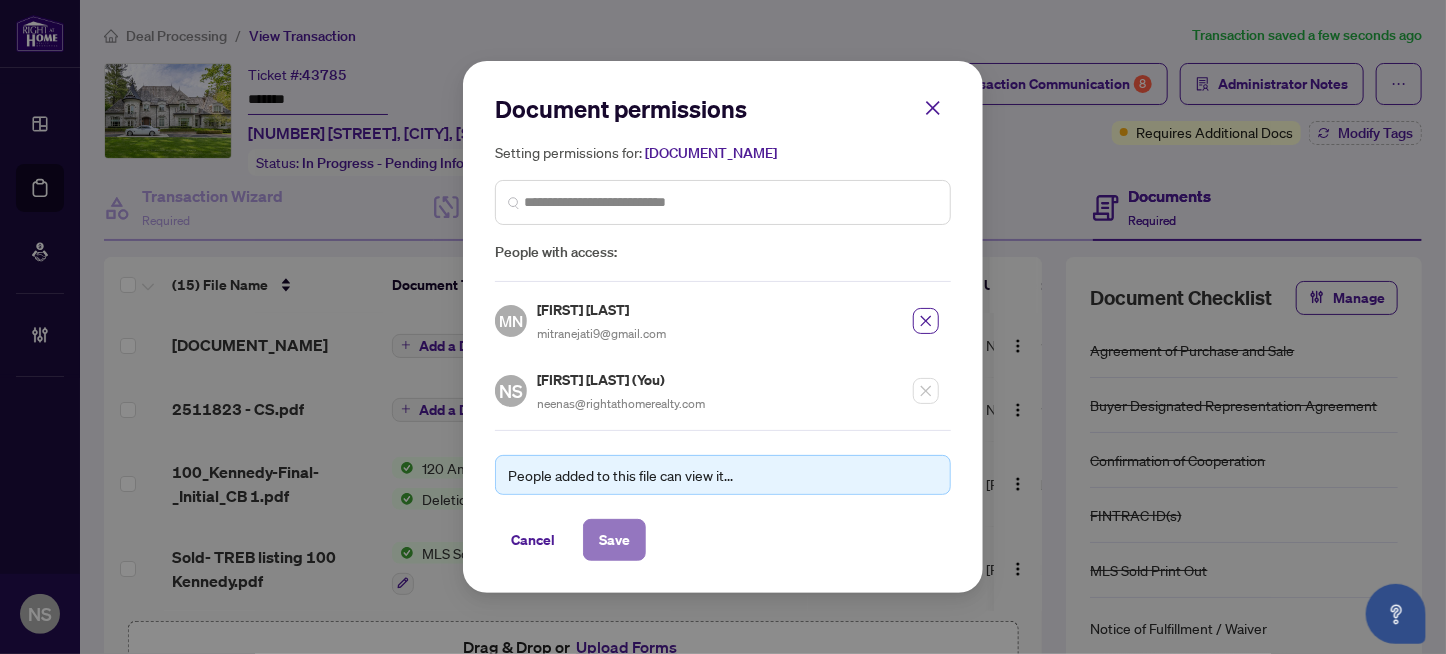 click on "Save" at bounding box center (614, 540) 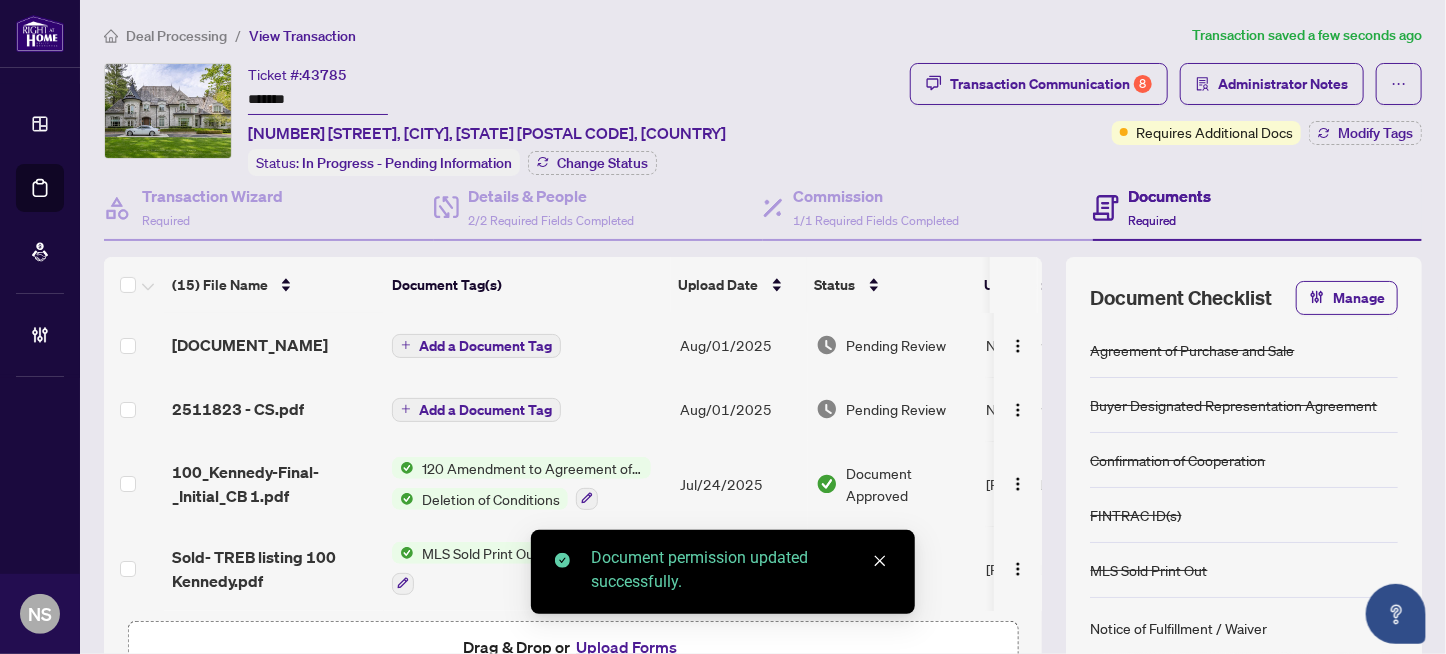 click on "Add a Document Tag" at bounding box center (485, 410) 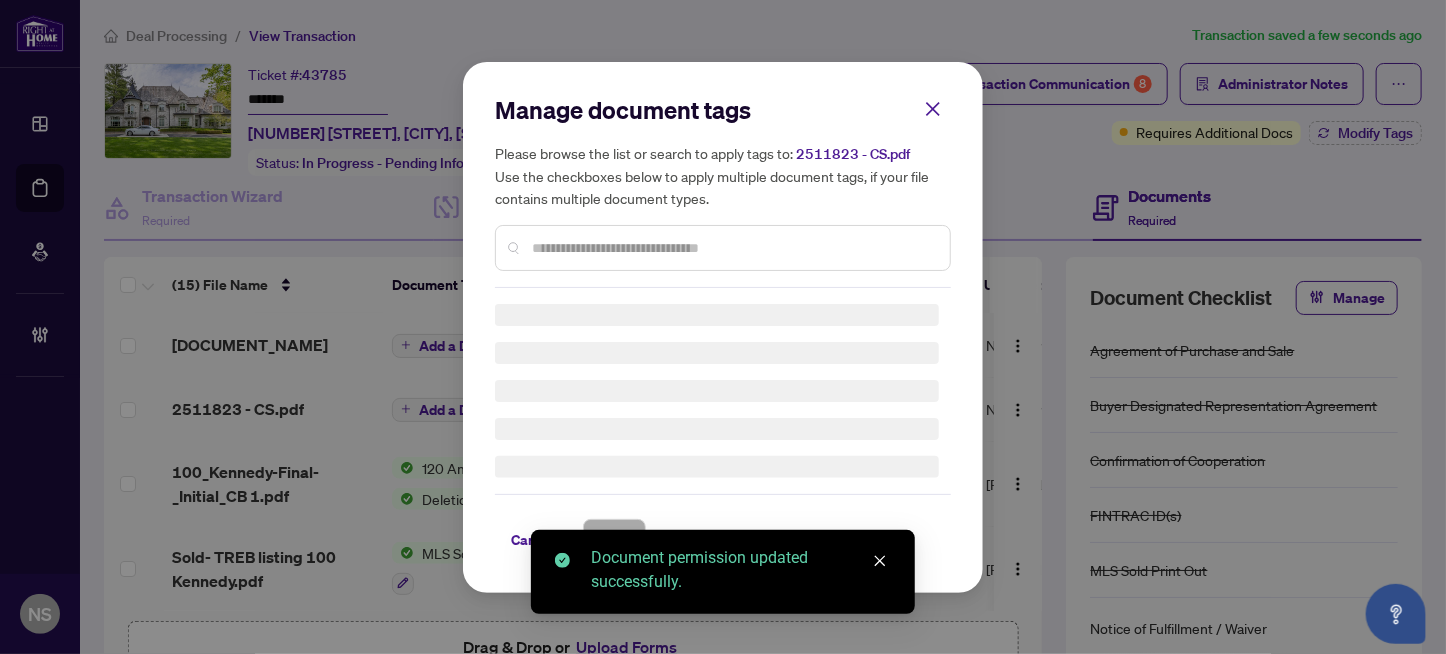 click on "Manage document tags Please browse the list or search to apply tags to:   2511823 - CS.pdf   Use the checkboxes below to apply multiple document tags, if your file contains multiple document types." at bounding box center (723, 191) 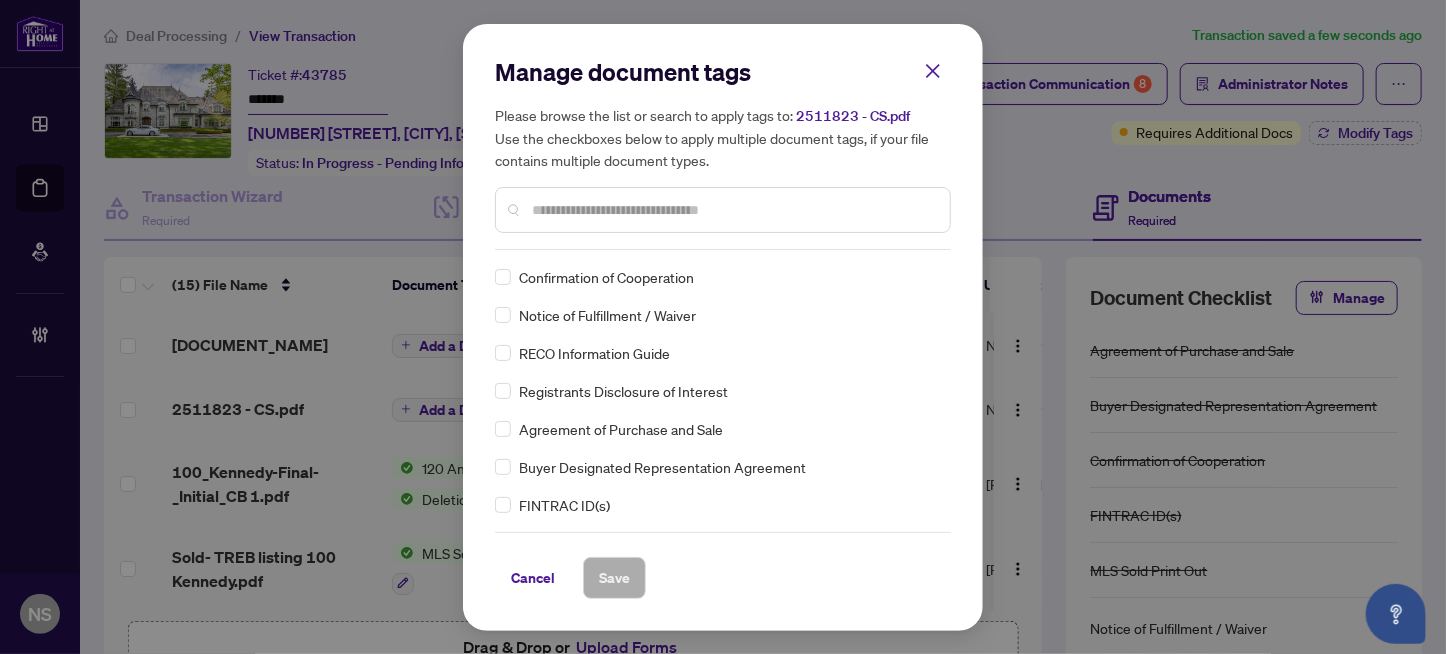 click at bounding box center [733, 210] 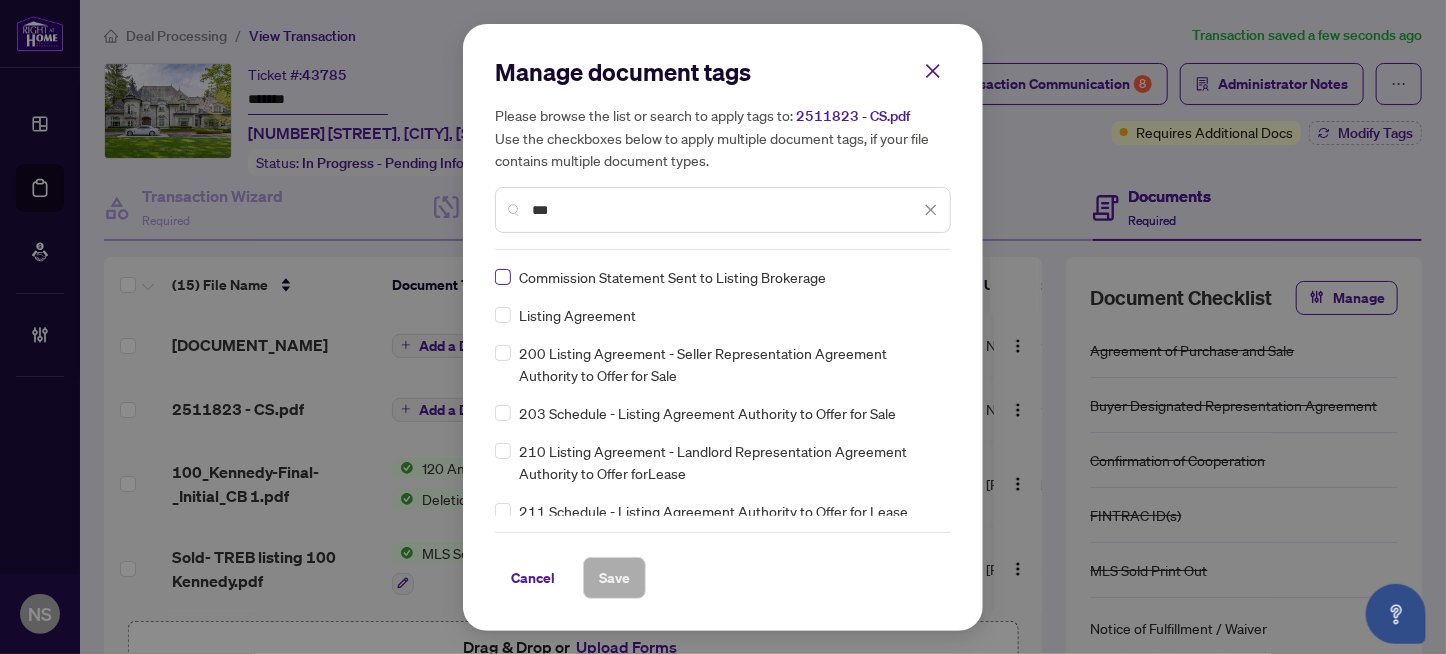 type on "***" 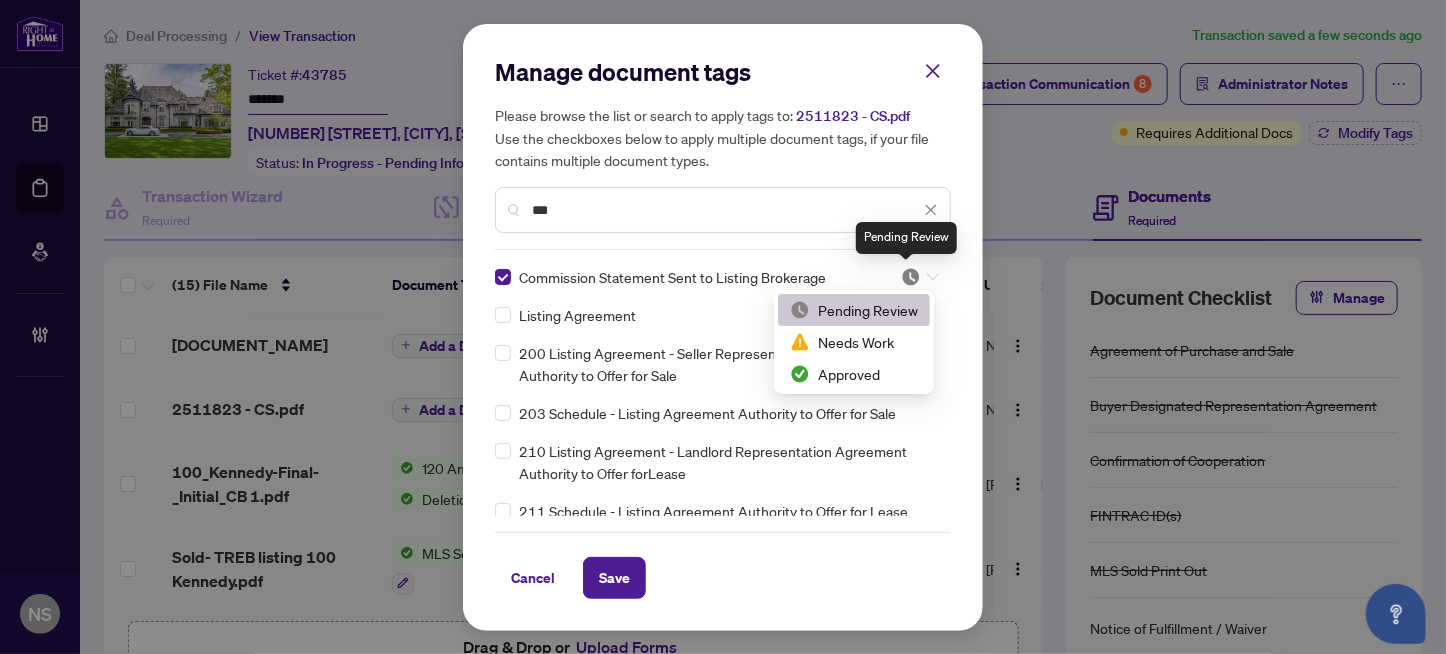 click at bounding box center (911, 277) 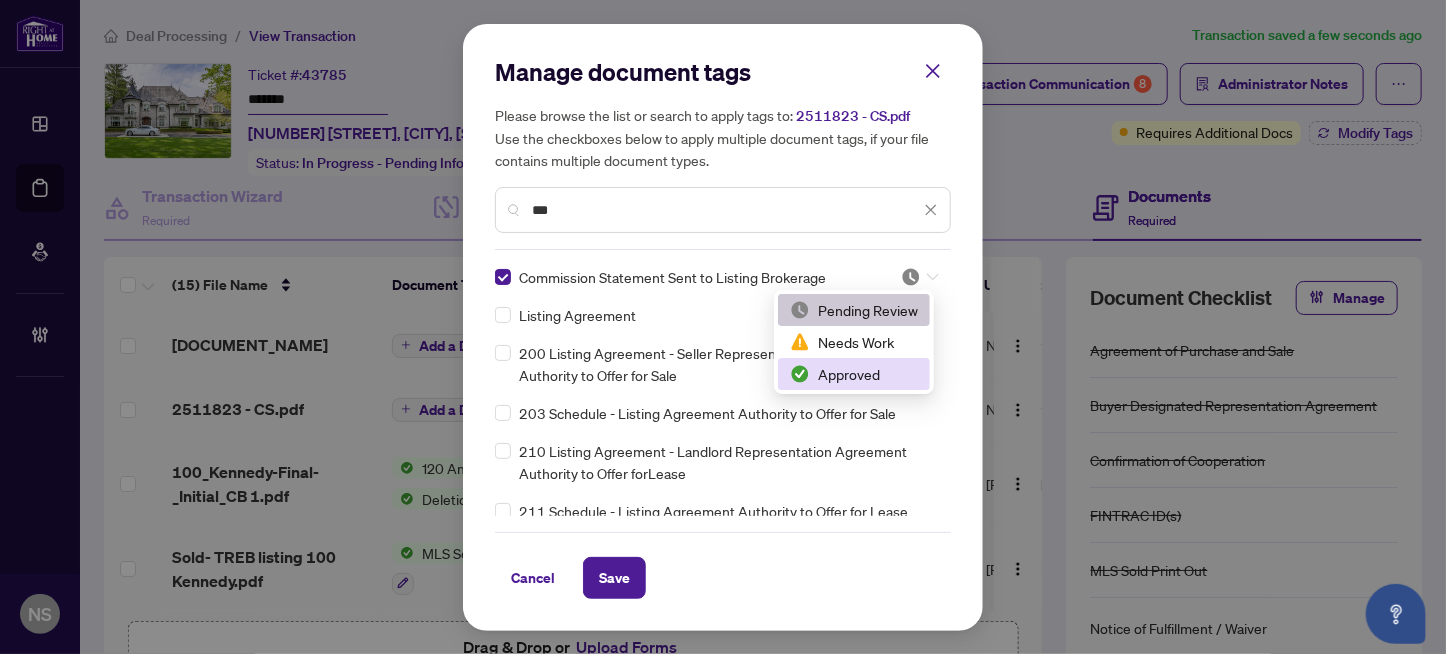click on "Approved" at bounding box center [854, 374] 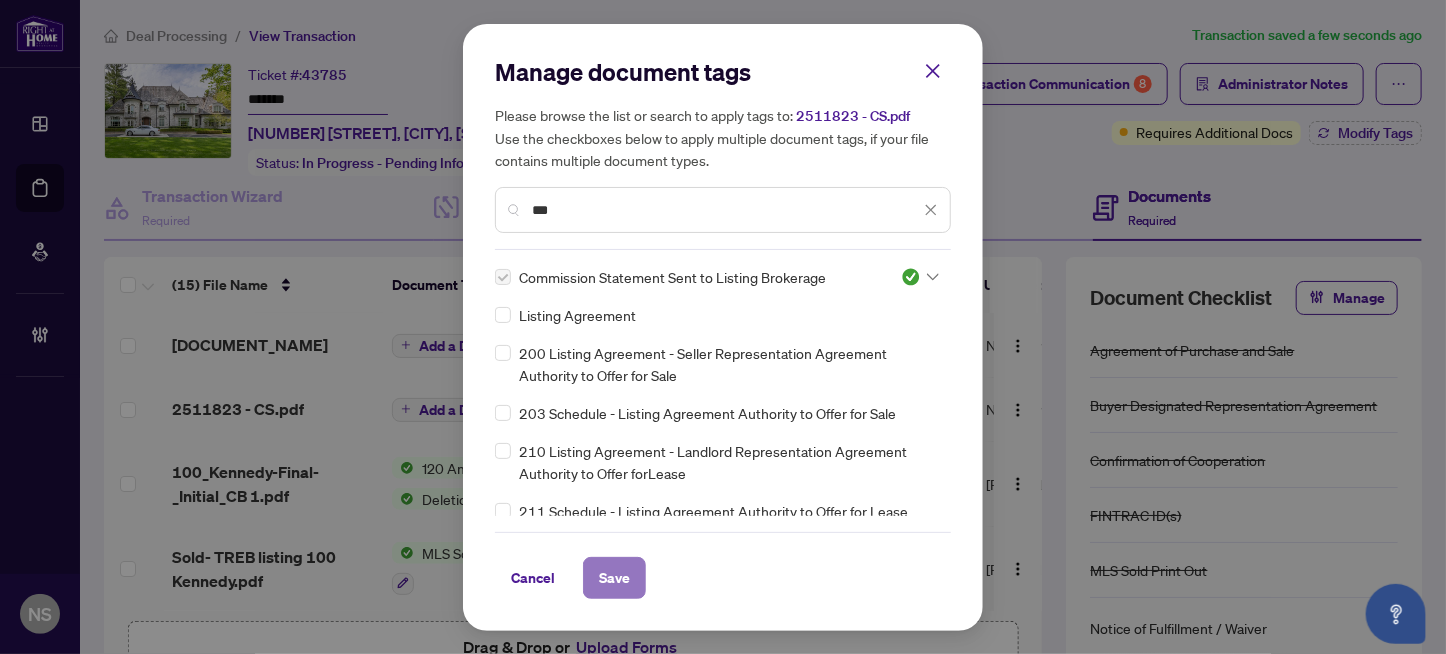click on "Save" at bounding box center (614, 578) 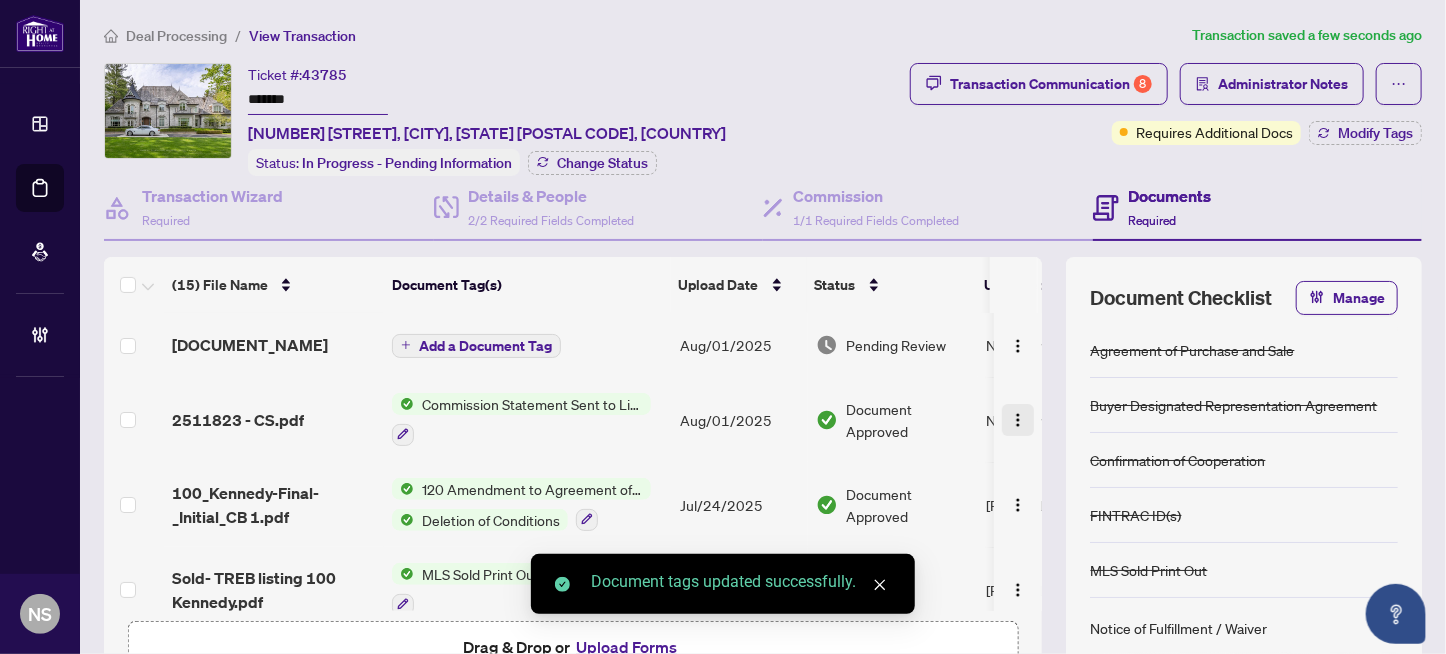 click at bounding box center [1018, 420] 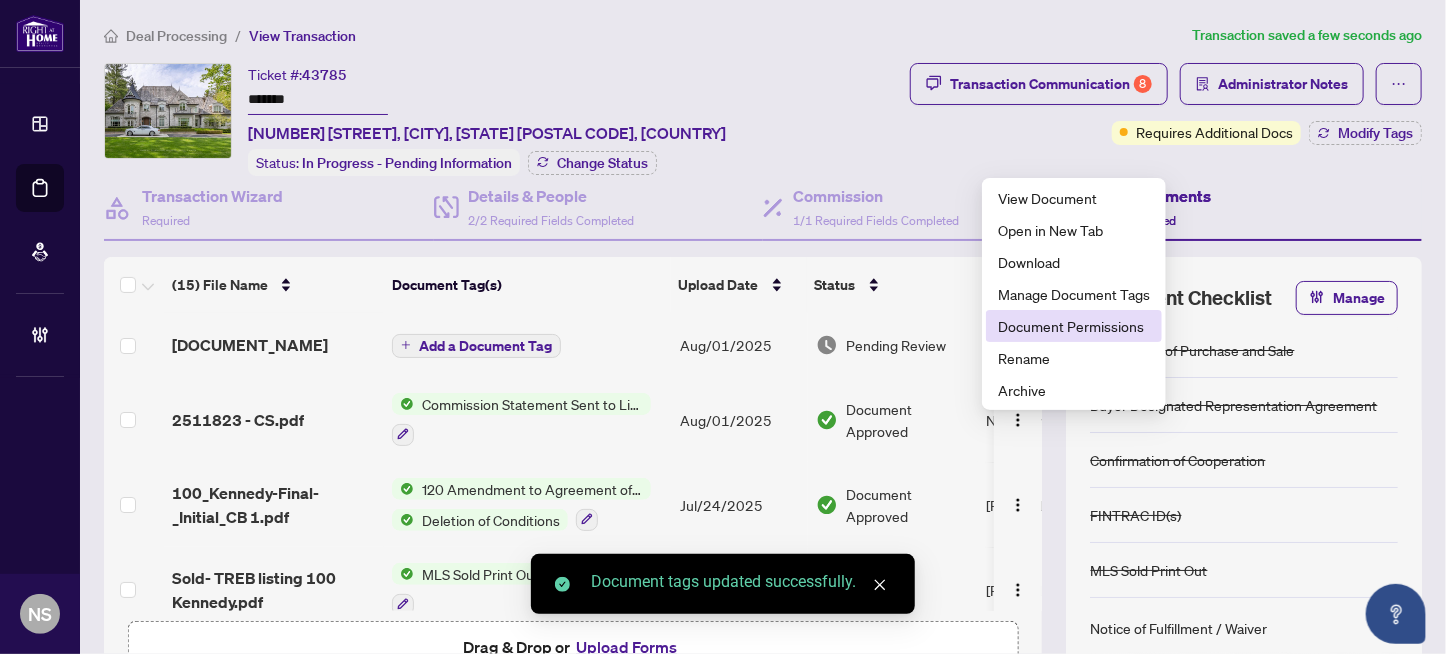 click on "Document Permissions" at bounding box center [1074, 326] 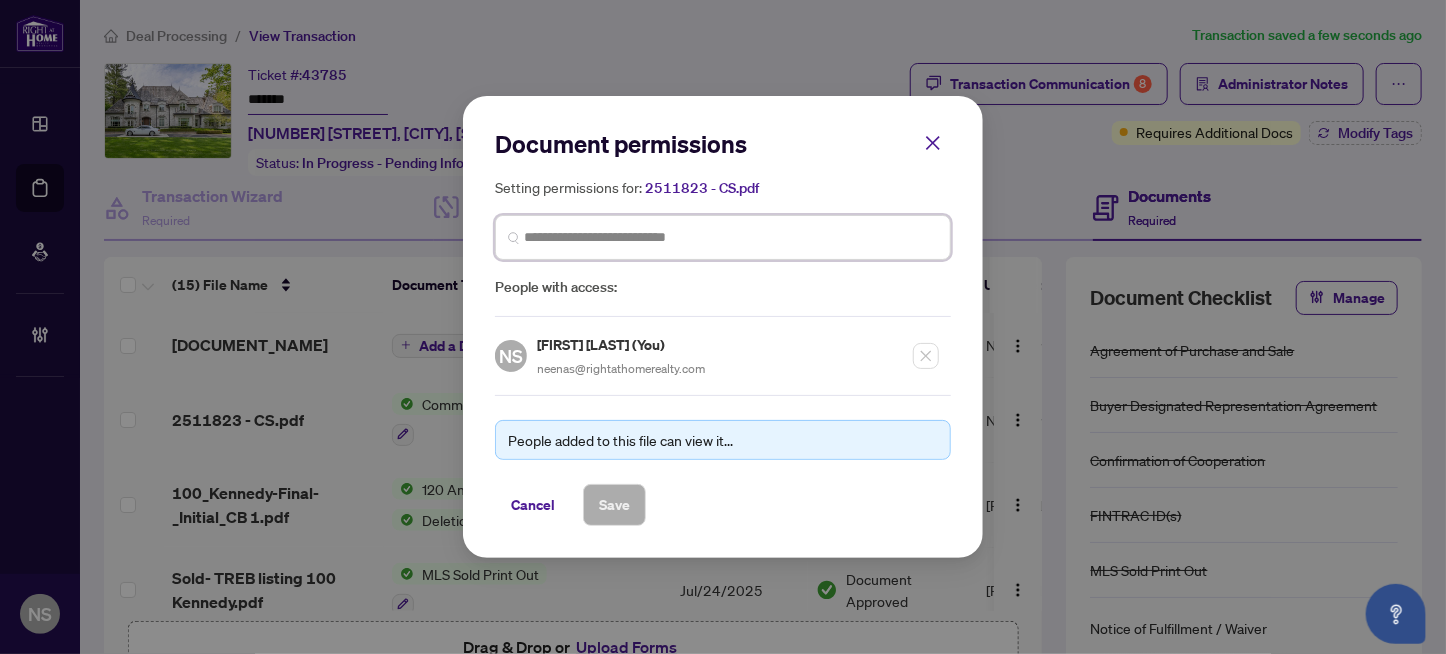 click at bounding box center [0, 0] 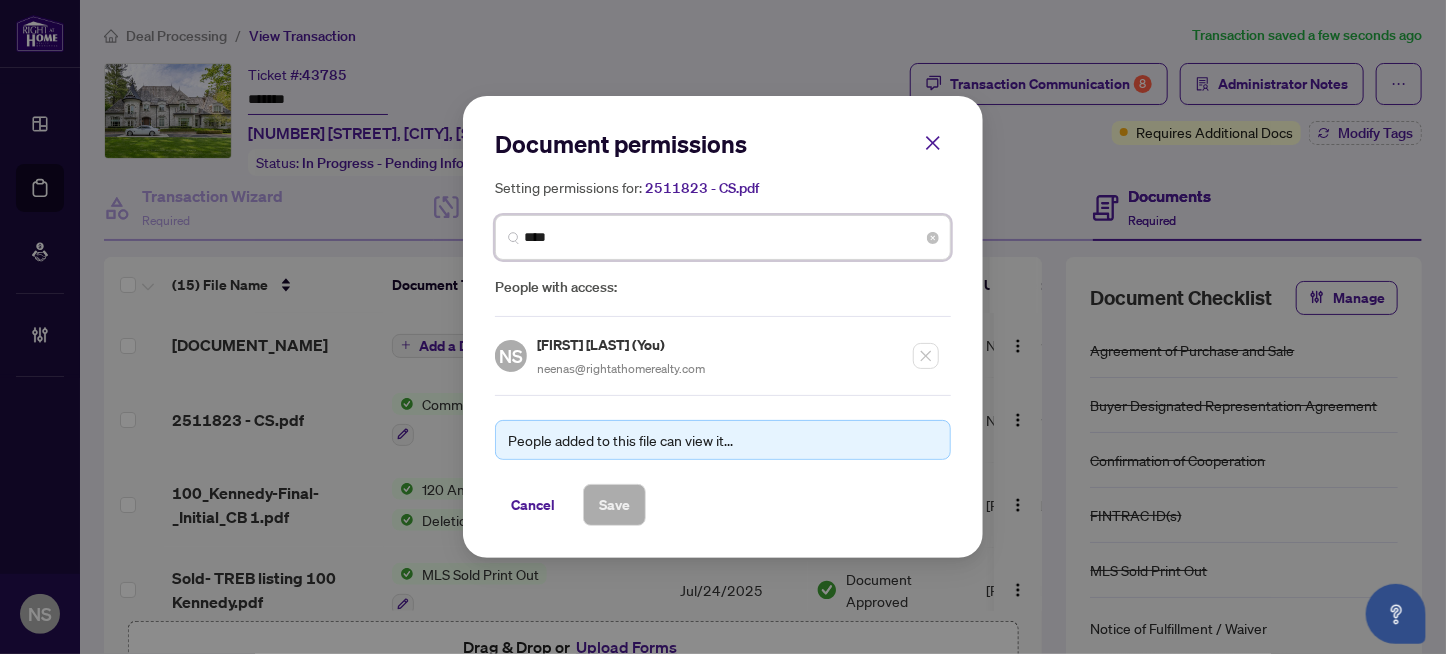 type on "*****" 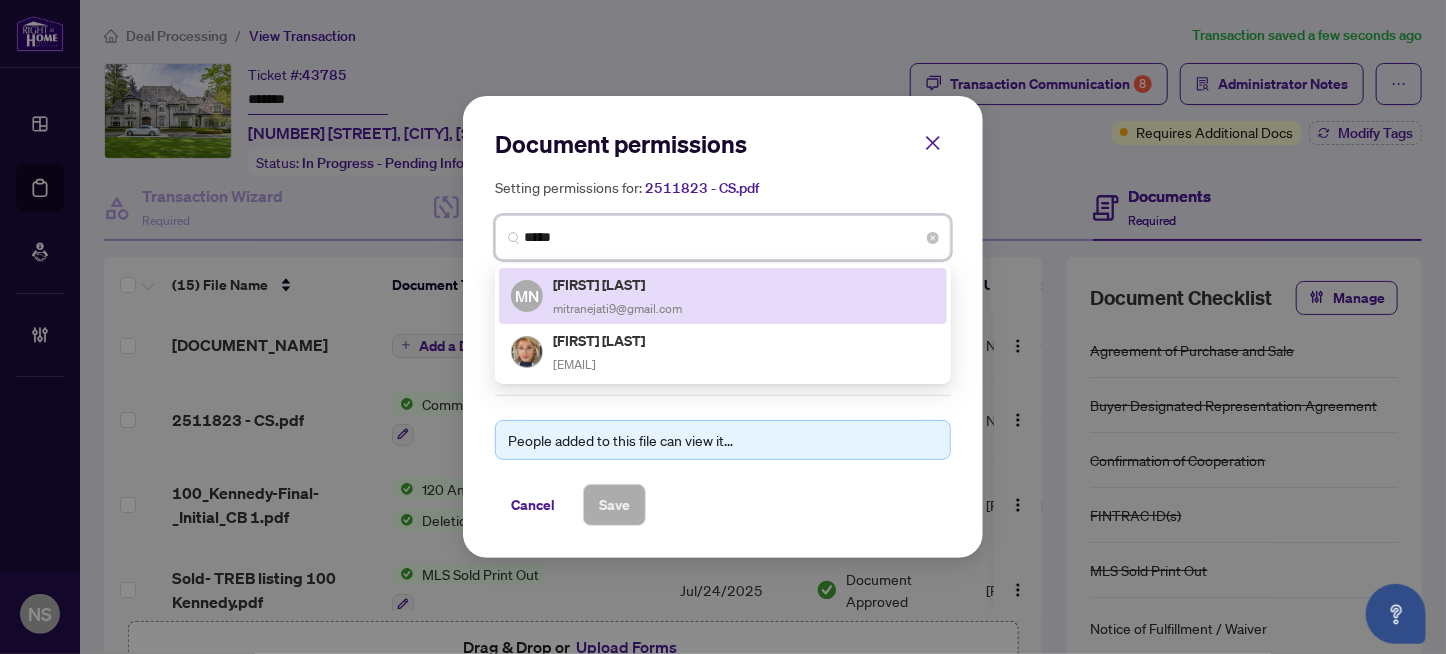 click on "mitranejati9@gmail.com" at bounding box center (617, 308) 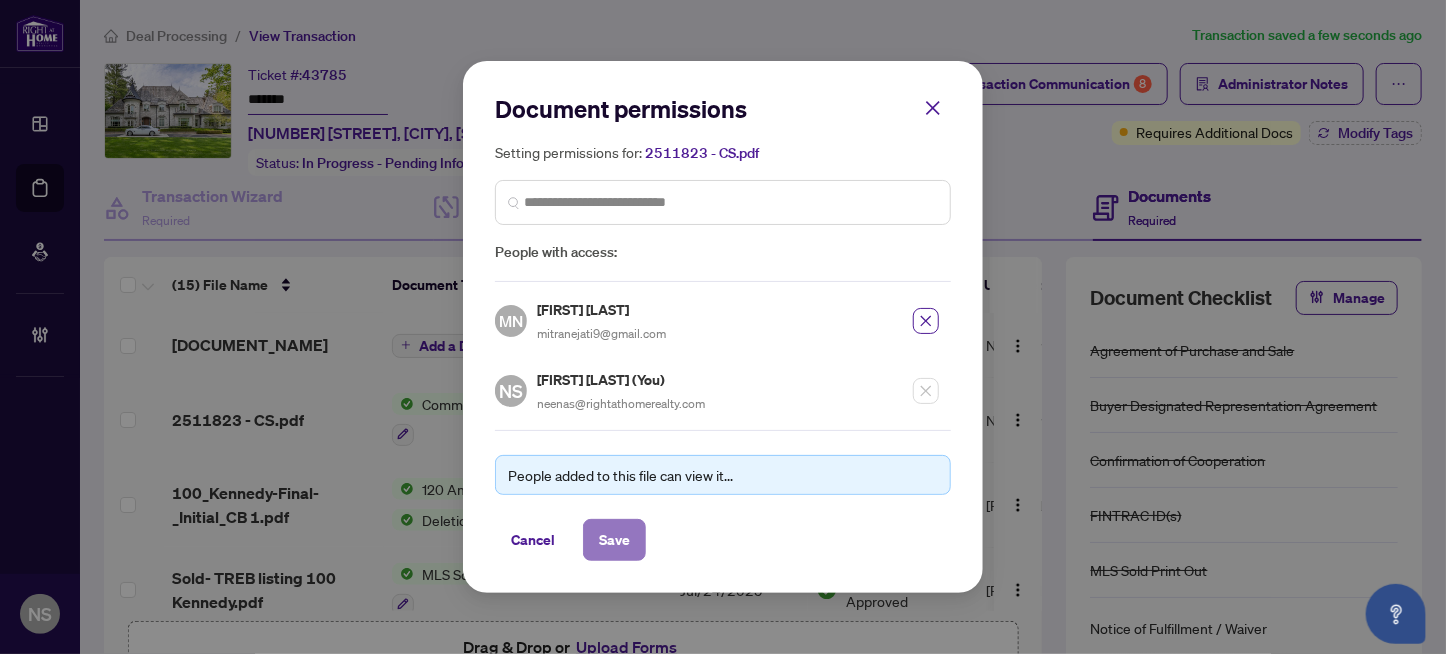 click on "Save" at bounding box center [614, 540] 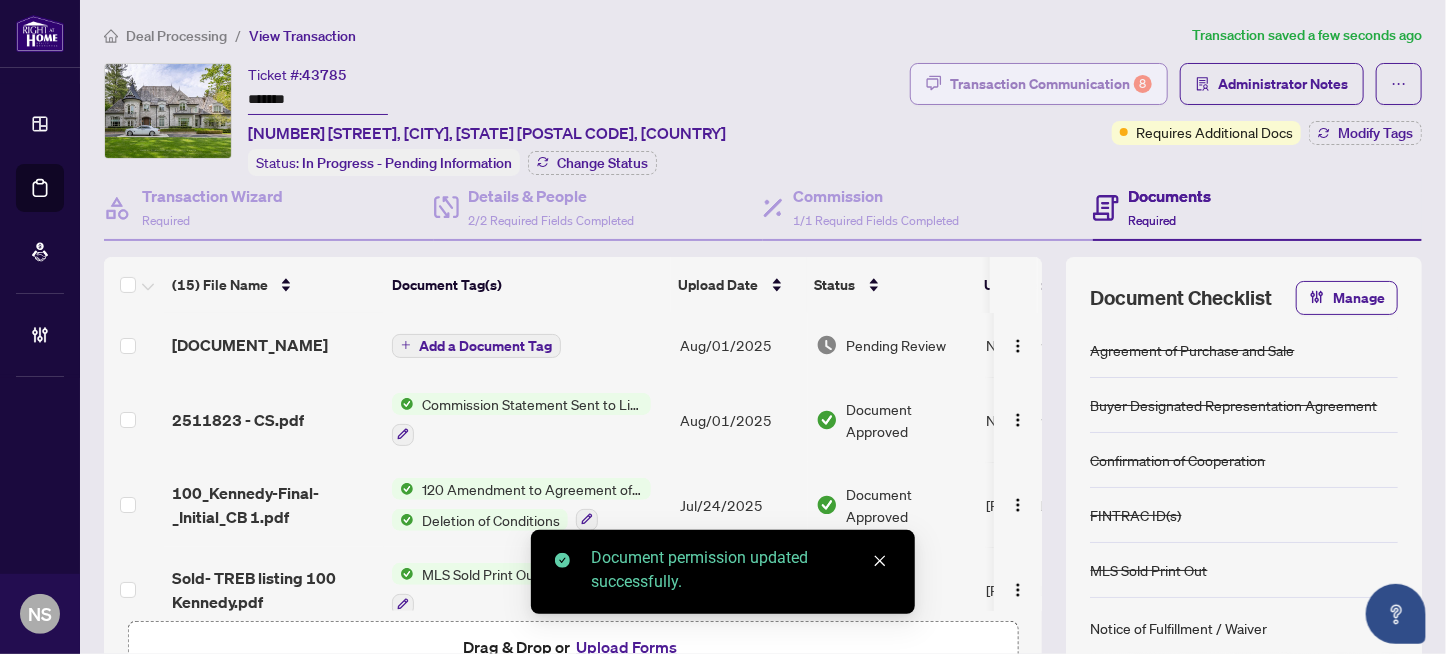 click on "Transaction Communication 8" at bounding box center [1051, 84] 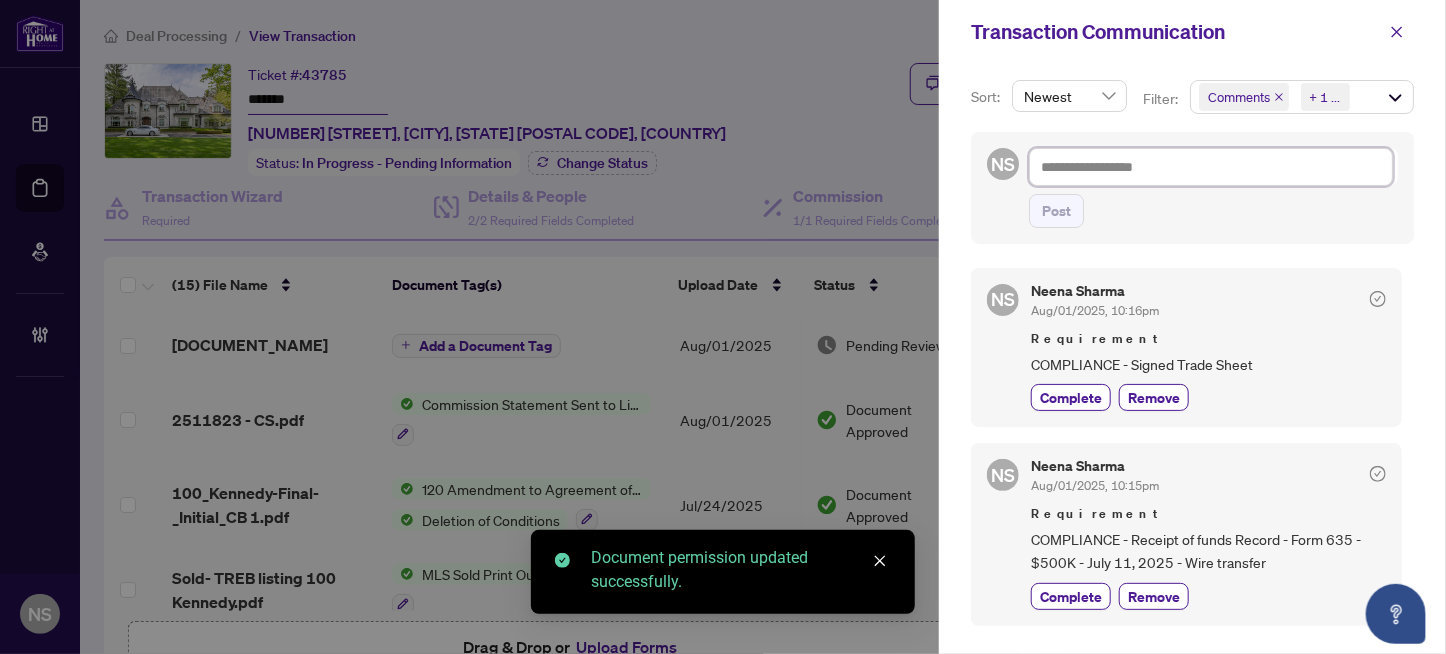 click at bounding box center (1211, 167) 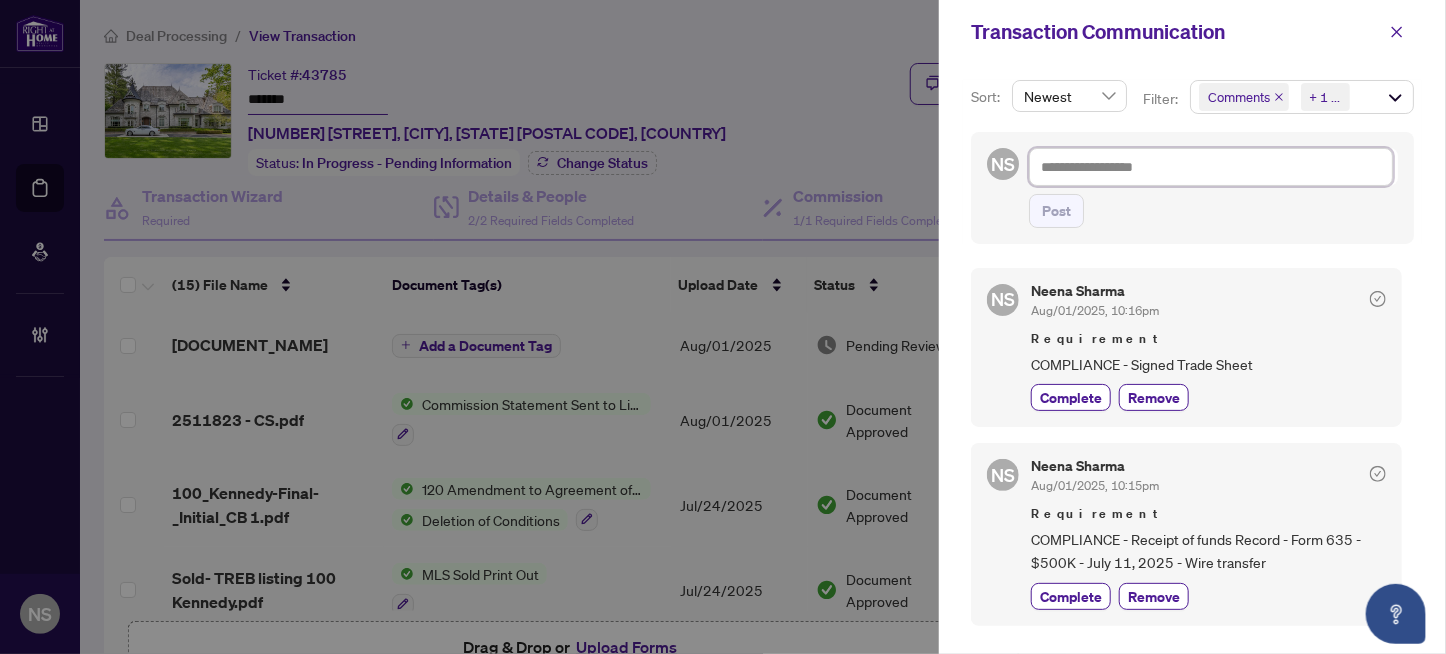 type on "*" 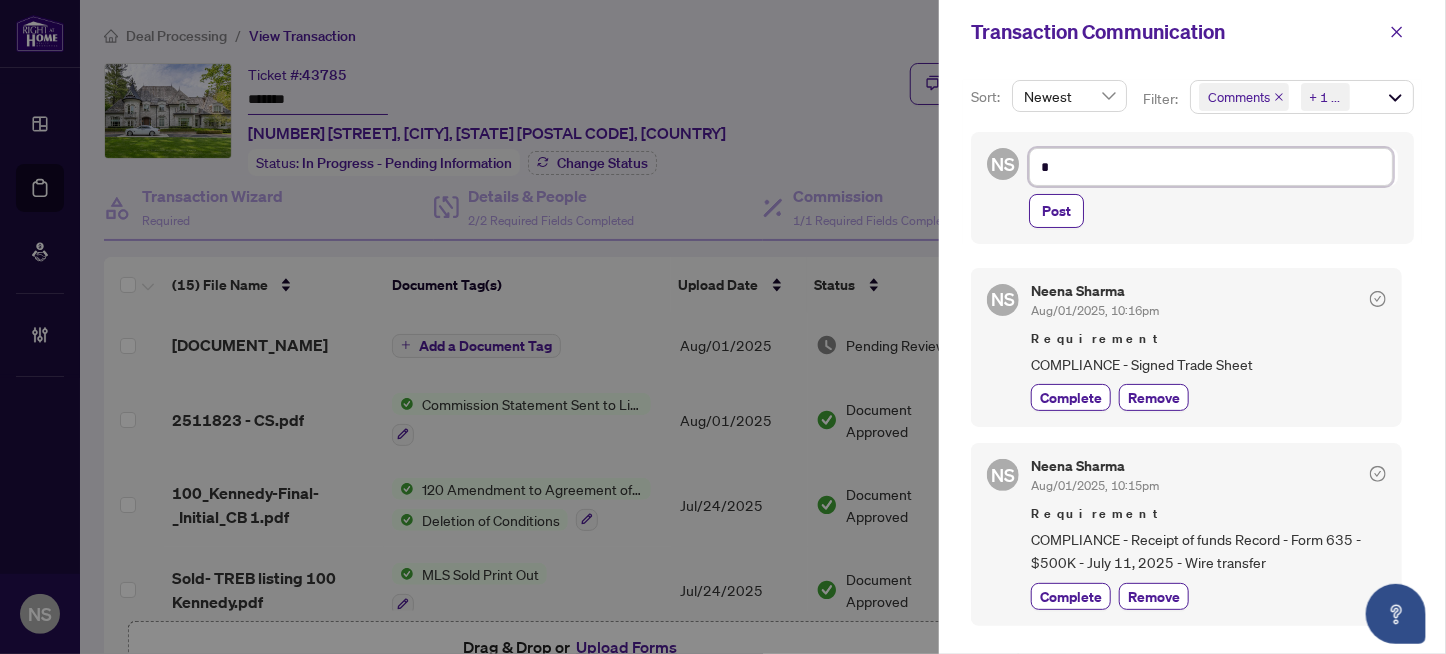 type on "**" 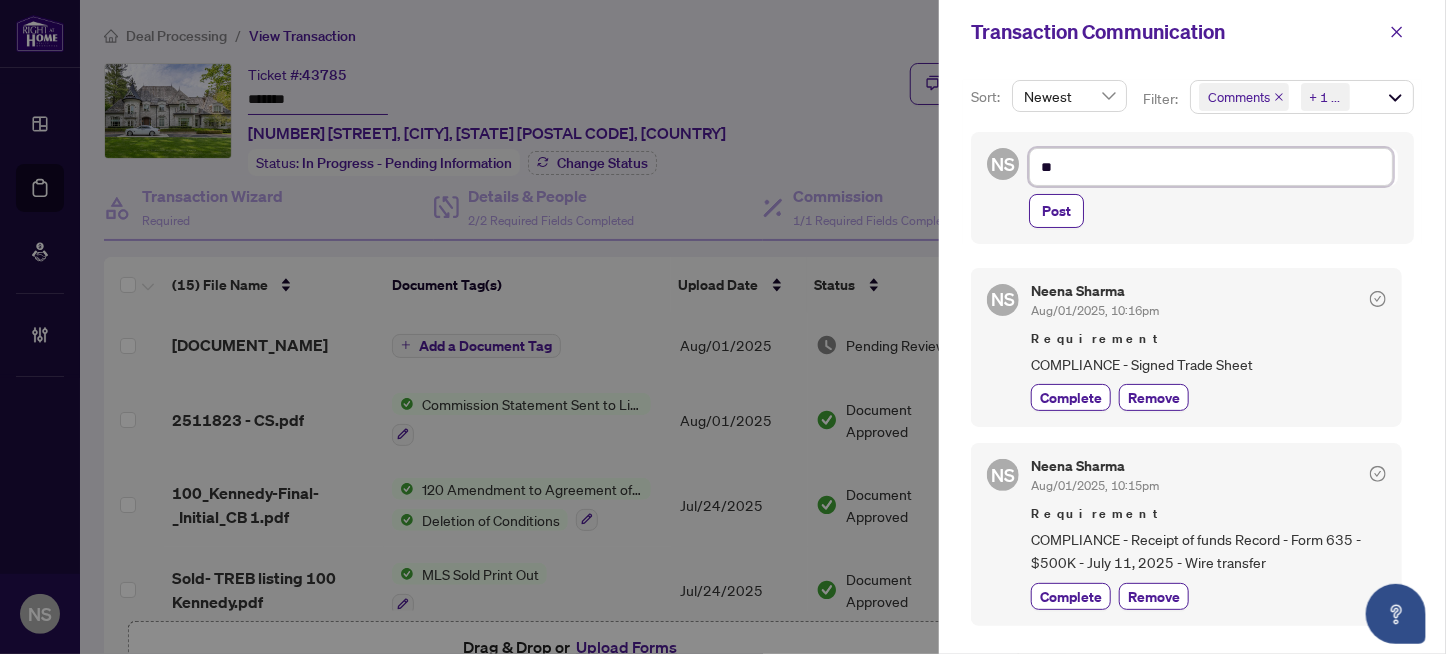 type 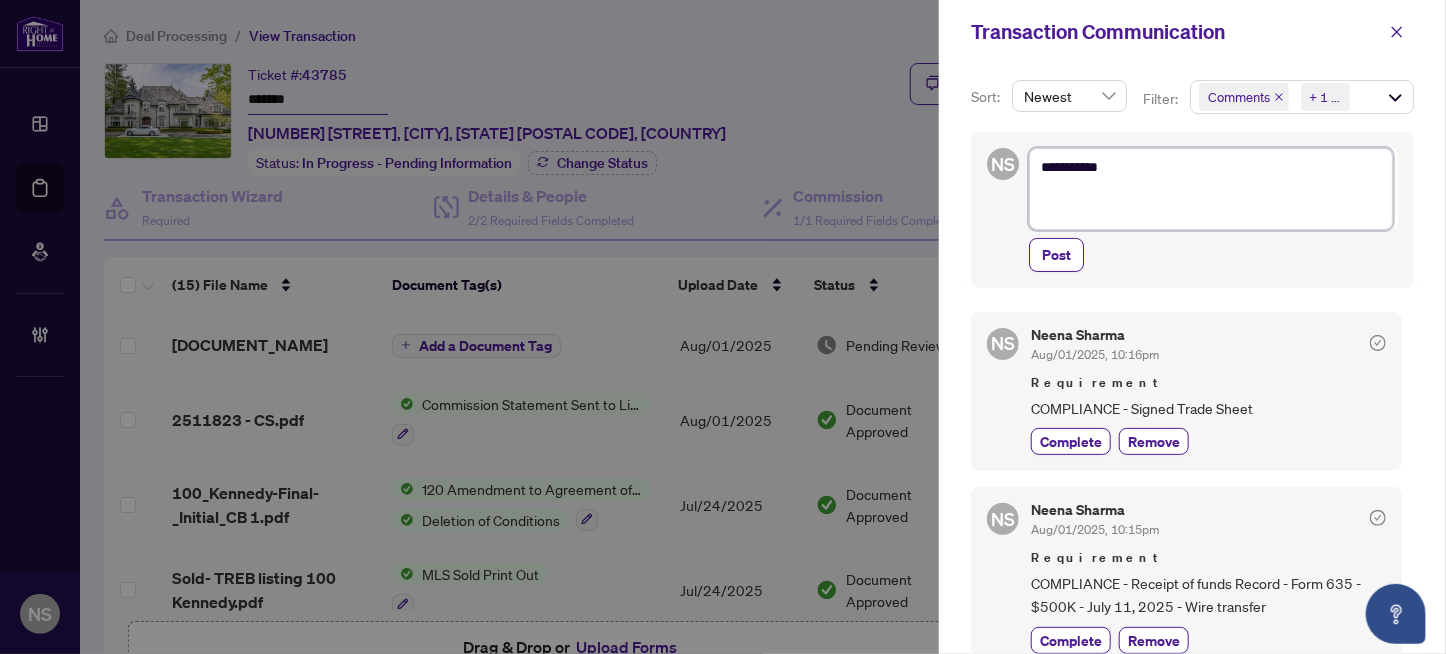 paste on "**********" 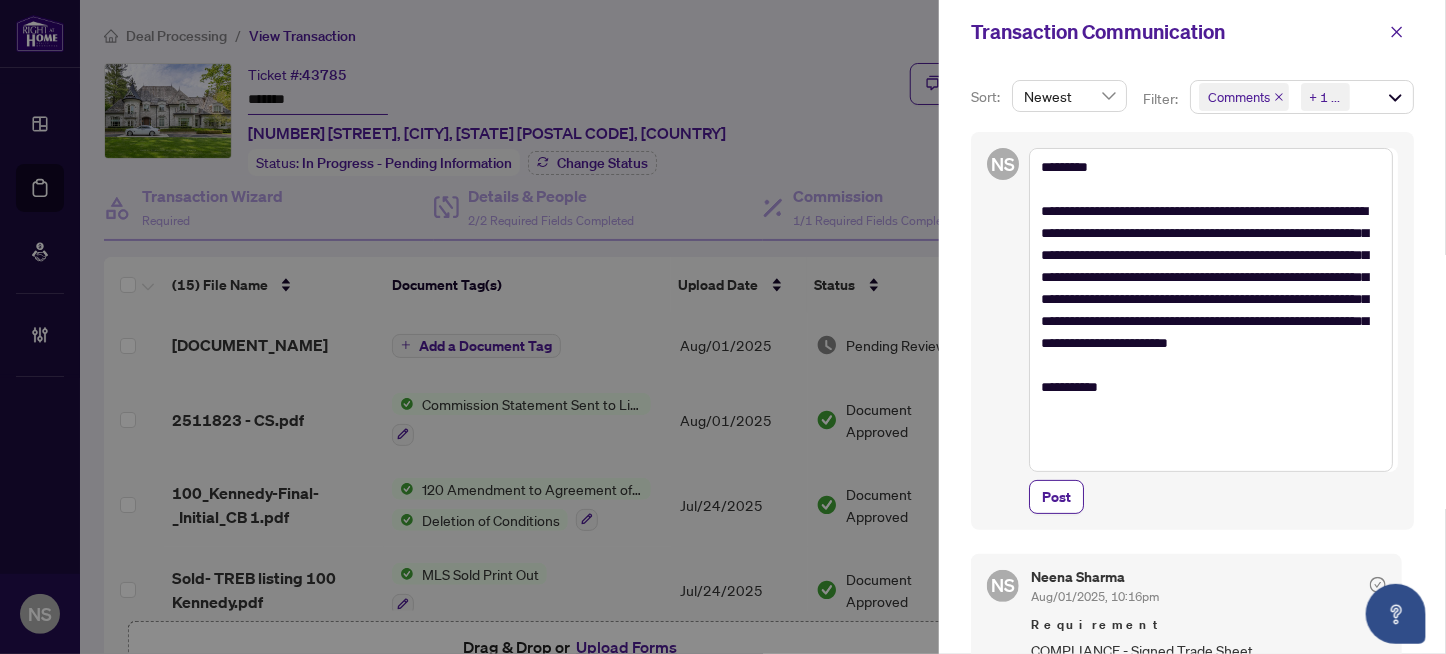 drag, startPoint x: 1060, startPoint y: 492, endPoint x: 1102, endPoint y: 457, distance: 54.67175 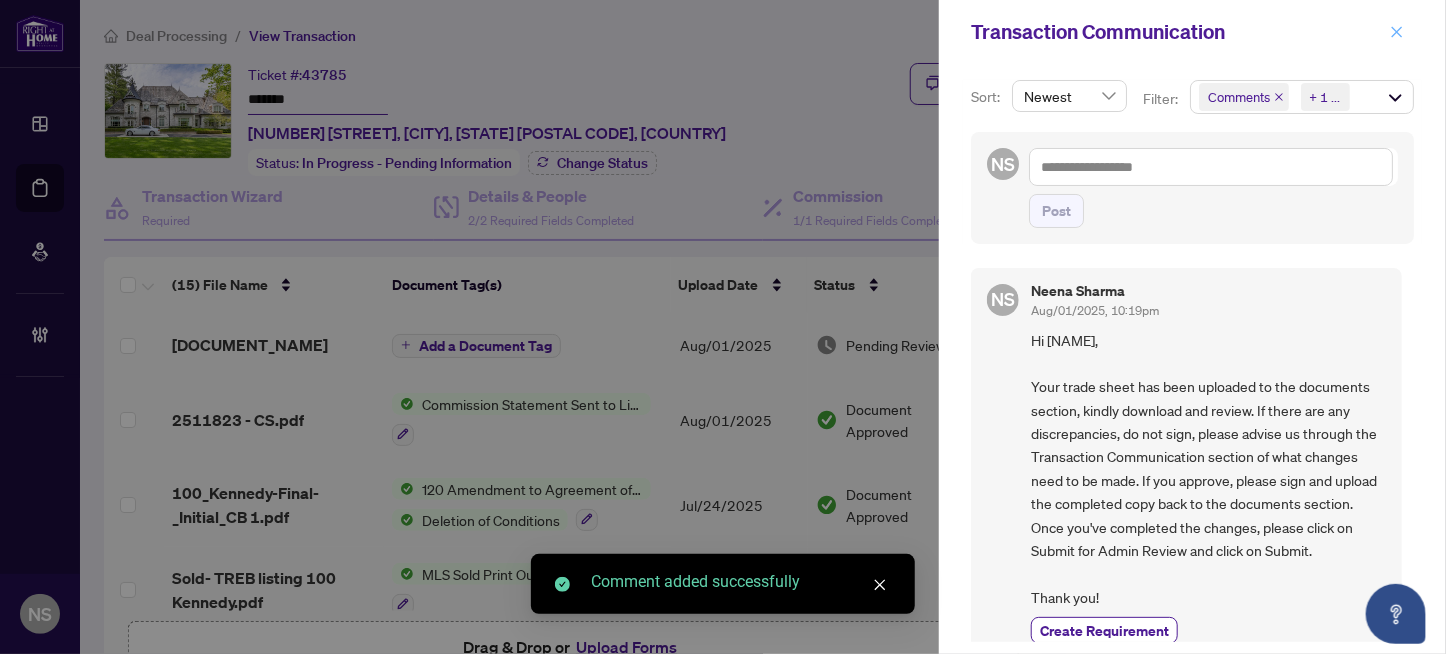 click at bounding box center [1397, 32] 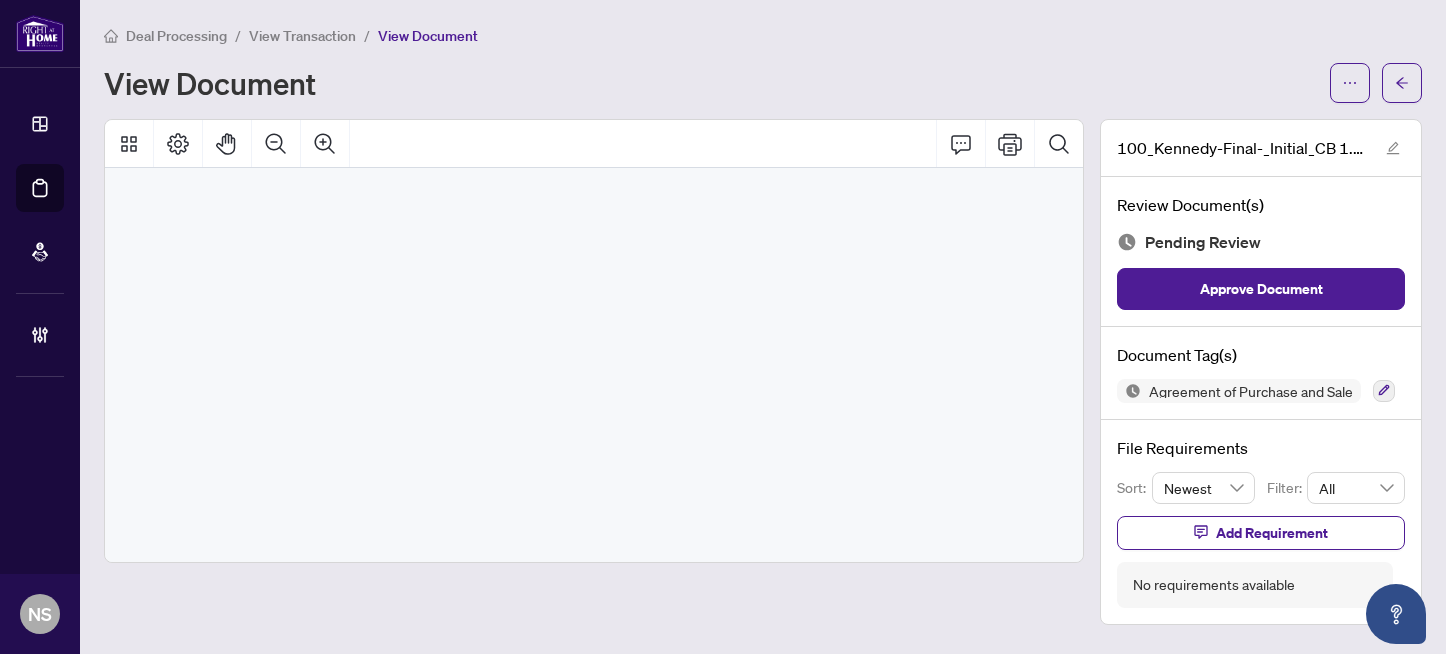 scroll, scrollTop: 0, scrollLeft: 0, axis: both 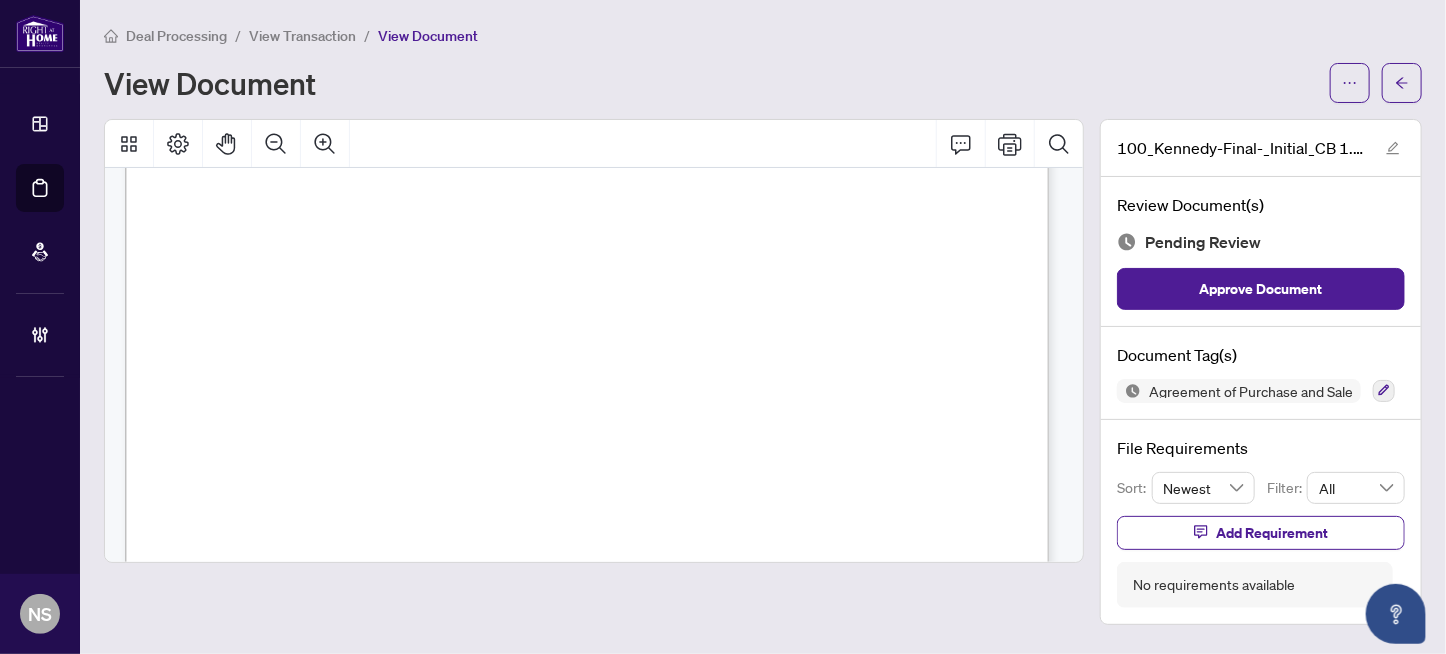 drag, startPoint x: 630, startPoint y: 325, endPoint x: 735, endPoint y: 348, distance: 107.48953 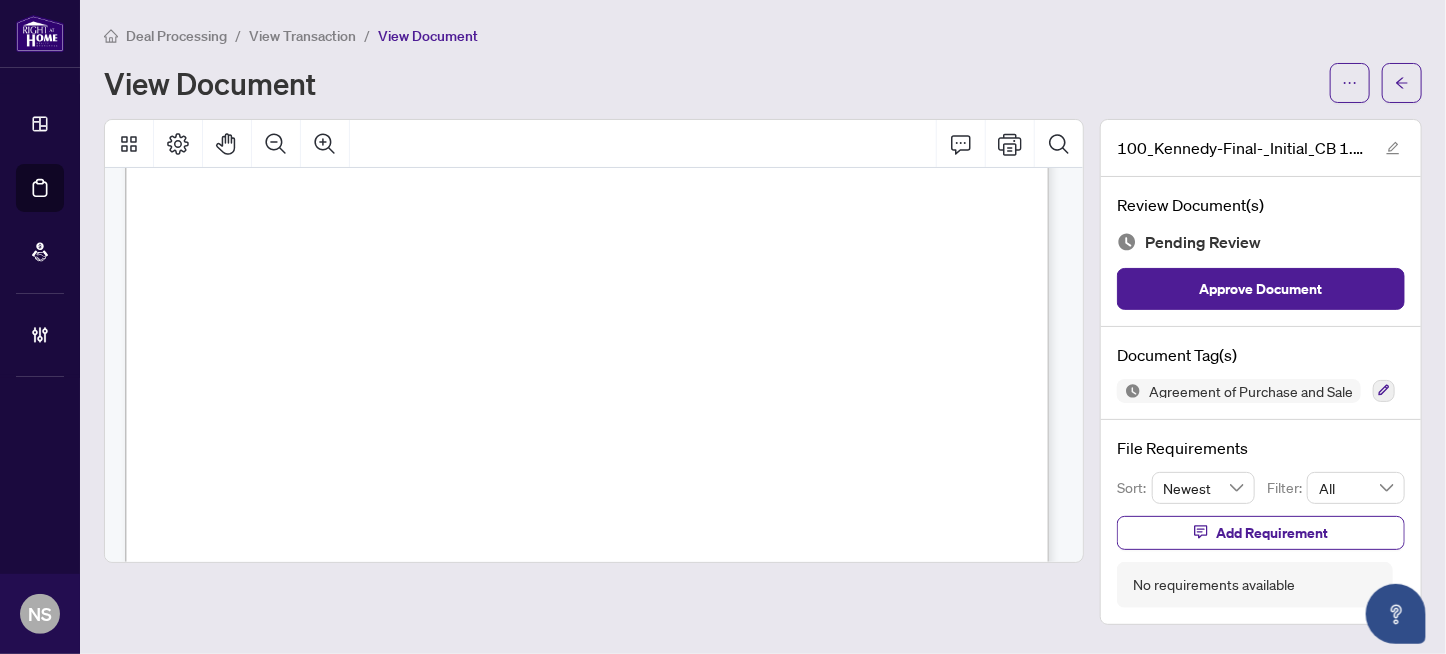 drag, startPoint x: 334, startPoint y: 321, endPoint x: 570, endPoint y: 357, distance: 238.72998 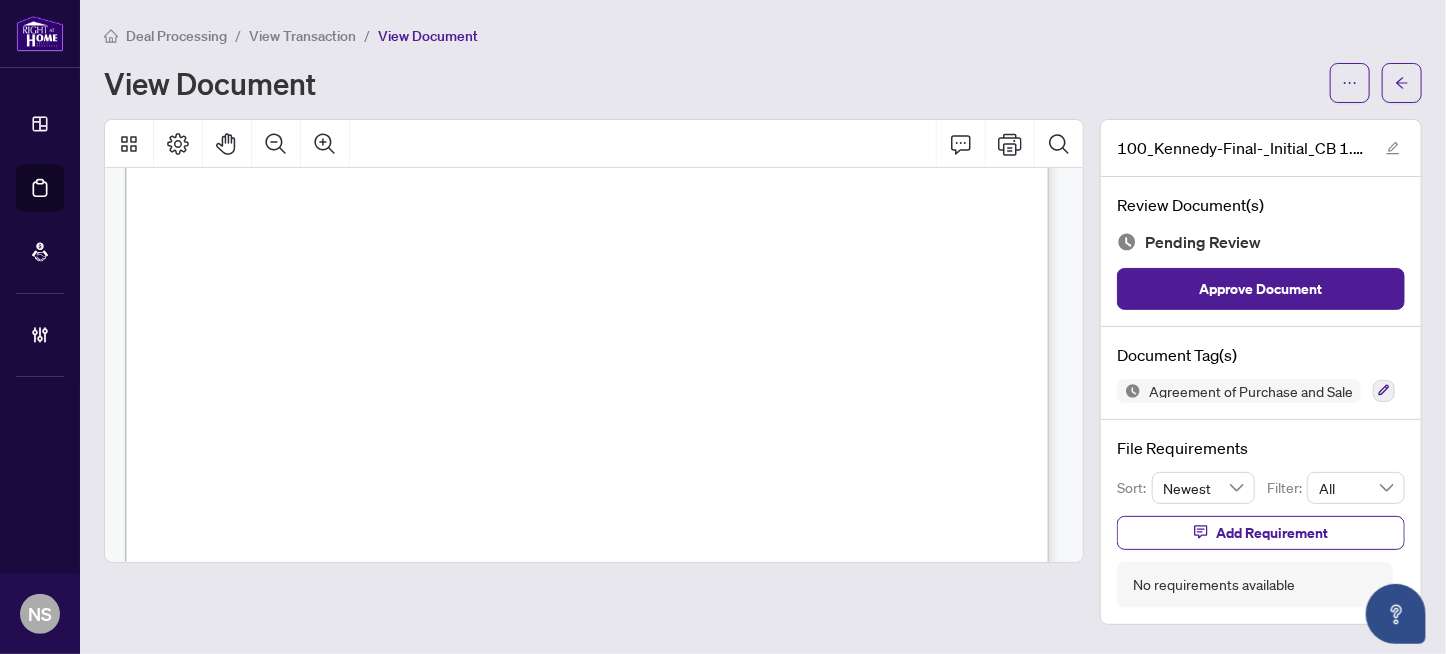 drag, startPoint x: 419, startPoint y: 311, endPoint x: 527, endPoint y: 366, distance: 121.19818 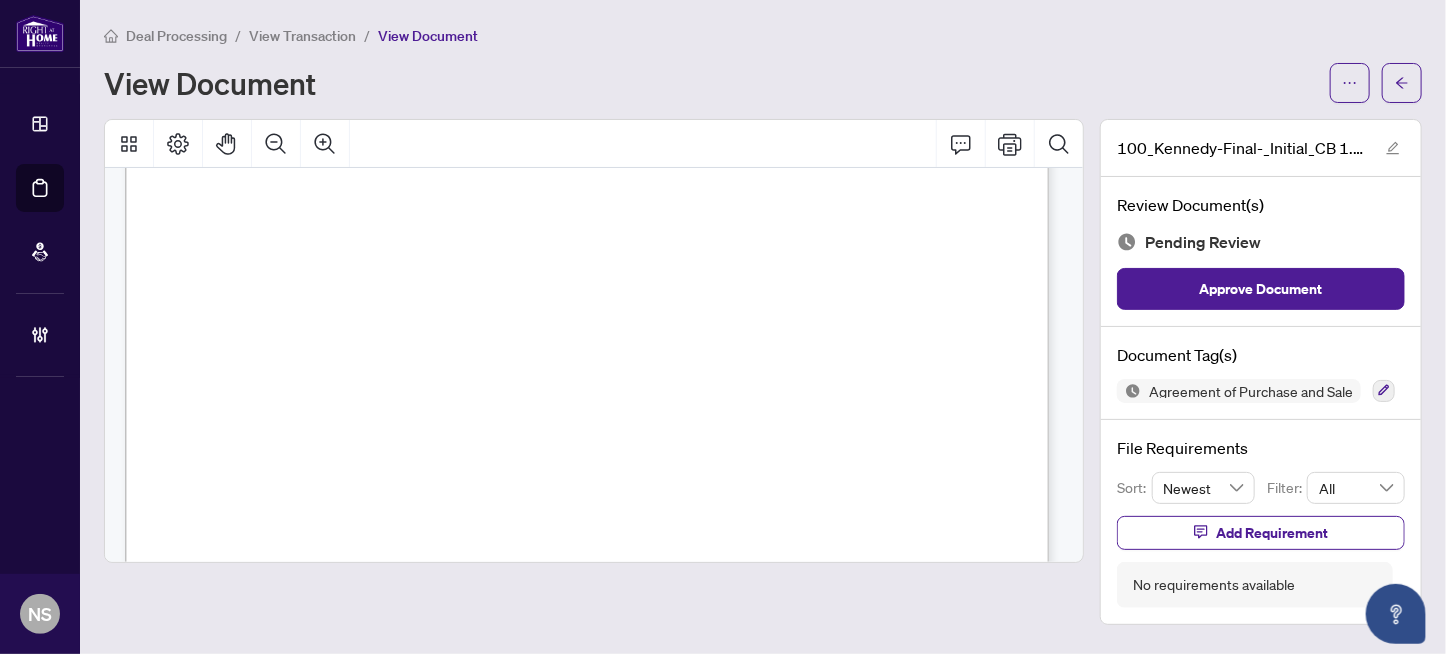 drag, startPoint x: 429, startPoint y: 365, endPoint x: 559, endPoint y: 398, distance: 134.12308 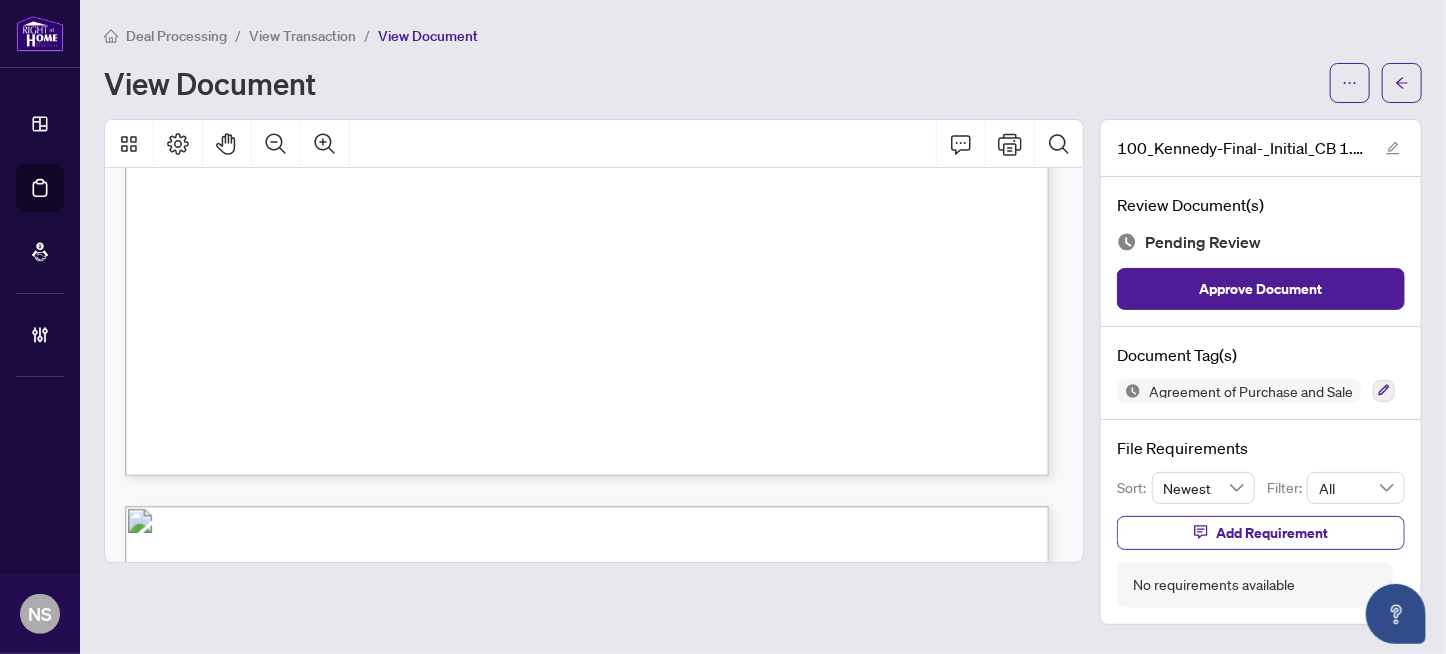 scroll, scrollTop: 0, scrollLeft: 0, axis: both 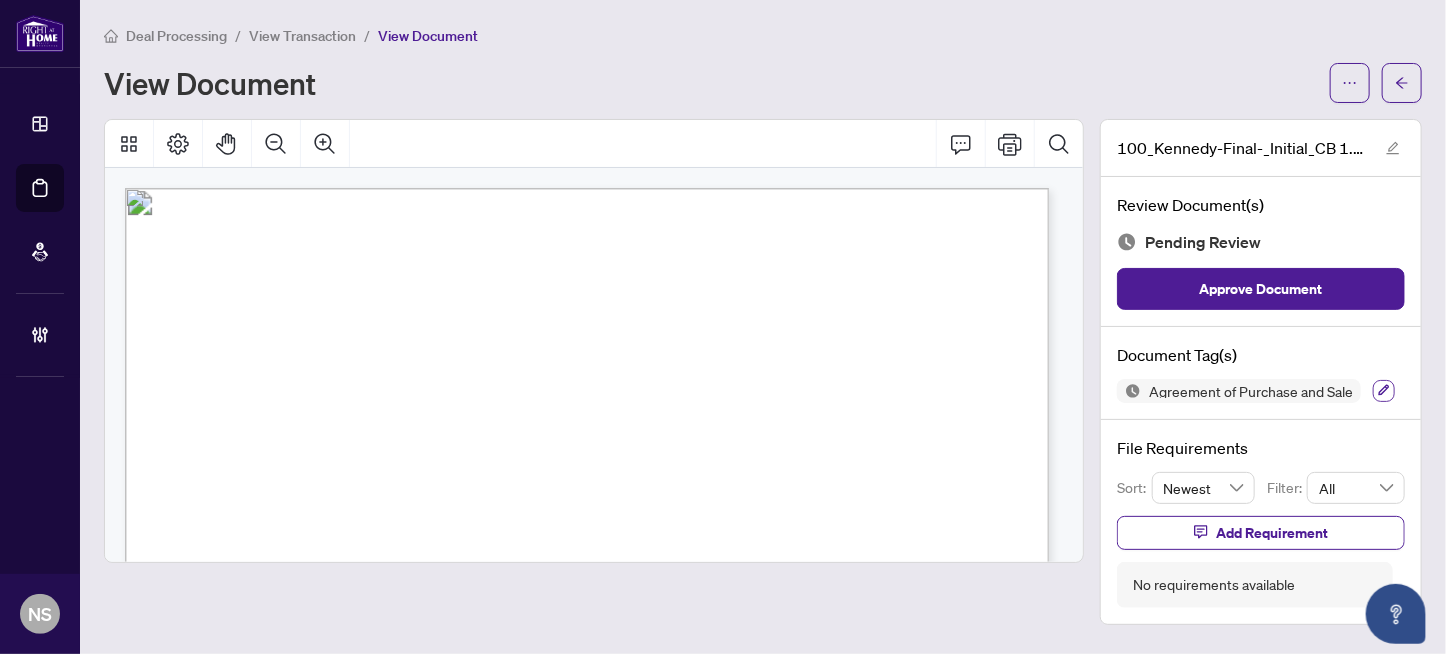click at bounding box center (1384, 391) 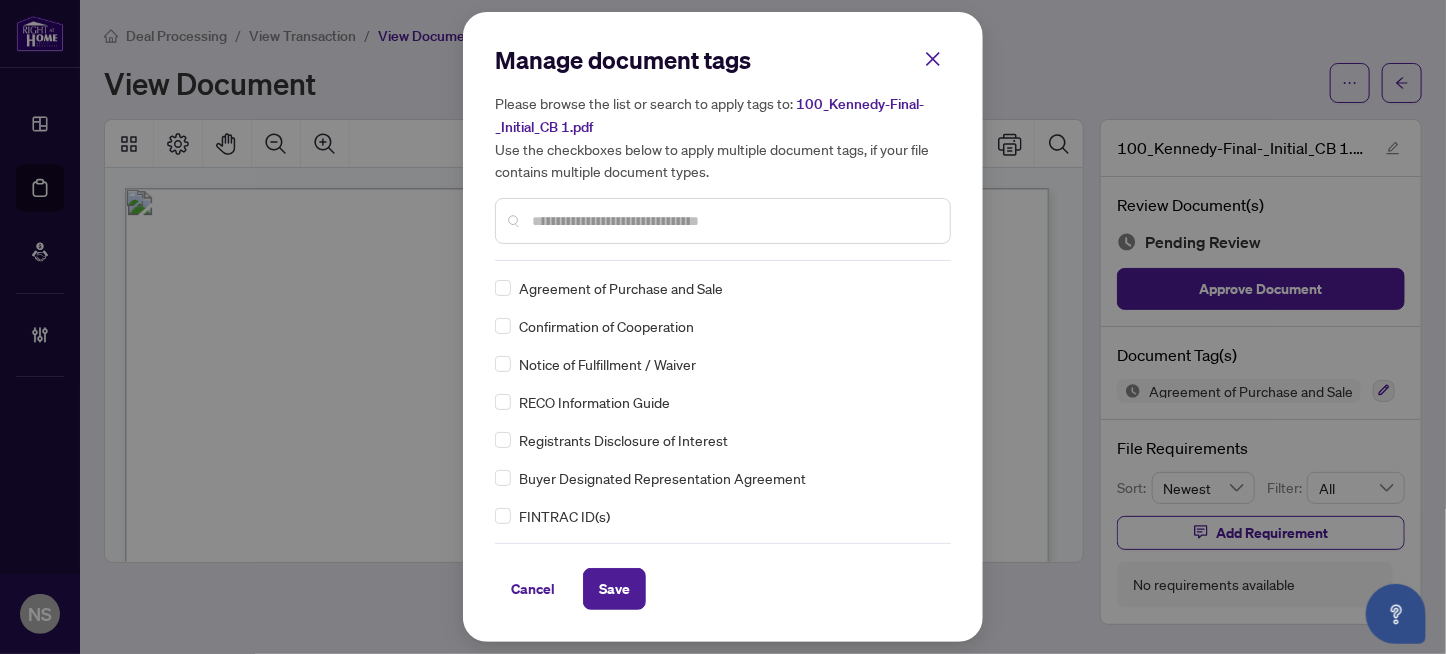 click at bounding box center [733, 221] 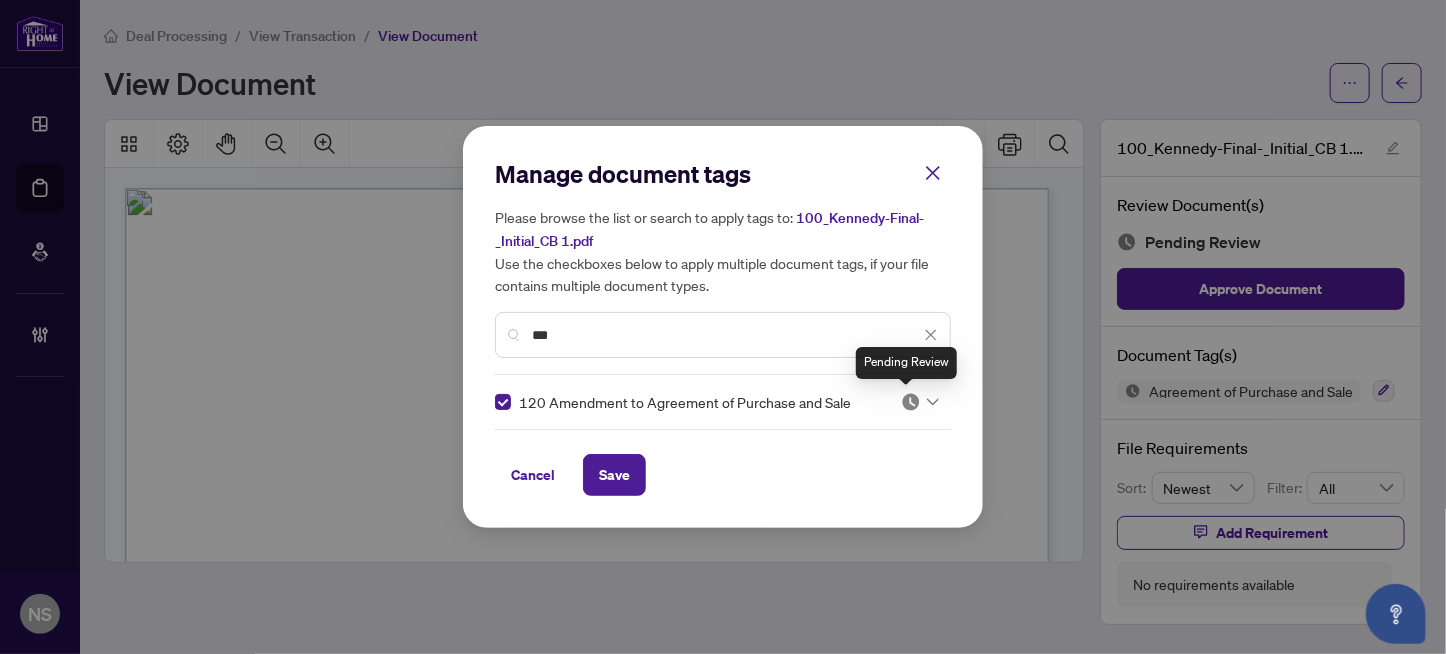 click at bounding box center [911, 402] 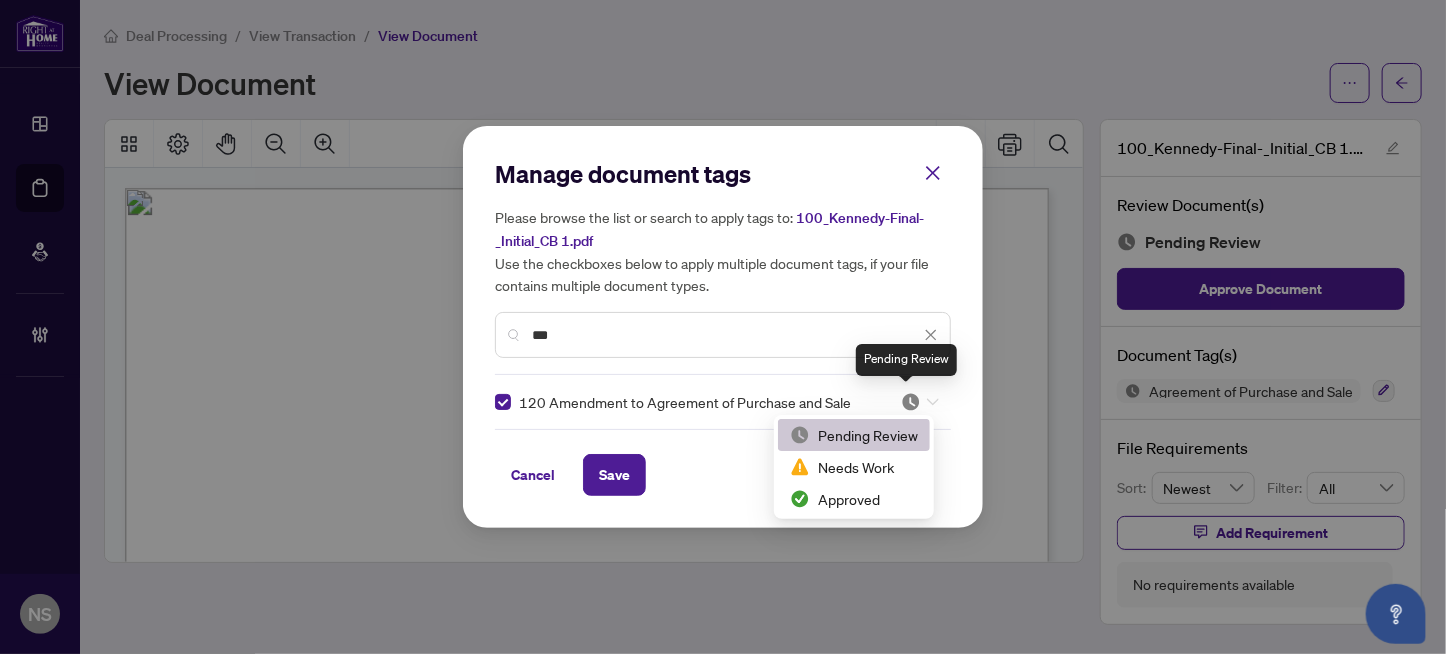 scroll, scrollTop: 3, scrollLeft: 0, axis: vertical 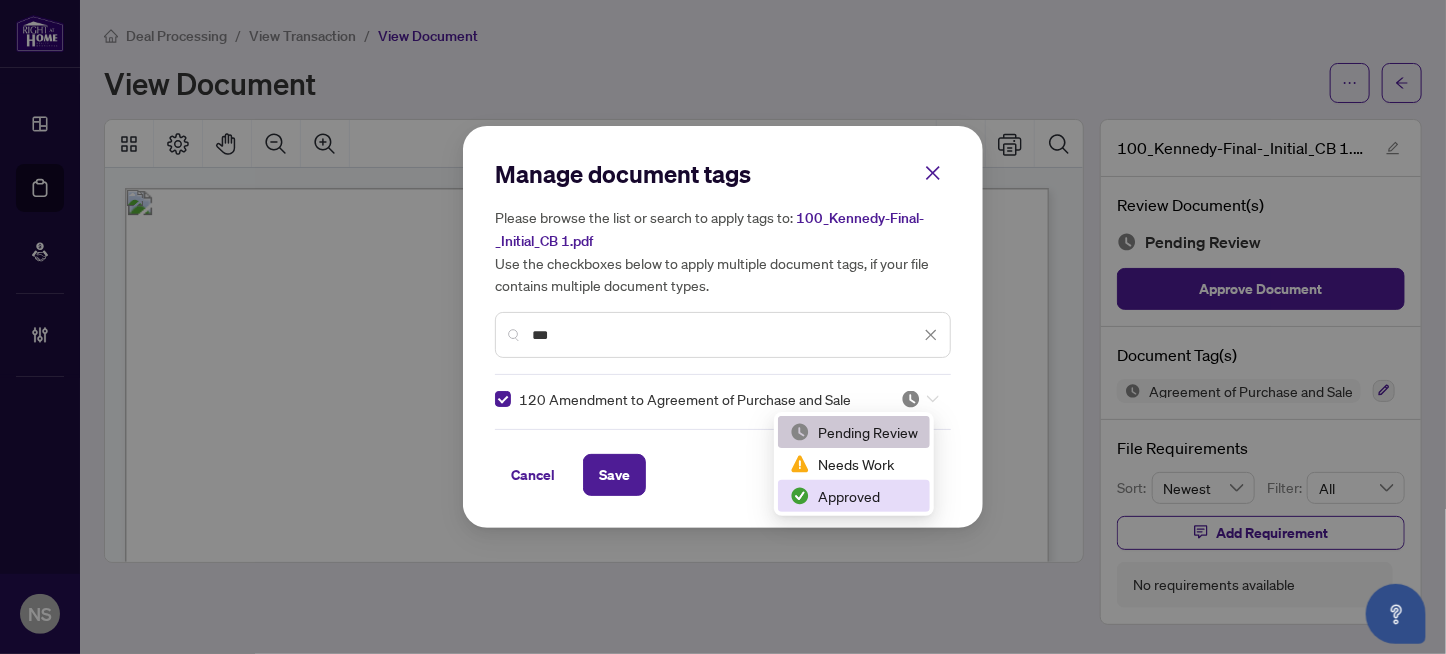 click on "Approved" at bounding box center [854, 496] 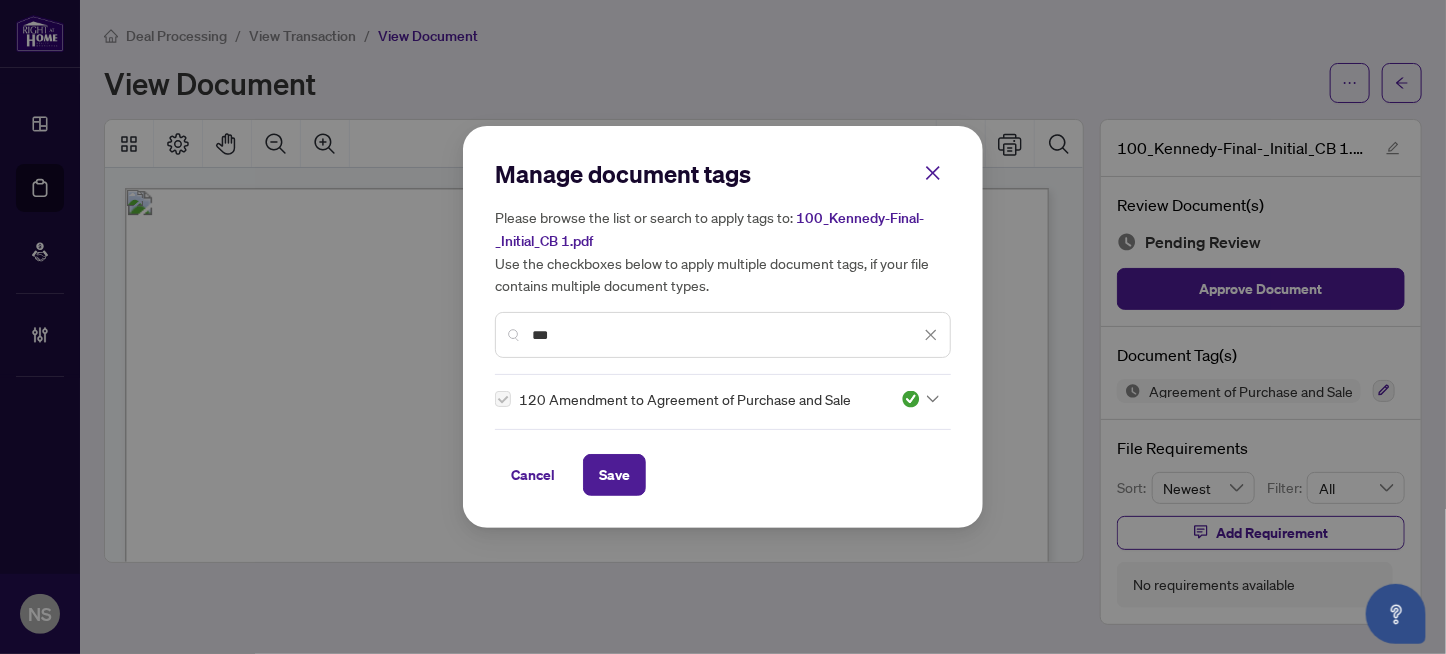 drag, startPoint x: 583, startPoint y: 336, endPoint x: 527, endPoint y: 338, distance: 56.0357 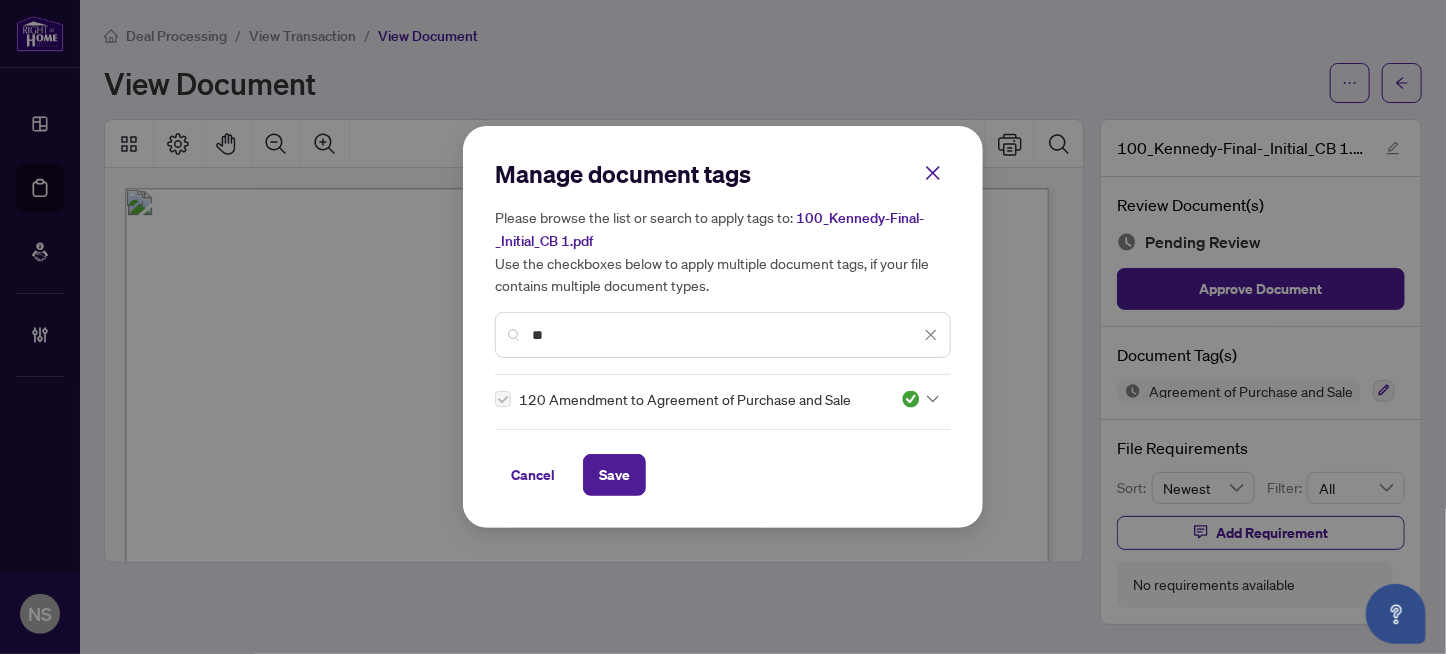 scroll, scrollTop: 0, scrollLeft: 0, axis: both 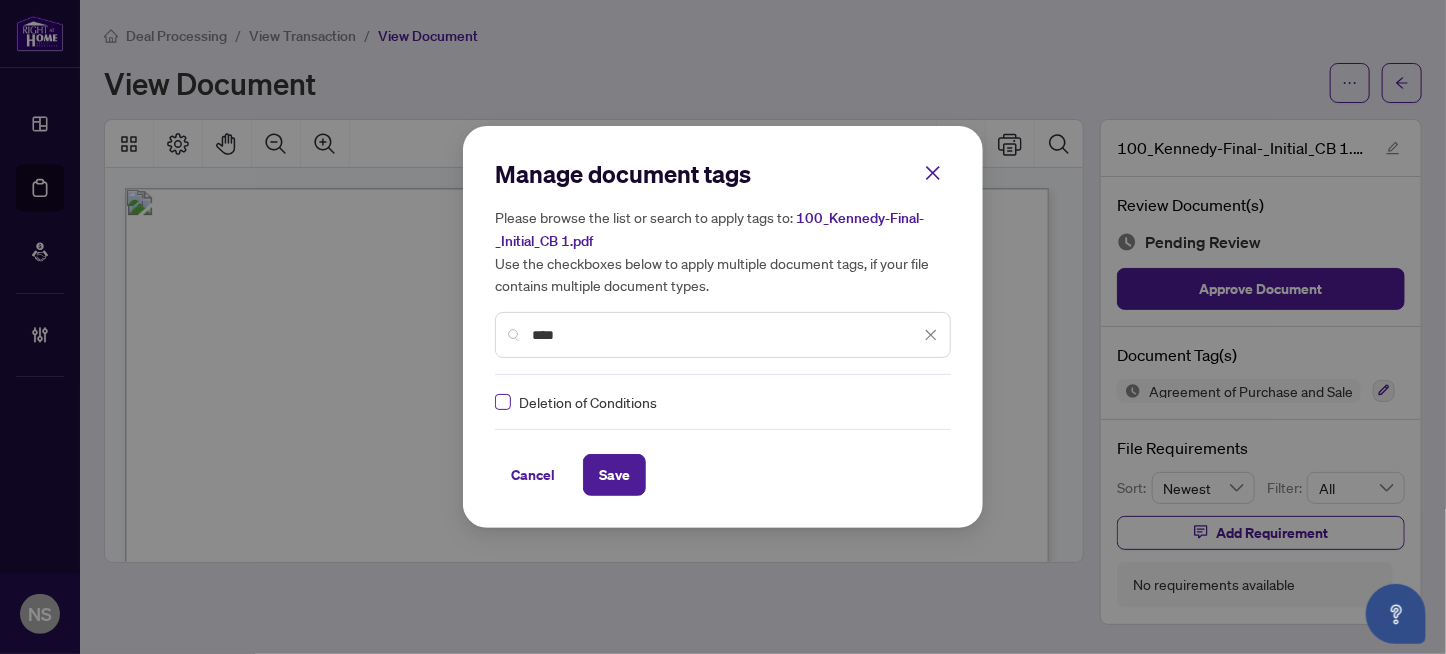 type on "****" 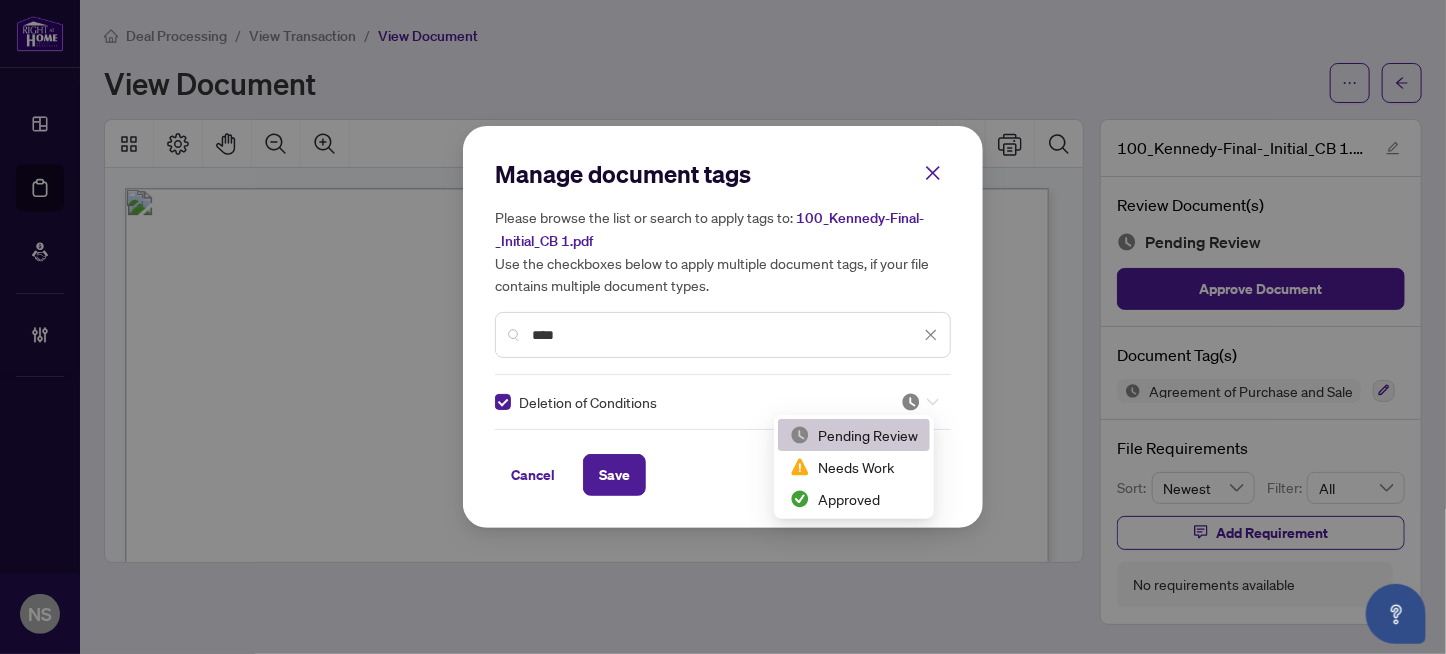 click at bounding box center (920, 402) 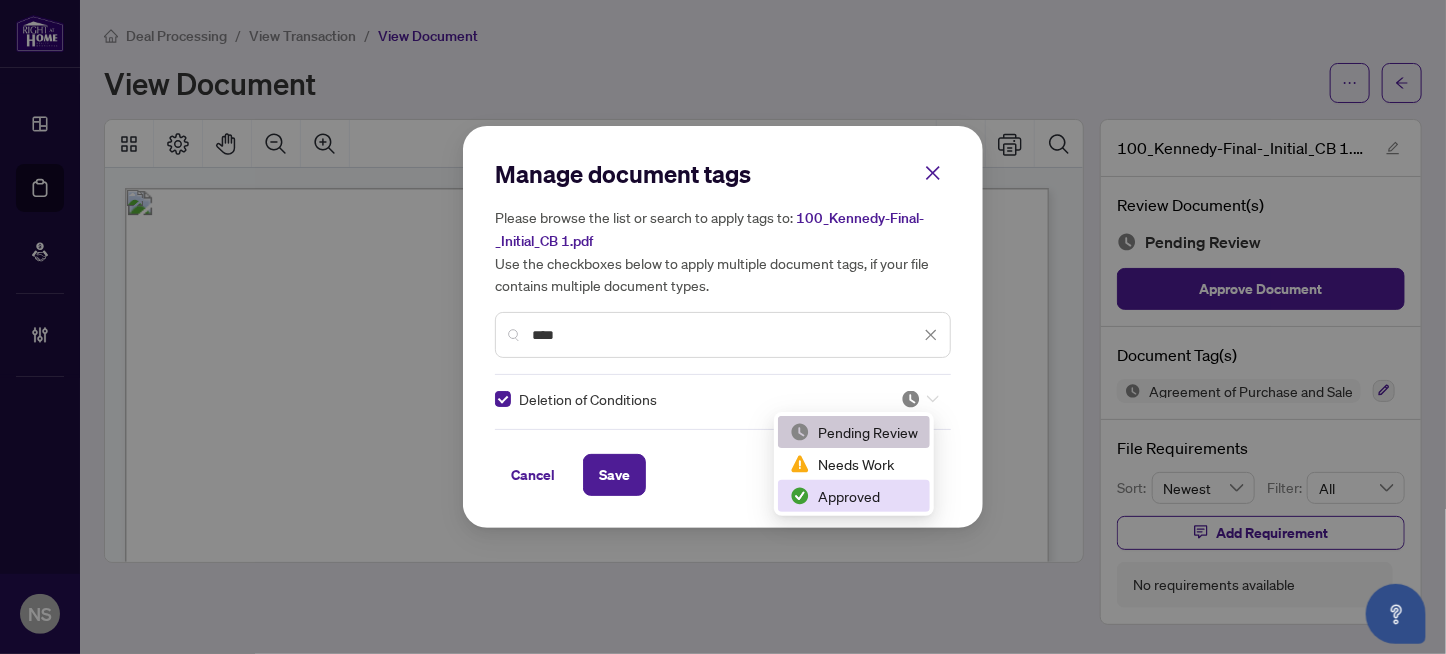 click on "Approved" at bounding box center (854, 496) 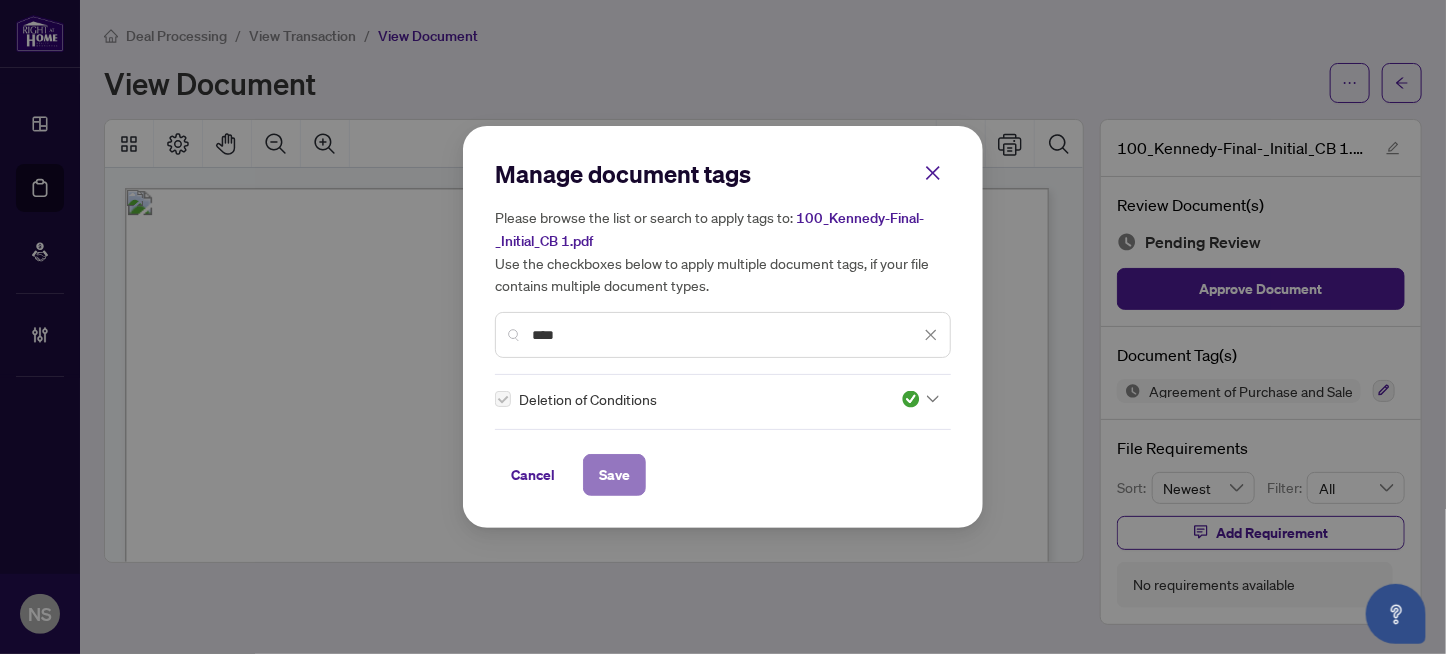 click on "Save" at bounding box center (614, 475) 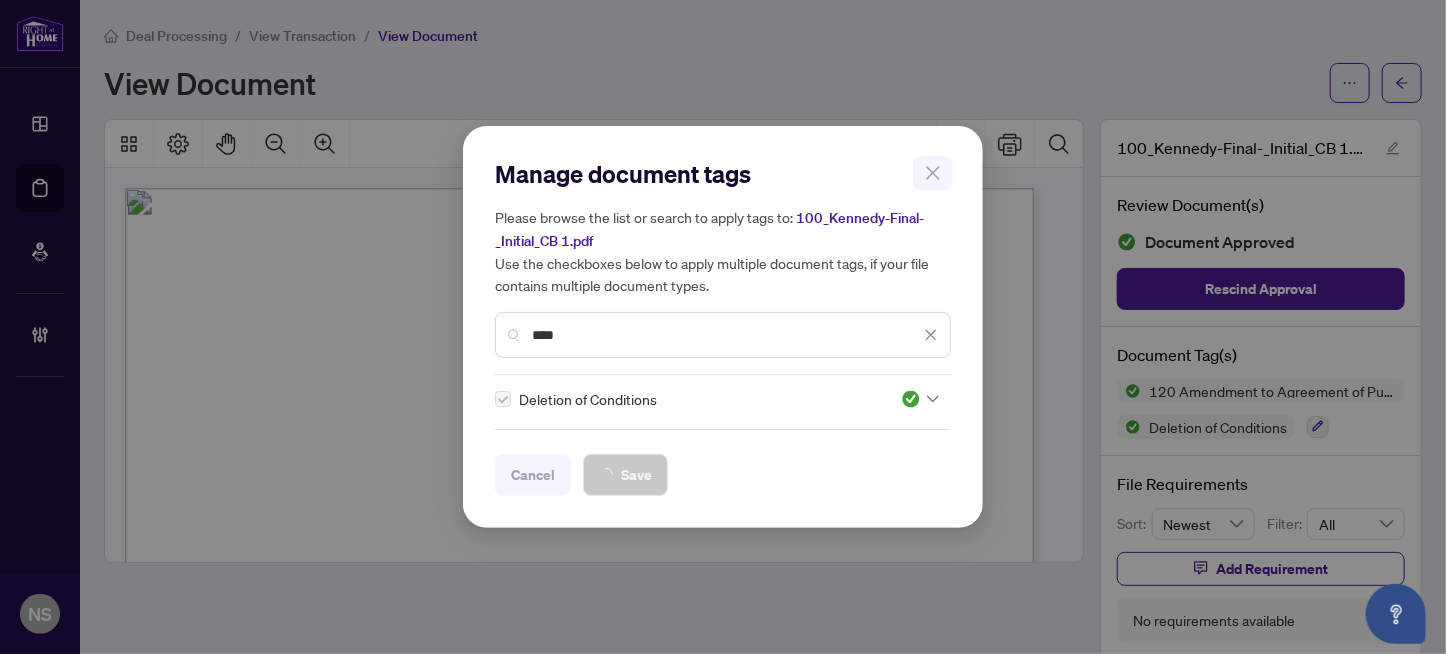 scroll, scrollTop: 0, scrollLeft: 0, axis: both 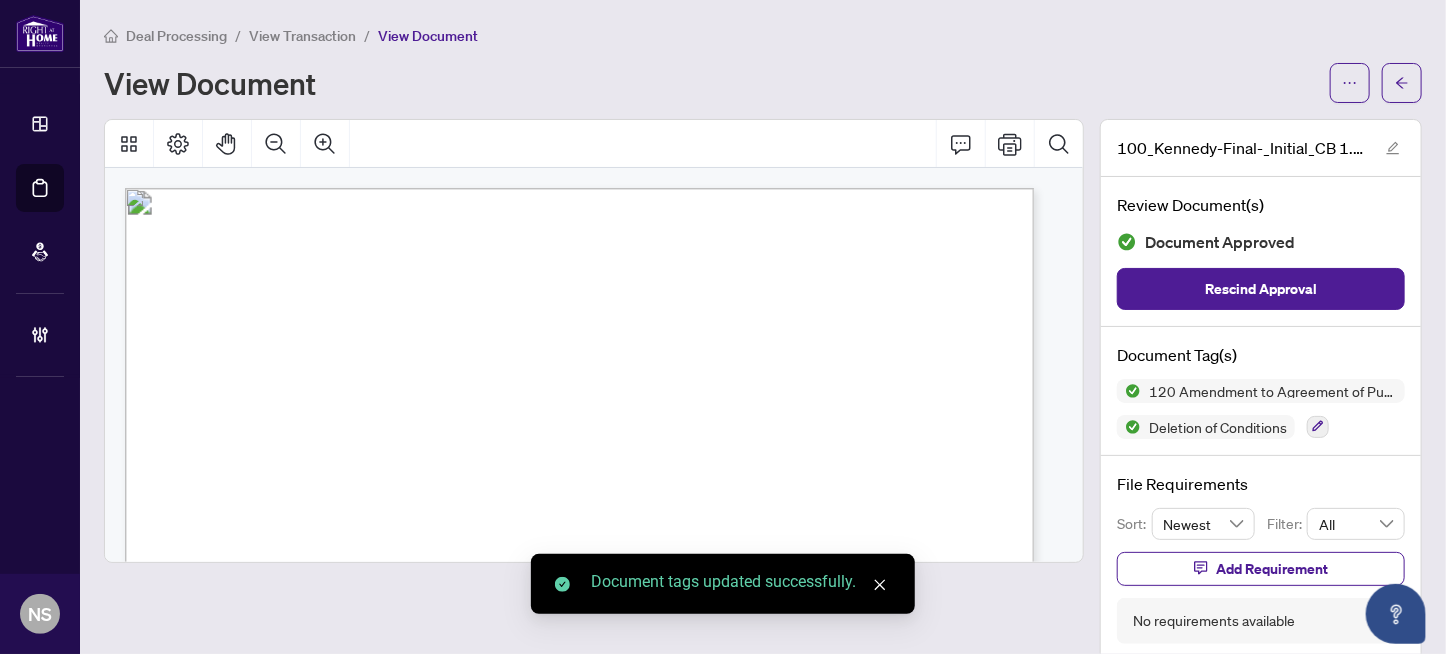 click on "Dashboard Deal Processing Mortgage Referrals Brokerage Management NS Neena Sharma neenas@rightathomerealty.com NS Neena Sharma   Deal Processing / View Transaction / View Document View Document 100_Kennedy-Final-_Initial_CB 1.pdf Review Document(s) Document Approved Rescind Approval Document Tag(s) 120 Amendment to Agreement of Purchase and Sale Deletion of Conditions File Requirements Sort: Newest Filter: All Add Requirement No requirements available
Welcome to myAbode Support               Home     Knowledge Base     Submit Ticket       Welcome!   How can we help? We are here to support you.         Most Read Articles How to Set Transaction Permissions How to Input Commission How to Set Document Permissions How to View and Restore Archived Documents How to Upload a Deal Transaction     Knowledge Base Browse through our collection of articles, user guides and FAQs. Still can't find an answer? Send us a ticket, we will get back to you at the earliest. Submit a Ticket       Manage document tags" at bounding box center (723, 327) 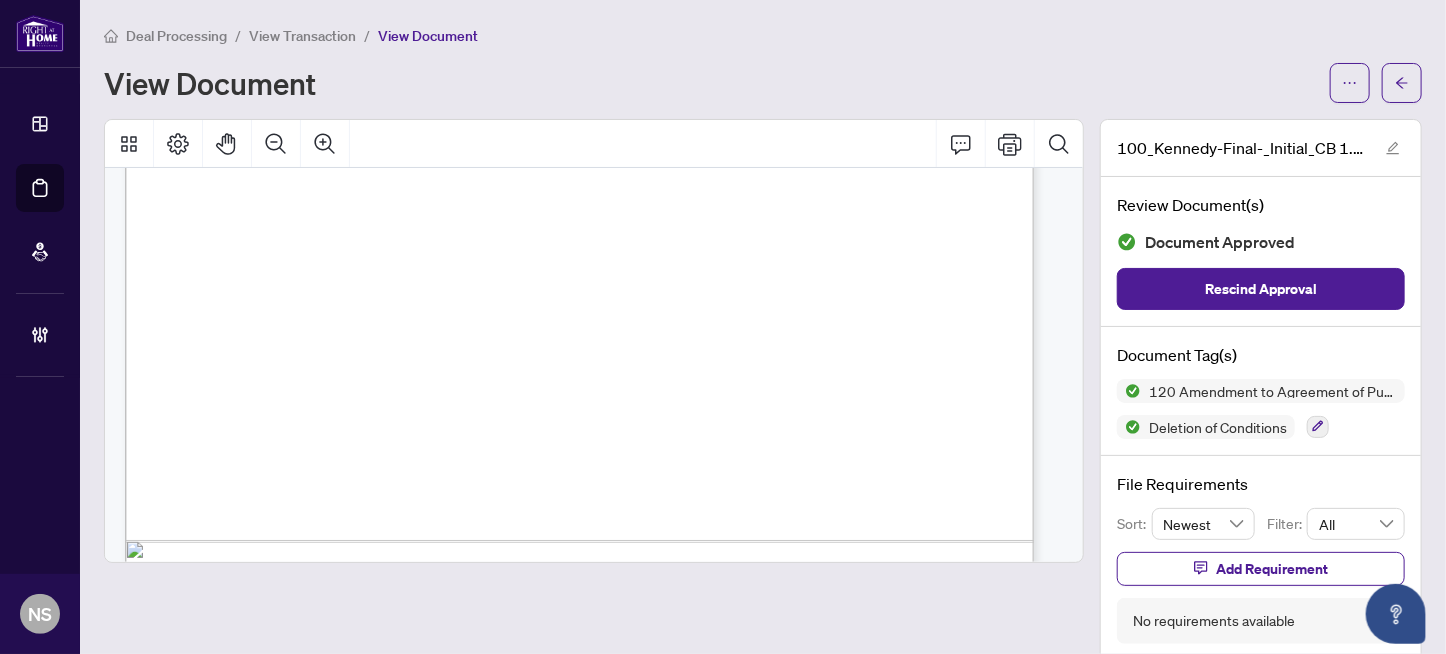 scroll, scrollTop: 8060, scrollLeft: 0, axis: vertical 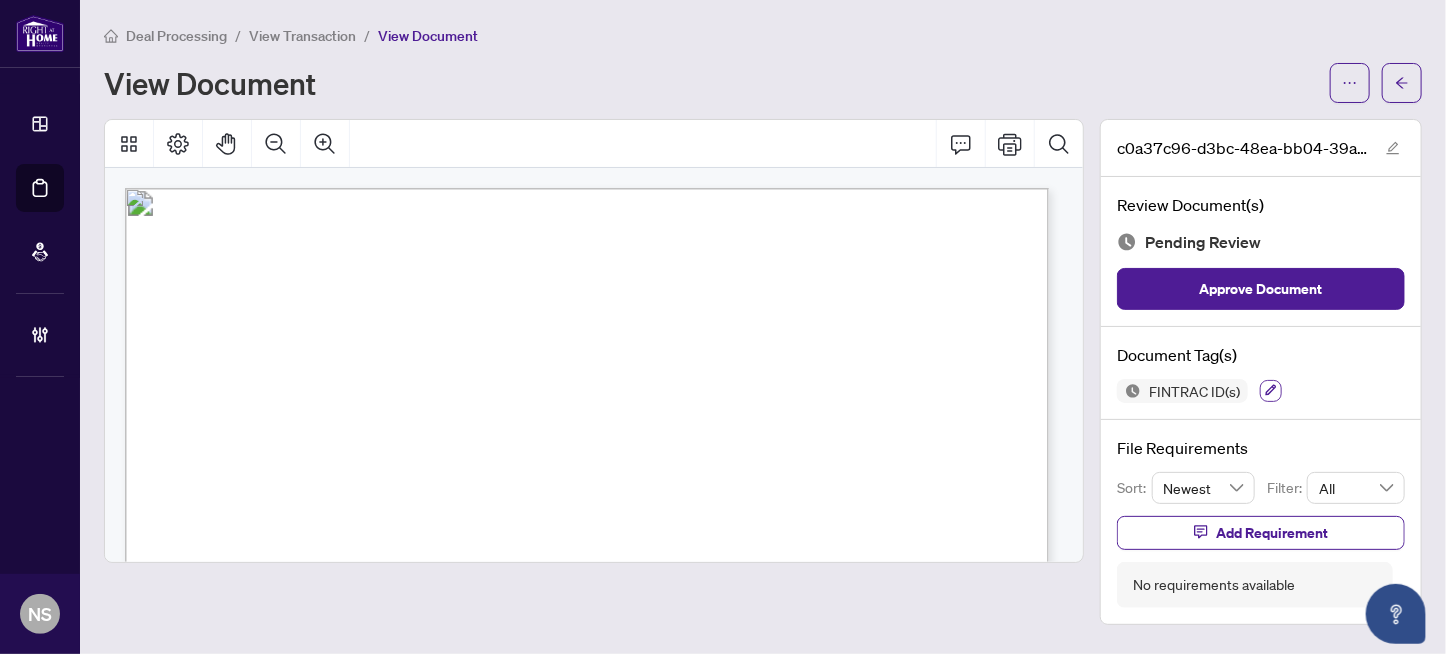 click 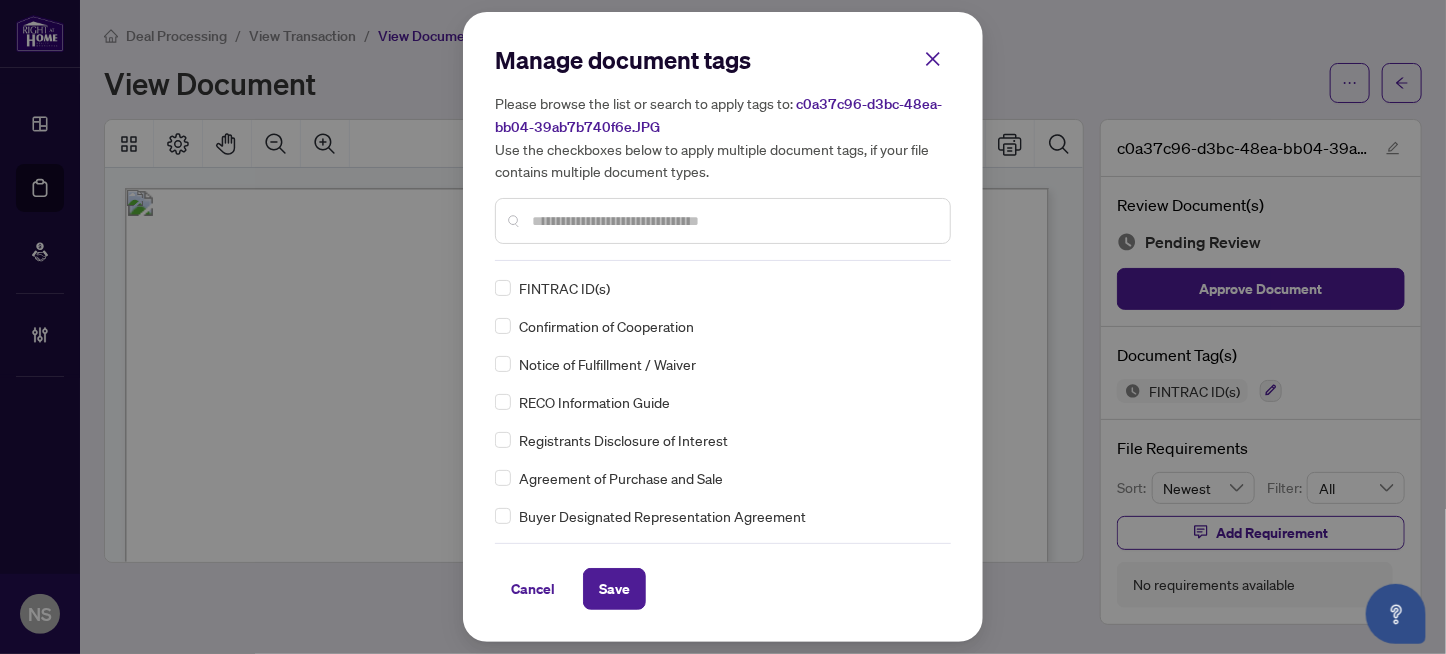 click at bounding box center [733, 221] 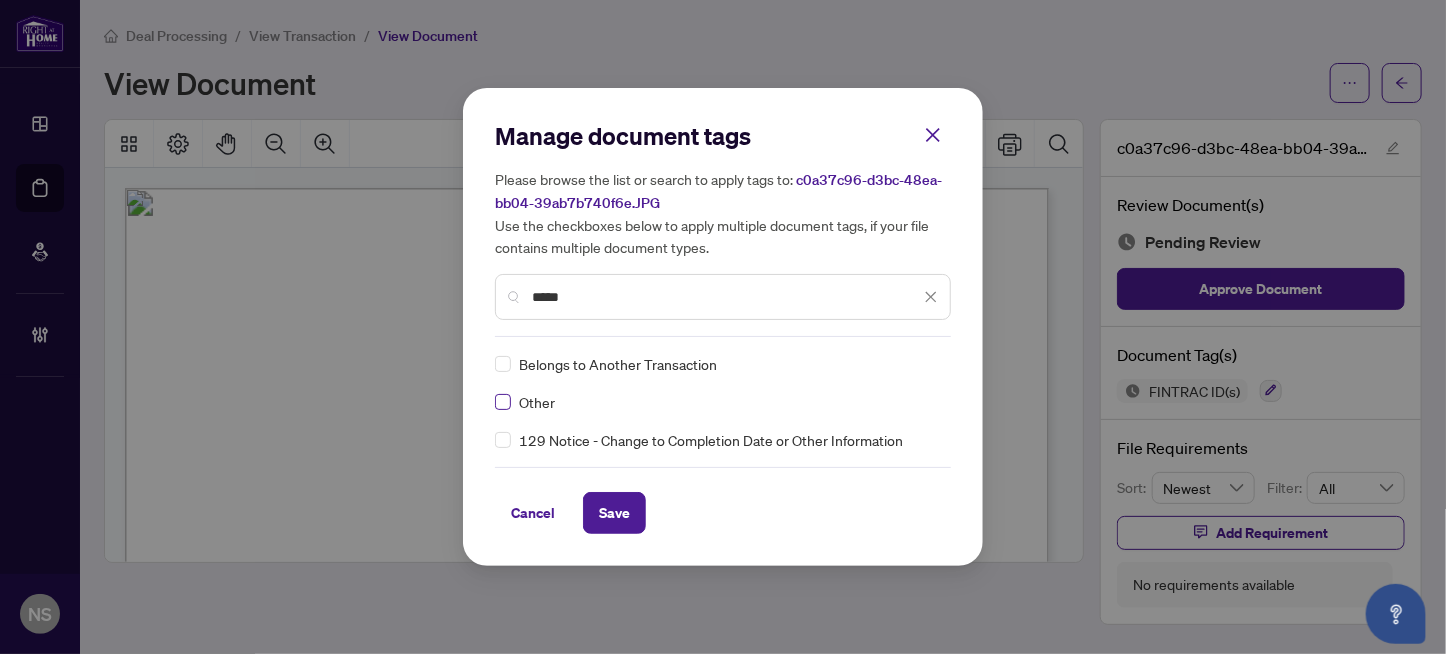 type on "*****" 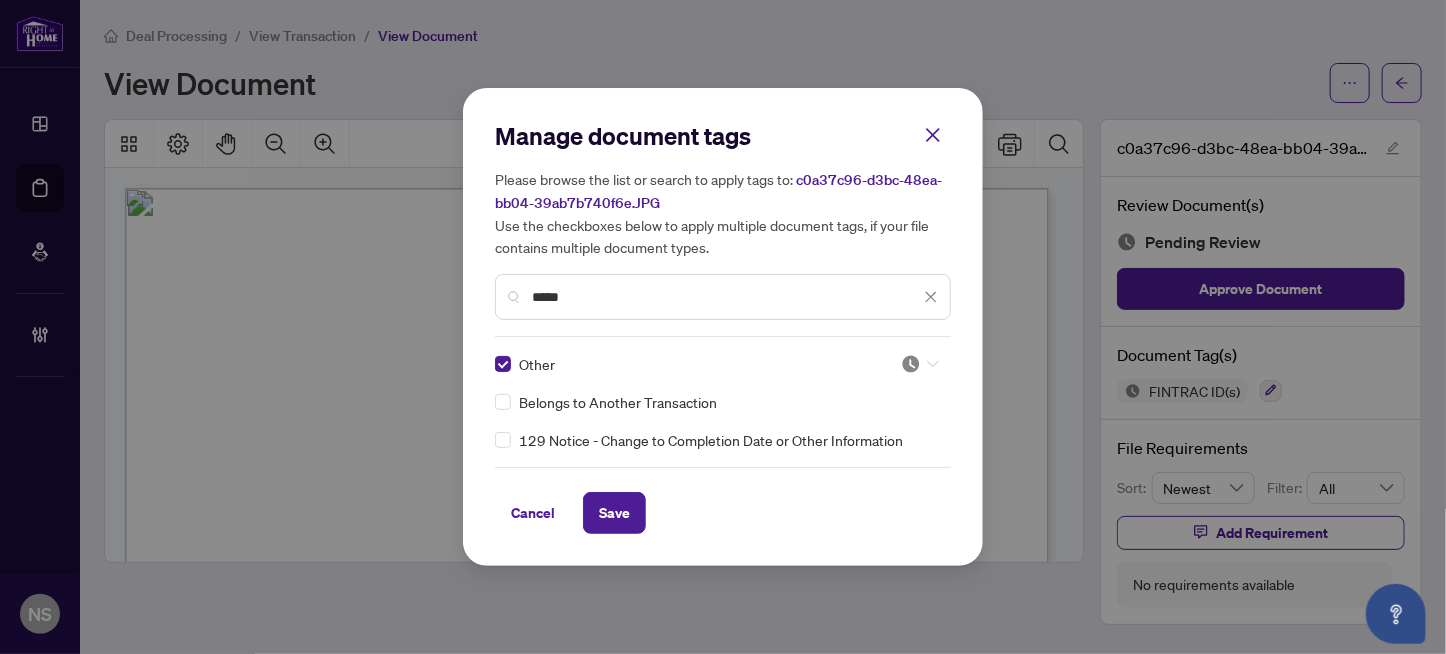 click at bounding box center (911, 364) 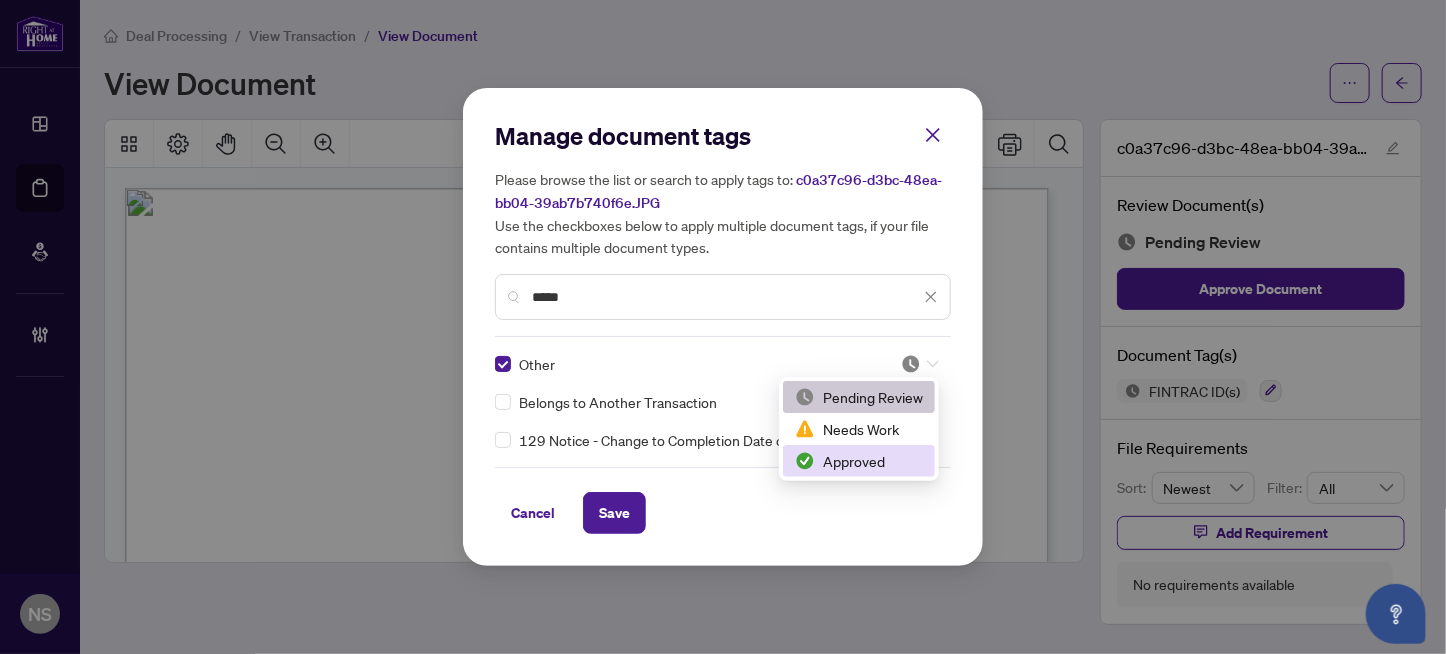 click on "Approved" at bounding box center (859, 461) 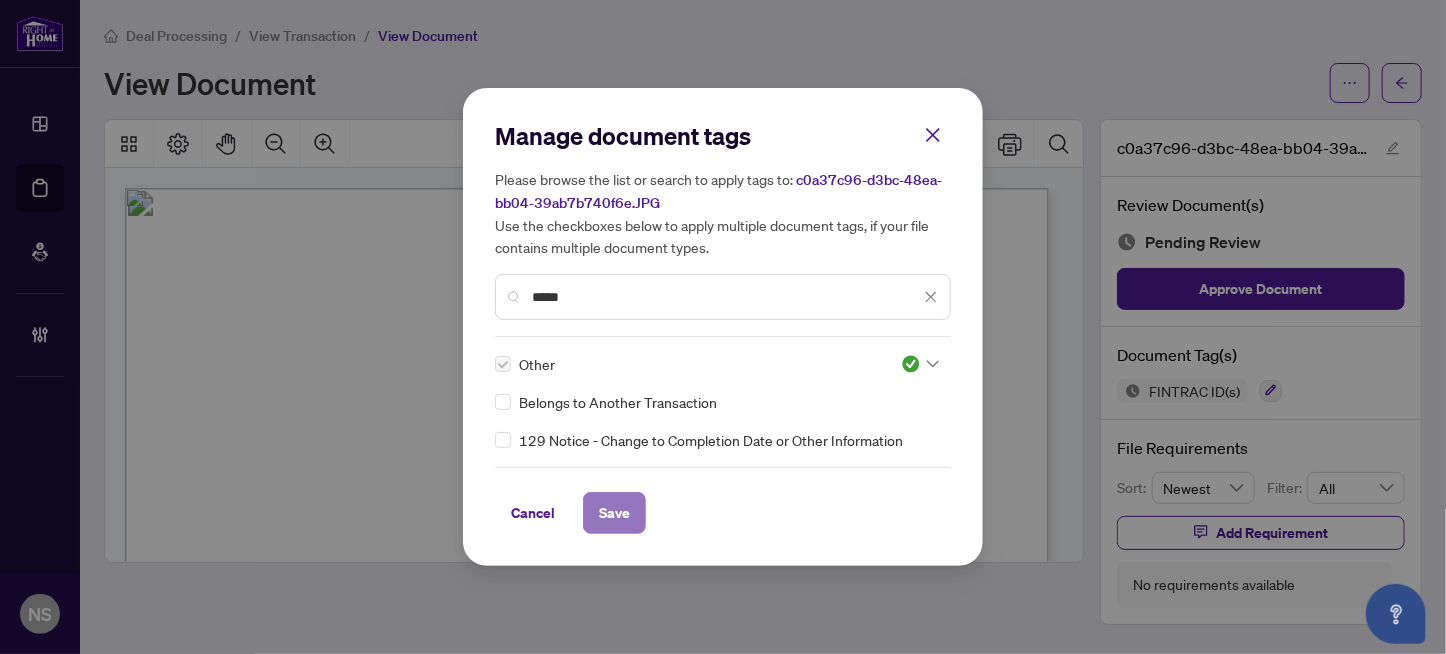 click on "Save" at bounding box center [614, 513] 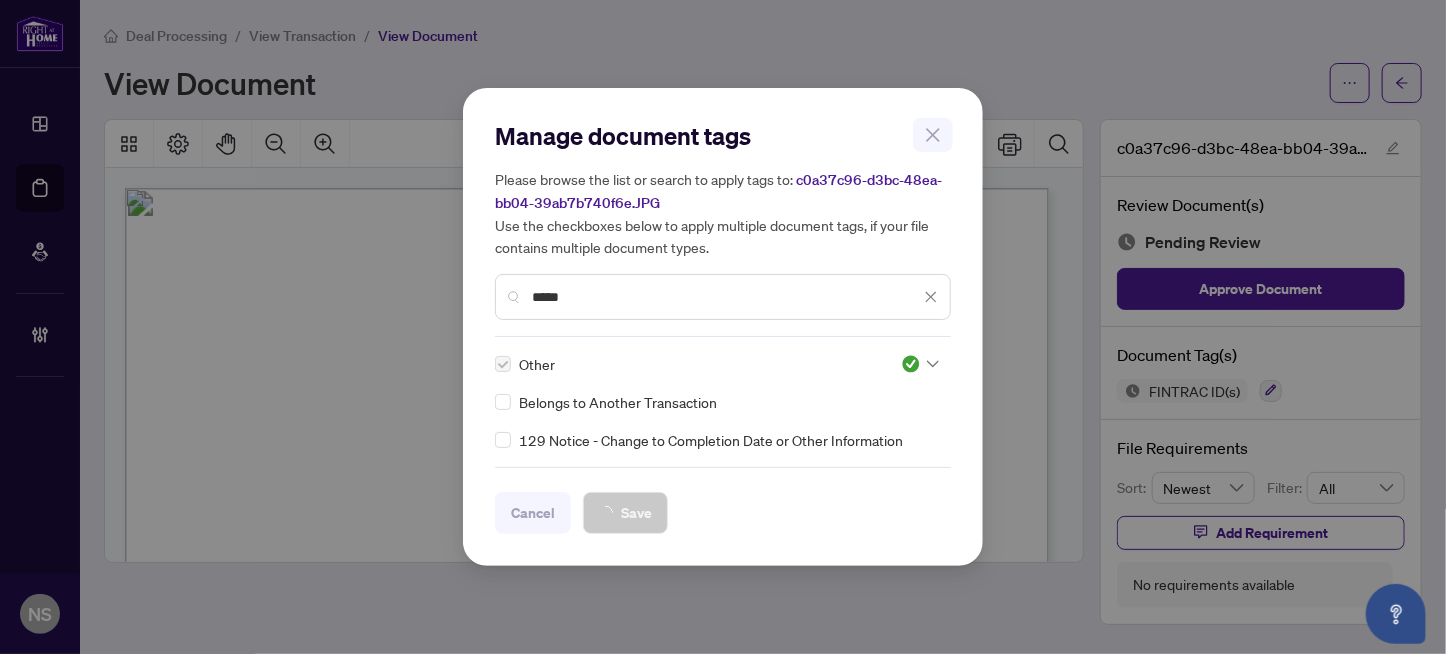 click on "Manage document tags Please browse the list or search to apply tags to:   c0a37c96-d3bc-48ea-bb04-39ab7b740f6e.JPG   Use the checkboxes below to apply multiple document tags, if your file contains multiple document types.   ***** Other Belongs to Another Transaction 129 Notice - Change to Completion Date or Other Information Cancel Save Cancel OK" at bounding box center (723, 327) 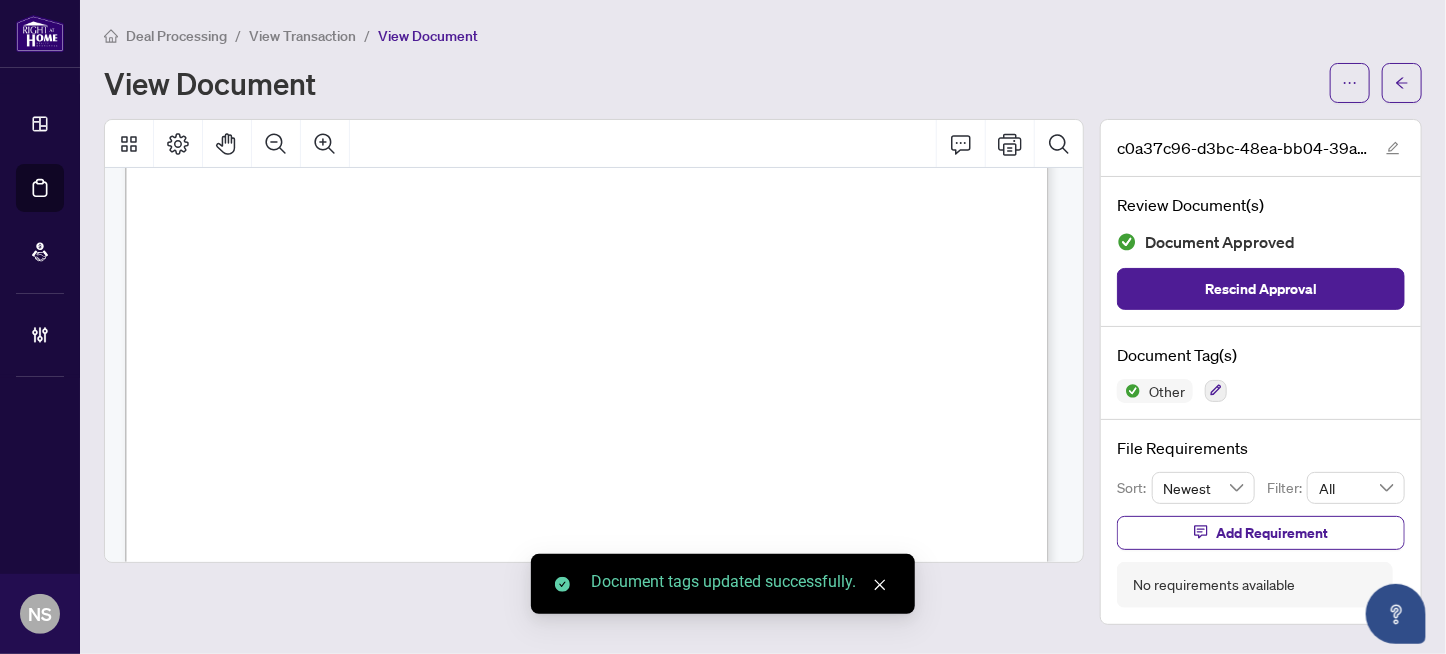 scroll, scrollTop: 100, scrollLeft: 0, axis: vertical 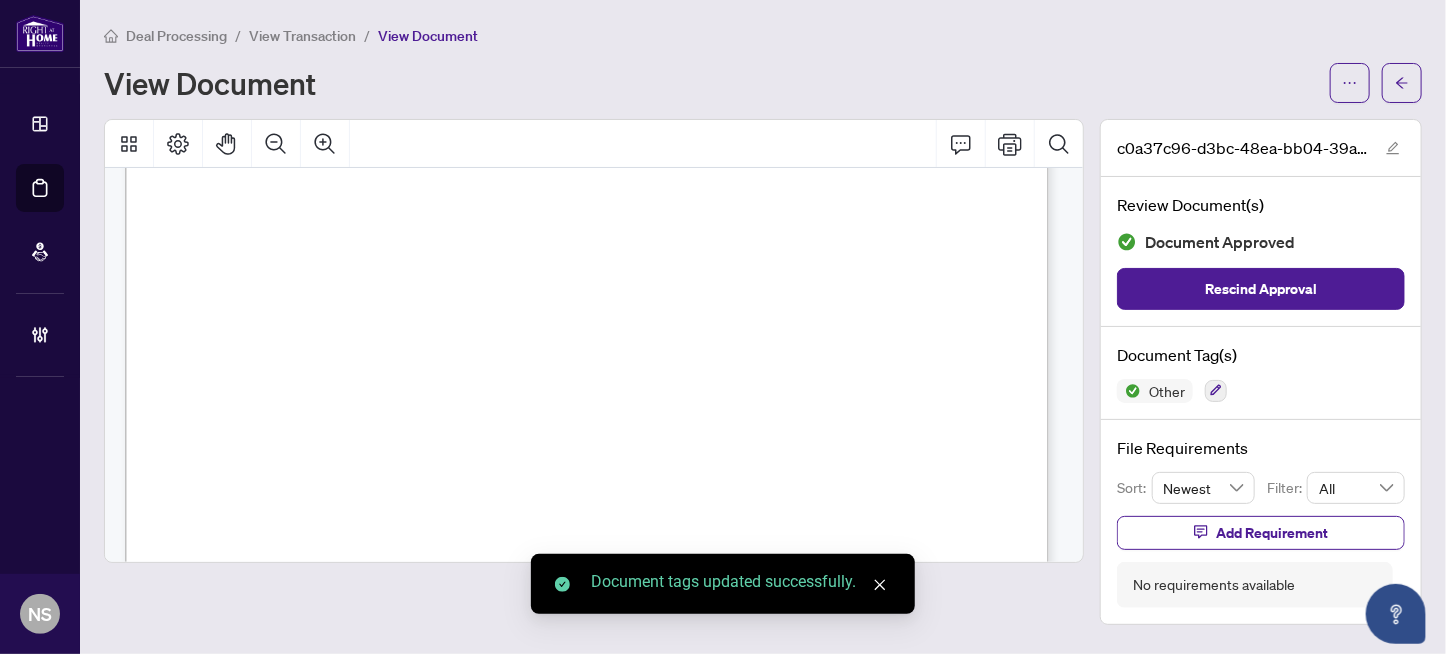 click at bounding box center (842, 1103) 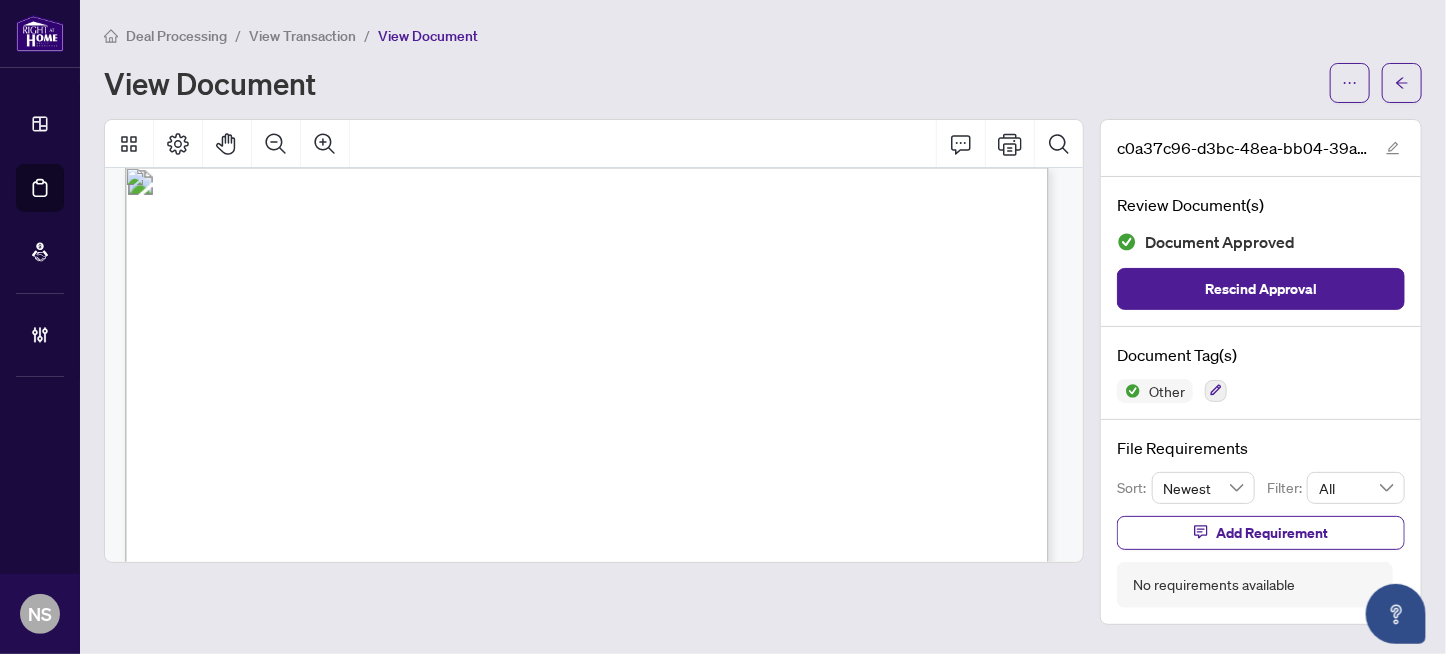 scroll, scrollTop: 0, scrollLeft: 0, axis: both 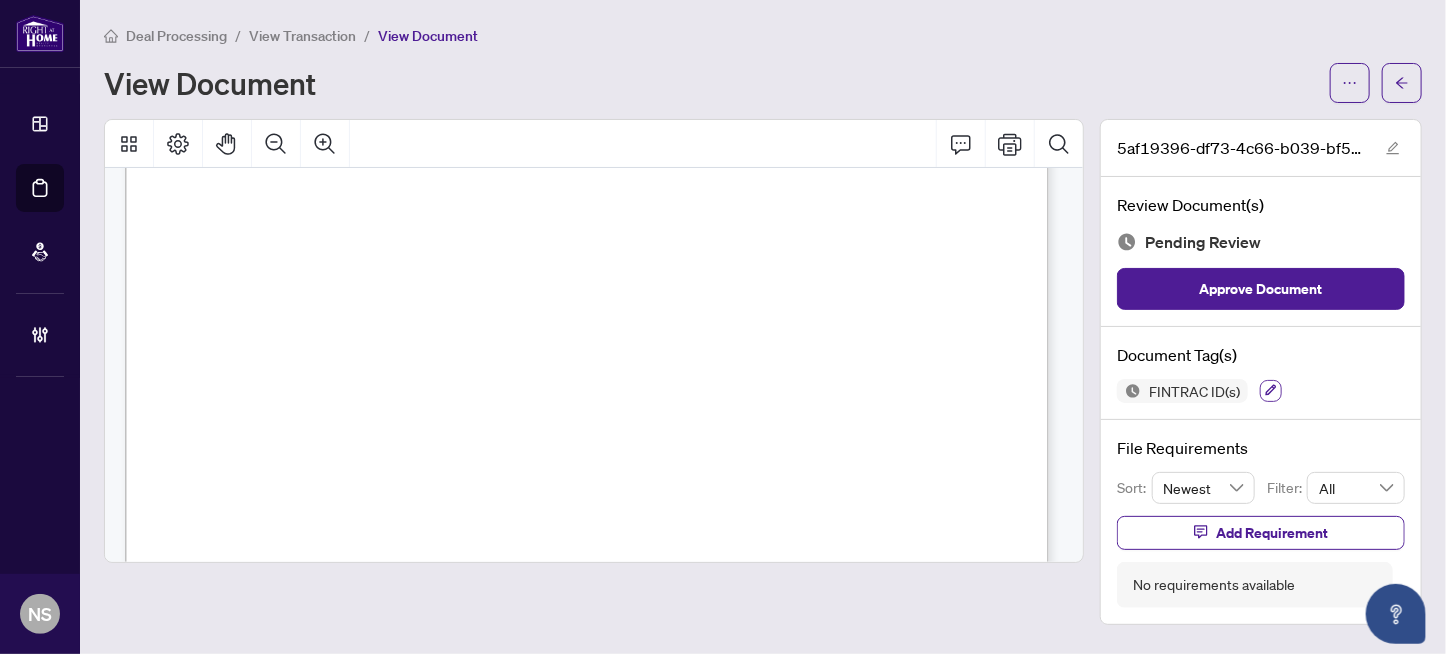 click 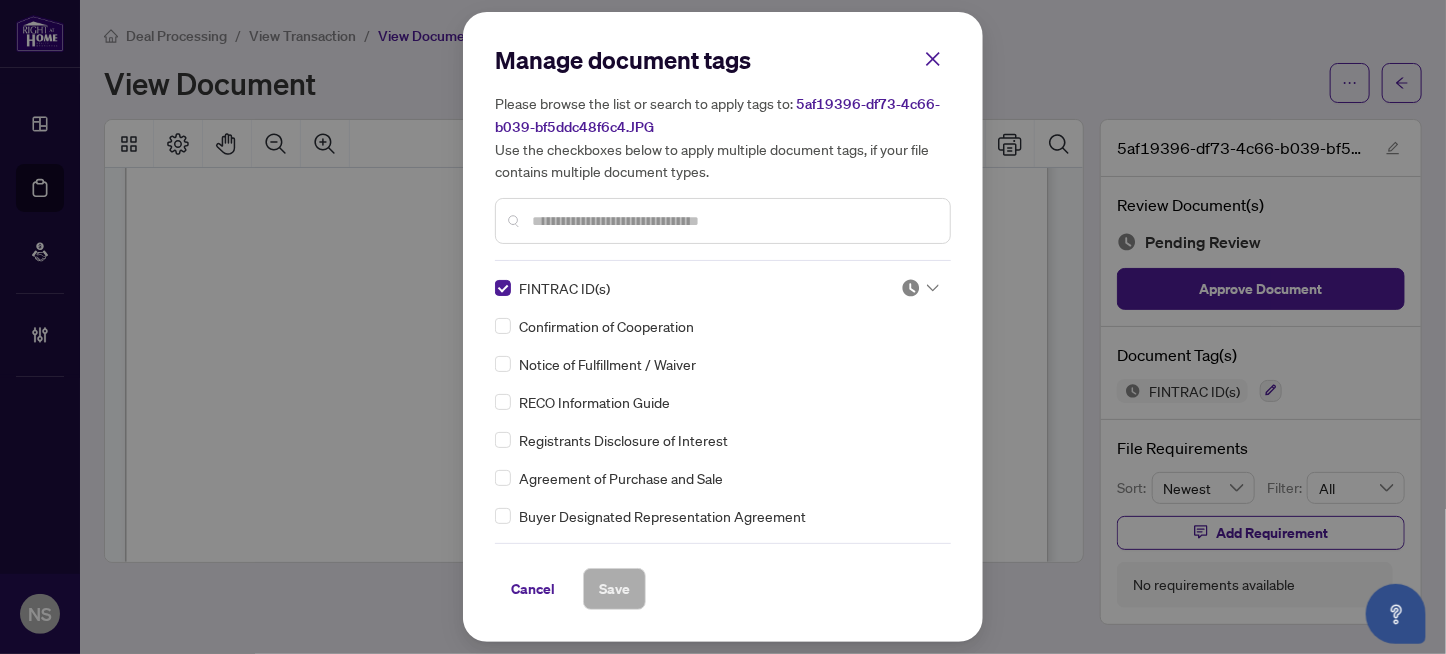 click on "Manage document tags Please browse the list or search to apply tags to:   [UUID].JPG   Use the checkboxes below to apply multiple document tags, if your file contains multiple document types.   FINTRAC ID(s) Confirmation of Cooperation Notice of Fulfillment / Waiver RECO Information Guide Registrants Disclosure of Interest Agreement of Purchase and Sale Buyer Designated Representation Agreement FINTRAC PEP/HIO Record MLS Sold Print Out Receipt of Funds Record 1st Page of the APS Advance Paperwork Agent Correspondence Agreement of Assignment of Purchase and Sale Agreement to Cooperate /Broker Referral Agreement to Lease Articles of Incorporation Back to Vendor Letter Belongs to Another Transaction Builder's Consent Buyer Designated Representation Agreement Buyers Lawyer Information Certificate of Estate Trustee(s) Client Refused to Sign Closing Date Change Co-op Brokerage Commission Statement Co-op EFT Co-operating Indemnity Agreement Commission Adjustment Commission Agreement EFT" at bounding box center (723, 327) 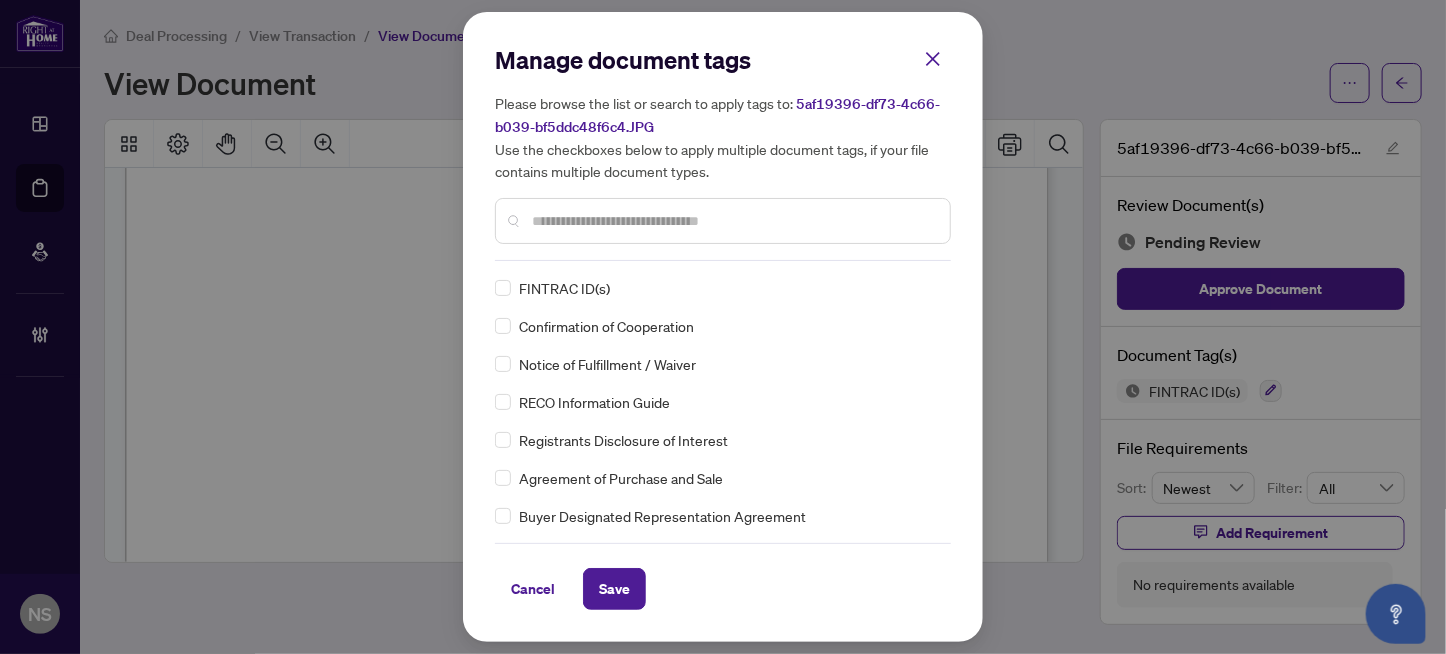 click at bounding box center [733, 221] 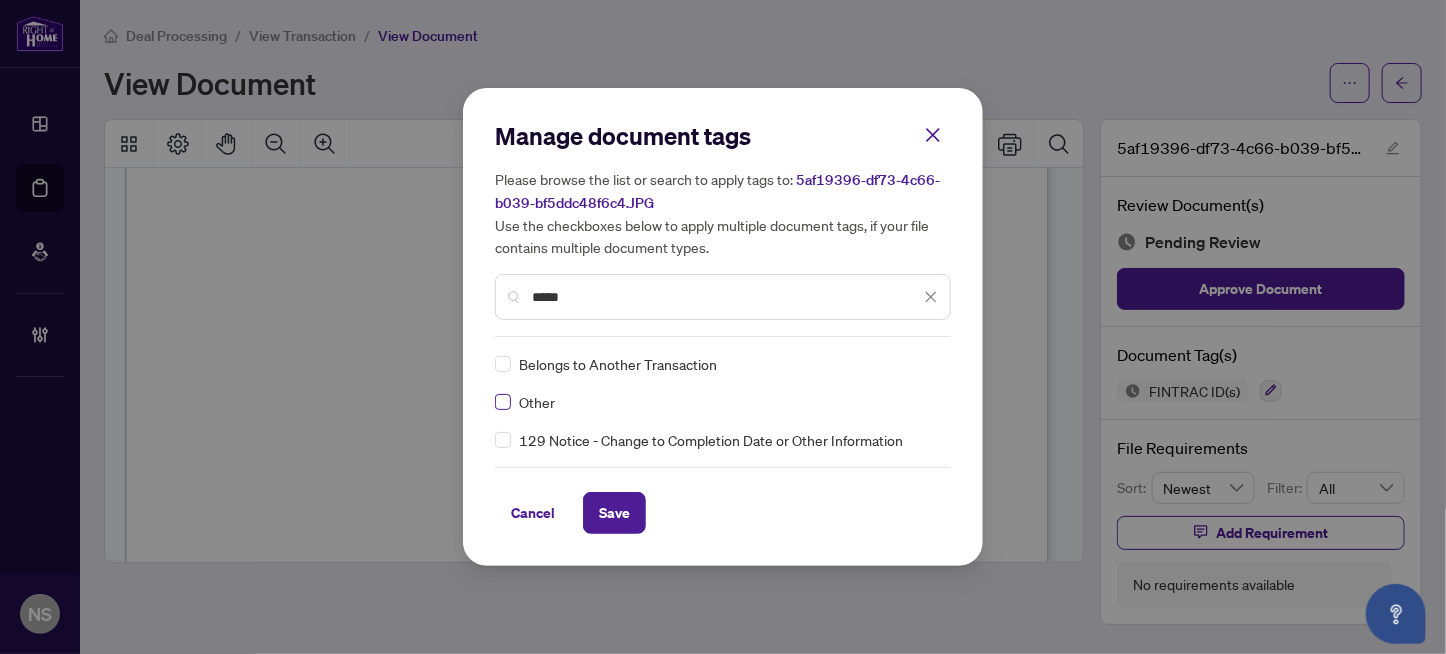 type on "*****" 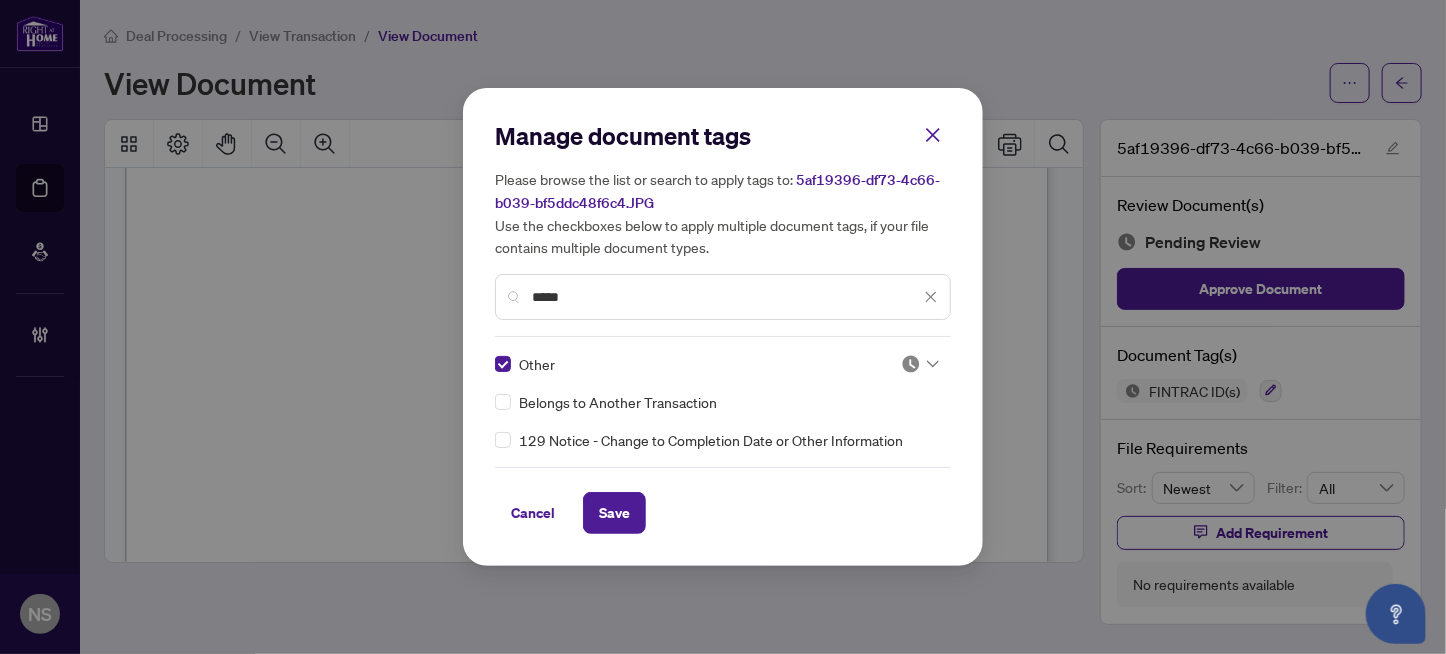 drag, startPoint x: 900, startPoint y: 365, endPoint x: 897, endPoint y: 375, distance: 10.440307 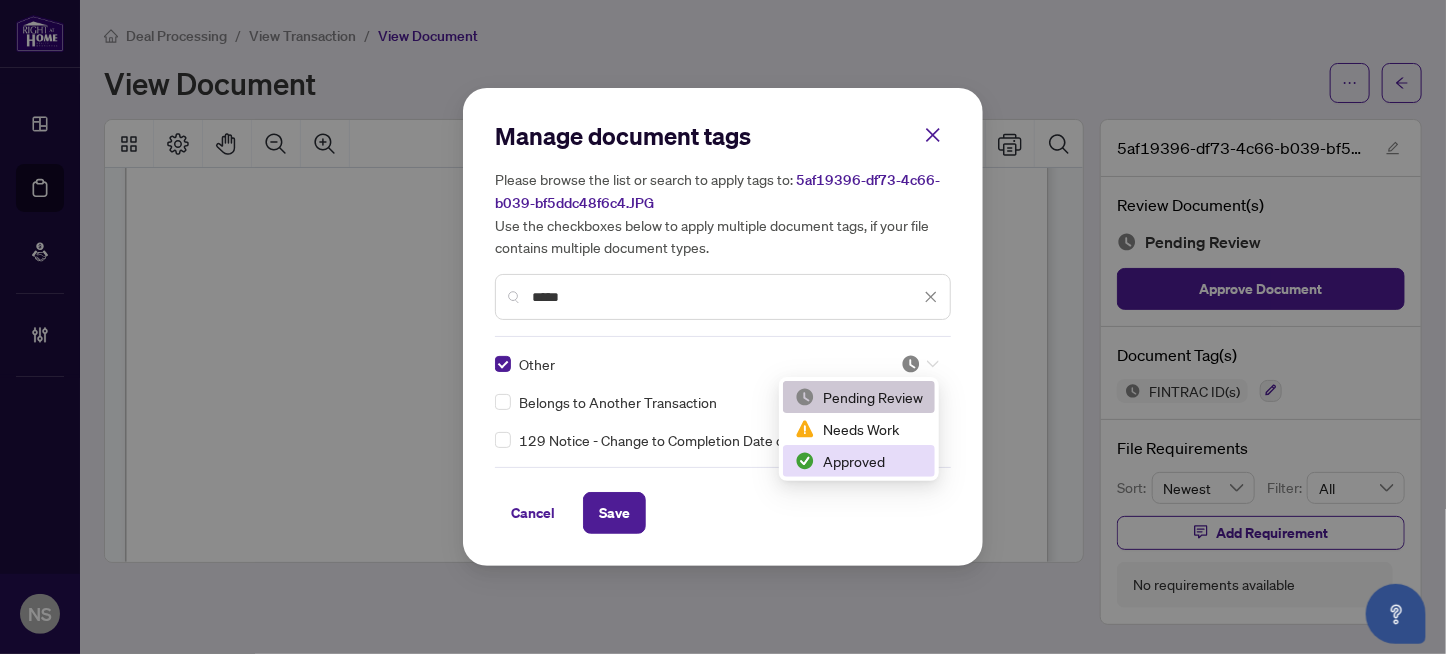 drag, startPoint x: 835, startPoint y: 461, endPoint x: 676, endPoint y: 500, distance: 163.71317 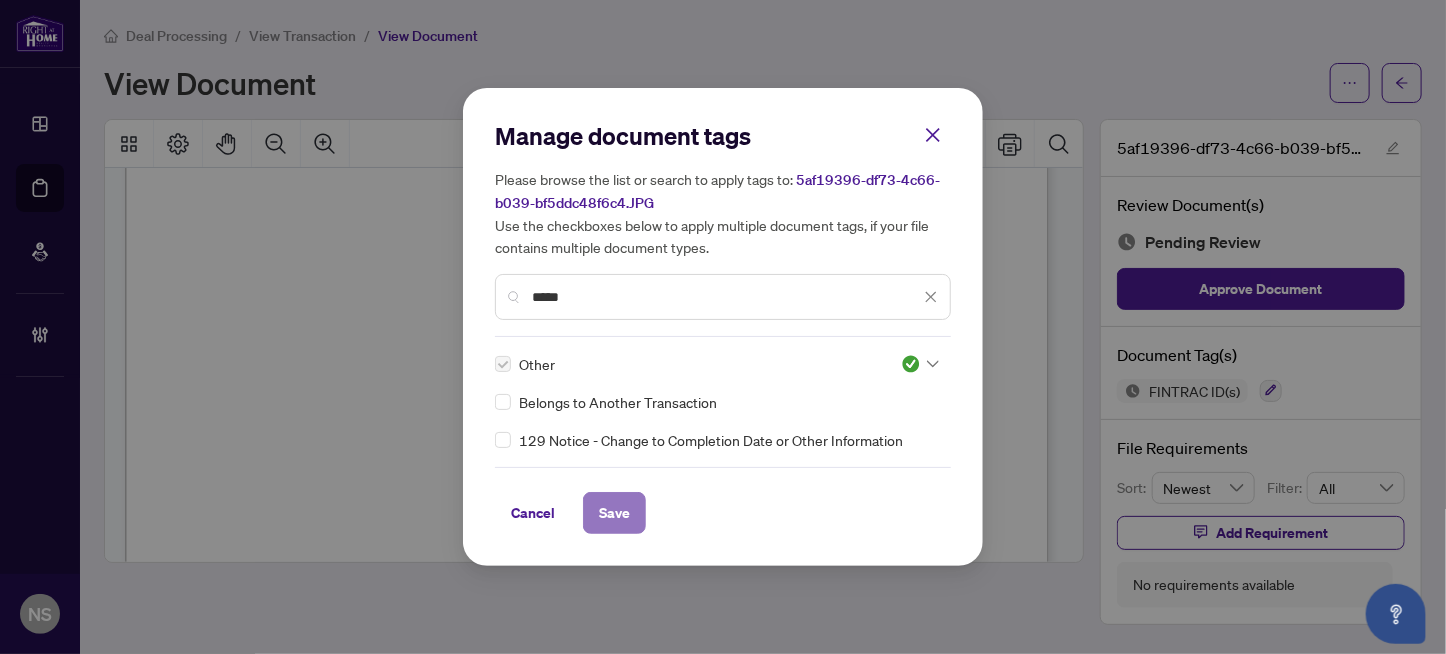 drag, startPoint x: 614, startPoint y: 509, endPoint x: 679, endPoint y: 394, distance: 132.09845 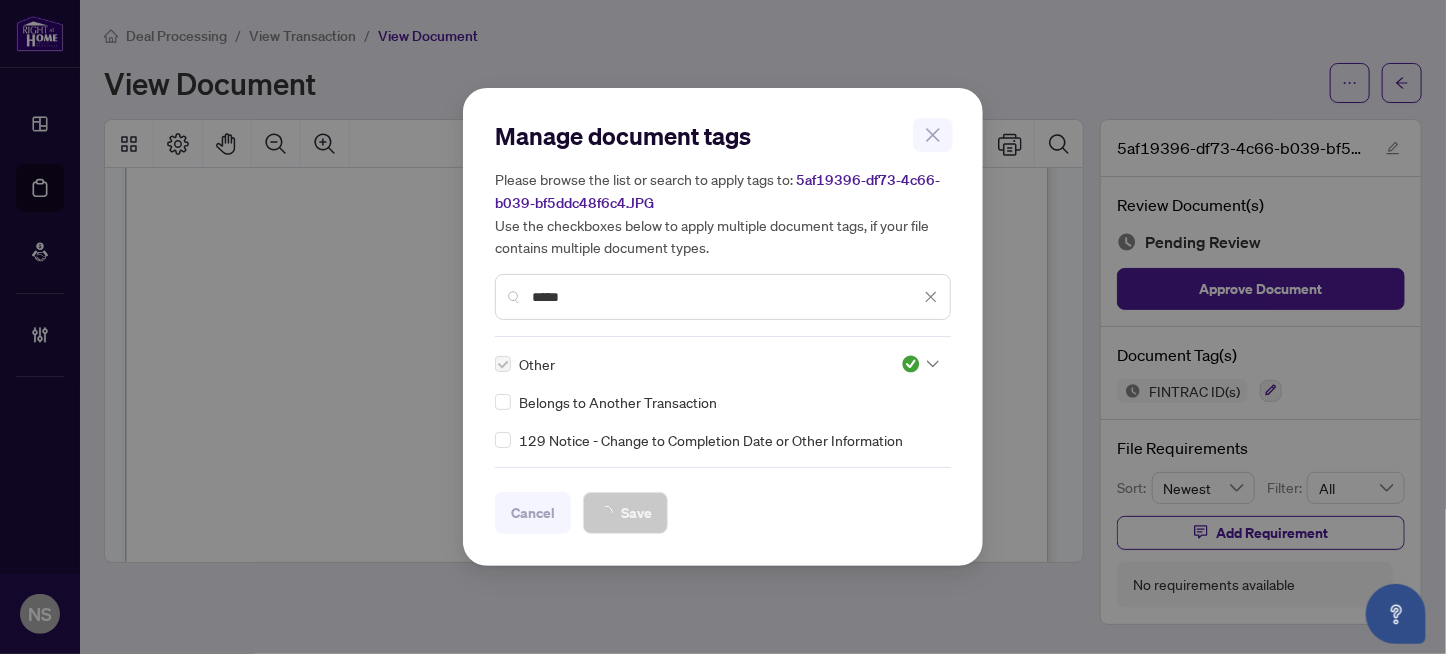 click on "Manage document tags Please browse the list or search to apply tags to:   5af19396-df73-4c66-b039-bf5ddc48f6c4.JPG   Use the checkboxes below to apply multiple document tags, if your file contains multiple document types.   ***** Other Belongs to Another Transaction 129 Notice - Change to Completion Date or Other Information Cancel Save Cancel OK" at bounding box center (723, 327) 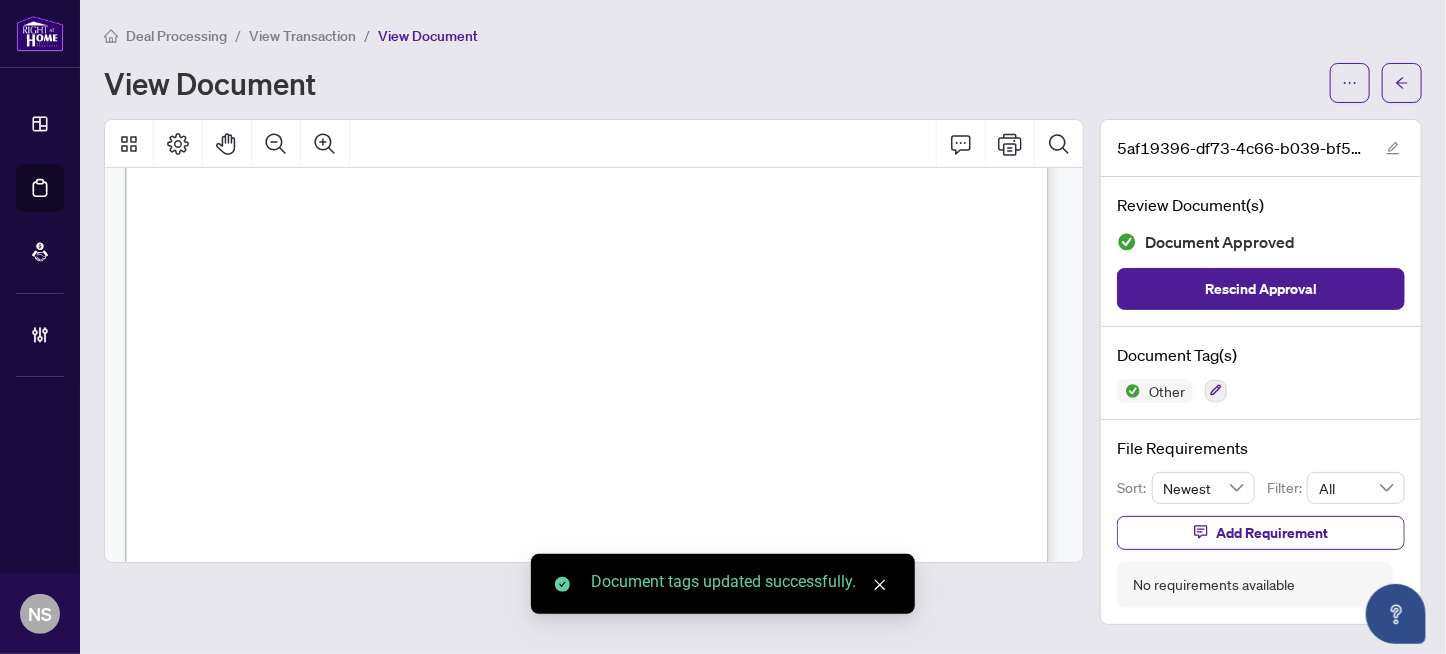 click at bounding box center [842, 904] 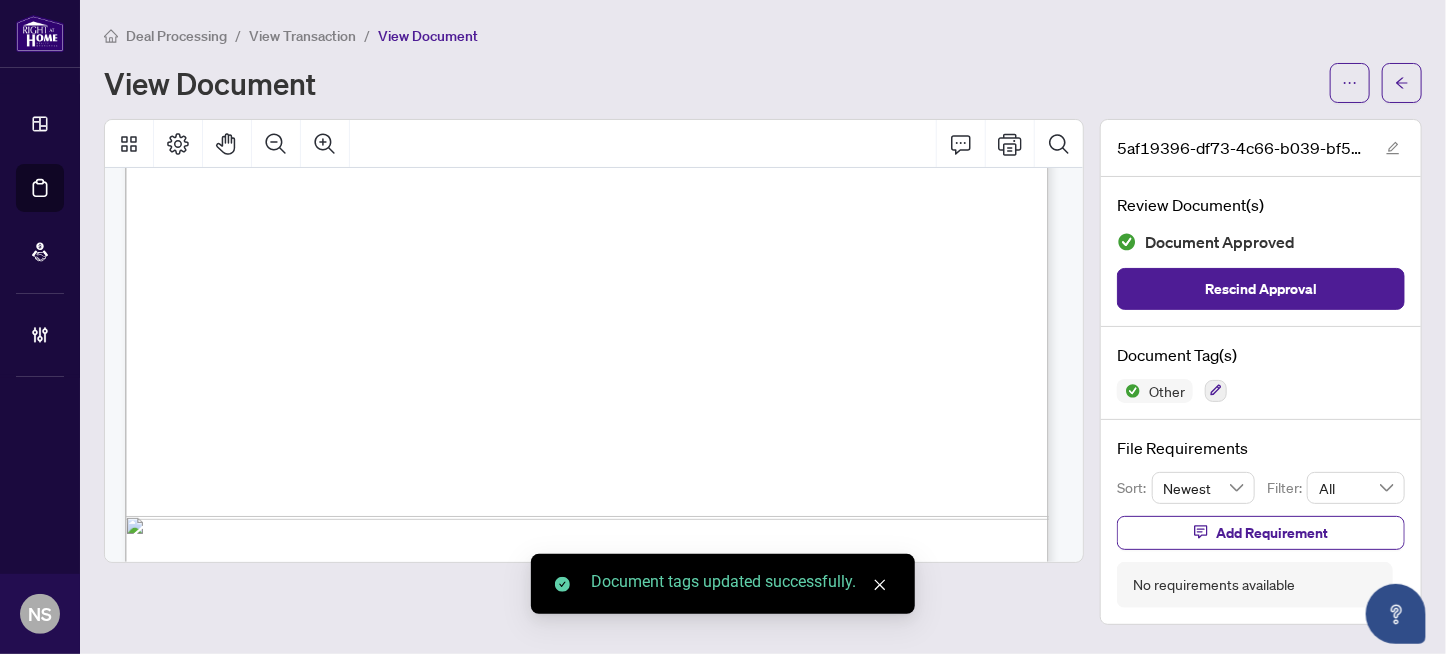 scroll, scrollTop: 452, scrollLeft: 0, axis: vertical 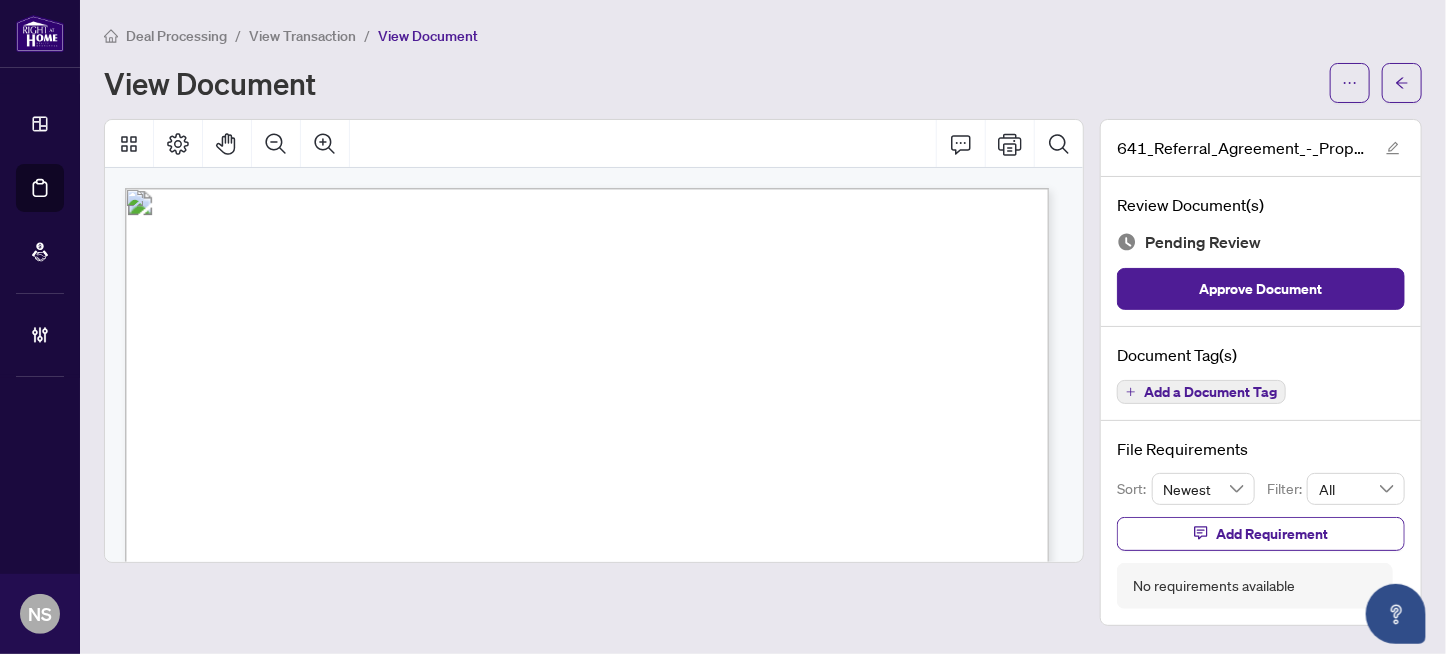 click on "Re/Max Hallmark Realty Ltd., Brokerage" at bounding box center [416, 343] 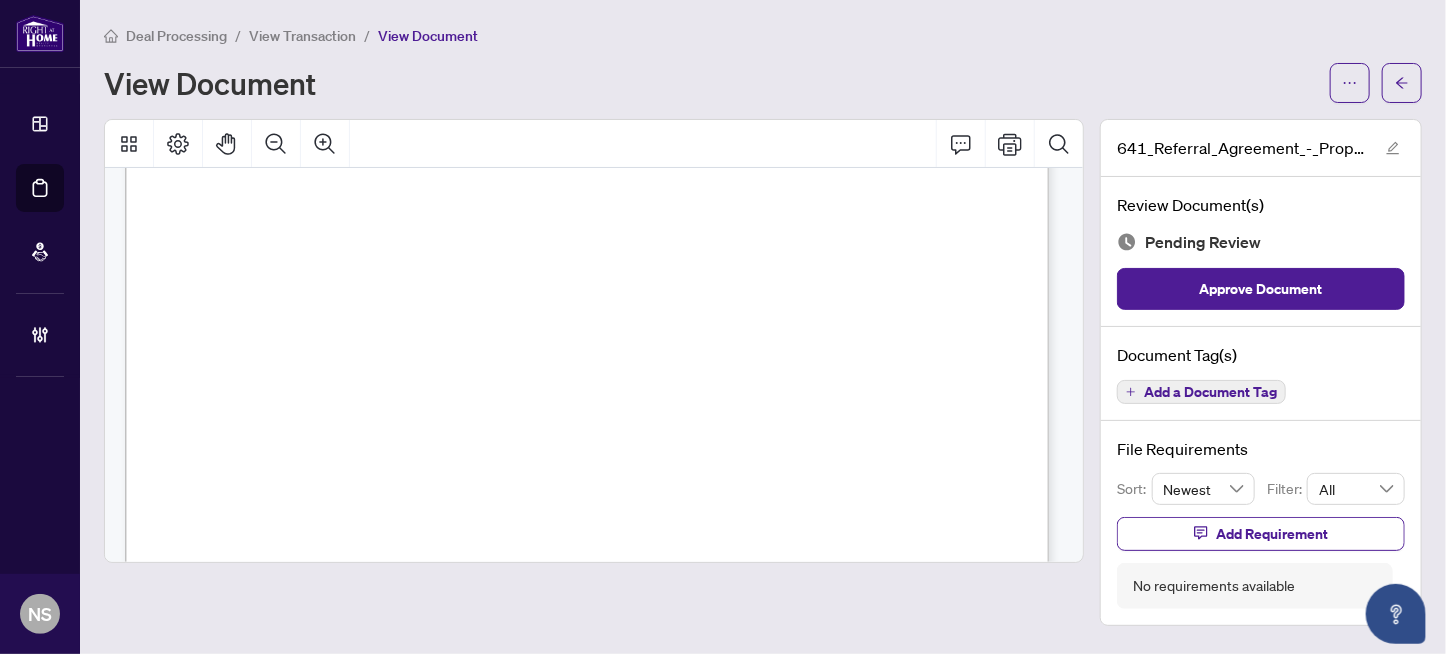 scroll, scrollTop: 541, scrollLeft: 0, axis: vertical 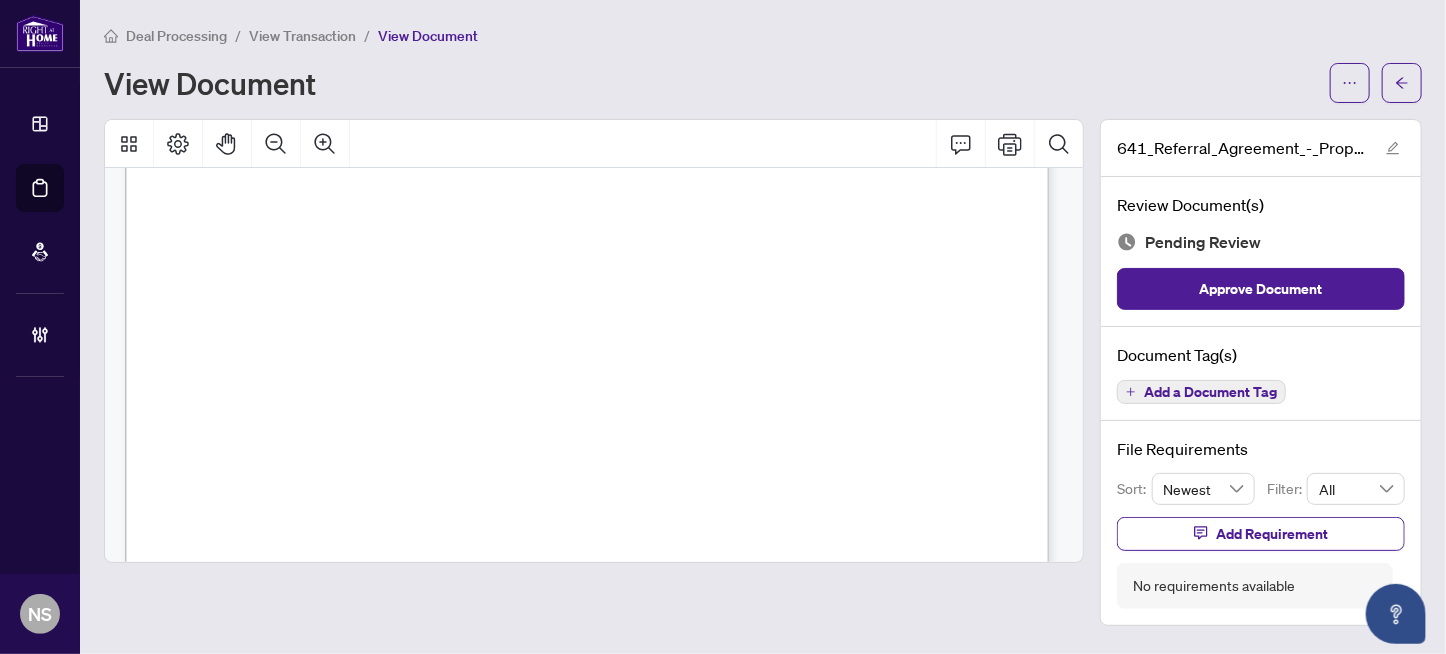 click on "Receiving Brokerage agrees to pay the Referring Brokerage upon receipt of commission resulting from this referral, a fee of ........................................." at bounding box center [545, 426] 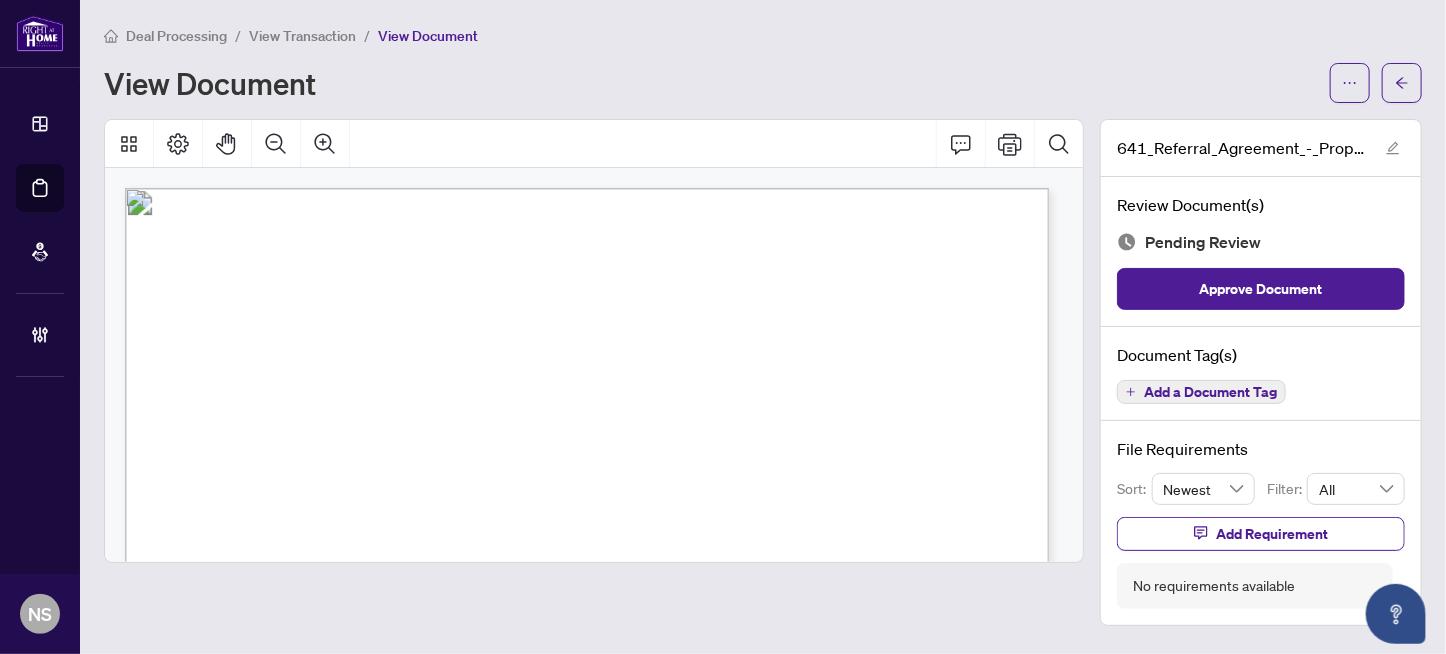 scroll, scrollTop: 100, scrollLeft: 0, axis: vertical 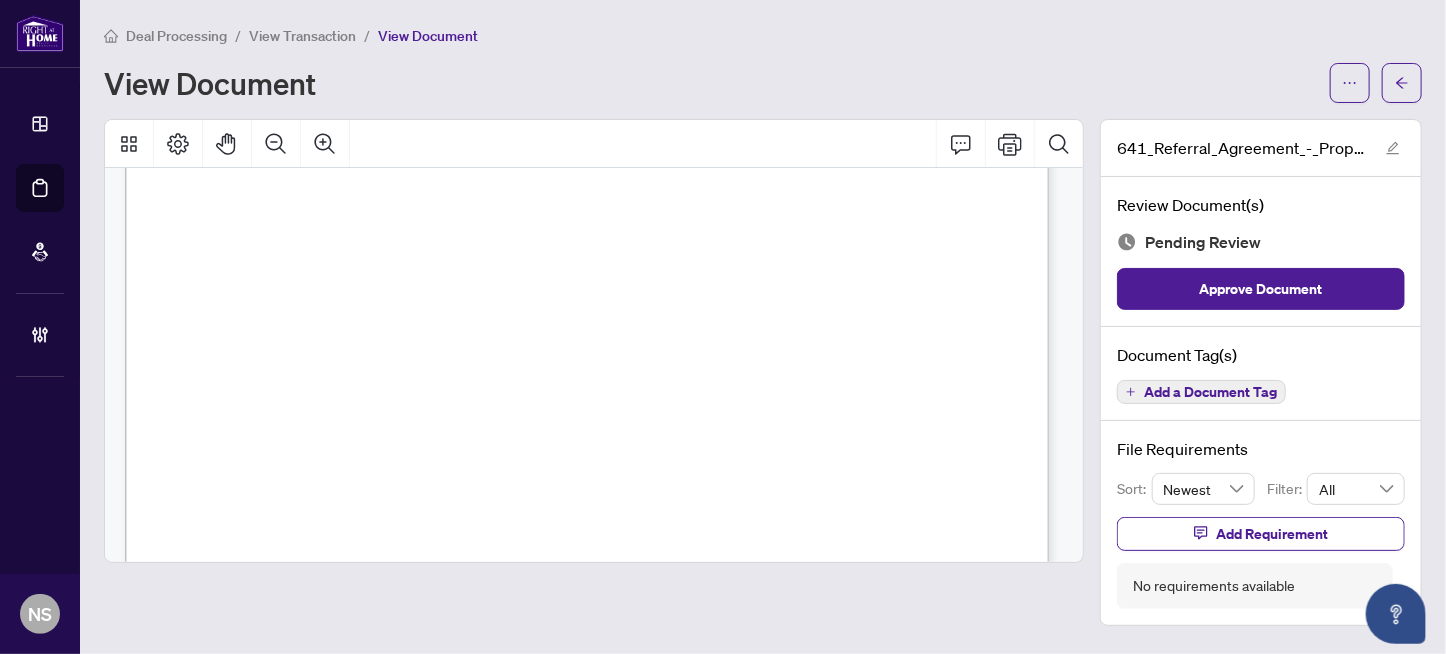 click on "[PHONE]" at bounding box center [307, 288] 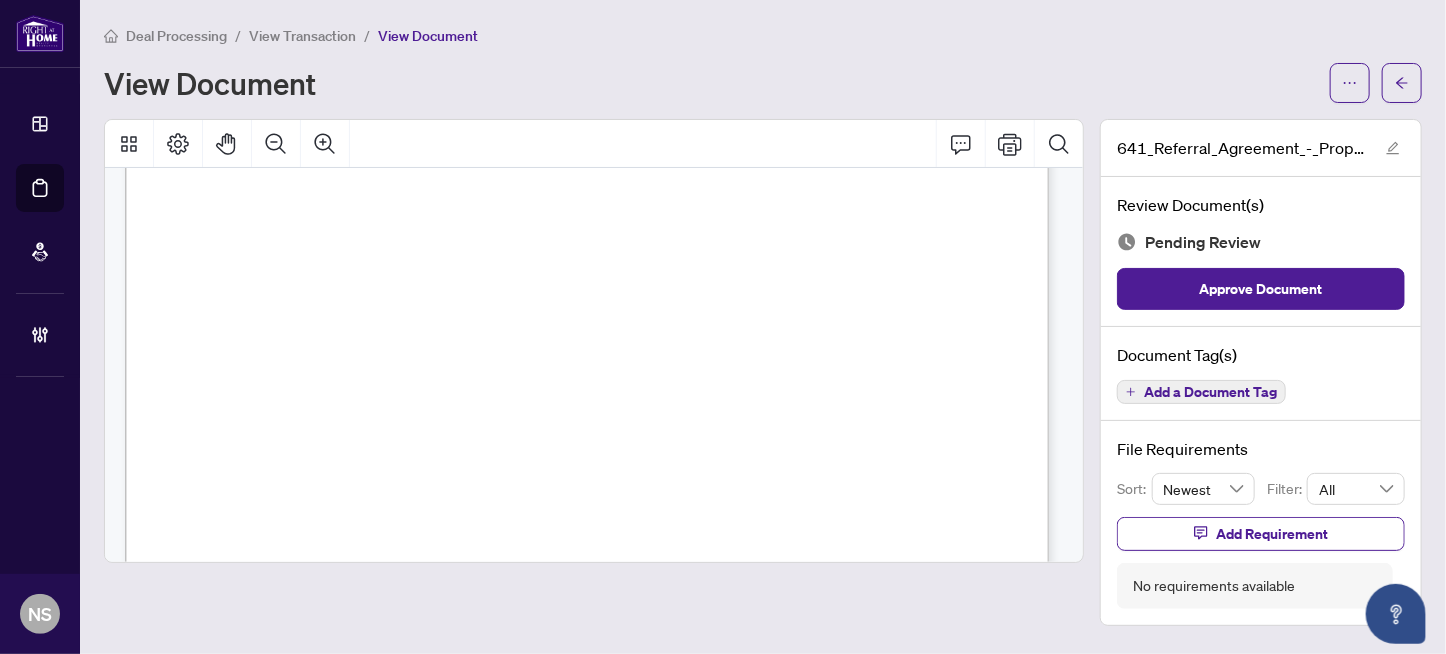click on "[PHONE]" at bounding box center (307, 288) 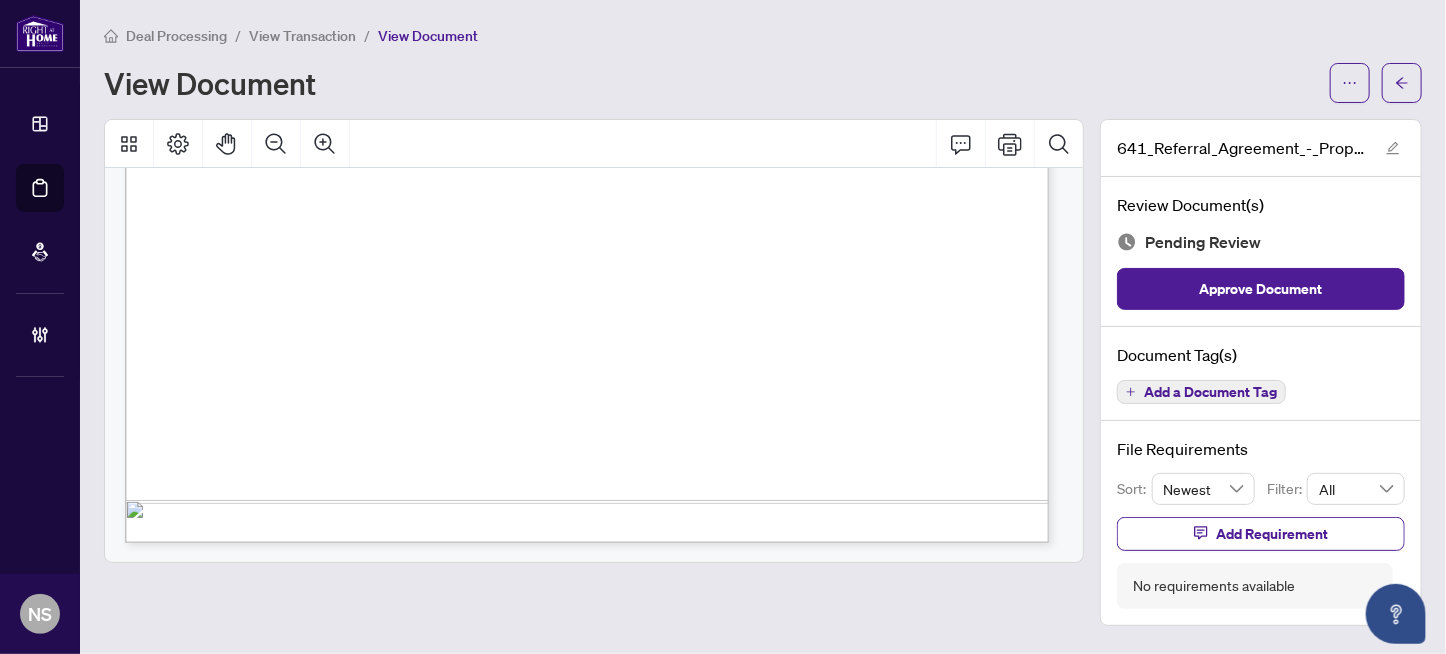 click on "Add a Document Tag" at bounding box center [1210, 392] 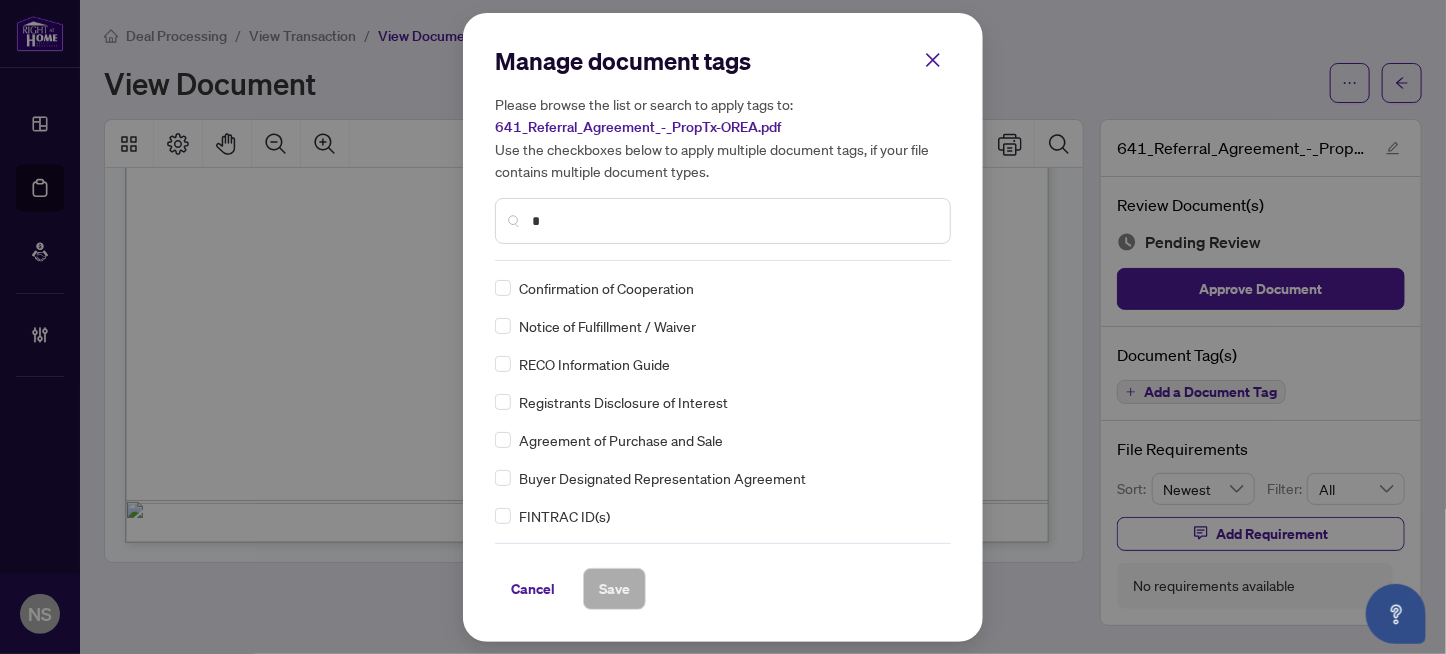 click on "*" at bounding box center [733, 221] 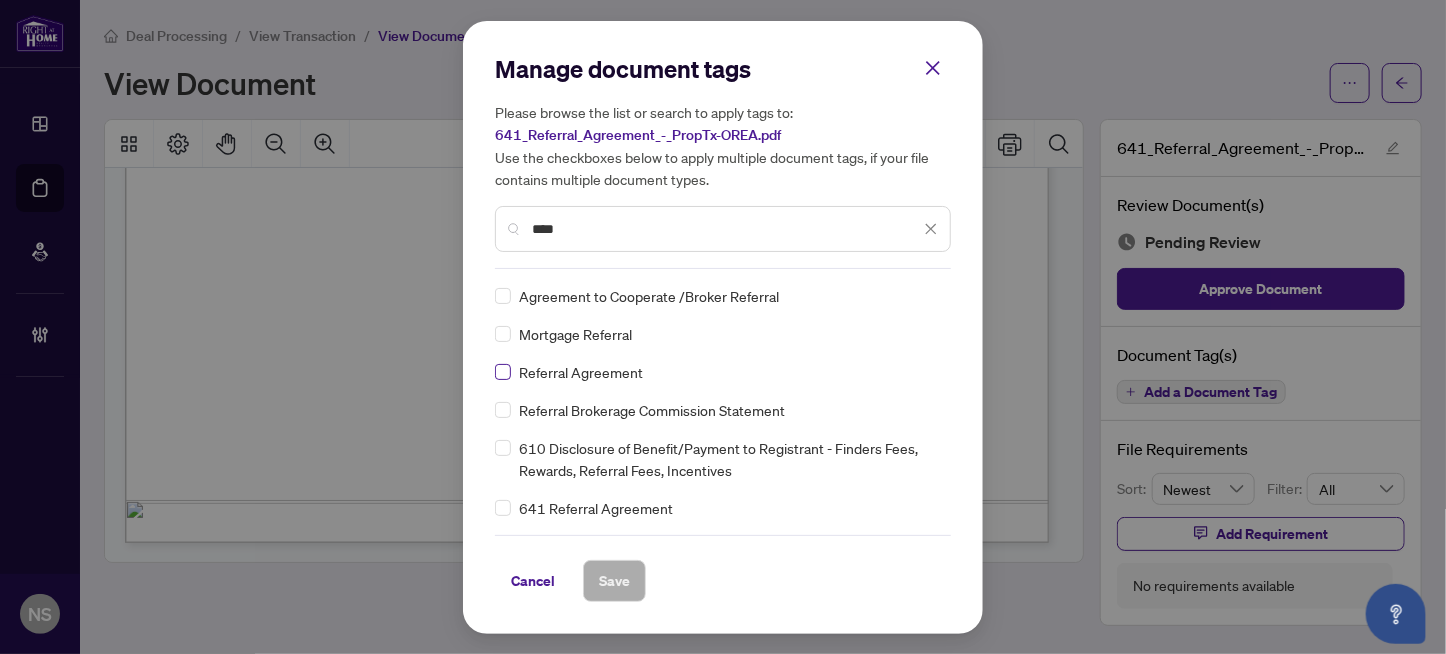 type on "****" 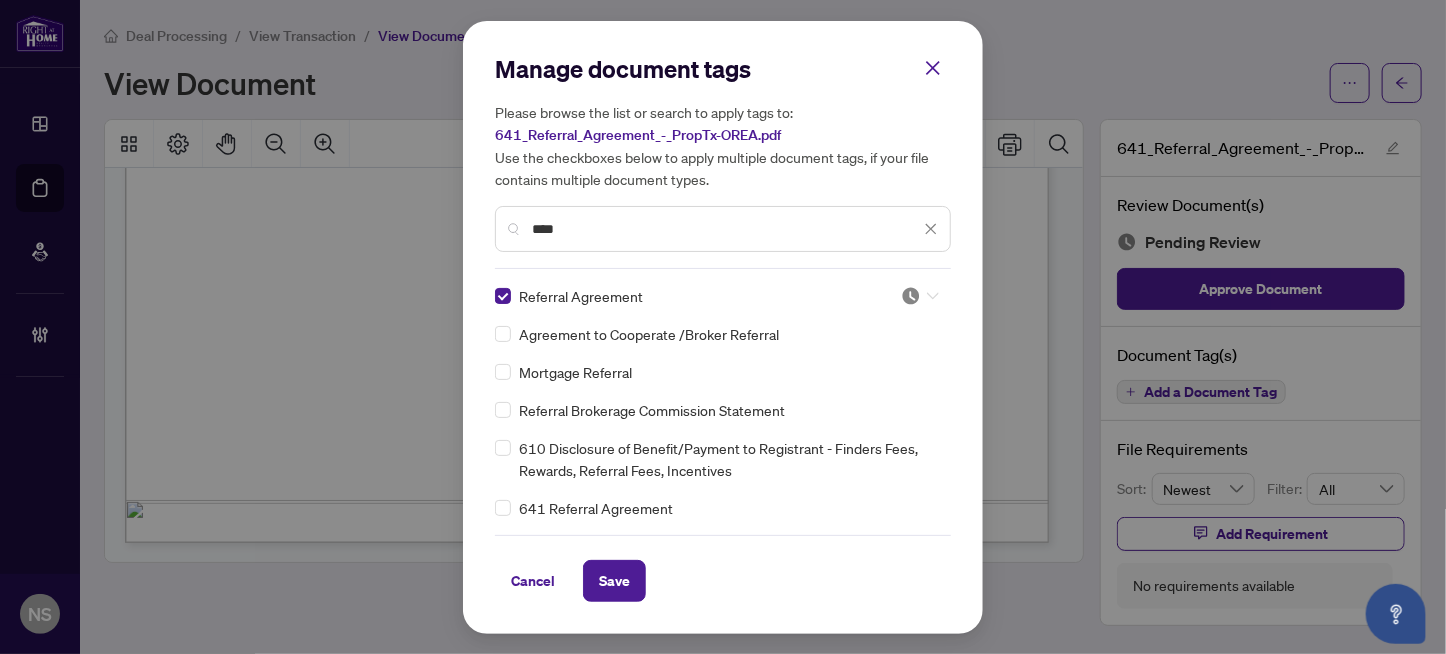 drag, startPoint x: 902, startPoint y: 297, endPoint x: 887, endPoint y: 393, distance: 97.16481 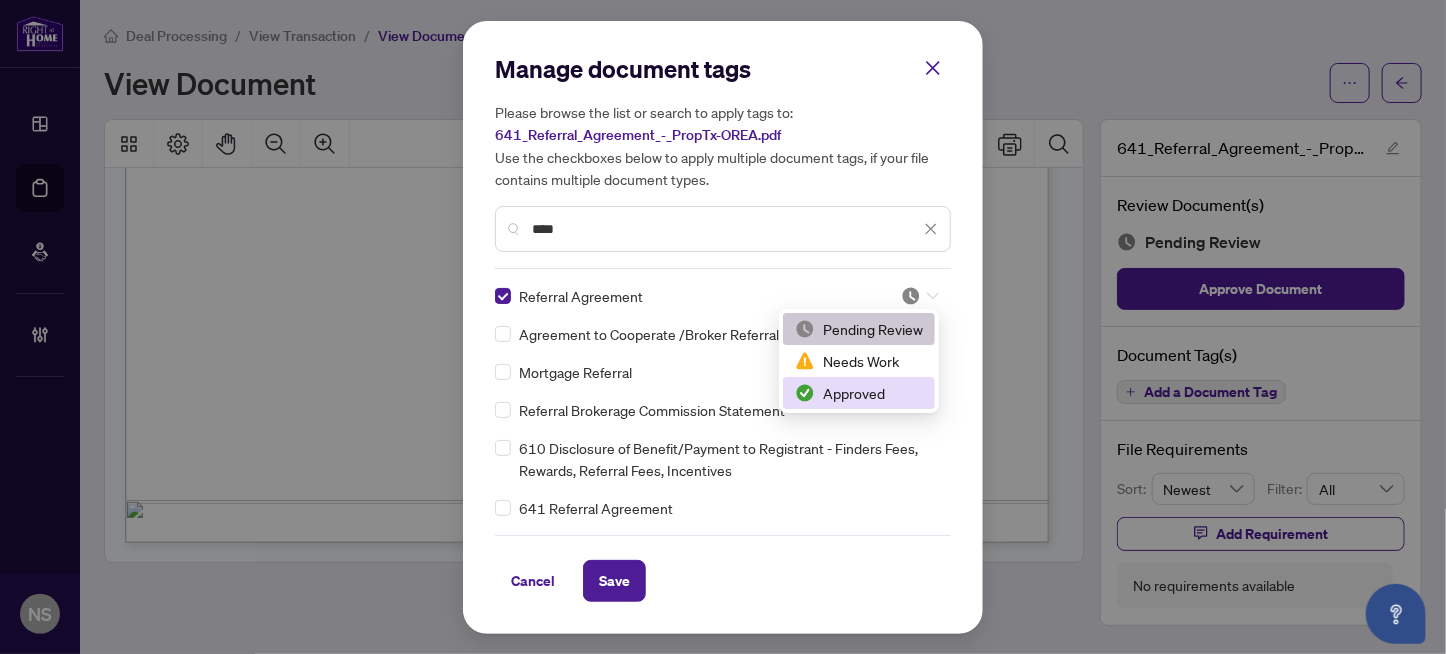 click on "Approved" at bounding box center [859, 393] 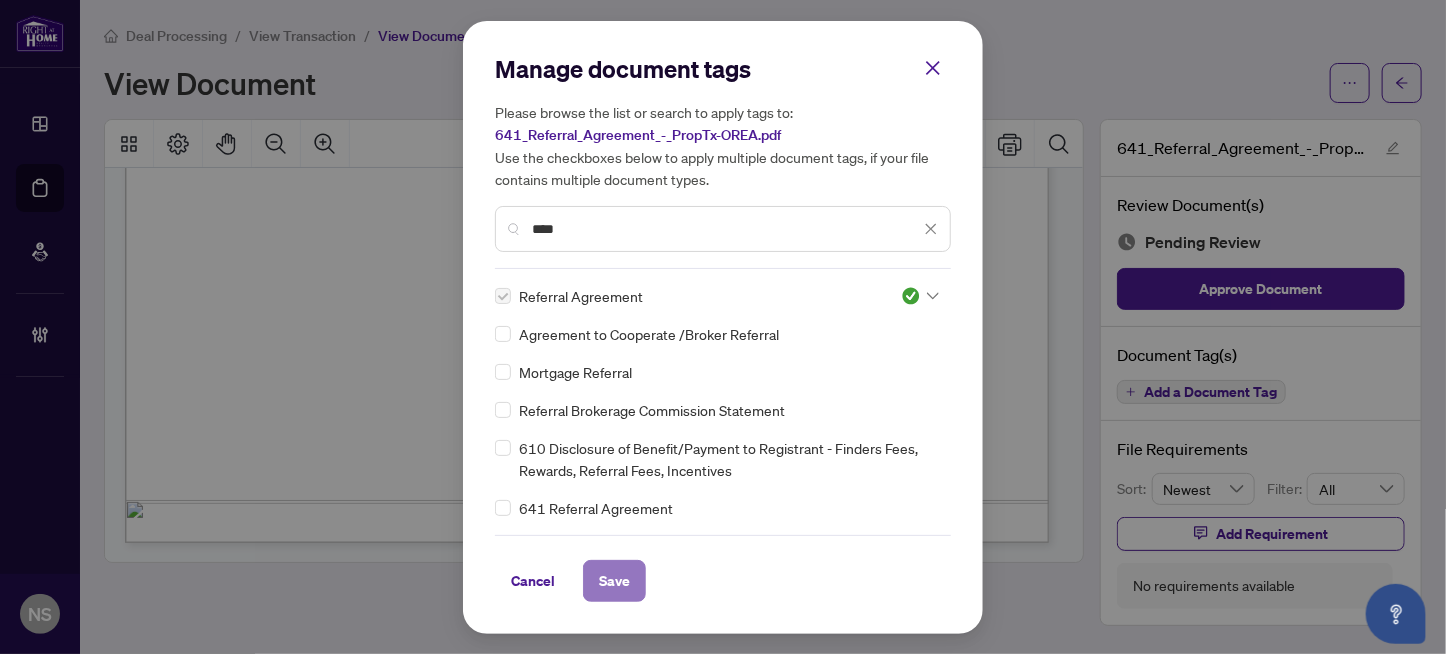 drag, startPoint x: 618, startPoint y: 582, endPoint x: 674, endPoint y: 400, distance: 190.4206 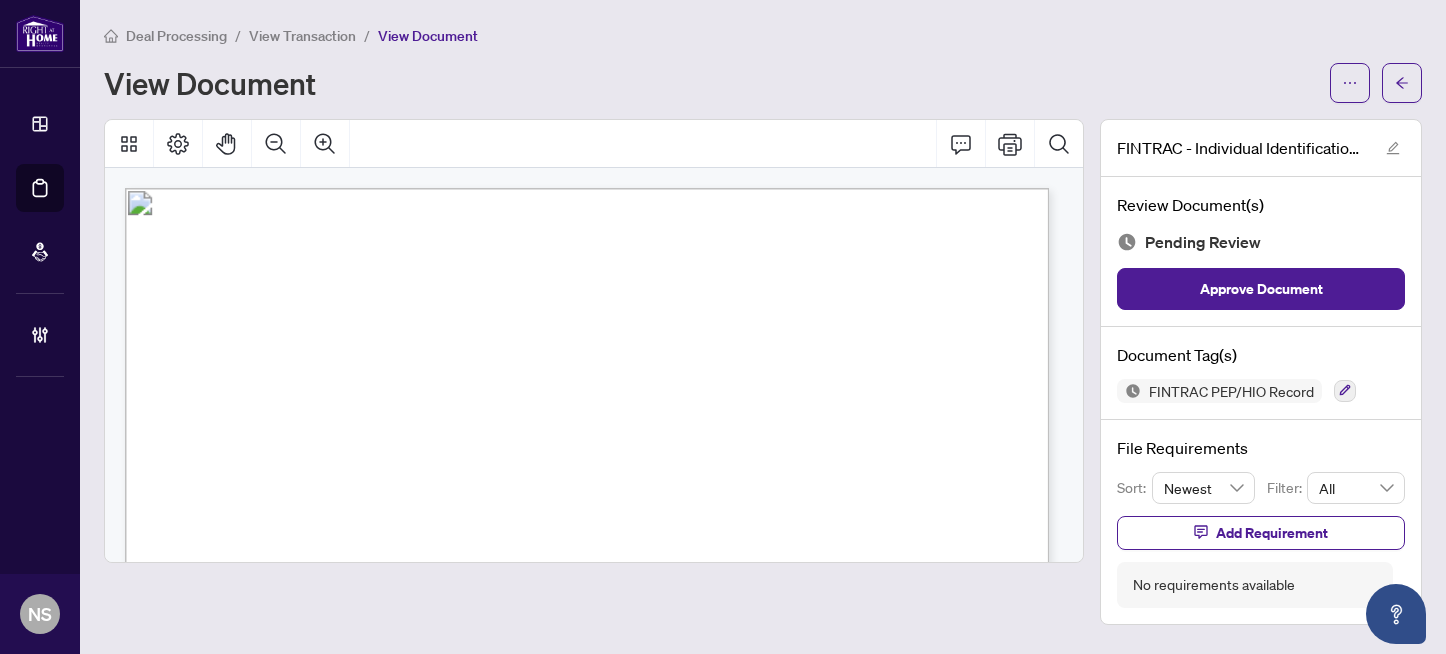 scroll, scrollTop: 0, scrollLeft: 0, axis: both 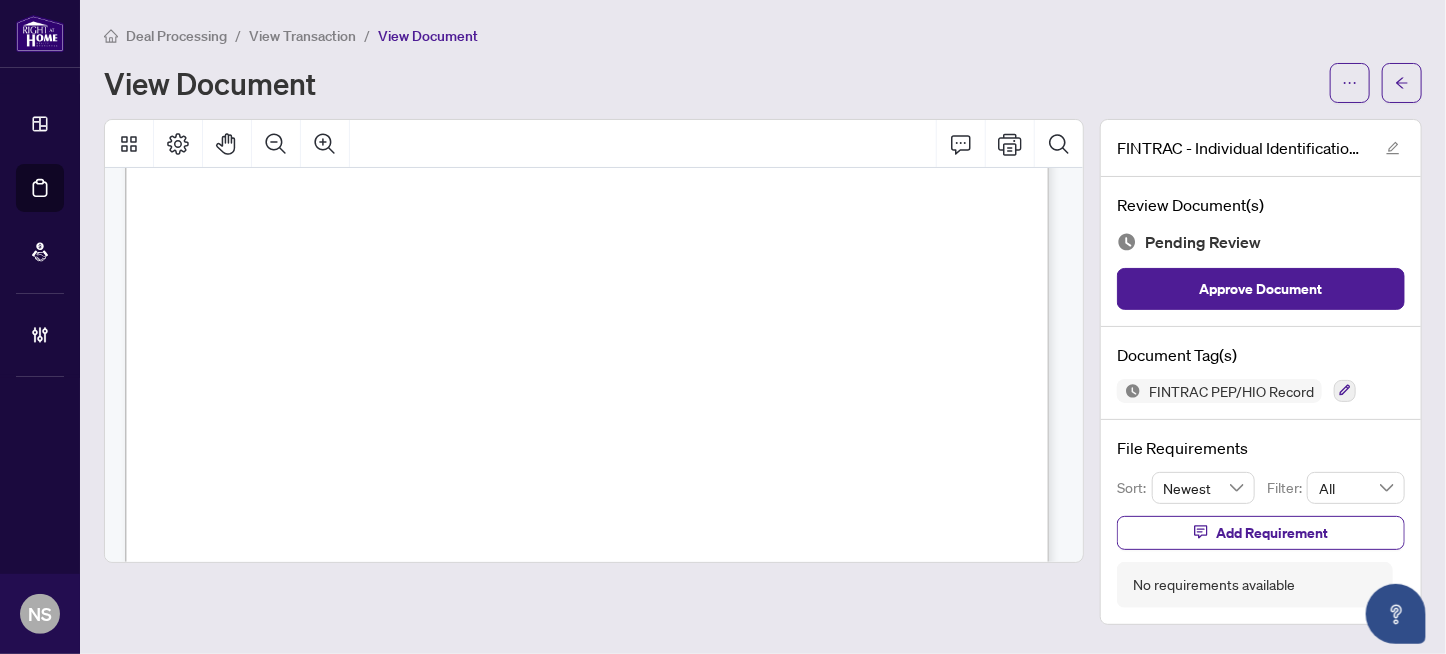 drag, startPoint x: 461, startPoint y: 268, endPoint x: 608, endPoint y: 309, distance: 152.61061 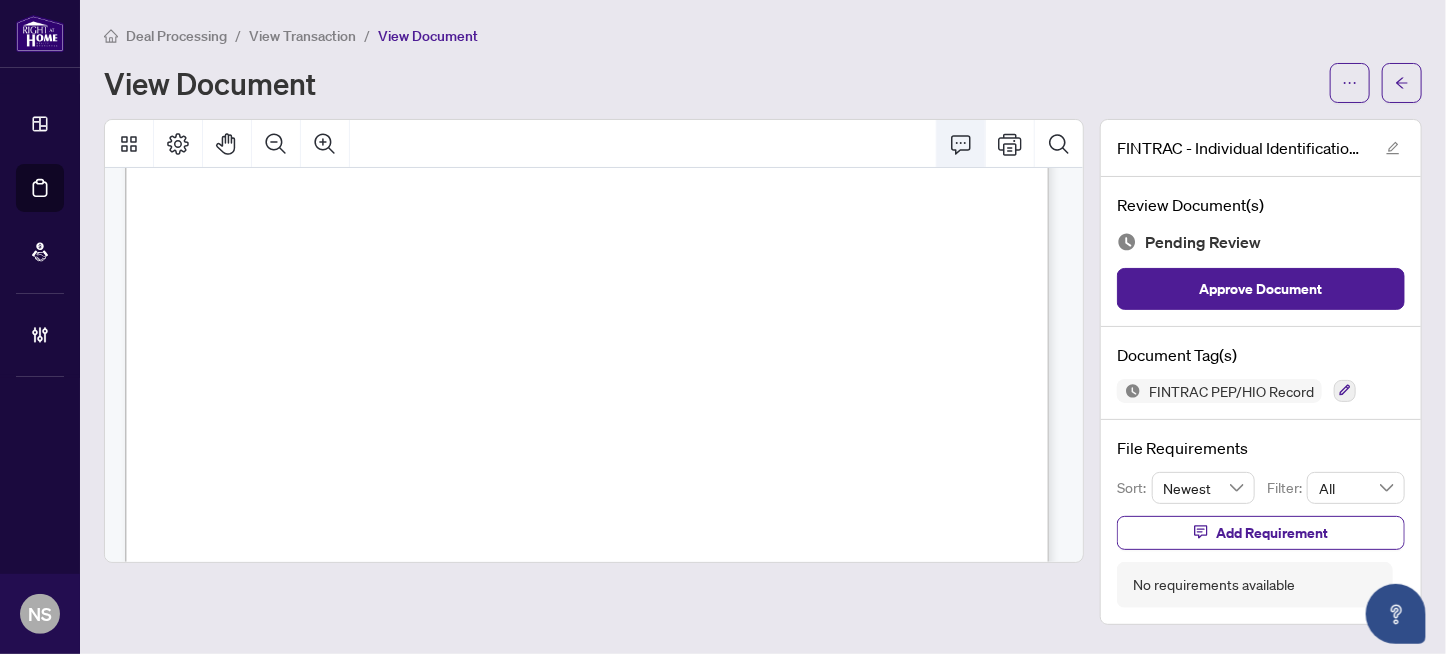 click 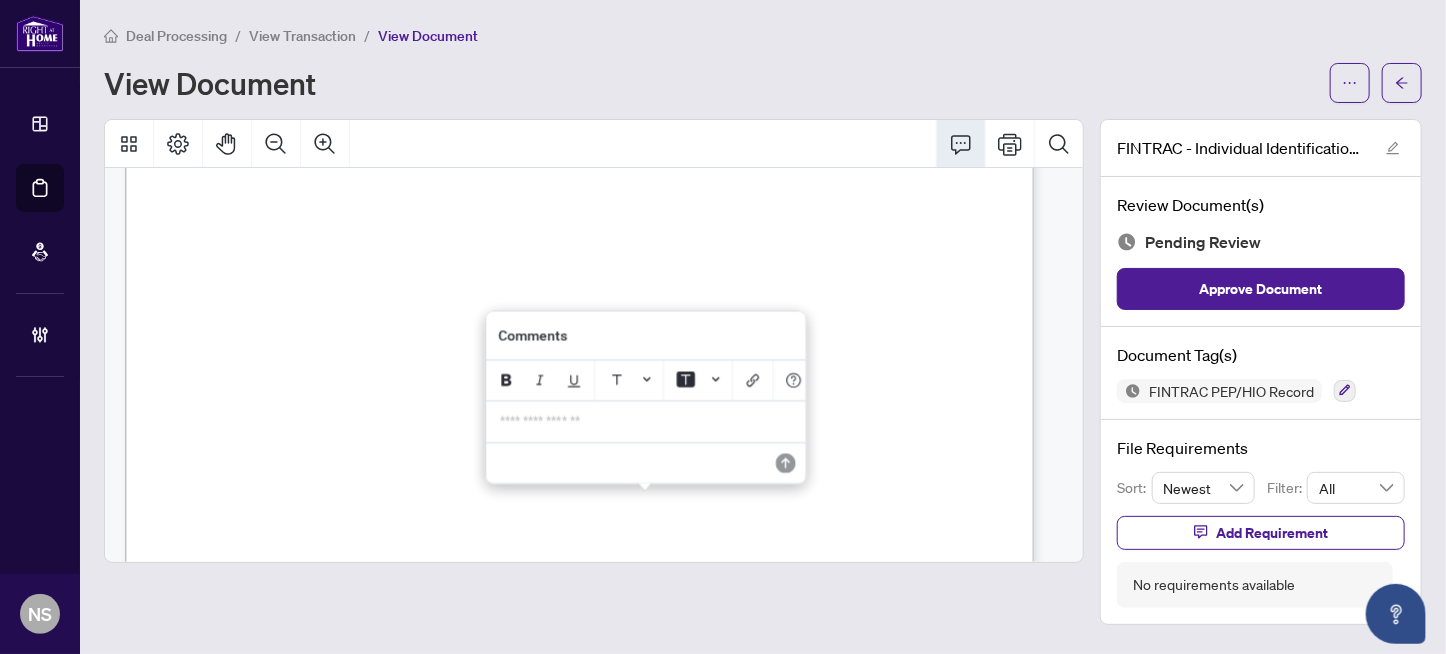 scroll, scrollTop: 3048, scrollLeft: 0, axis: vertical 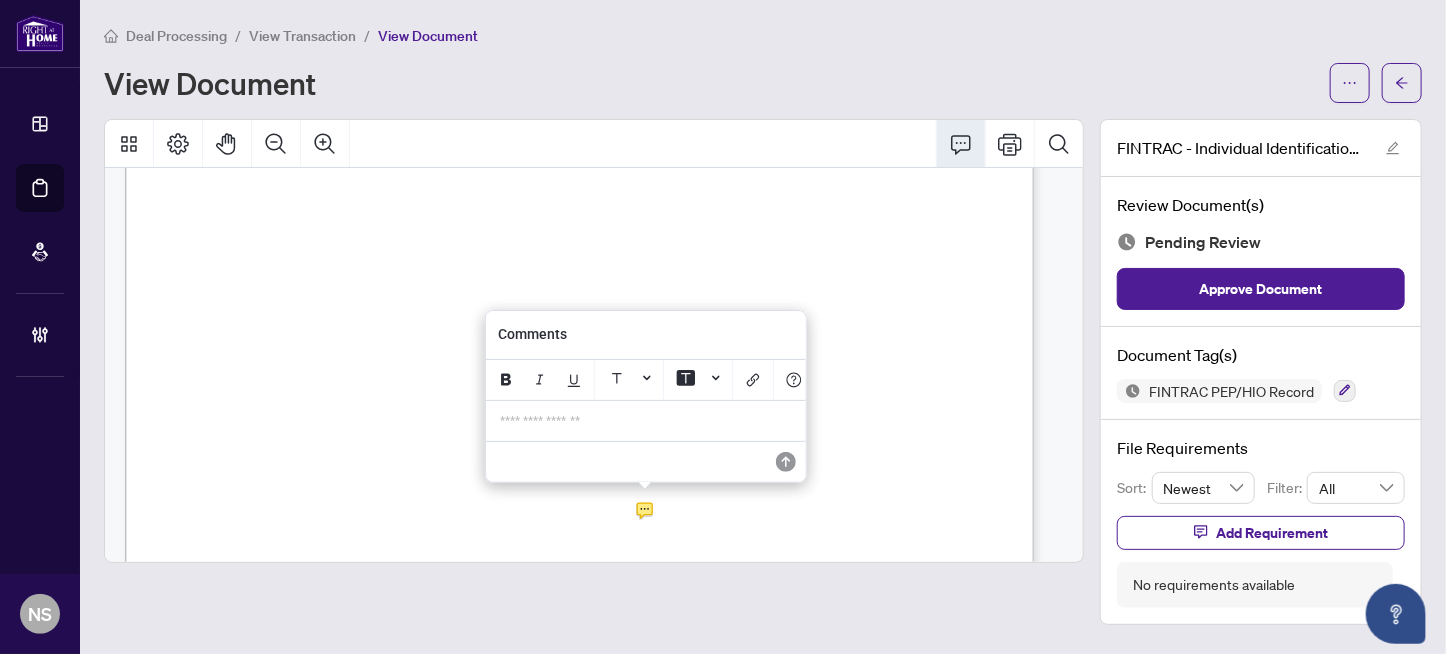 click on "**********" at bounding box center (646, 421) 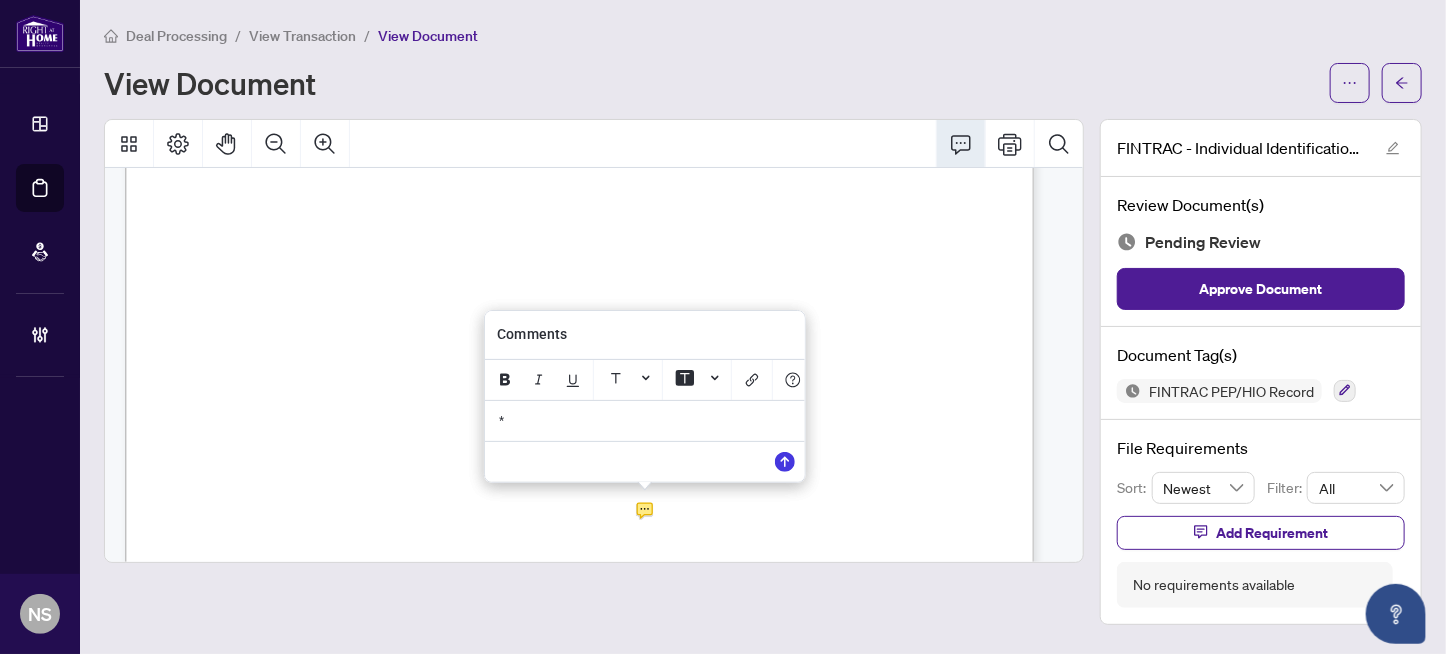 type 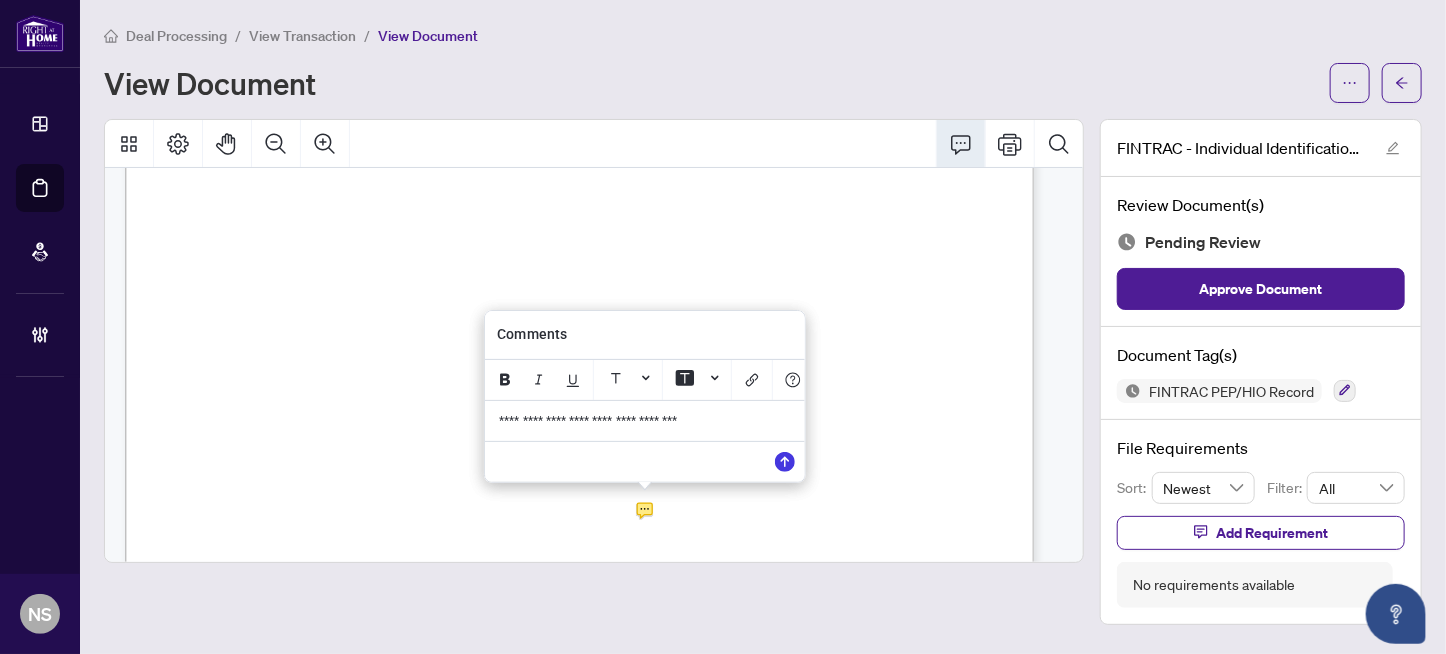 drag, startPoint x: 722, startPoint y: 424, endPoint x: 491, endPoint y: 414, distance: 231.21635 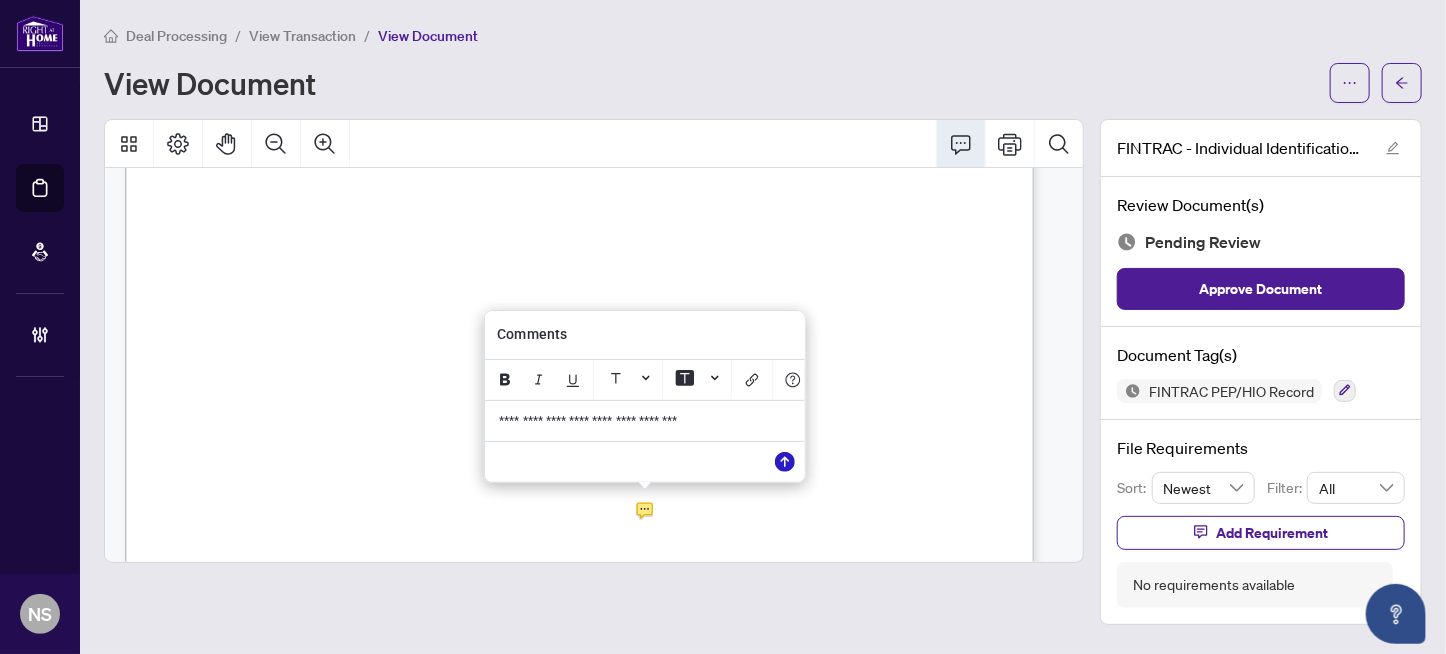 click 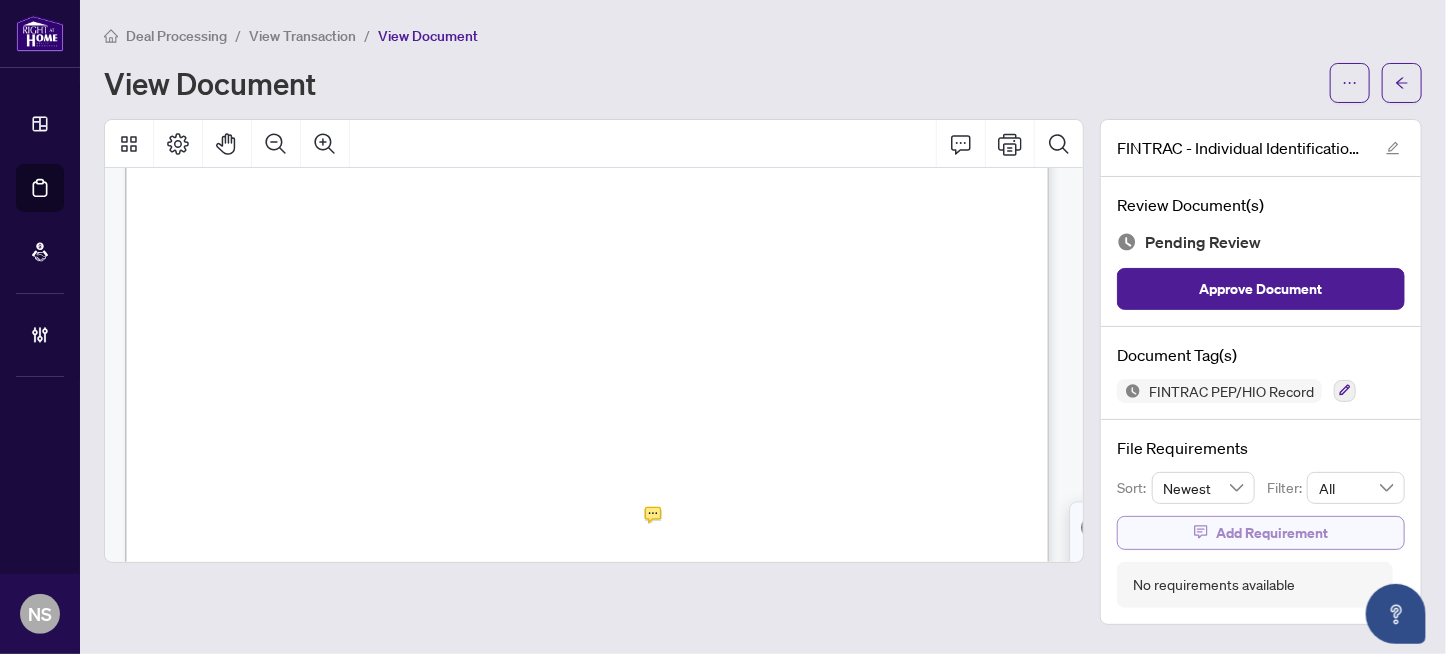 click 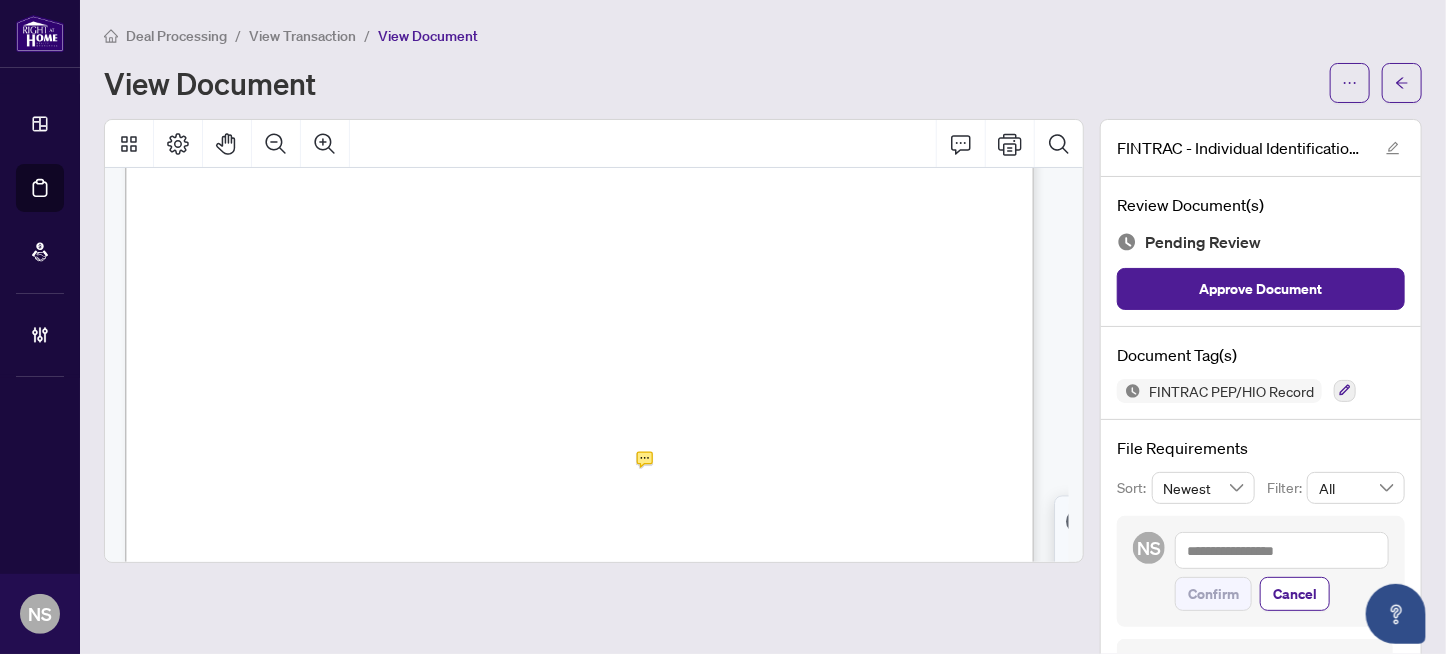 scroll, scrollTop: 3048, scrollLeft: 0, axis: vertical 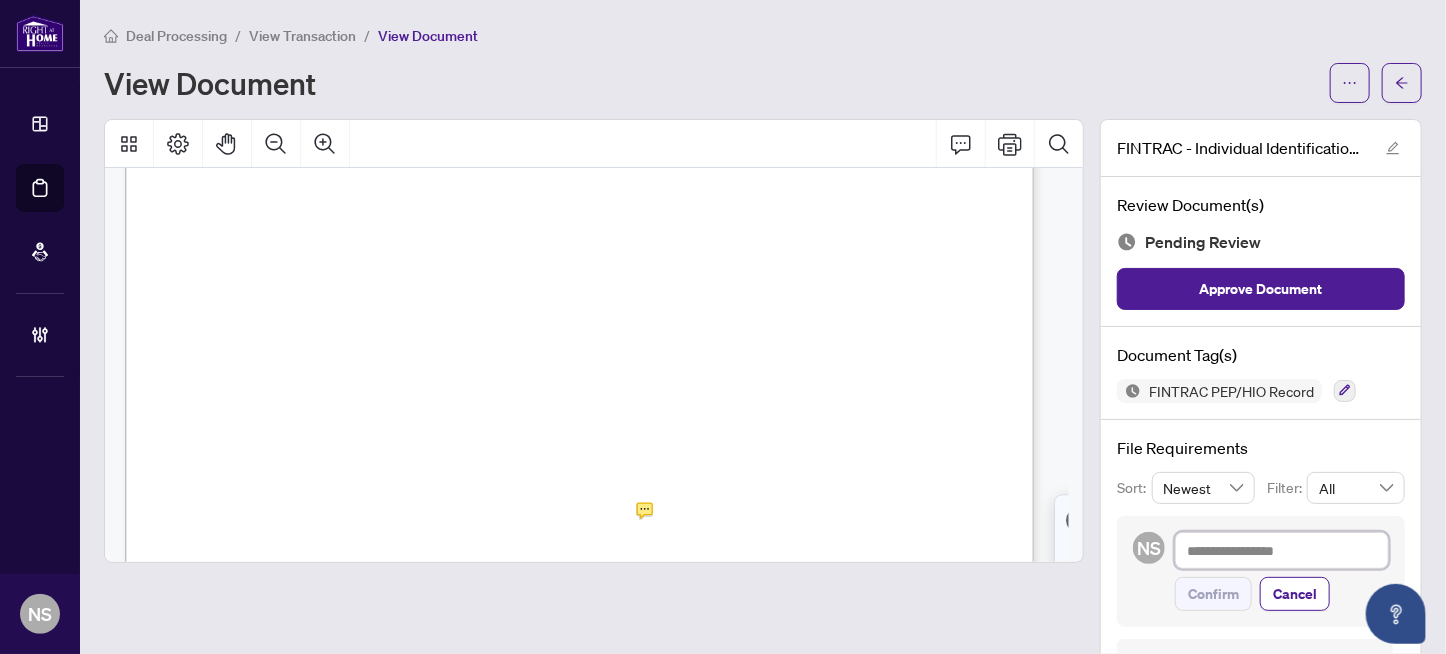 click at bounding box center (1282, 551) 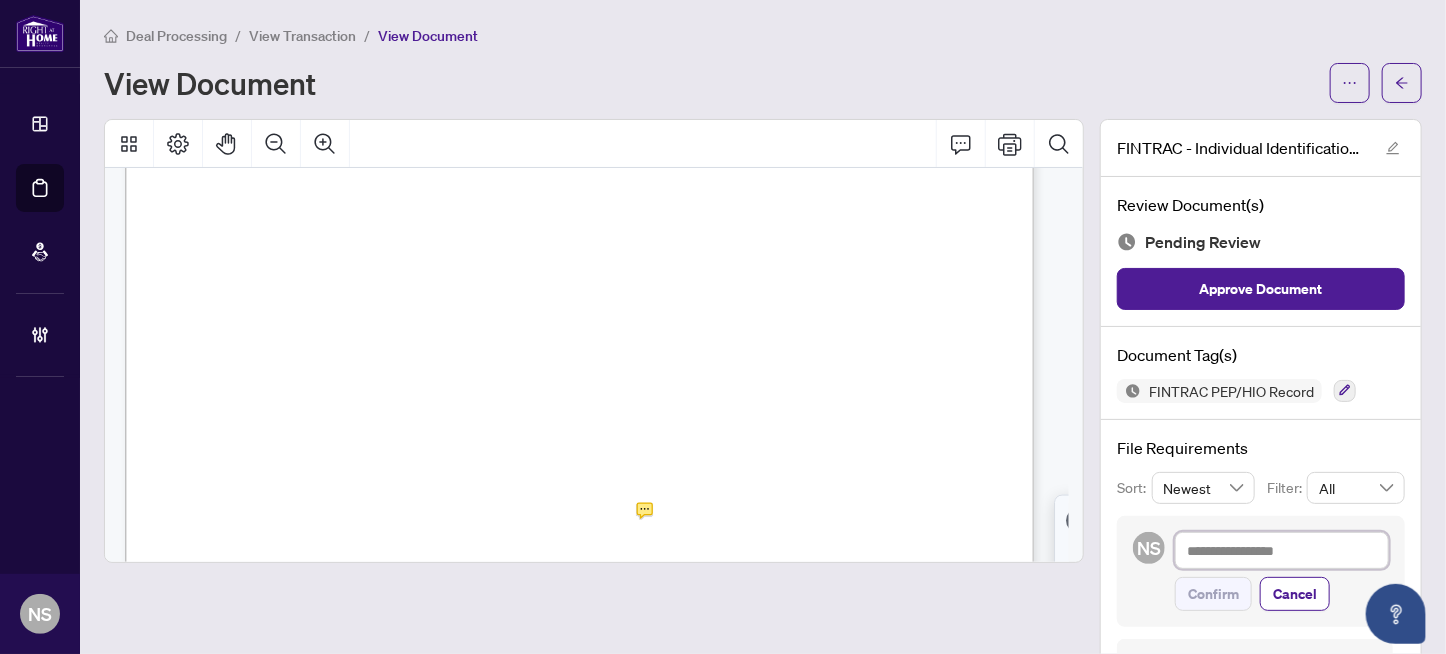 type on "*" 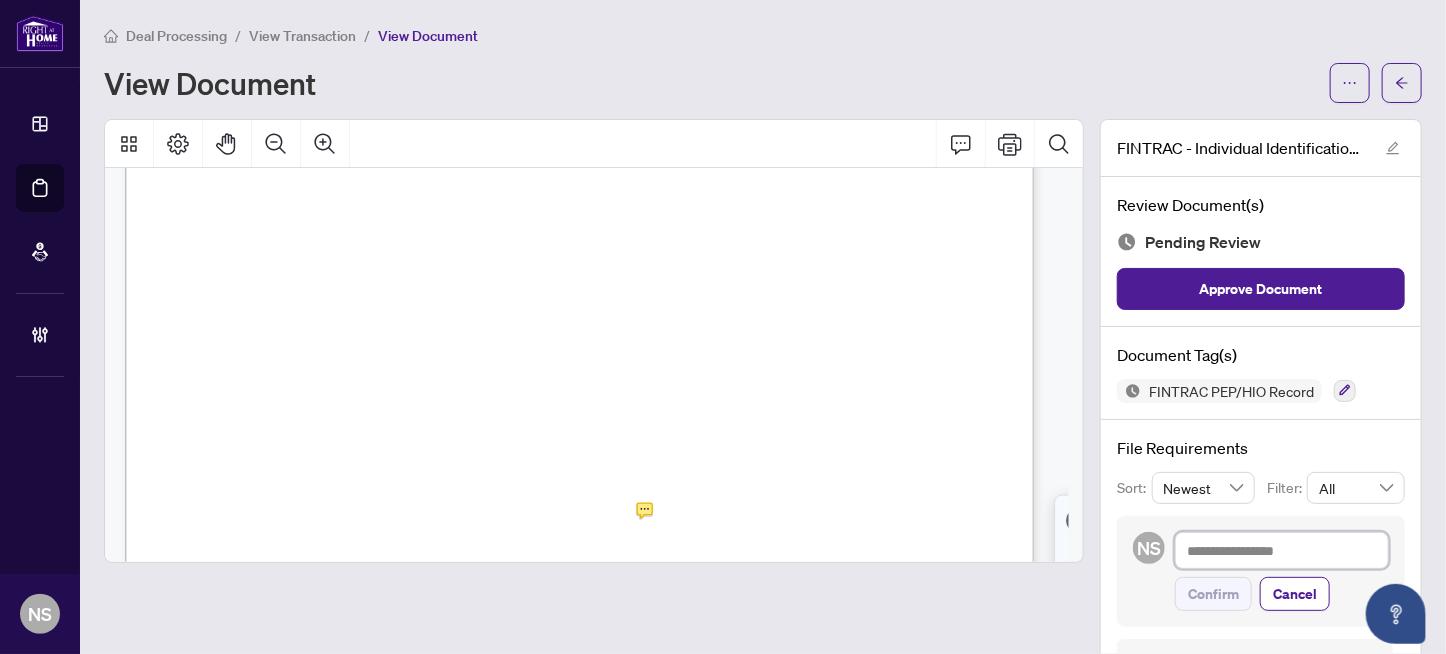 type on "*" 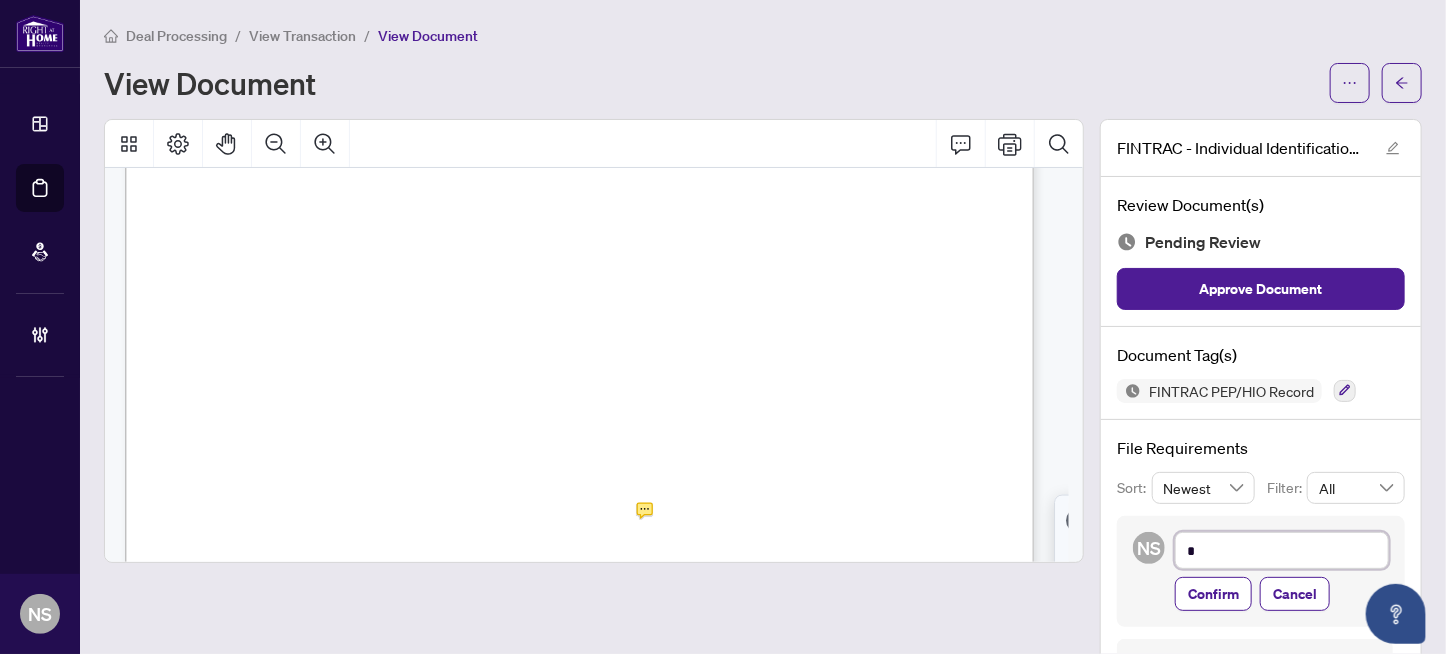 type on "**" 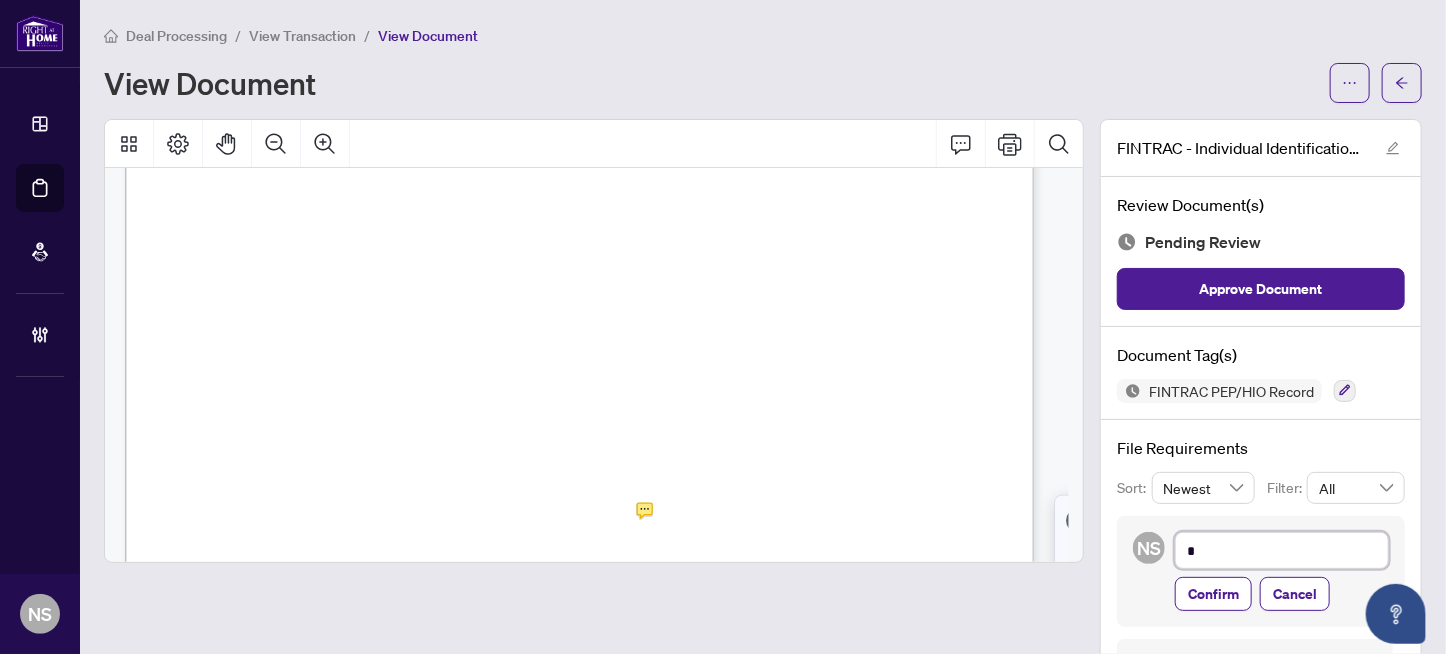 type on "**" 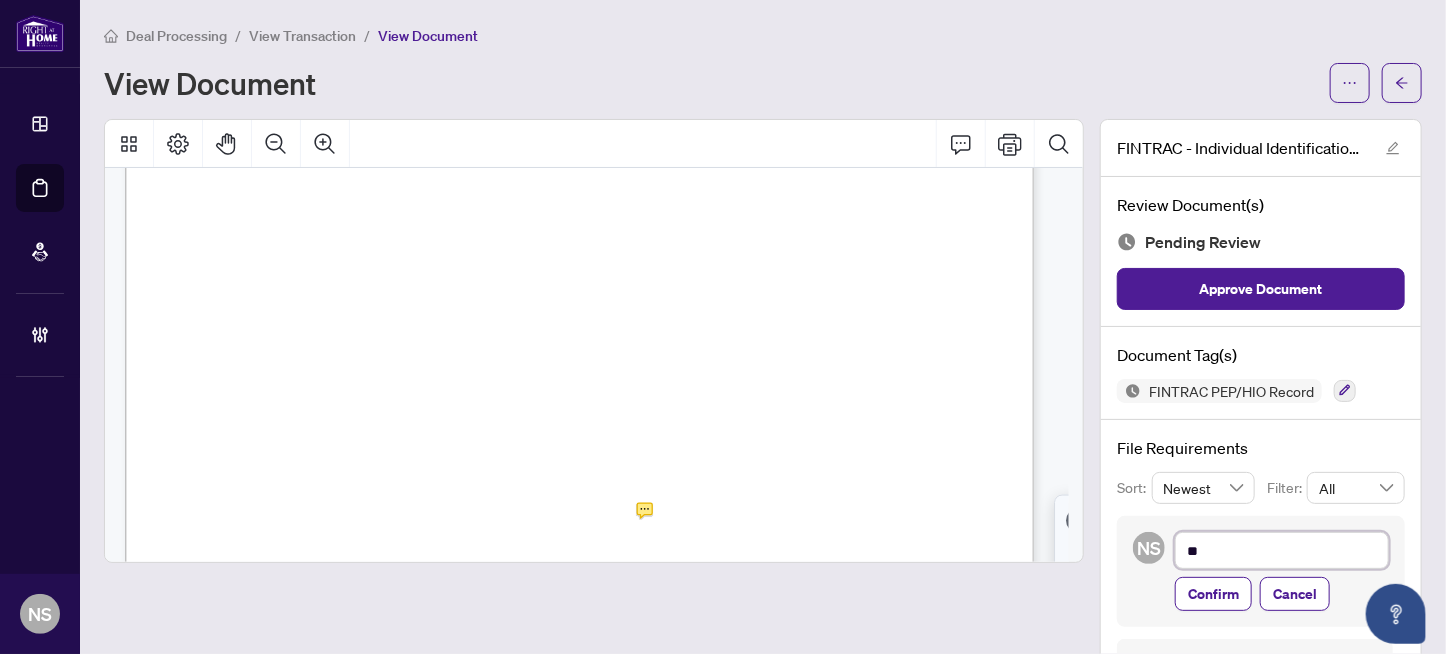 type on "***" 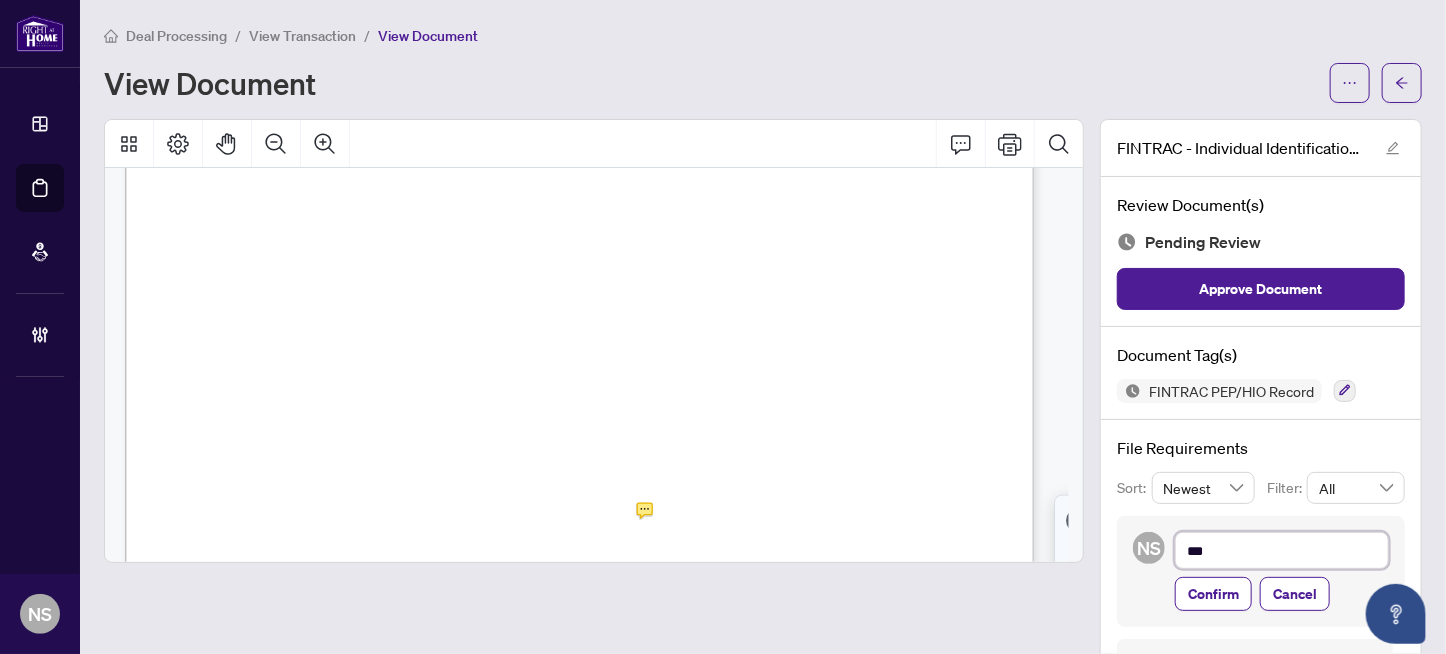 type on "****" 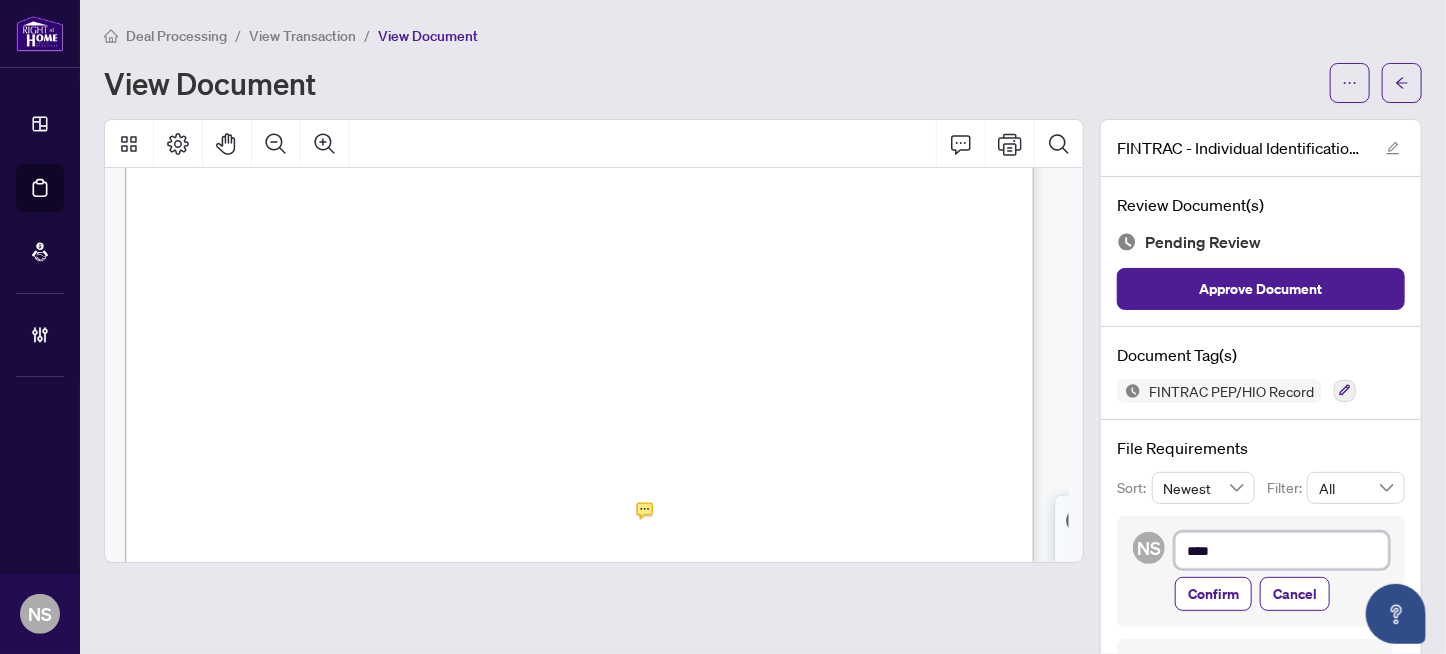 type on "*****" 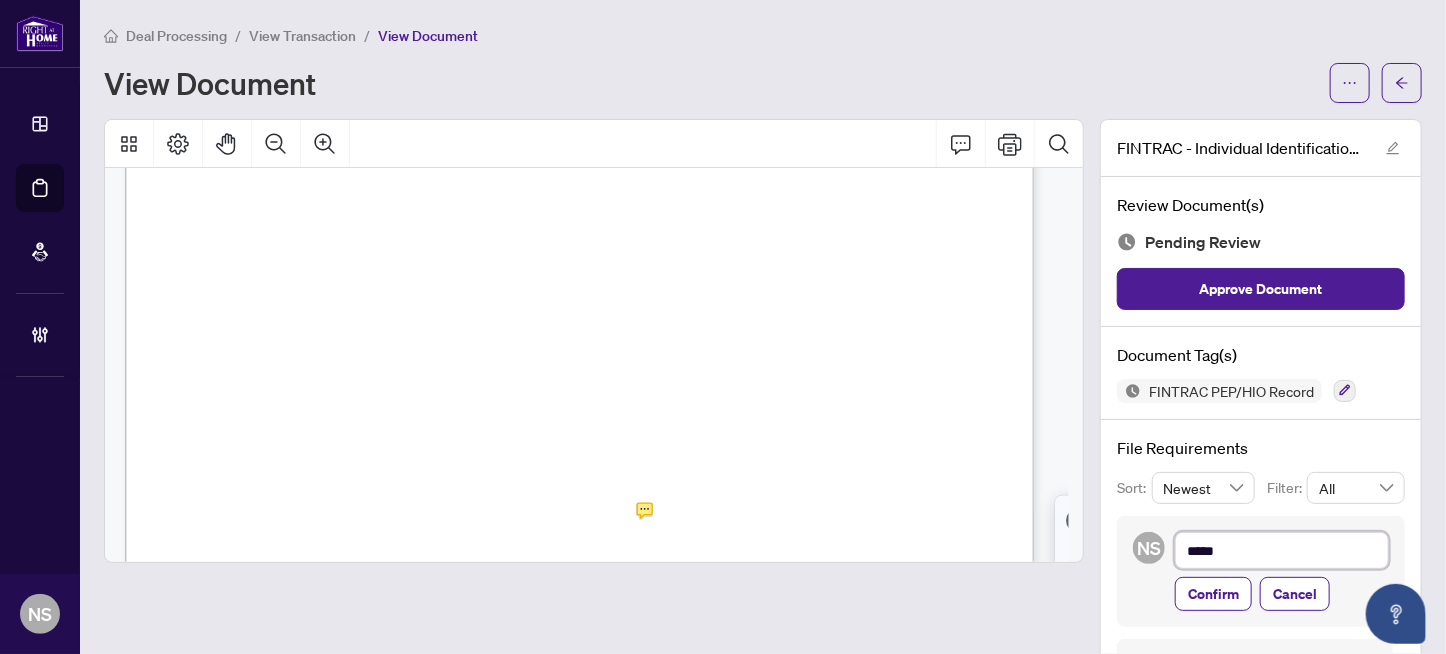 type on "******" 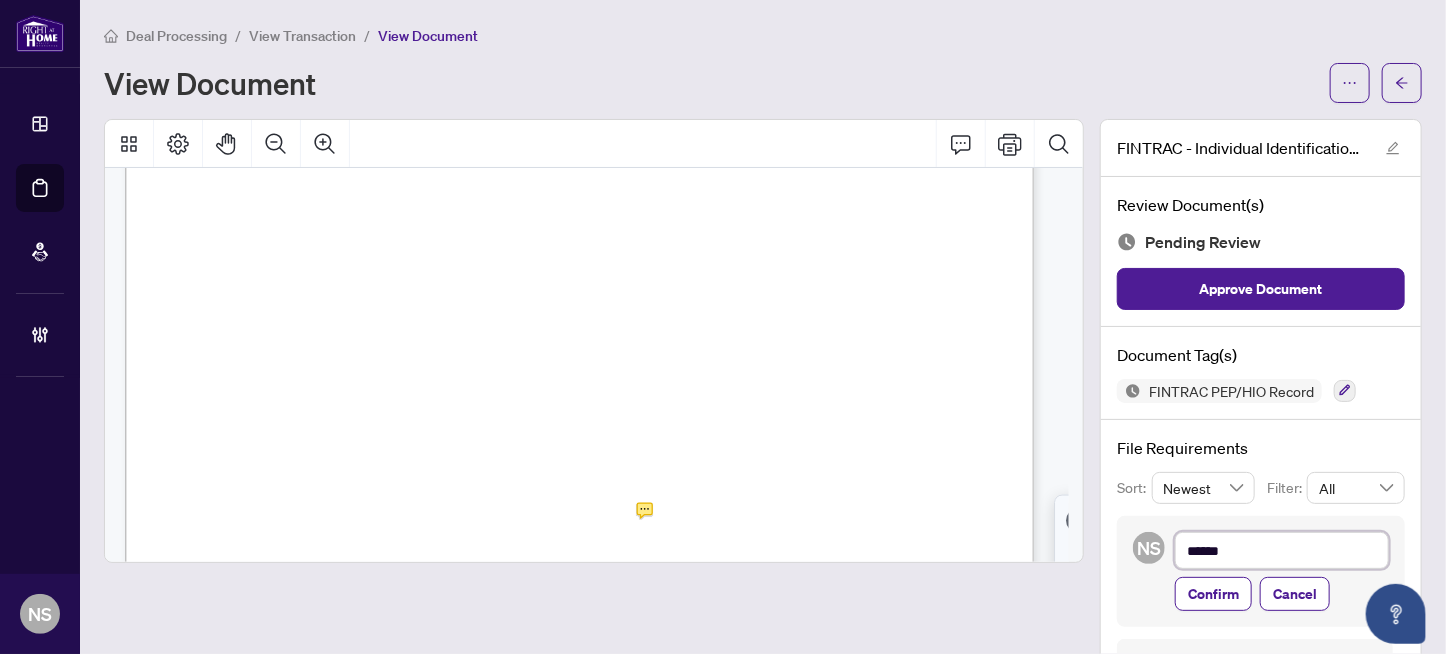 type on "*******" 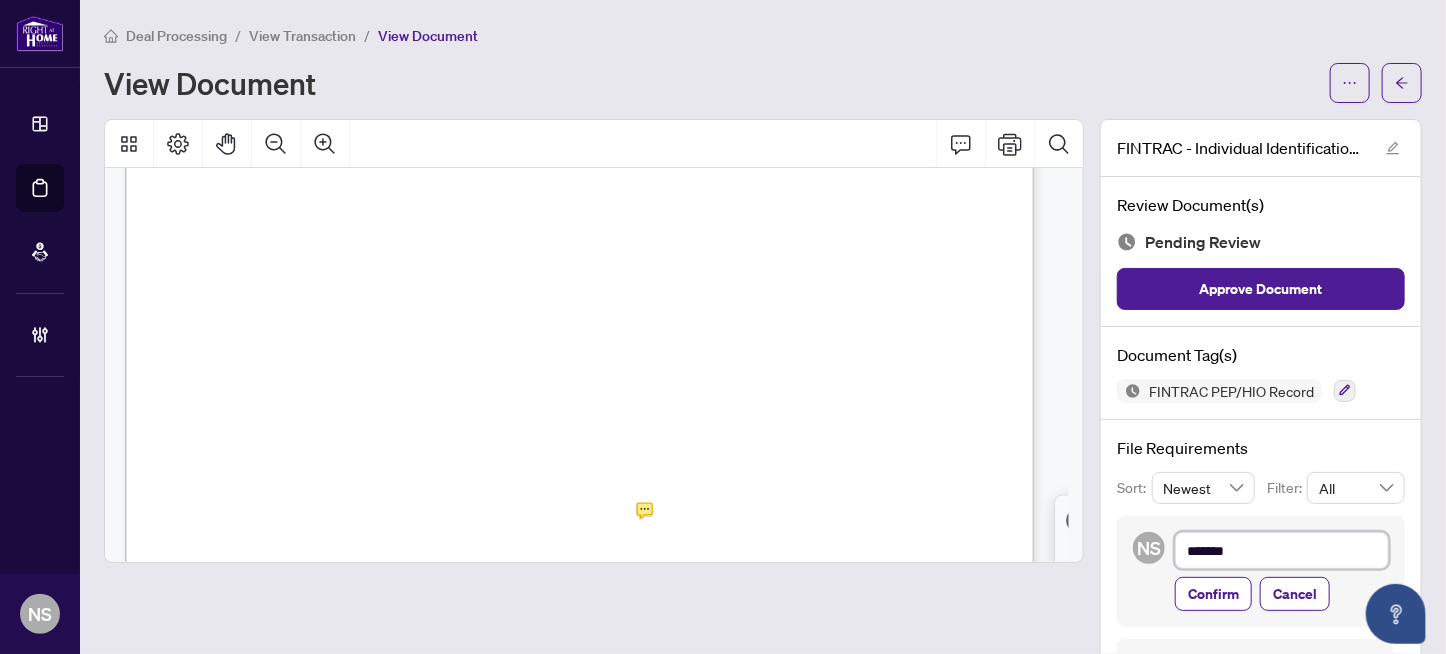 type on "********" 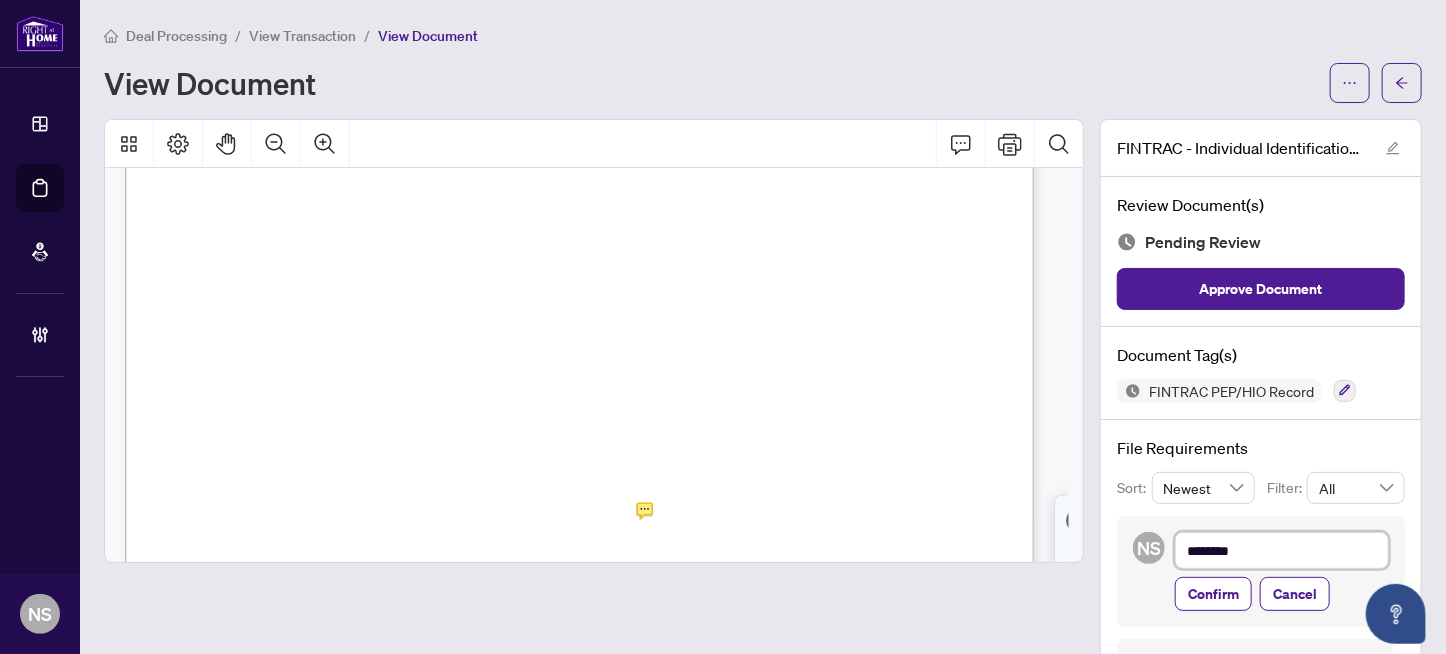 type on "*********" 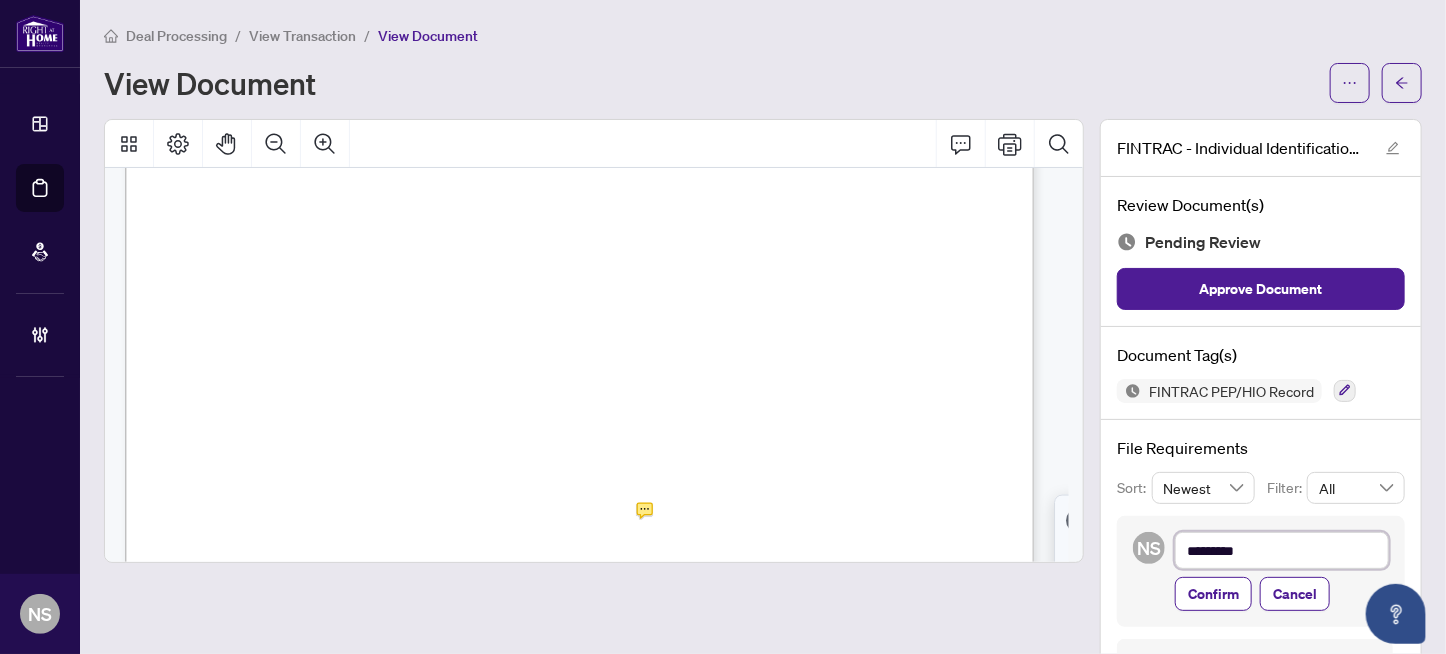 type on "**********" 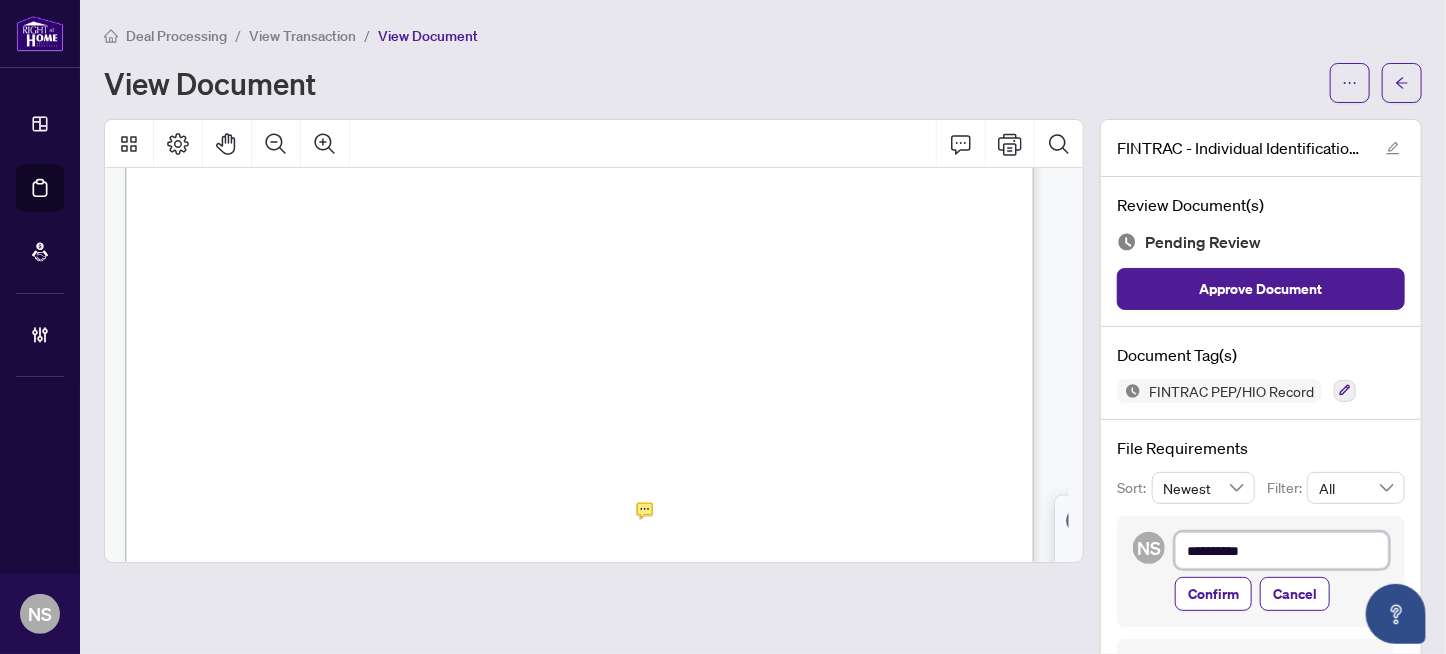 type on "**********" 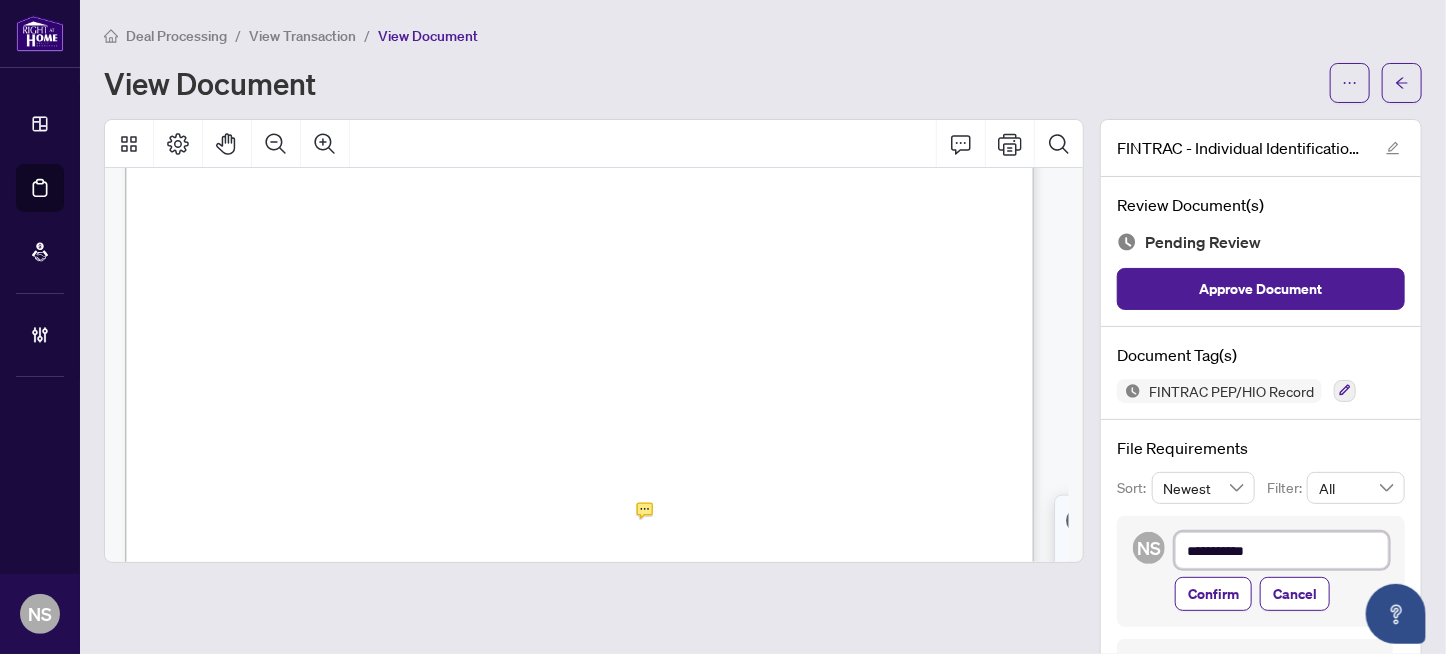 type on "**********" 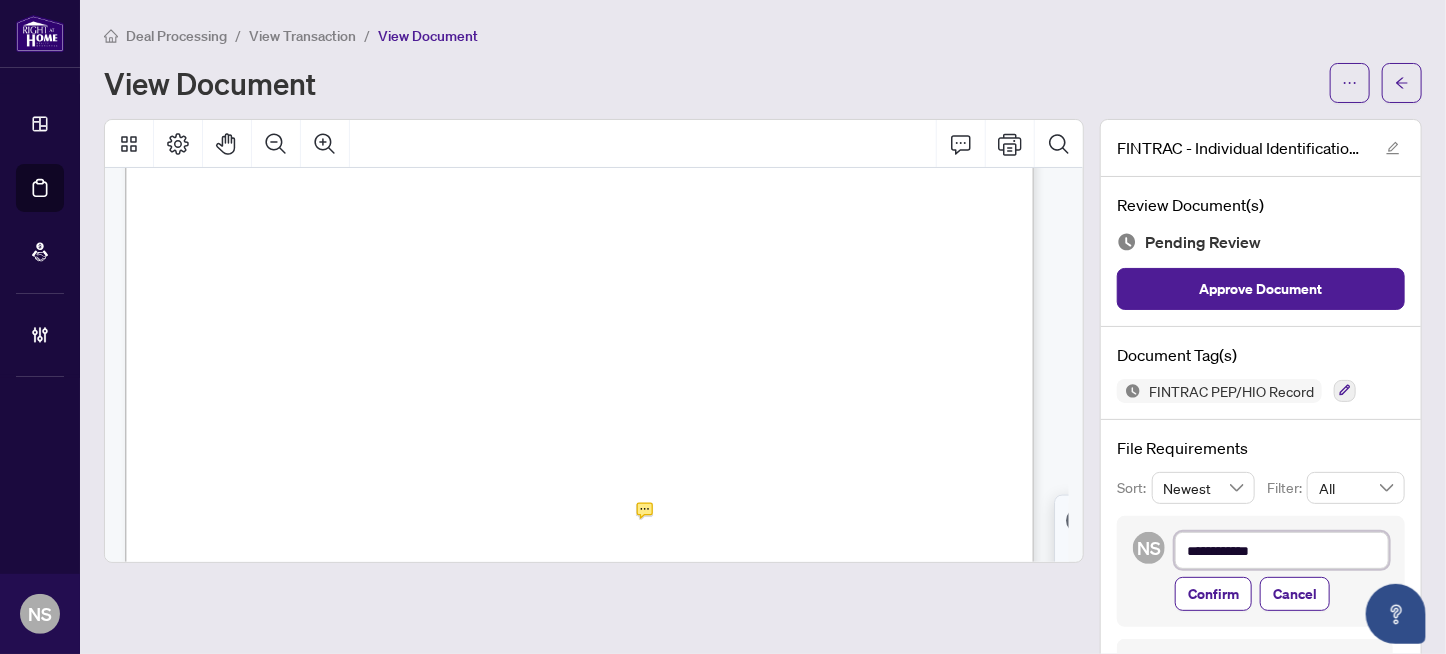 type on "**********" 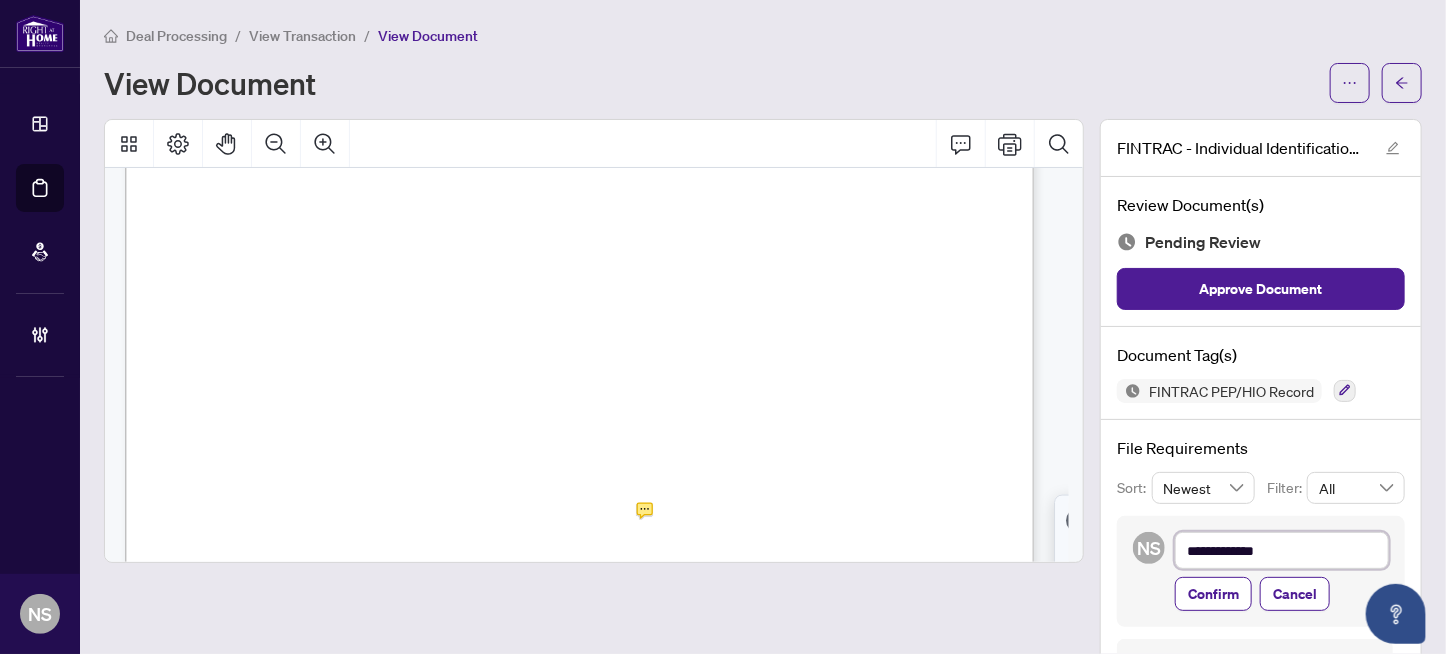type on "**********" 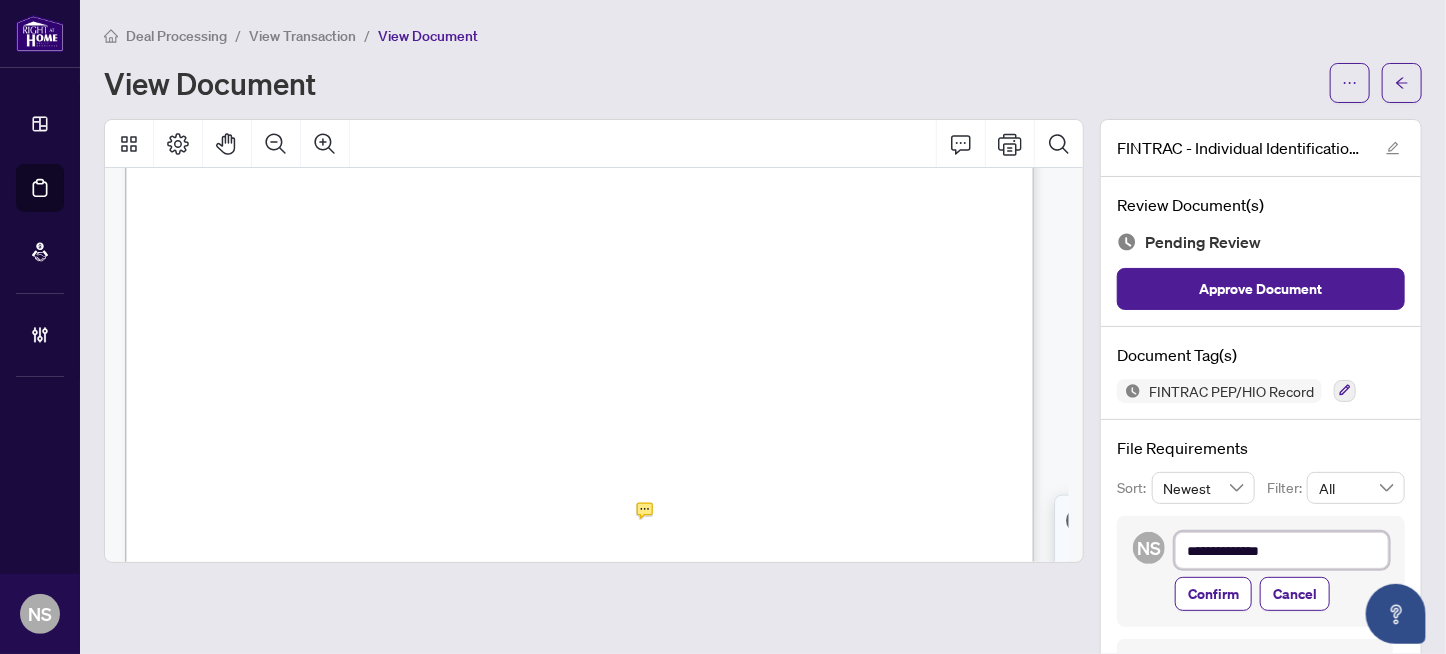 type on "**********" 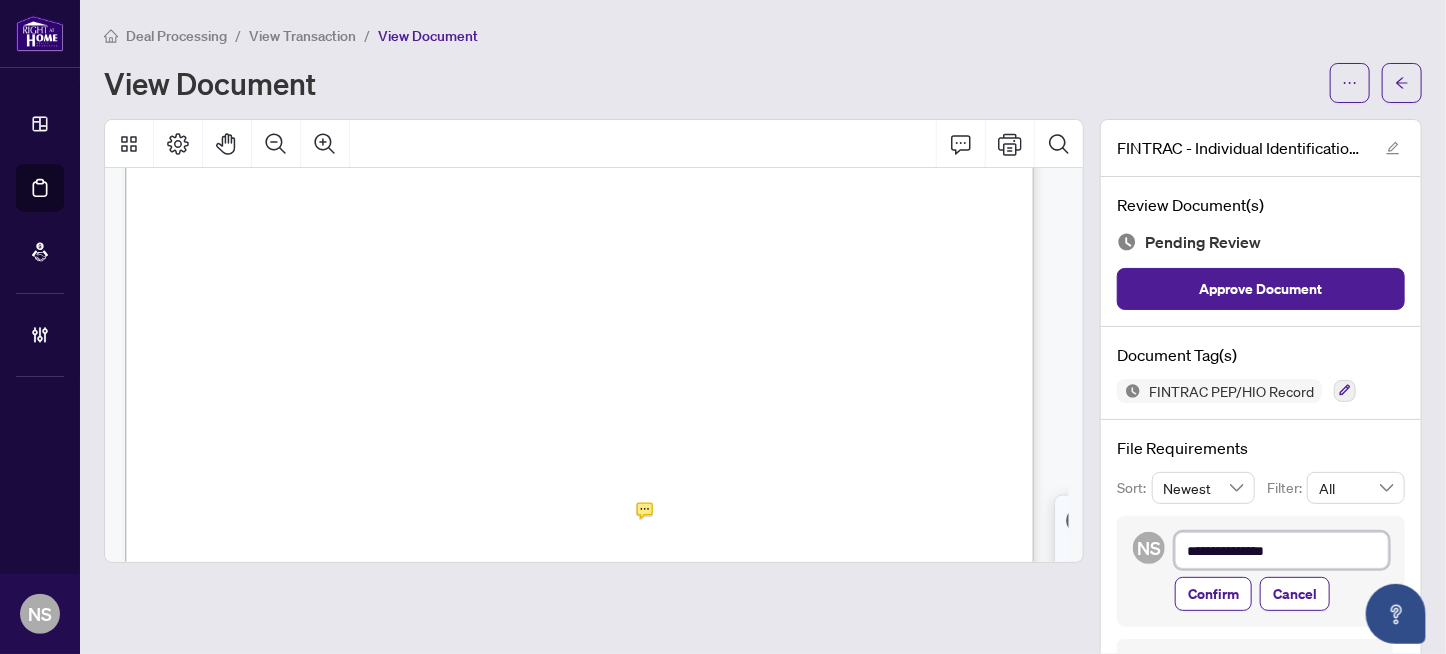 type on "**********" 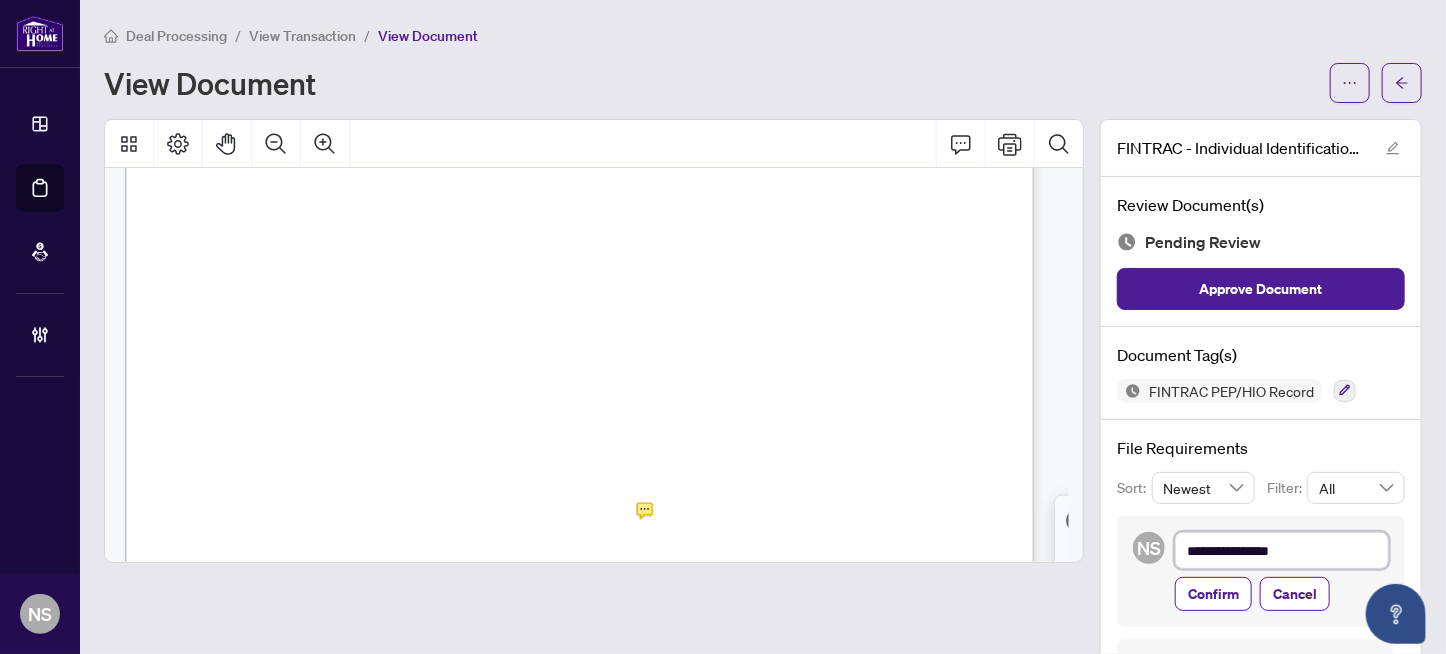 type on "**********" 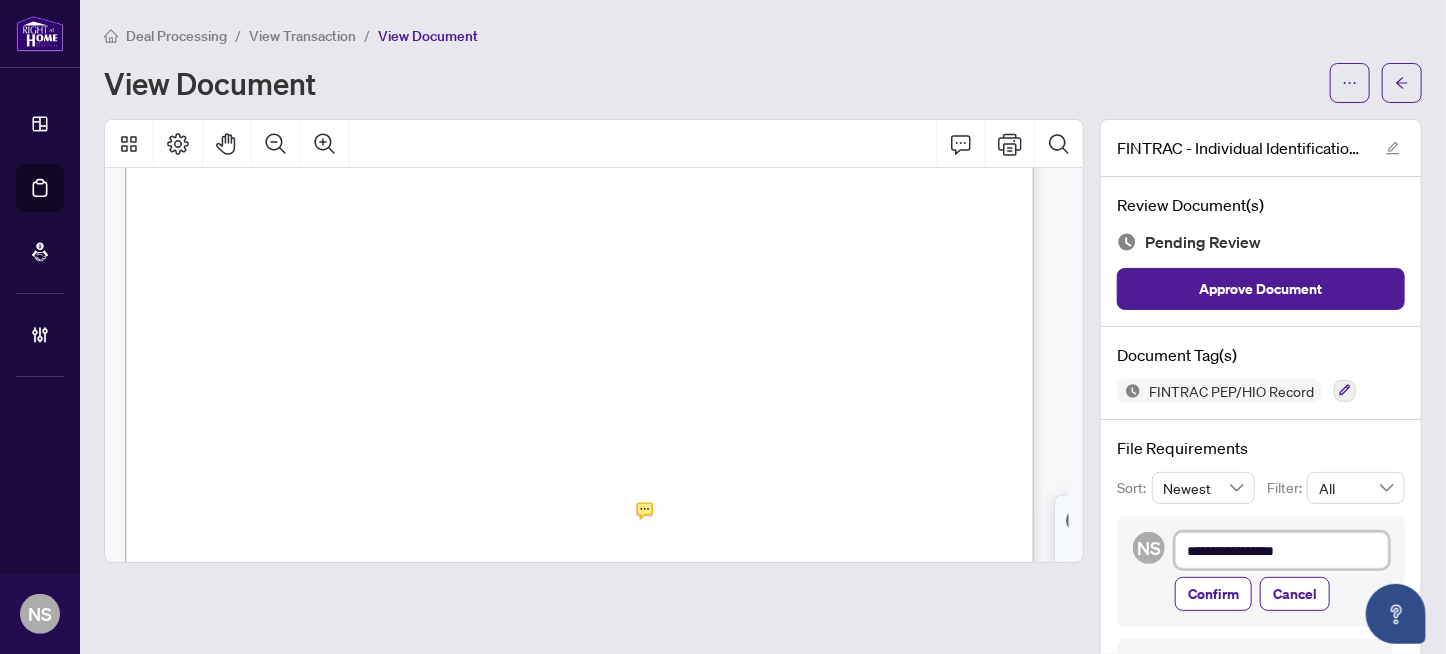 type on "**********" 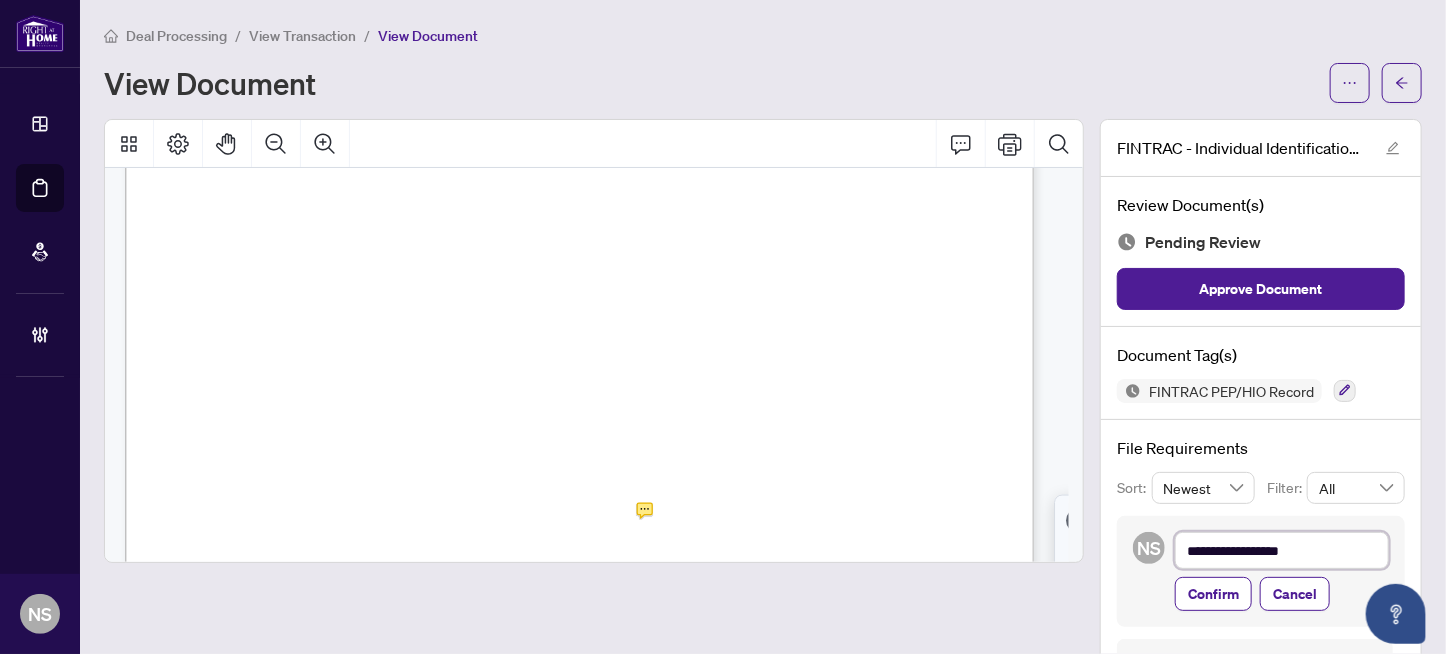 type on "**********" 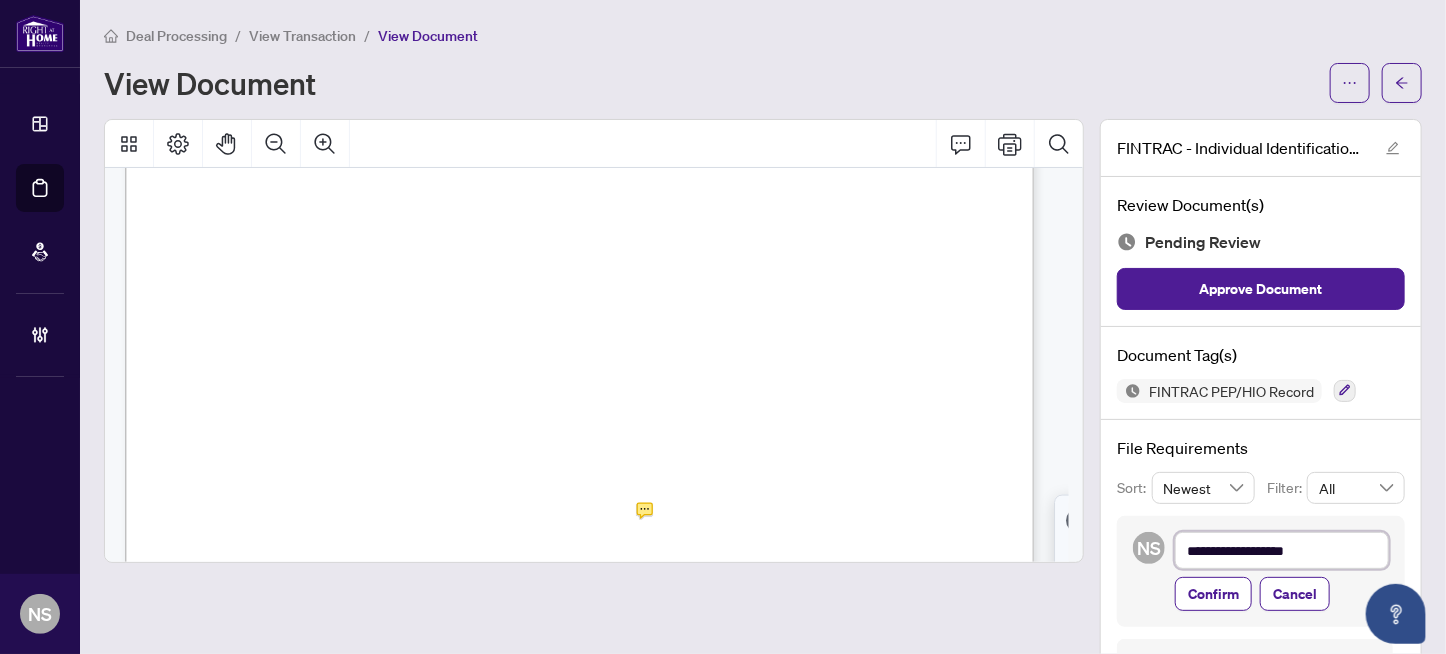 type on "**********" 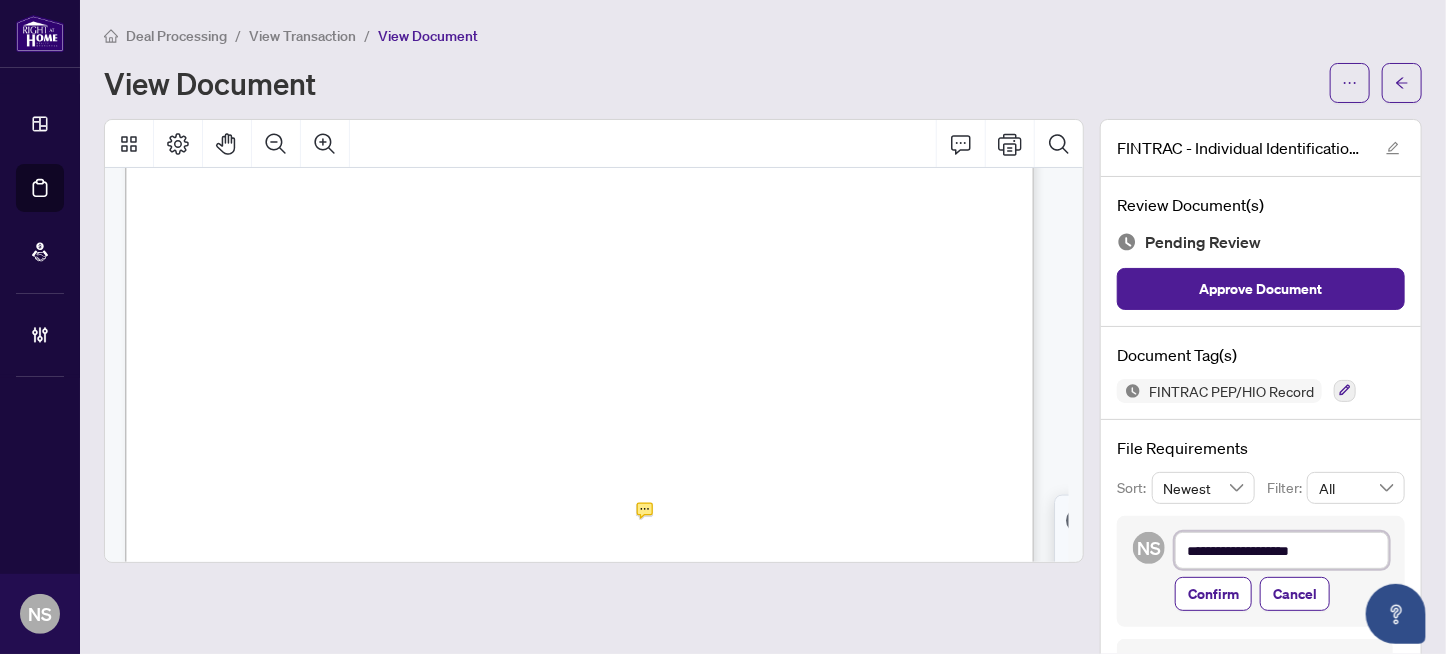 type on "**********" 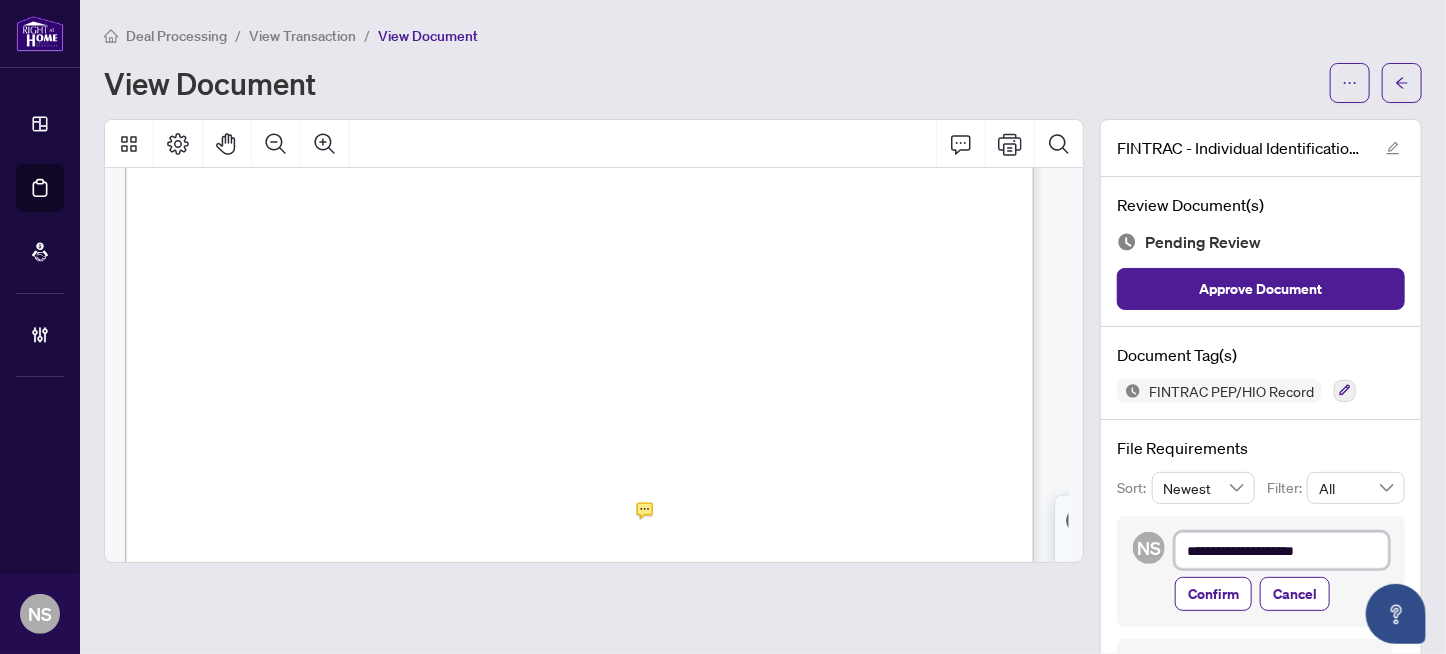 type on "**********" 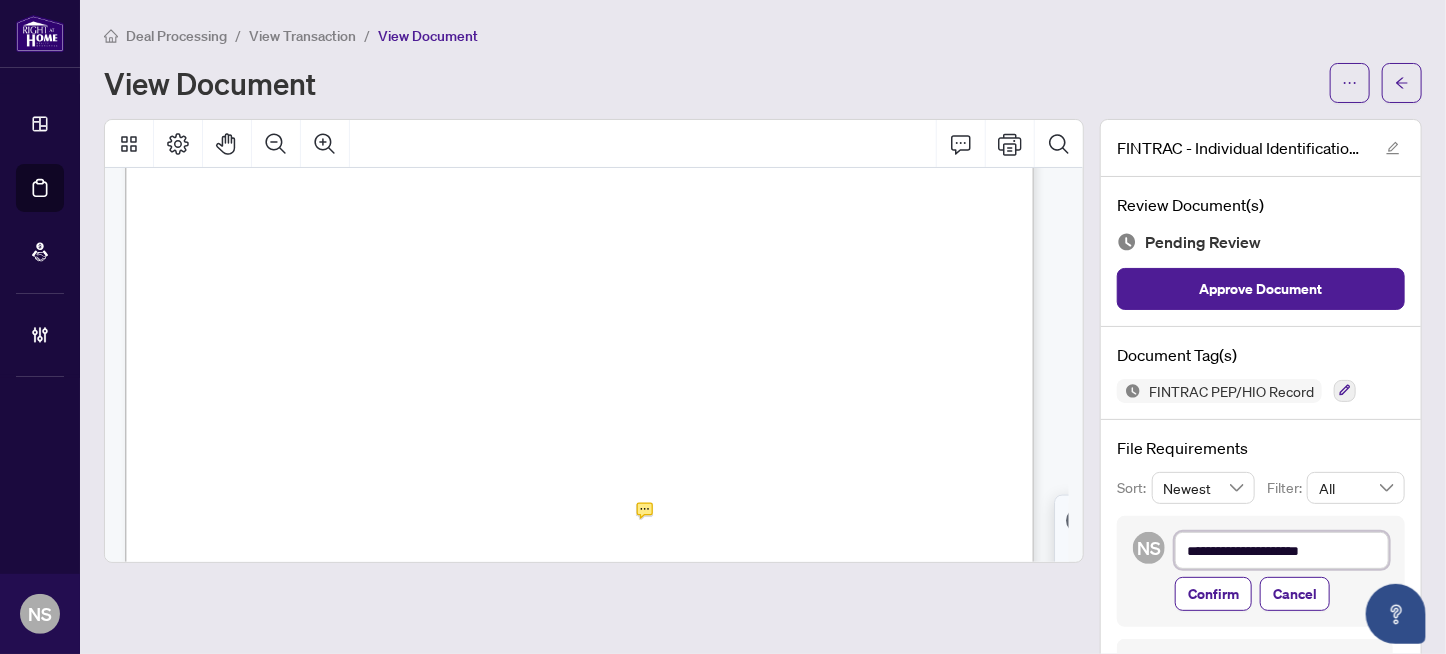type on "**********" 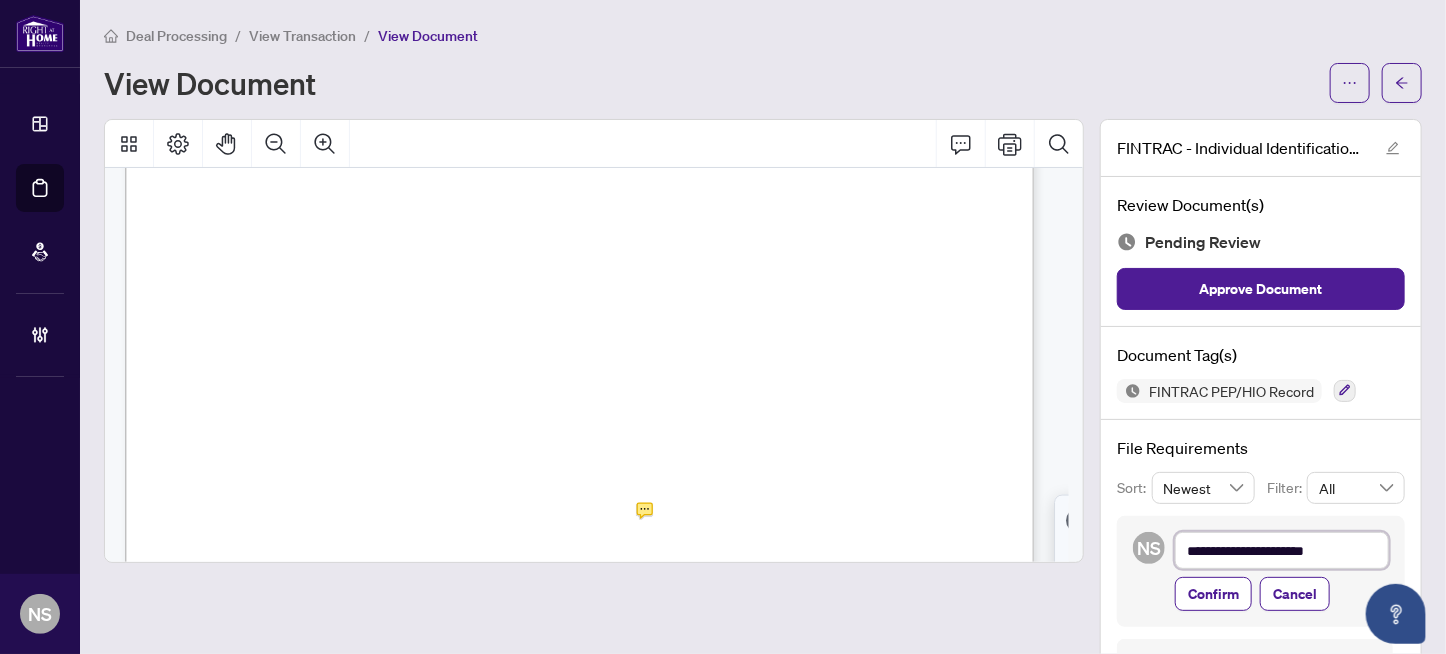 type on "**********" 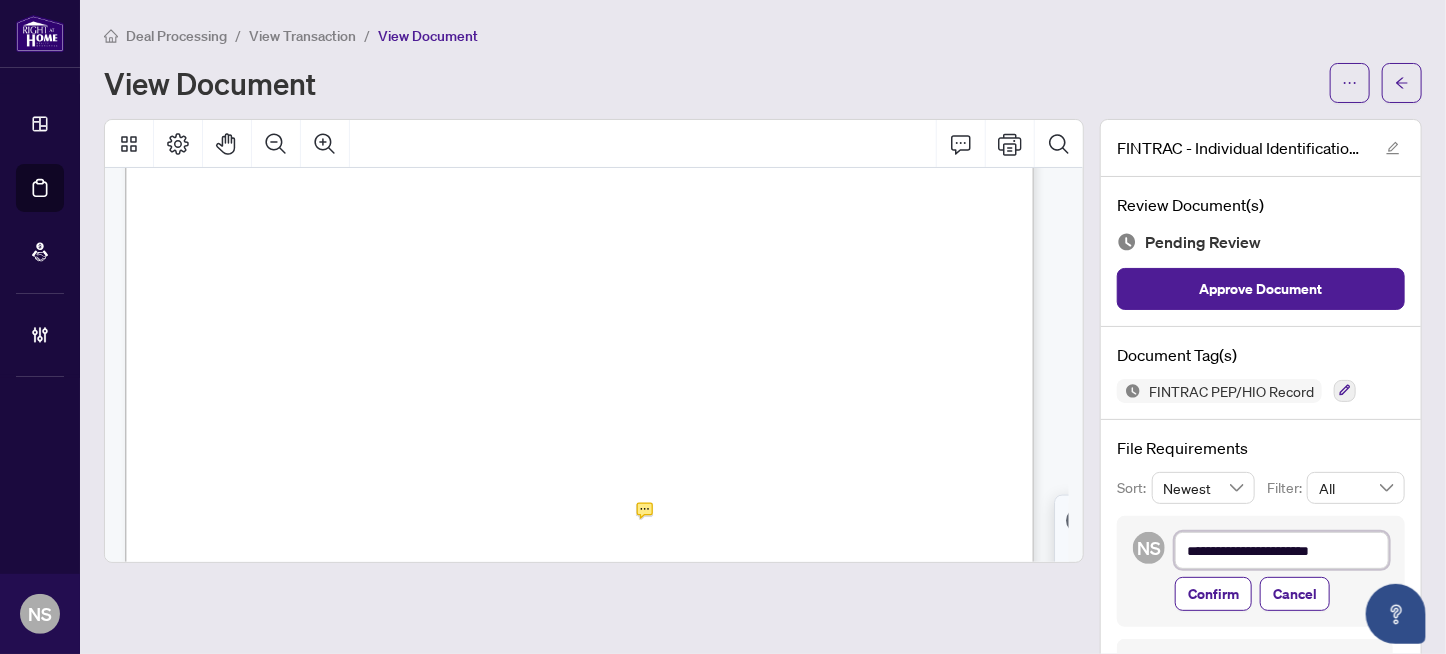 type on "**********" 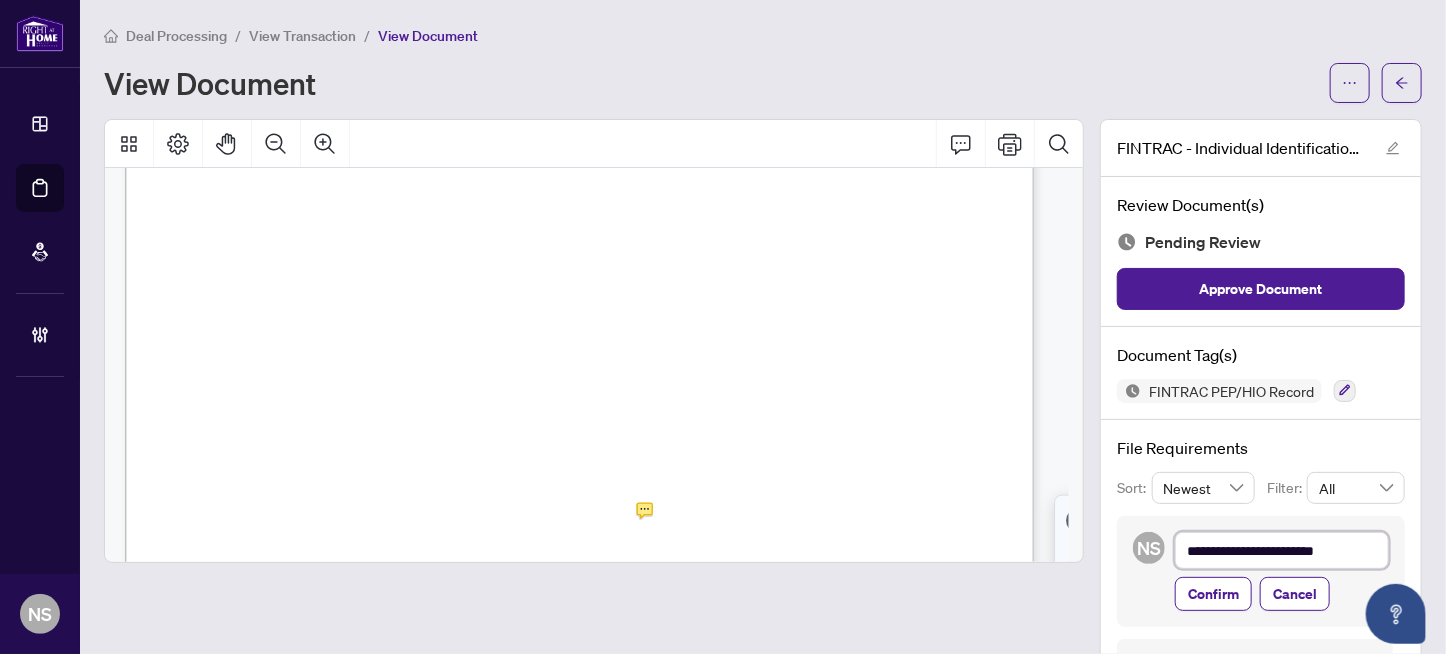 type on "**********" 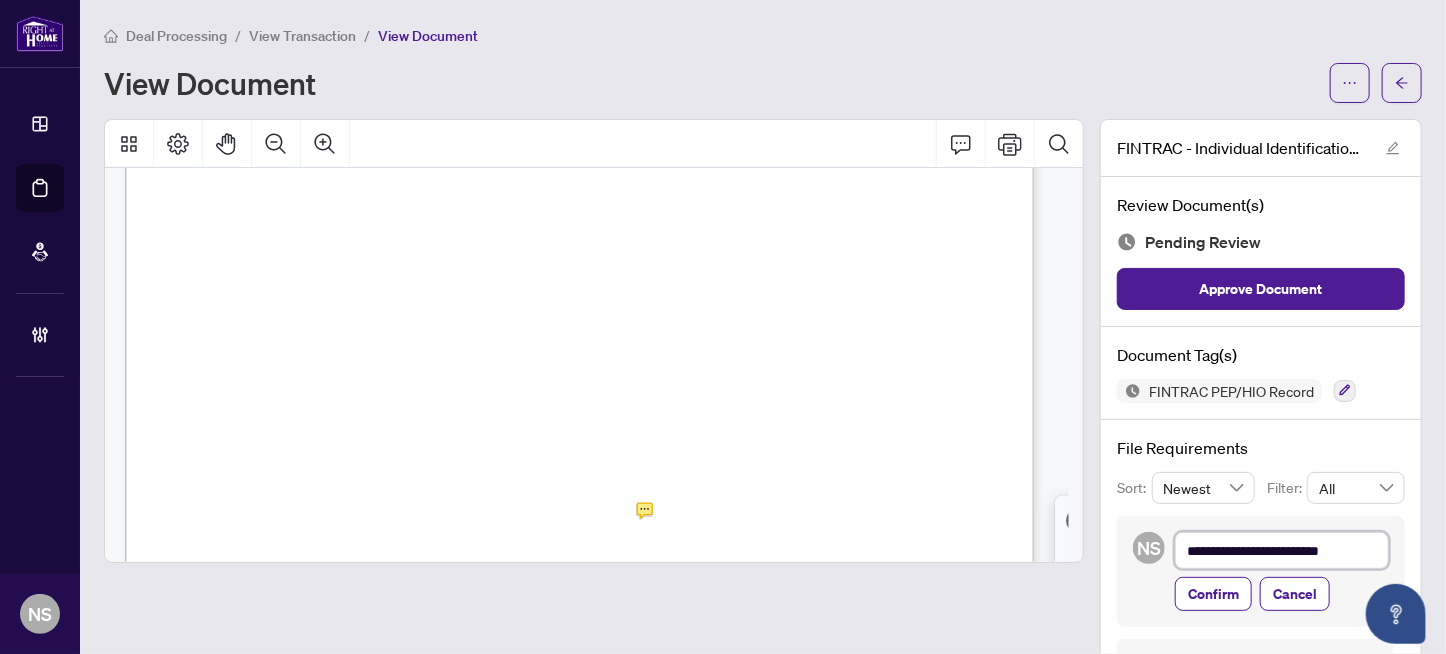 type on "**********" 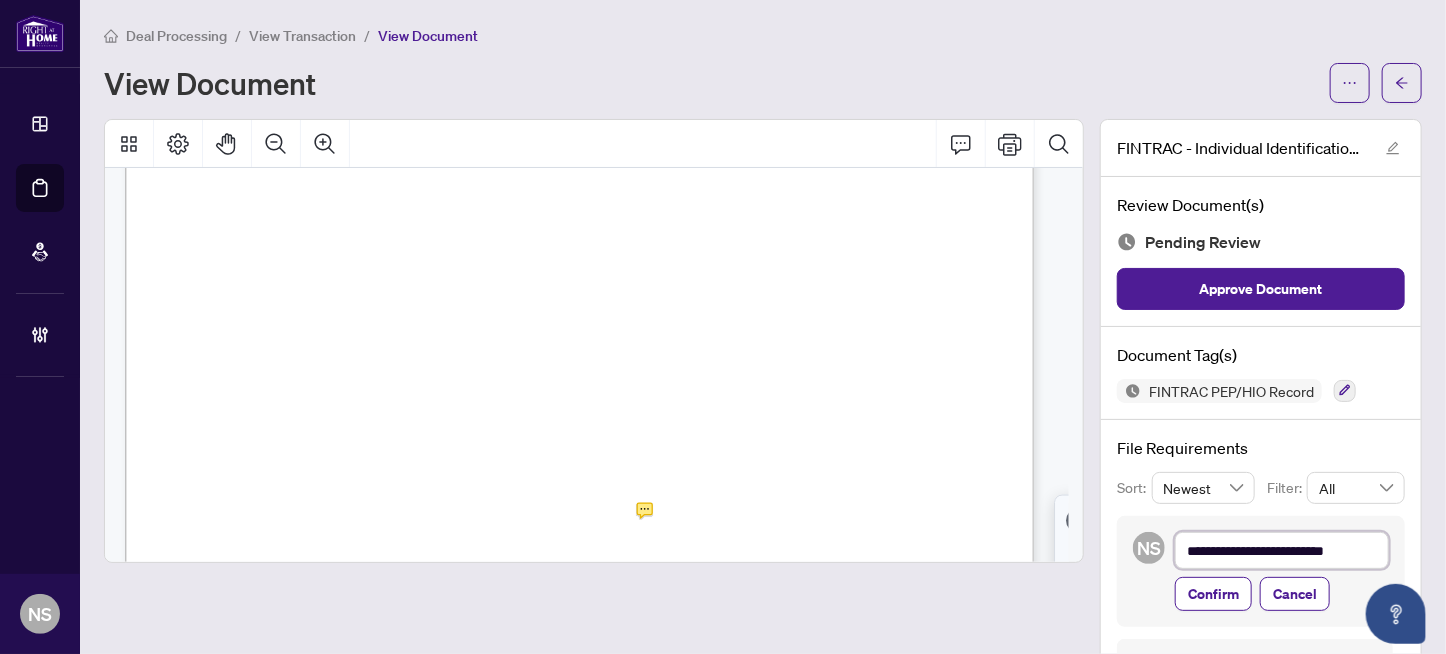 type on "**********" 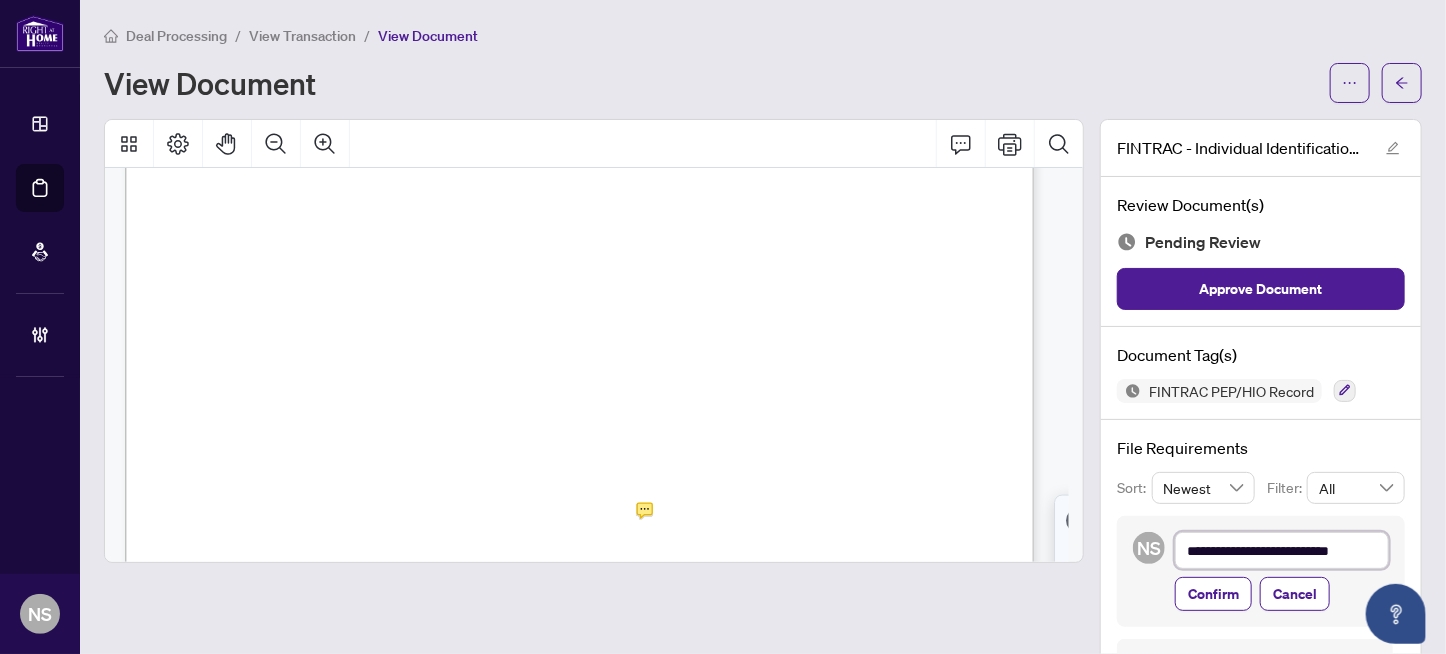 type on "**********" 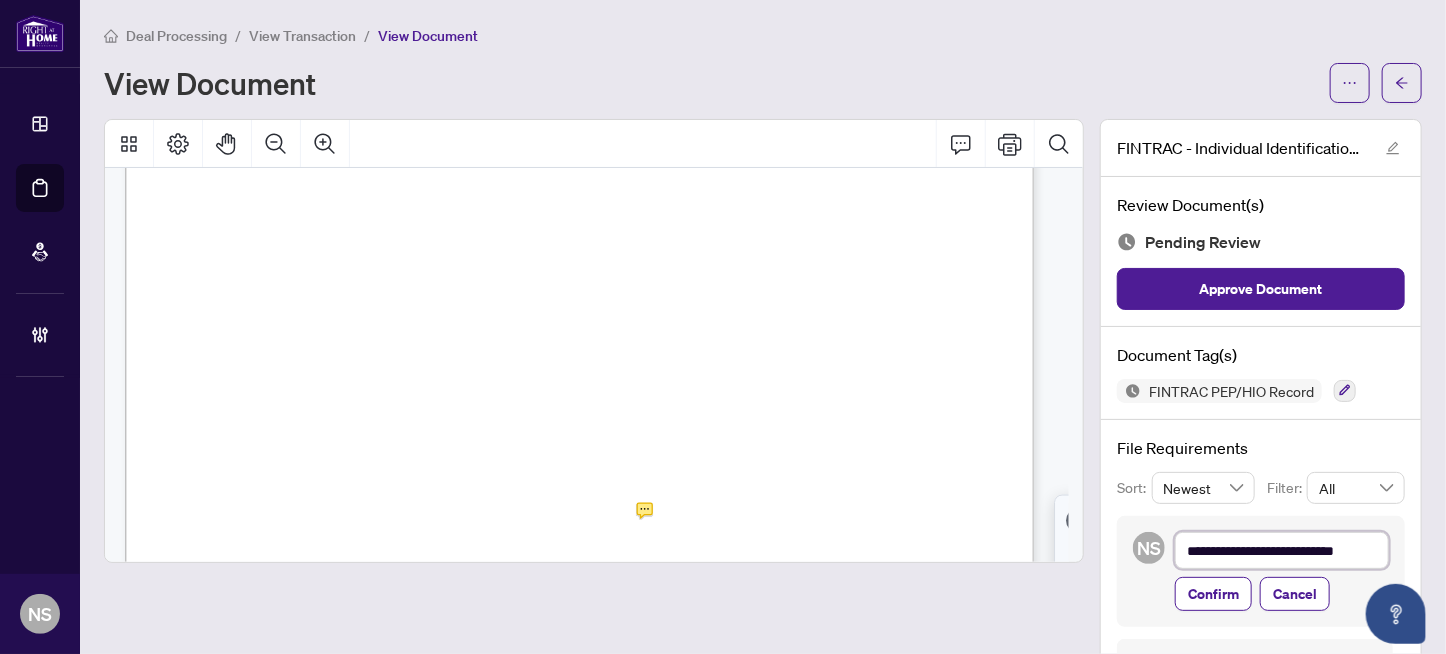 type on "**********" 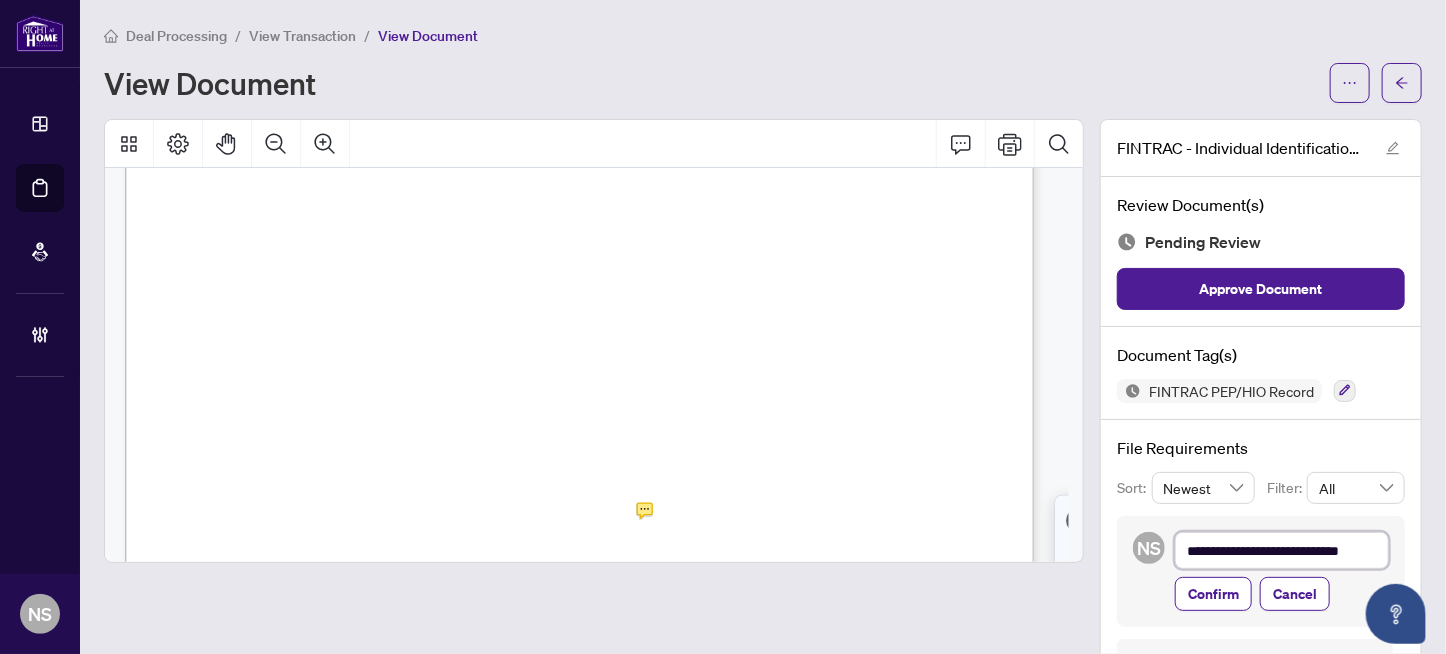 type on "**********" 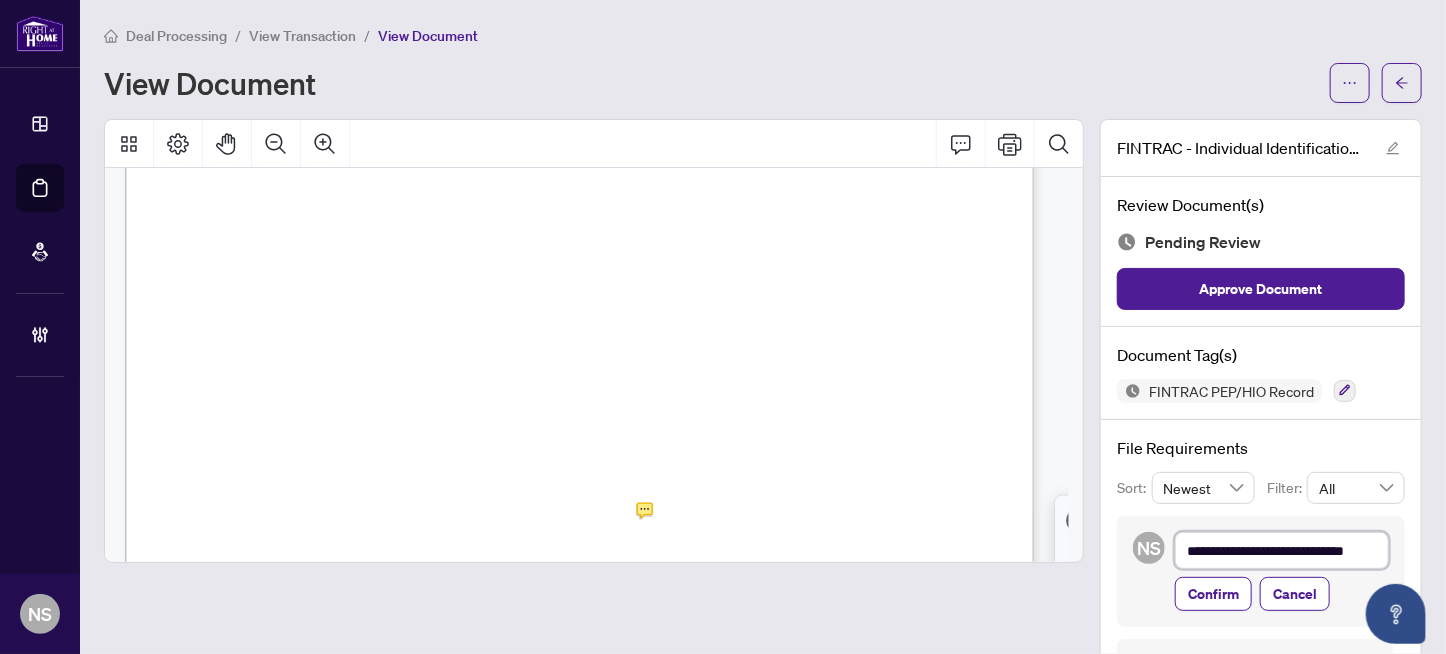 type on "**********" 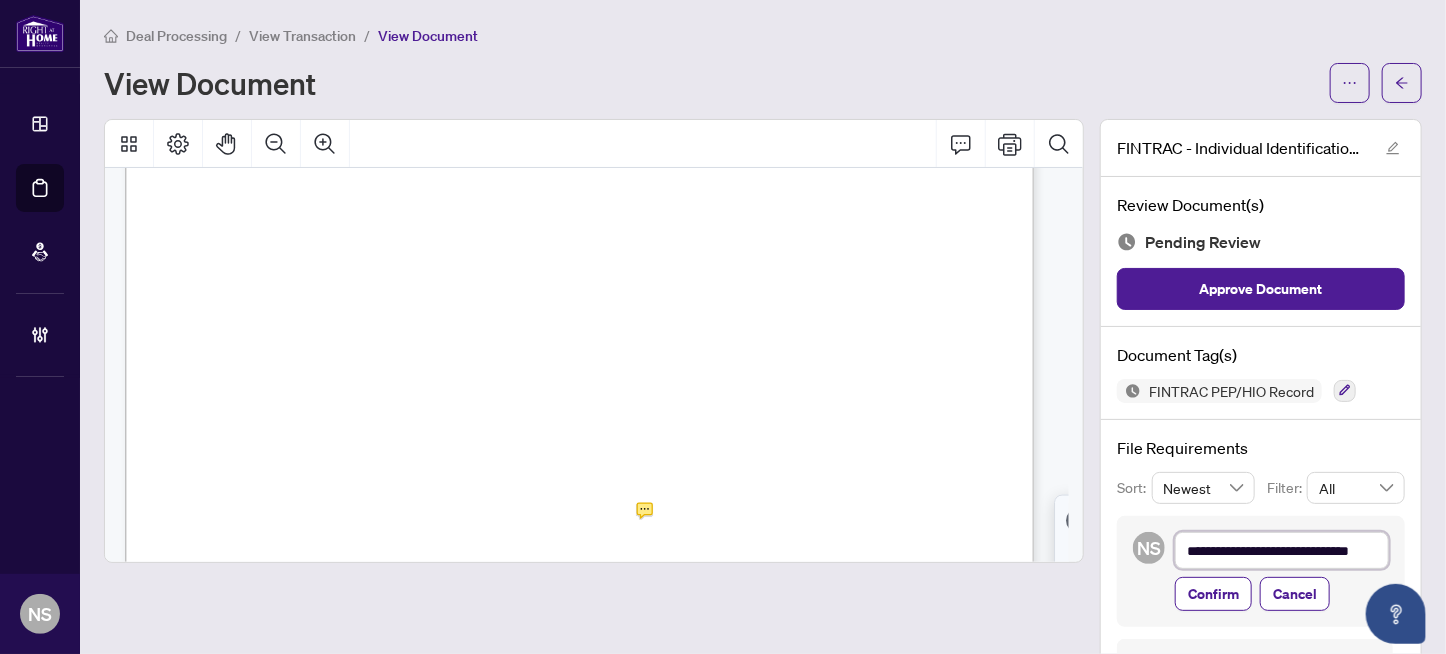type on "**********" 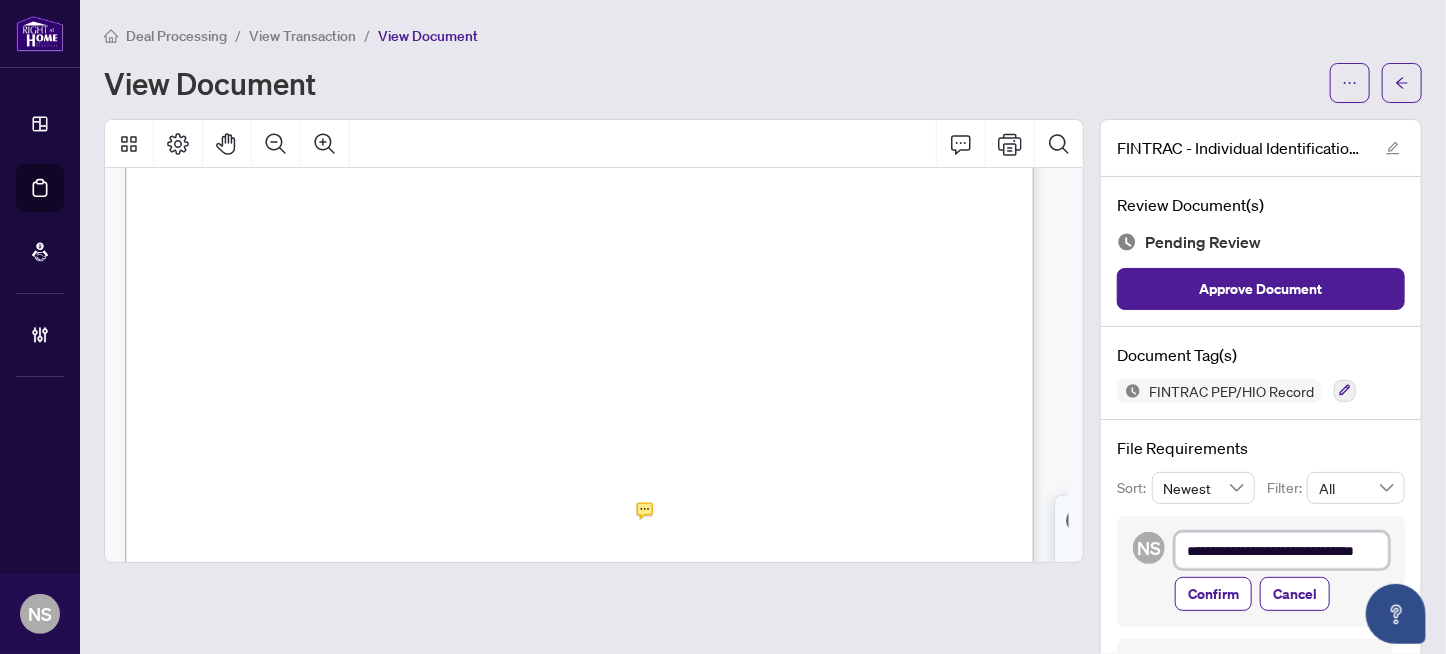 type on "**********" 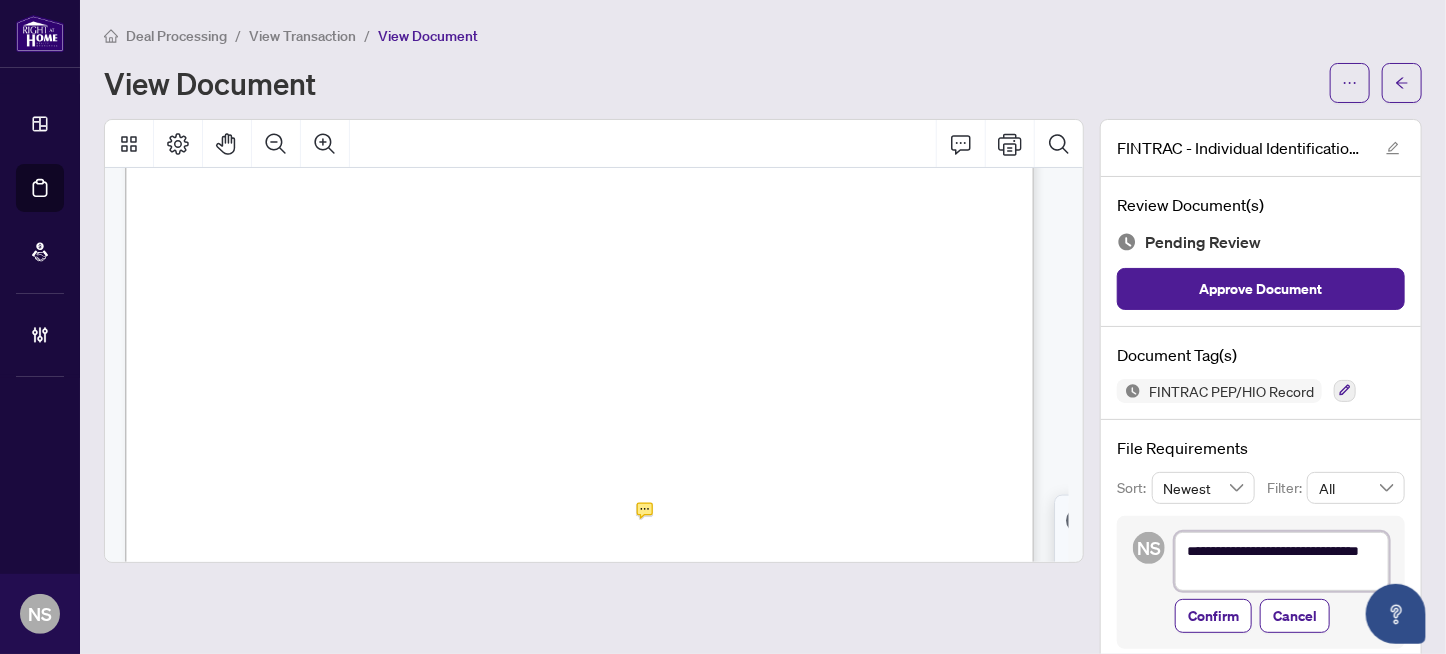 type on "**********" 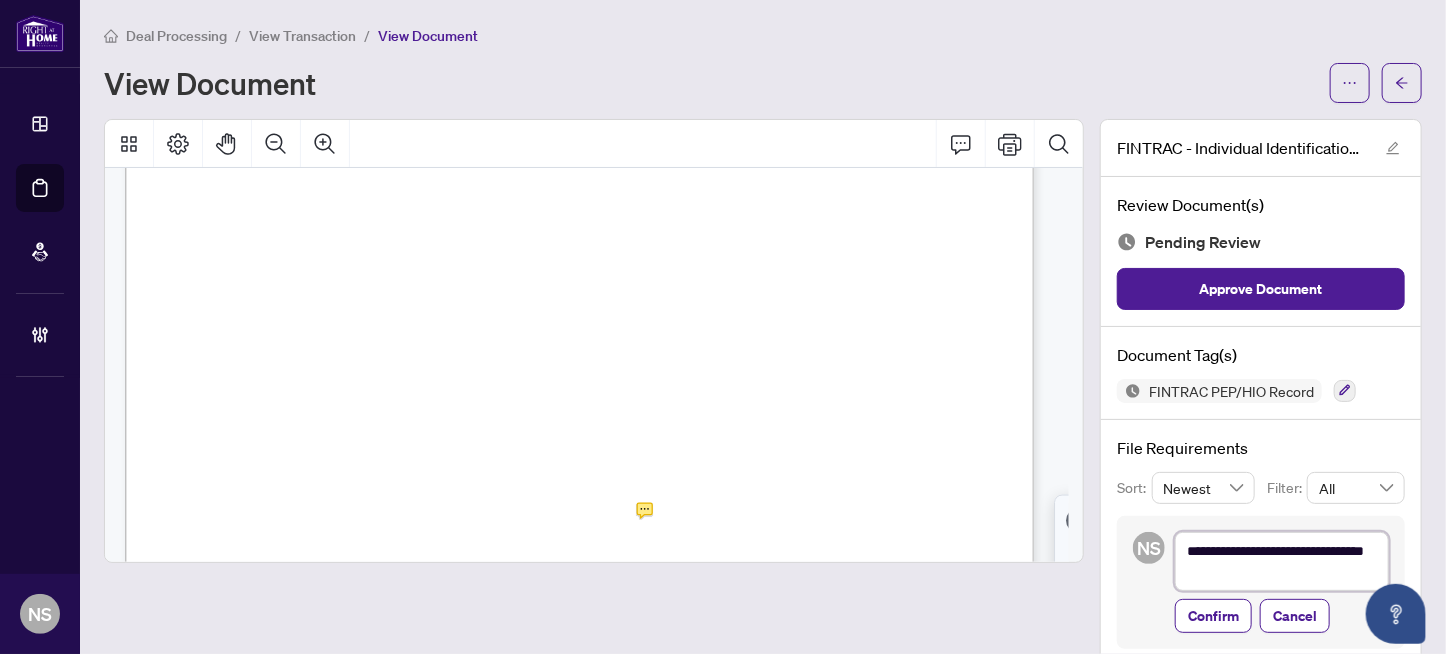 type on "**********" 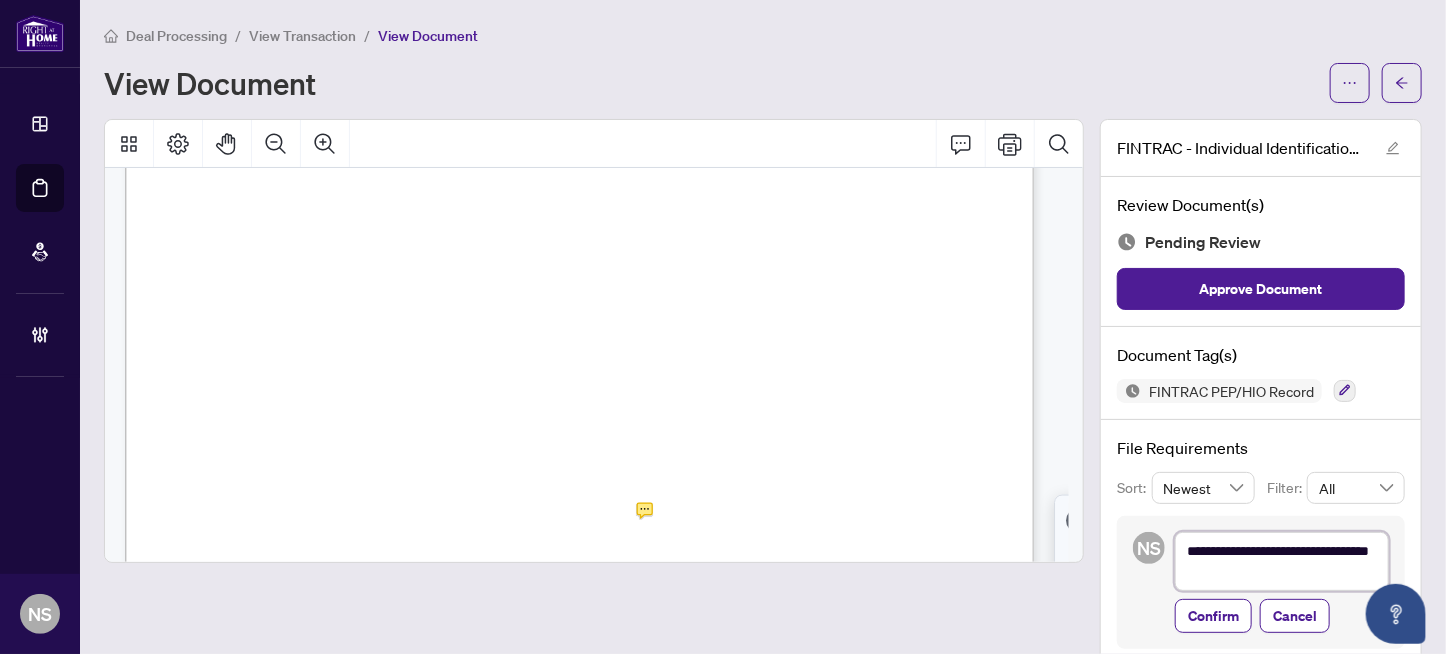 type on "**********" 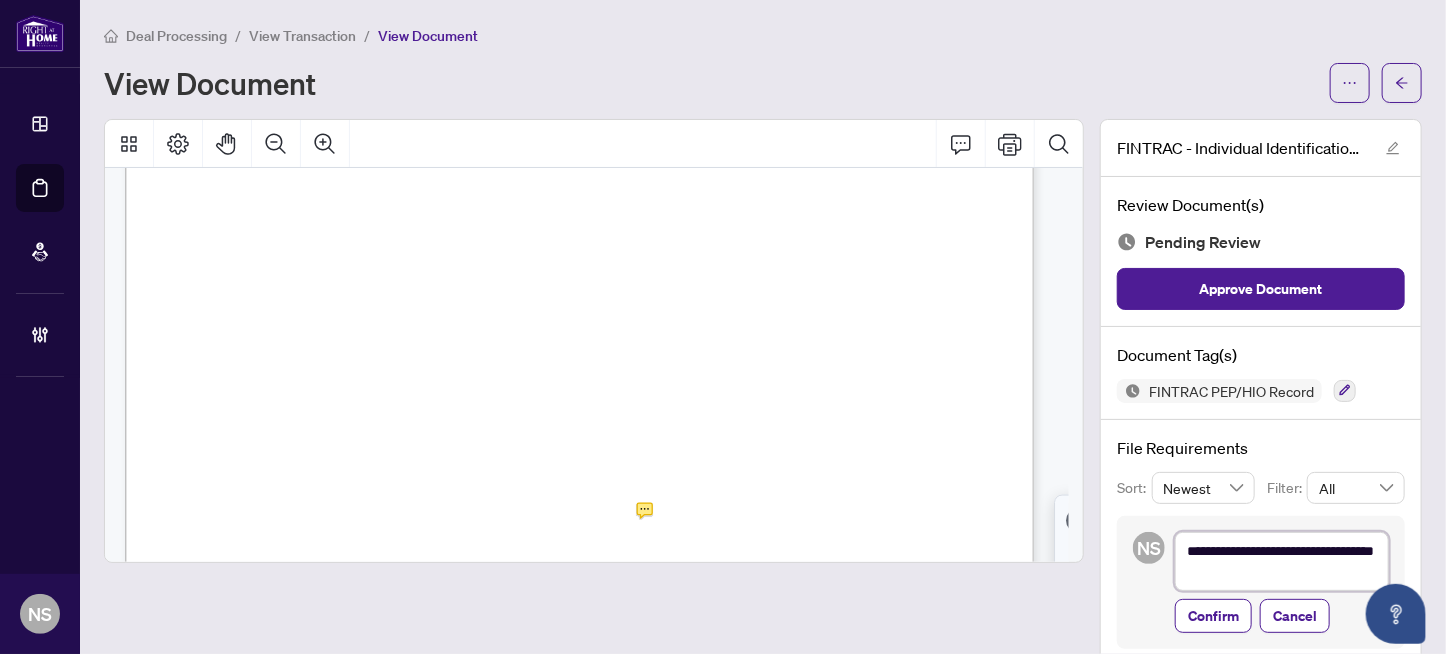type on "**********" 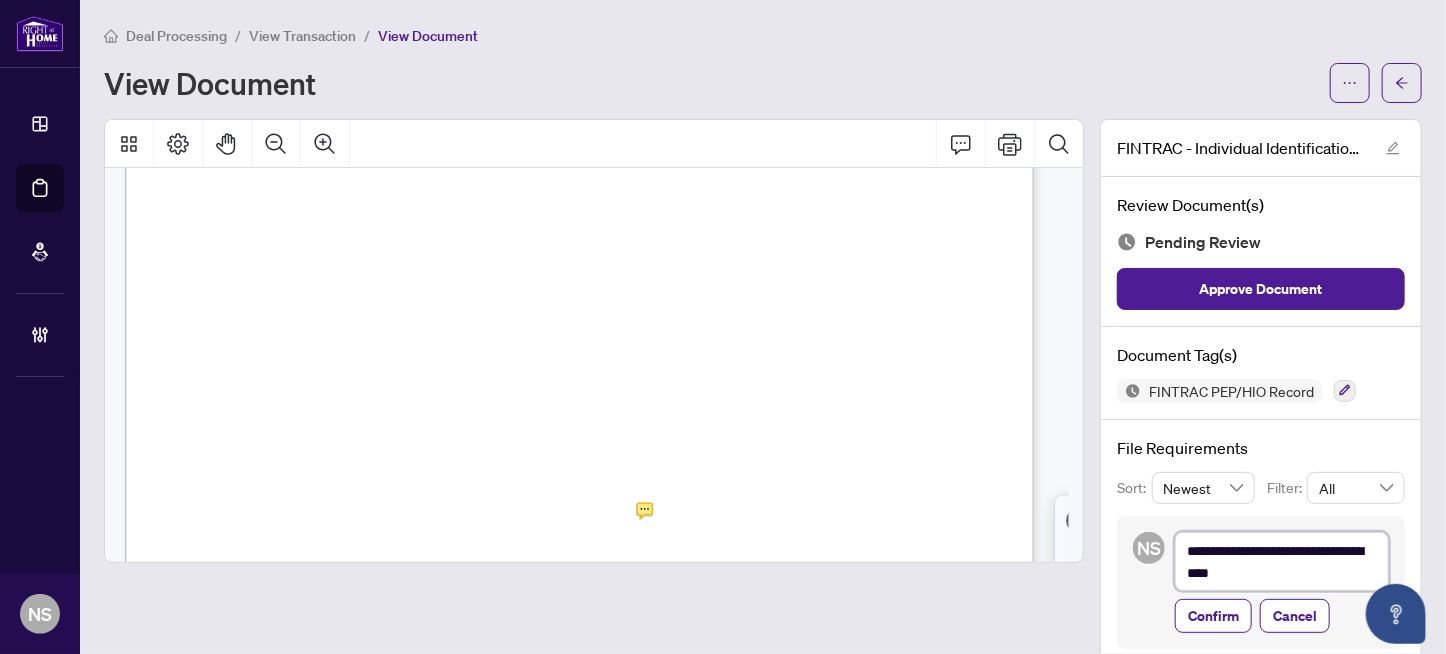 type on "**********" 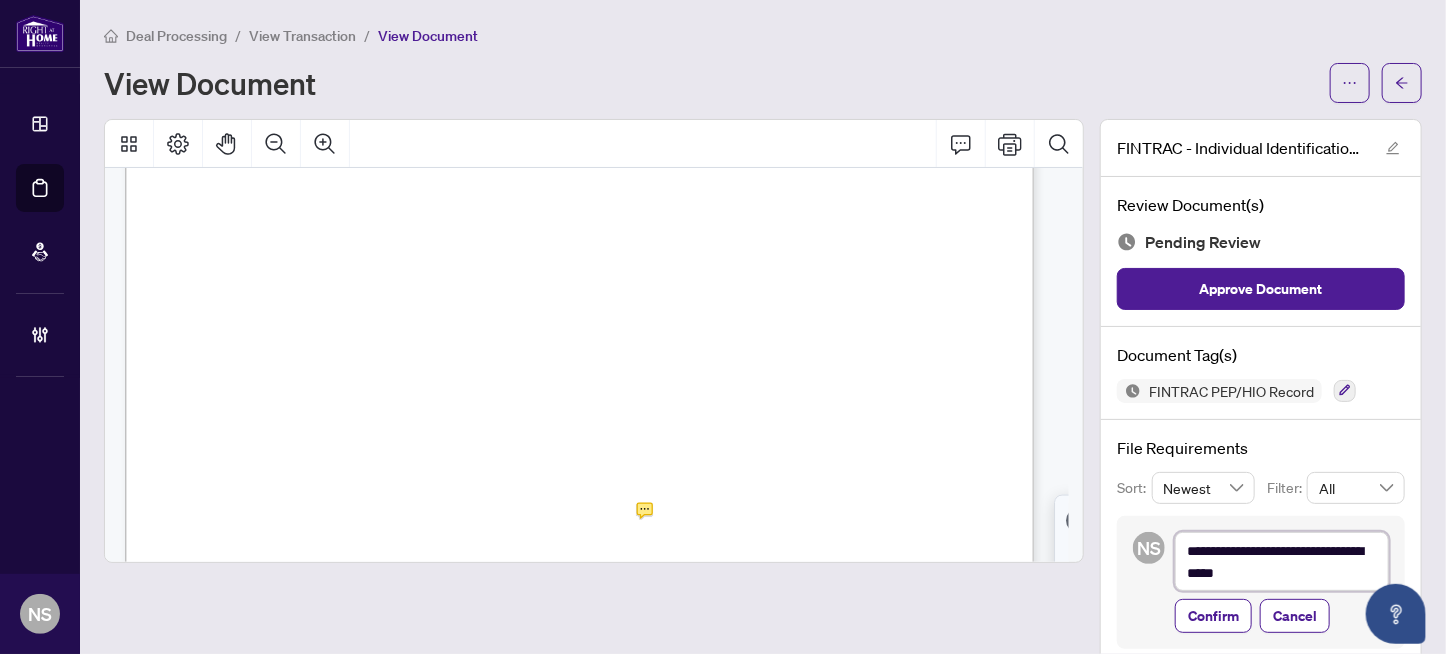 type on "**********" 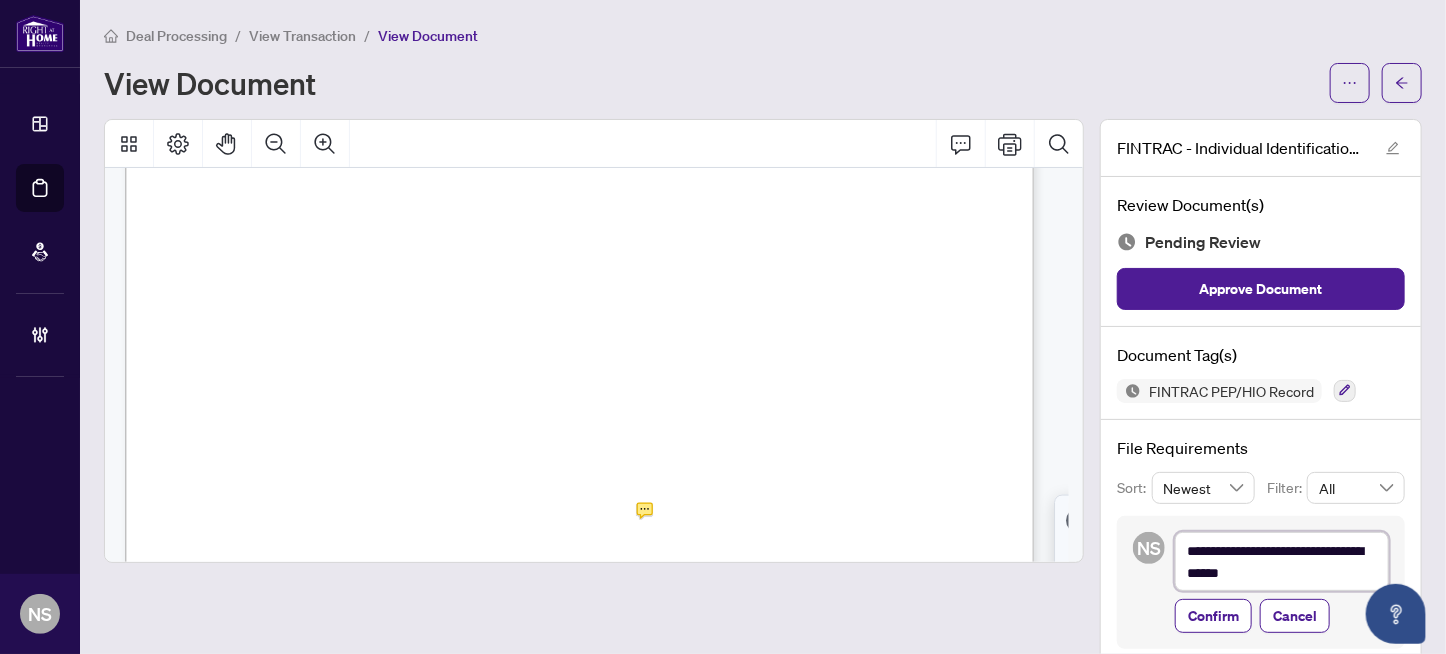 type on "**********" 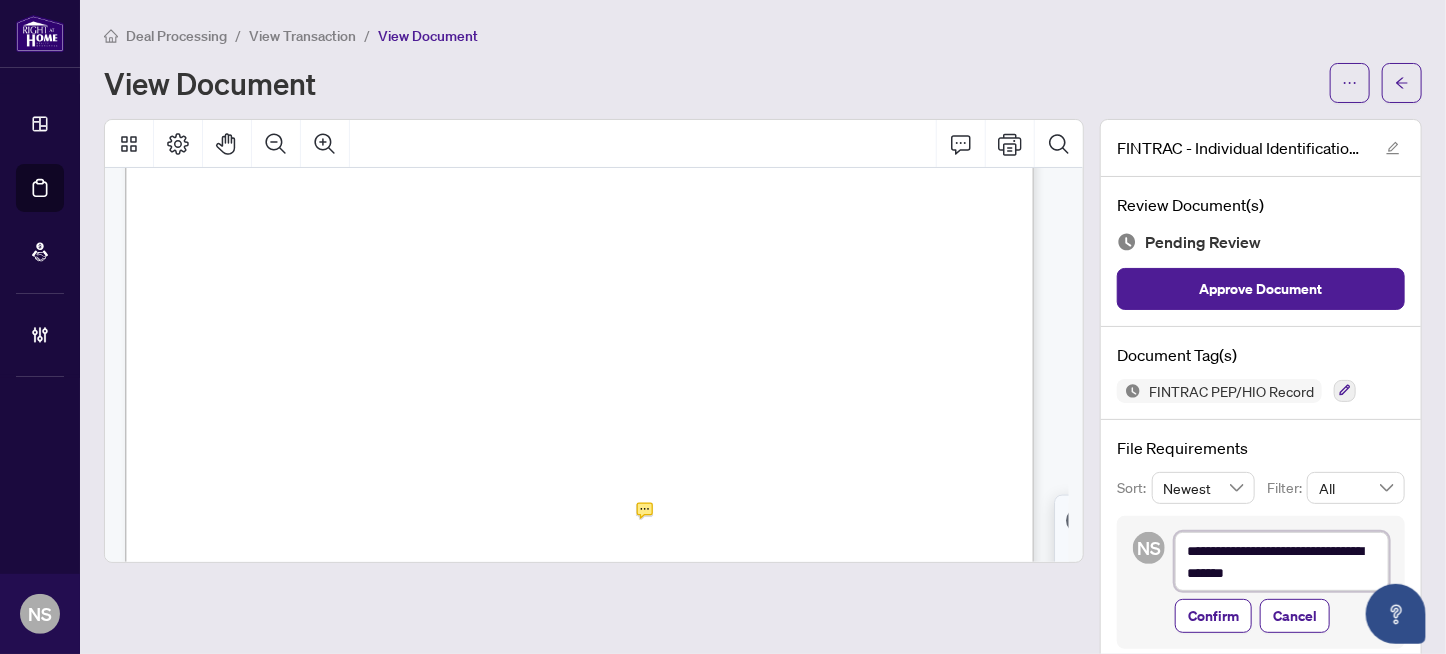 type on "**********" 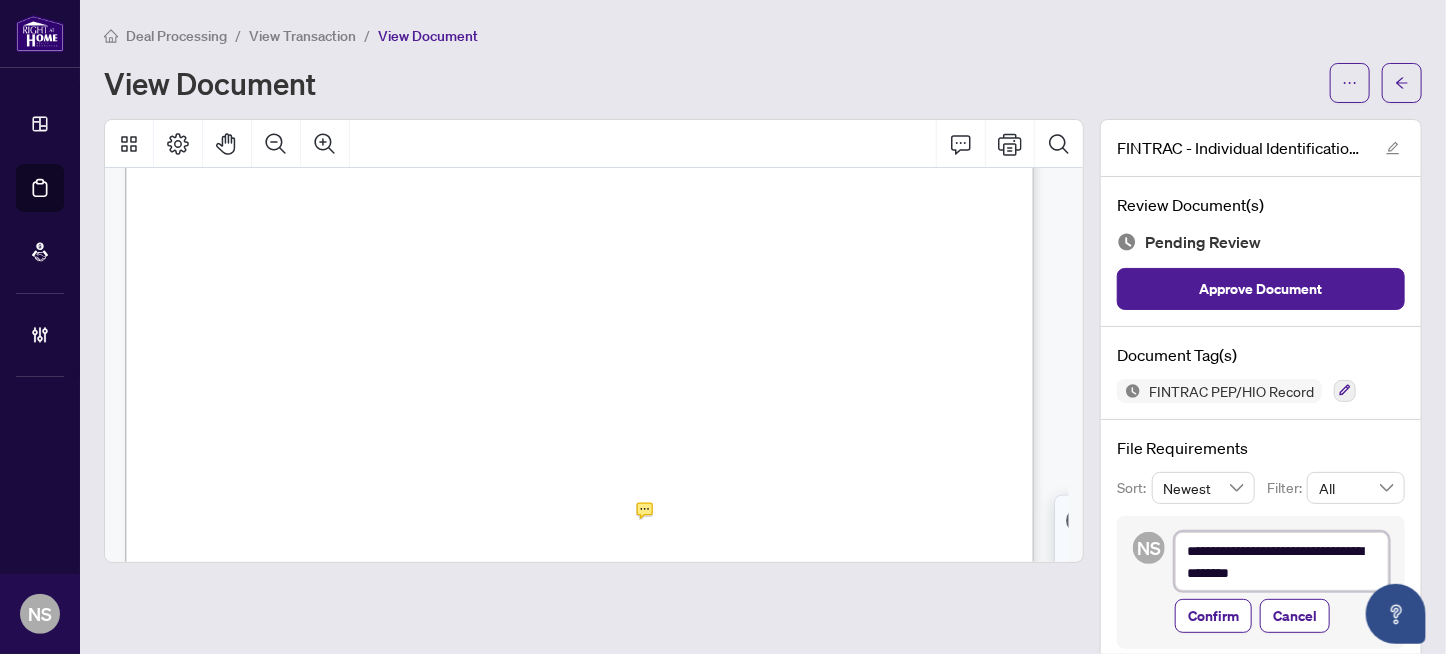 type on "**********" 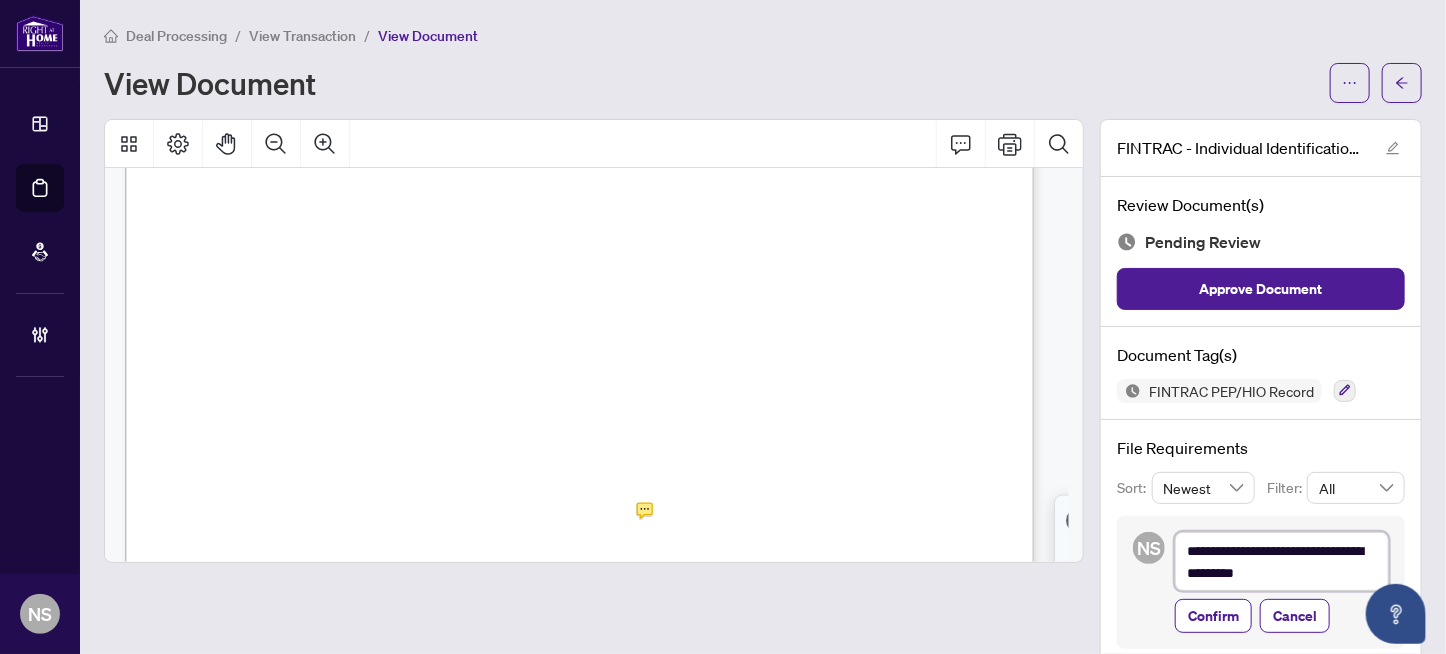 type on "**********" 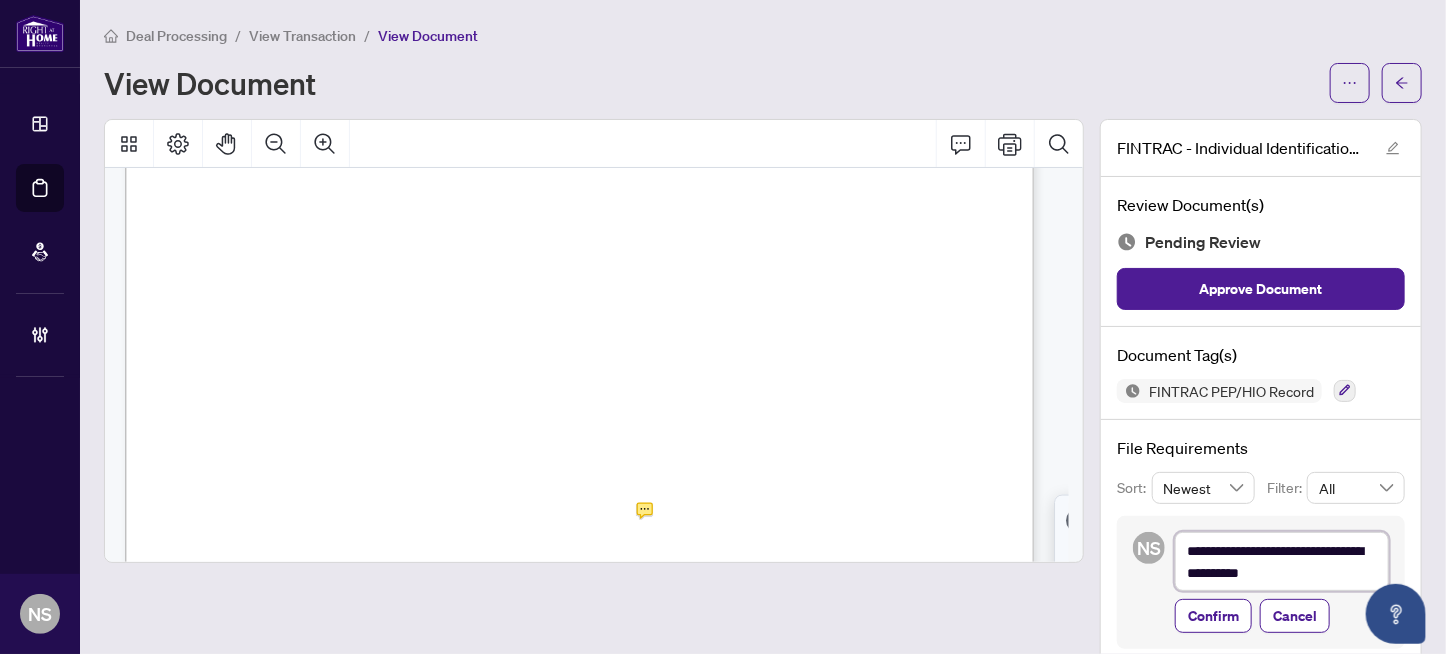 type on "**********" 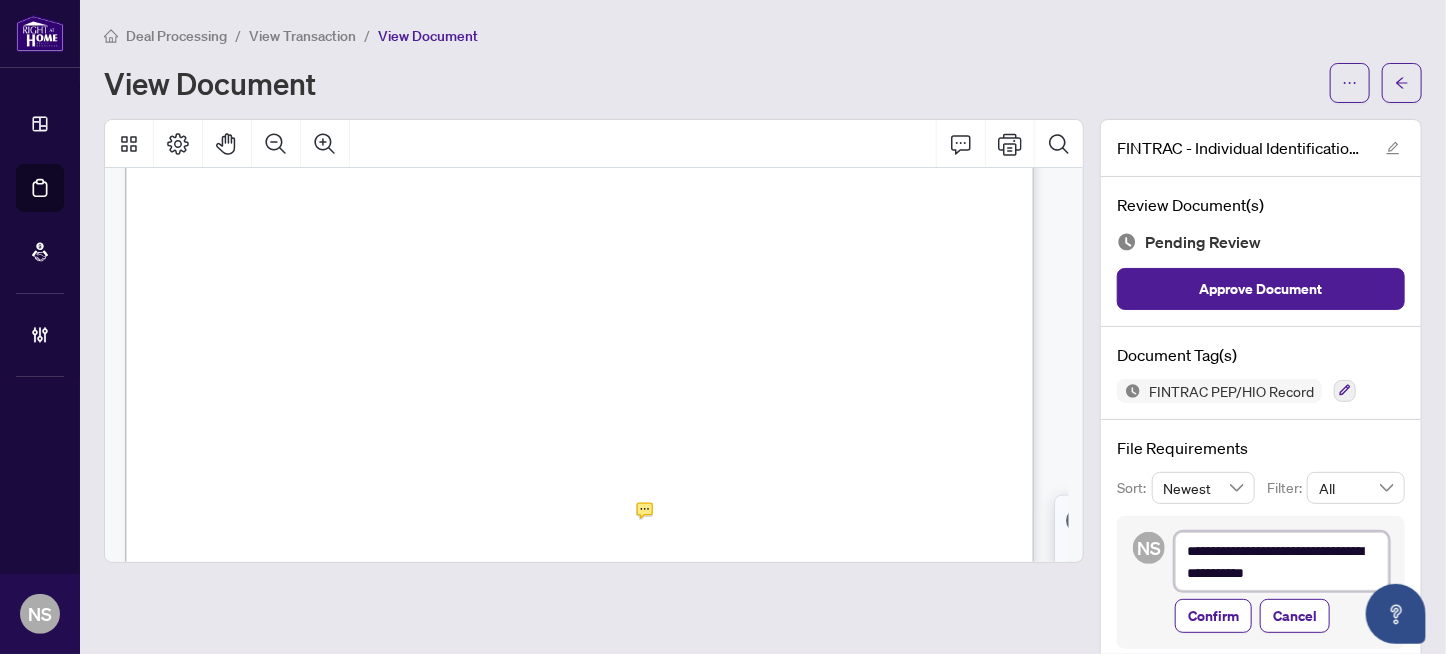 type on "**********" 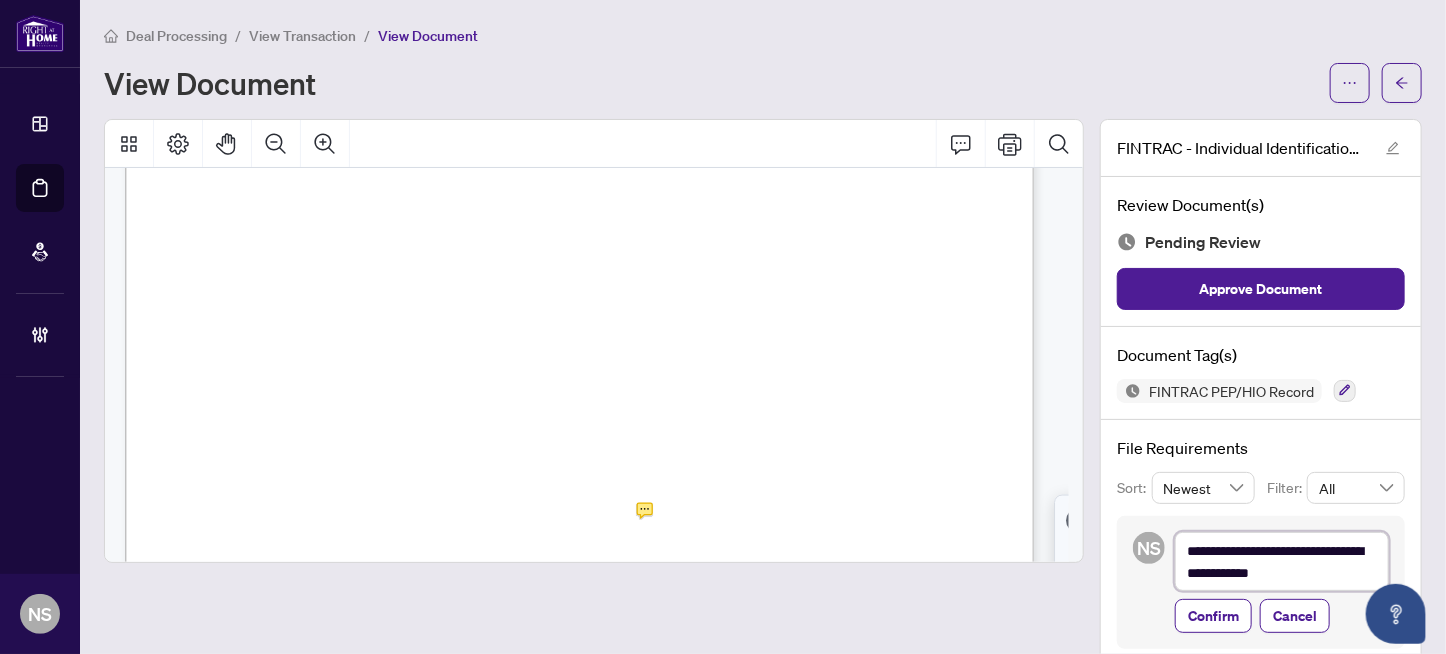type on "**********" 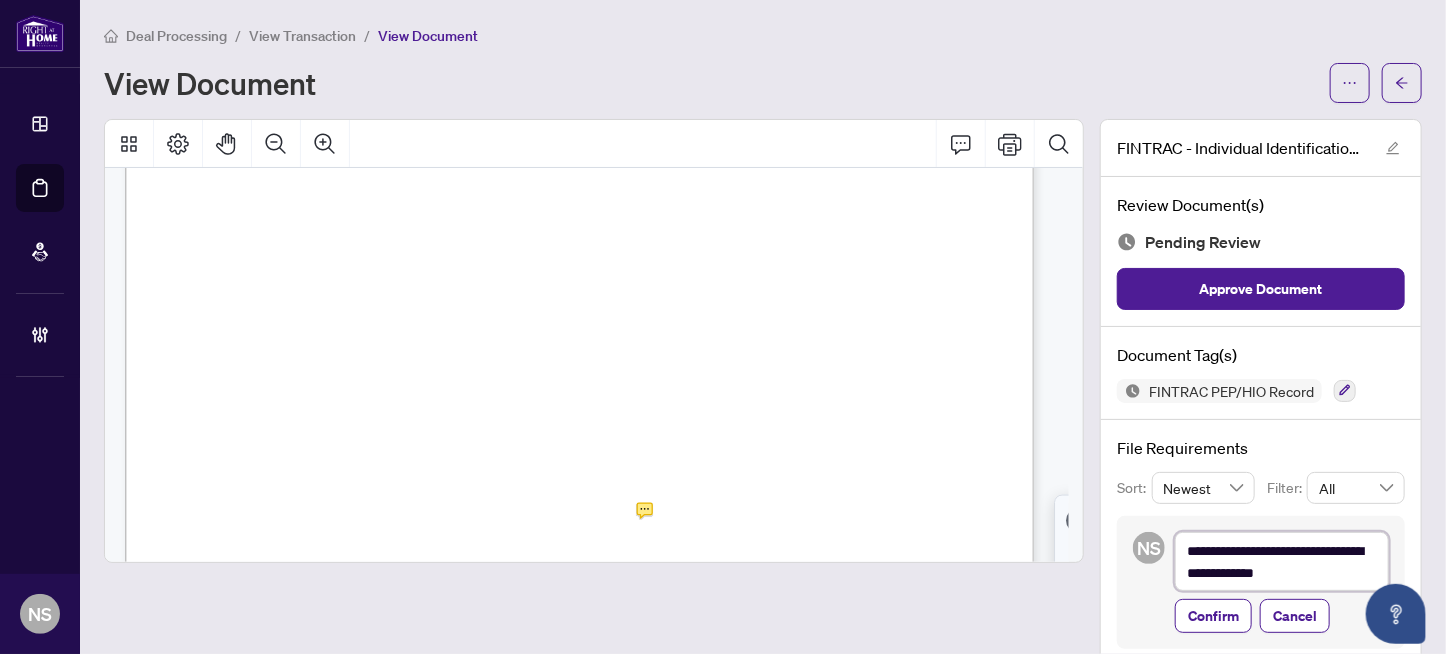 type on "**********" 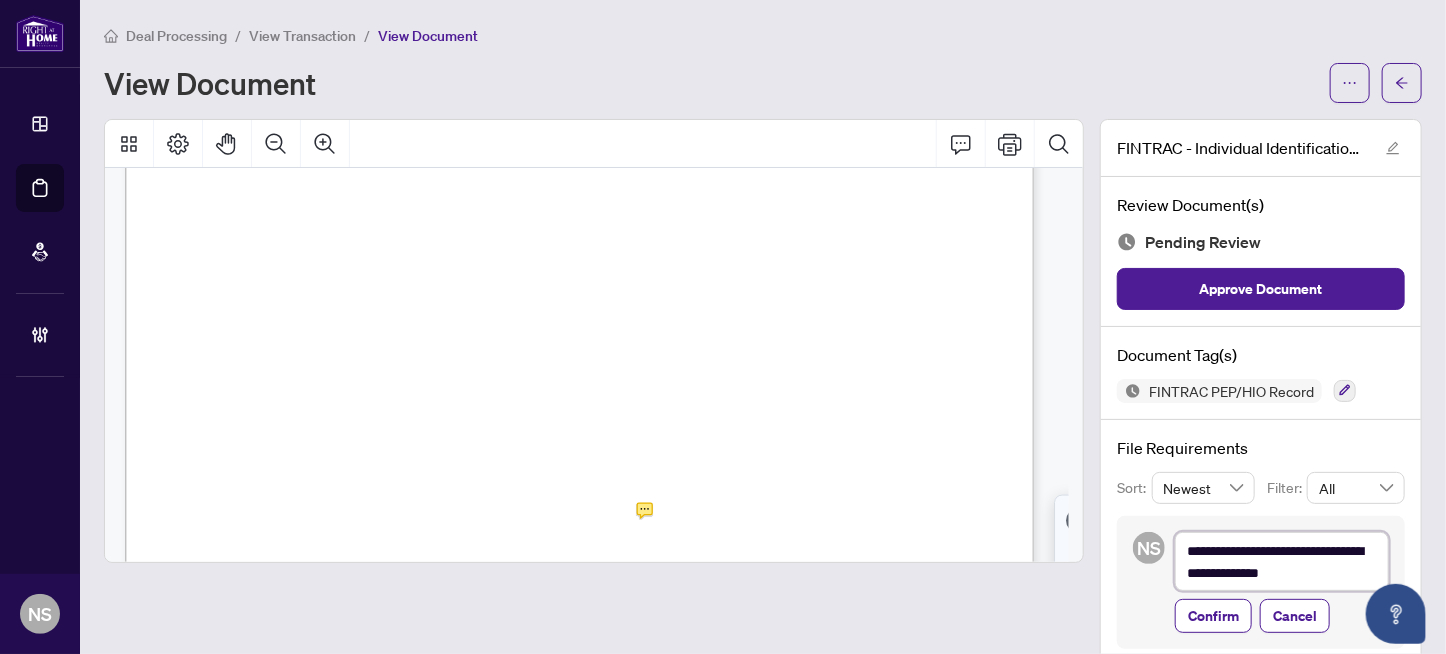 paste on "**********" 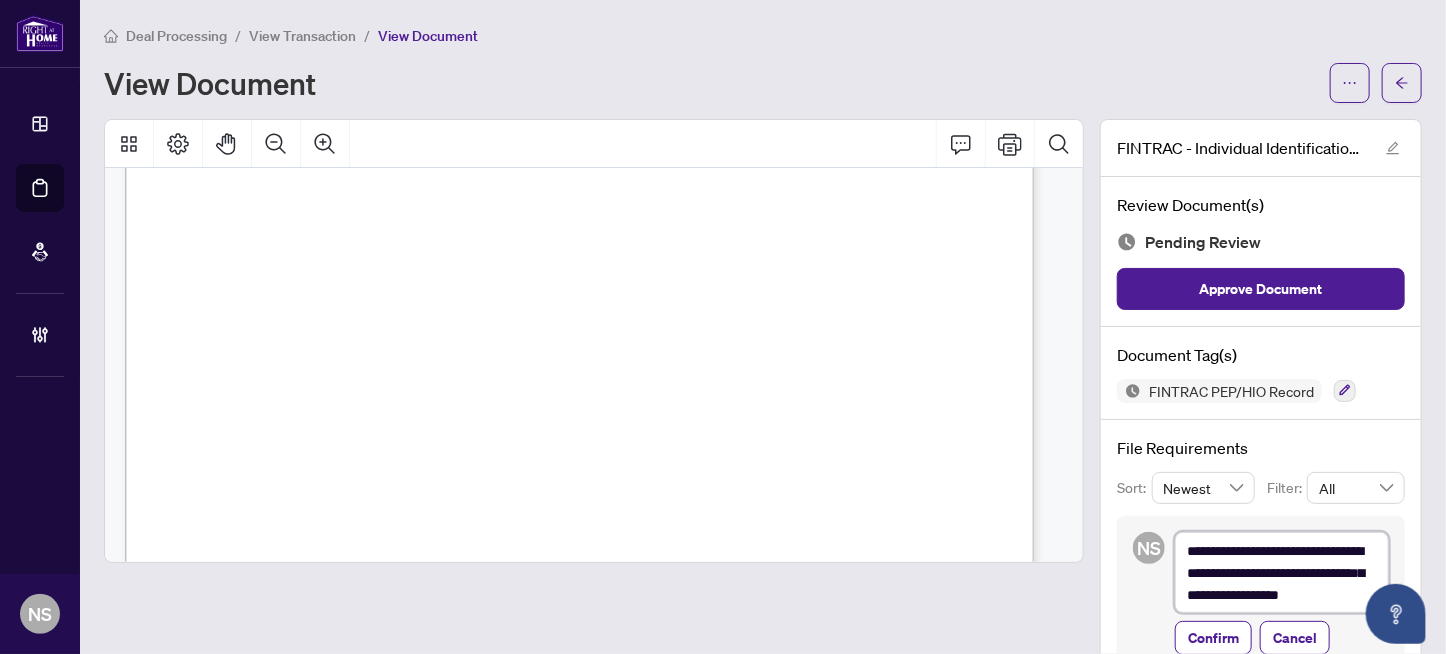 scroll, scrollTop: 149, scrollLeft: 0, axis: vertical 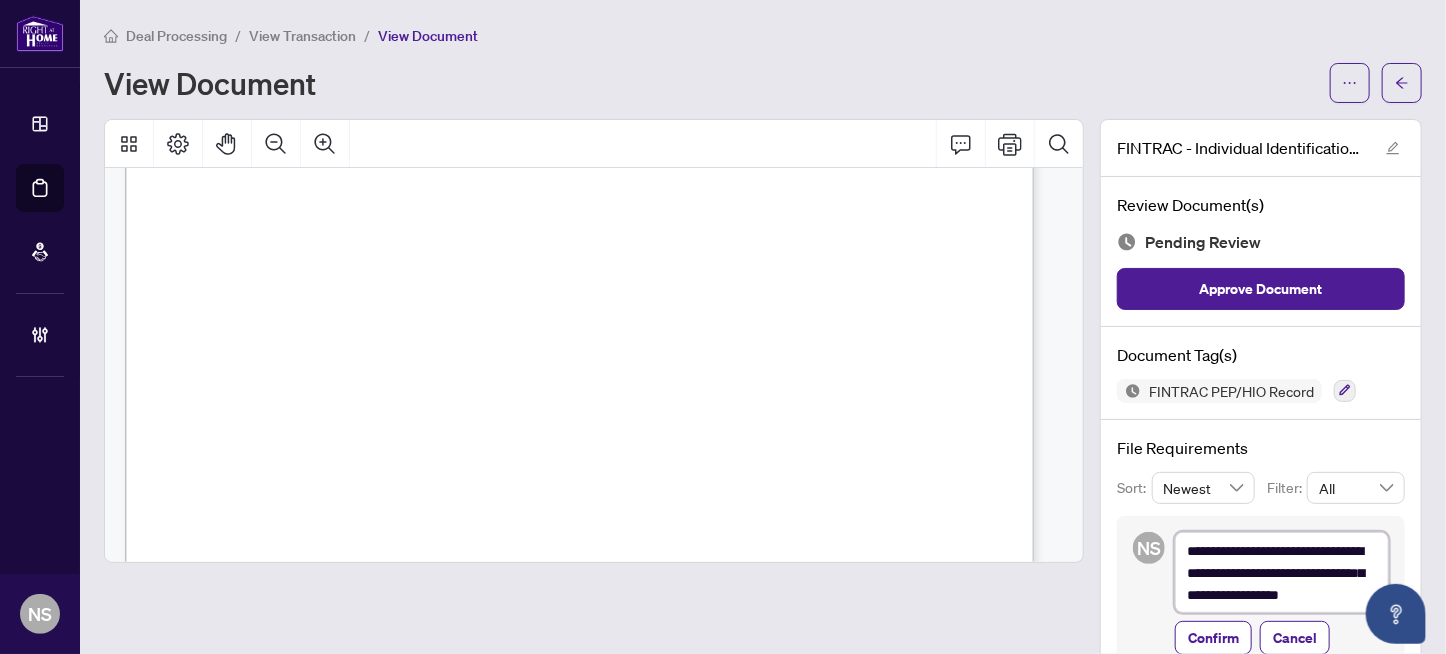 type on "**********" 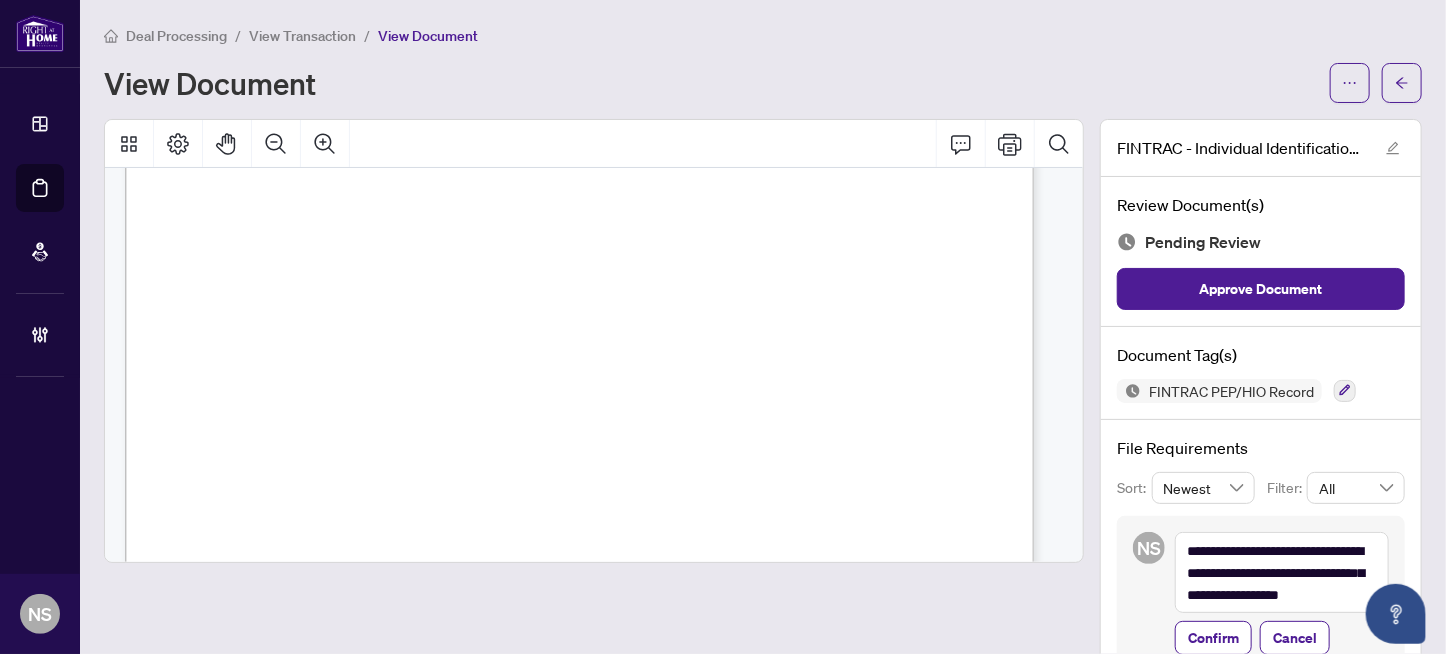 click on "Elmira Basile" at bounding box center [724, 396] 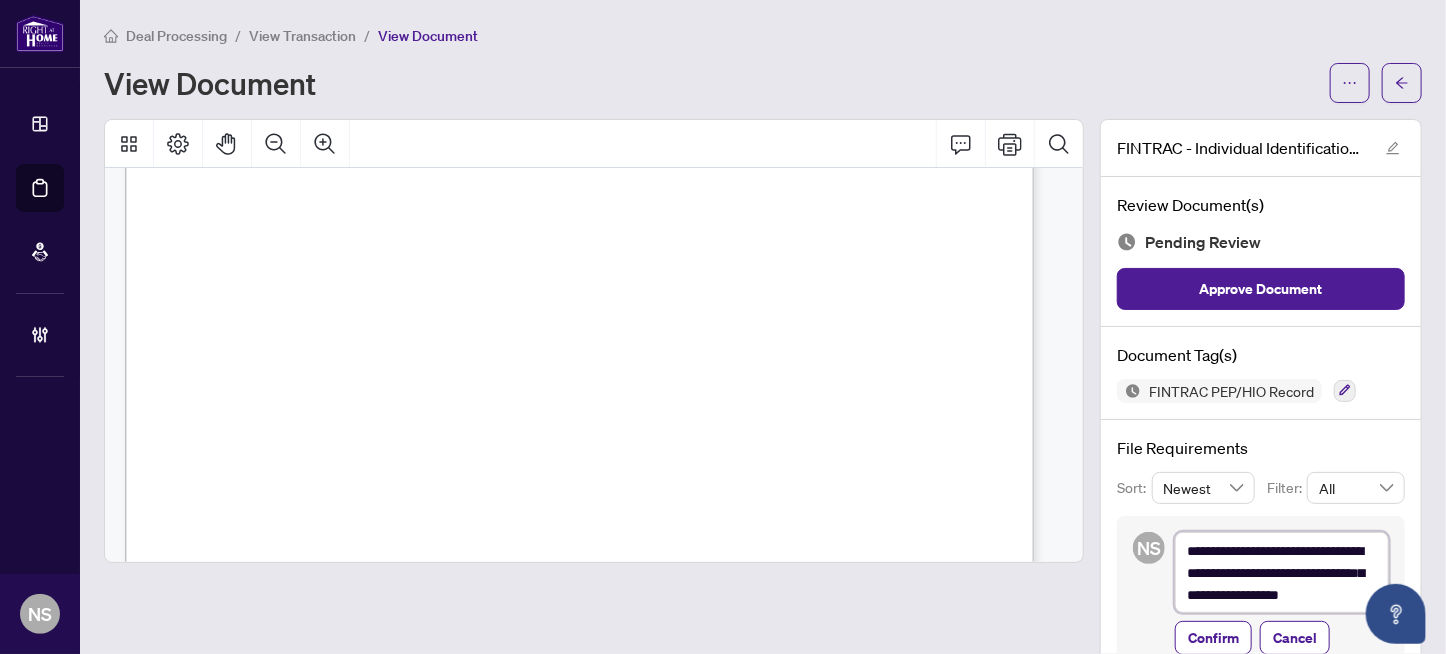drag, startPoint x: 1330, startPoint y: 543, endPoint x: 1378, endPoint y: 544, distance: 48.010414 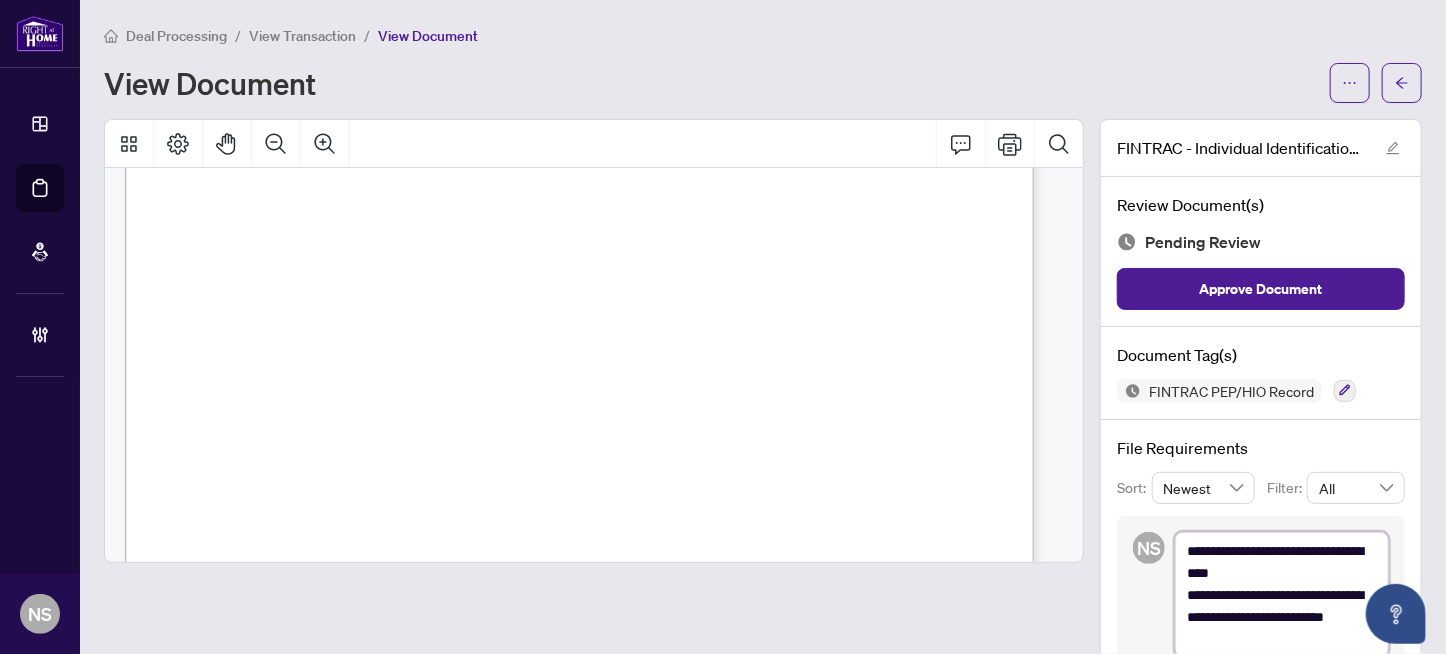 type on "**********" 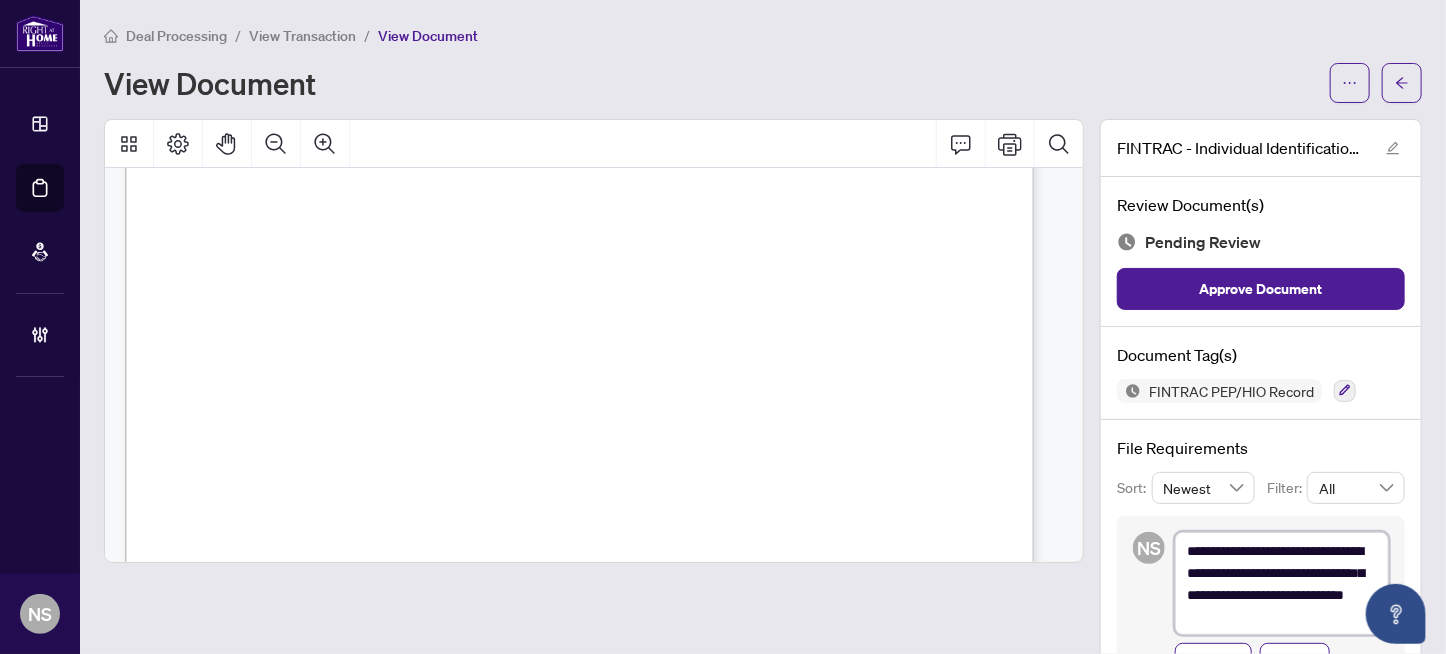 type on "**********" 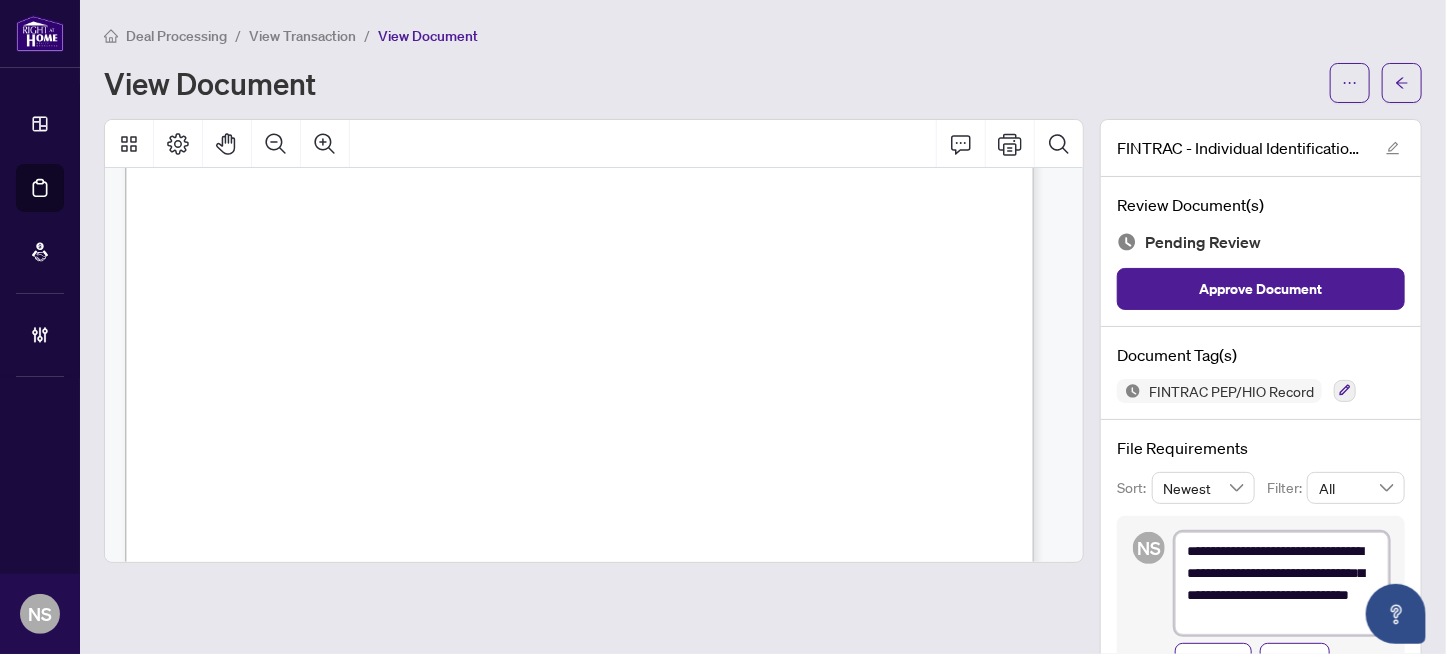 type on "**********" 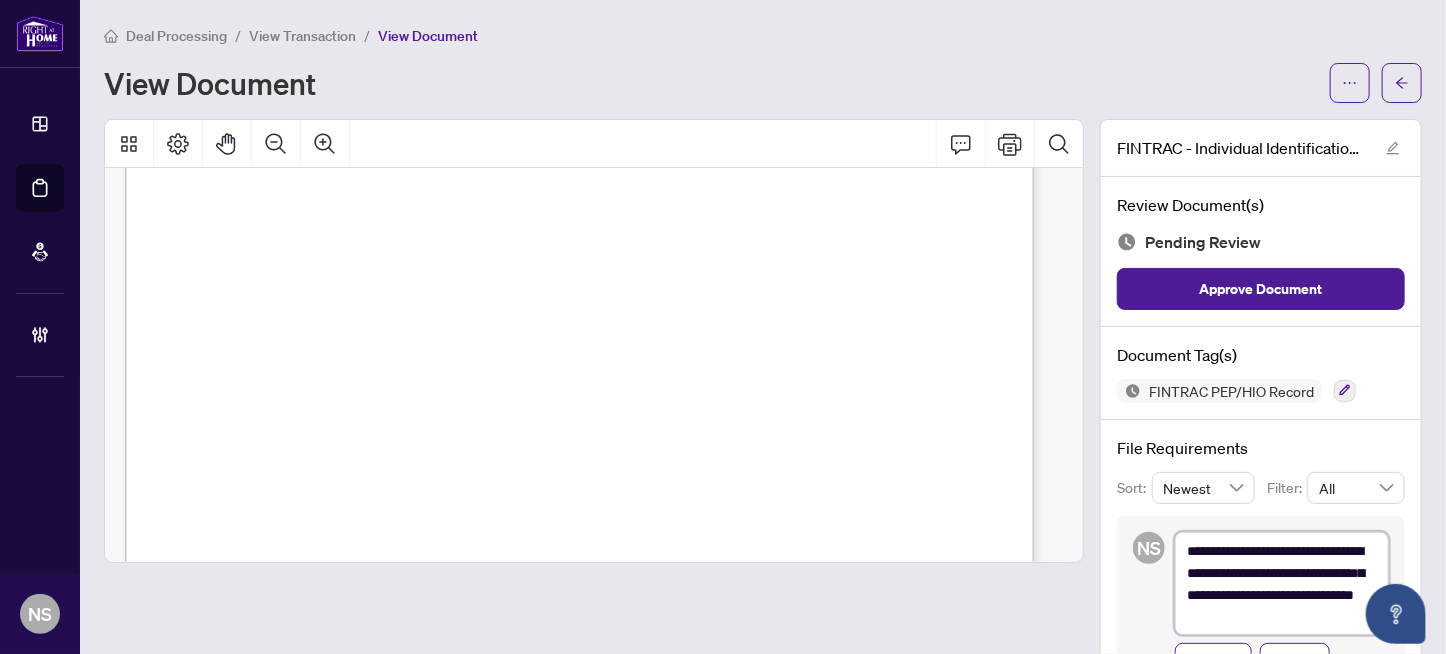 type on "**********" 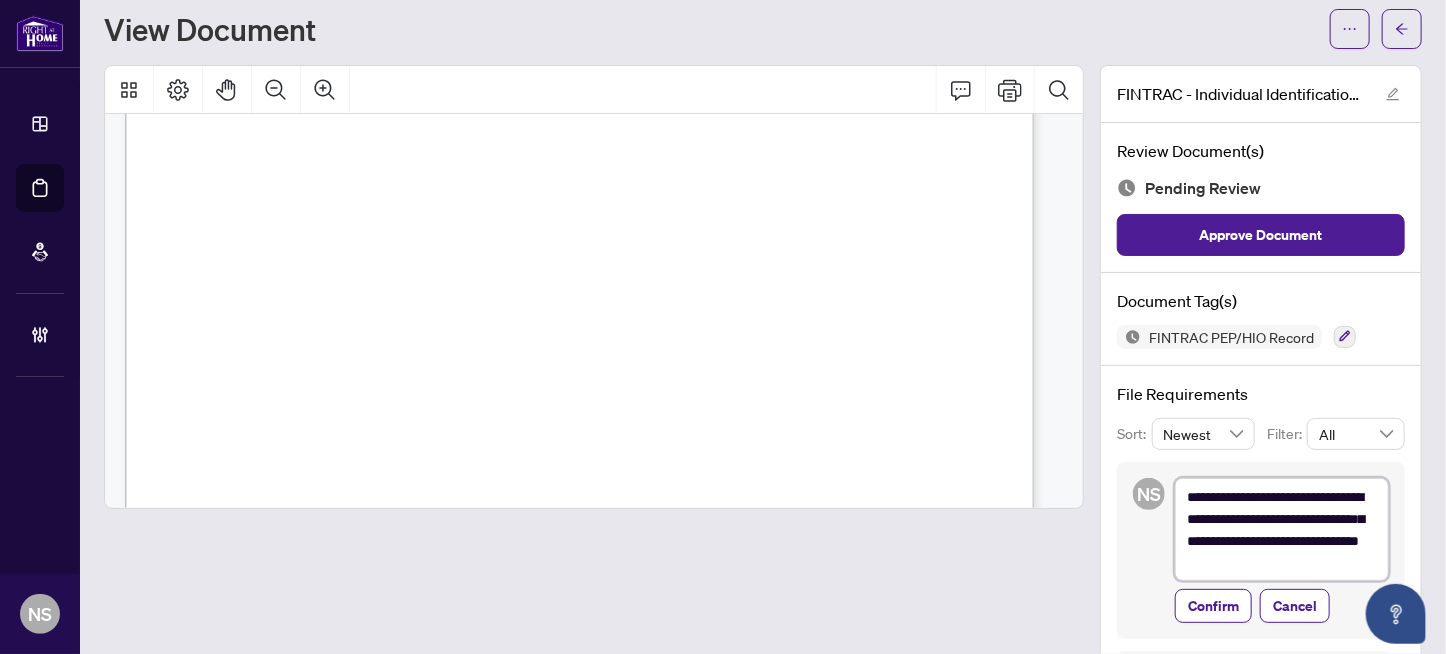 scroll, scrollTop: 134, scrollLeft: 0, axis: vertical 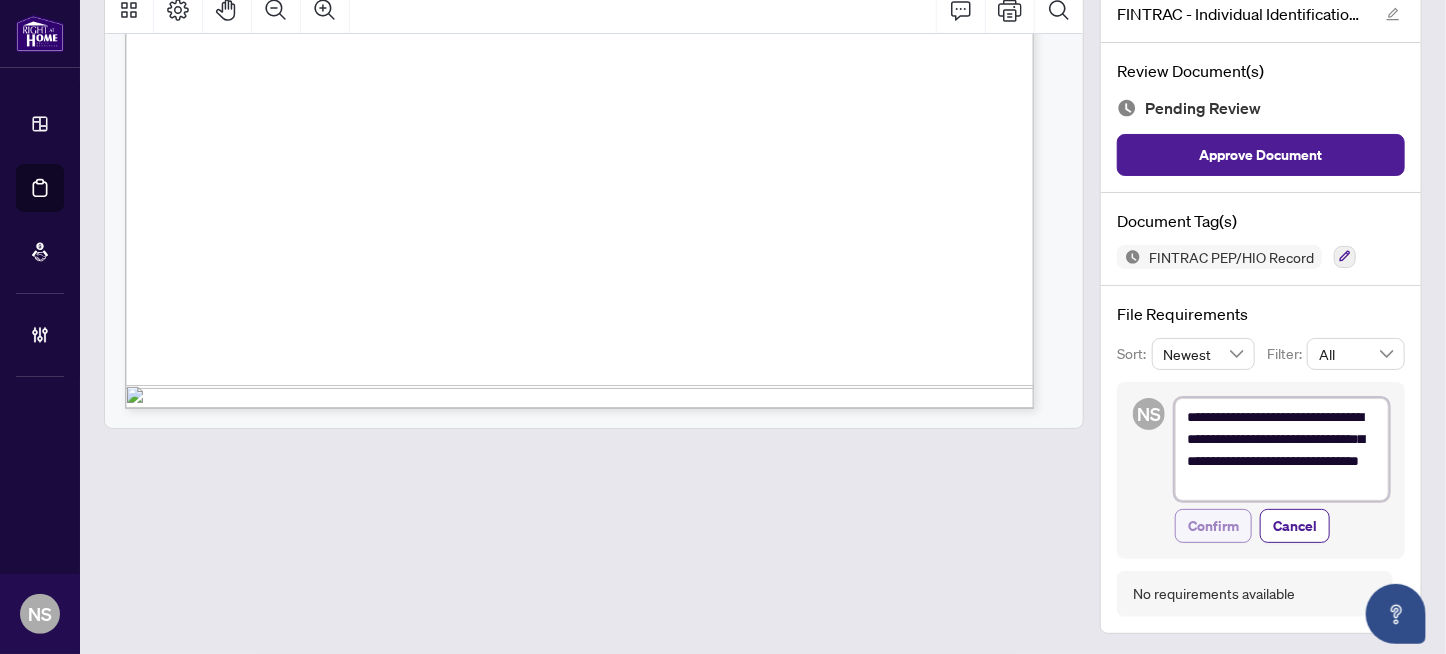 type on "**********" 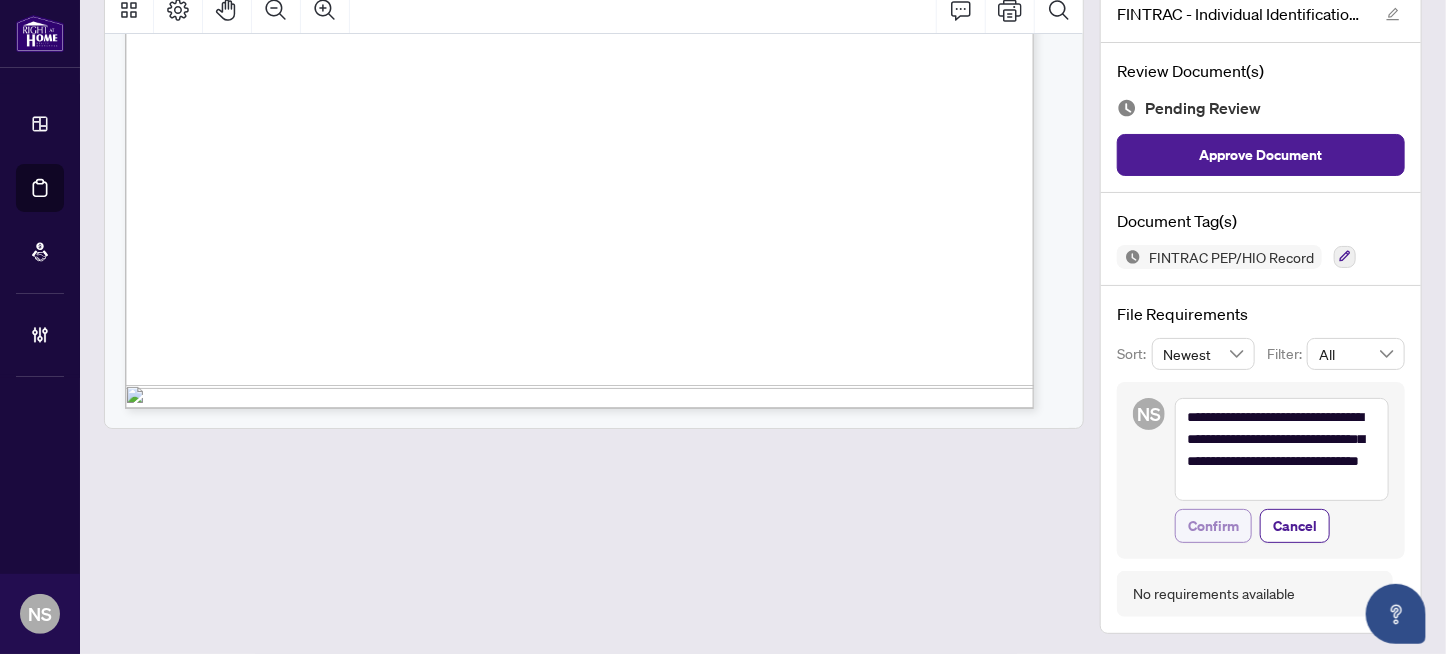 click on "Confirm" at bounding box center [1213, 526] 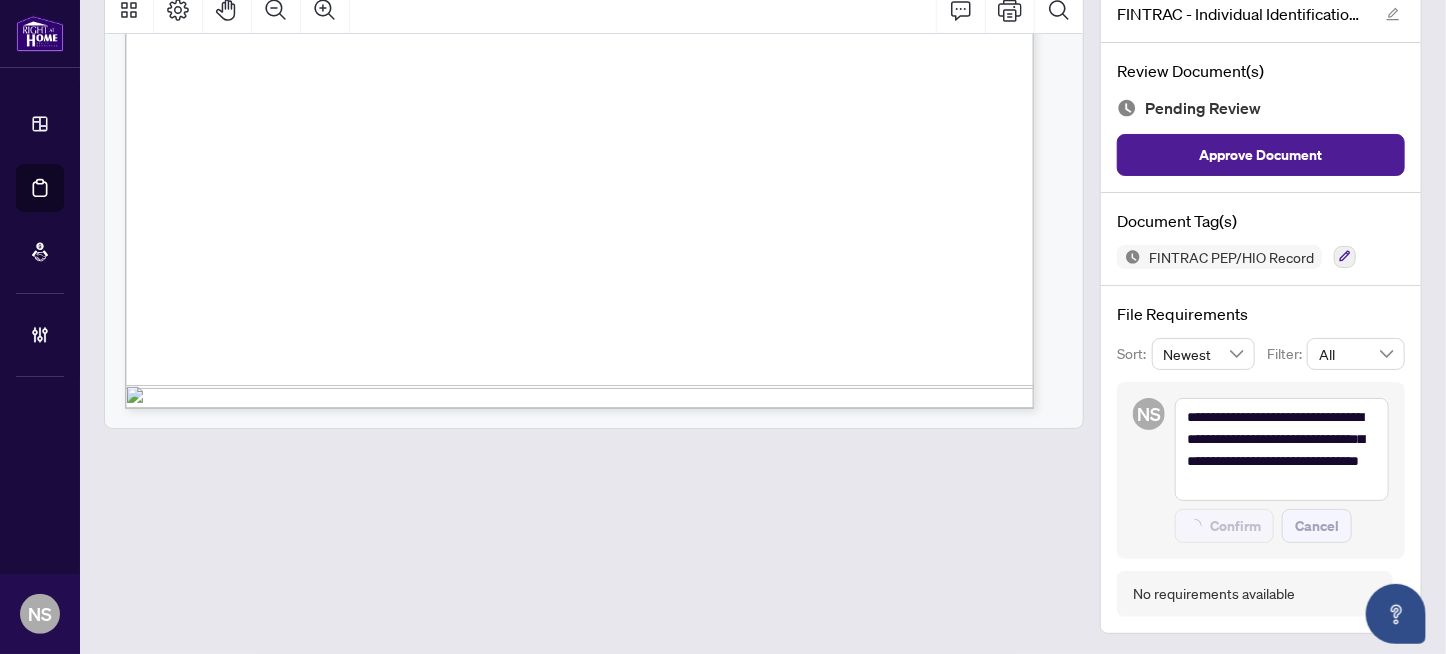 type on "**********" 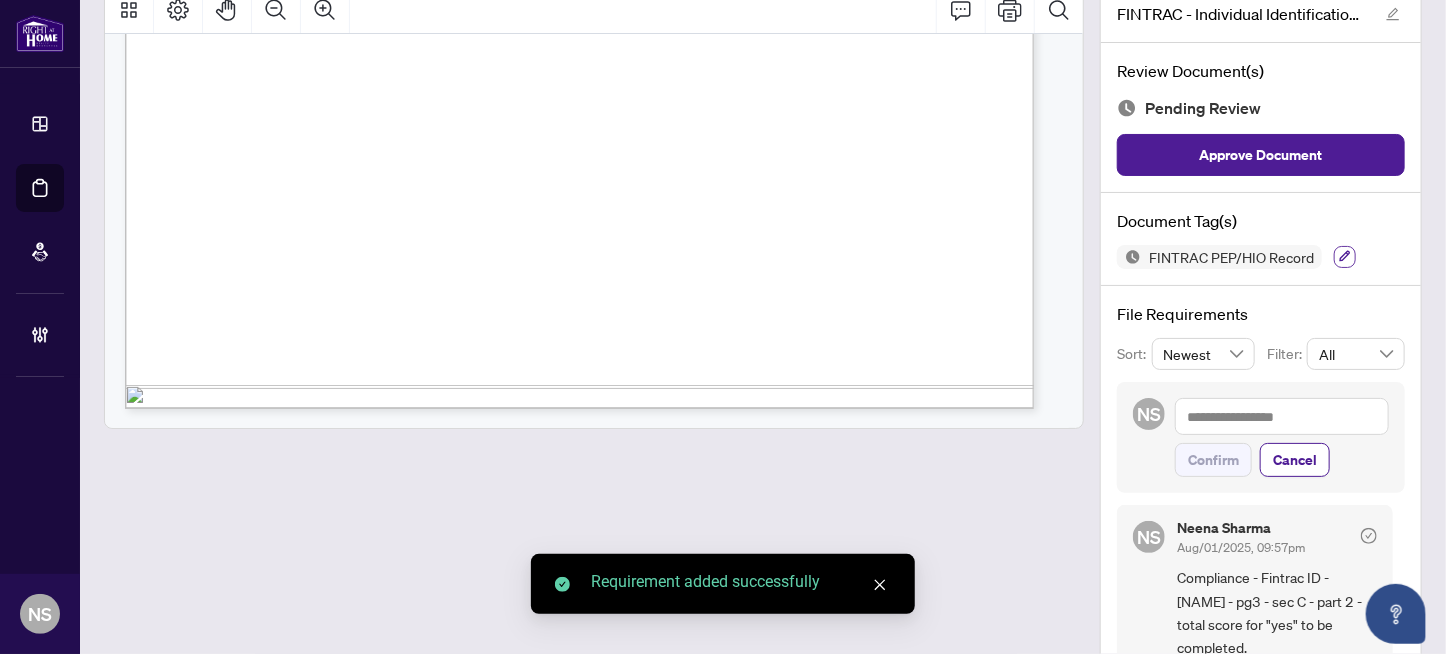 click at bounding box center [1345, 257] 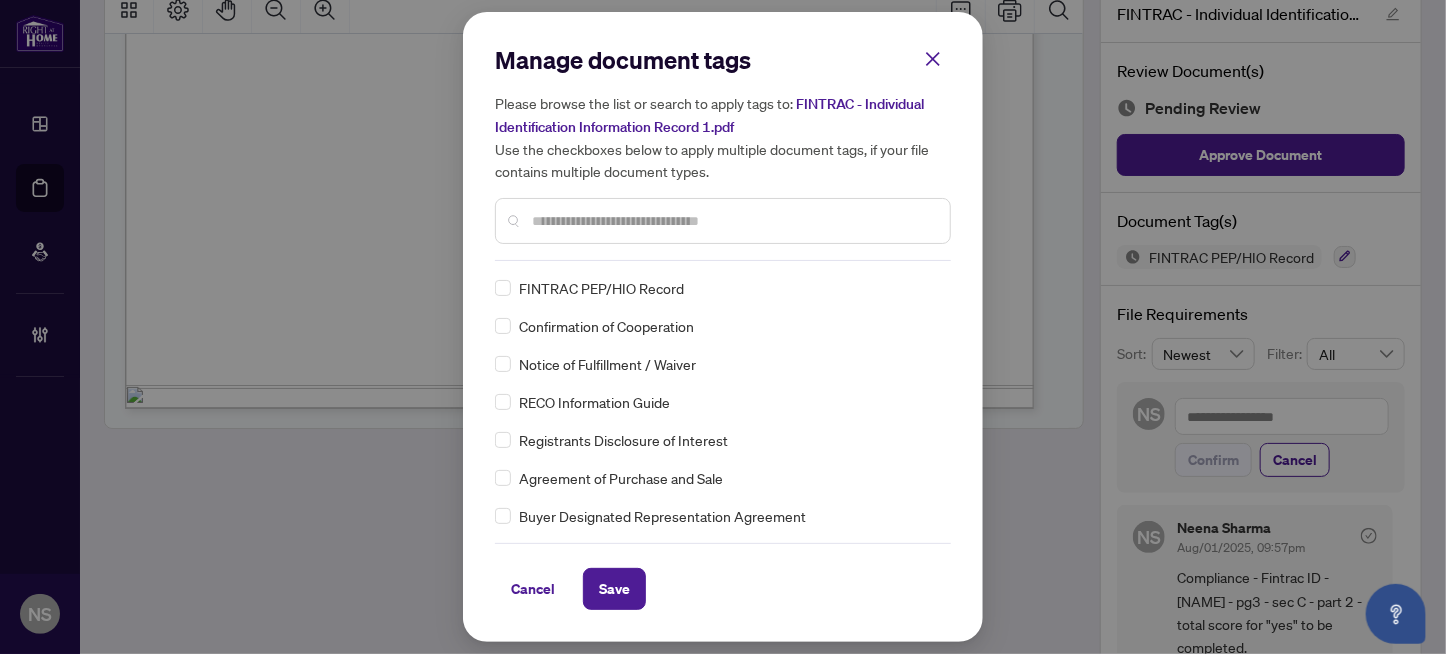 click at bounding box center [723, 221] 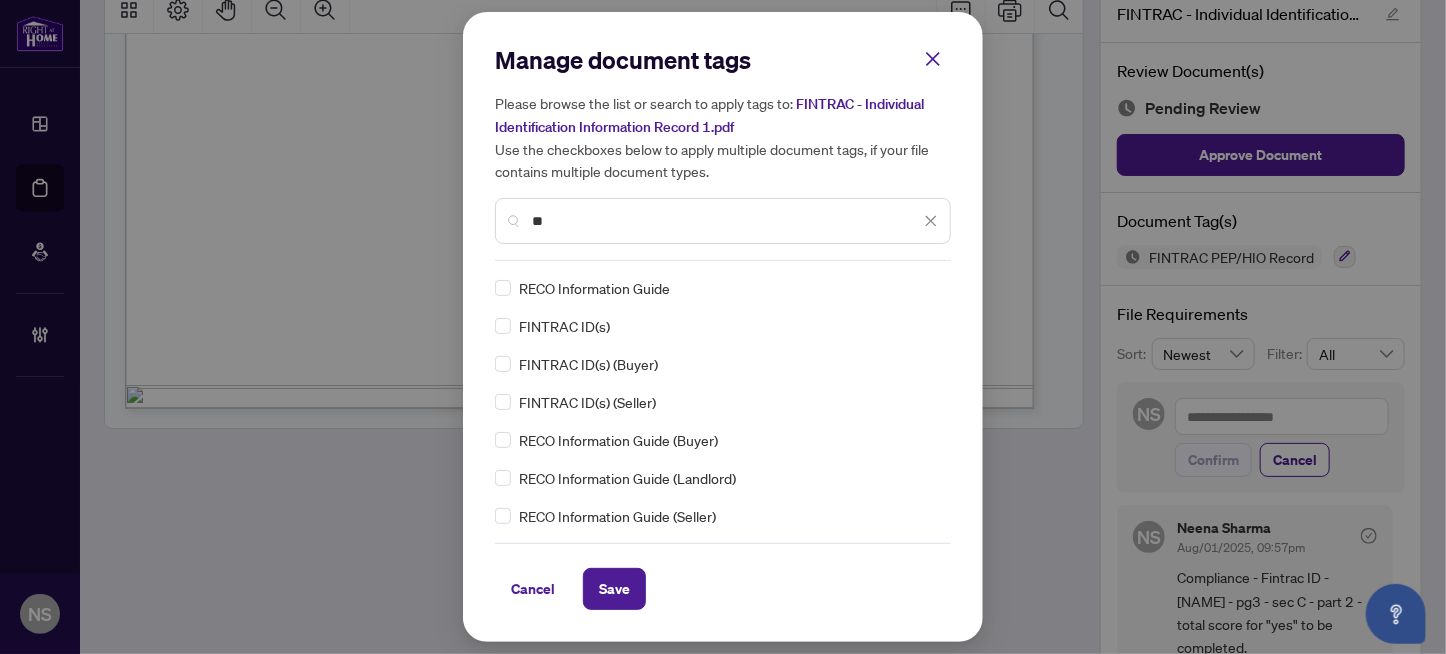 type on "**" 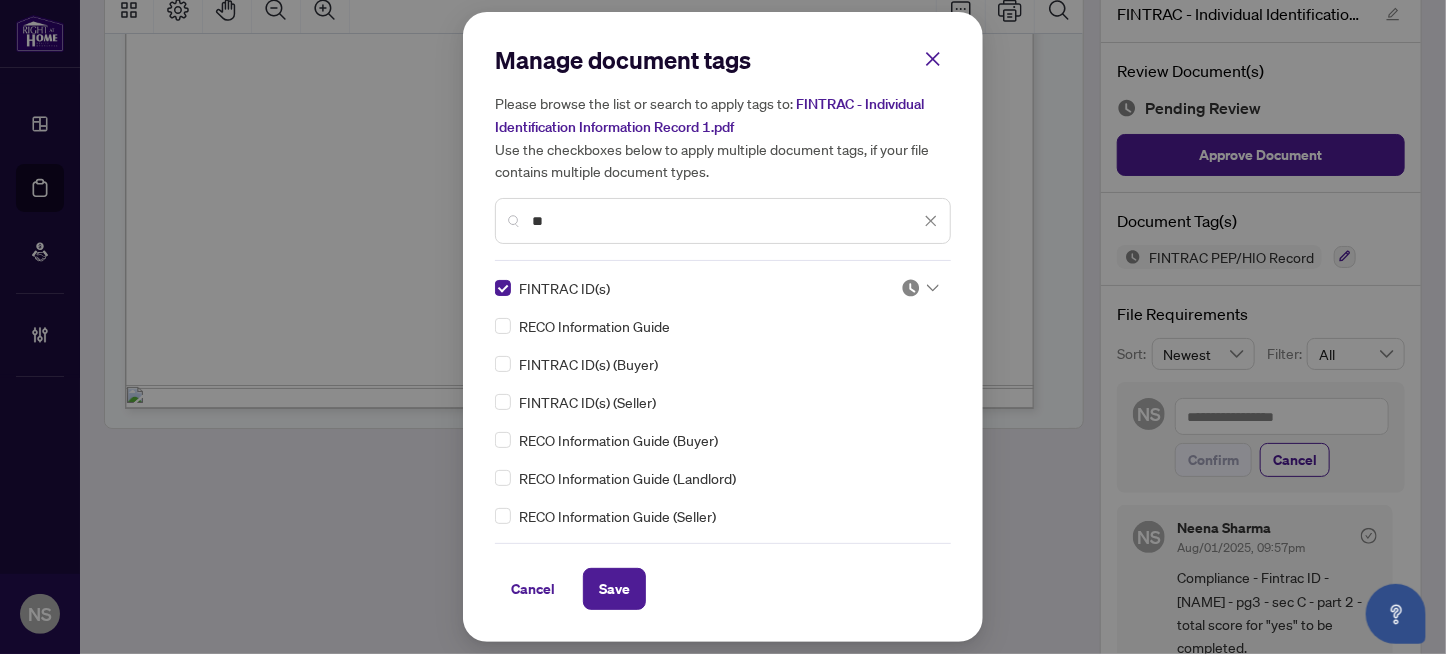 click at bounding box center (914, 288) 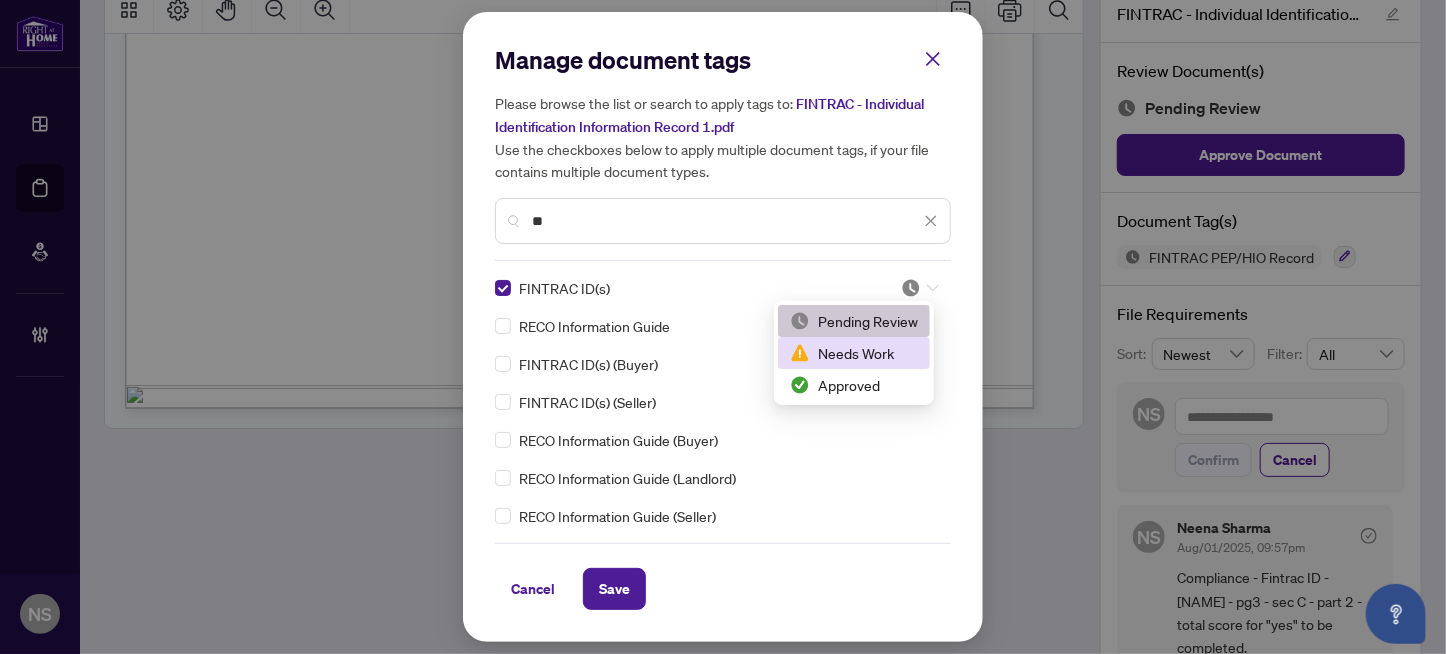 drag, startPoint x: 843, startPoint y: 349, endPoint x: 745, endPoint y: 543, distance: 217.34764 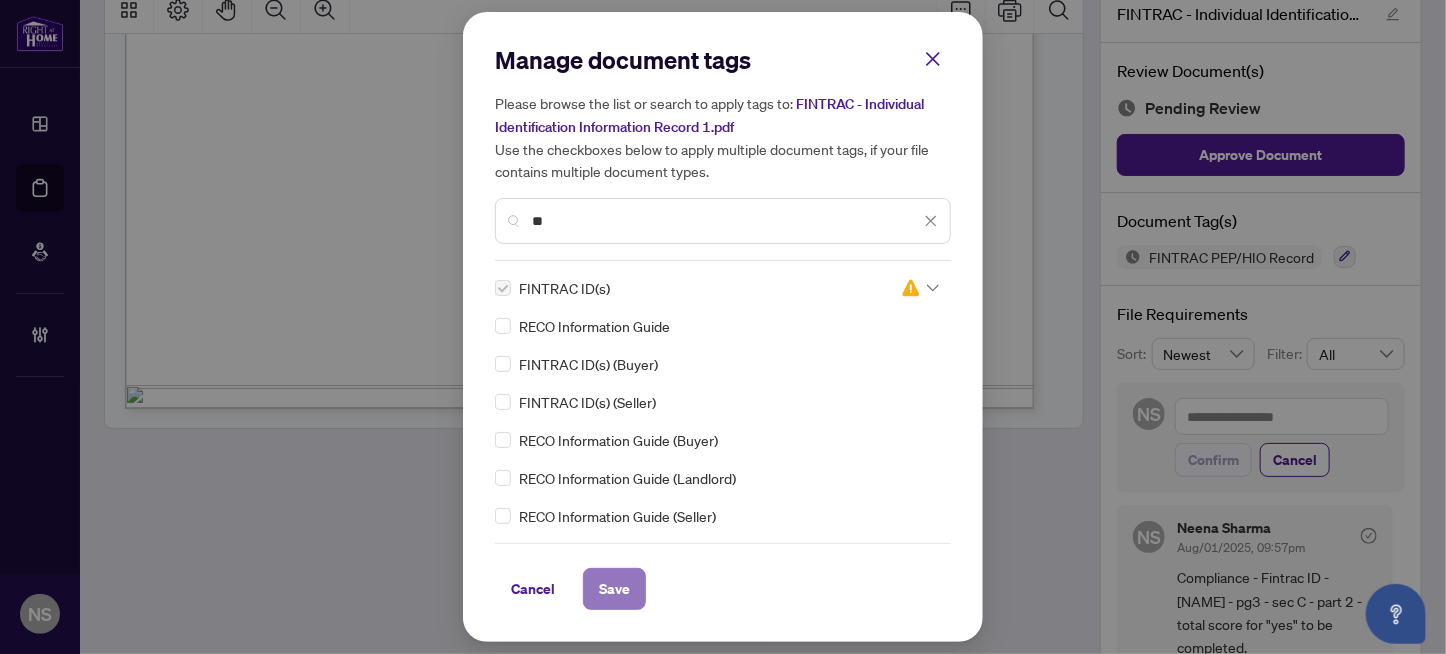 click on "Save" at bounding box center [614, 589] 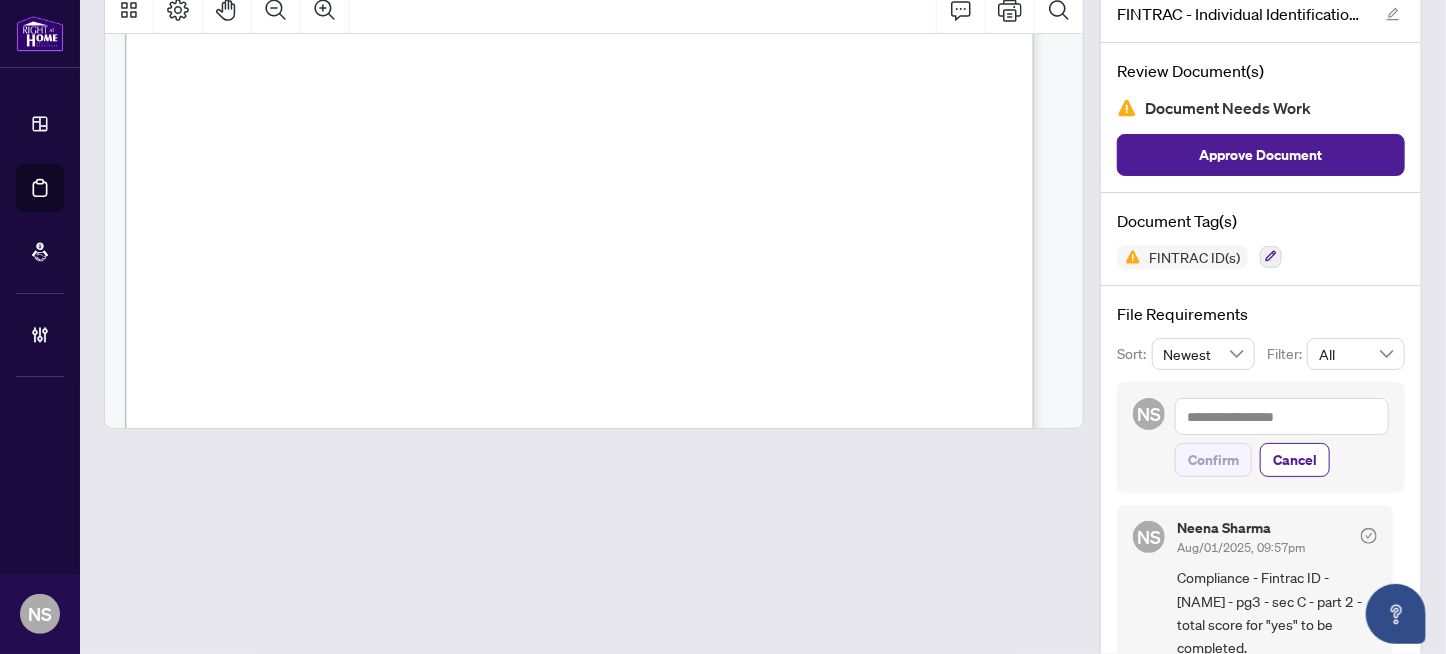 scroll, scrollTop: 256, scrollLeft: 0, axis: vertical 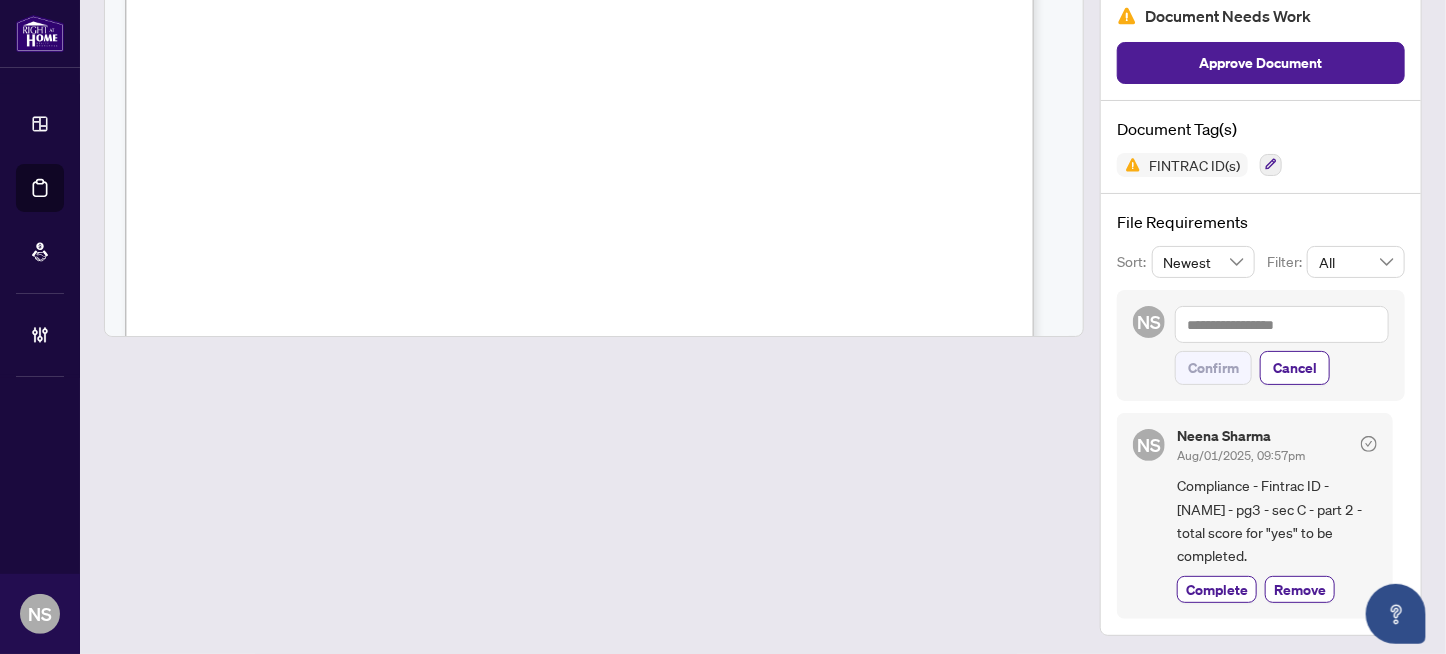 drag, startPoint x: 1253, startPoint y: 555, endPoint x: 1149, endPoint y: 533, distance: 106.30146 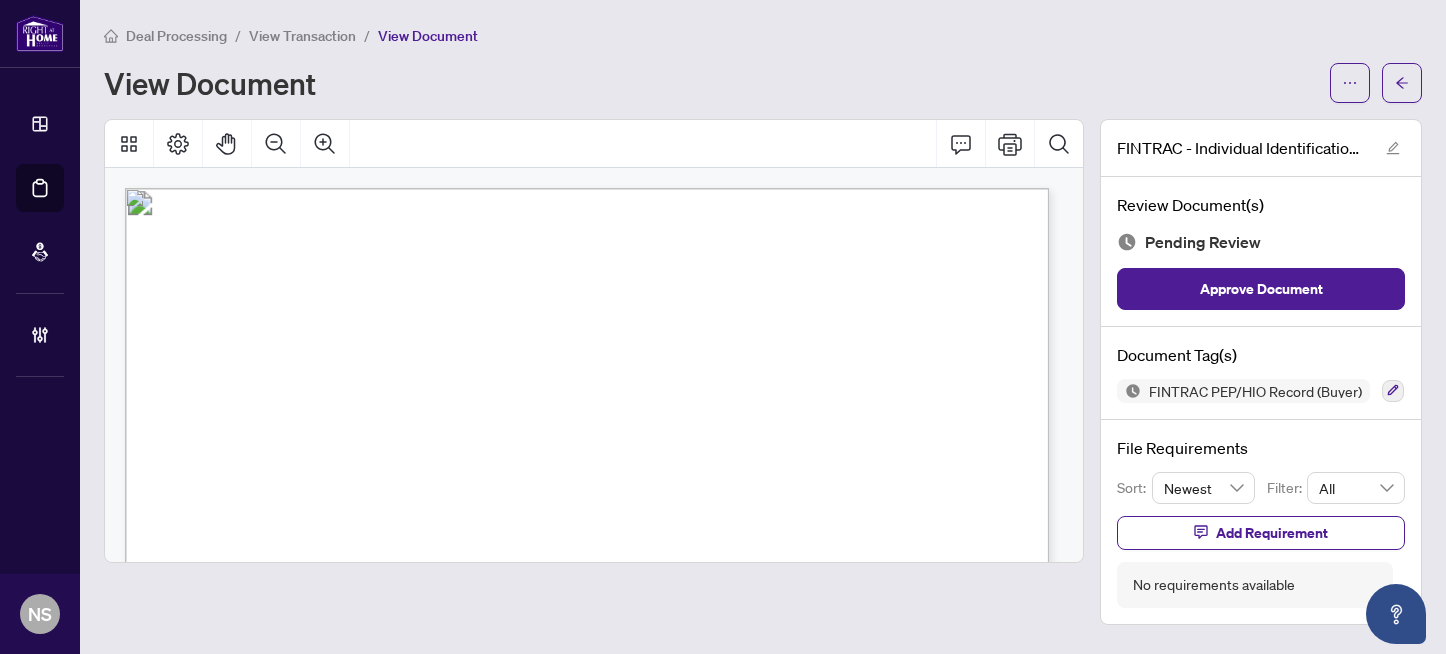 scroll, scrollTop: 0, scrollLeft: 0, axis: both 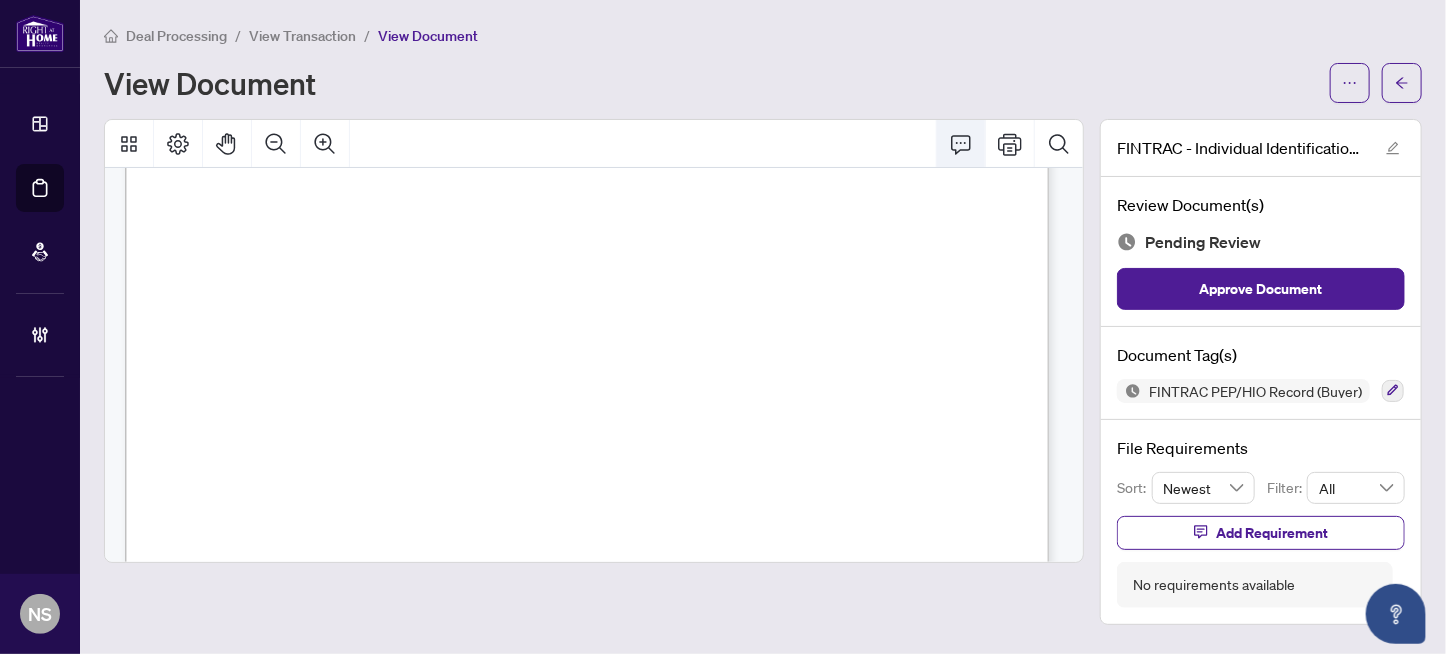 click 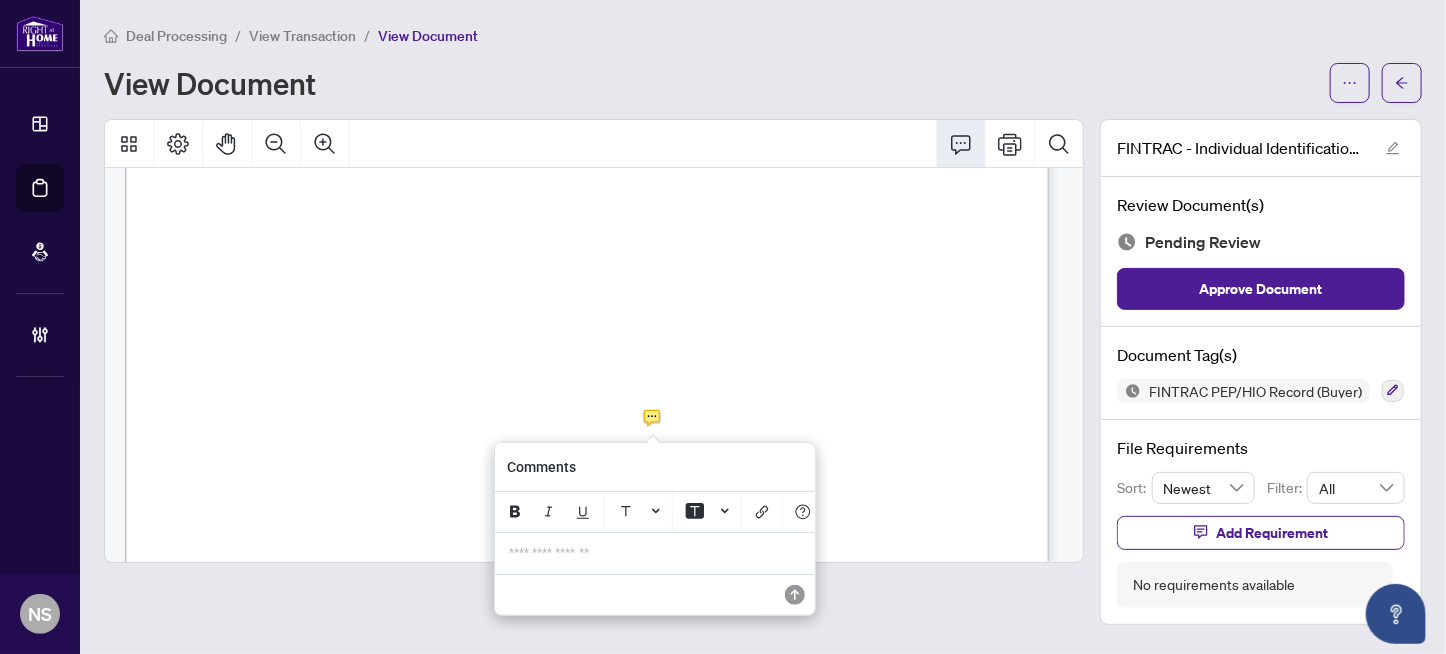 click on "**********" at bounding box center [655, 553] 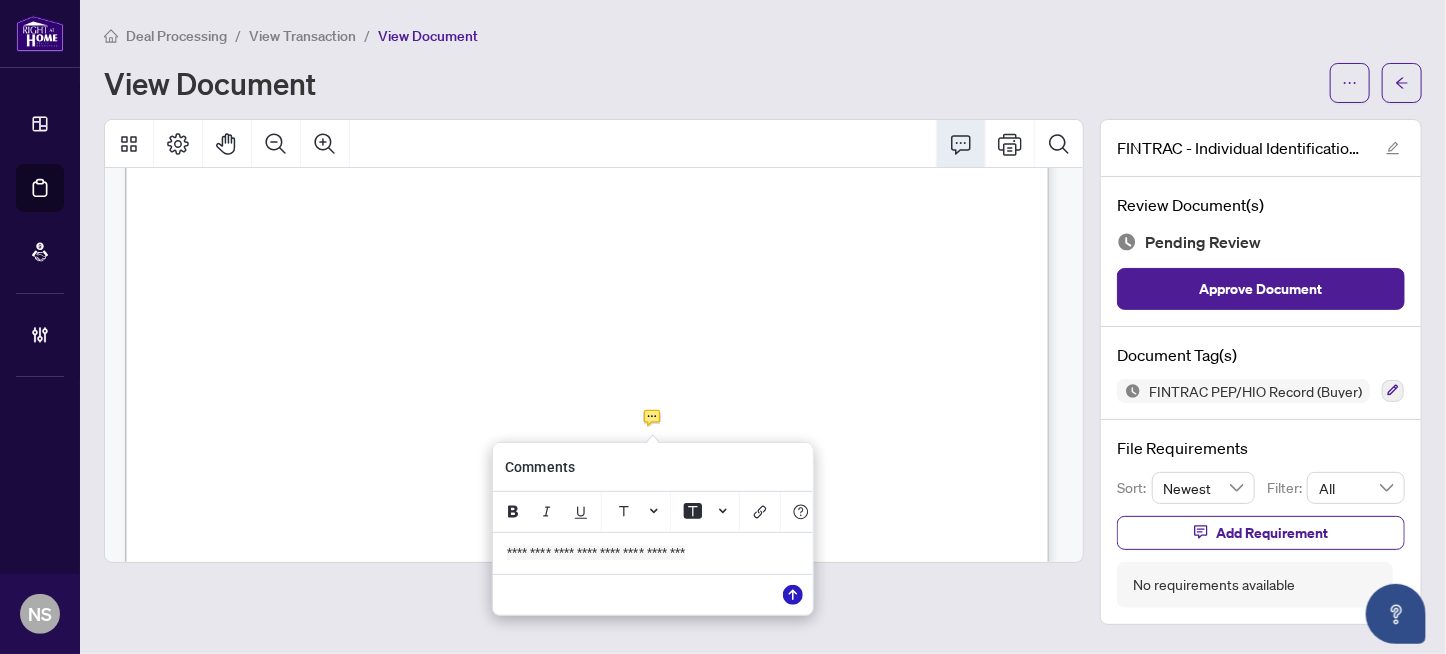 click 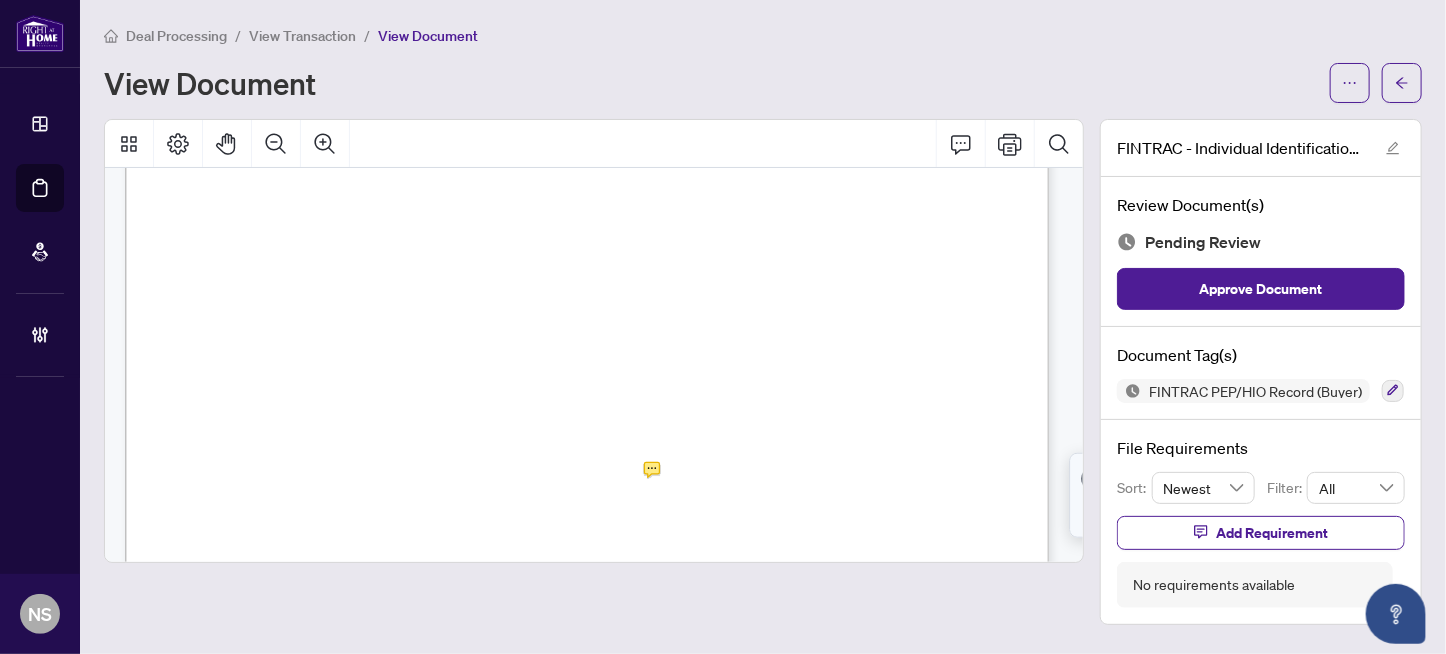 scroll, scrollTop: 3200, scrollLeft: 0, axis: vertical 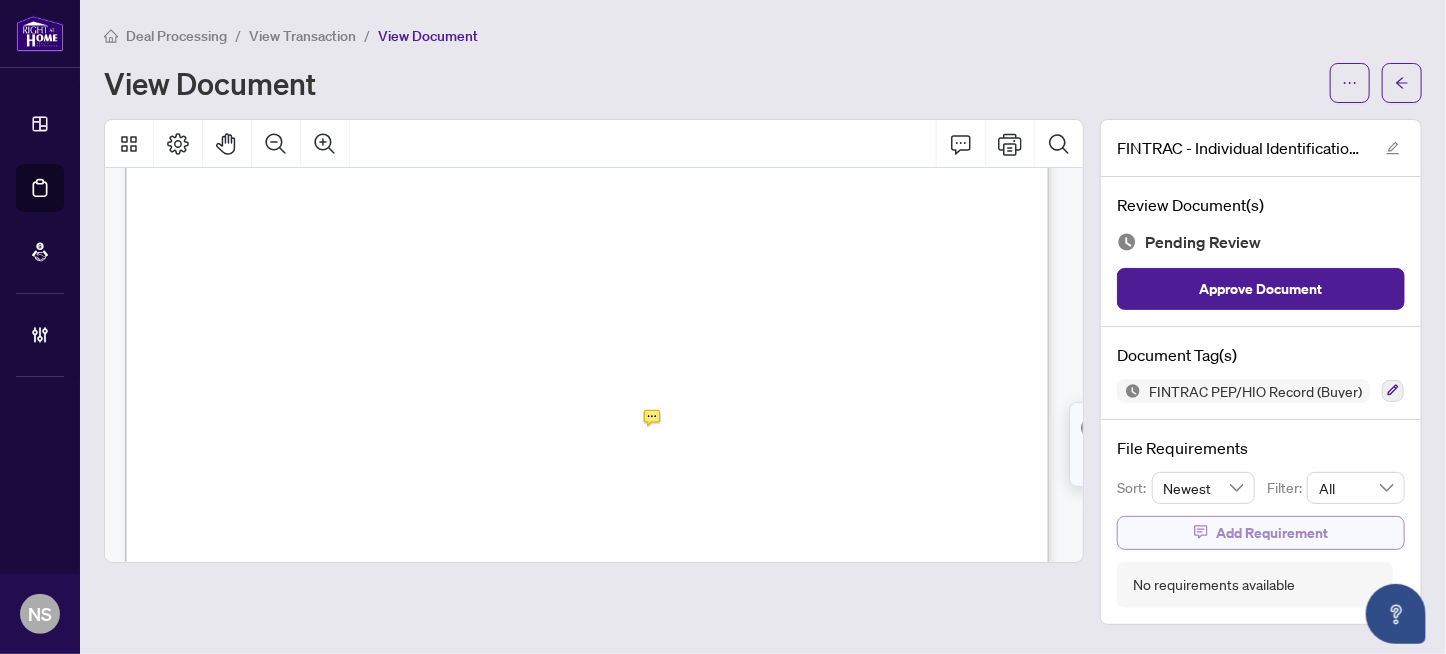 click on "Add Requirement" at bounding box center [1272, 533] 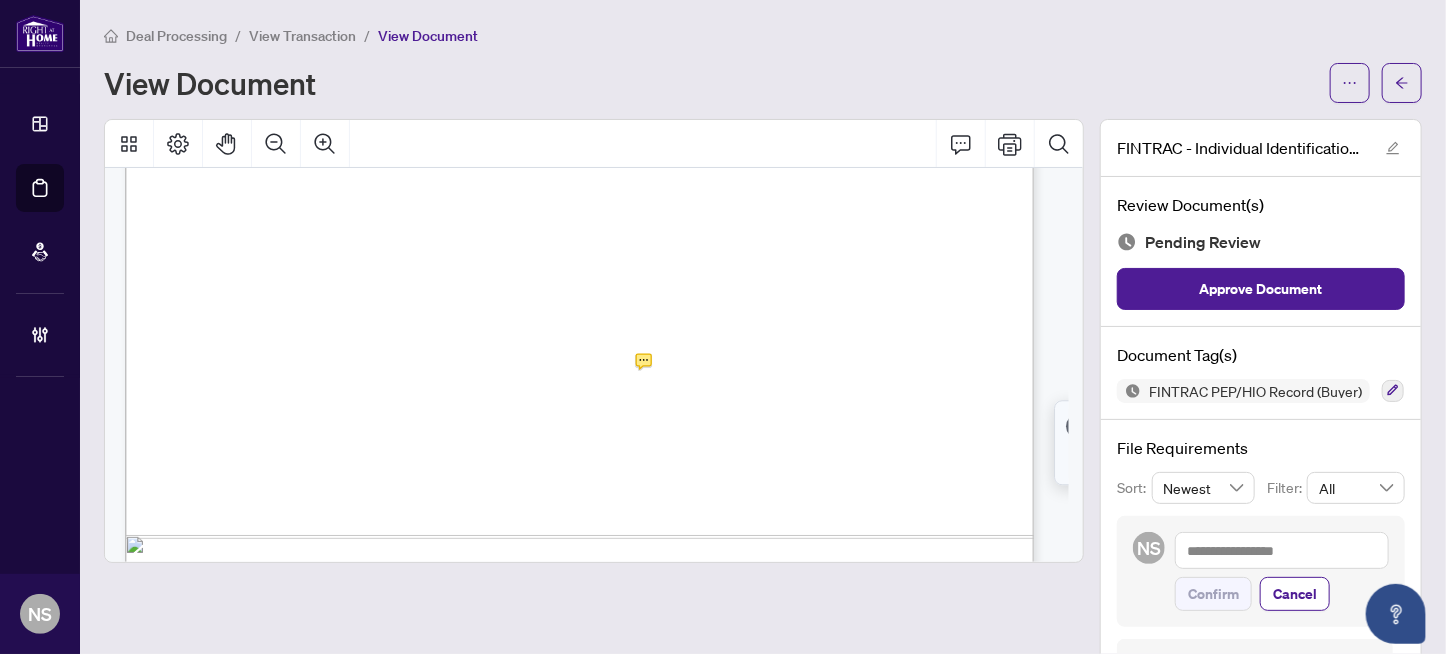 scroll, scrollTop: 3148, scrollLeft: 0, axis: vertical 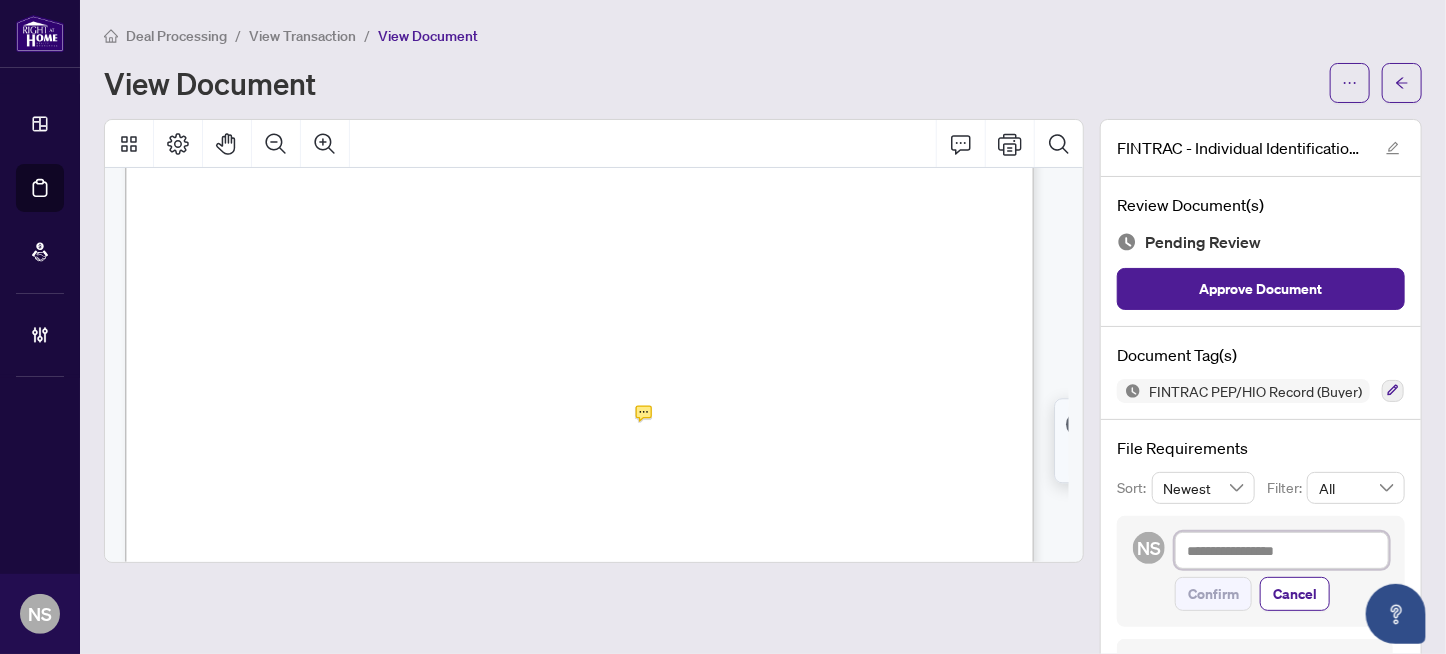 click at bounding box center (1282, 551) 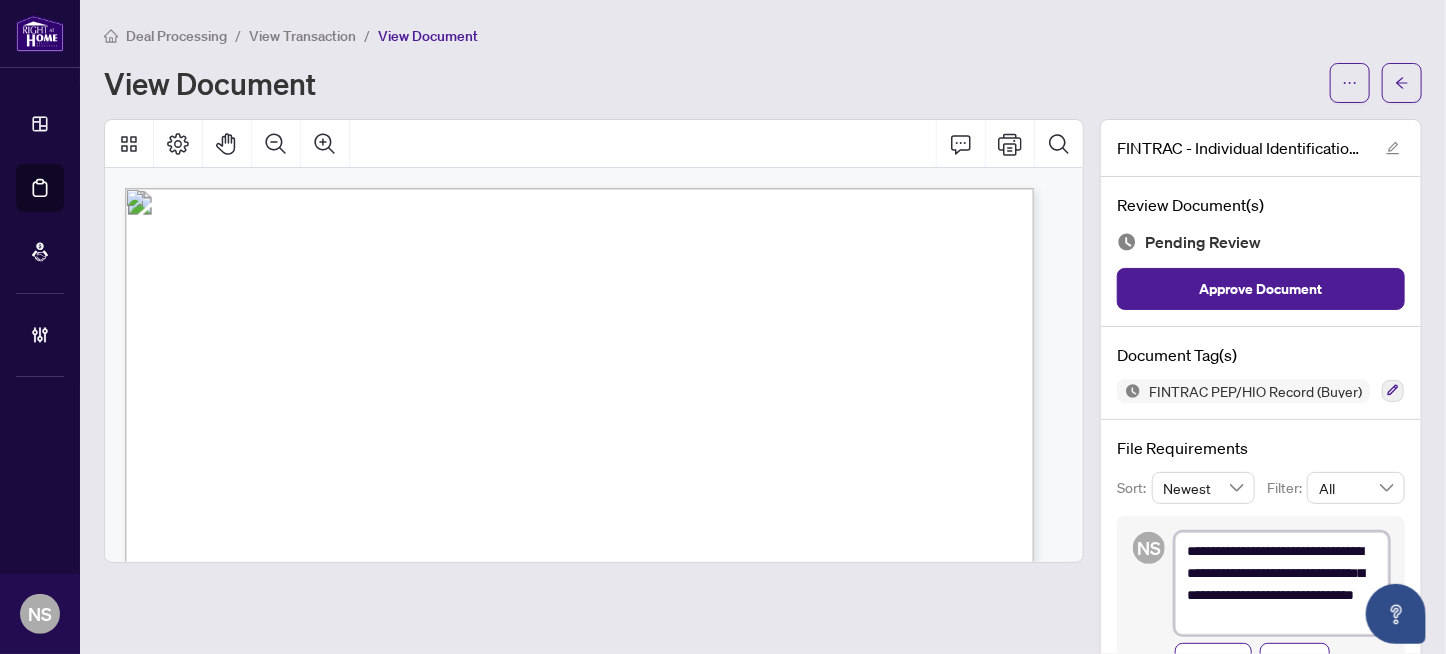 scroll, scrollTop: 200, scrollLeft: 0, axis: vertical 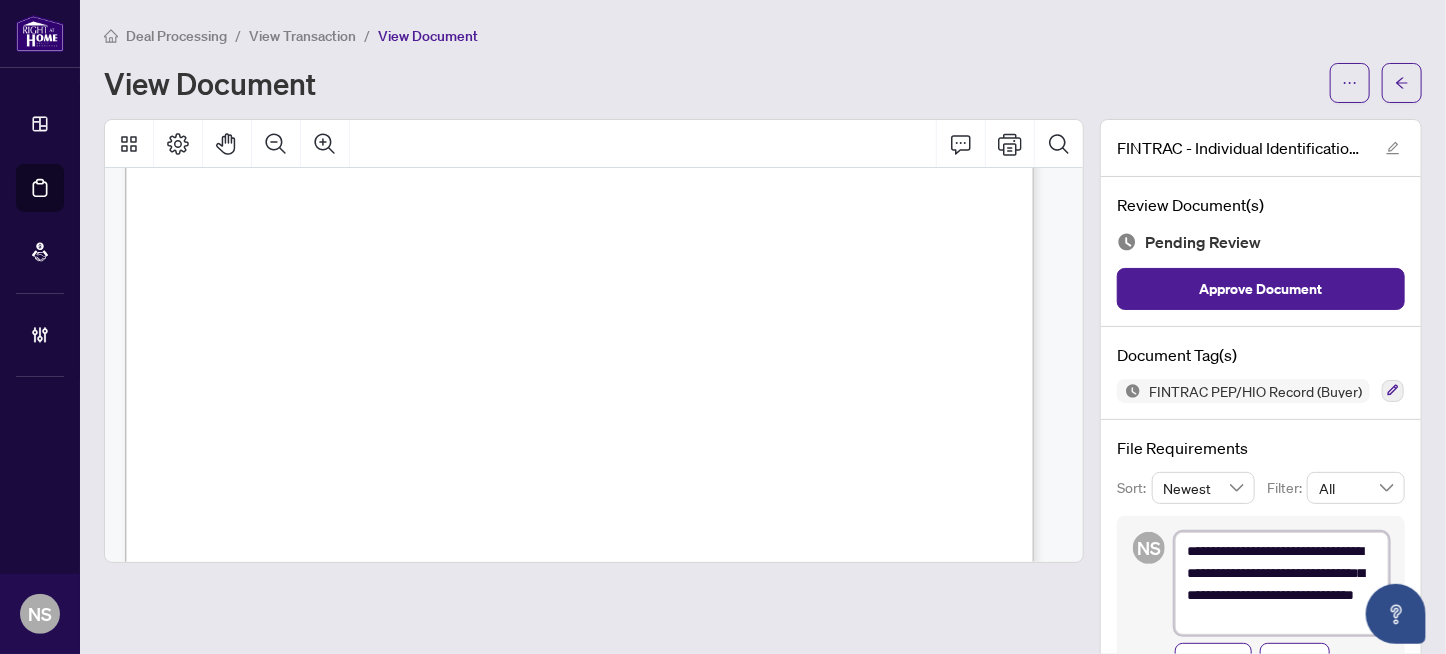 type on "**********" 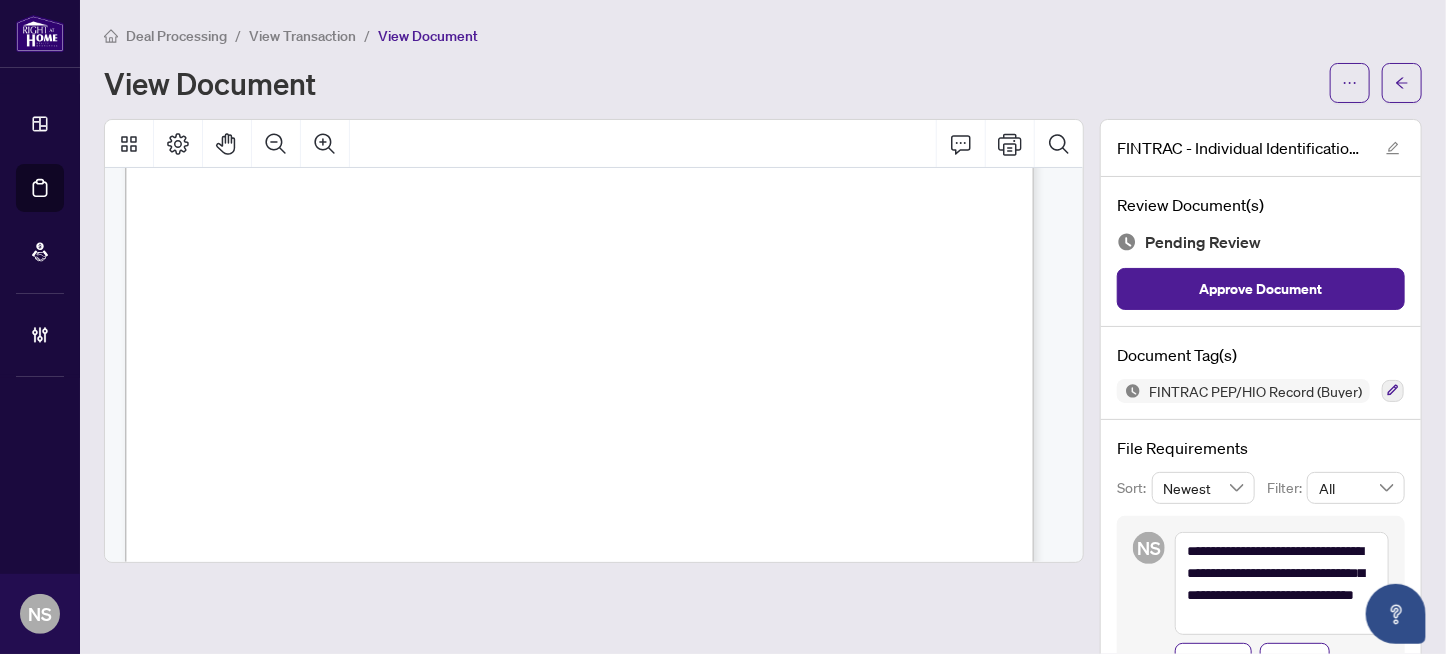 click on "[NAME] [LAST]" at bounding box center [672, 345] 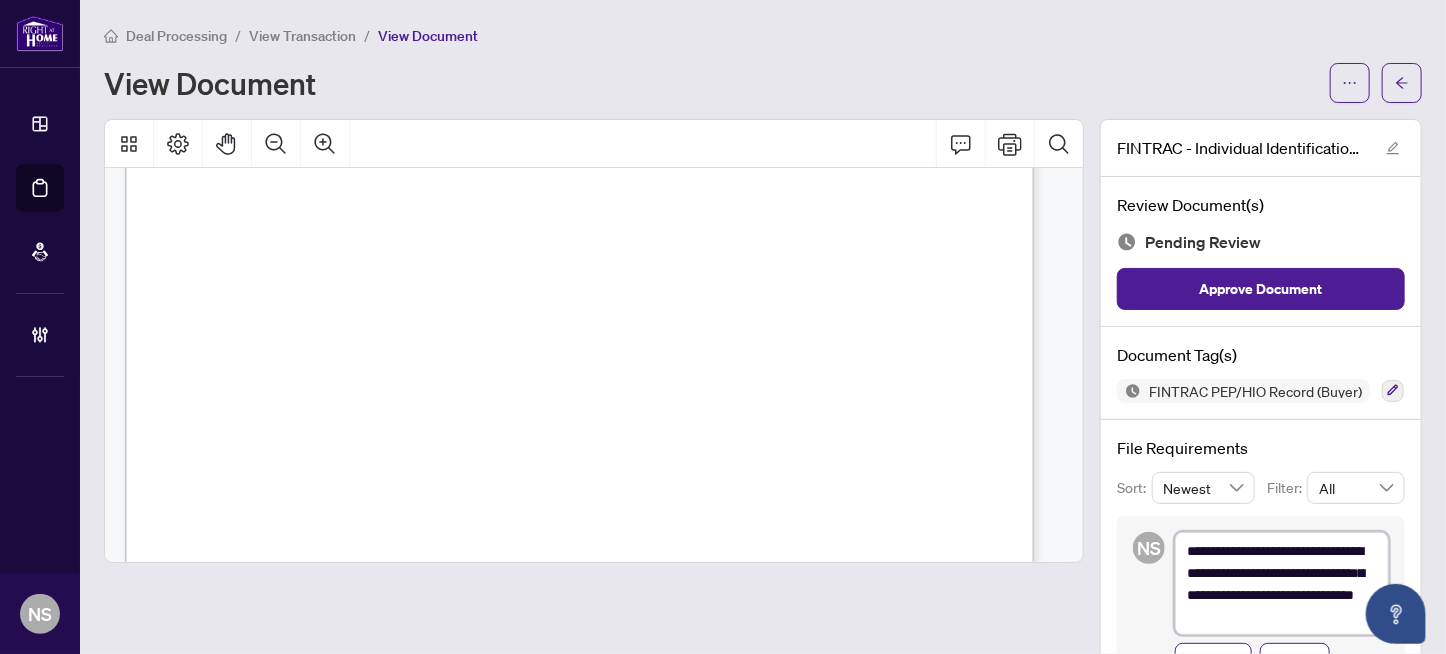 drag, startPoint x: 1251, startPoint y: 567, endPoint x: 1173, endPoint y: 564, distance: 78.05767 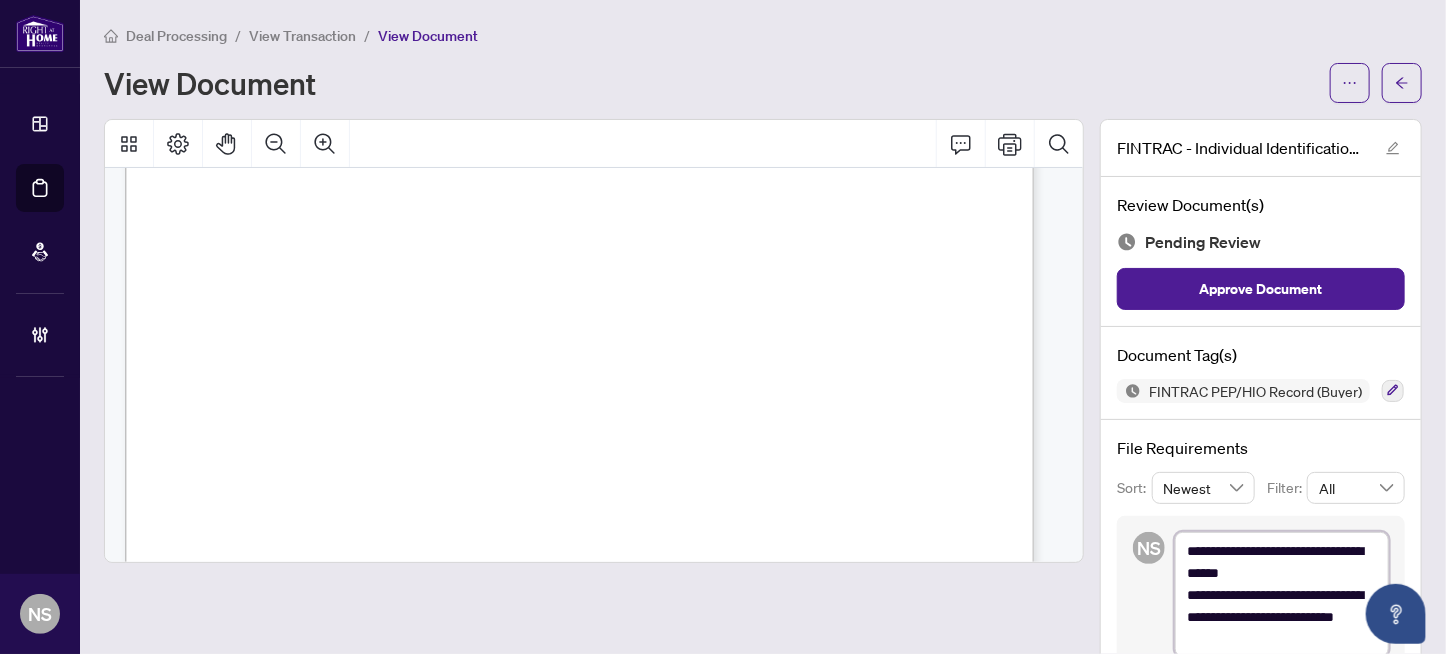 type on "**********" 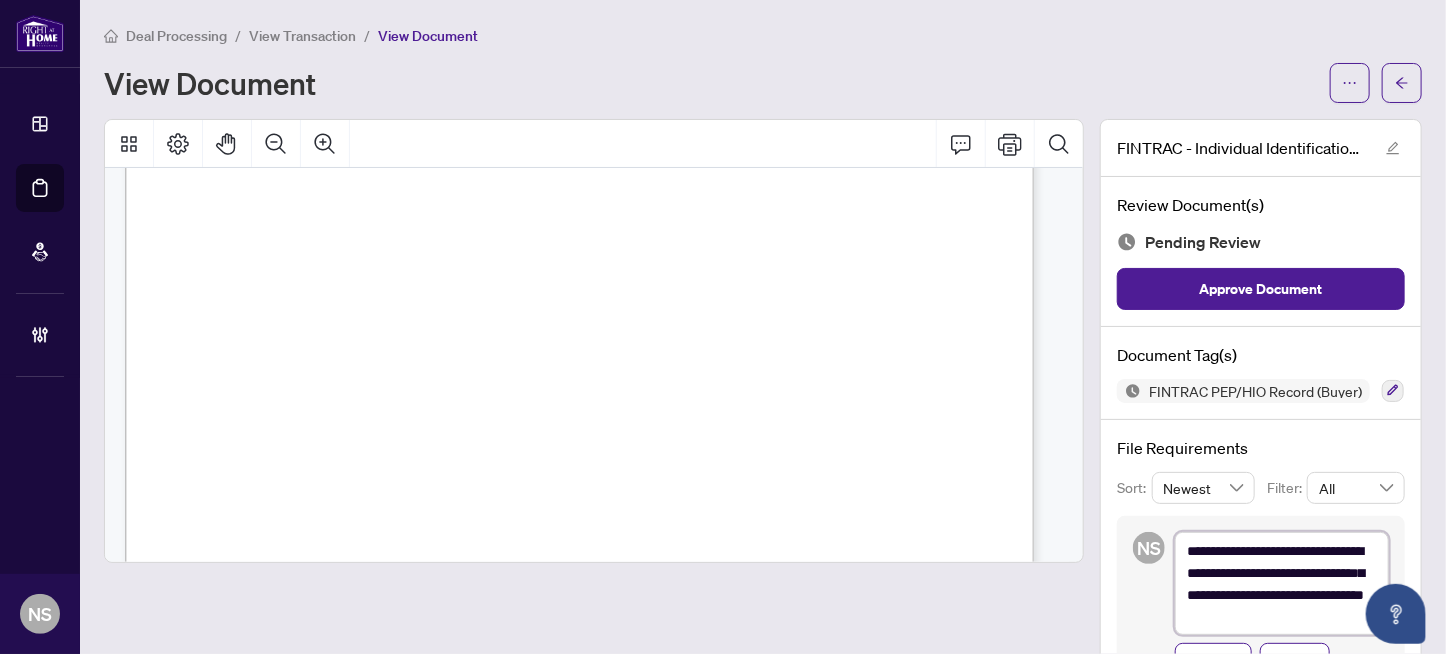 type on "**********" 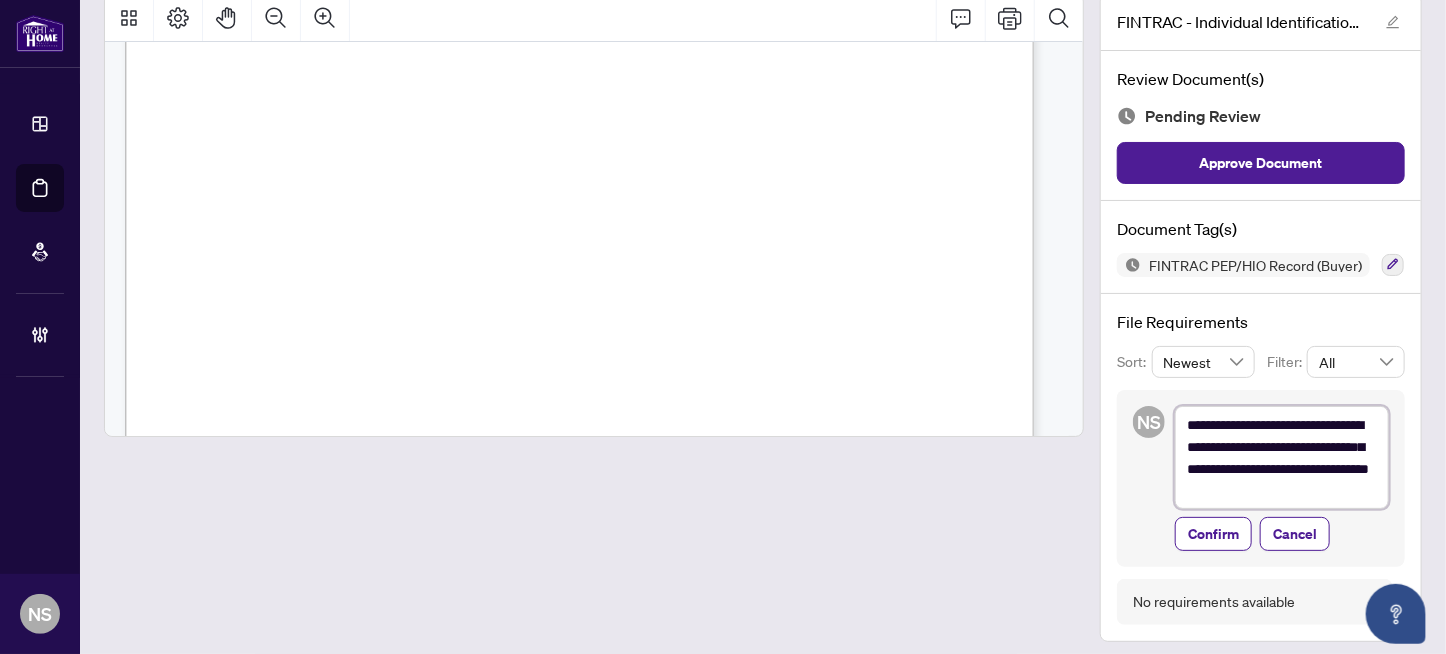 scroll, scrollTop: 134, scrollLeft: 0, axis: vertical 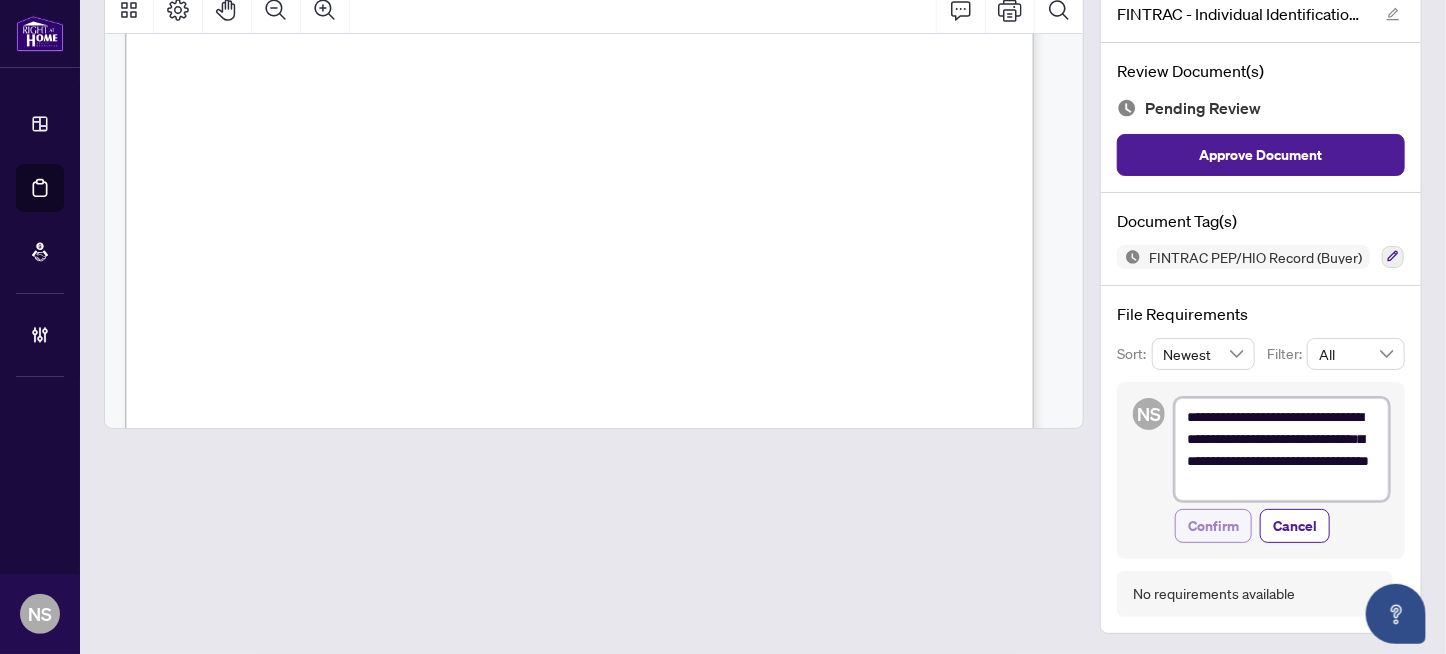 type on "**********" 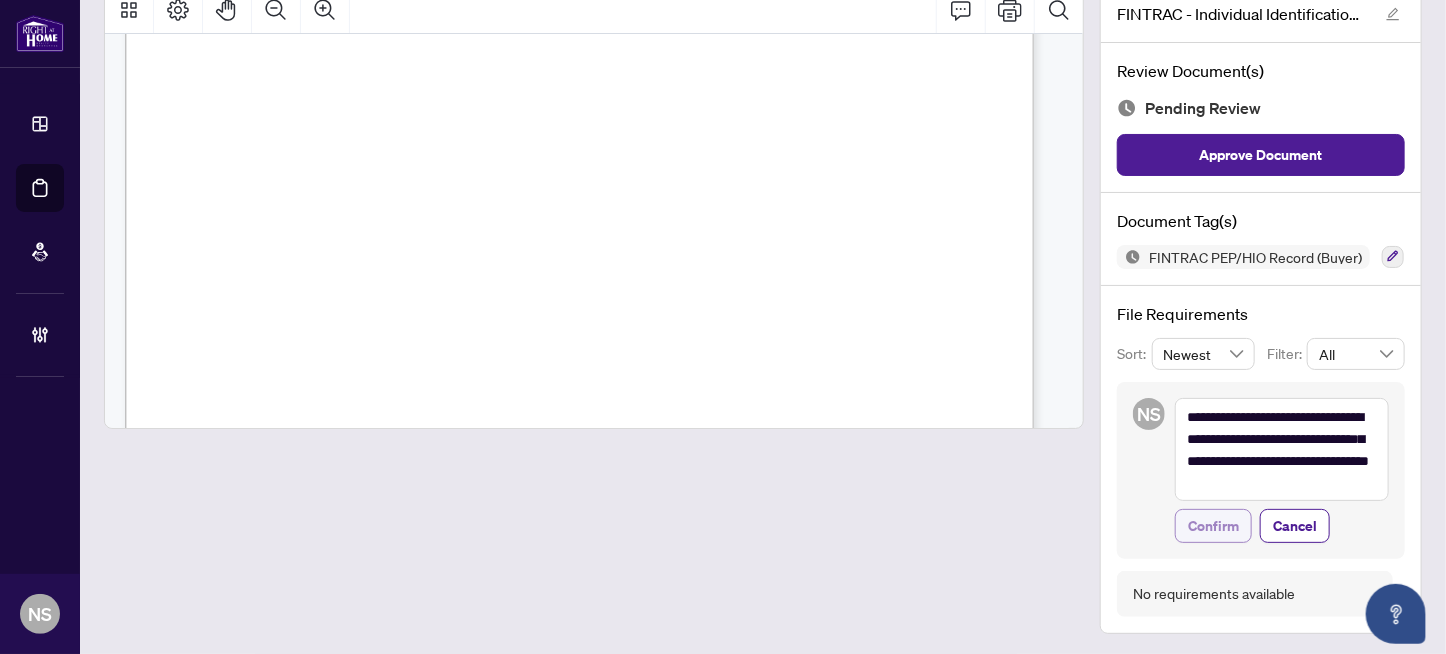 click on "Confirm" at bounding box center (1213, 526) 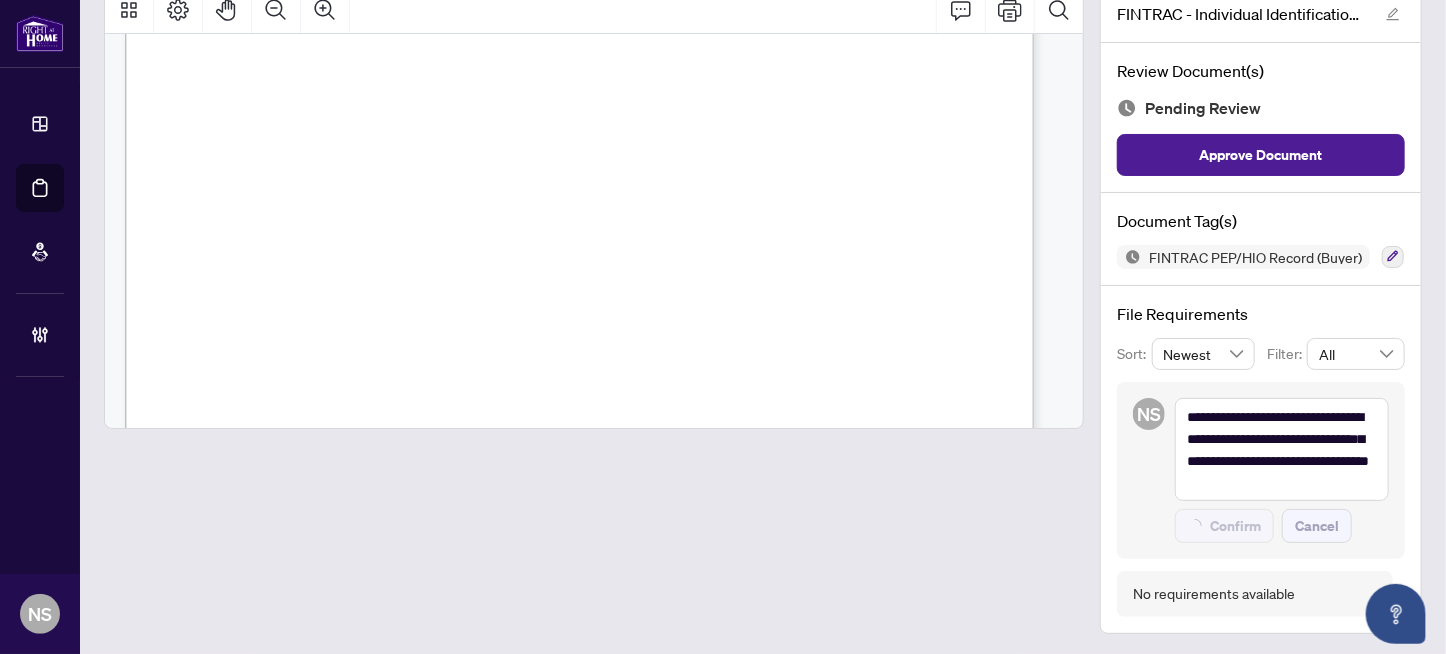 type on "**********" 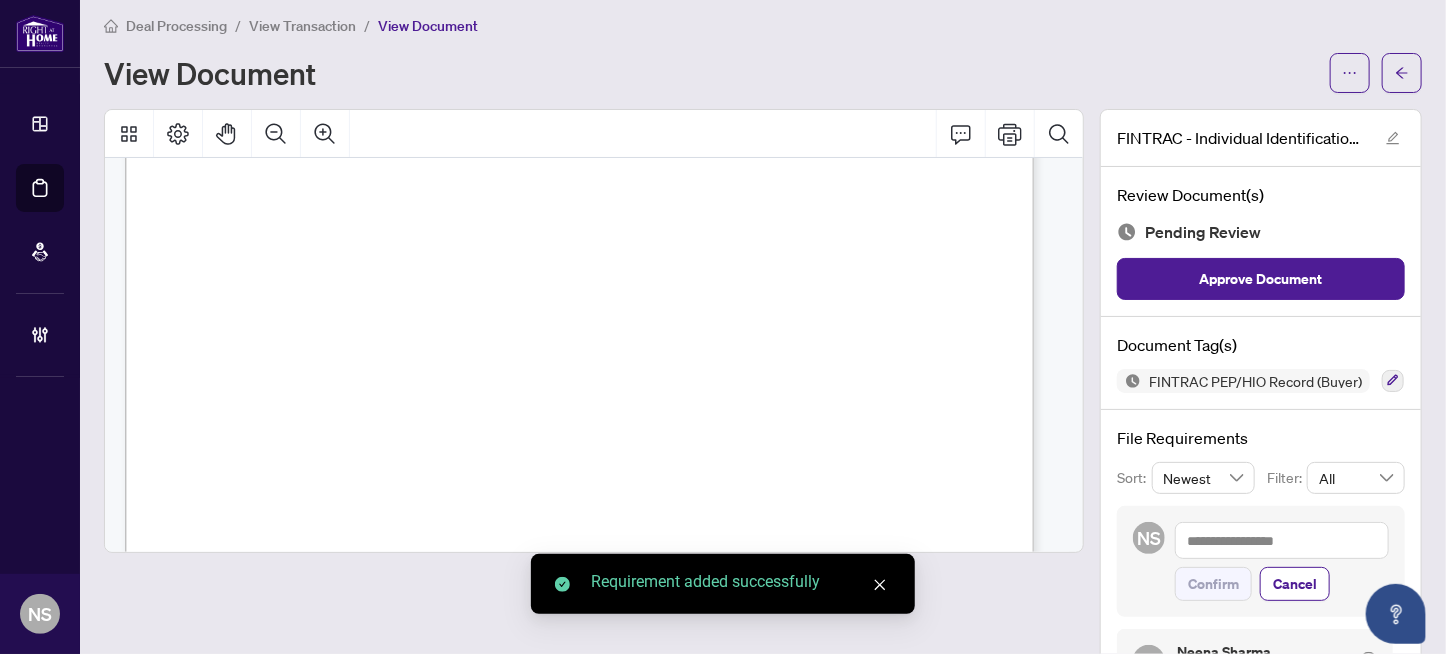 scroll, scrollTop: 0, scrollLeft: 0, axis: both 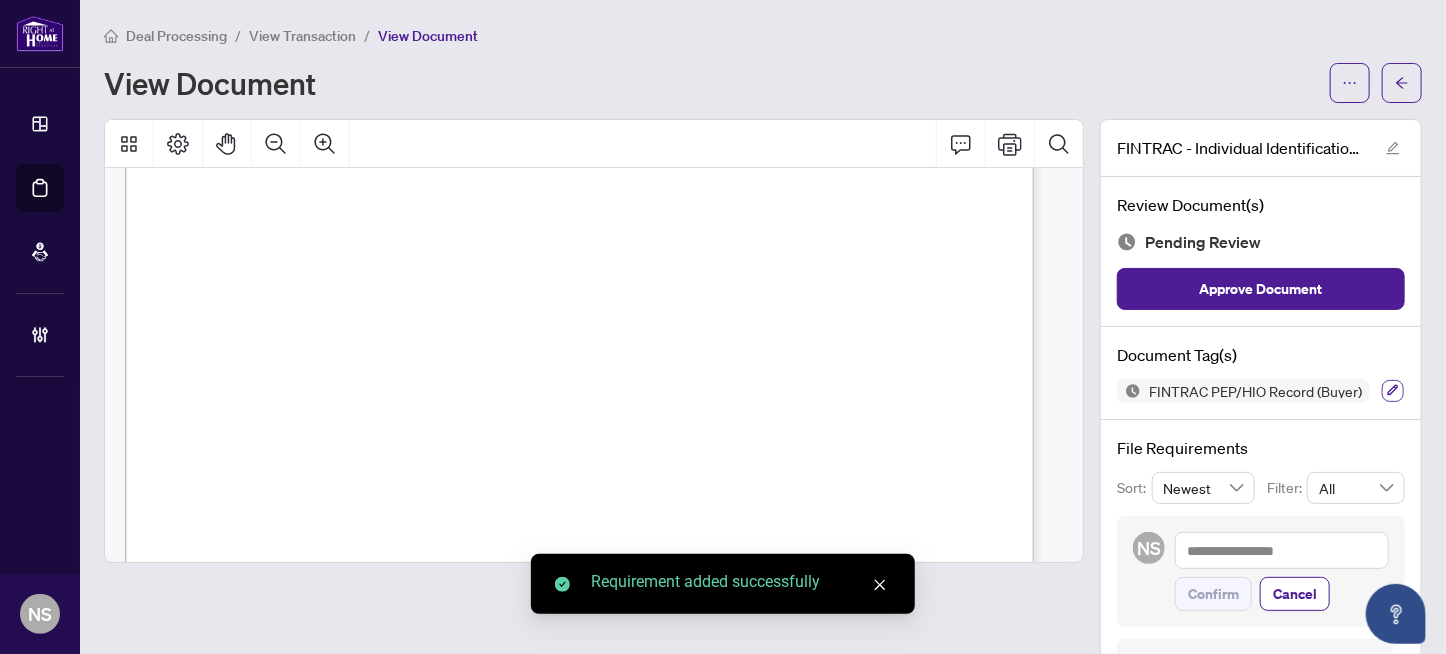 click 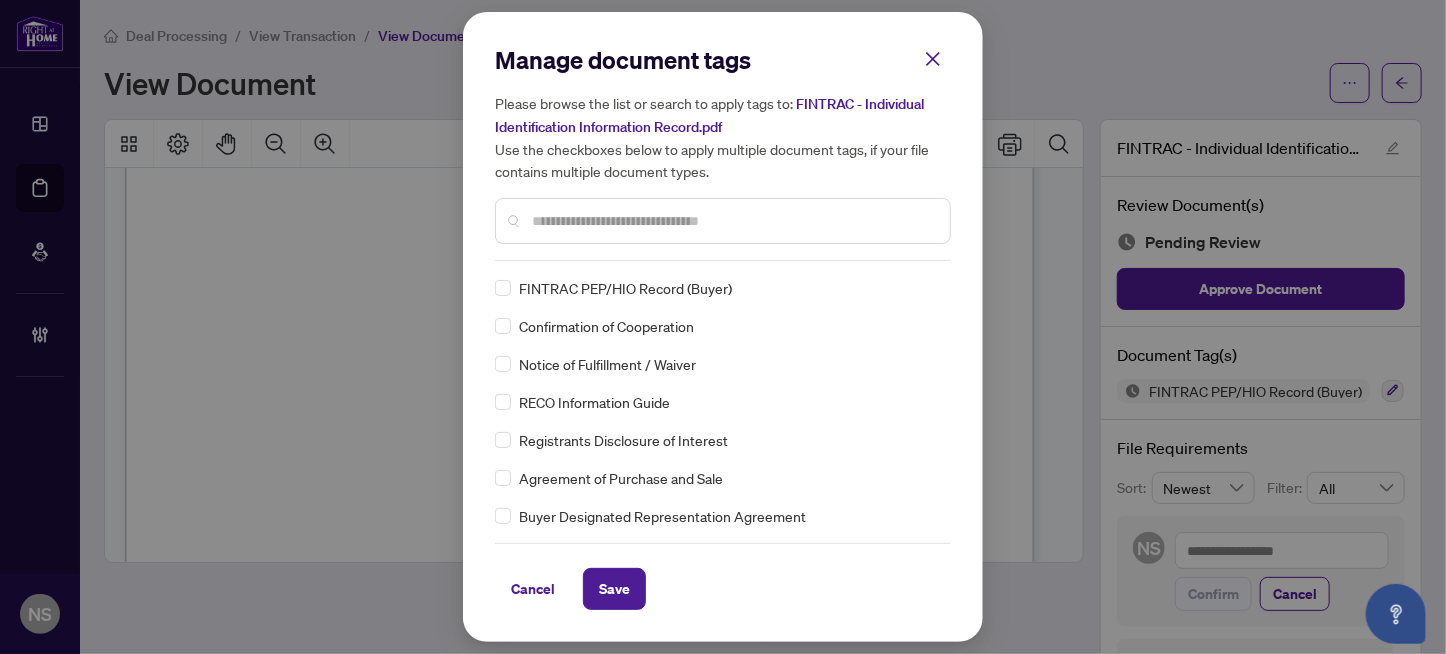 click at bounding box center [733, 221] 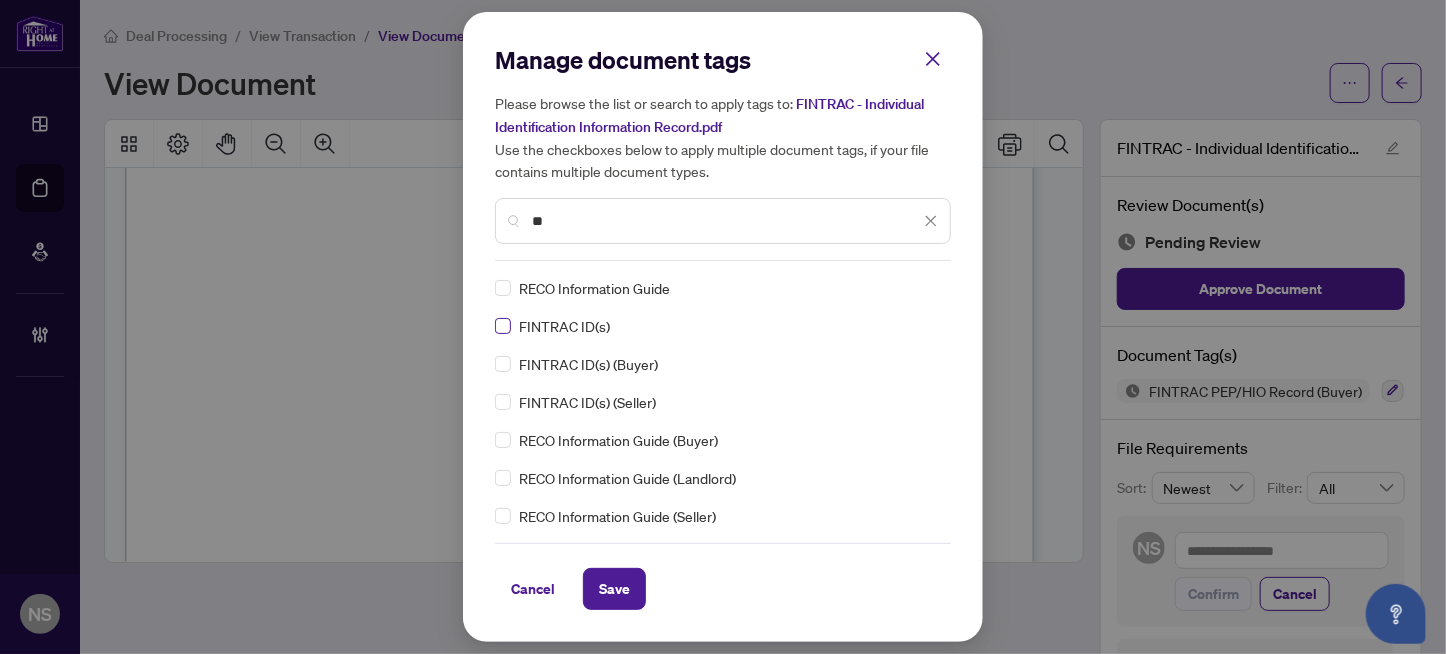 type on "**" 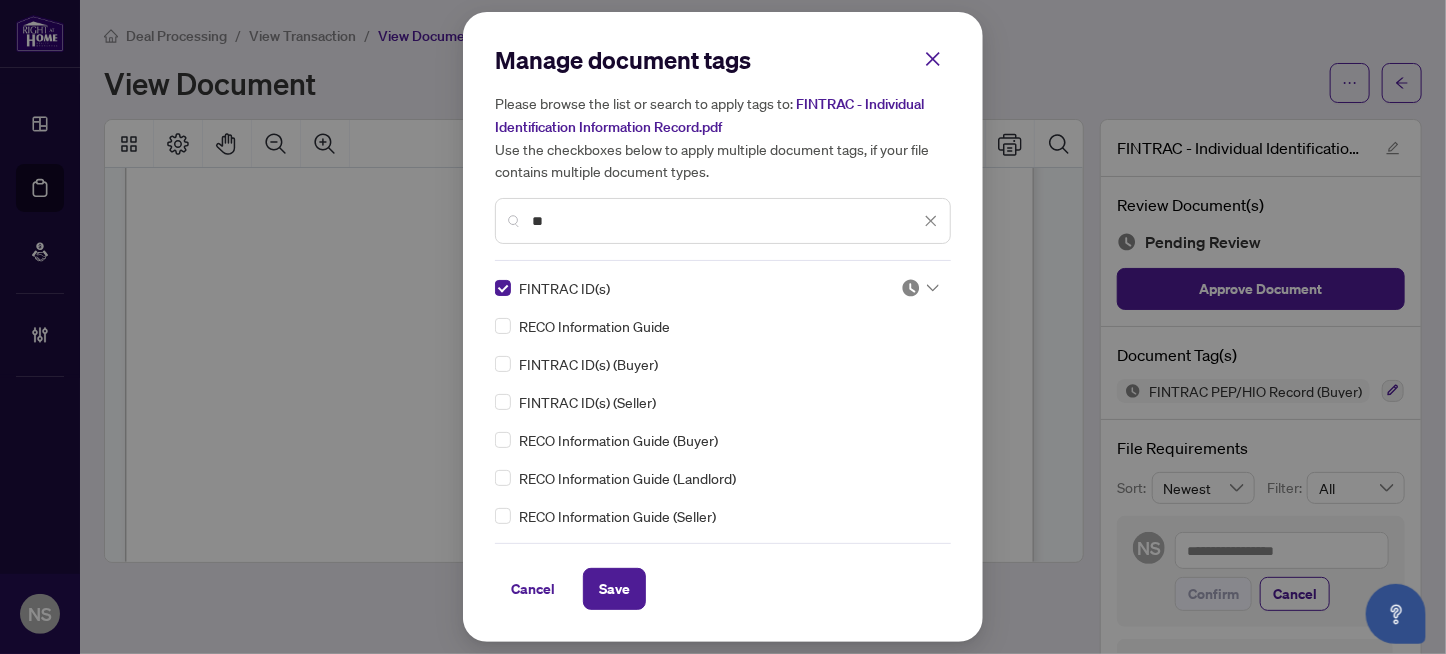 click at bounding box center [911, 288] 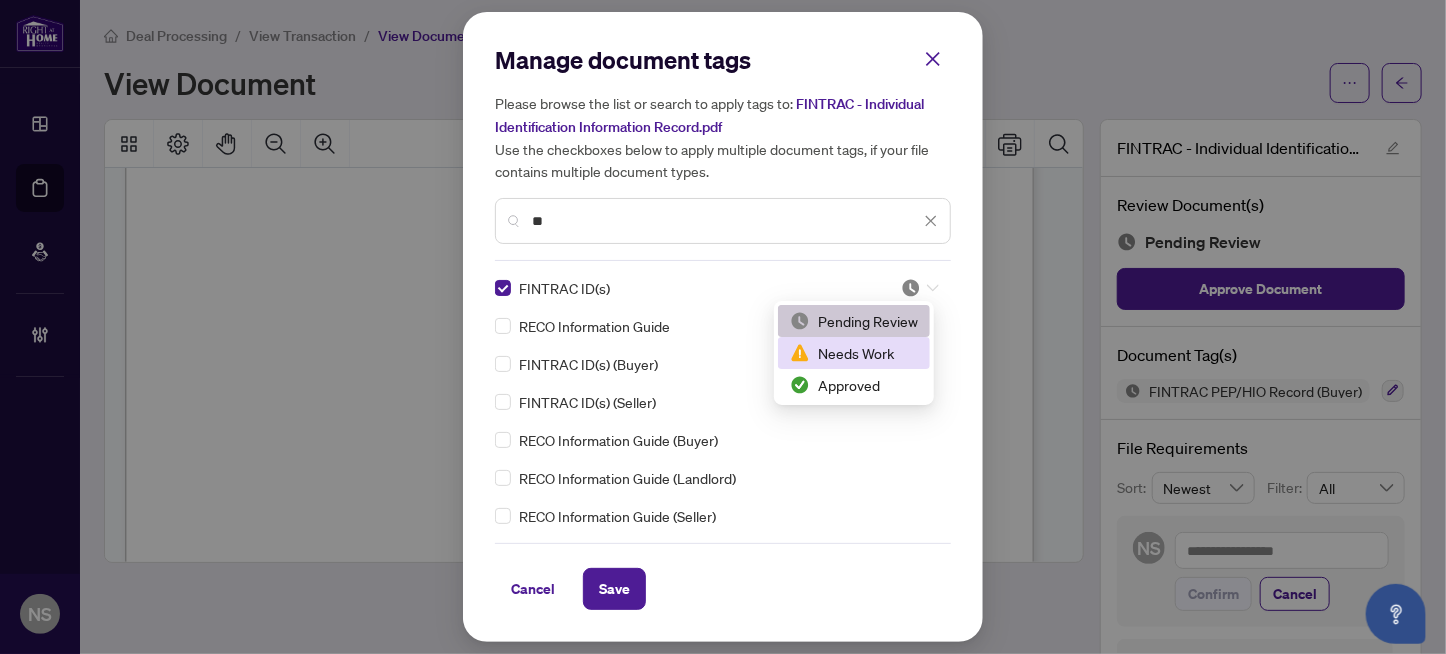 drag, startPoint x: 848, startPoint y: 357, endPoint x: 844, endPoint y: 375, distance: 18.439089 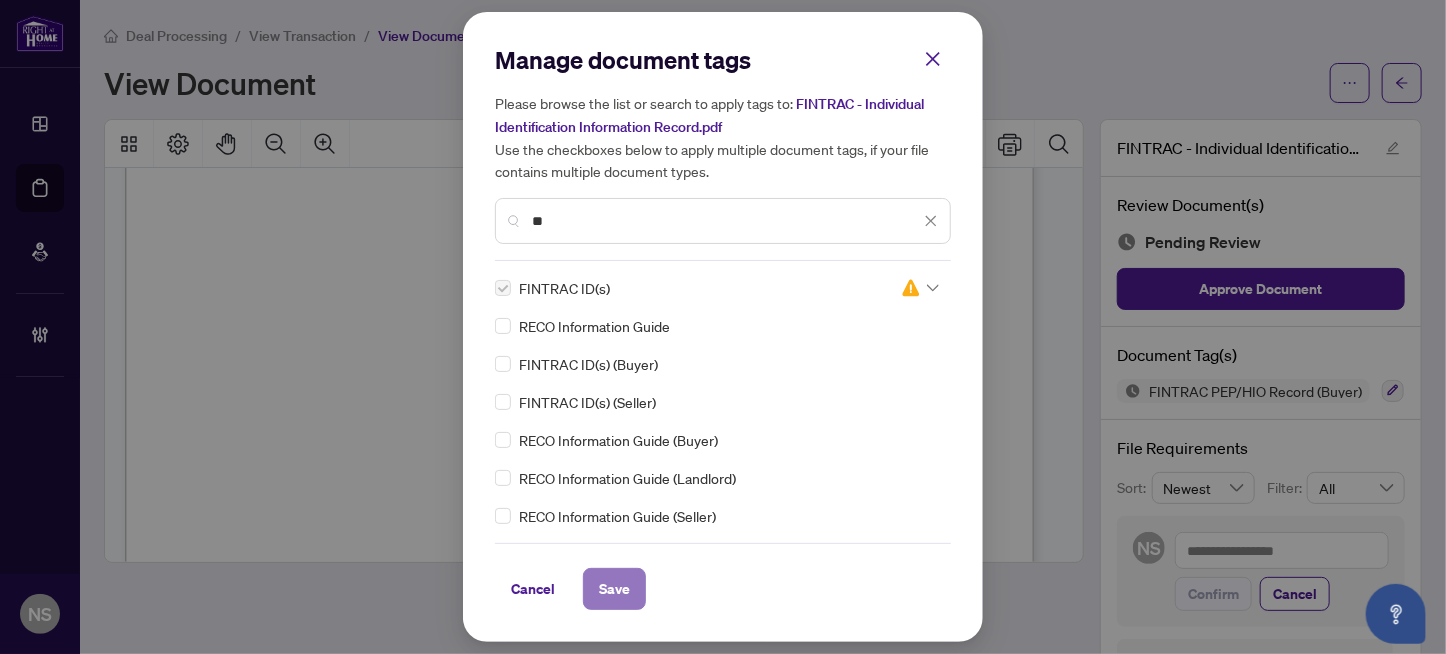 click on "Save" at bounding box center (614, 589) 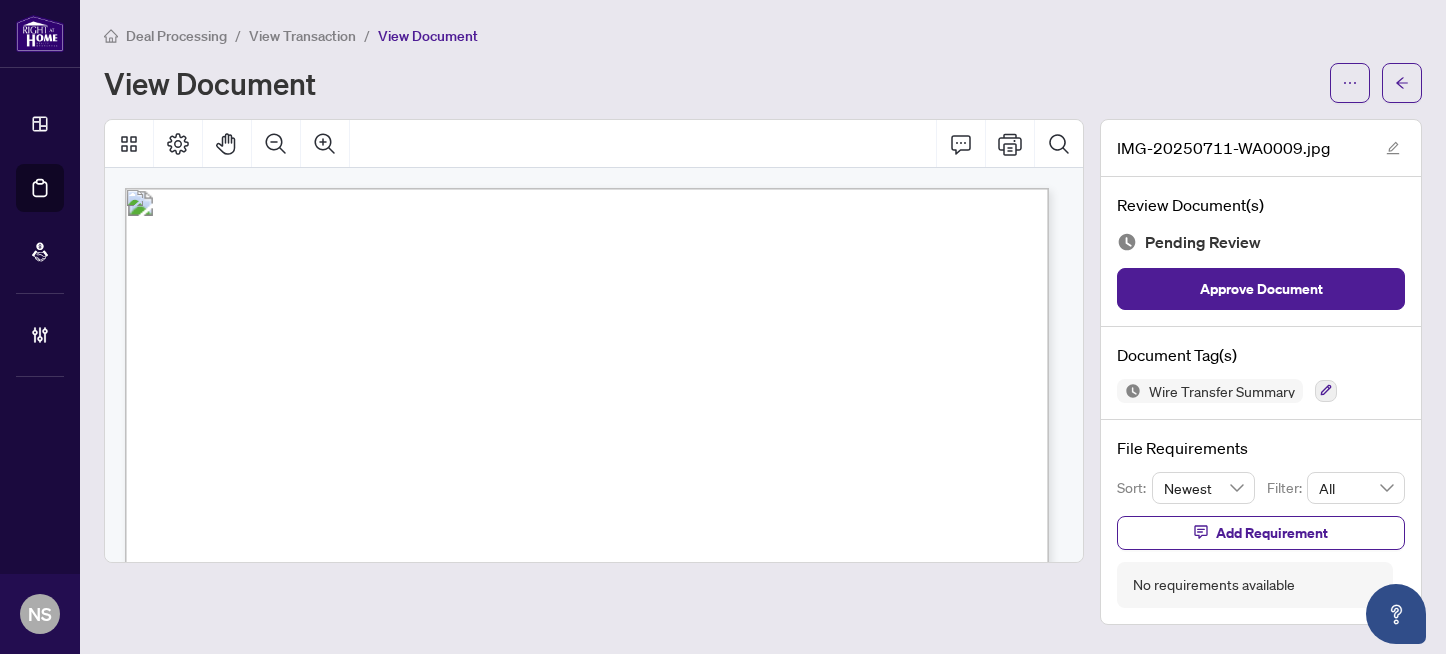 scroll, scrollTop: 0, scrollLeft: 0, axis: both 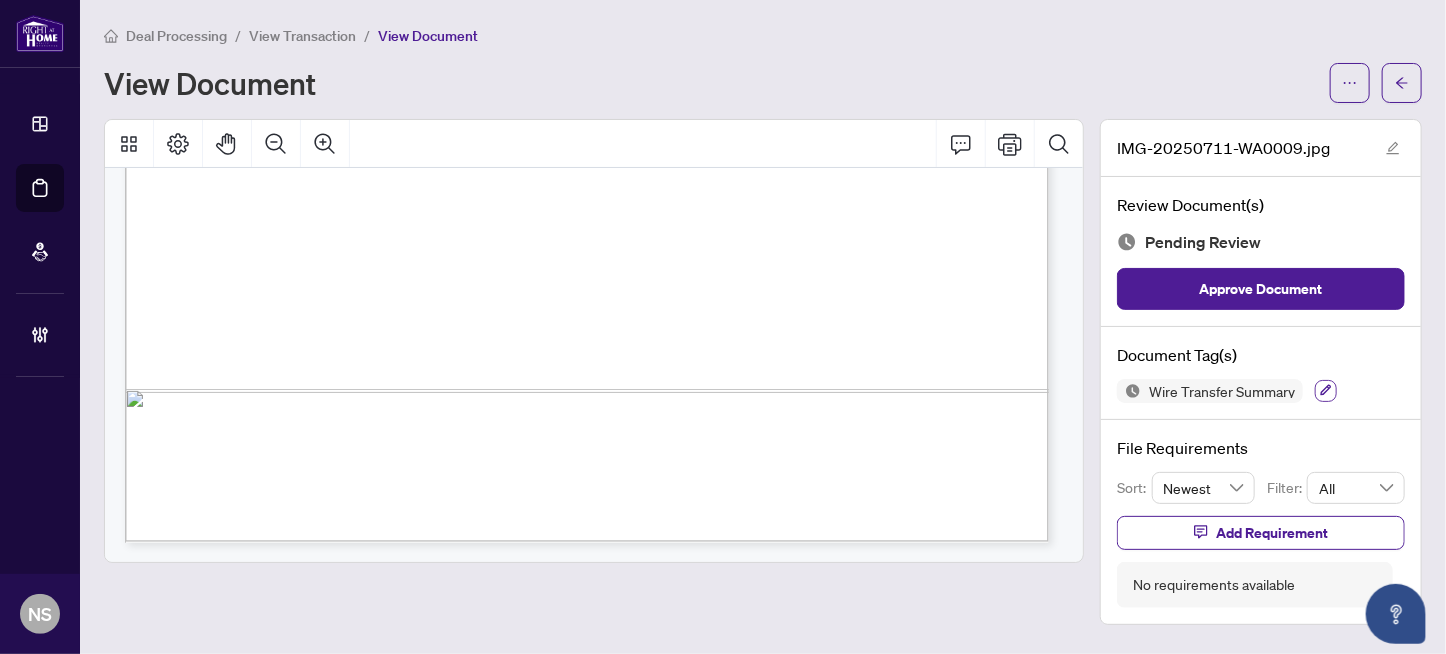 click 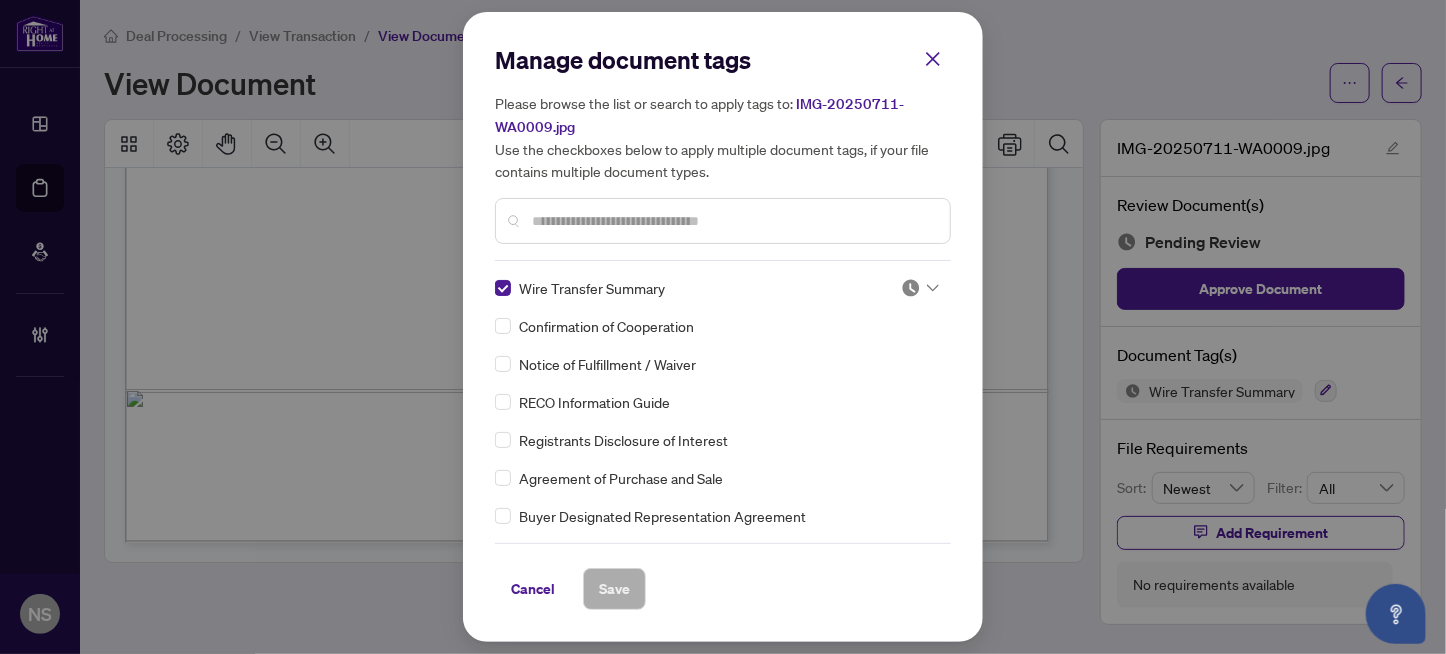 click at bounding box center (911, 288) 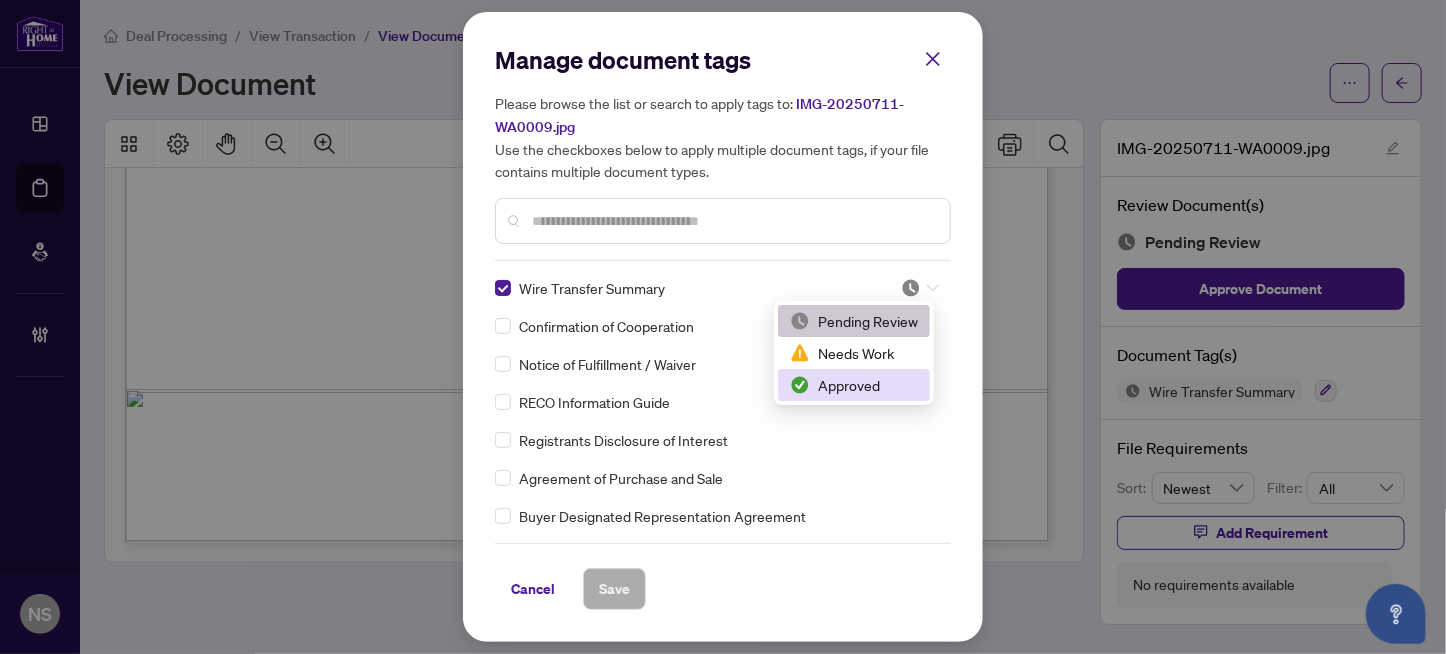 drag, startPoint x: 857, startPoint y: 391, endPoint x: 658, endPoint y: 547, distance: 252.85767 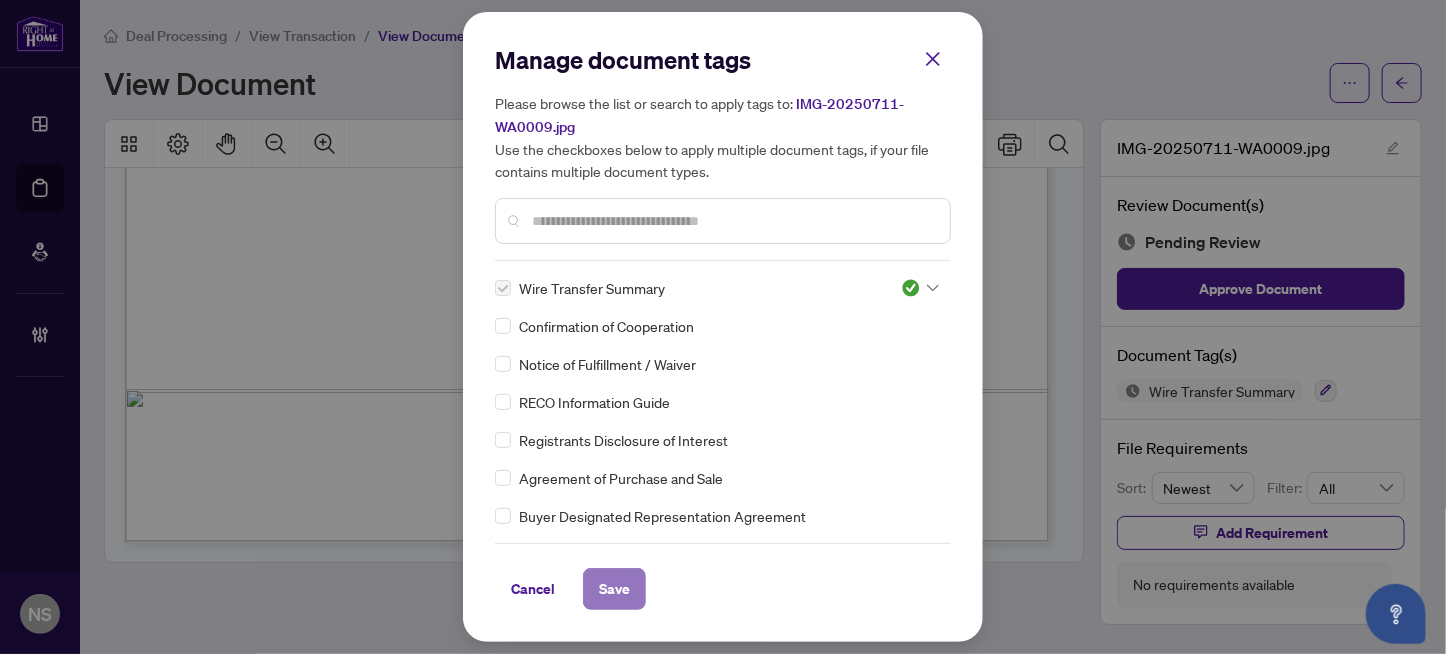 click on "Save" at bounding box center [614, 589] 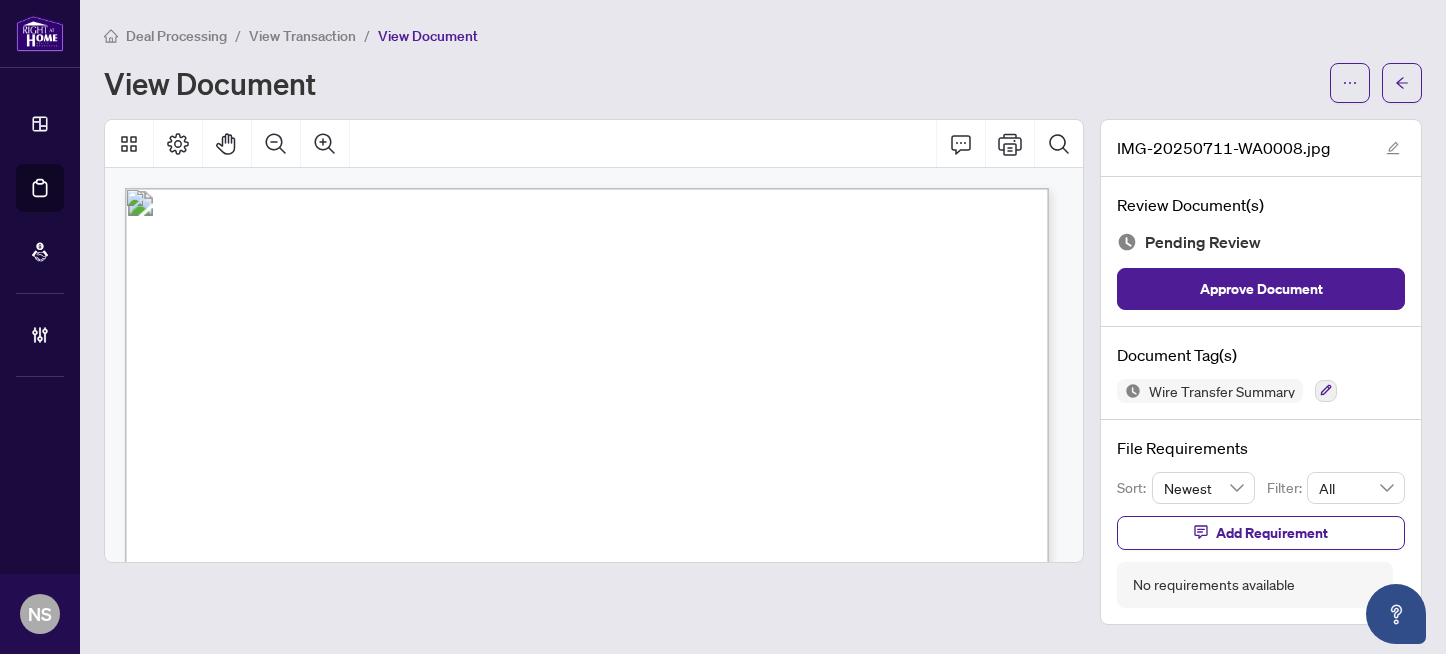 scroll, scrollTop: 0, scrollLeft: 0, axis: both 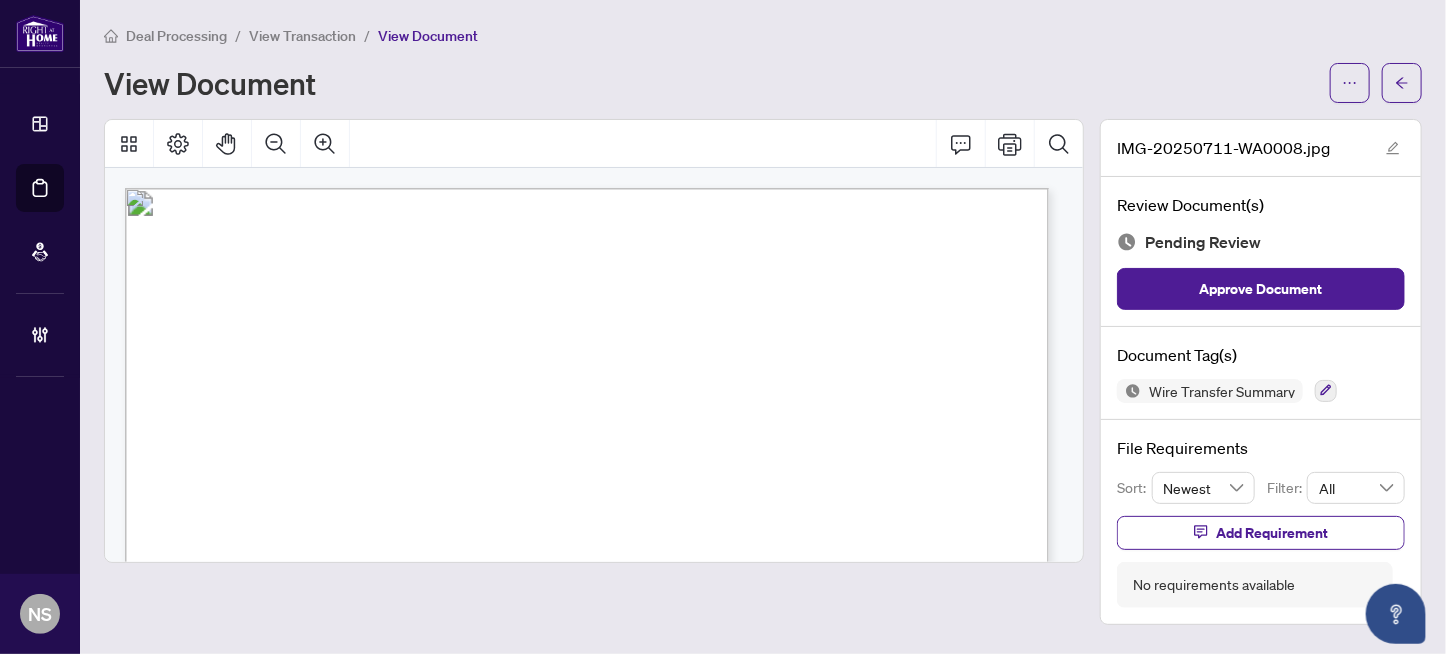 click at bounding box center (842, 1203) 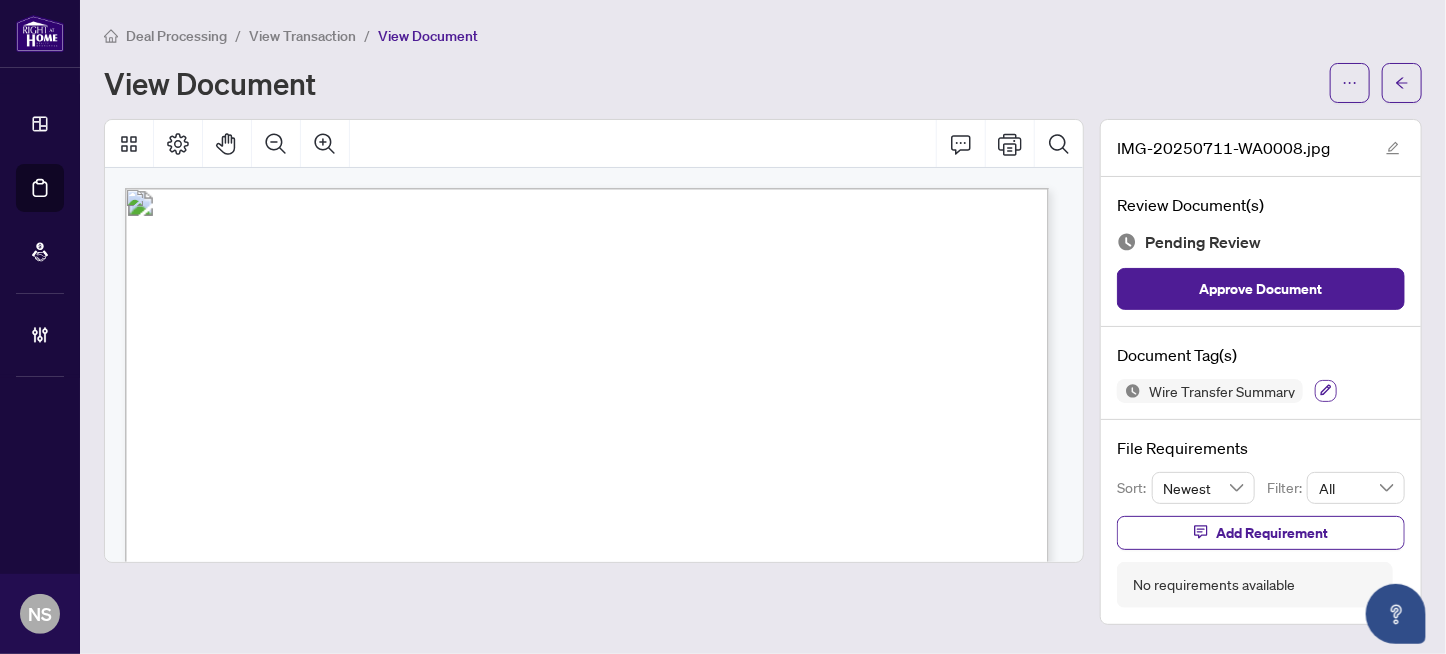 click at bounding box center (1326, 391) 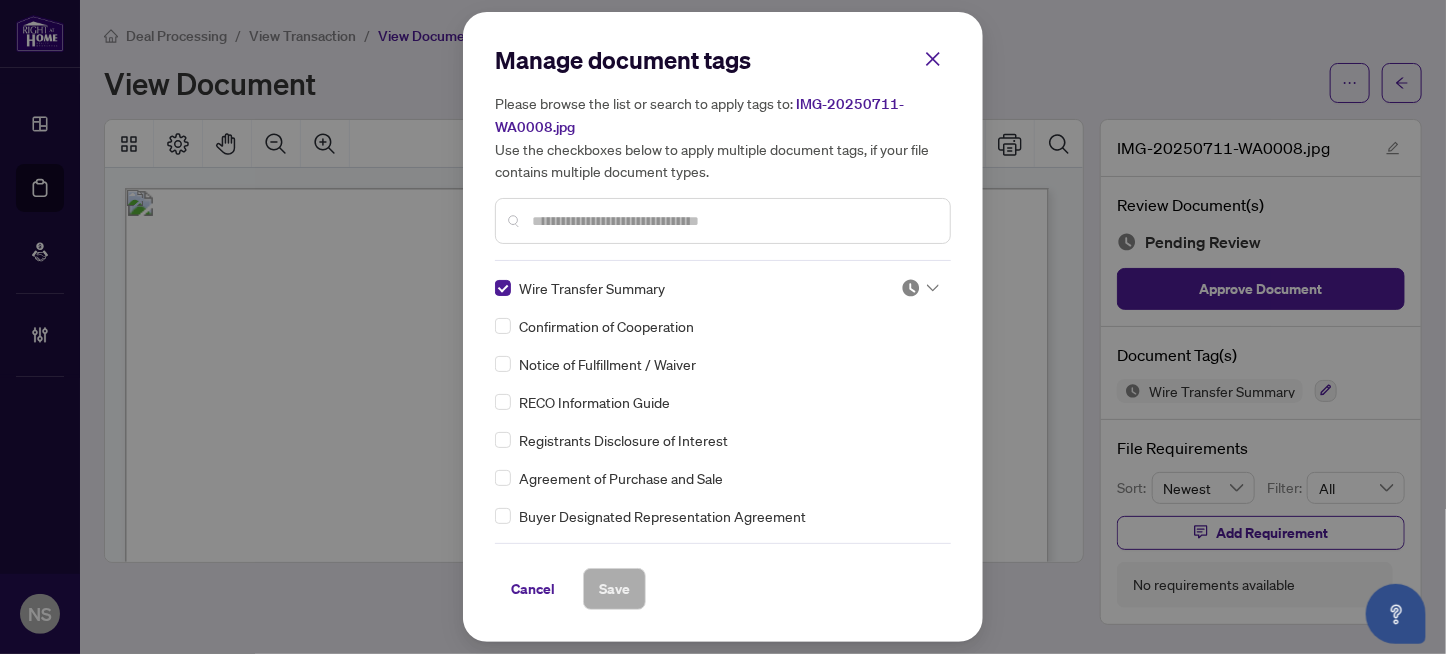 click at bounding box center (911, 288) 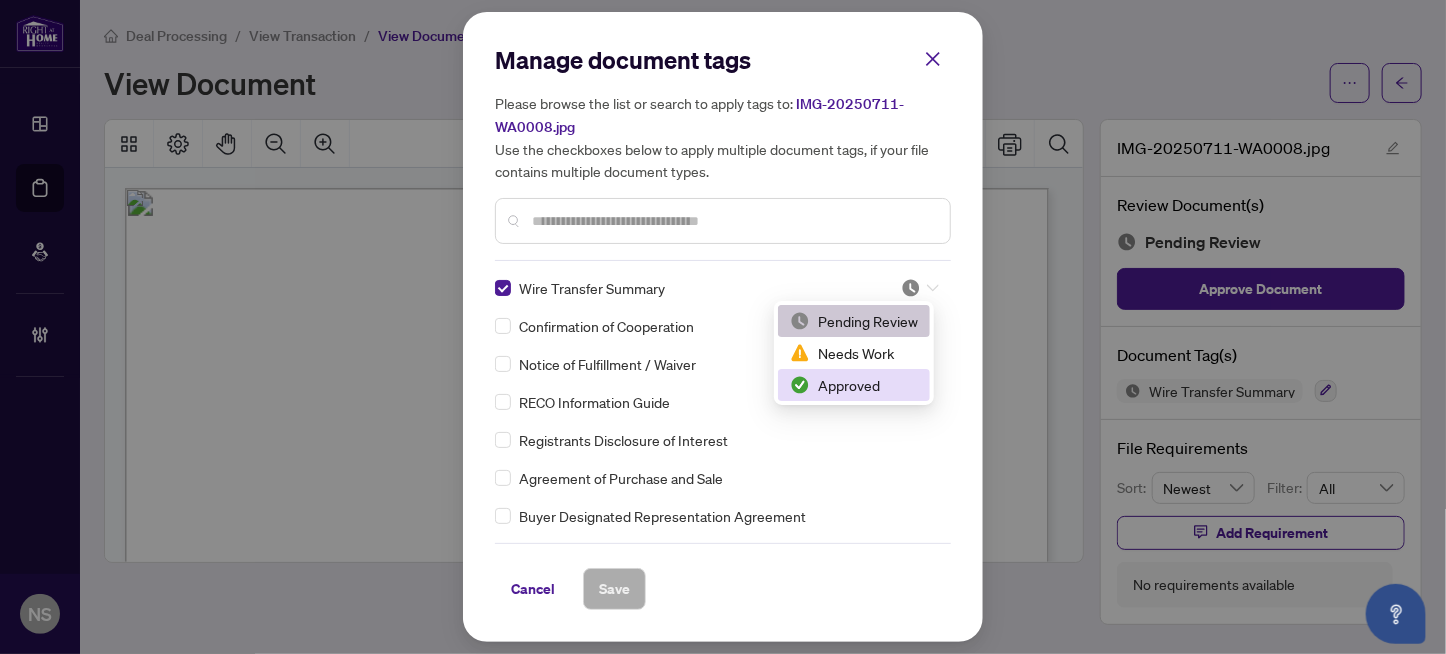 drag, startPoint x: 843, startPoint y: 378, endPoint x: 629, endPoint y: 342, distance: 217.00691 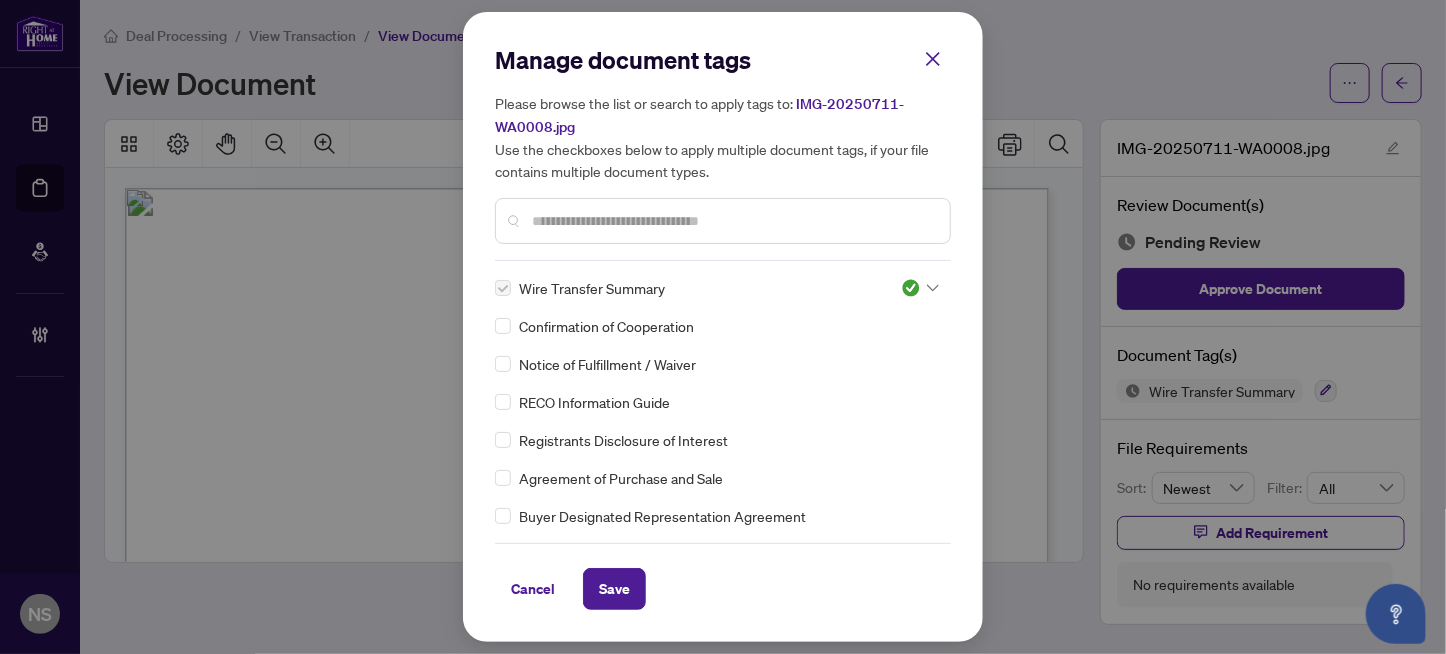 drag, startPoint x: 592, startPoint y: 583, endPoint x: 581, endPoint y: 529, distance: 55.108982 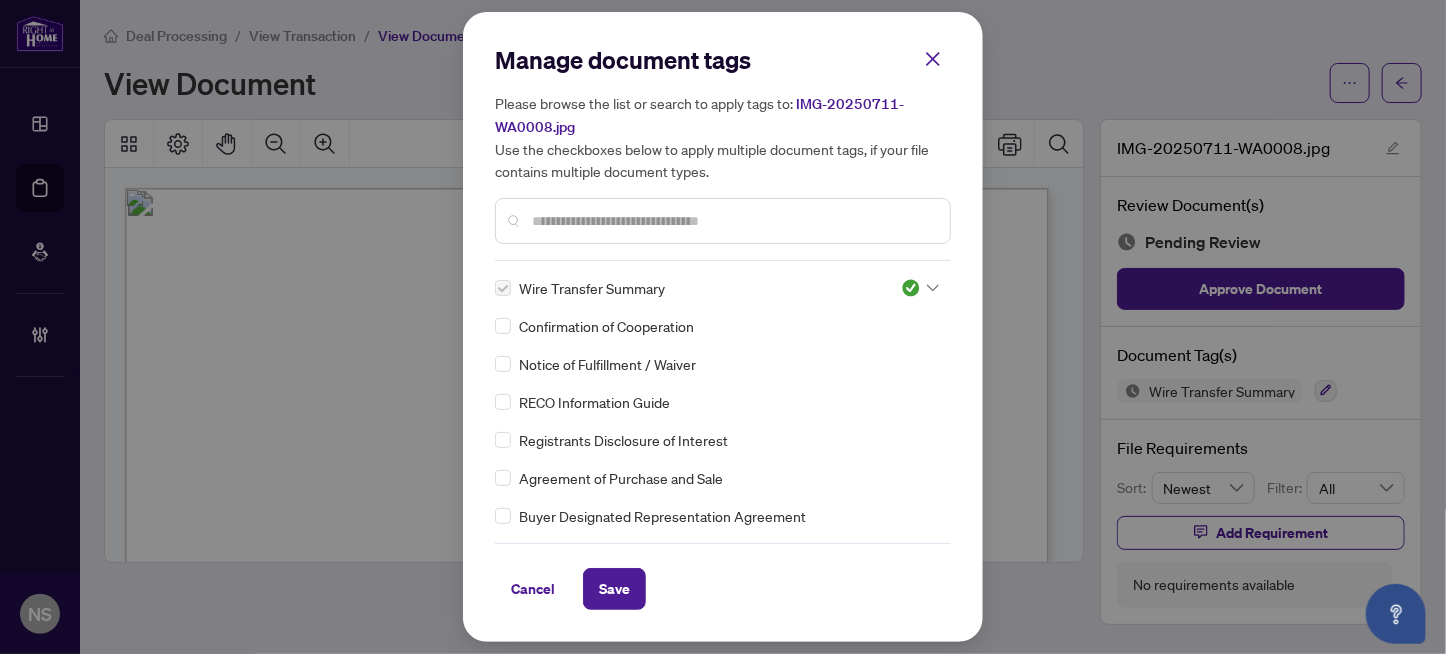 click on "Manage document tags Please browse the list or search to apply tags to:   IMG-20250711-WA0008.jpg   Use the checkboxes below to apply multiple document tags, if your file contains multiple document types.   Wire Transfer Summary Confirmation of Cooperation Notice of Fulfillment / Waiver RECO Information Guide Registrants Disclosure of Interest Agreement of Purchase and Sale Buyer Designated Representation Agreement FINTRAC ID(s) FINTRAC PEP/HIO Record MLS Sold Print Out Receipt of Funds Record 1st Page of the APS Advance Paperwork Agent Correspondence Agreement of Assignment of Purchase and Sale Agreement to Cooperate /Broker Referral Agreement to Lease Articles of Incorporation Back to Vendor Letter Belongs to Another Transaction Builder's Consent Buyer Designated Representation Agreement Buyers Lawyer Information Certificate of Estate Trustee(s) Client Refused to Sign Closing Date Change Co-op Brokerage Commission Statement Co-op EFT Co-operating Indemnity Agreement Commission Adjustment Correspondence EFT" at bounding box center (723, 327) 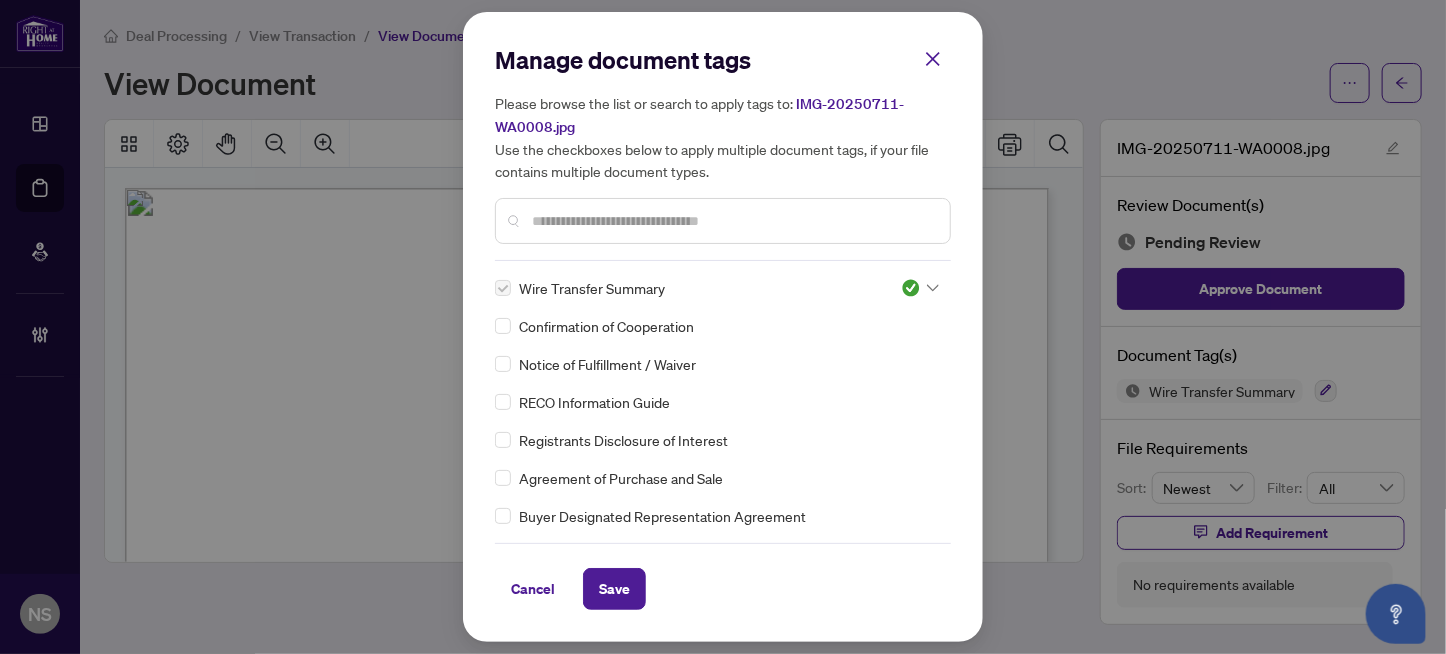 drag, startPoint x: 606, startPoint y: 574, endPoint x: 545, endPoint y: 537, distance: 71.34424 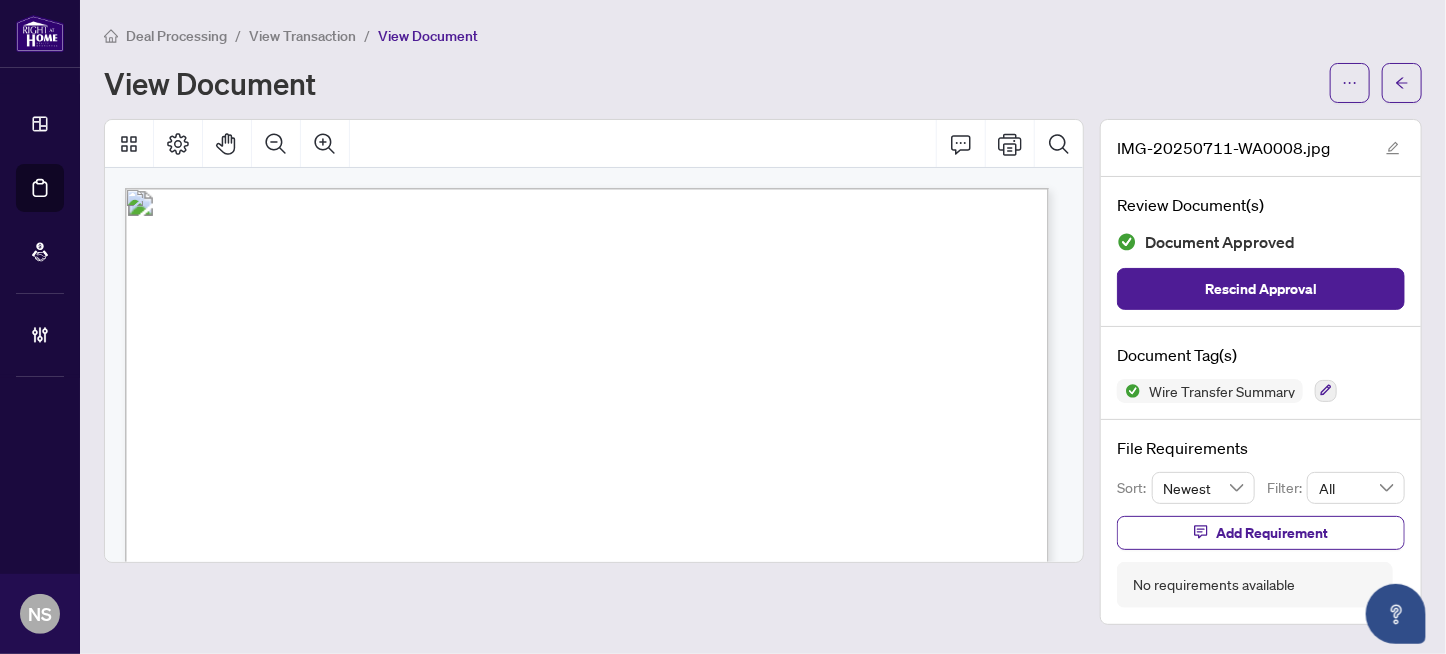 scroll, scrollTop: 100, scrollLeft: 0, axis: vertical 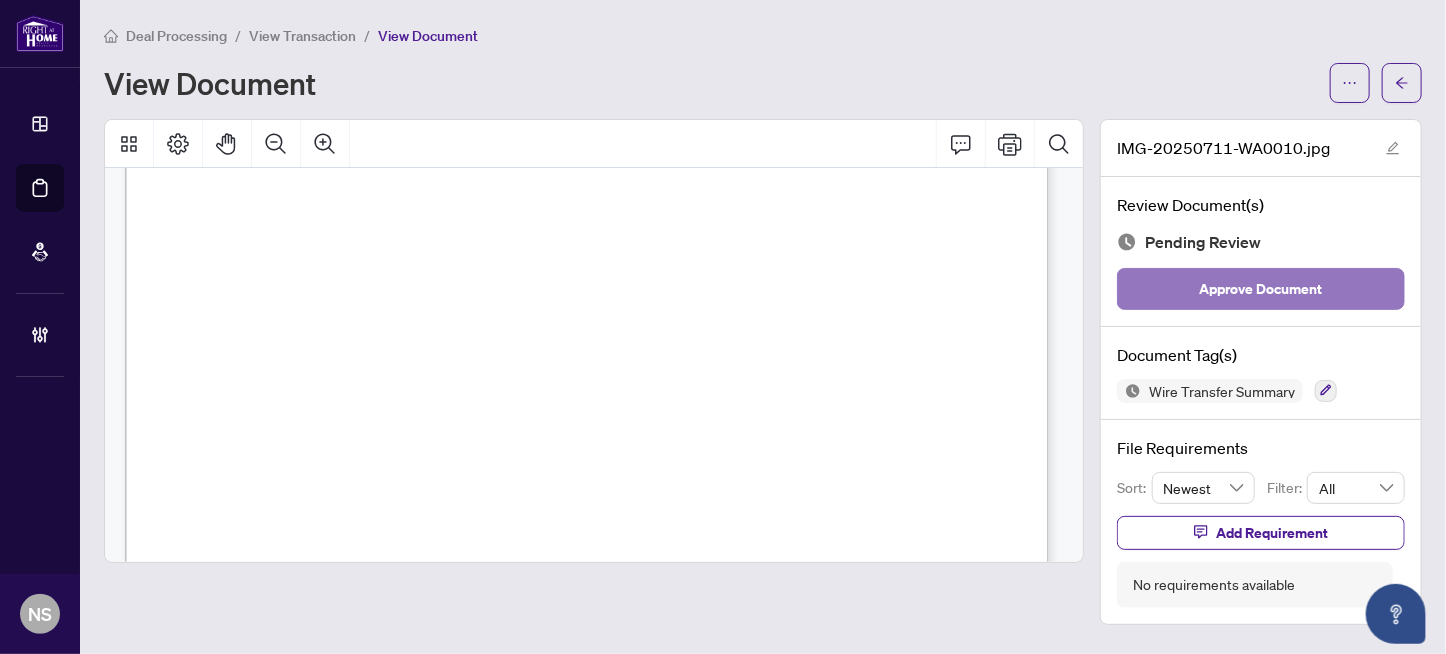 click on "Approve Document" at bounding box center [1261, 289] 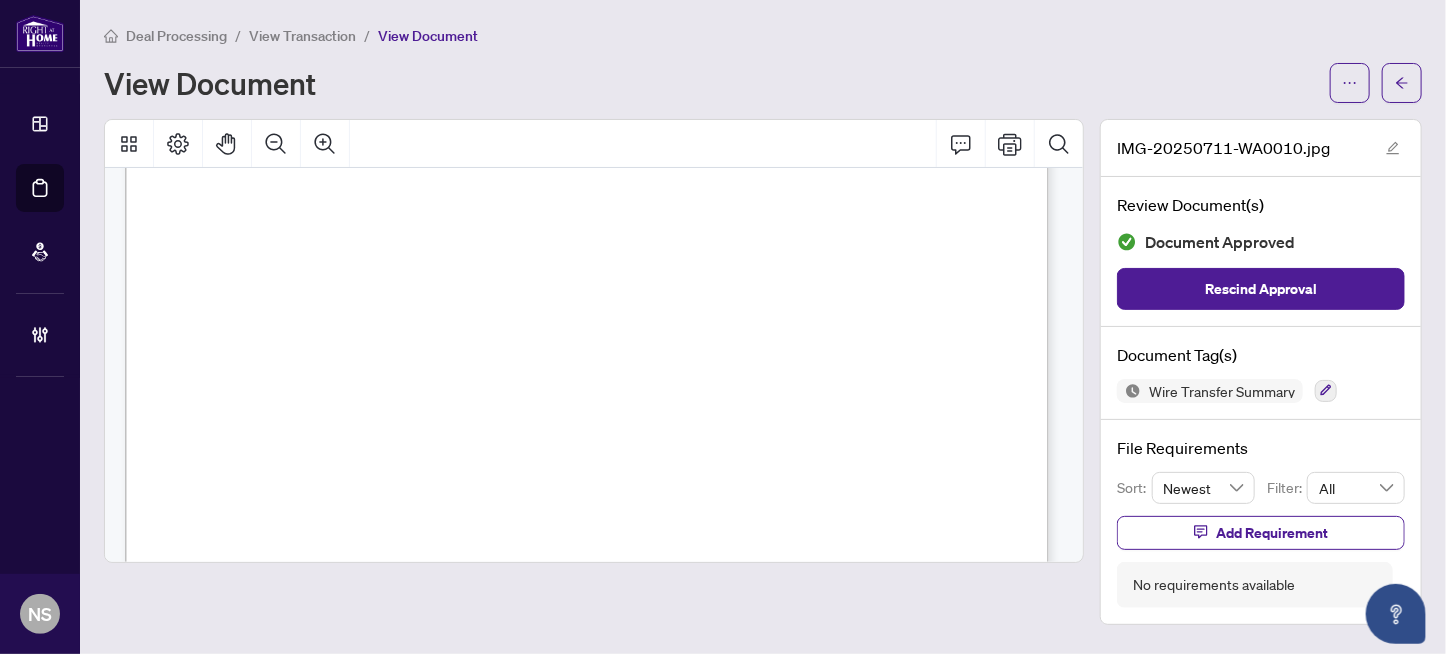 scroll, scrollTop: 200, scrollLeft: 0, axis: vertical 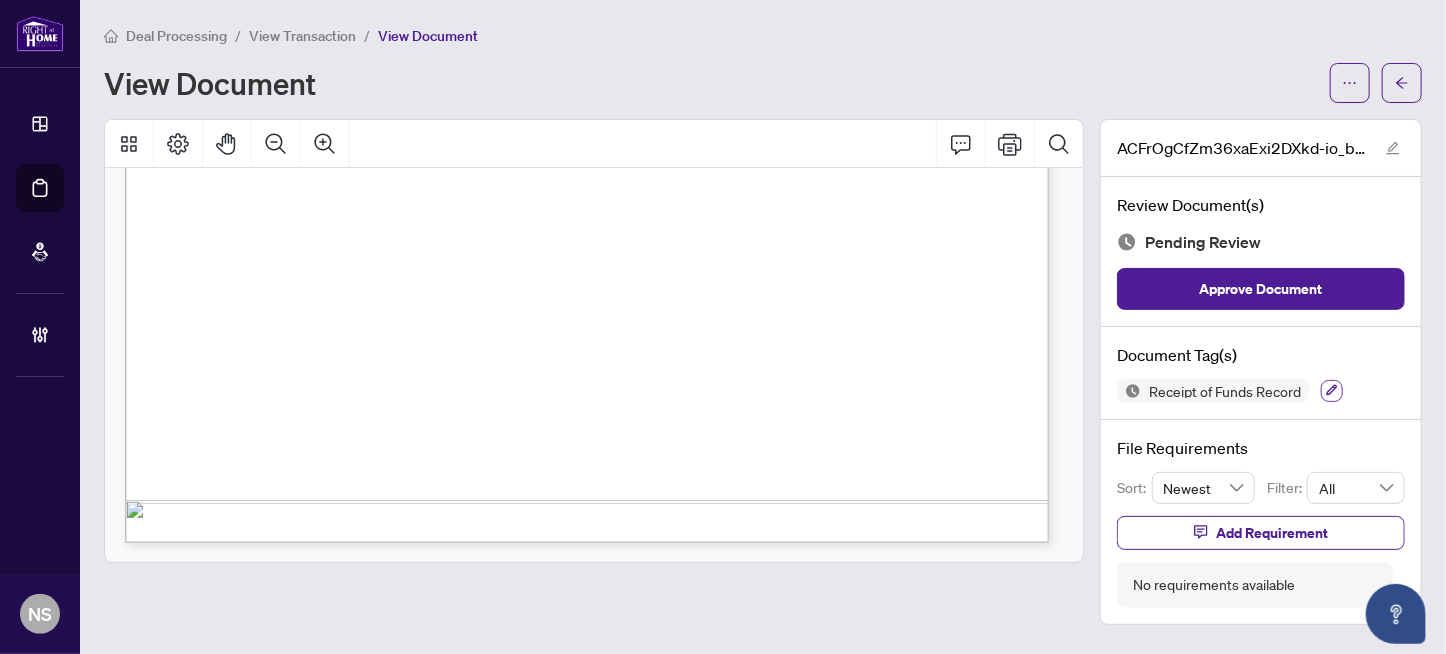 click 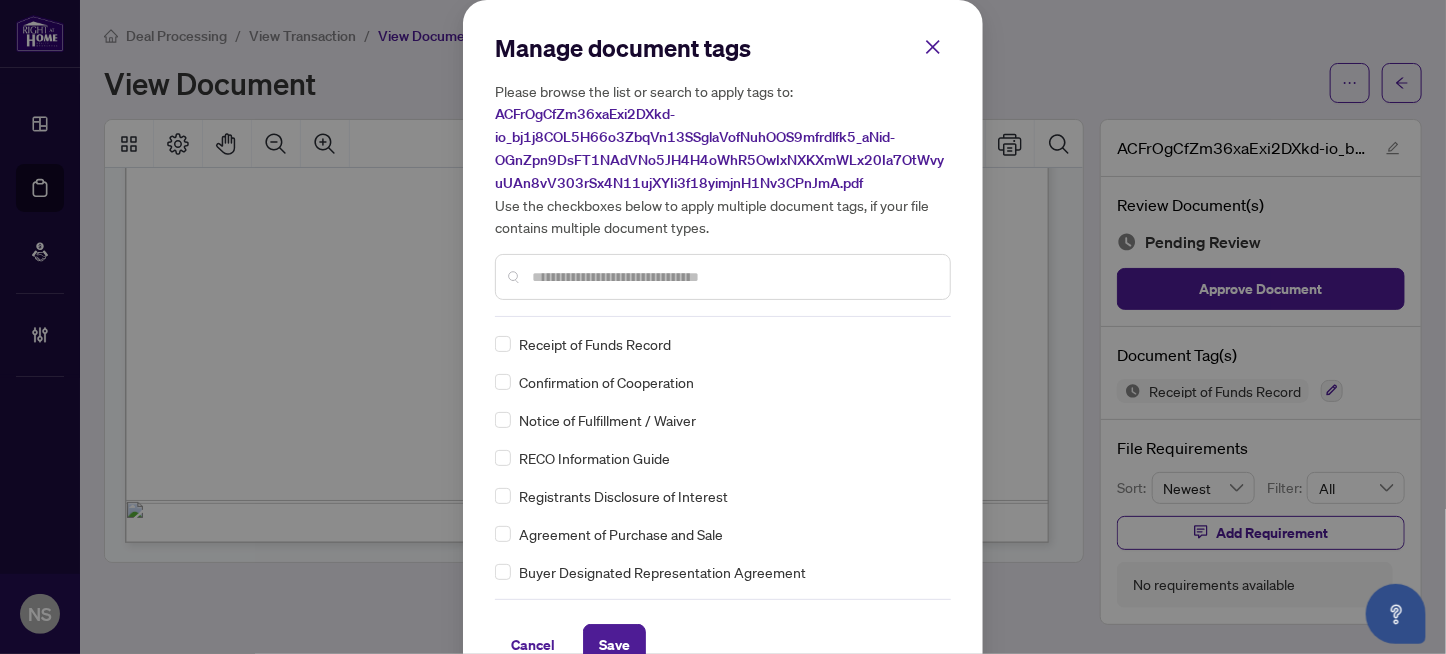 click at bounding box center [723, 277] 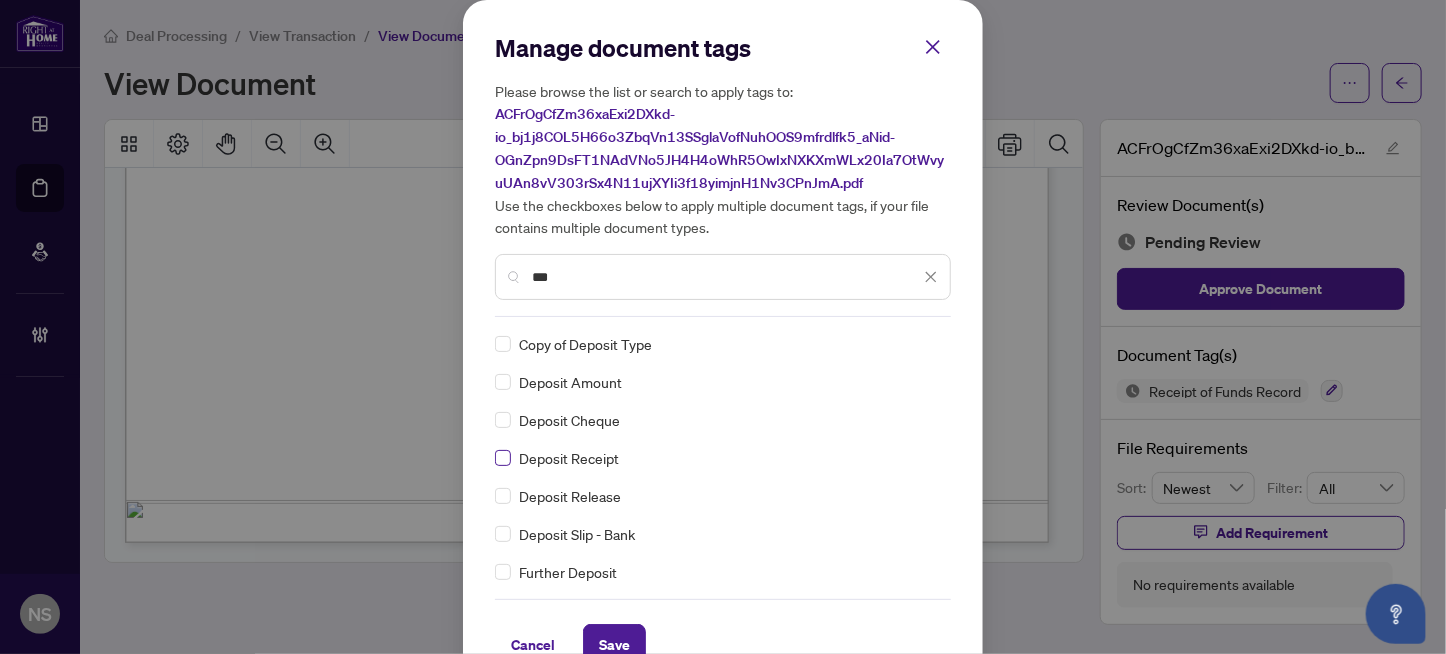 type on "***" 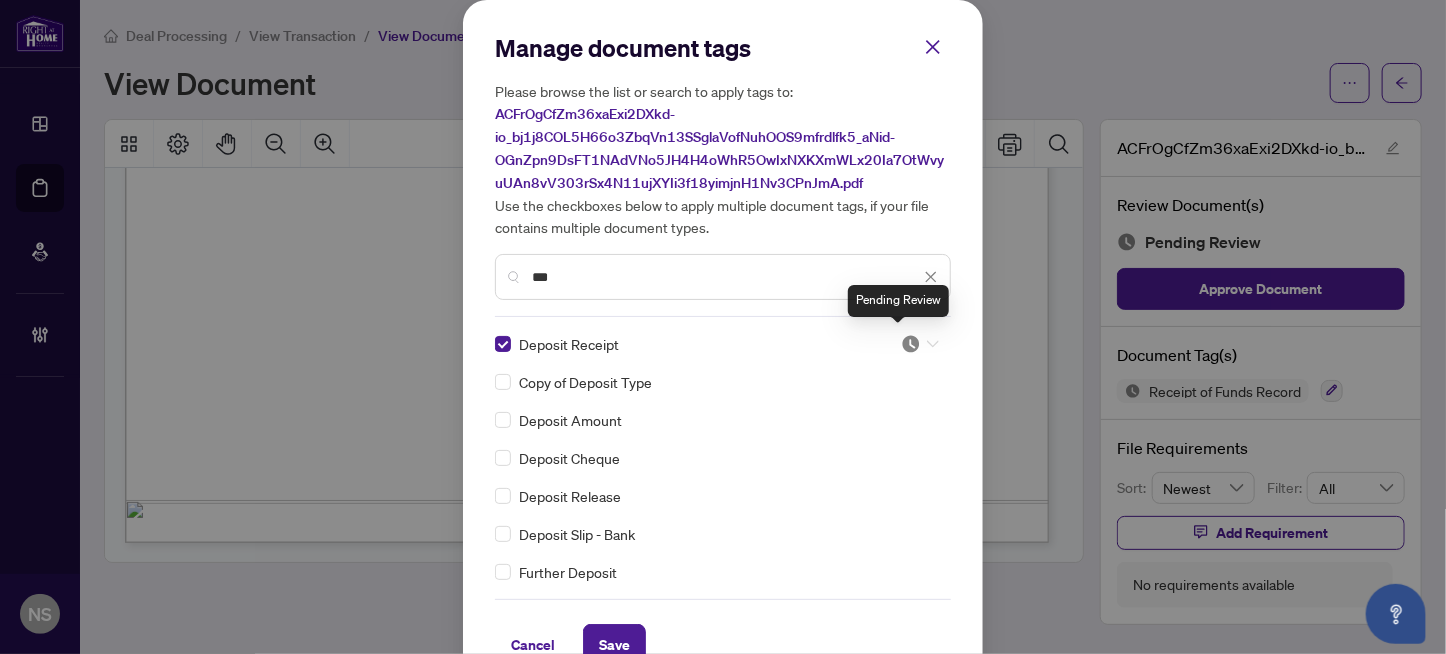 drag, startPoint x: 903, startPoint y: 345, endPoint x: 868, endPoint y: 460, distance: 120.20815 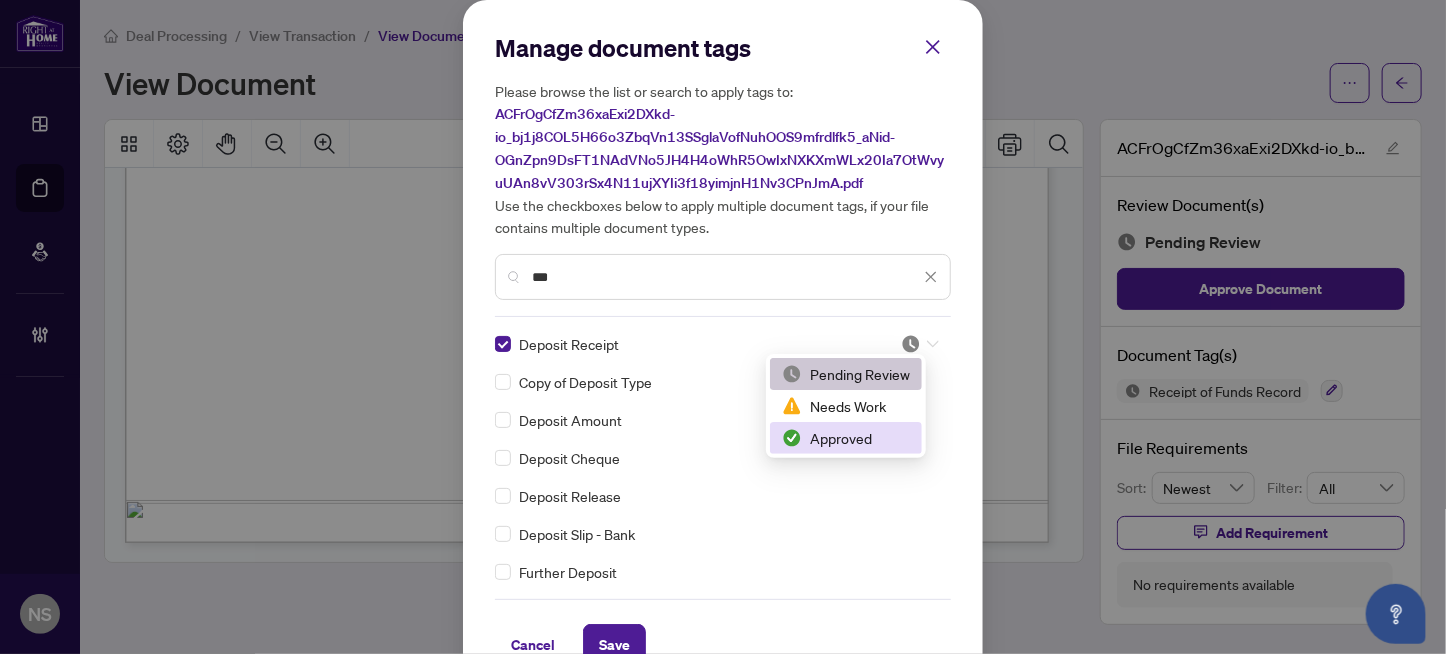click on "Approved" at bounding box center (846, 438) 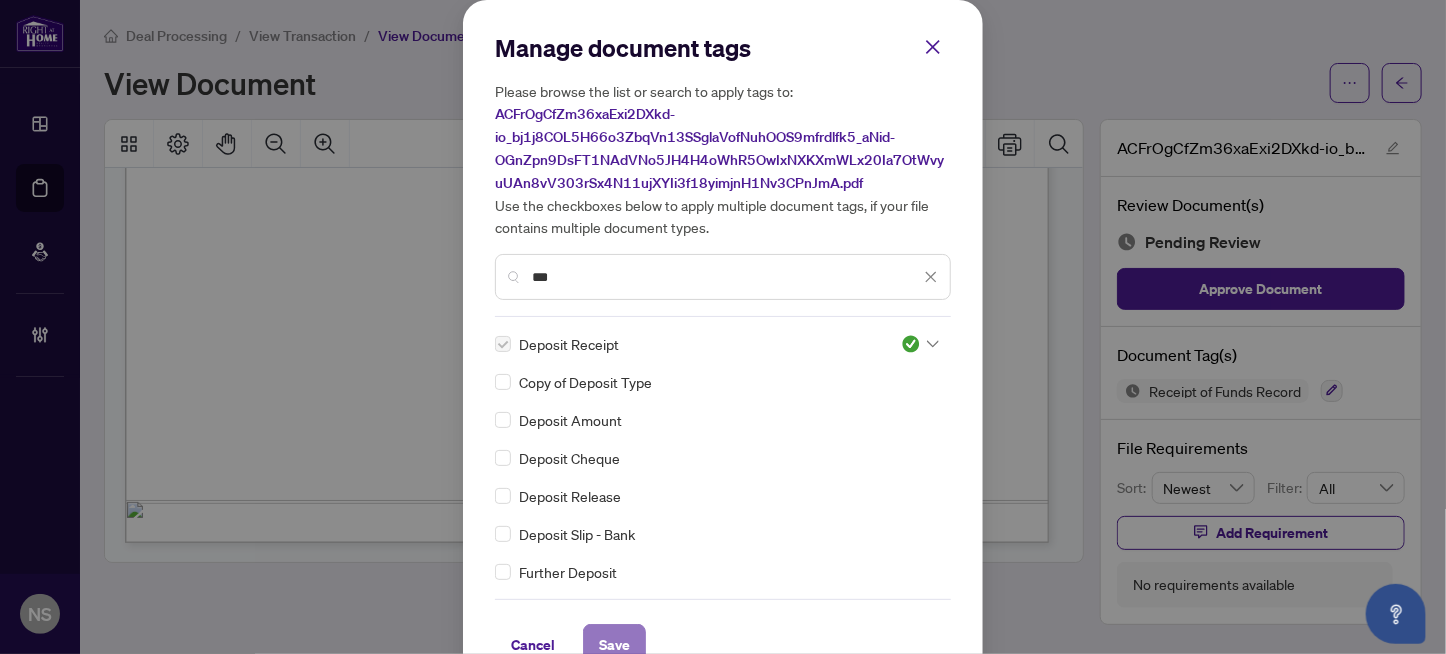 click on "Save" at bounding box center (614, 645) 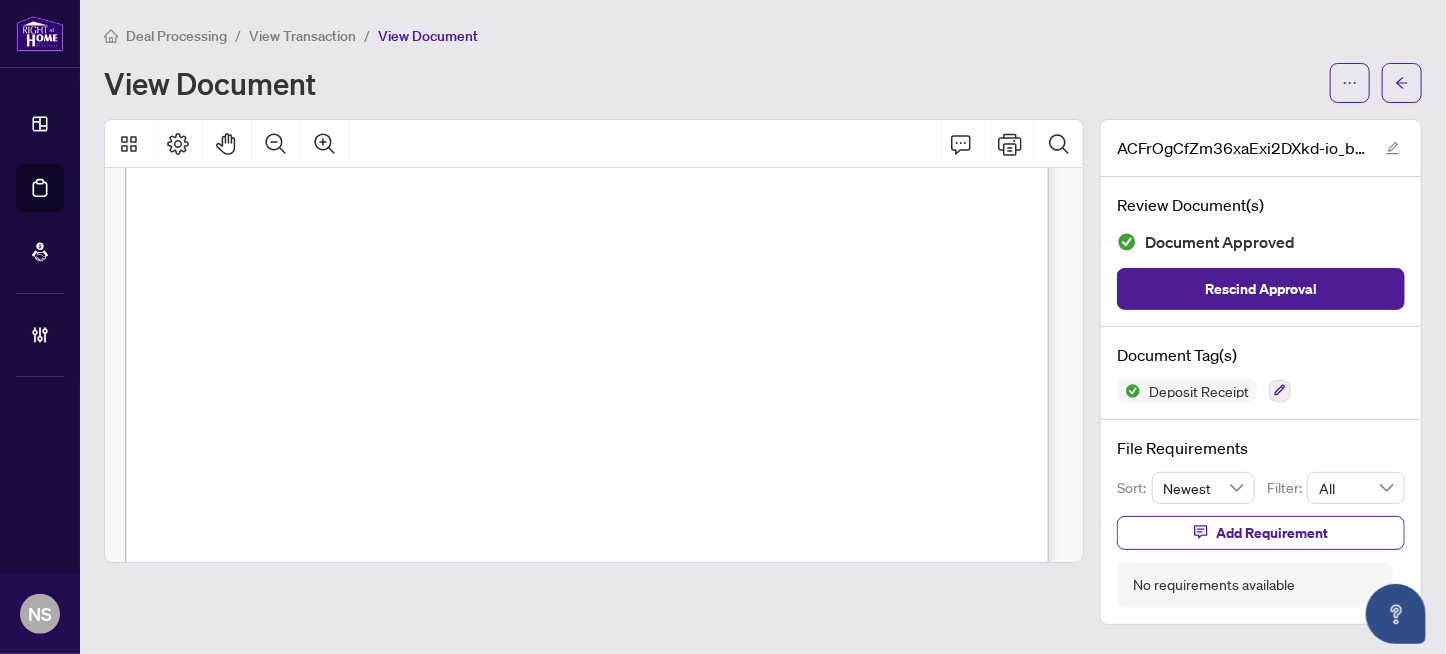 scroll, scrollTop: 441, scrollLeft: 0, axis: vertical 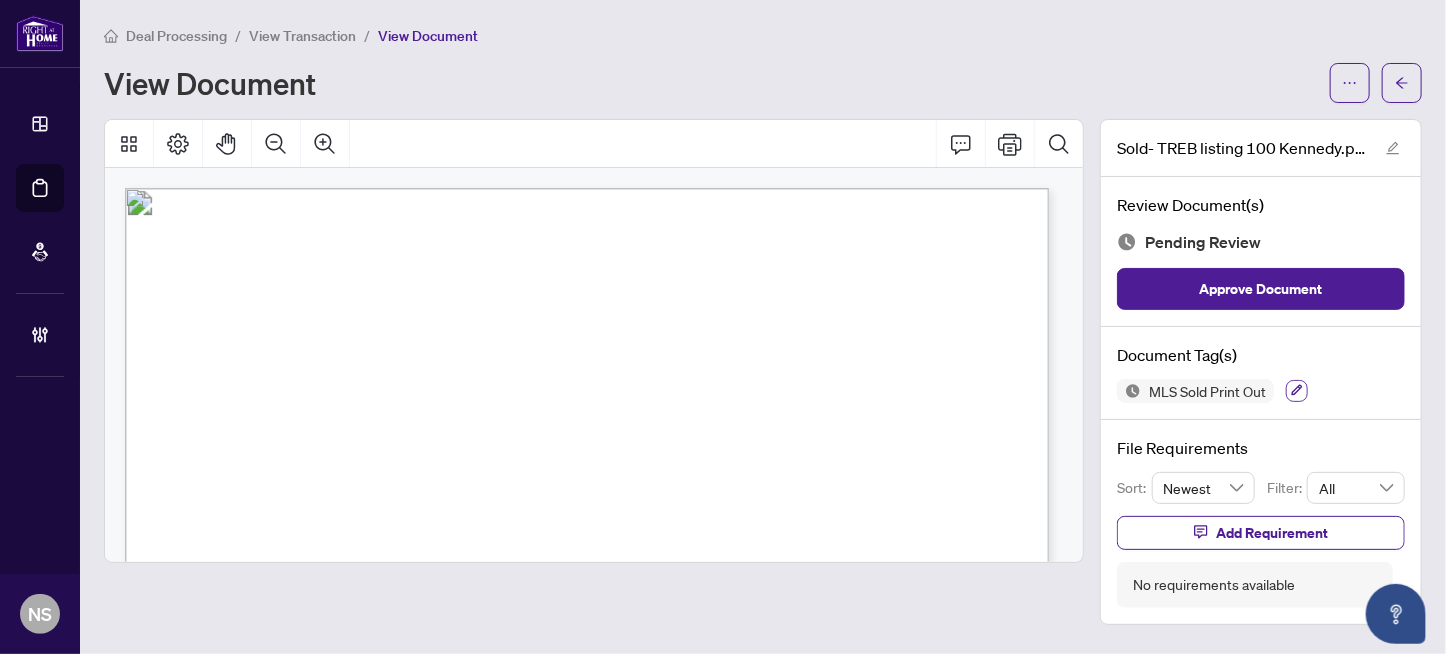 click at bounding box center (1297, 391) 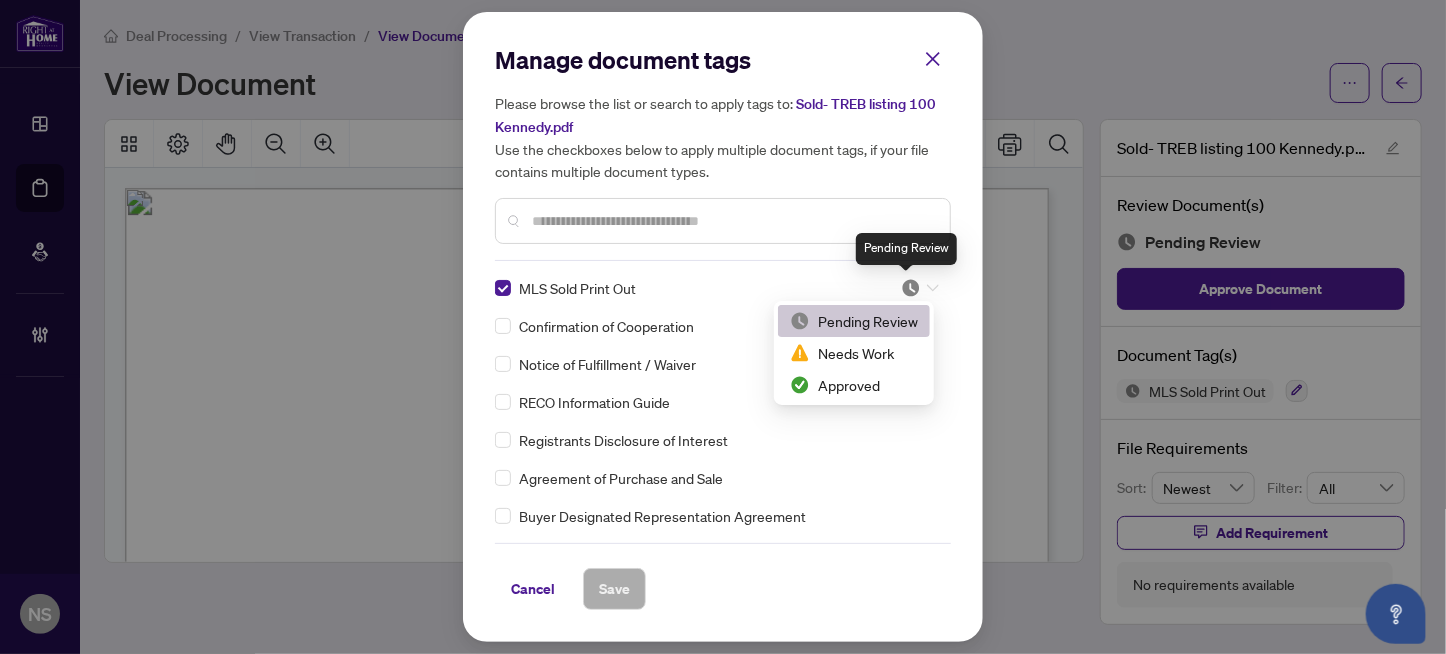 click at bounding box center [911, 288] 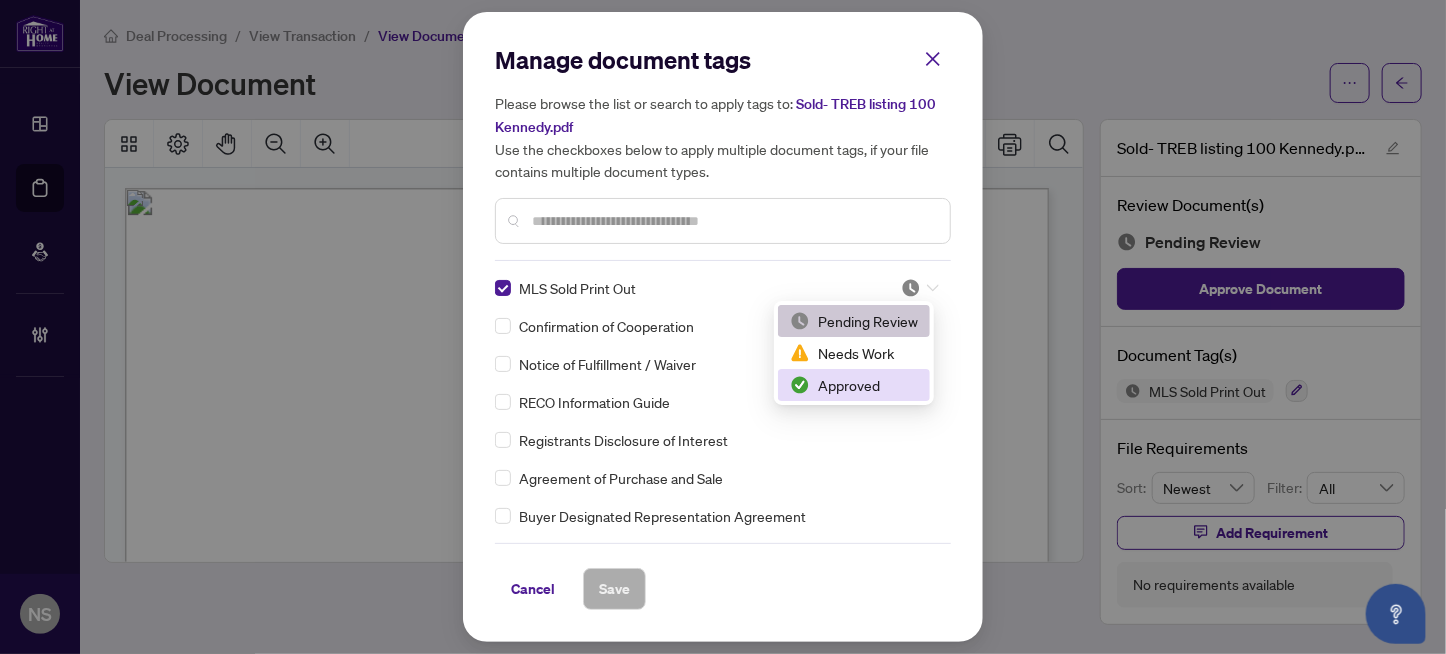 drag, startPoint x: 898, startPoint y: 383, endPoint x: 754, endPoint y: 558, distance: 226.62965 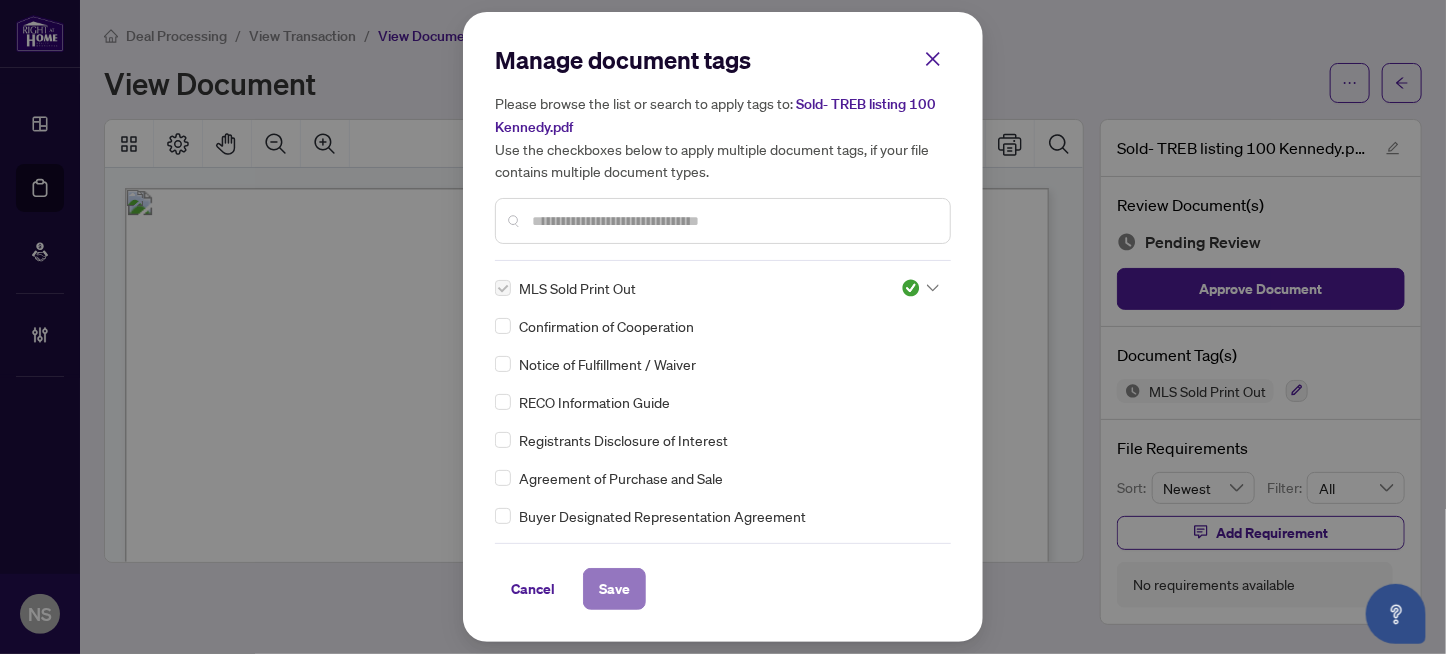 click on "Save" at bounding box center [614, 589] 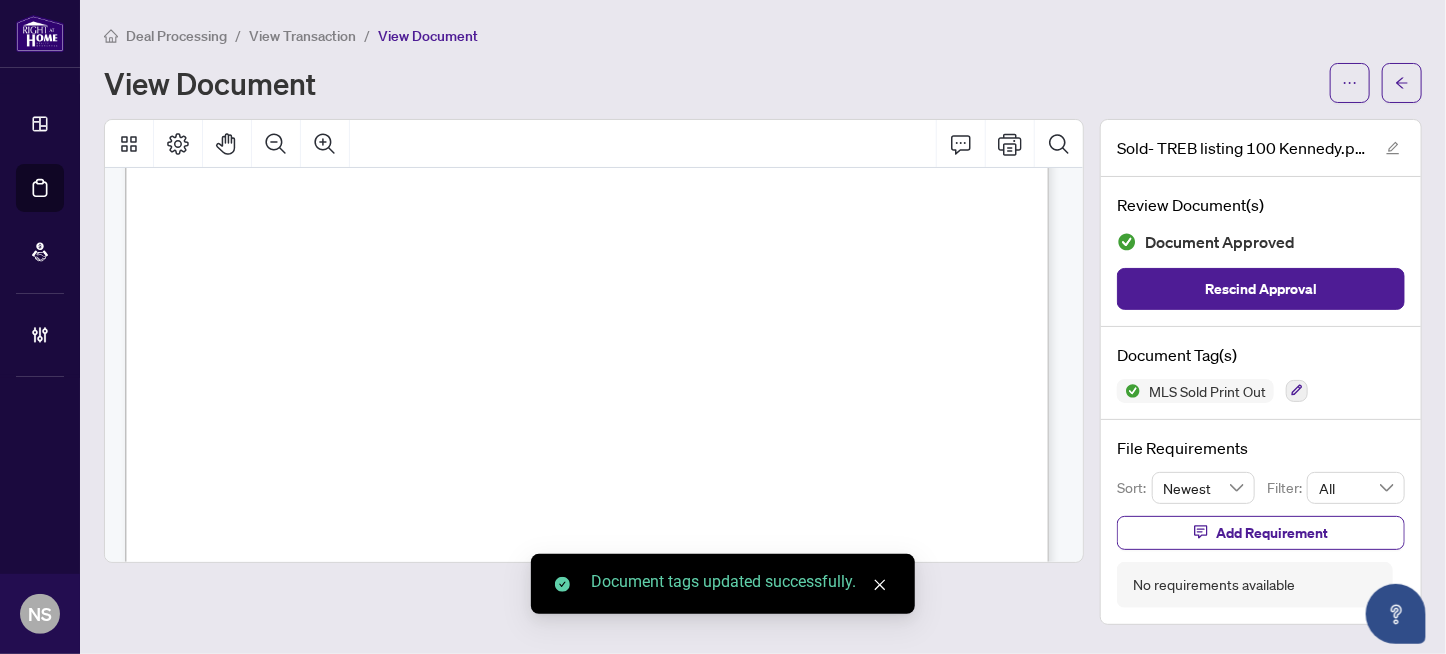 scroll, scrollTop: 3820, scrollLeft: 0, axis: vertical 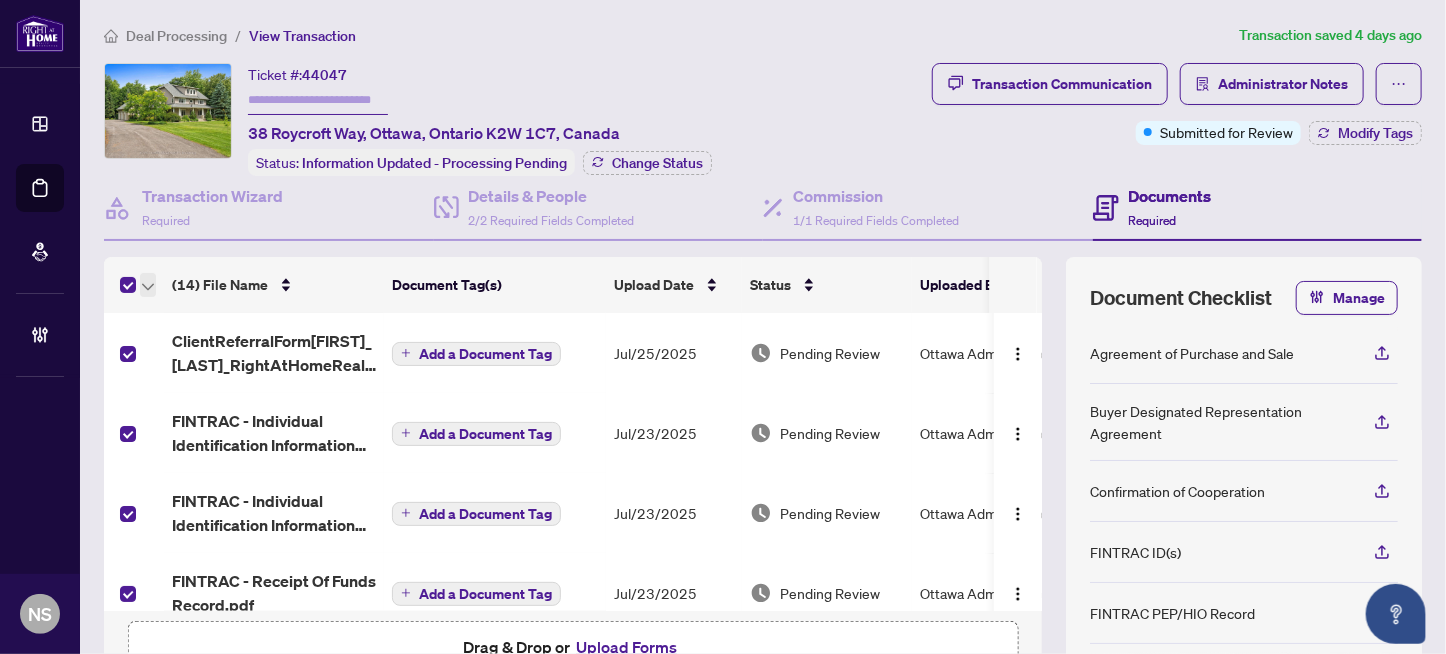 click 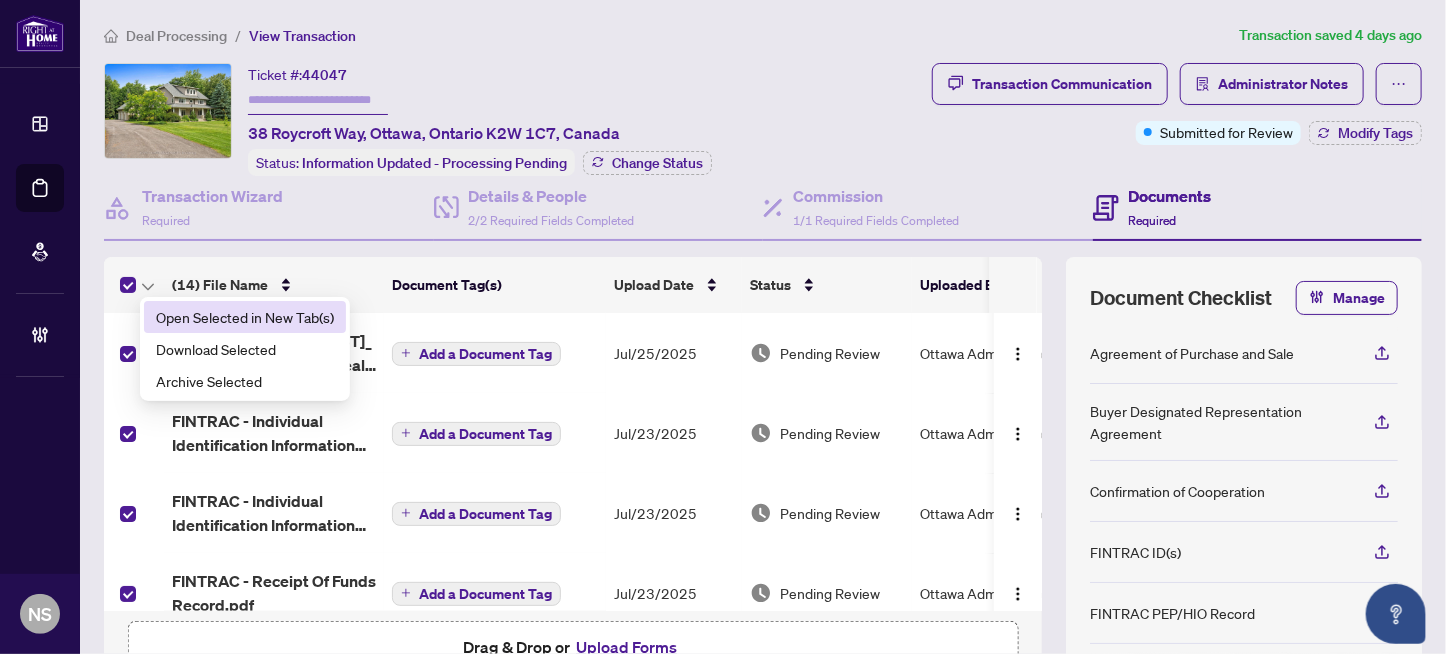 click on "Open Selected in New Tab(s)" at bounding box center [245, 317] 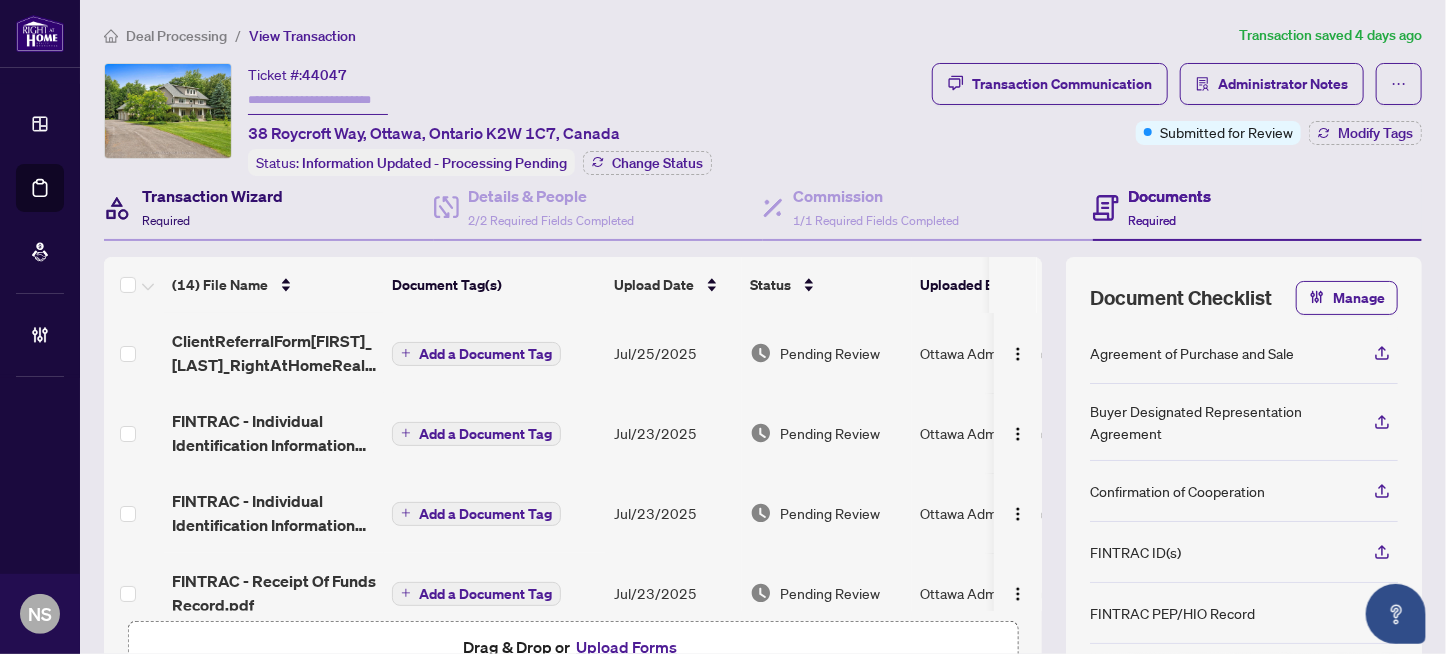 click on "Transaction Wizard" at bounding box center [212, 196] 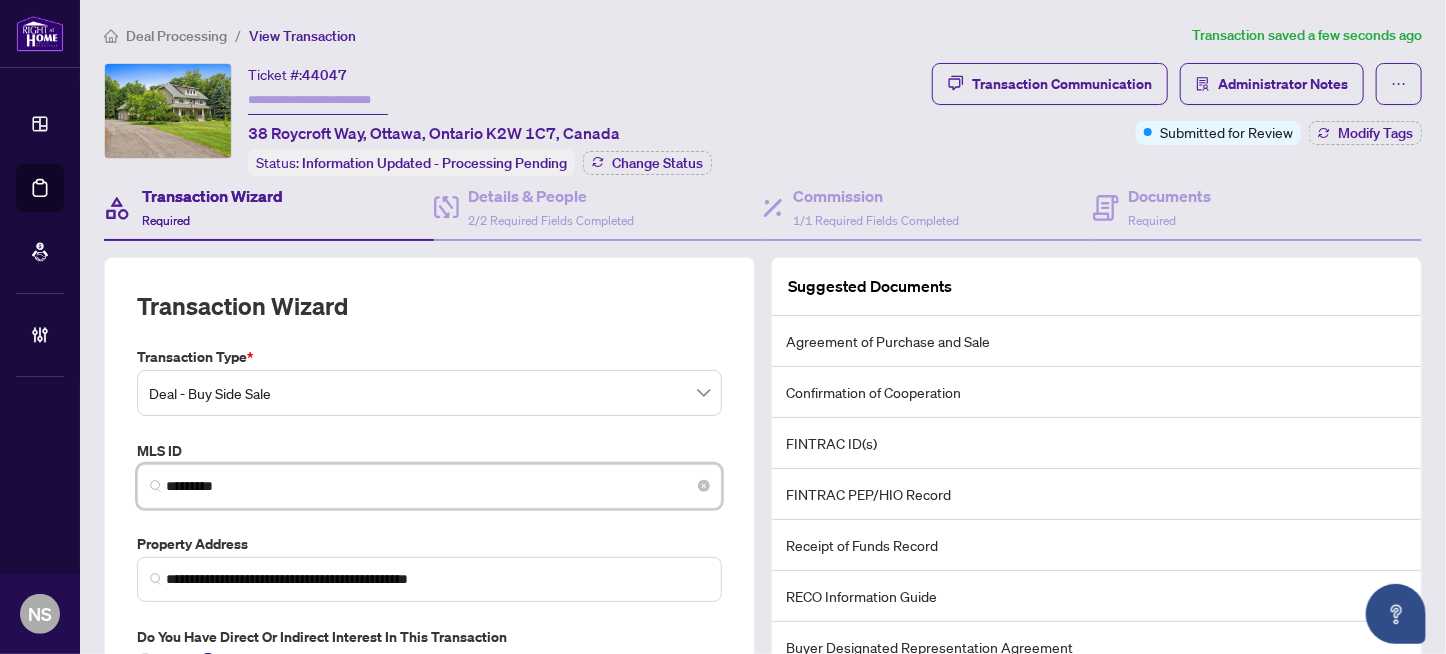 click on "*********" at bounding box center [437, 486] 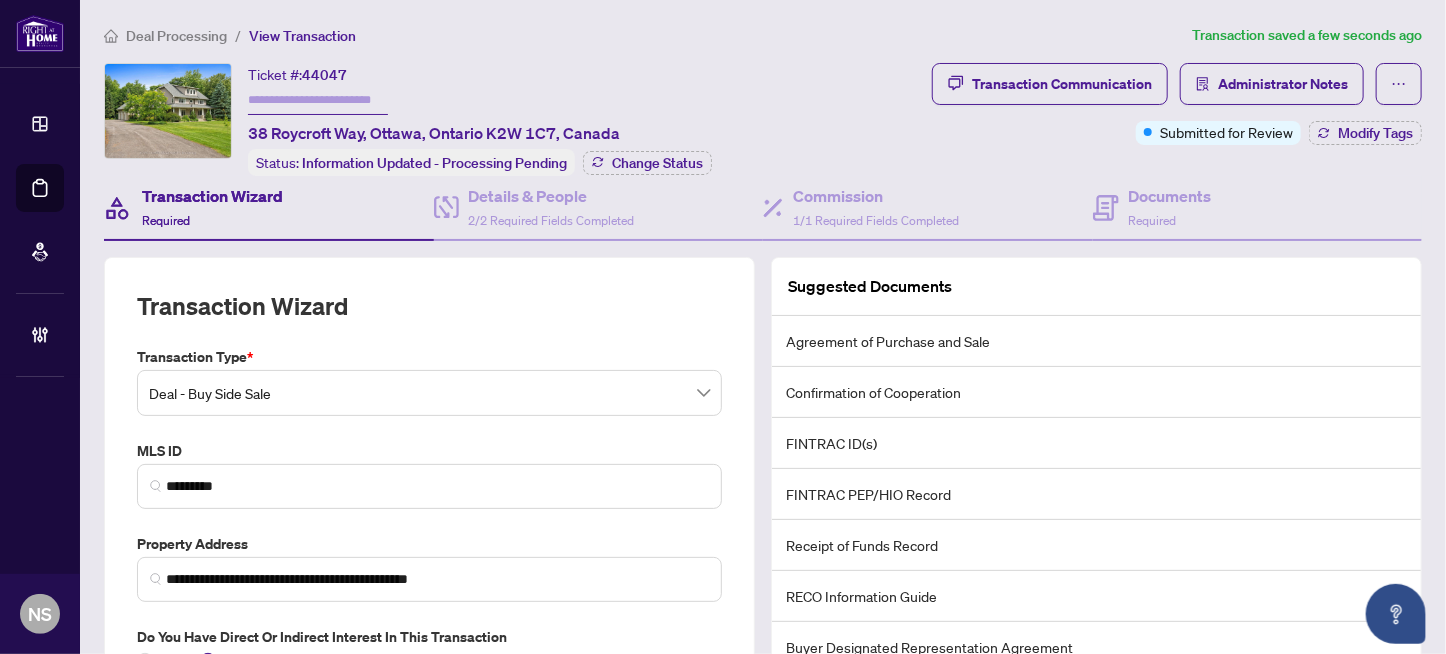 click on "44047" at bounding box center (324, 75) 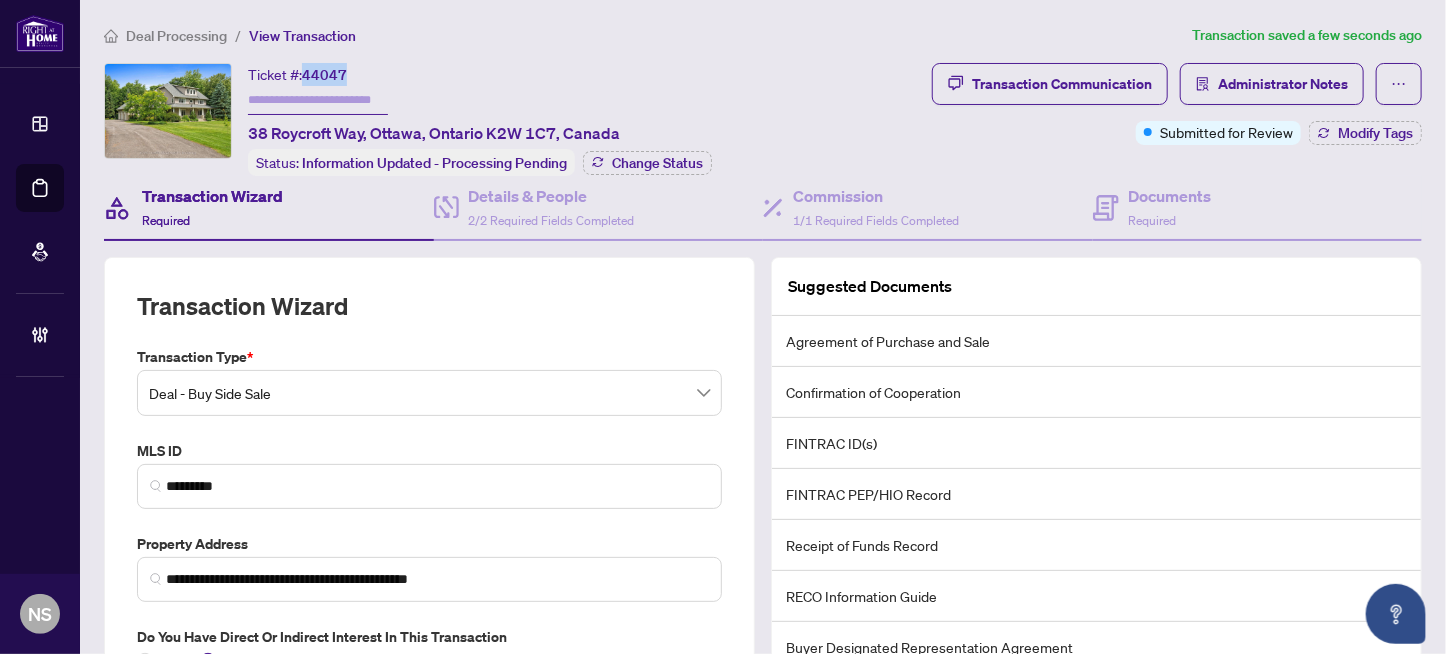 click on "44047" at bounding box center [324, 75] 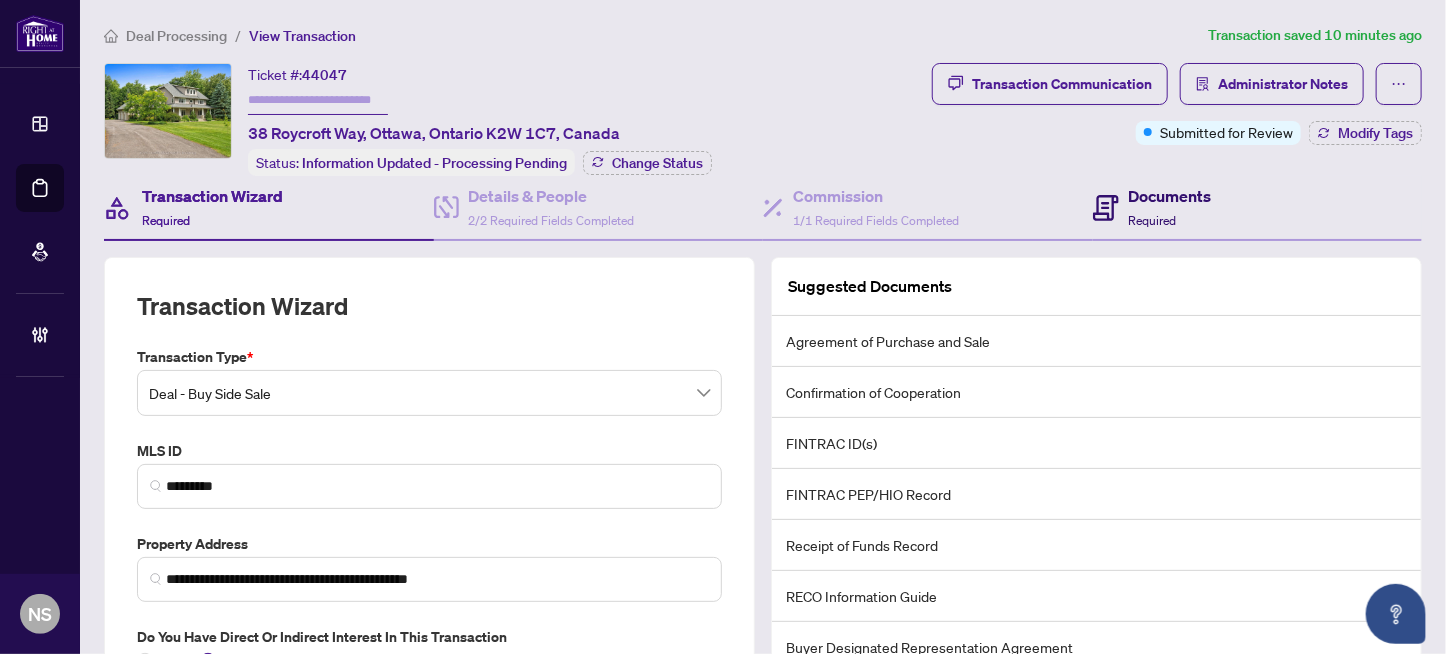 click on "Documents Required" at bounding box center [1170, 207] 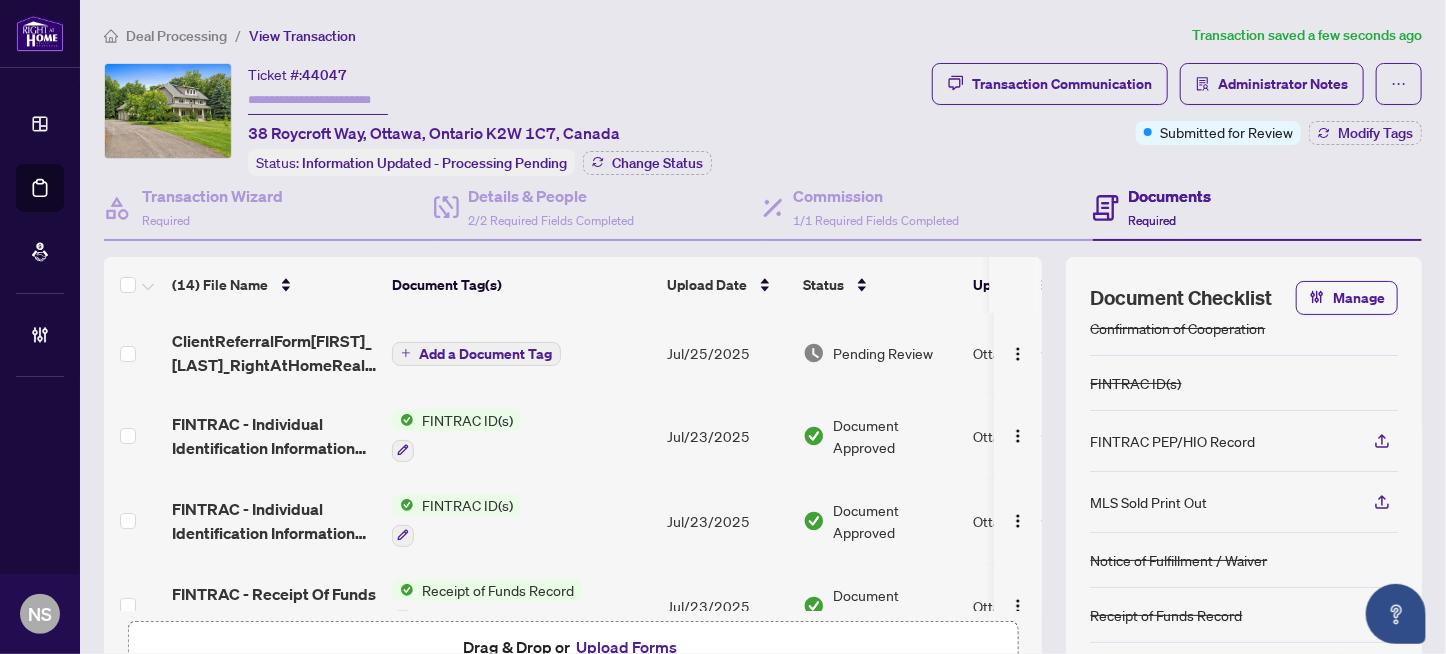 scroll, scrollTop: 150, scrollLeft: 0, axis: vertical 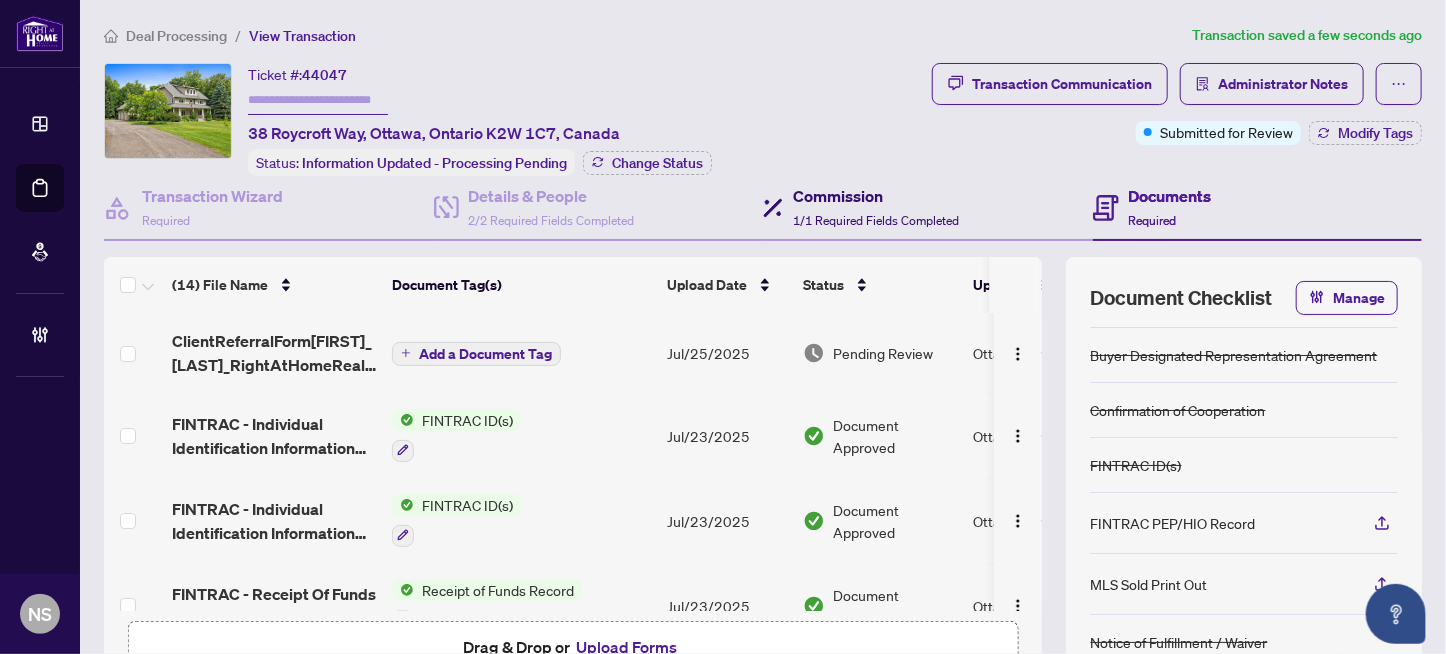 click on "Commission" at bounding box center (876, 196) 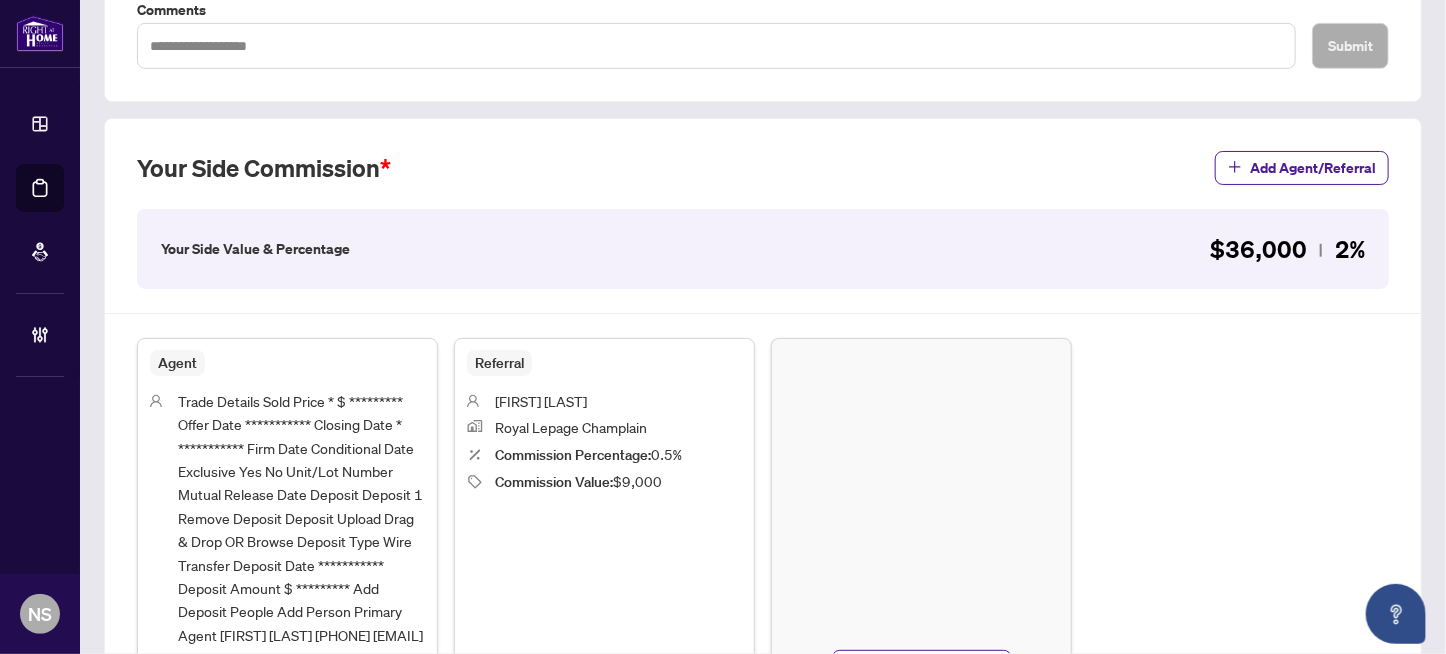 scroll, scrollTop: 499, scrollLeft: 0, axis: vertical 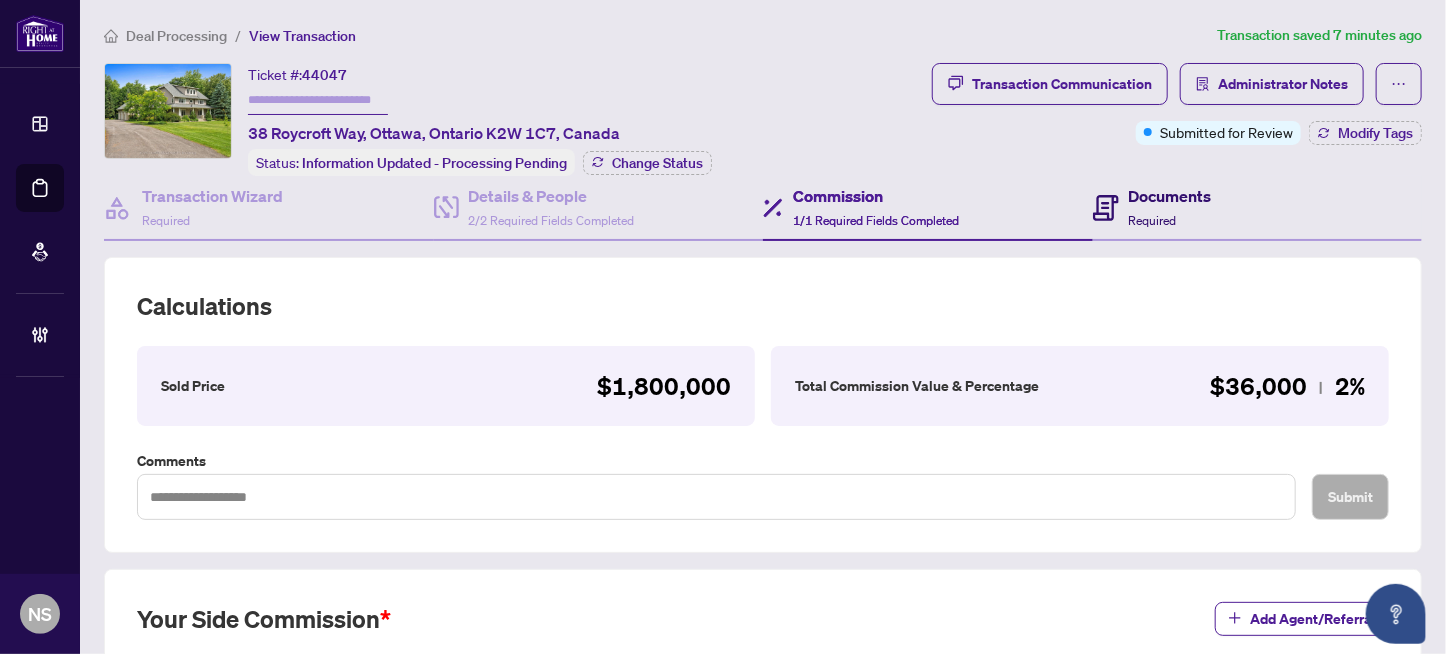 click on "Documents Required" at bounding box center [1152, 207] 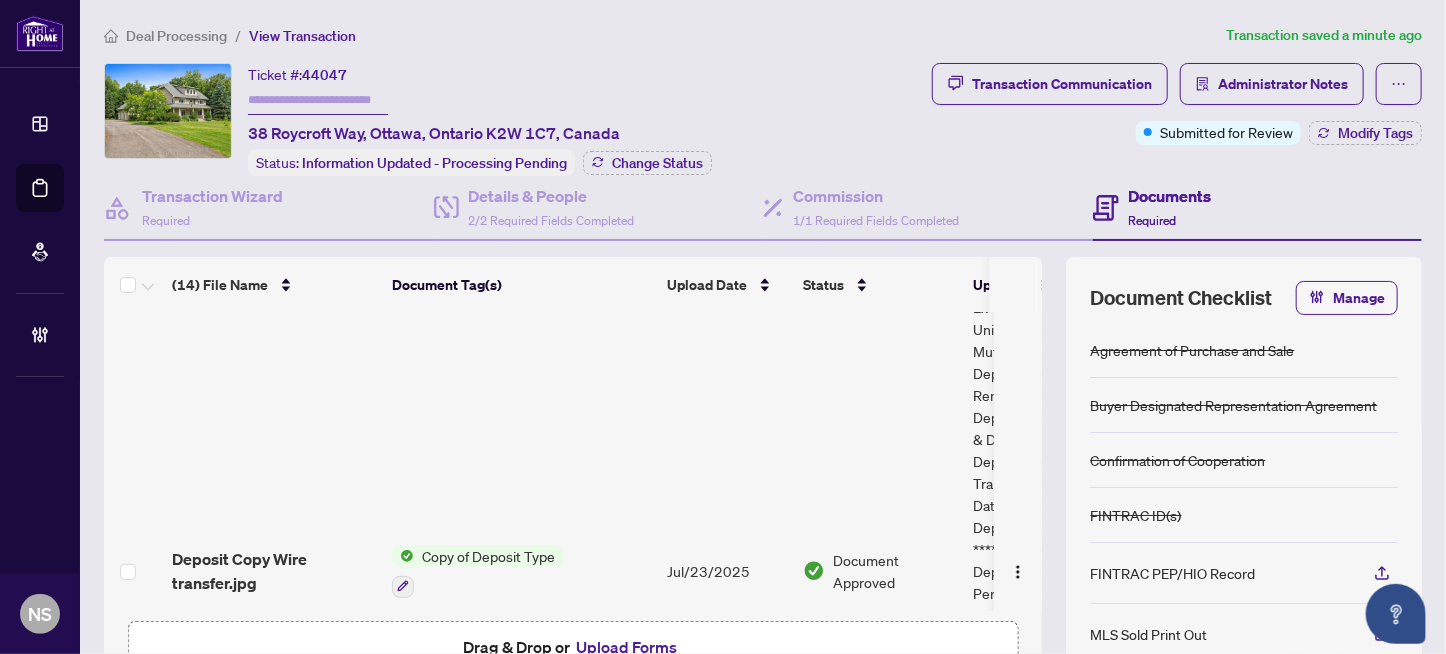 scroll, scrollTop: 481, scrollLeft: 0, axis: vertical 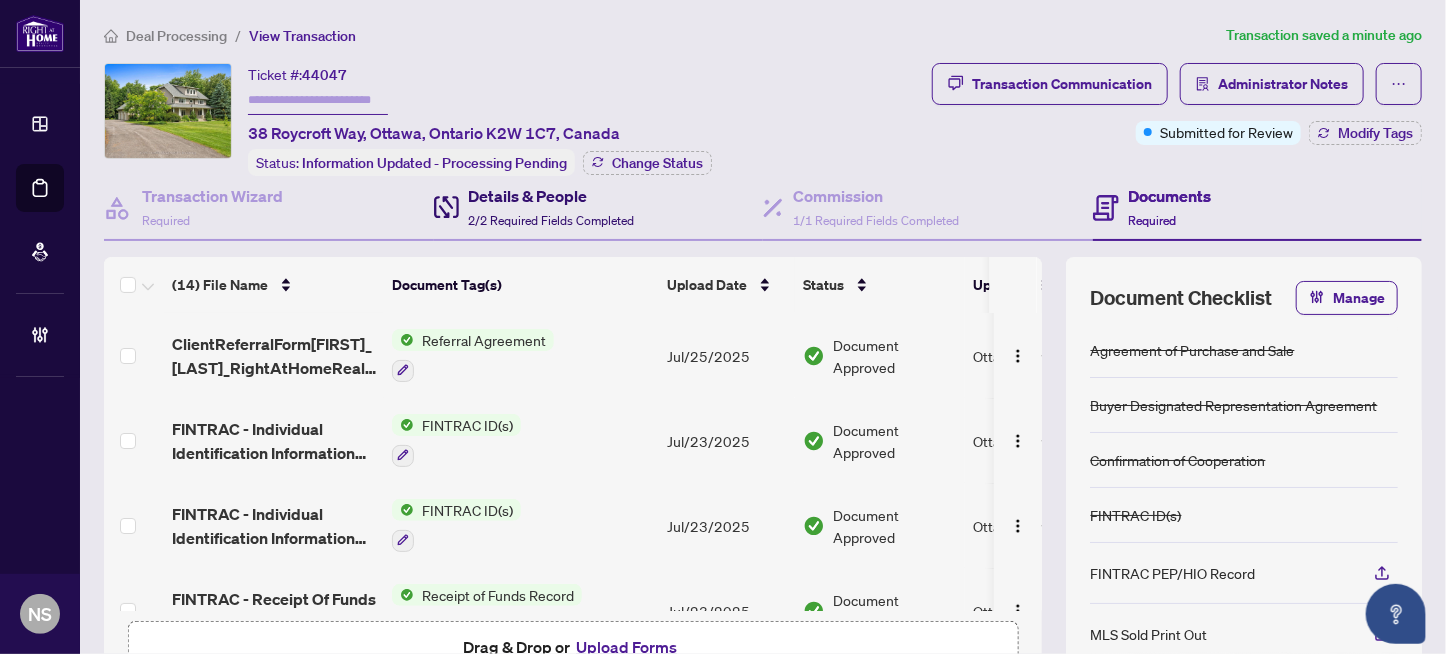 click on "Details & People" at bounding box center (552, 196) 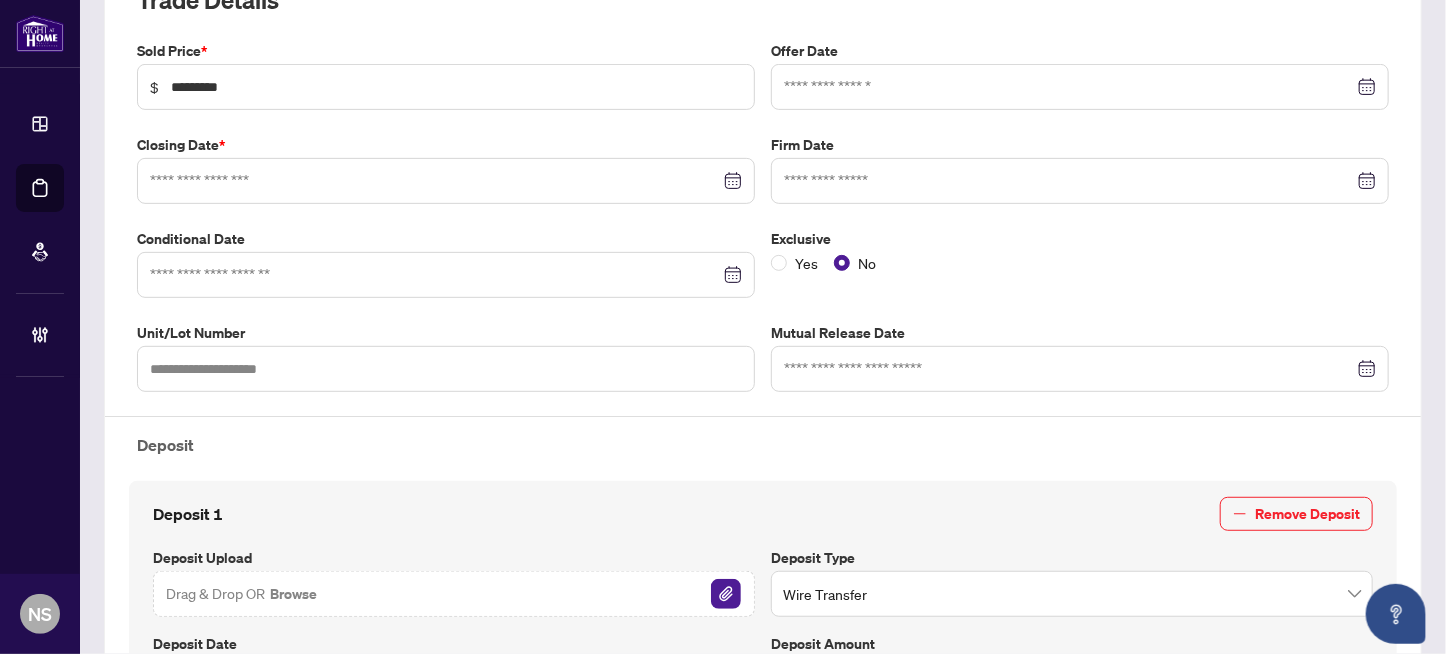 type on "**********" 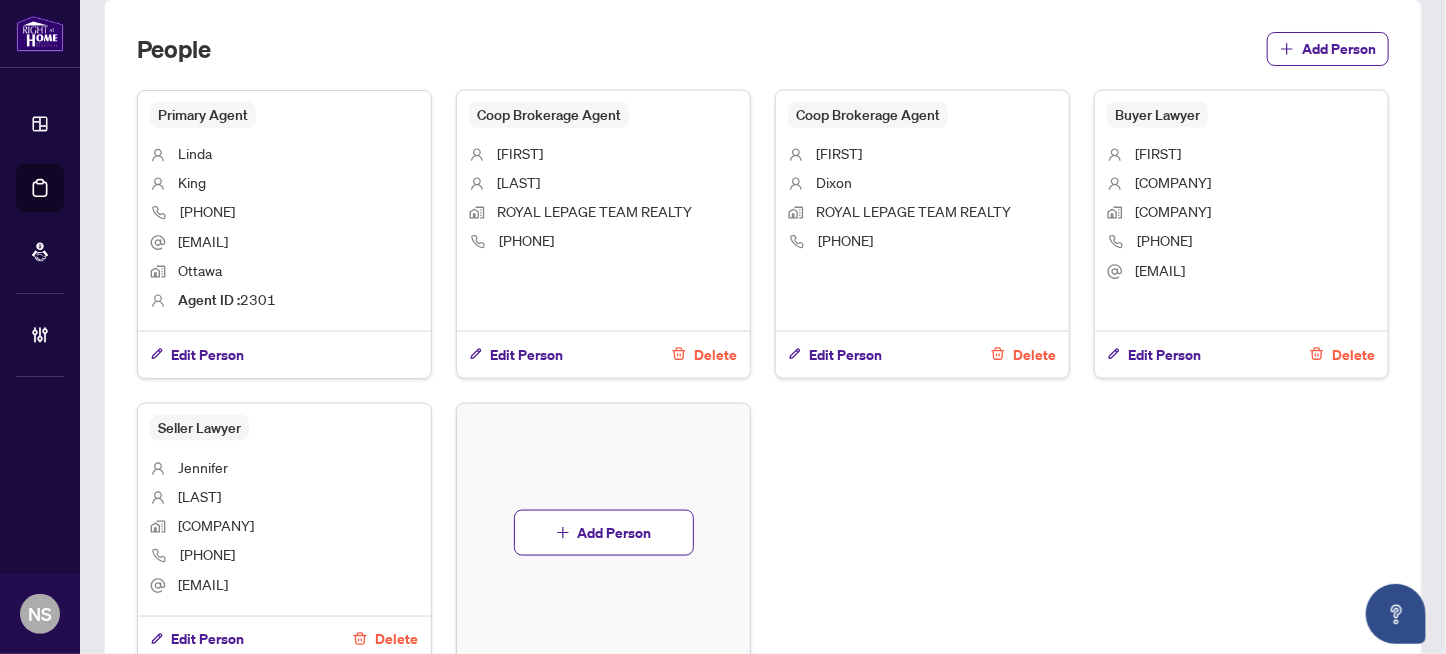 scroll, scrollTop: 1200, scrollLeft: 0, axis: vertical 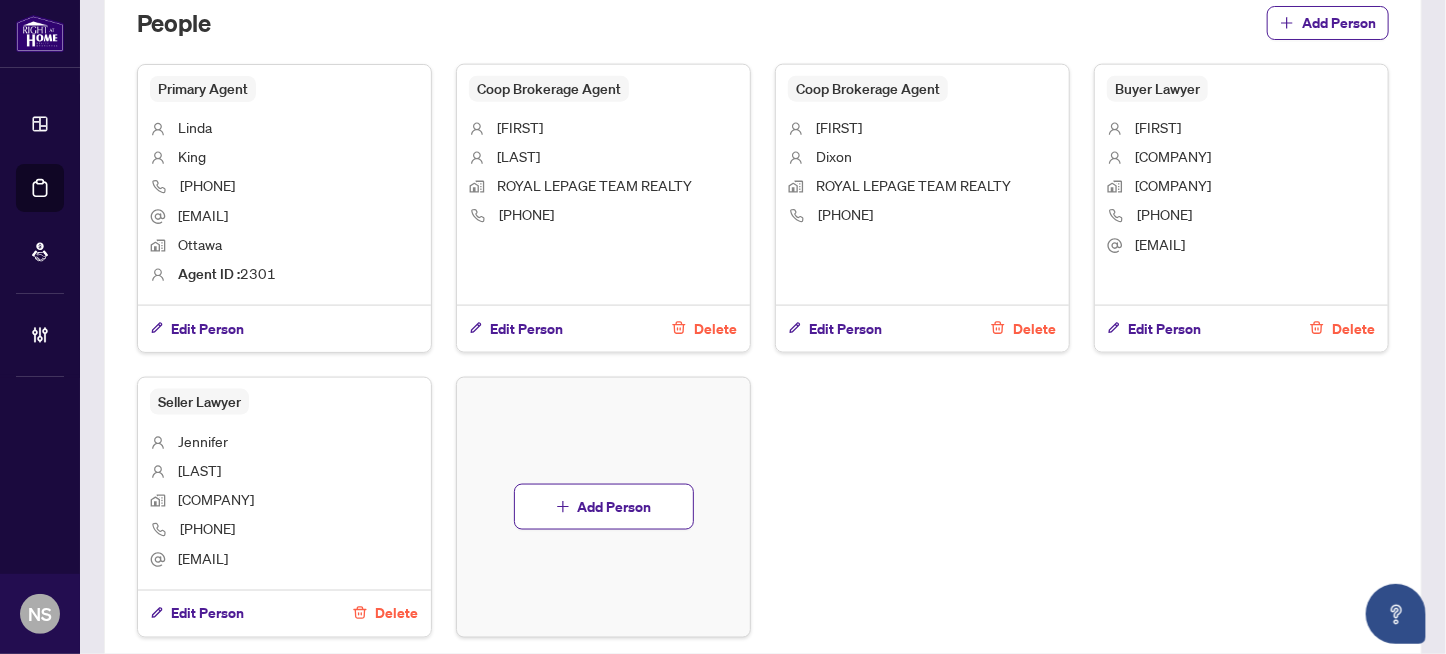 drag, startPoint x: 1243, startPoint y: 226, endPoint x: 1123, endPoint y: 224, distance: 120.01666 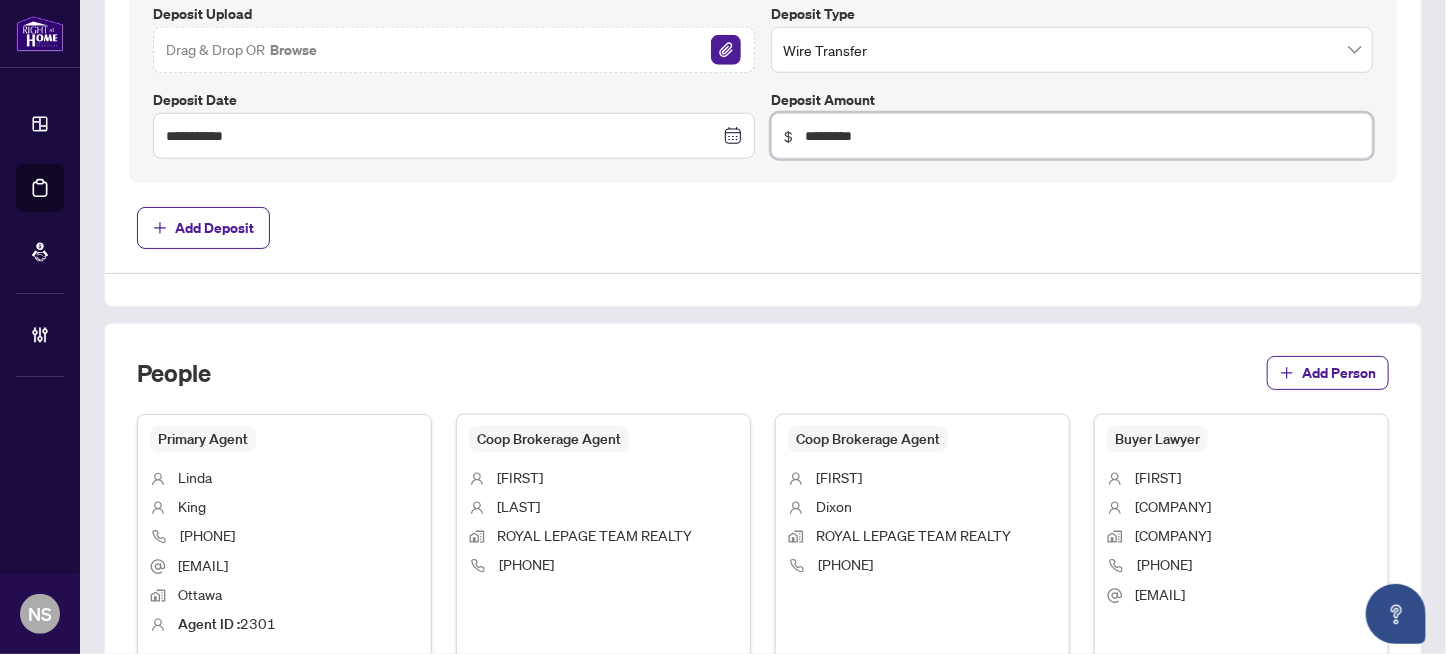 scroll, scrollTop: 1151, scrollLeft: 0, axis: vertical 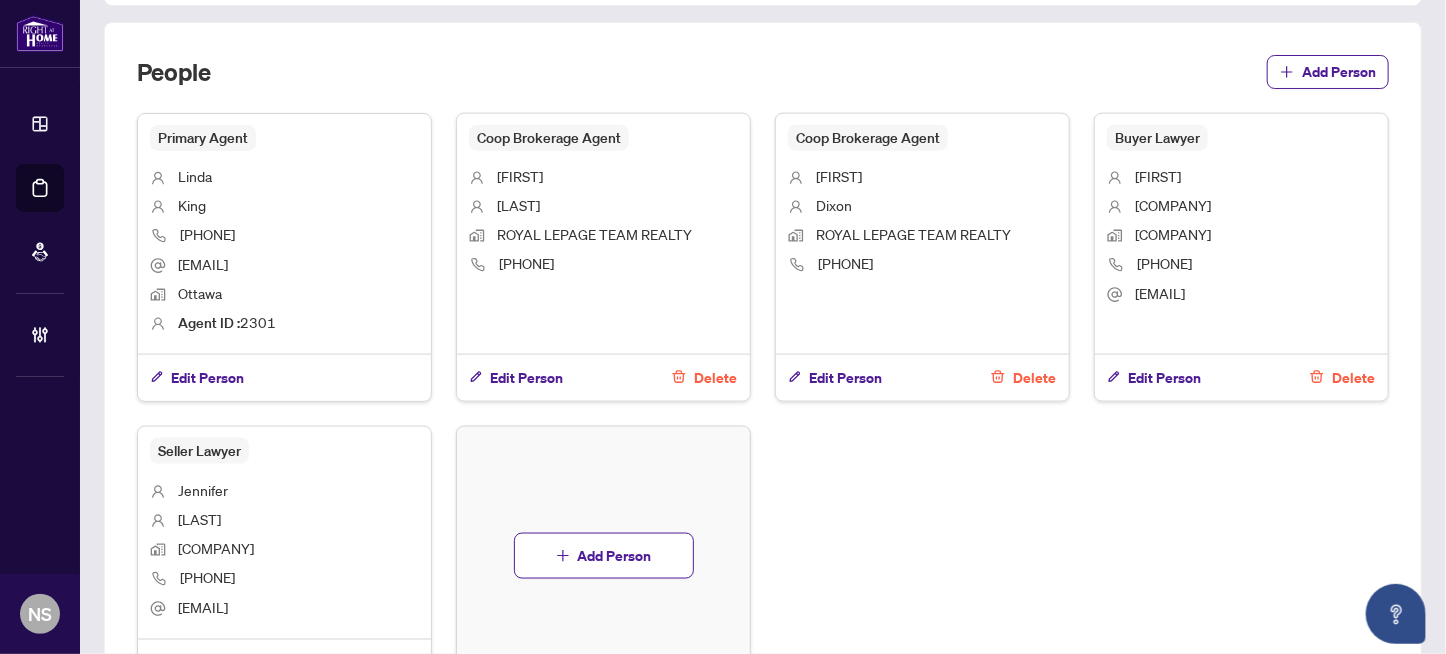 click on "613-526-3858" at bounding box center (1164, 263) 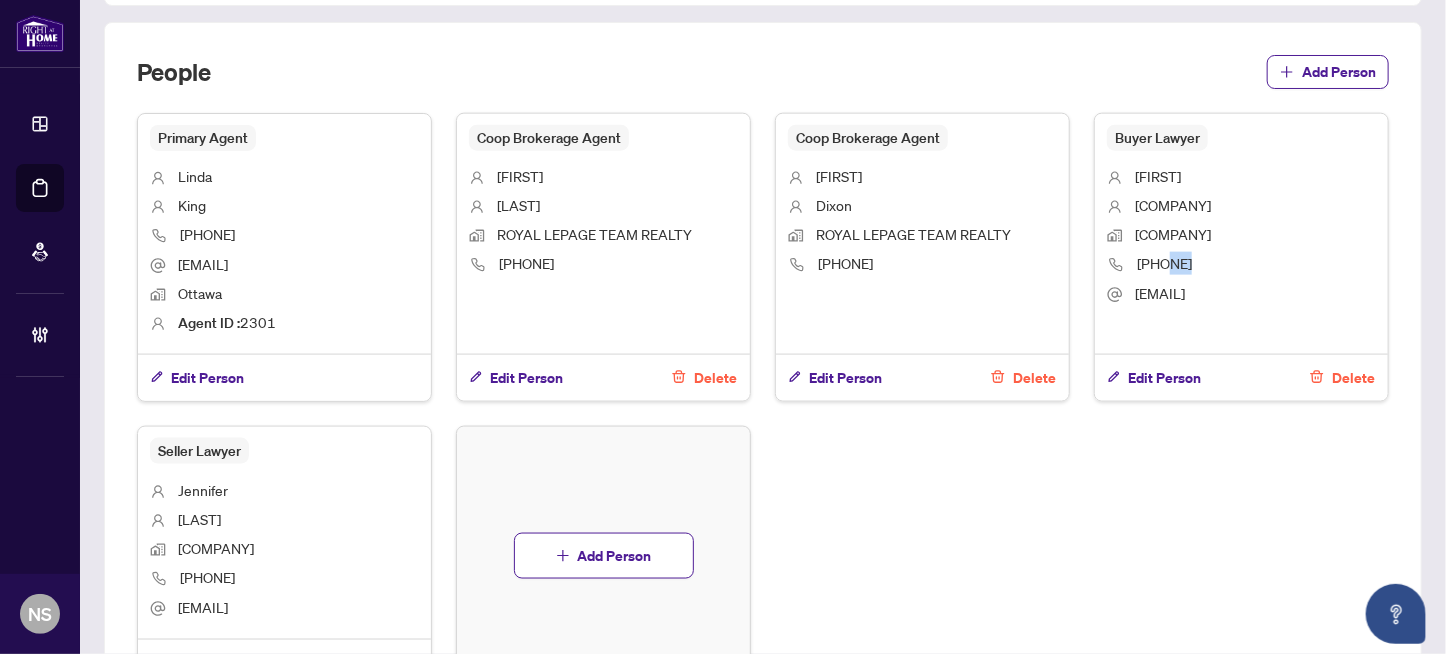 click on "613-526-3858" at bounding box center (1164, 263) 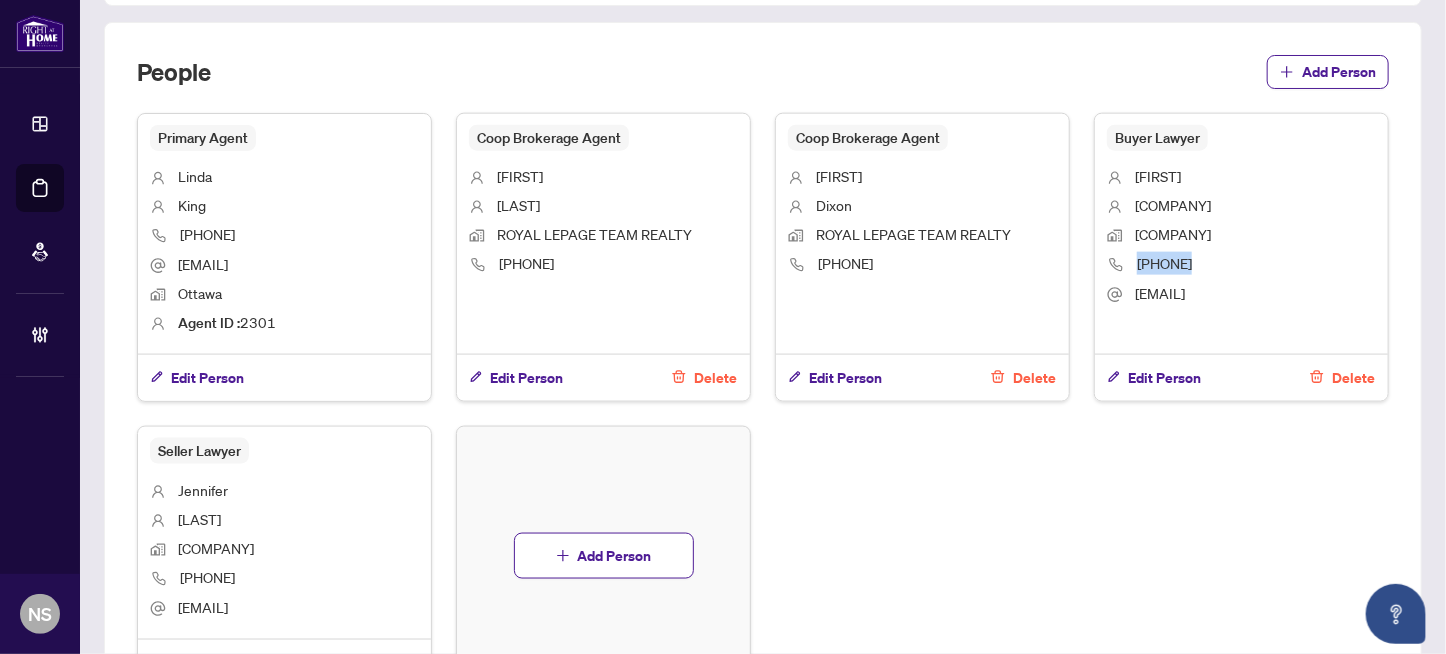 click on "613-526-3858" at bounding box center (1164, 263) 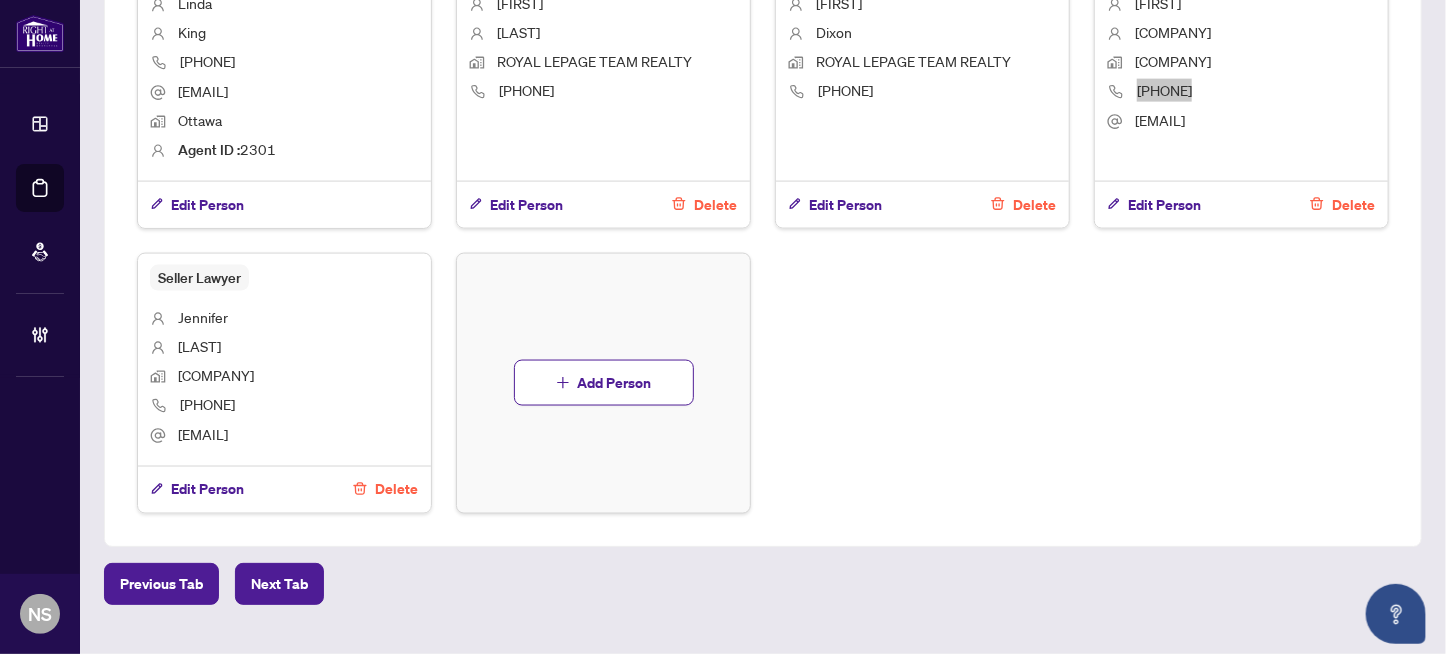 scroll, scrollTop: 1350, scrollLeft: 0, axis: vertical 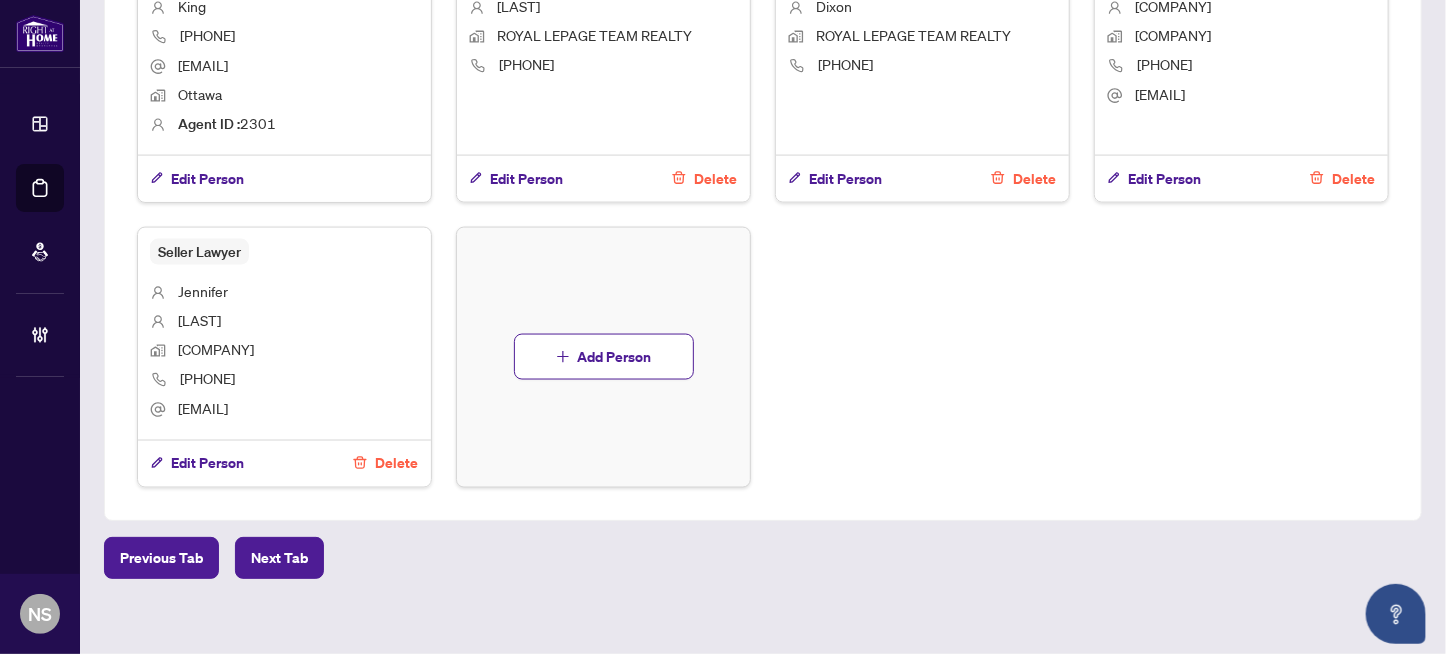 click on "613-592-6290" at bounding box center [207, 378] 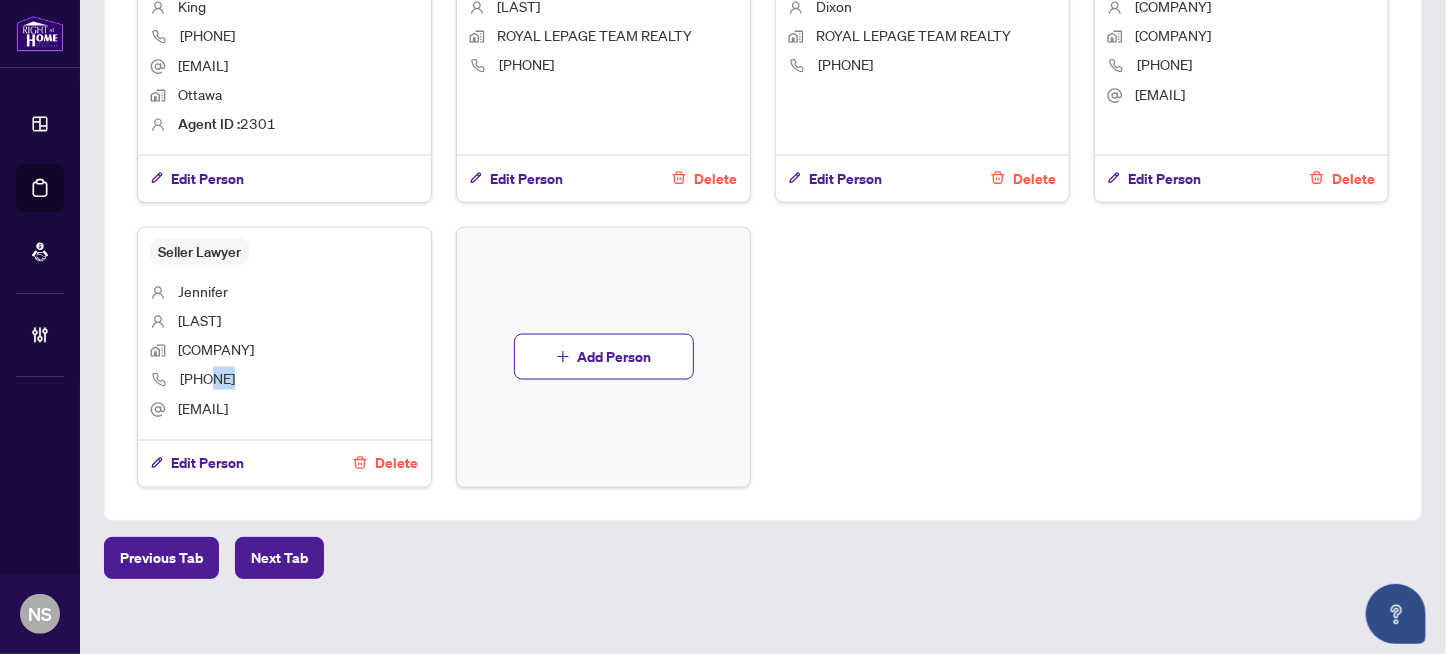 click on "613-592-6290" at bounding box center [207, 378] 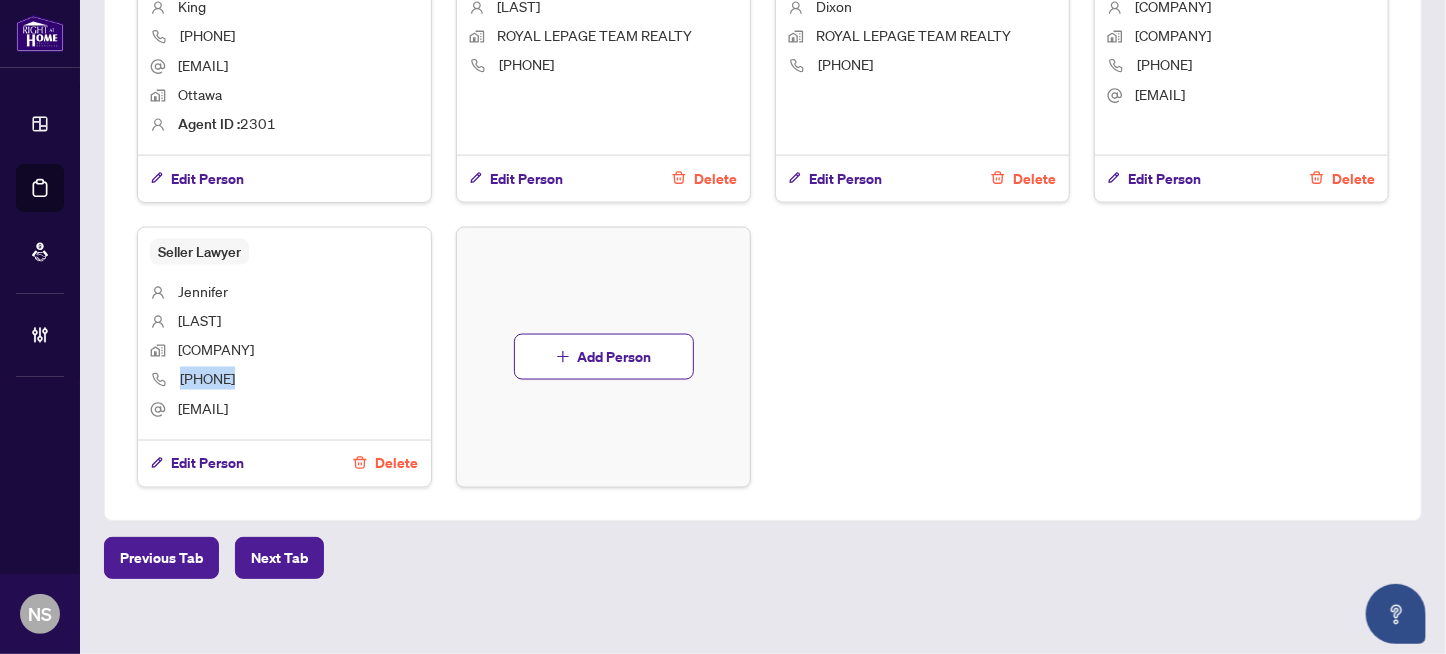 click on "613-592-6290" at bounding box center (207, 378) 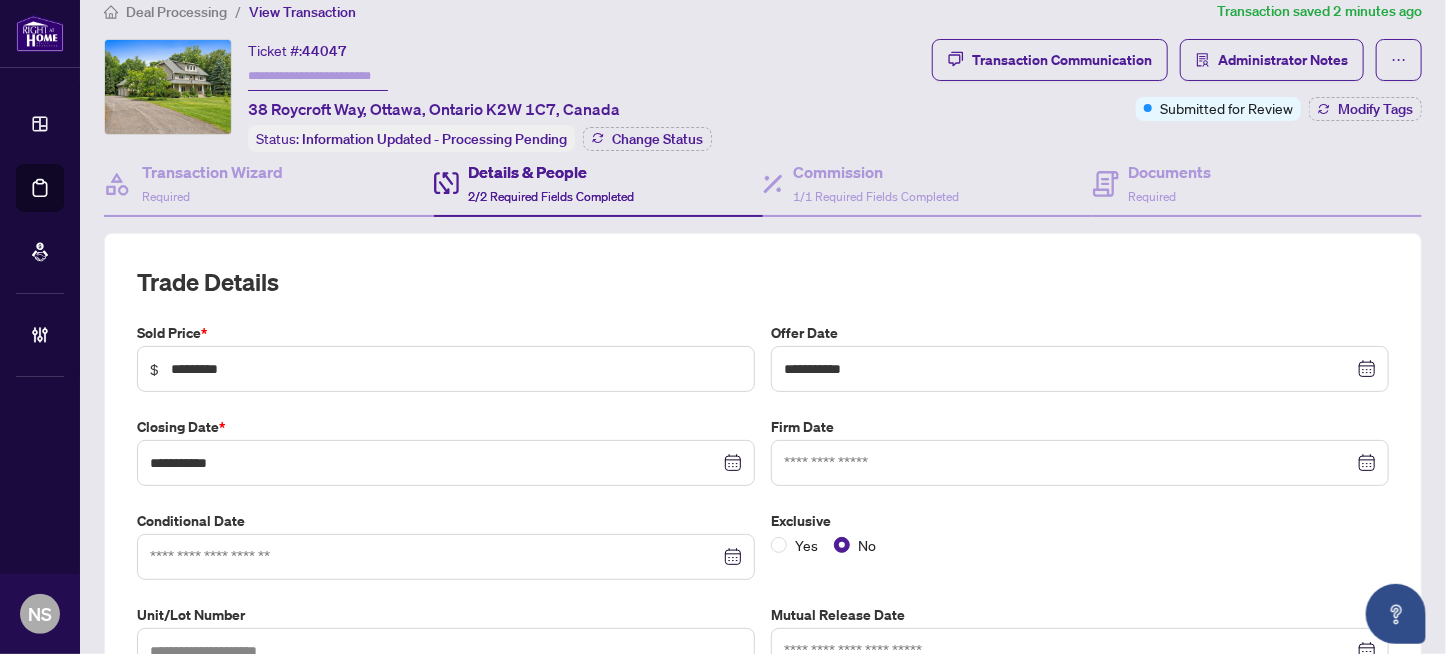 scroll, scrollTop: 0, scrollLeft: 0, axis: both 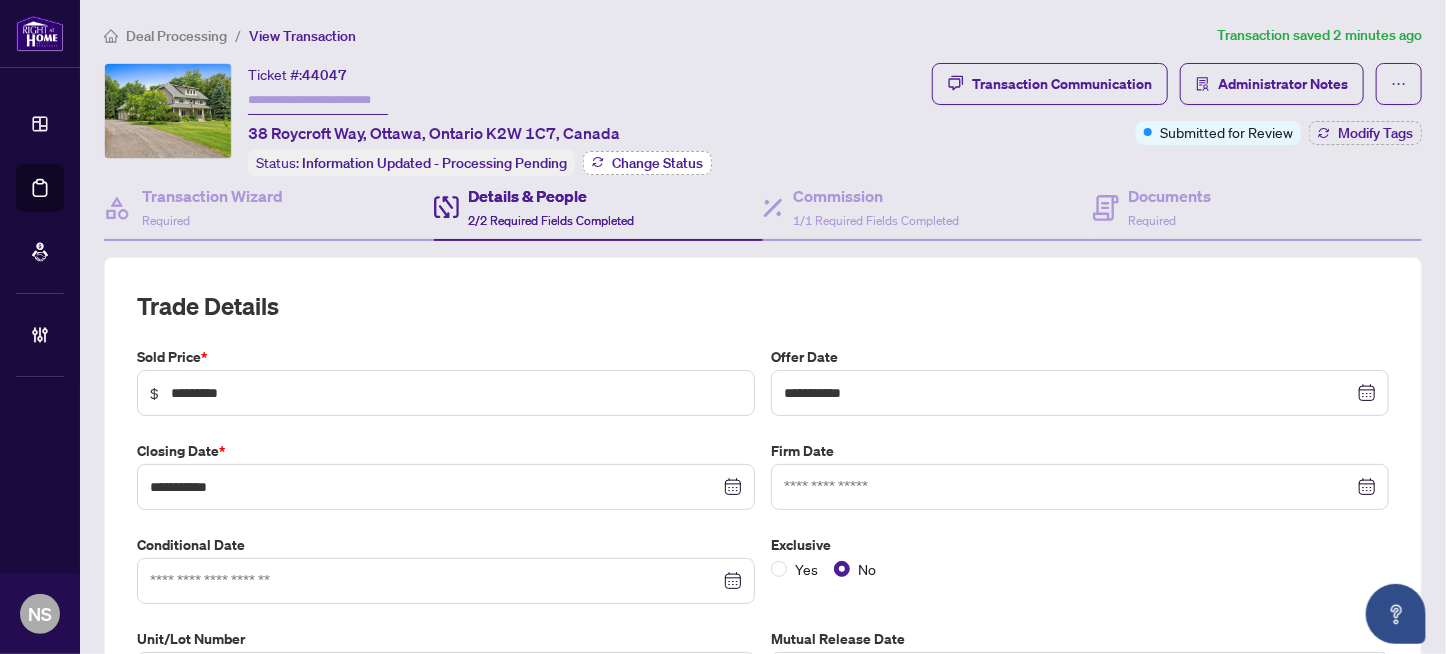click on "Change Status" at bounding box center (657, 163) 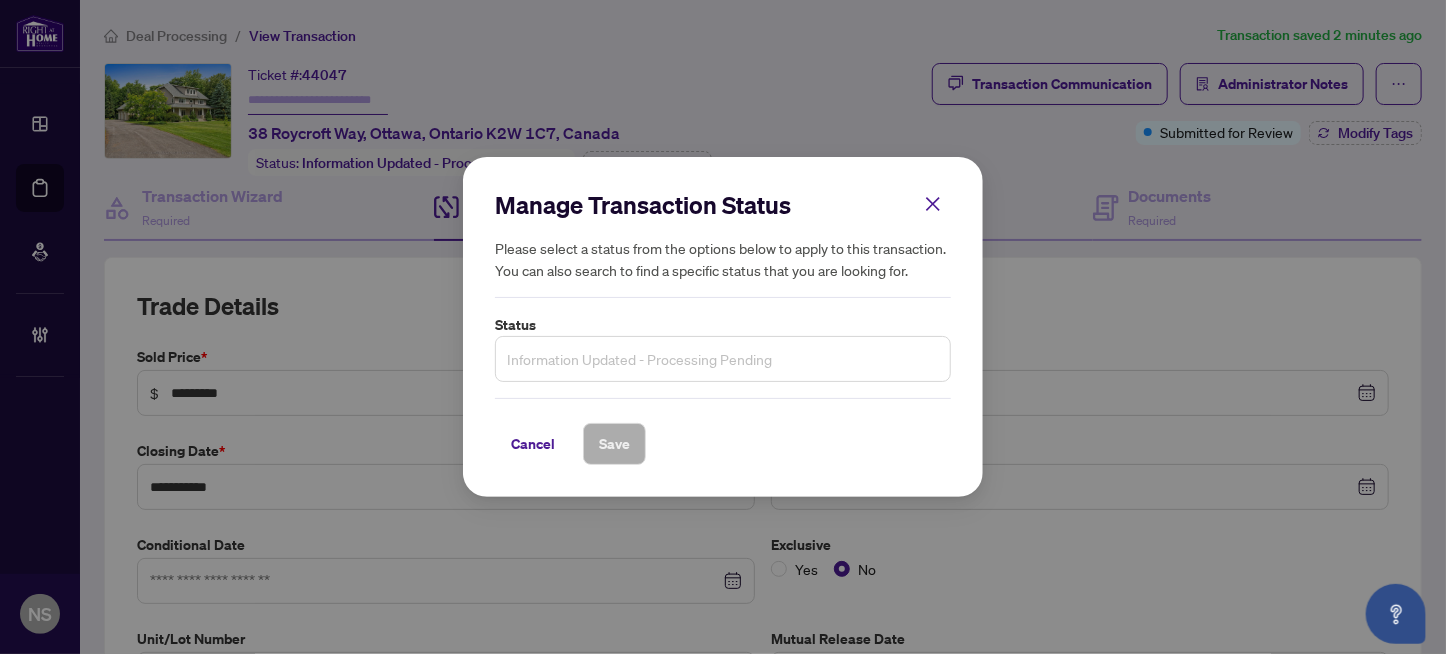 click on "Information Updated - Processing Pending" at bounding box center [723, 359] 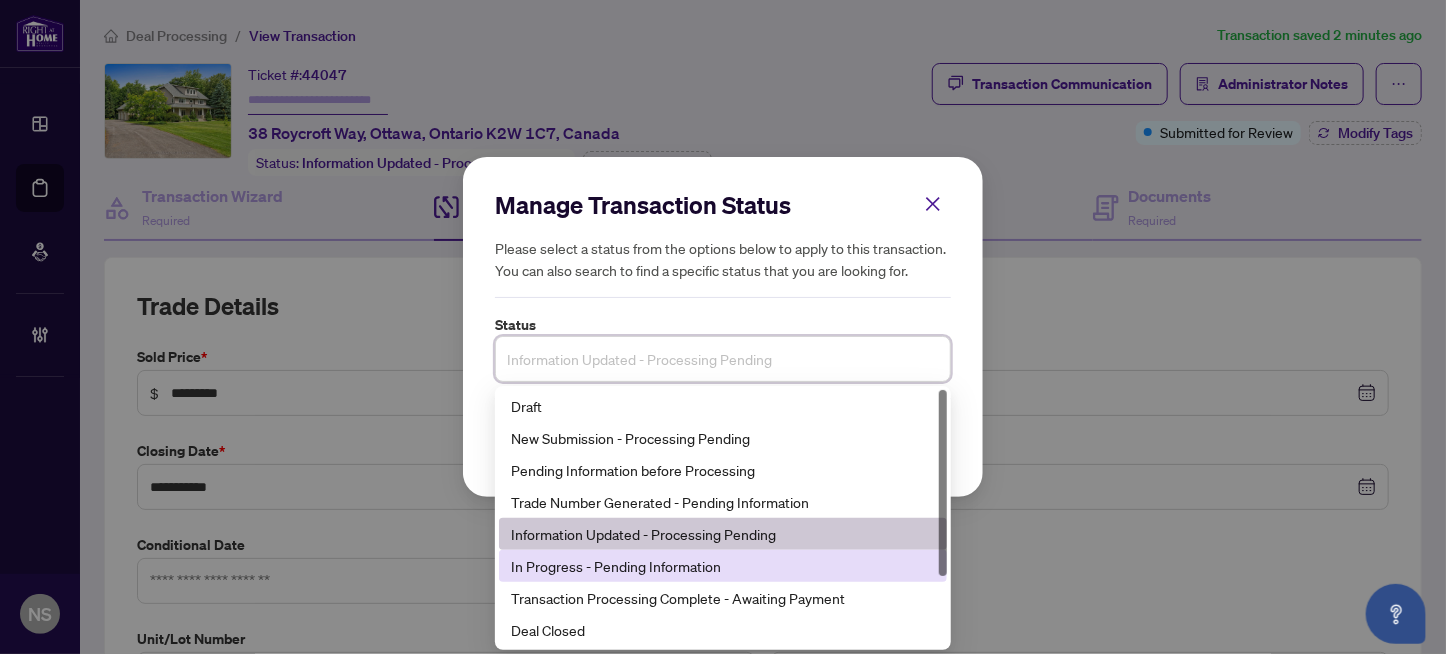 click on "In Progress - Pending Information" at bounding box center [723, 566] 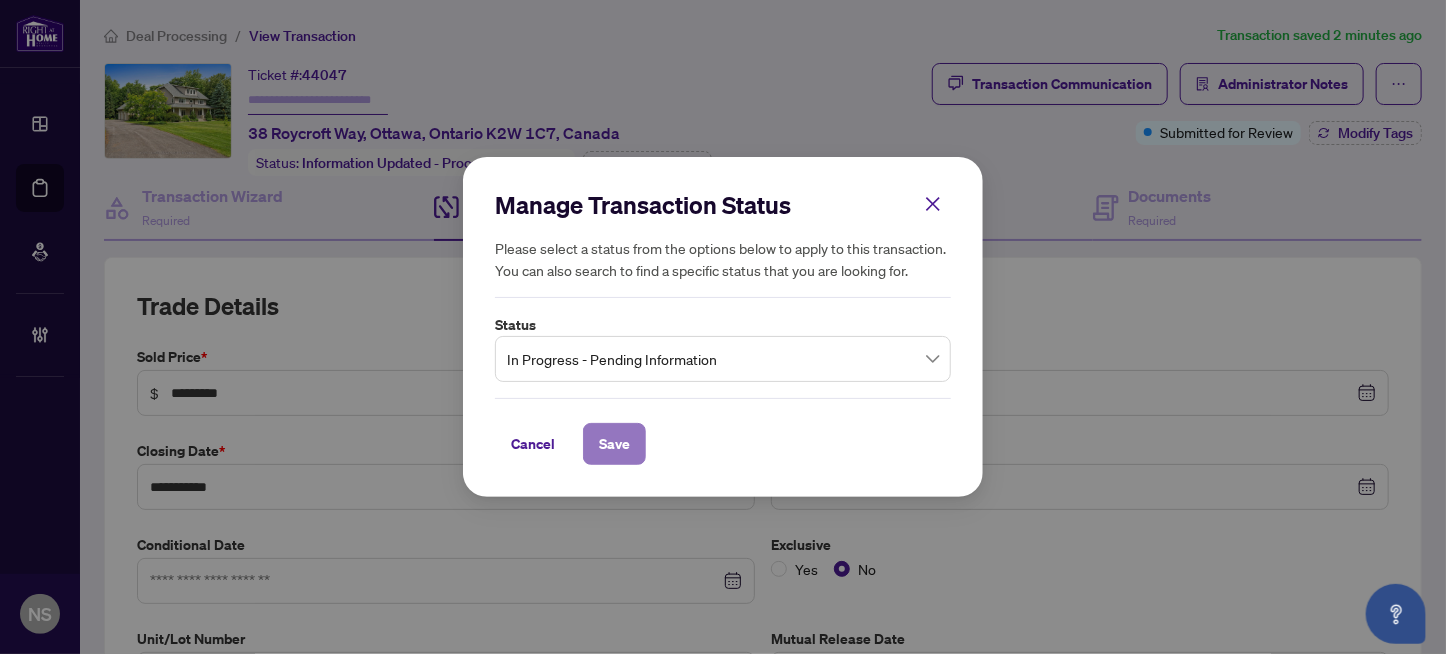 click on "Save" at bounding box center (614, 444) 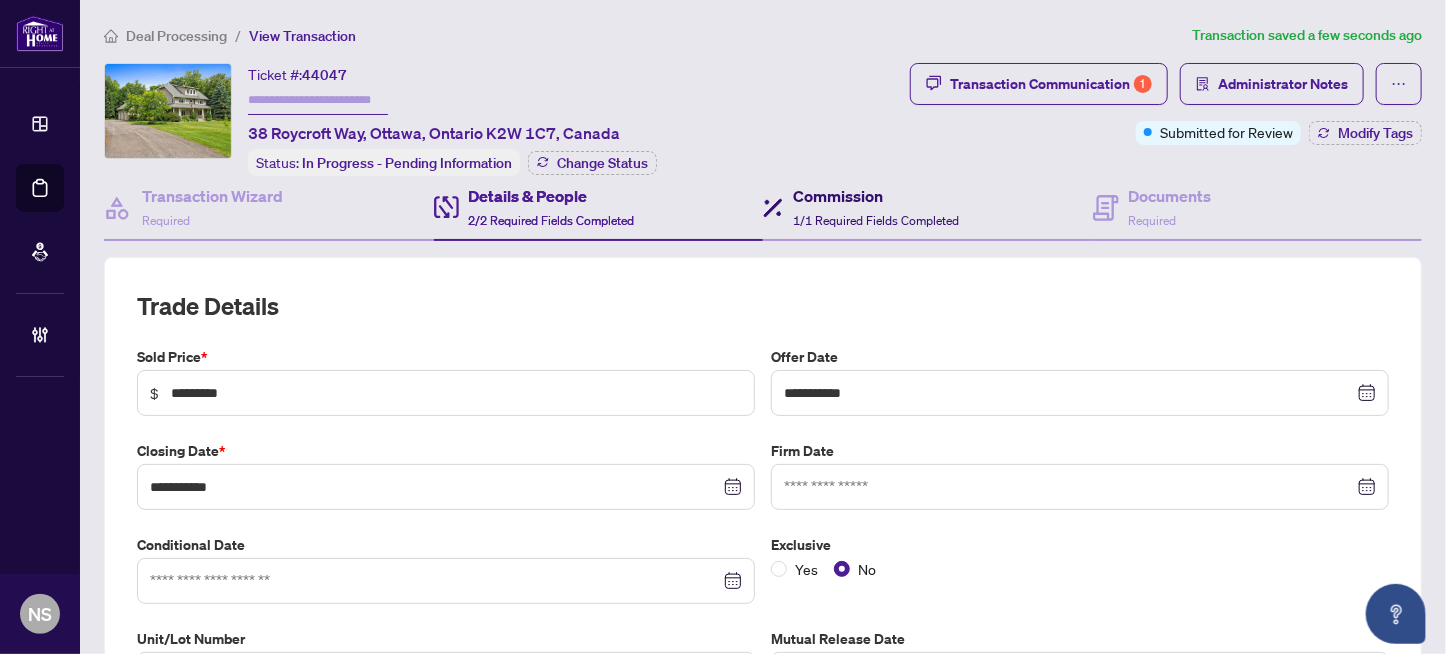 click on "Commission 1/1 Required Fields Completed" at bounding box center [876, 207] 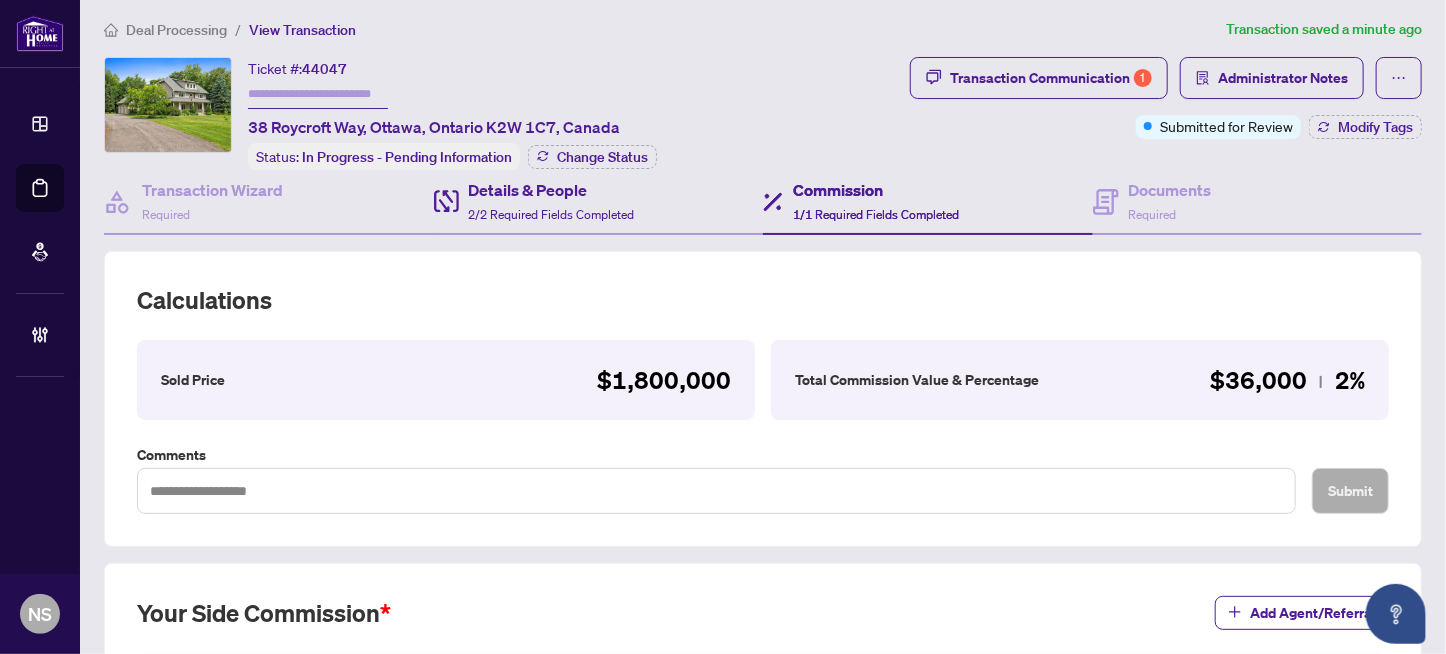 scroll, scrollTop: 0, scrollLeft: 0, axis: both 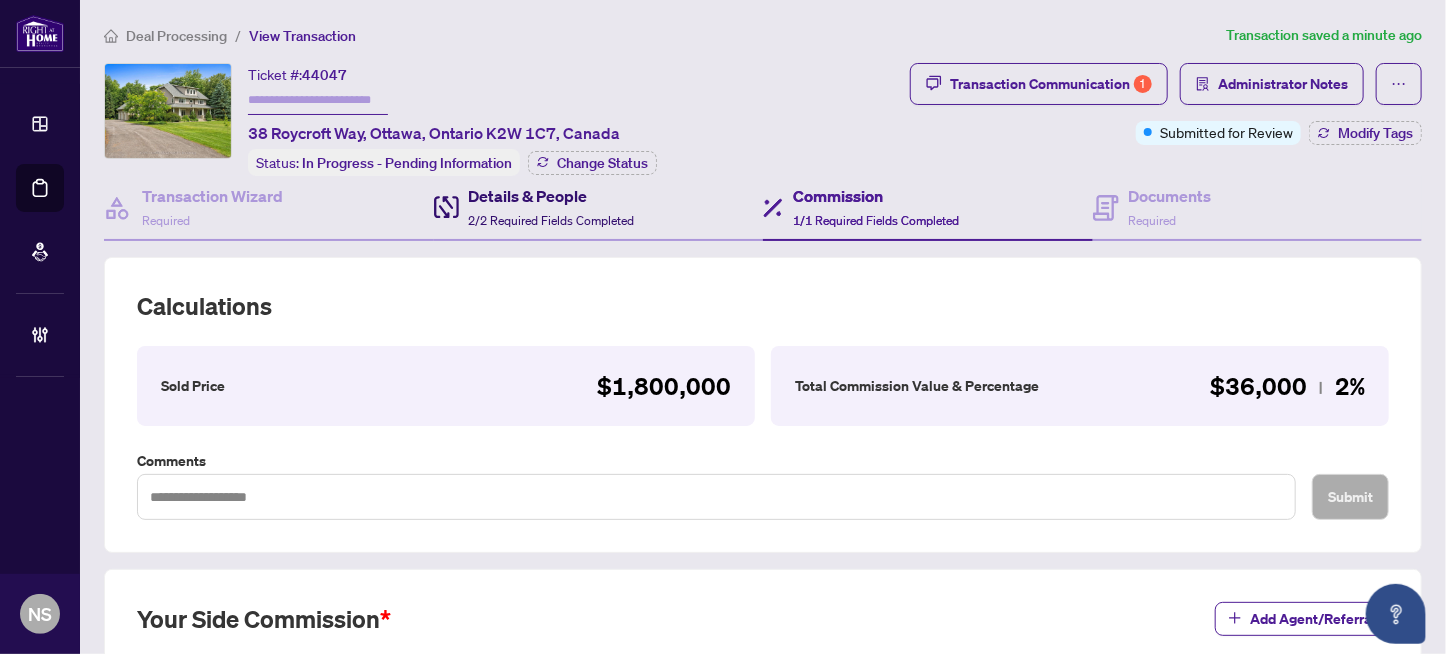 click on "Details & People" at bounding box center (552, 196) 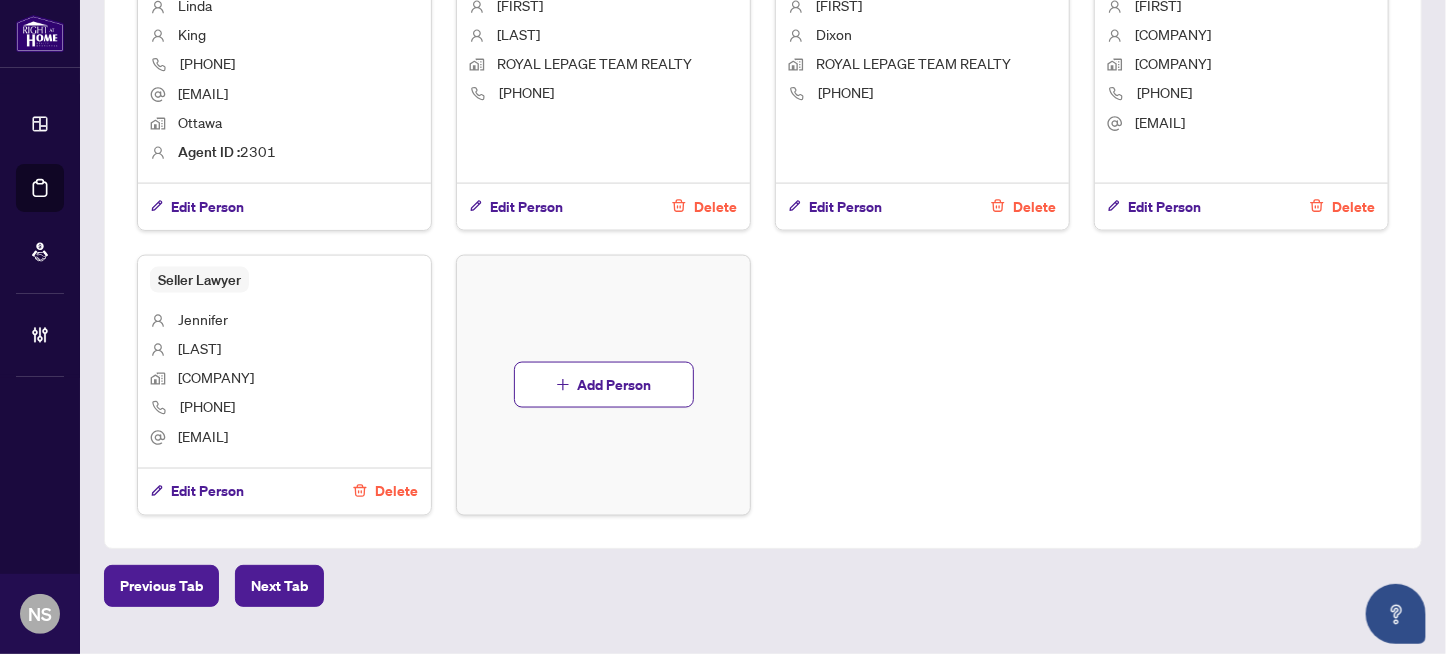 type on "**********" 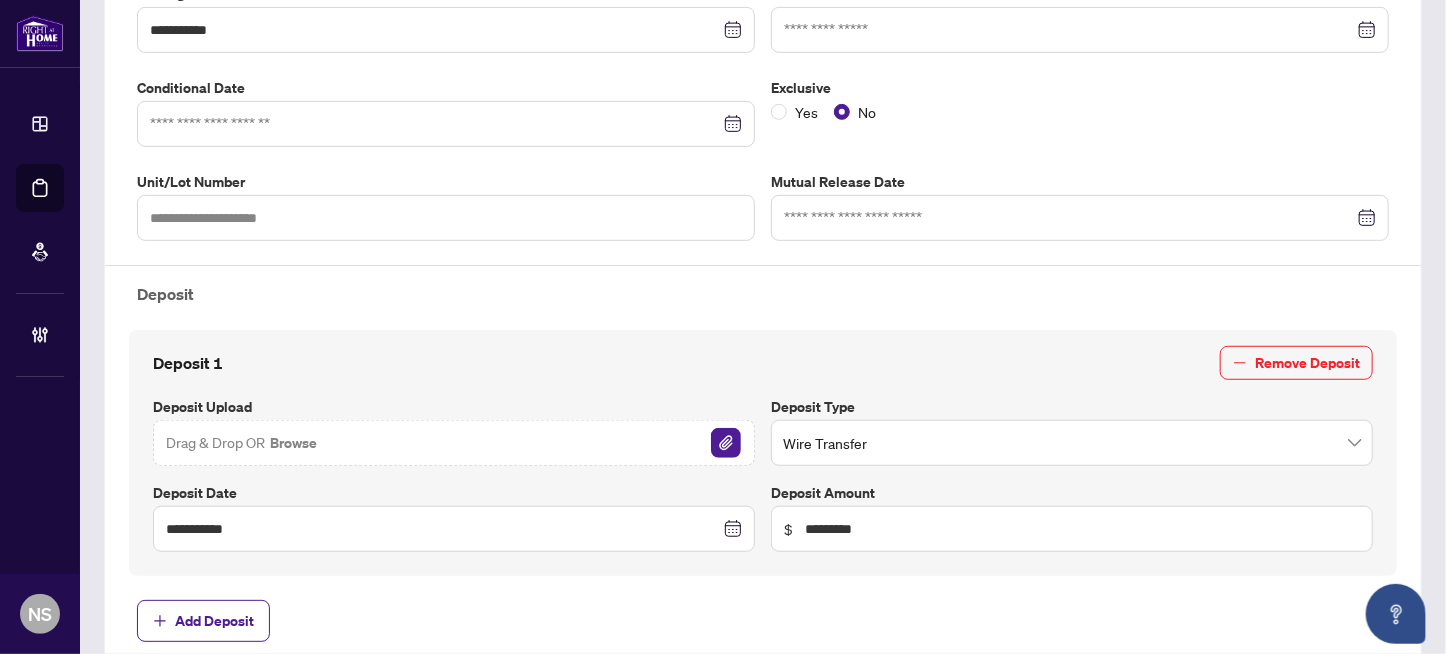scroll, scrollTop: 0, scrollLeft: 0, axis: both 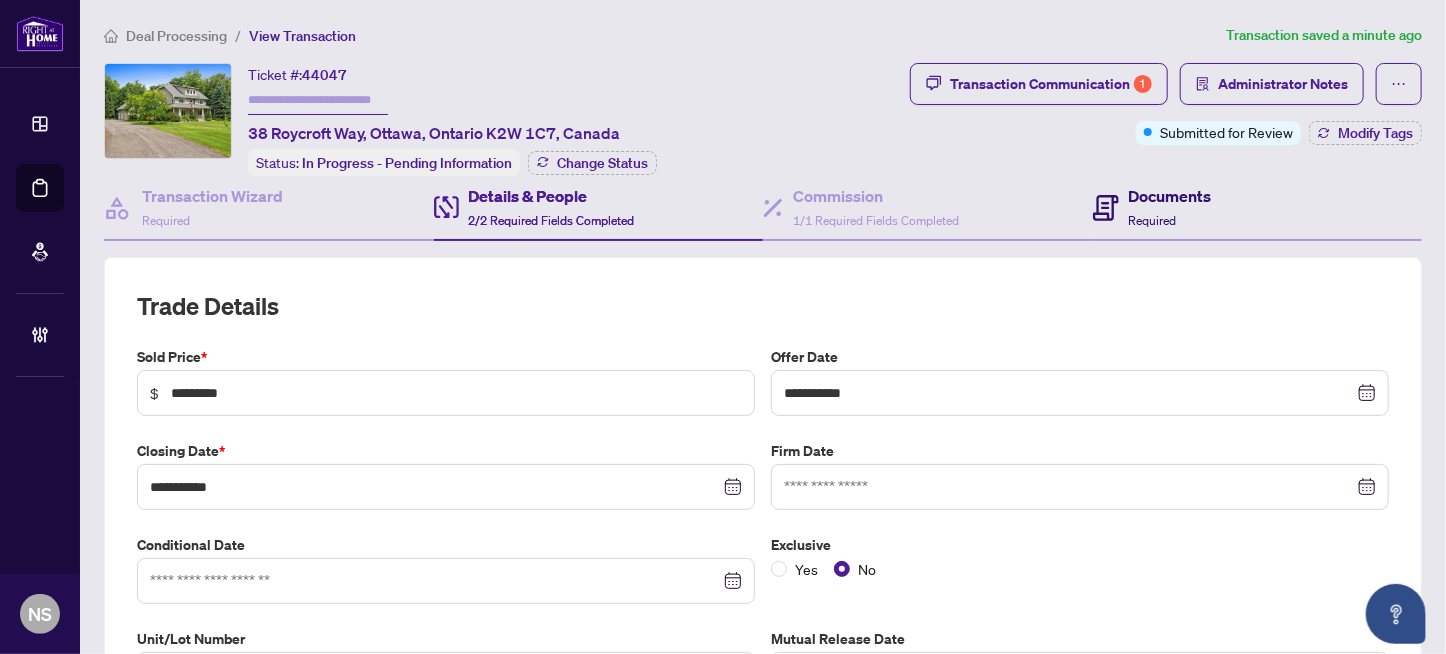 click on "Documents" at bounding box center [1170, 196] 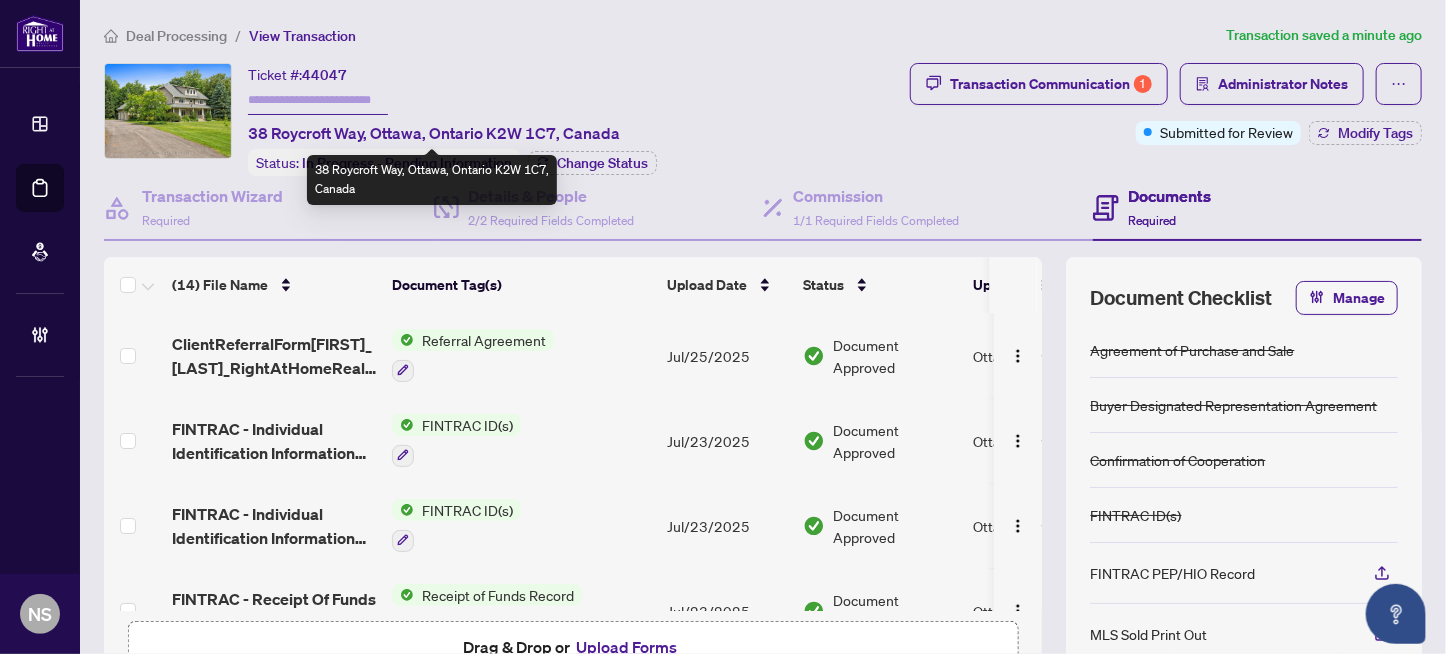 click on "38 Roycroft Way, Ottawa, Ontario K2W 1C7, Canada" at bounding box center [434, 133] 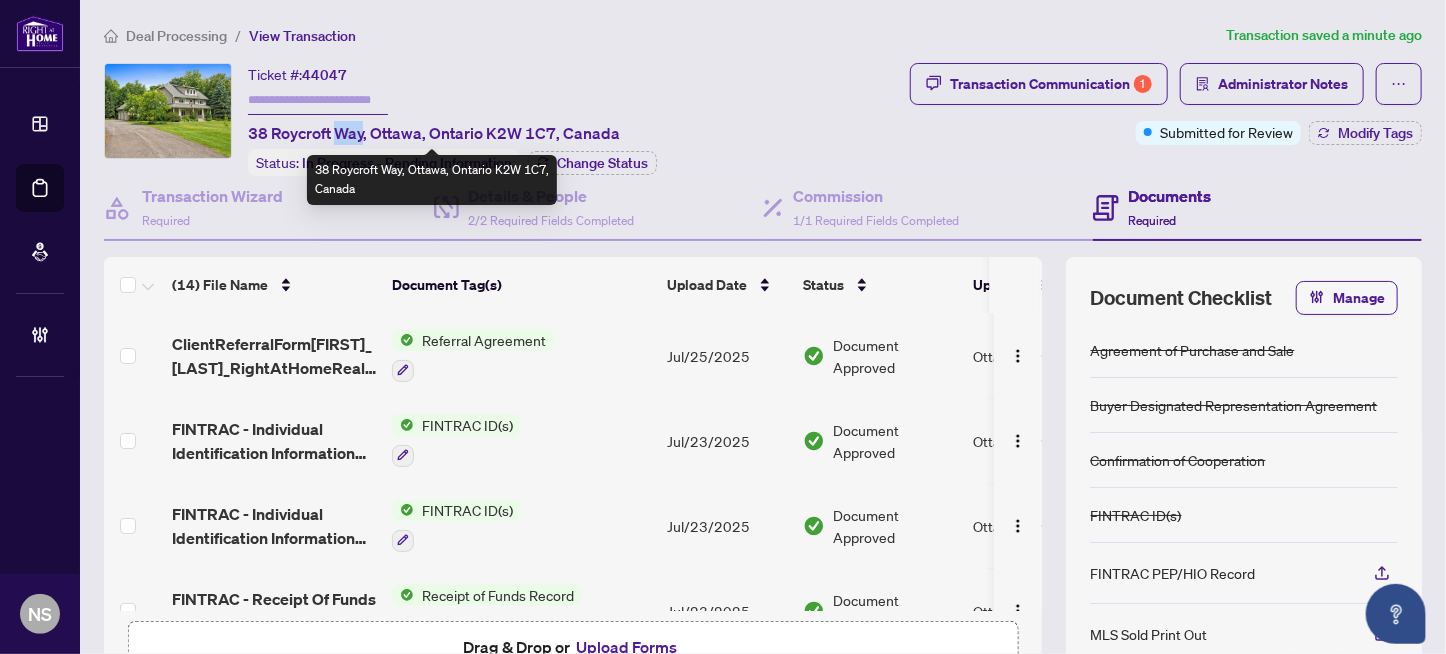 click on "38 Roycroft Way, Ottawa, Ontario K2W 1C7, Canada" at bounding box center [434, 133] 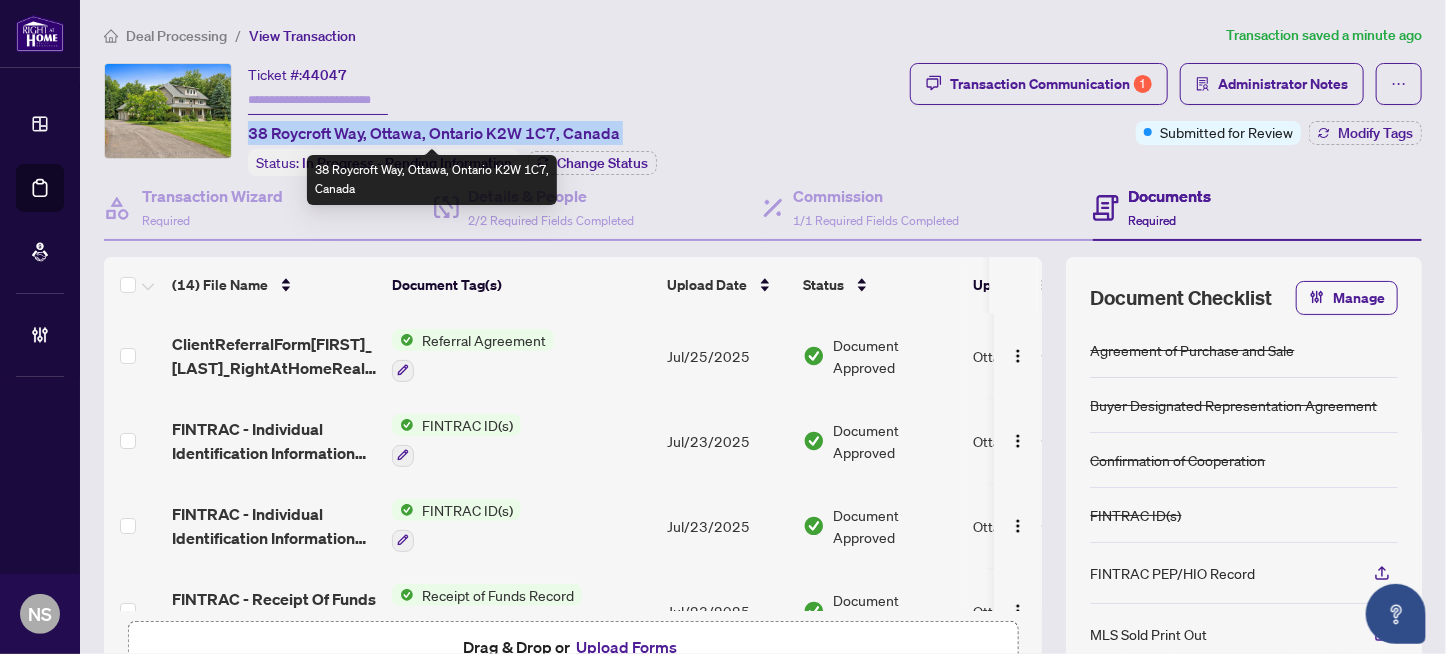 click on "38 Roycroft Way, Ottawa, Ontario K2W 1C7, Canada" at bounding box center [434, 133] 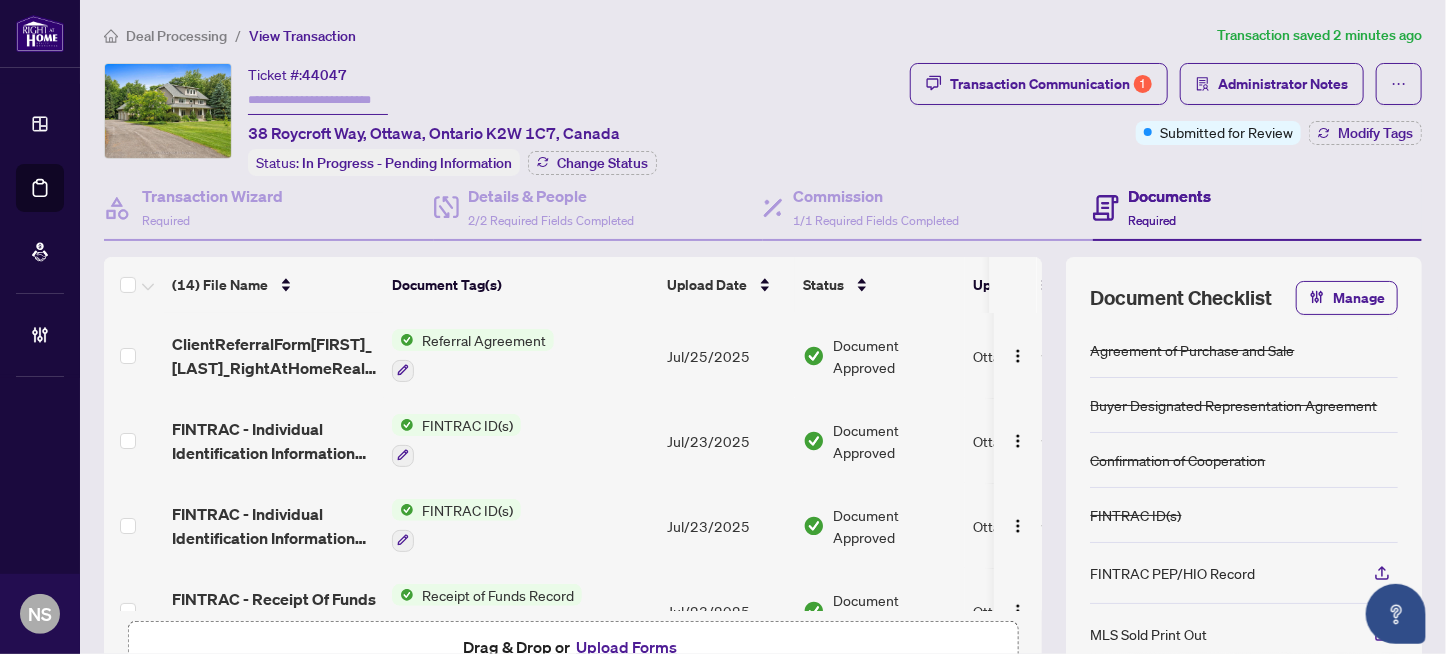 click at bounding box center [318, 100] 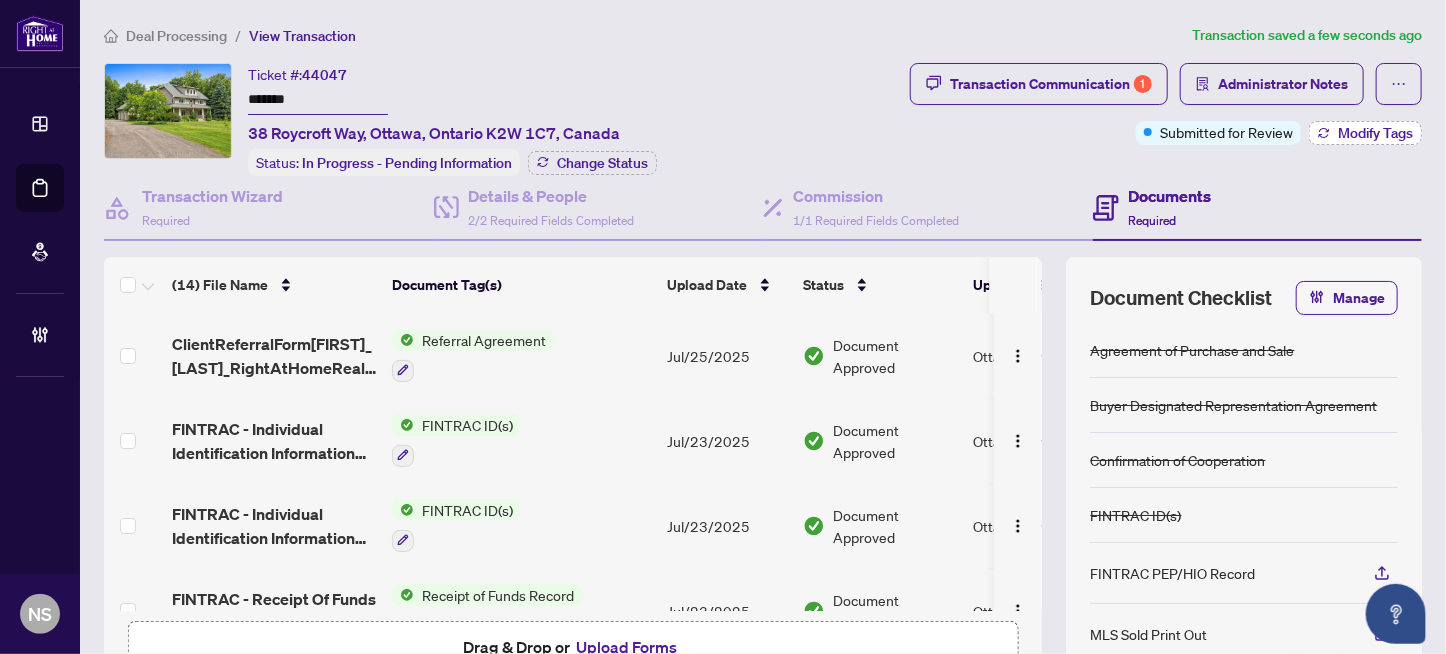 type on "*******" 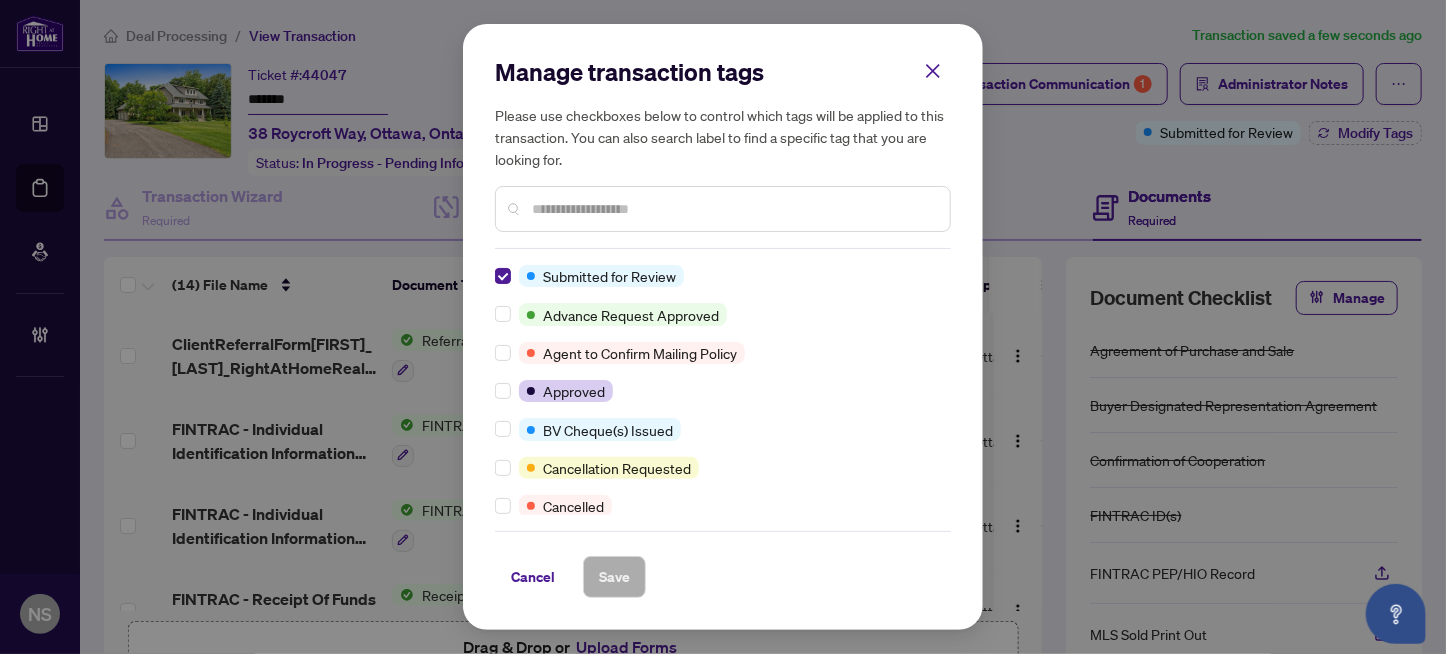 scroll, scrollTop: 0, scrollLeft: 0, axis: both 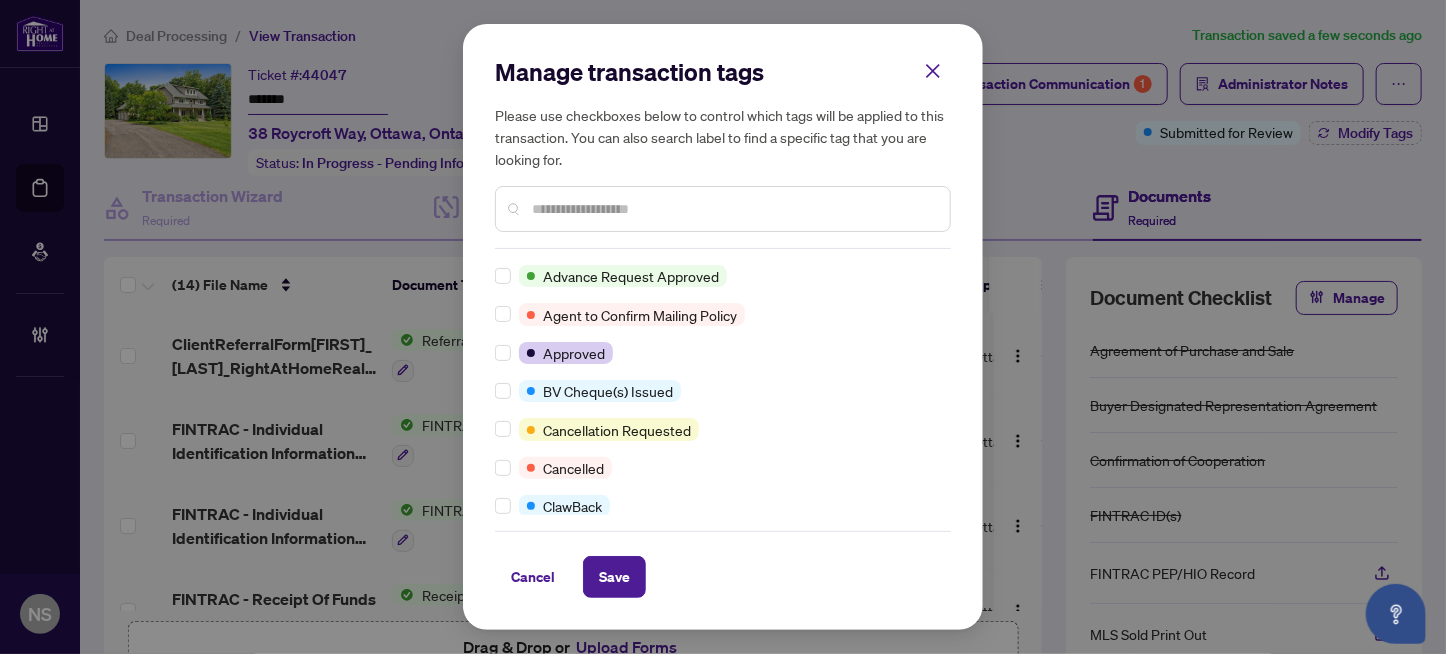 click at bounding box center [733, 209] 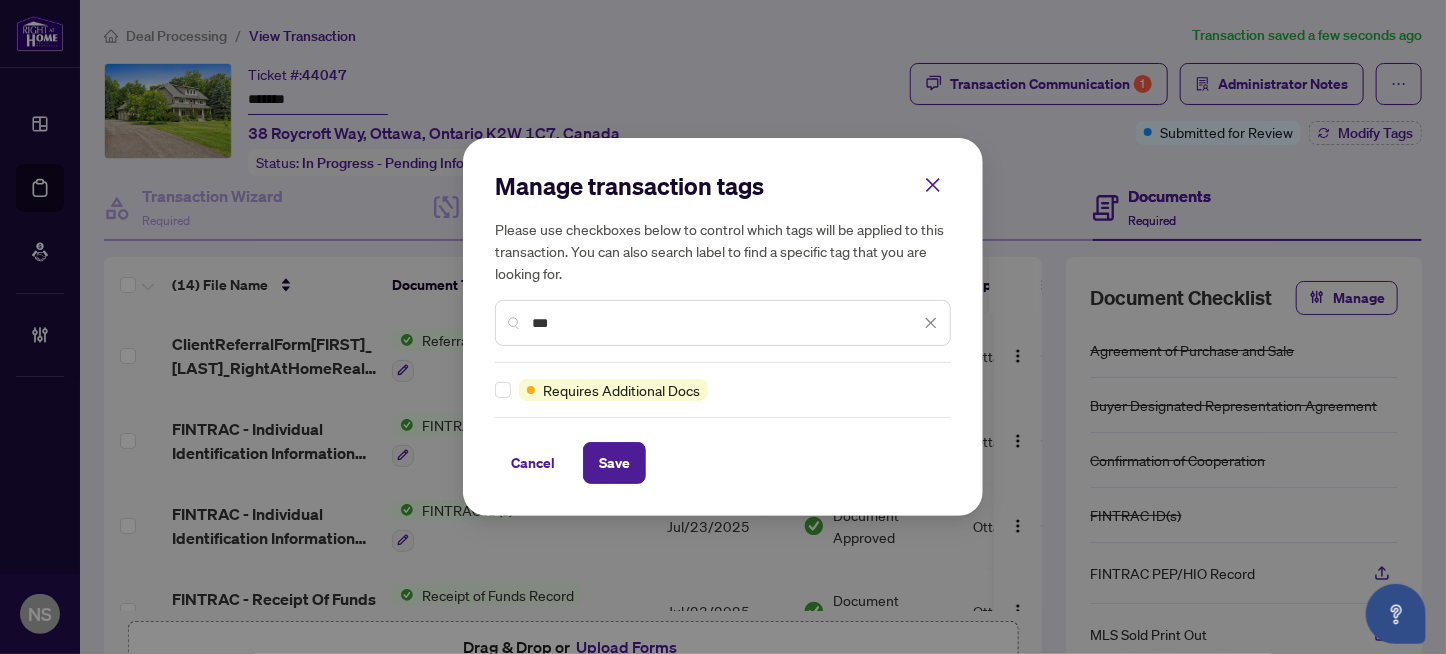type on "***" 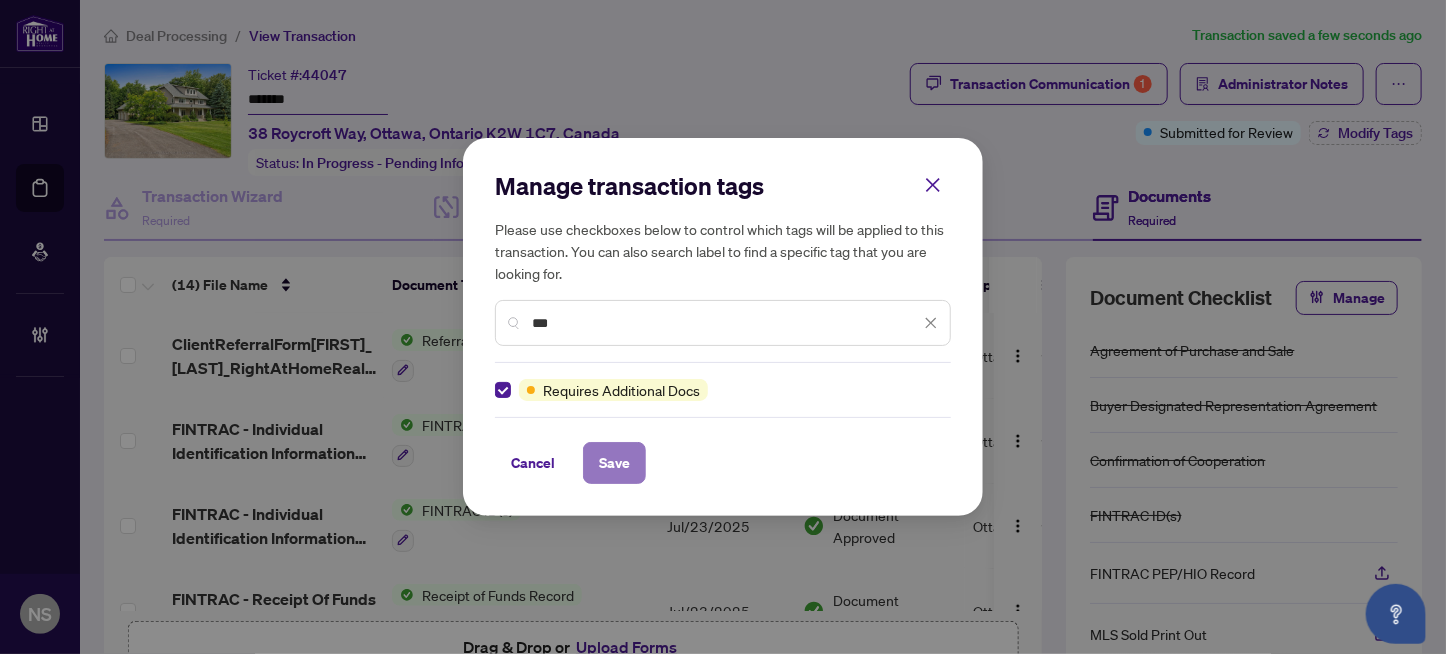 click on "Save" at bounding box center (614, 463) 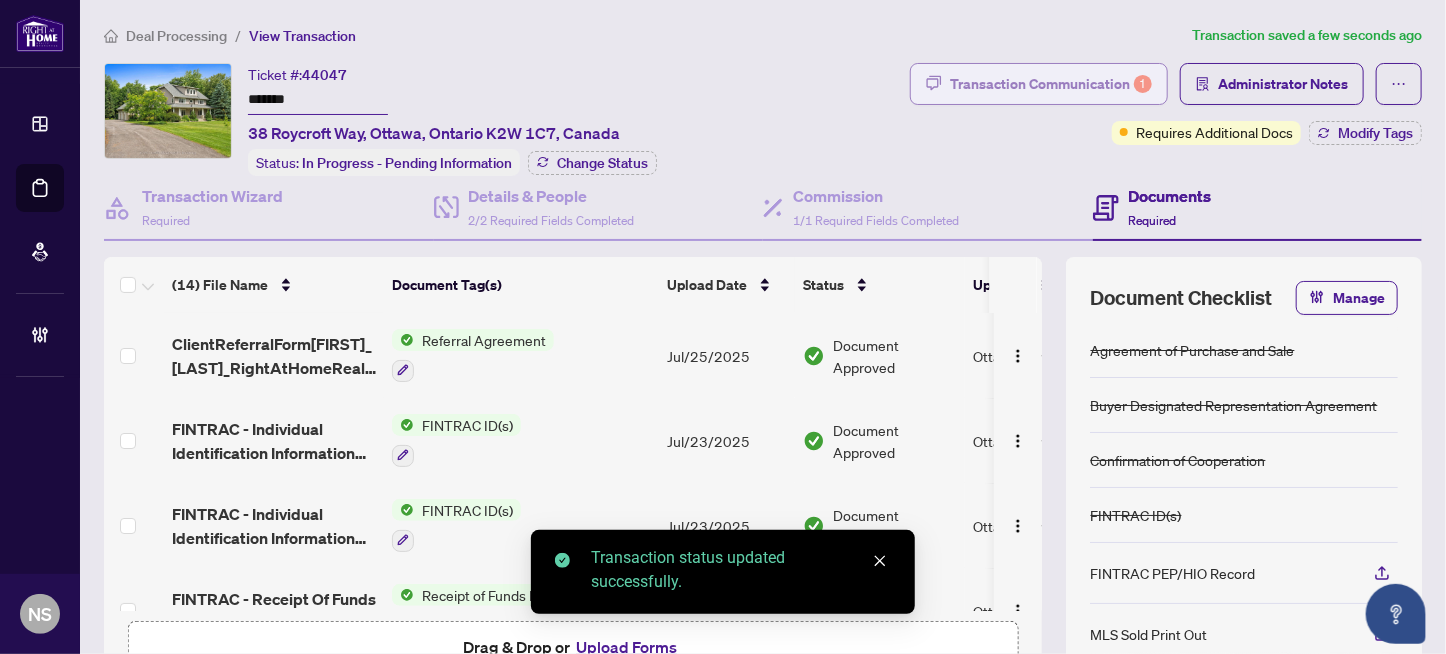 click on "Transaction Communication 1" at bounding box center [1051, 84] 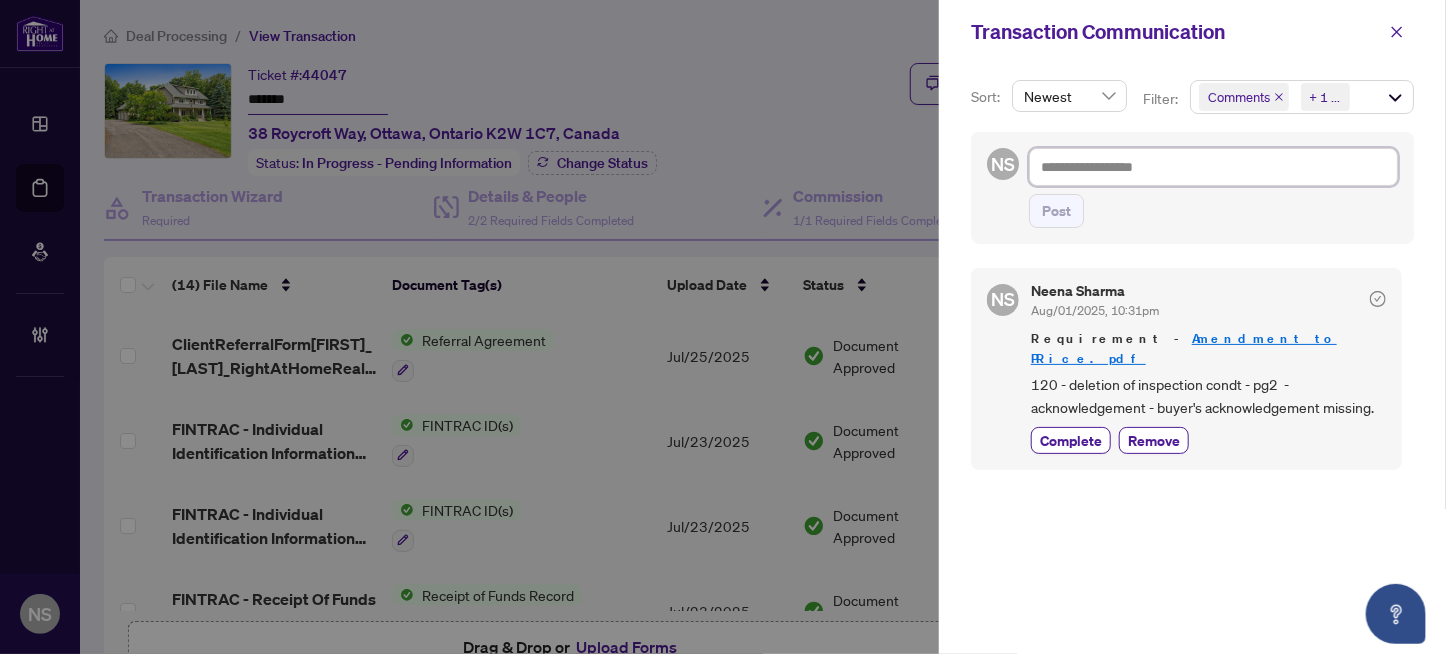 click at bounding box center [1213, 167] 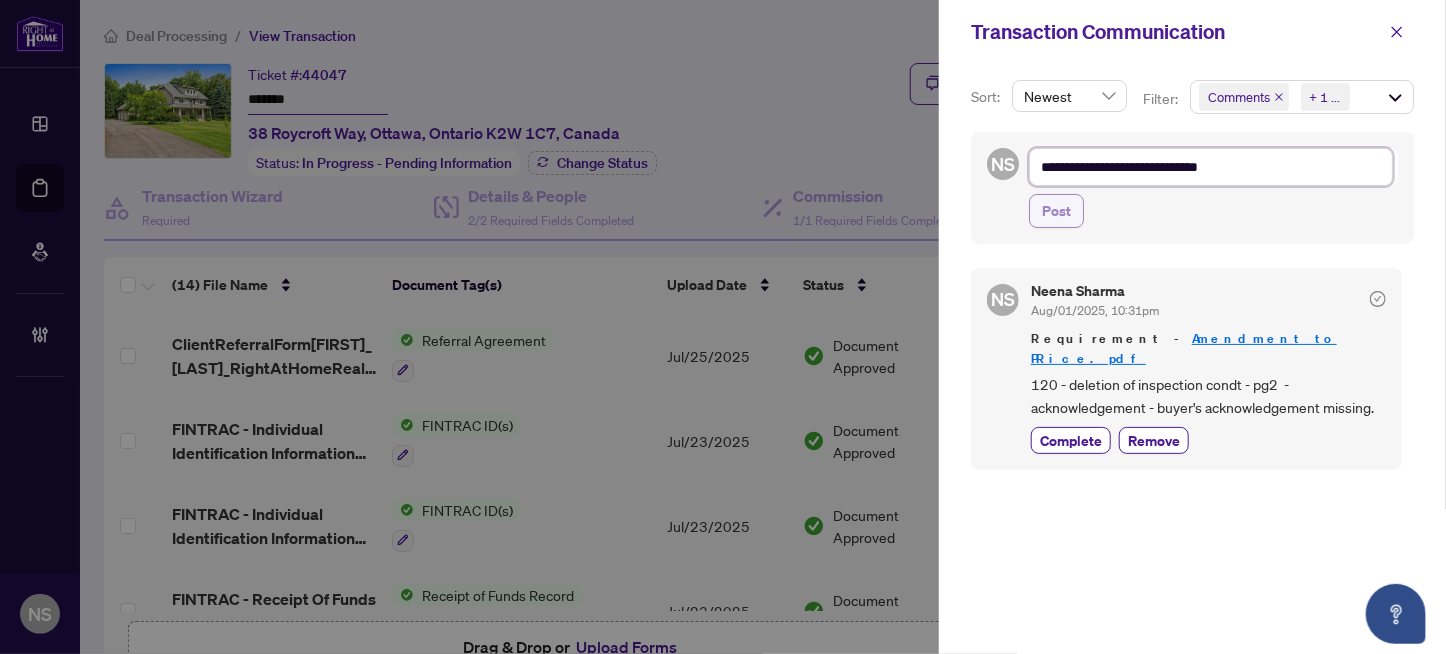type on "**********" 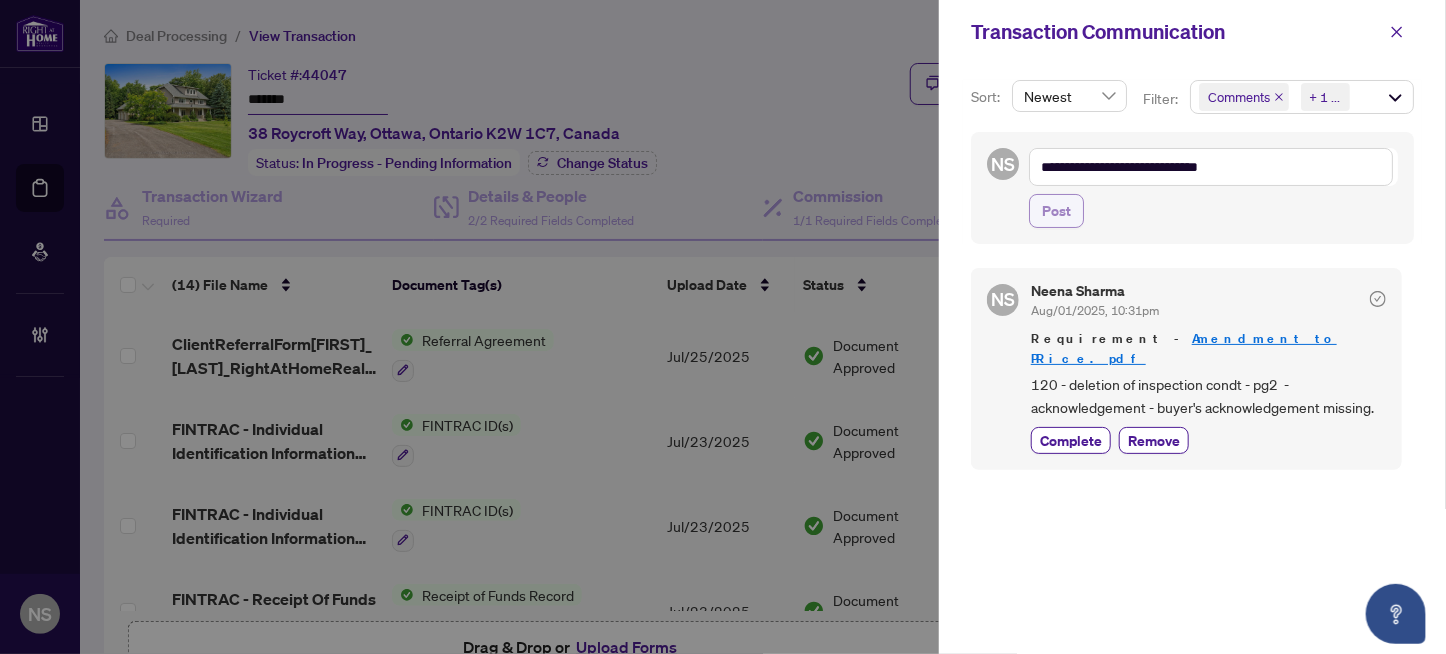 click on "Post" at bounding box center [1056, 211] 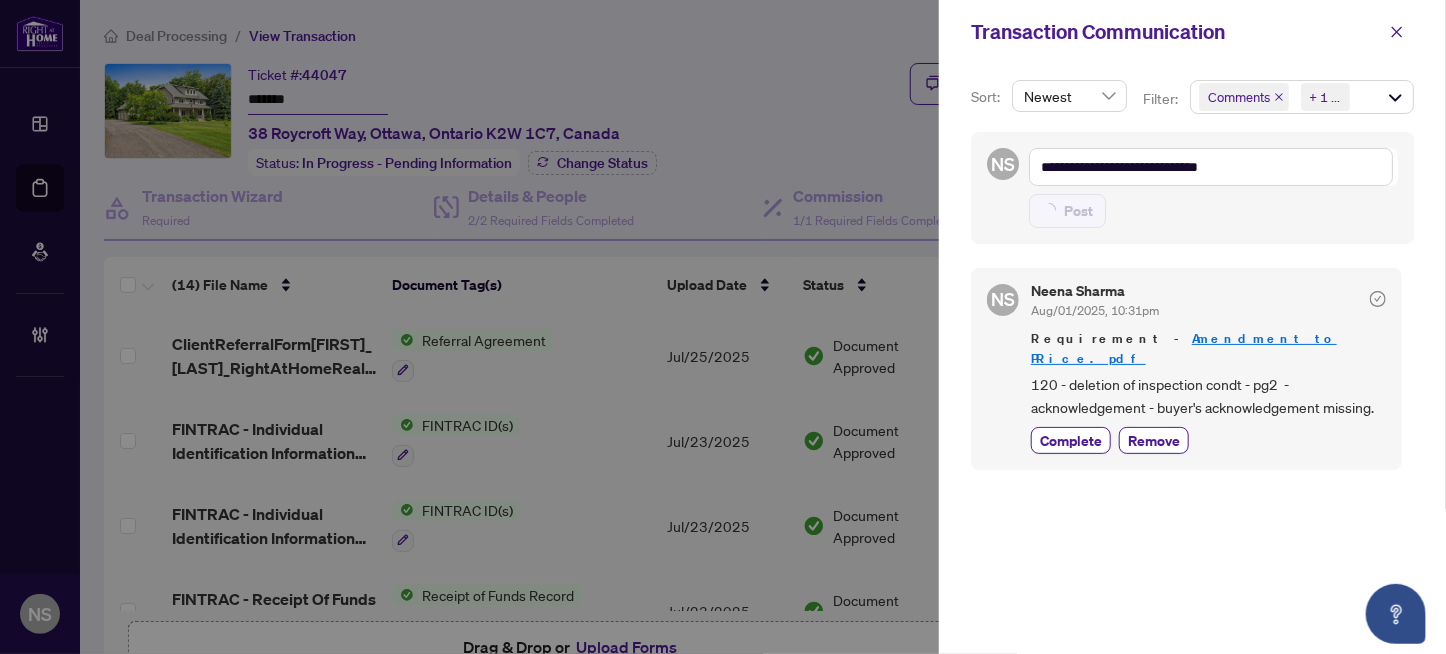 type on "**********" 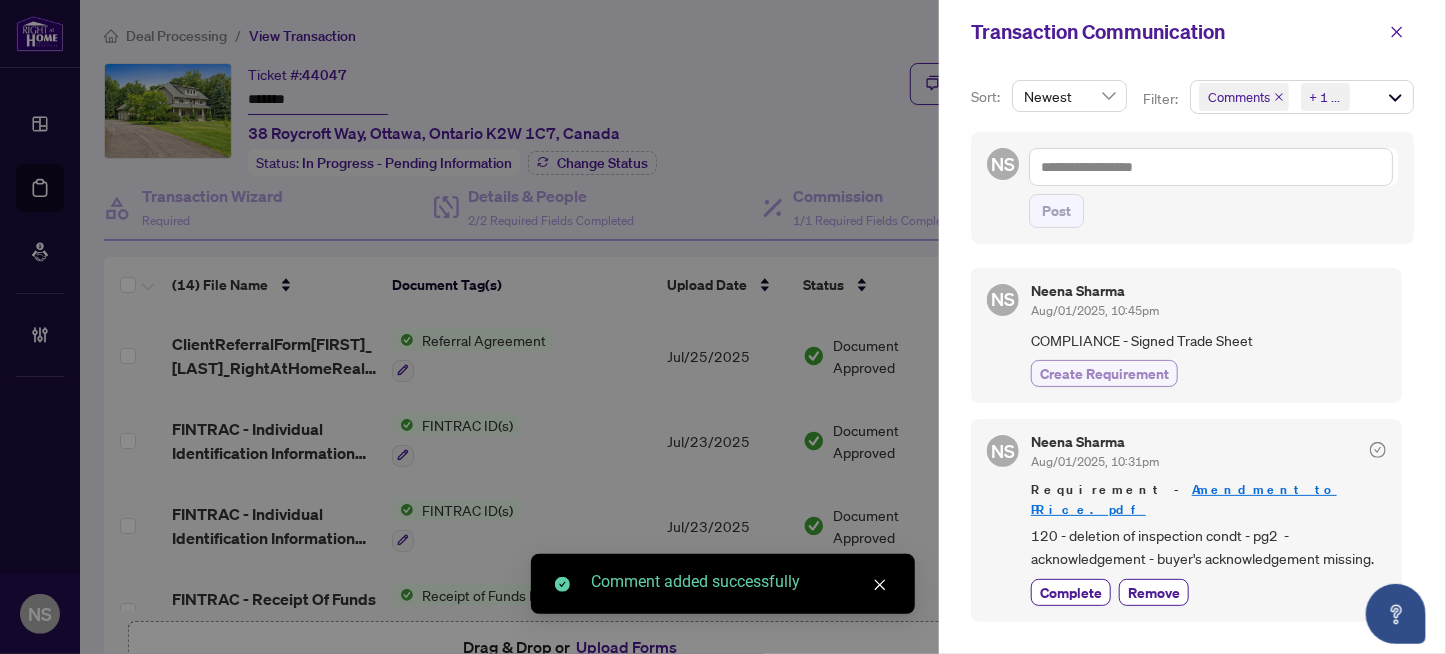 click on "Create Requirement" at bounding box center (1104, 373) 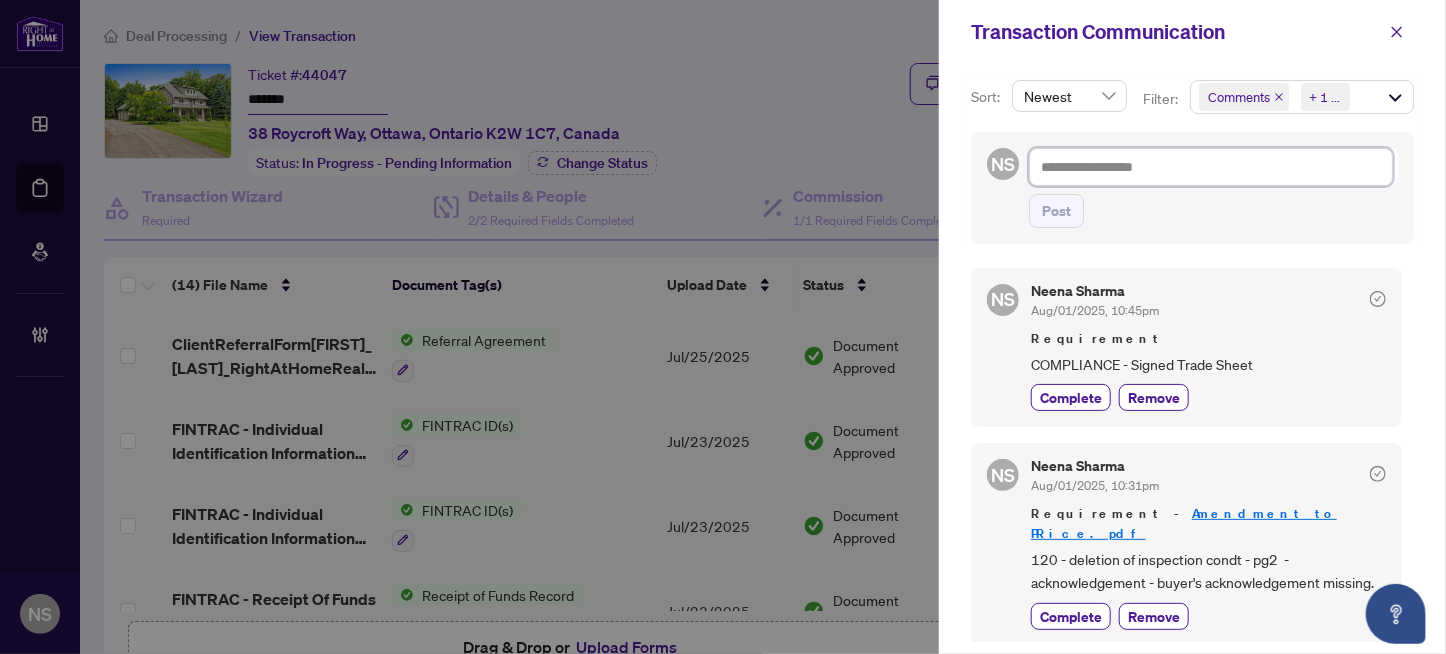 click at bounding box center [1211, 167] 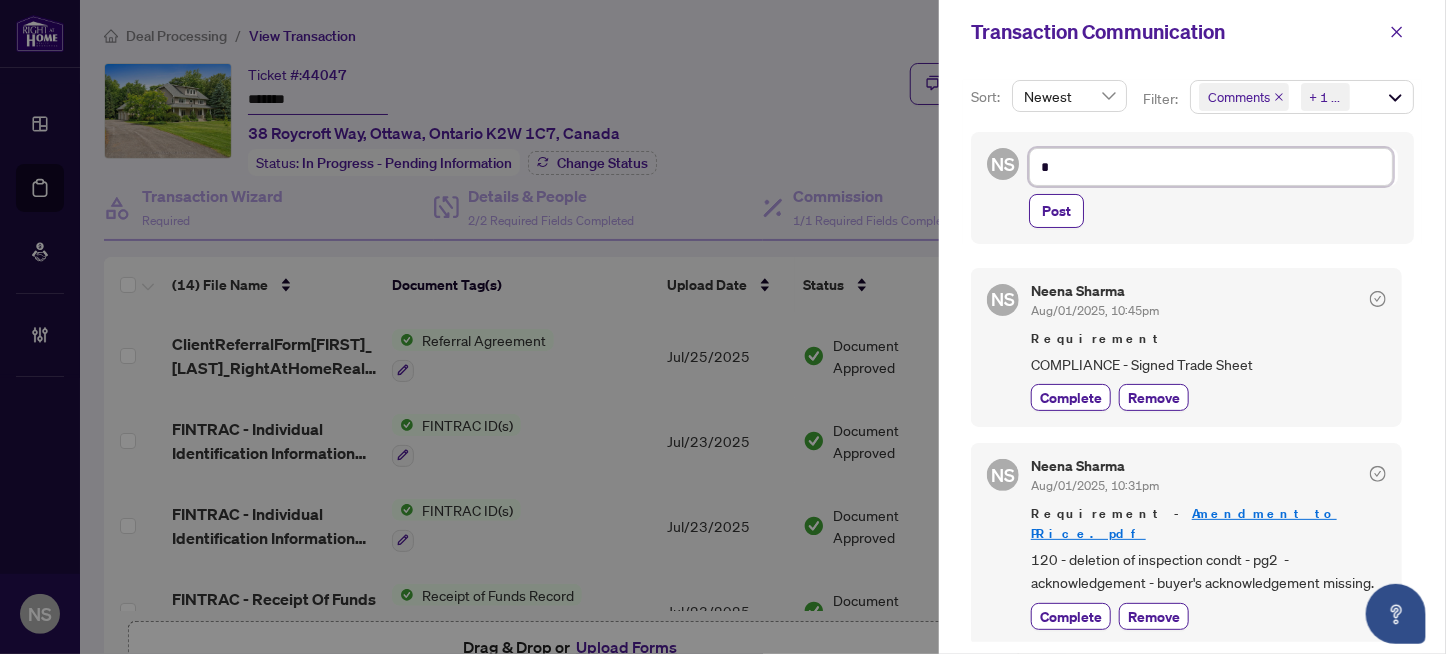 type on "**" 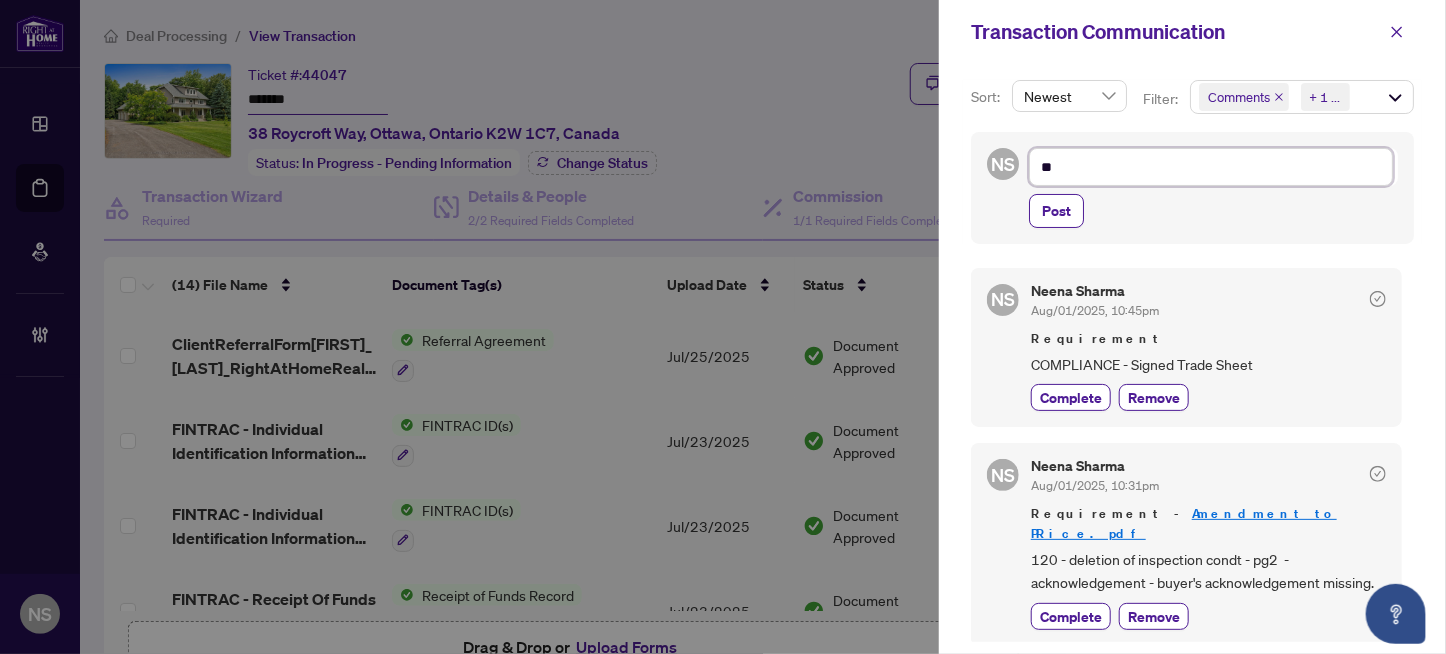 type on "**" 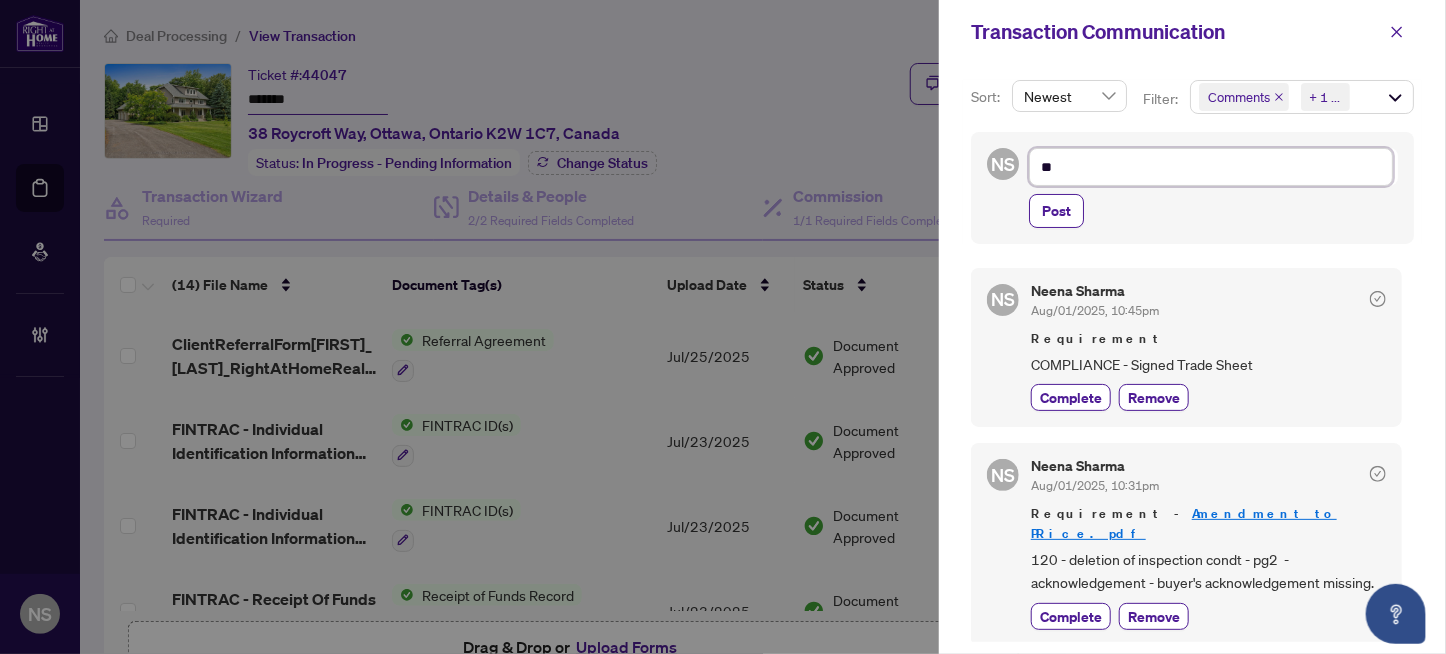 type on "**" 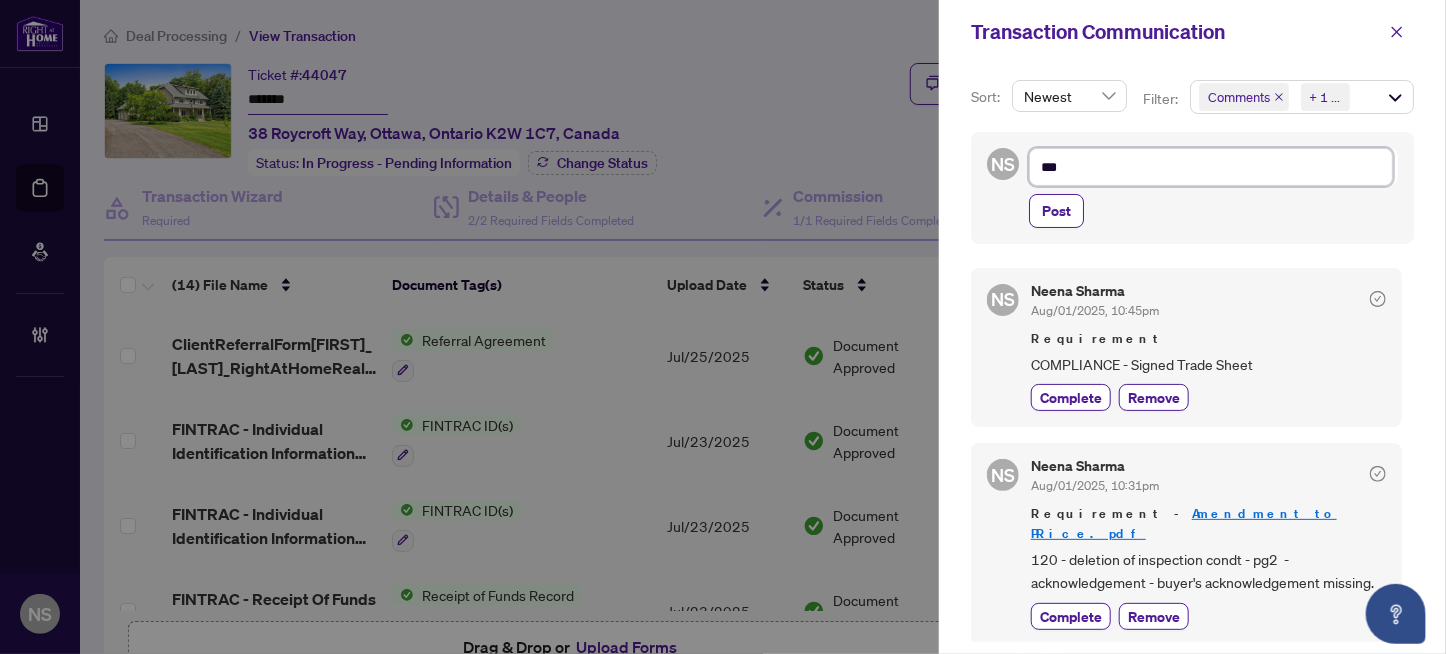 type on "****" 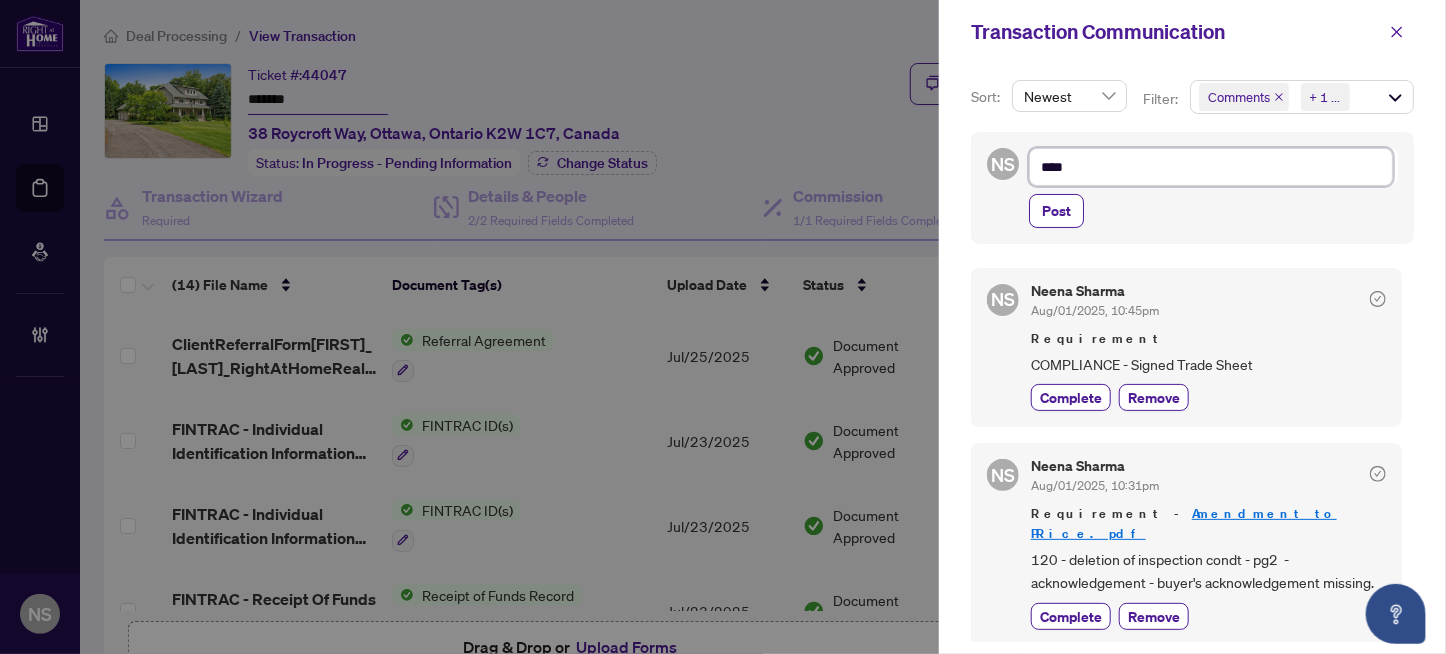 type on "*****" 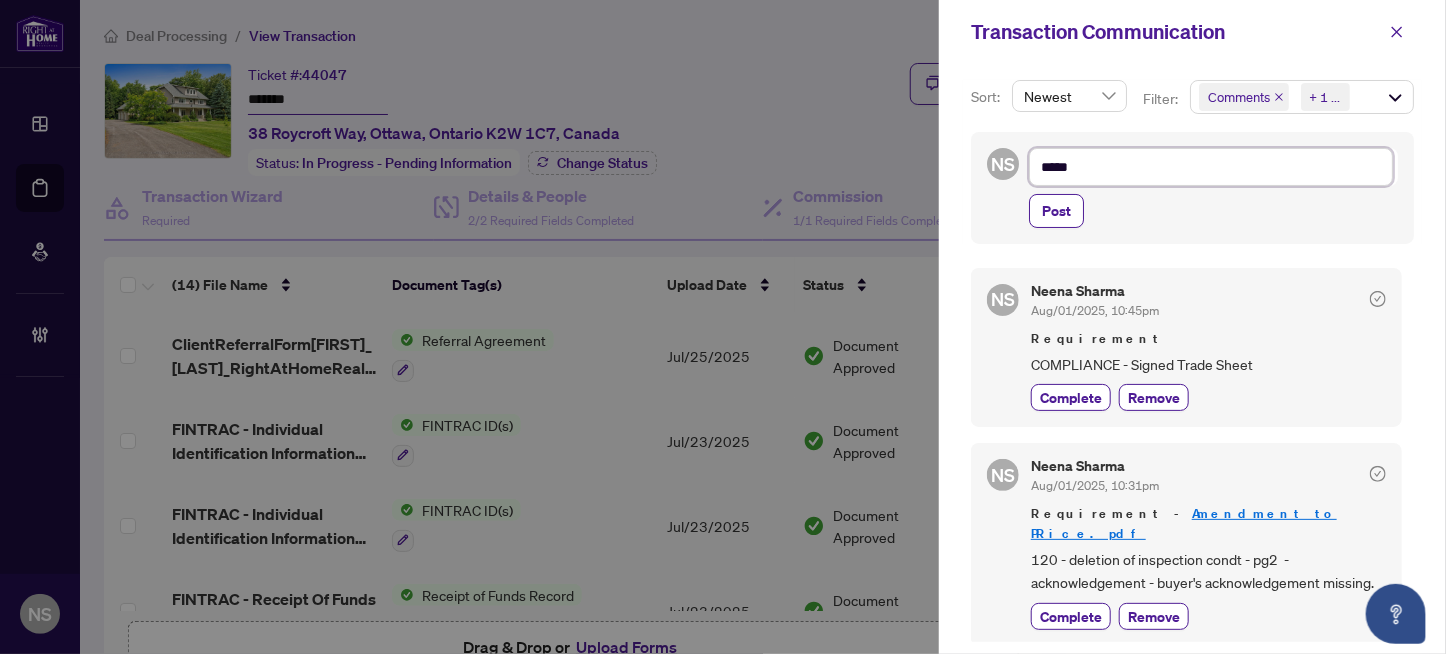 type on "******" 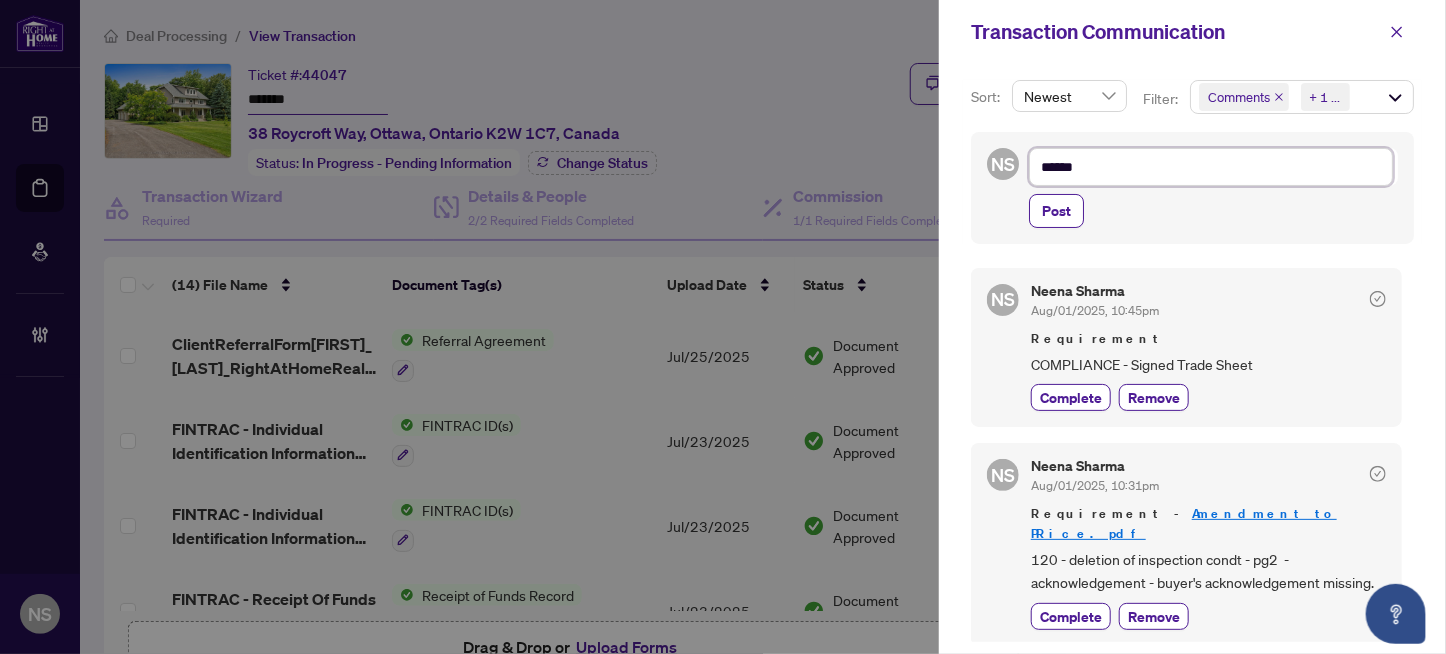 type on "*******" 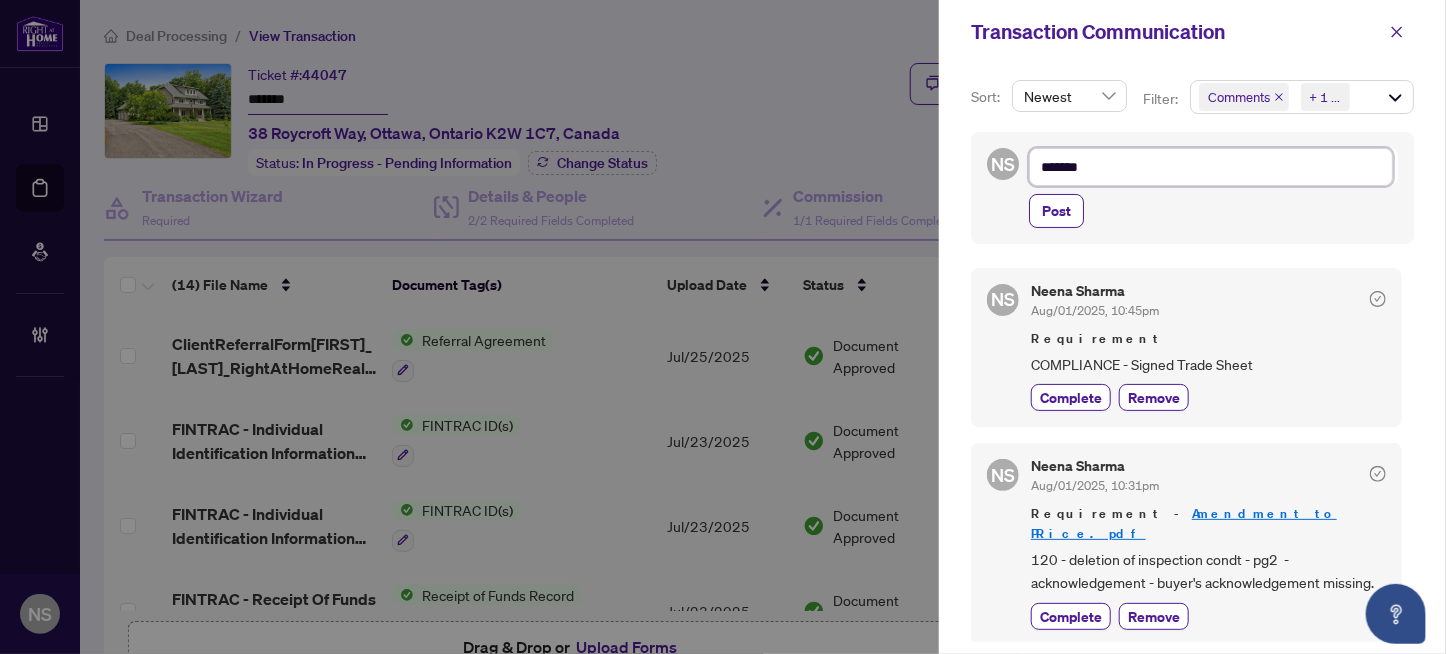 type on "********" 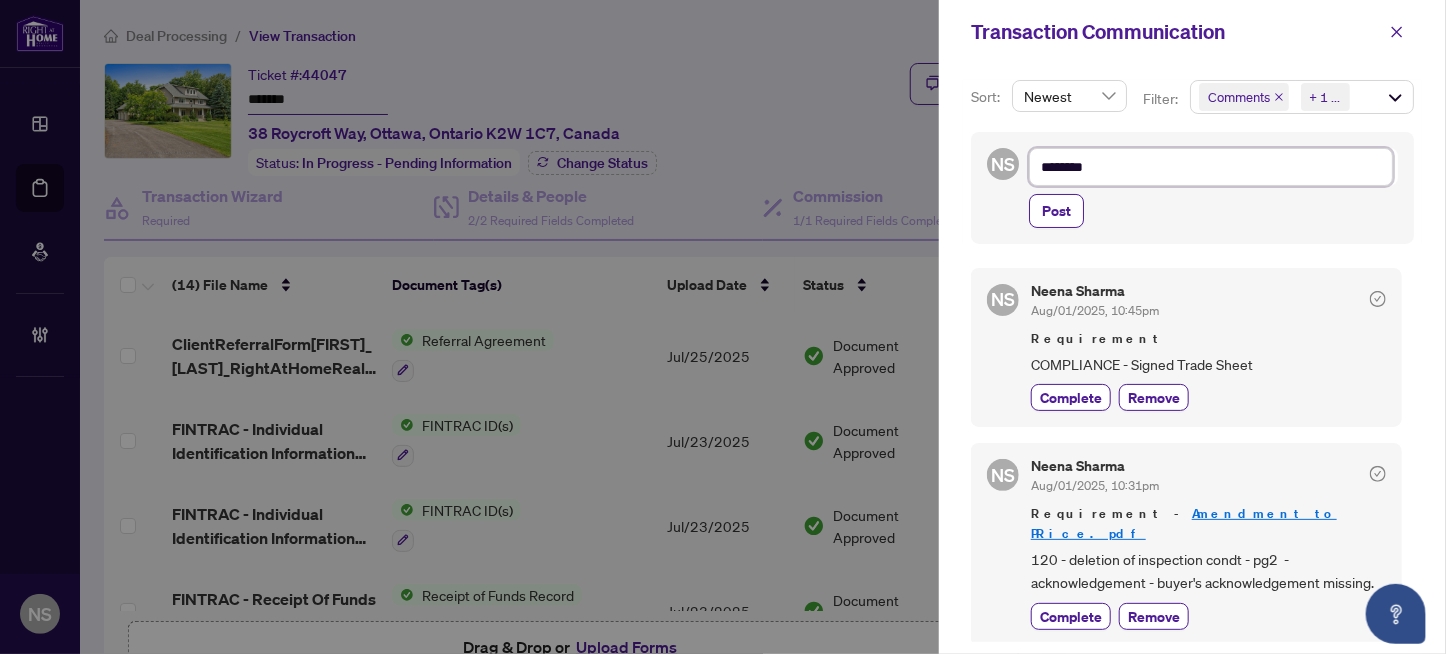 type on "*********" 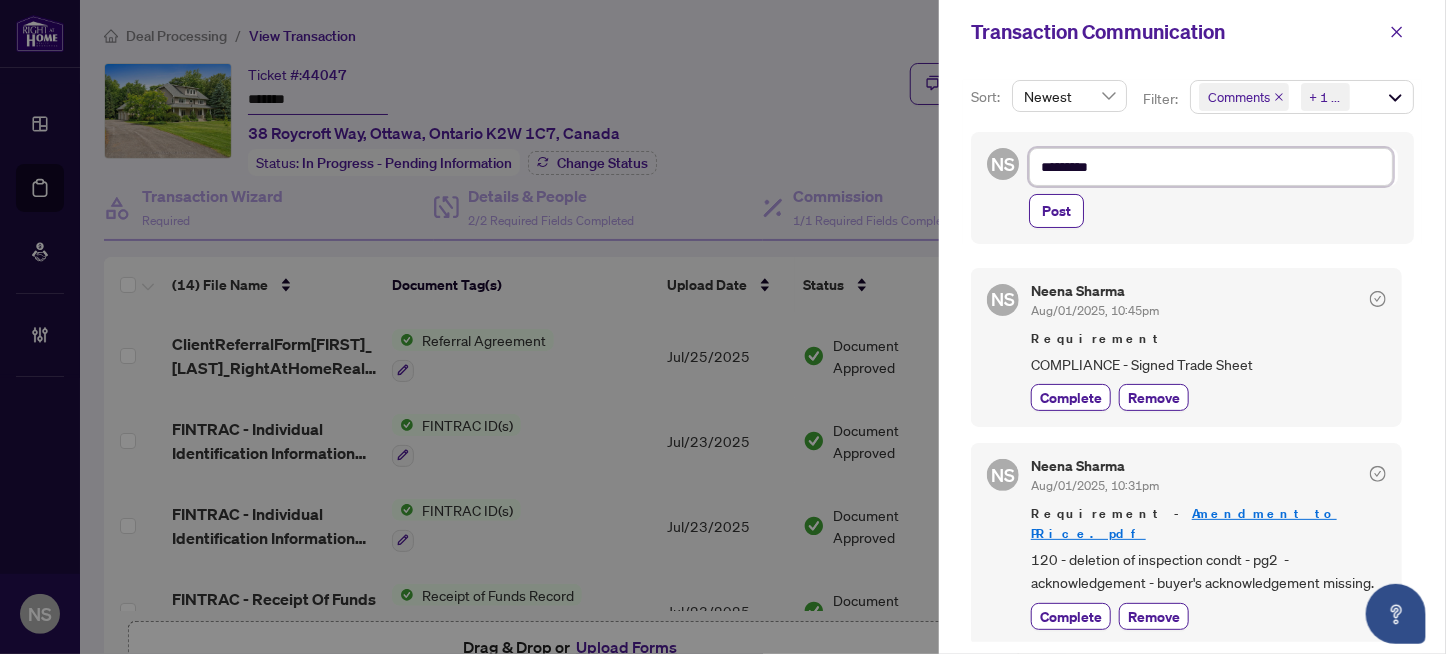 type on "*********" 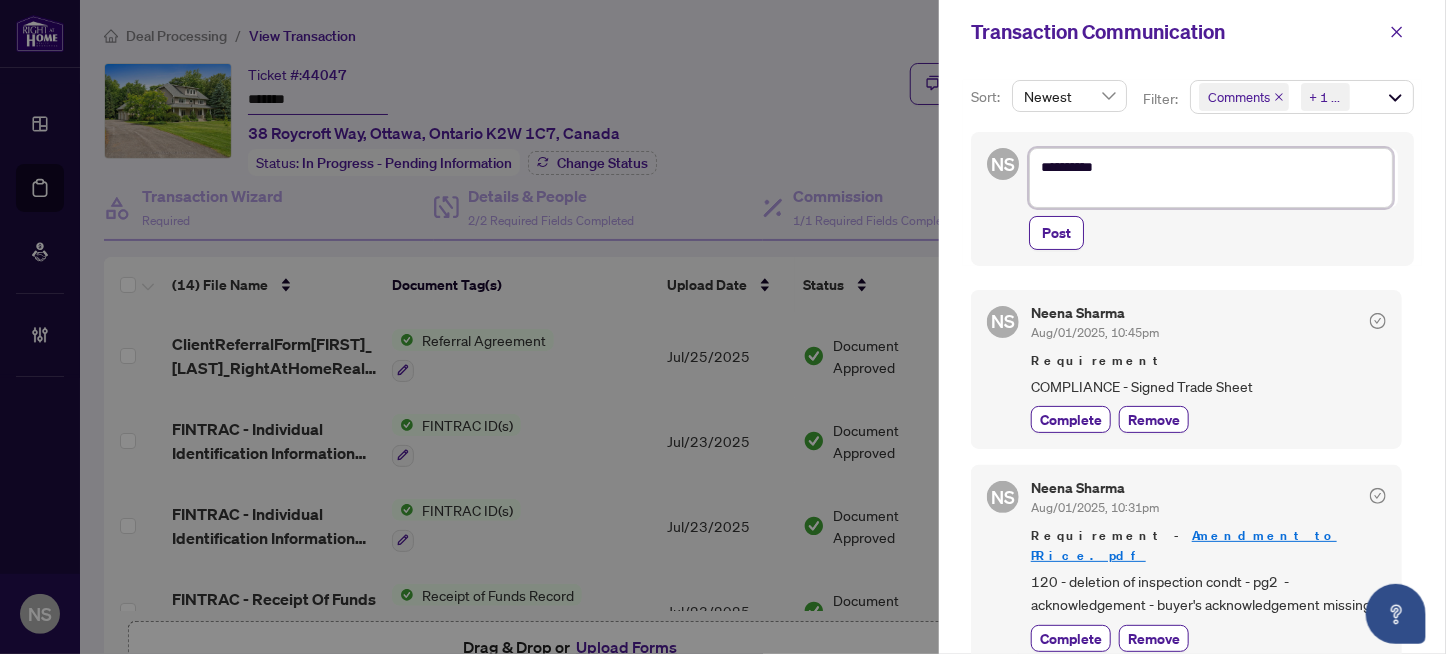 type on "*********" 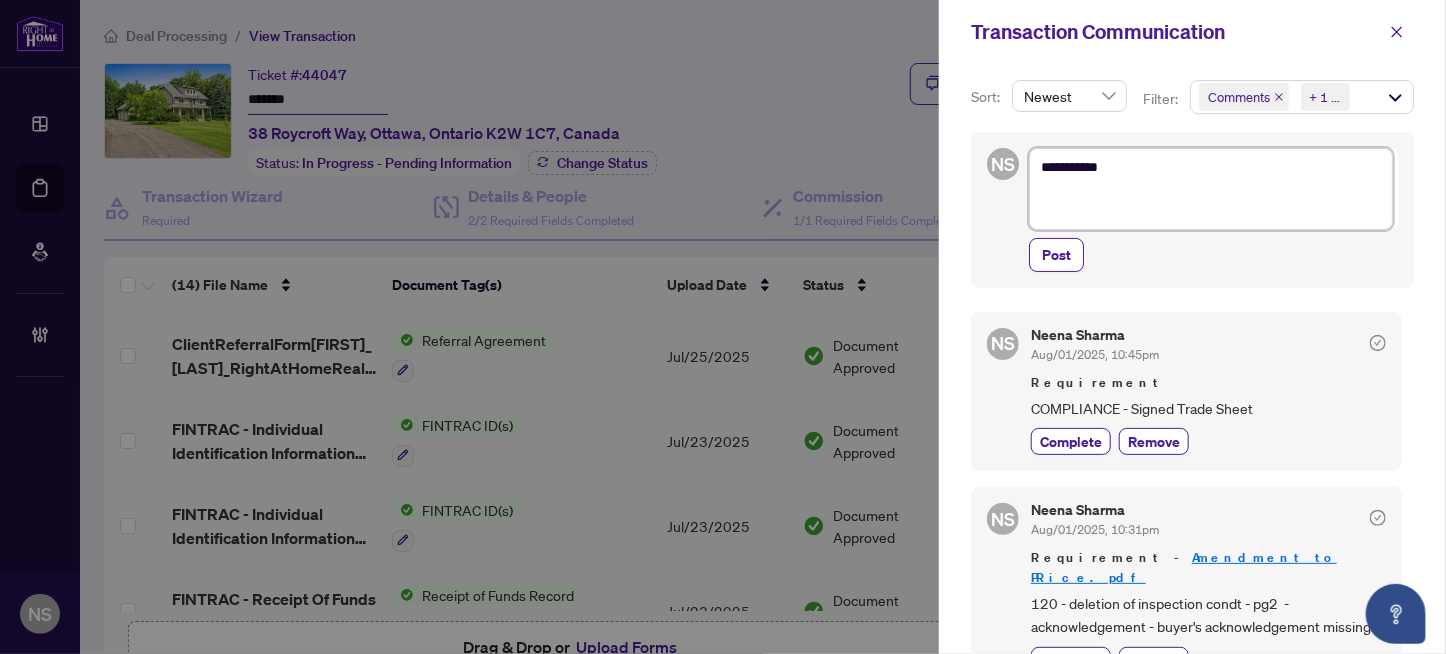 type on "*********" 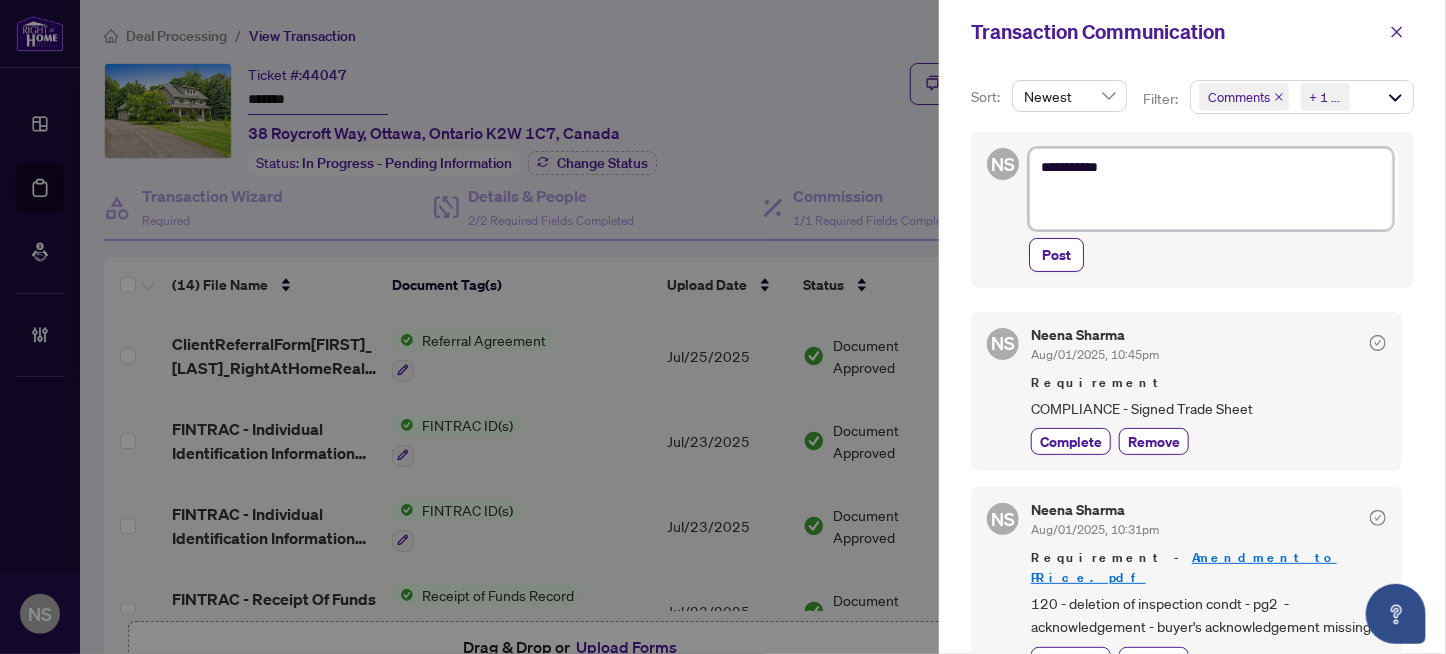 paste on "**********" 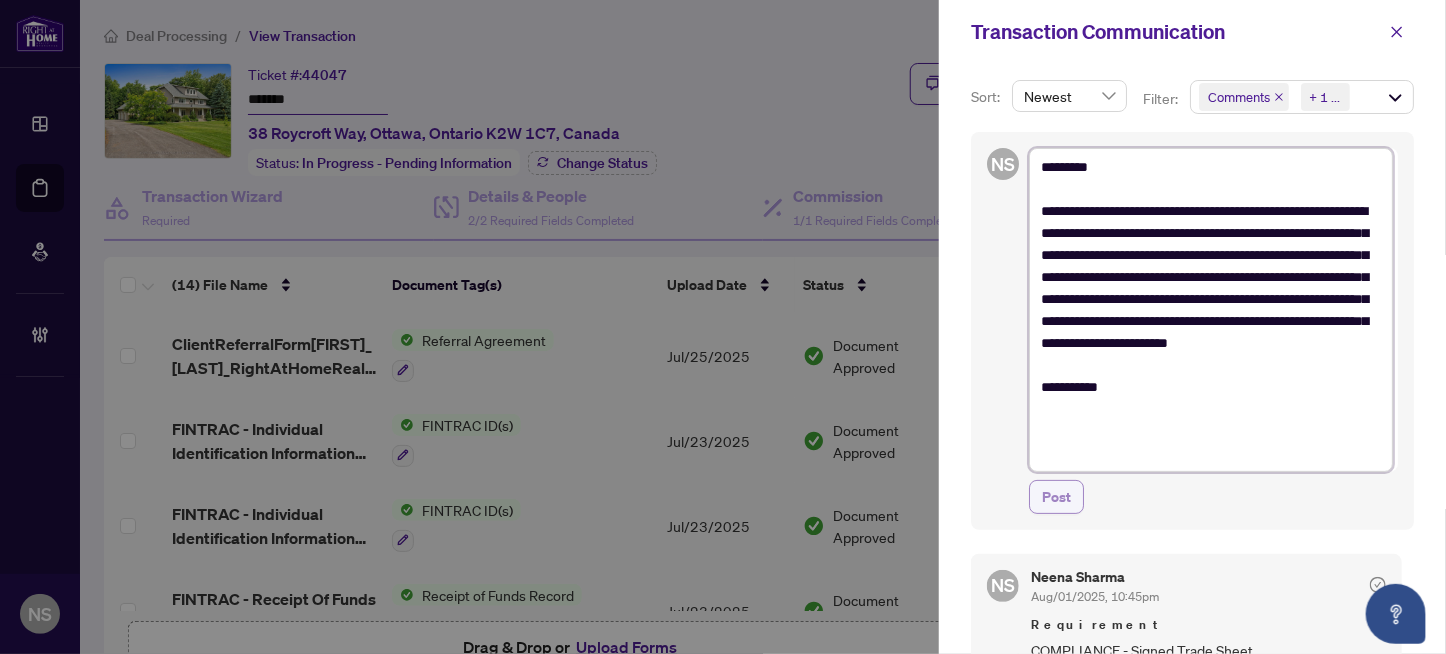 type on "**********" 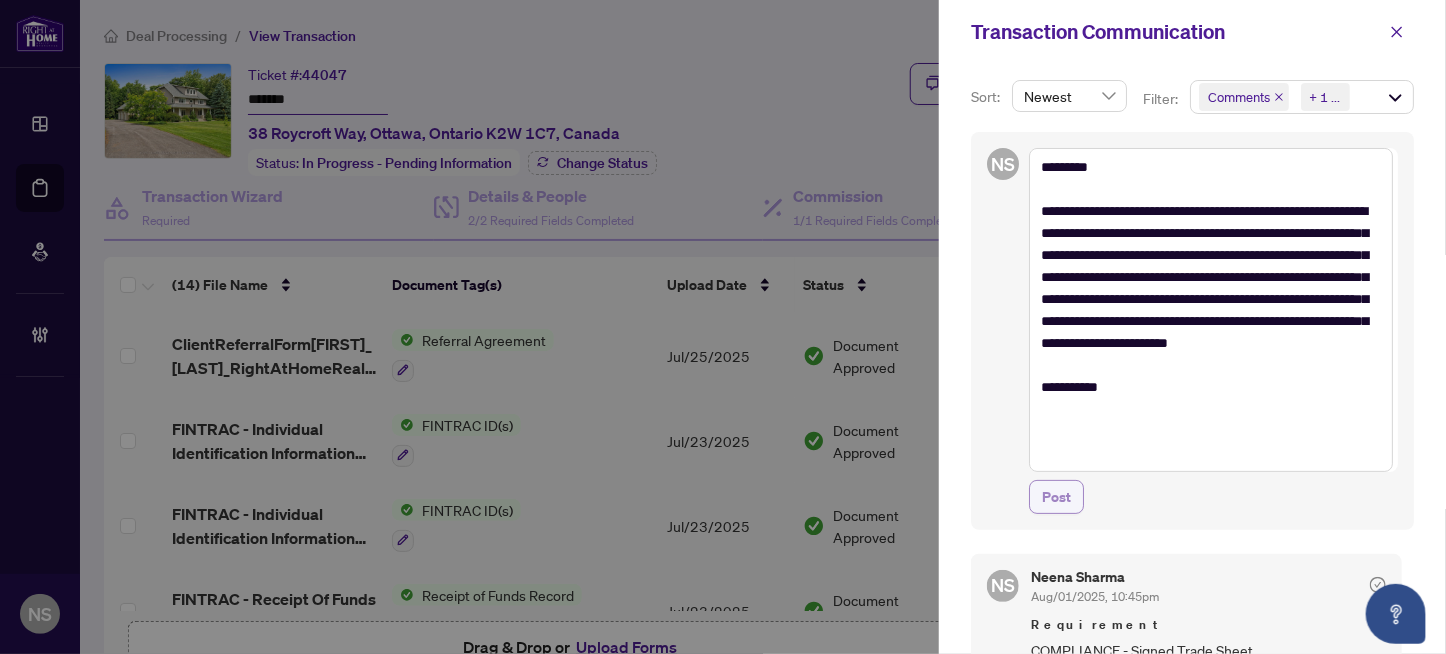 click on "Post" at bounding box center (1056, 497) 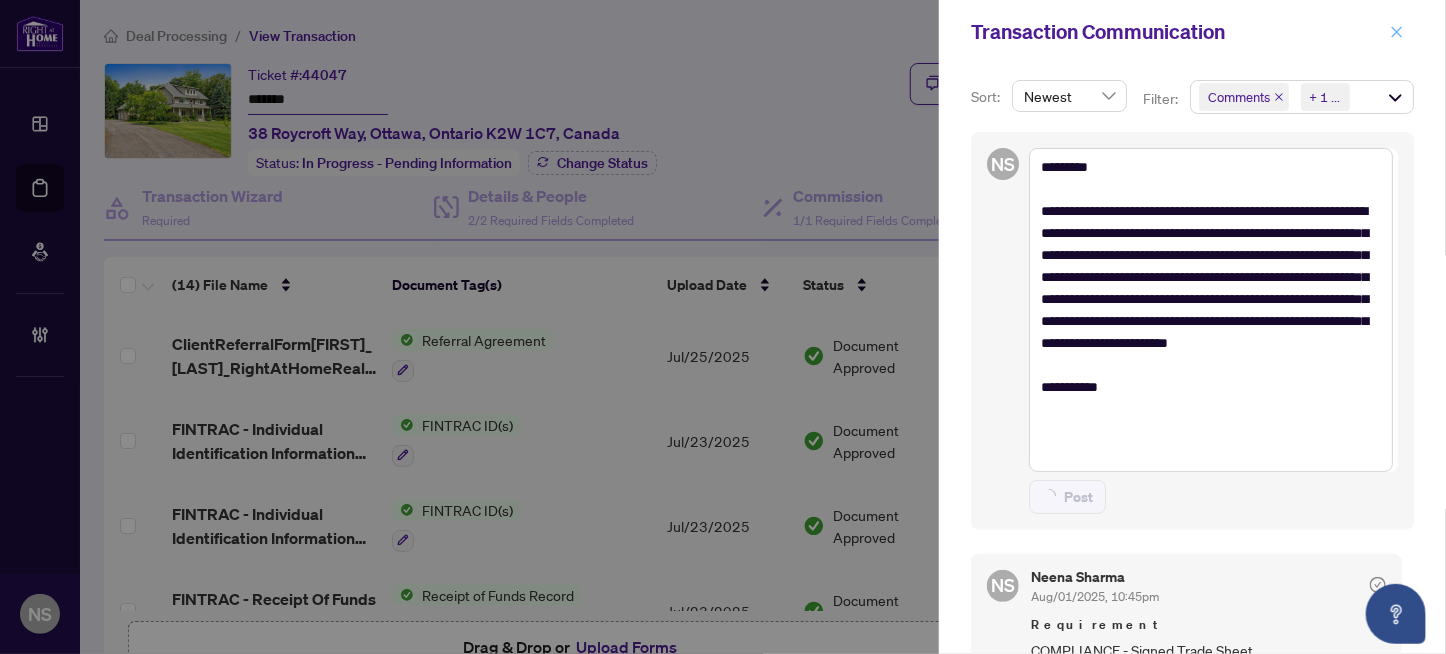 type on "**********" 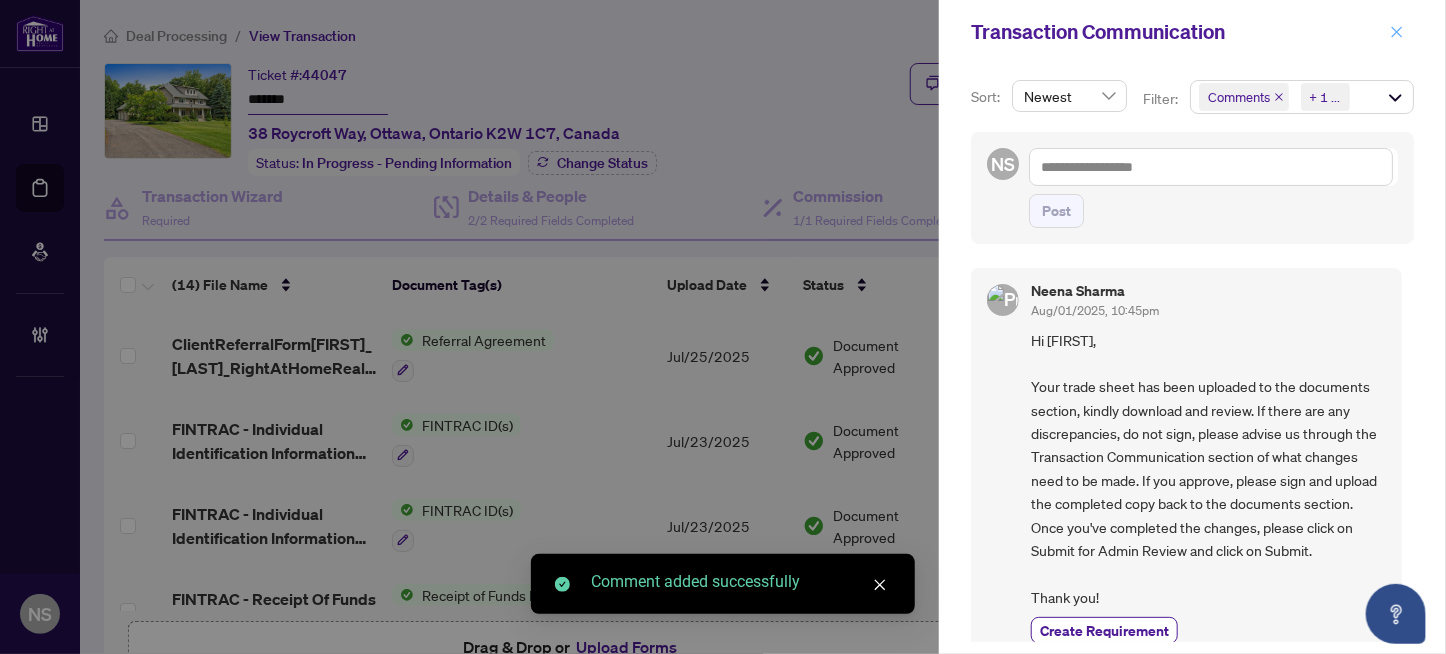 click 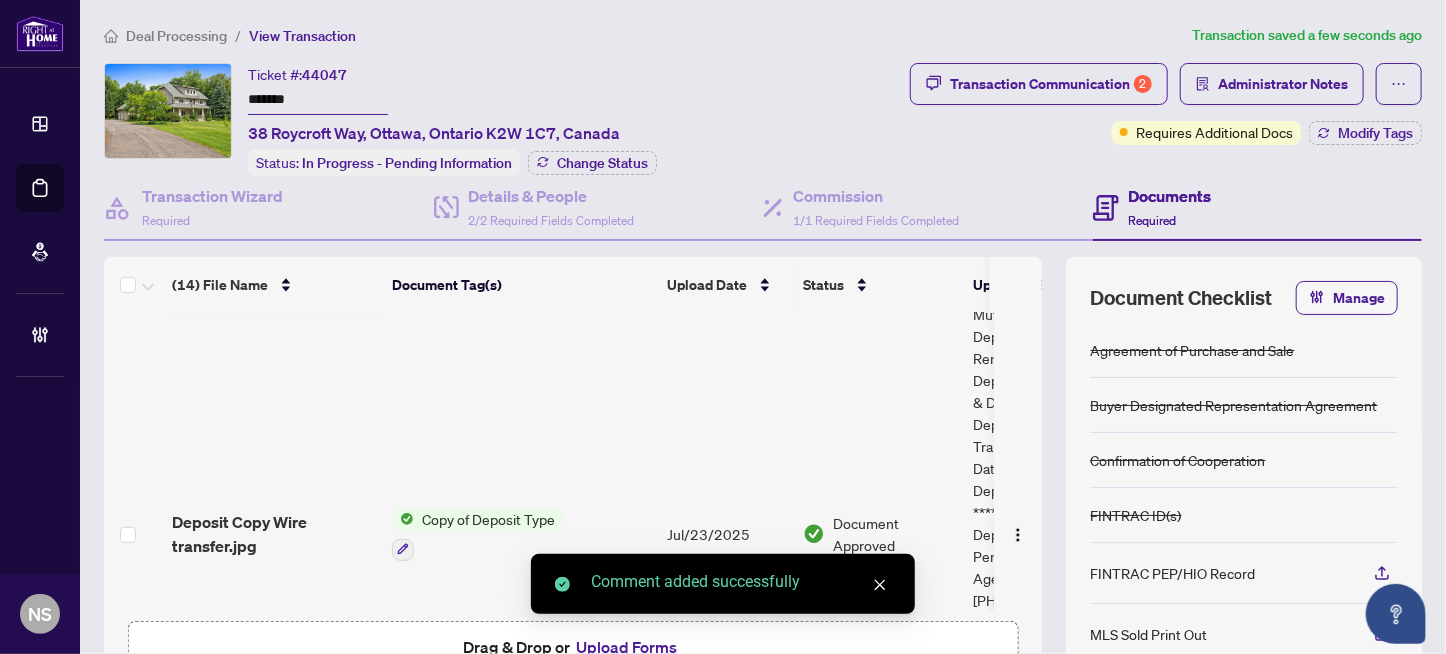 scroll, scrollTop: 880, scrollLeft: 0, axis: vertical 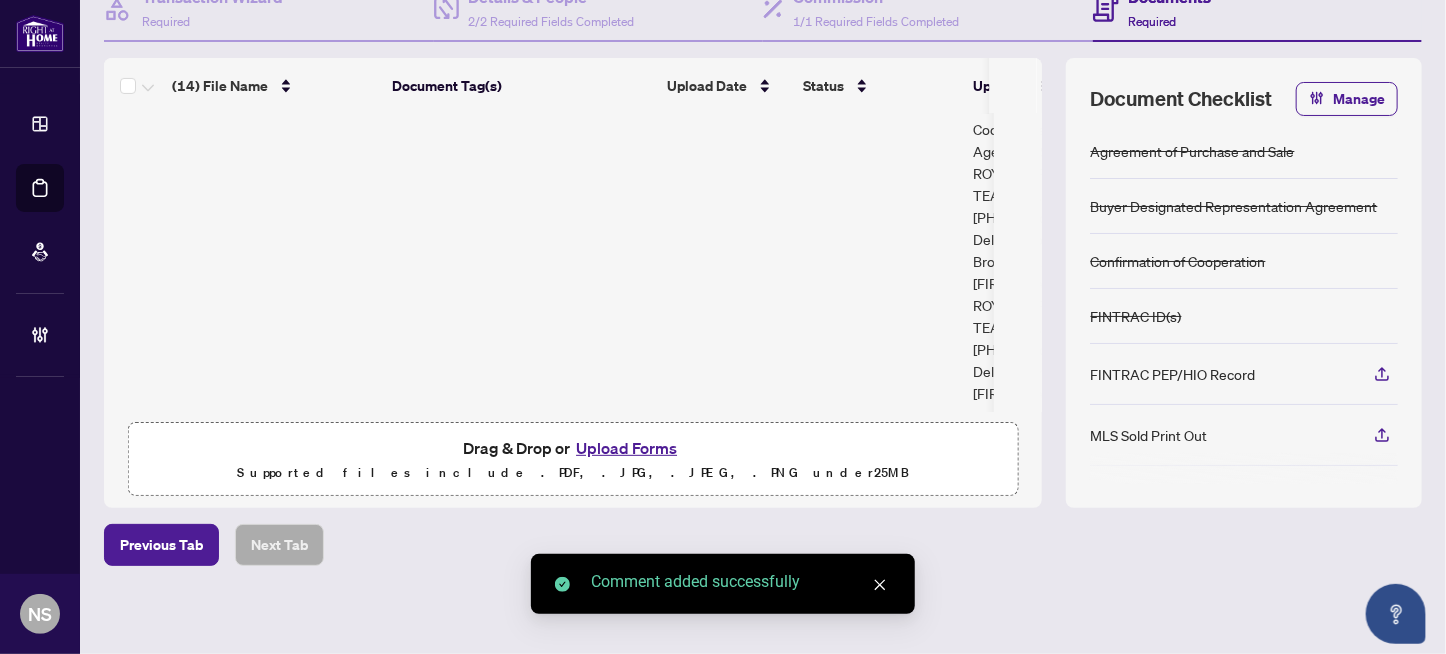 click on "Upload Forms" at bounding box center (626, 448) 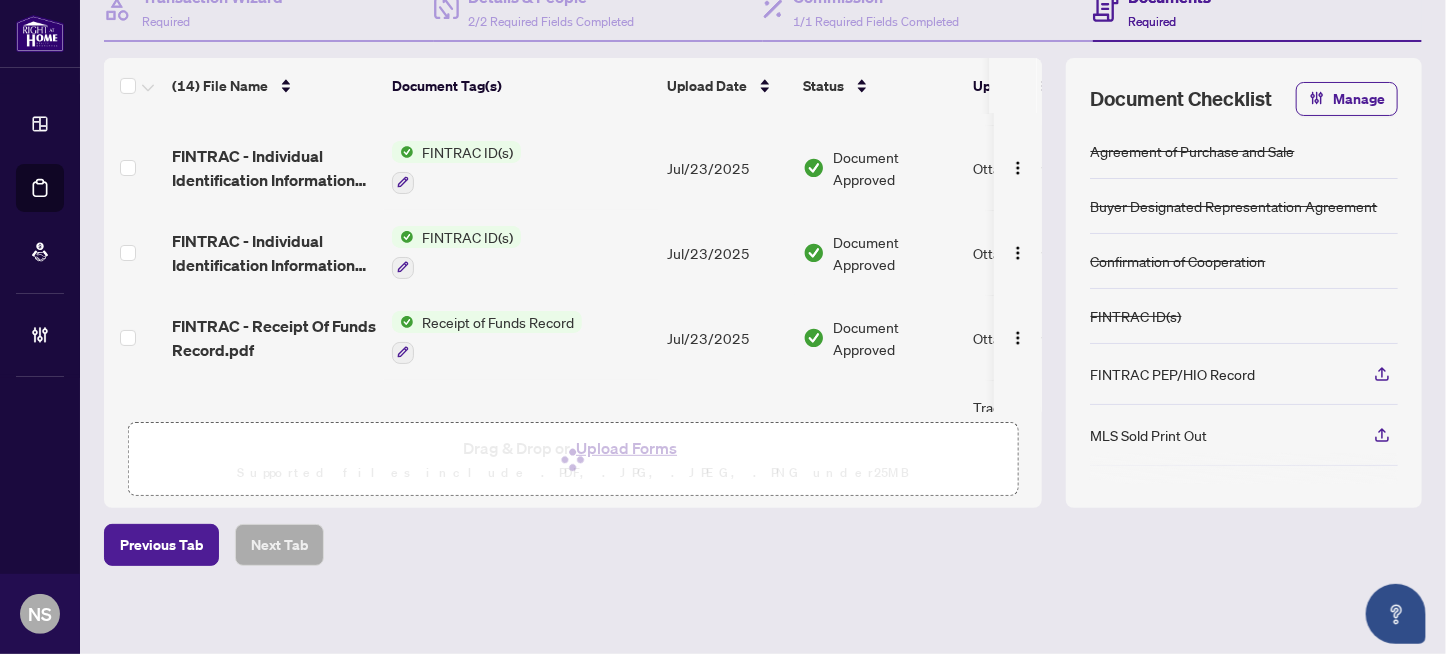 scroll, scrollTop: 0, scrollLeft: 0, axis: both 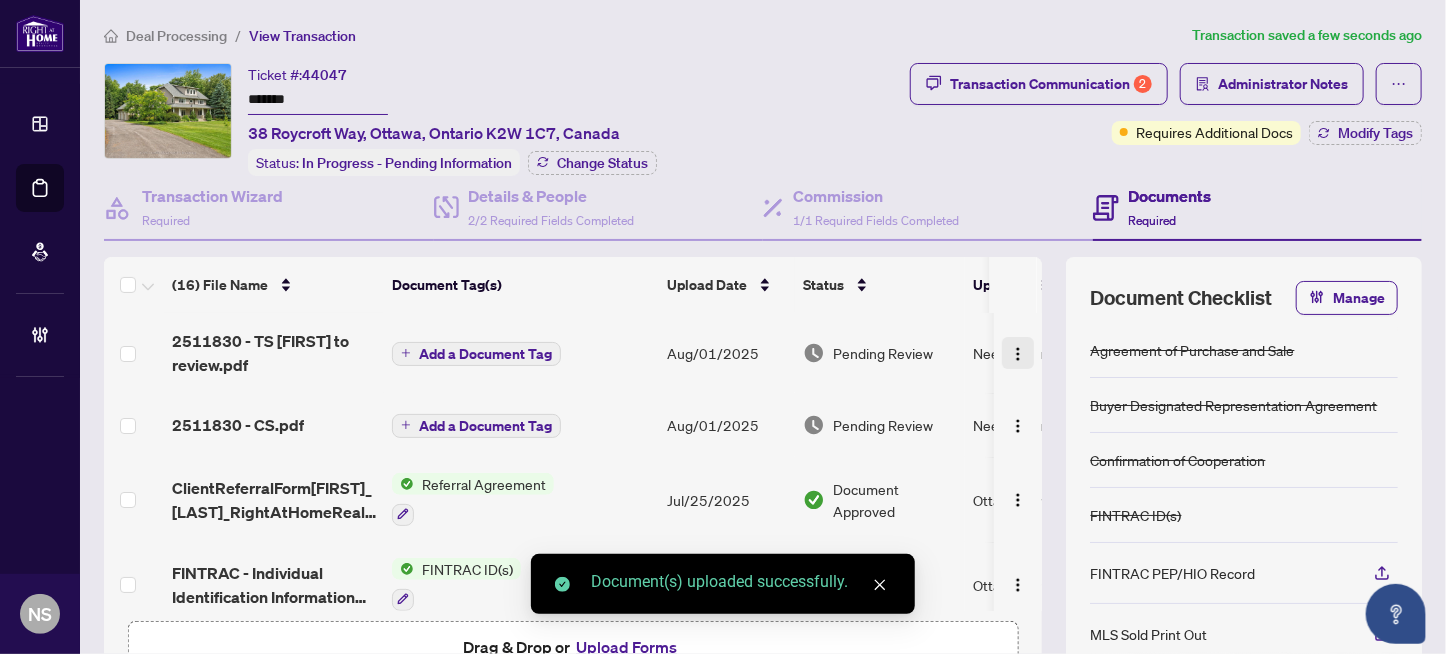 click at bounding box center (1018, 353) 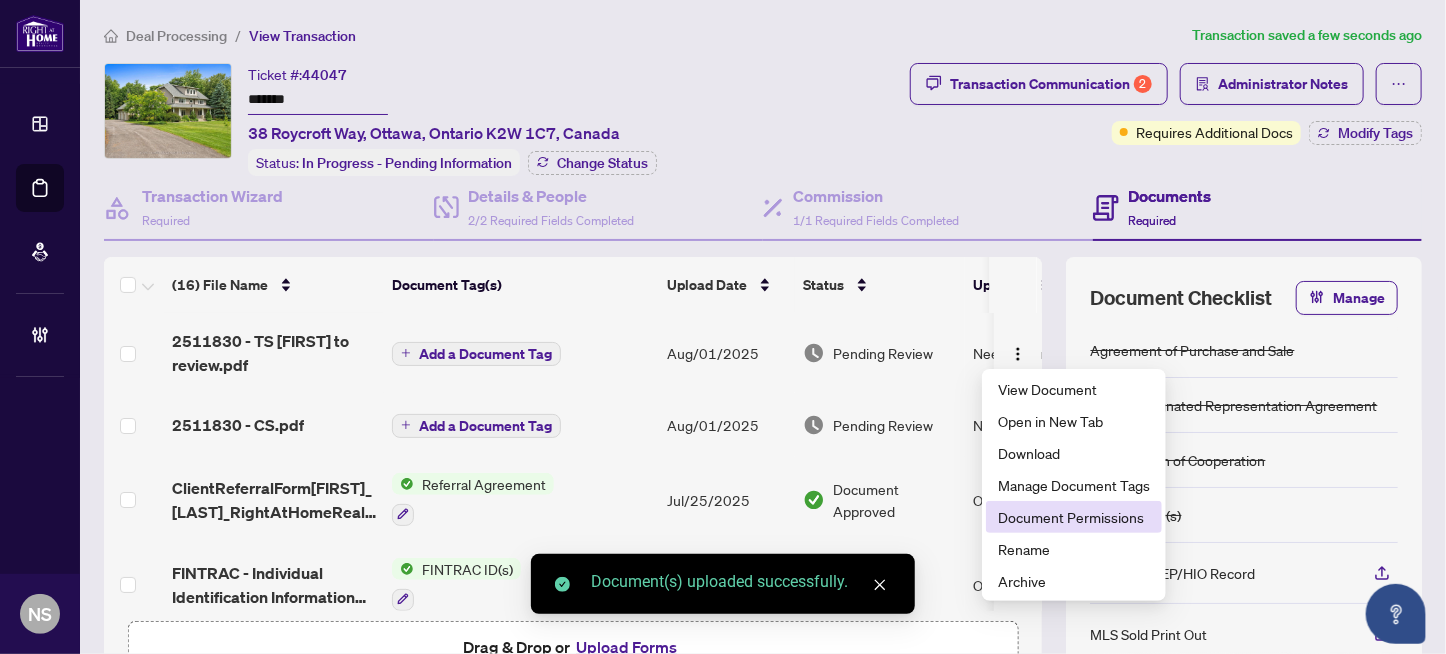 click on "Document Permissions" at bounding box center [1074, 517] 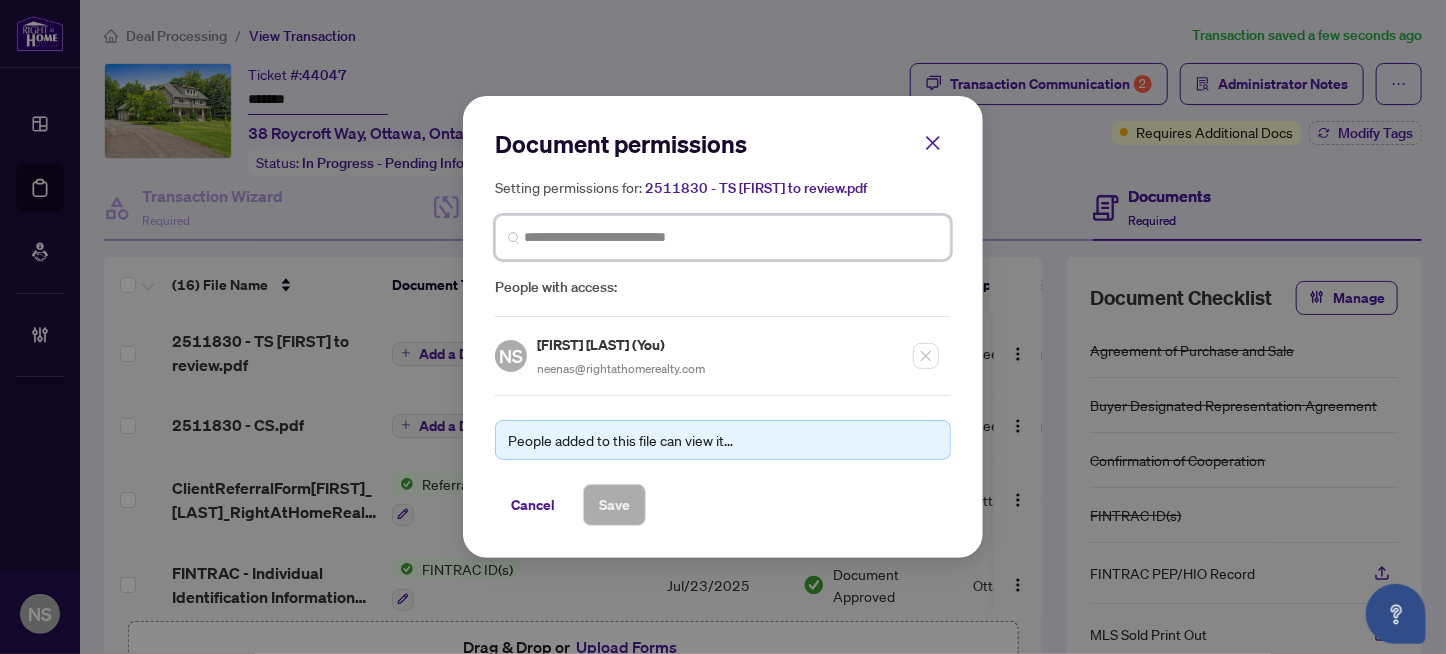 click at bounding box center [731, 237] 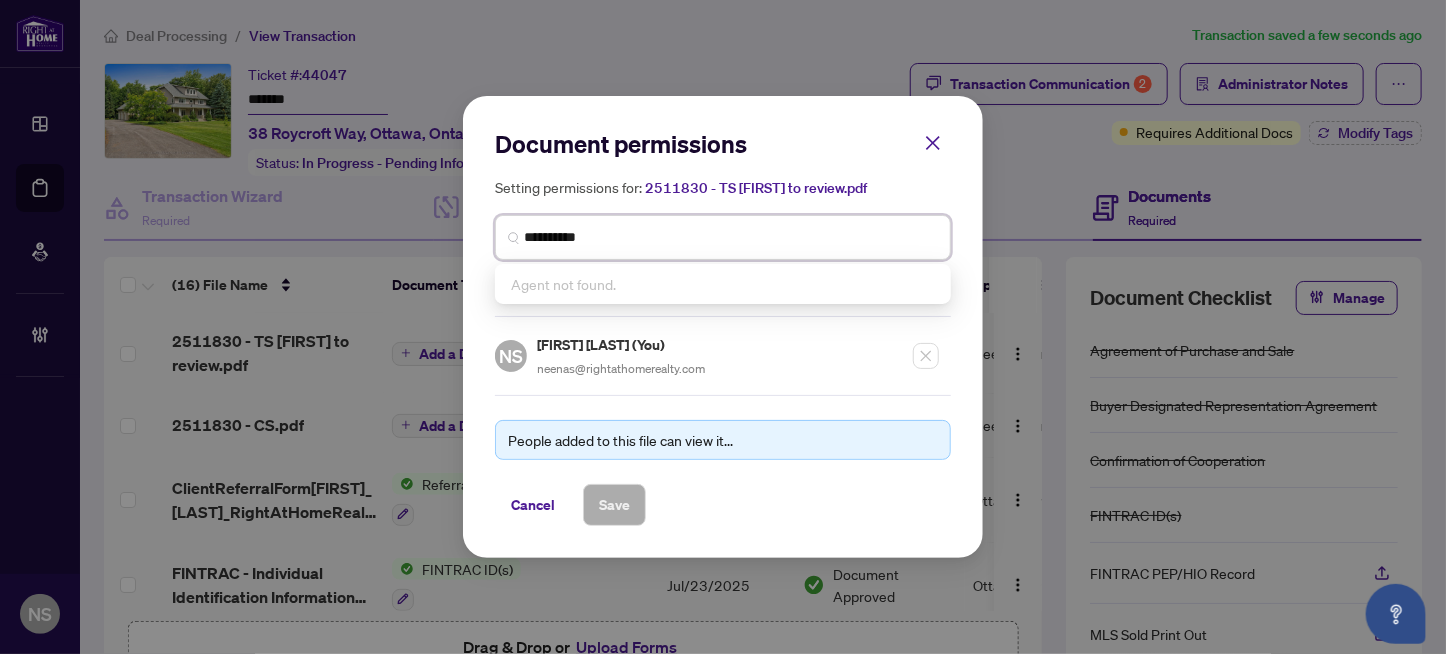type on "*********" 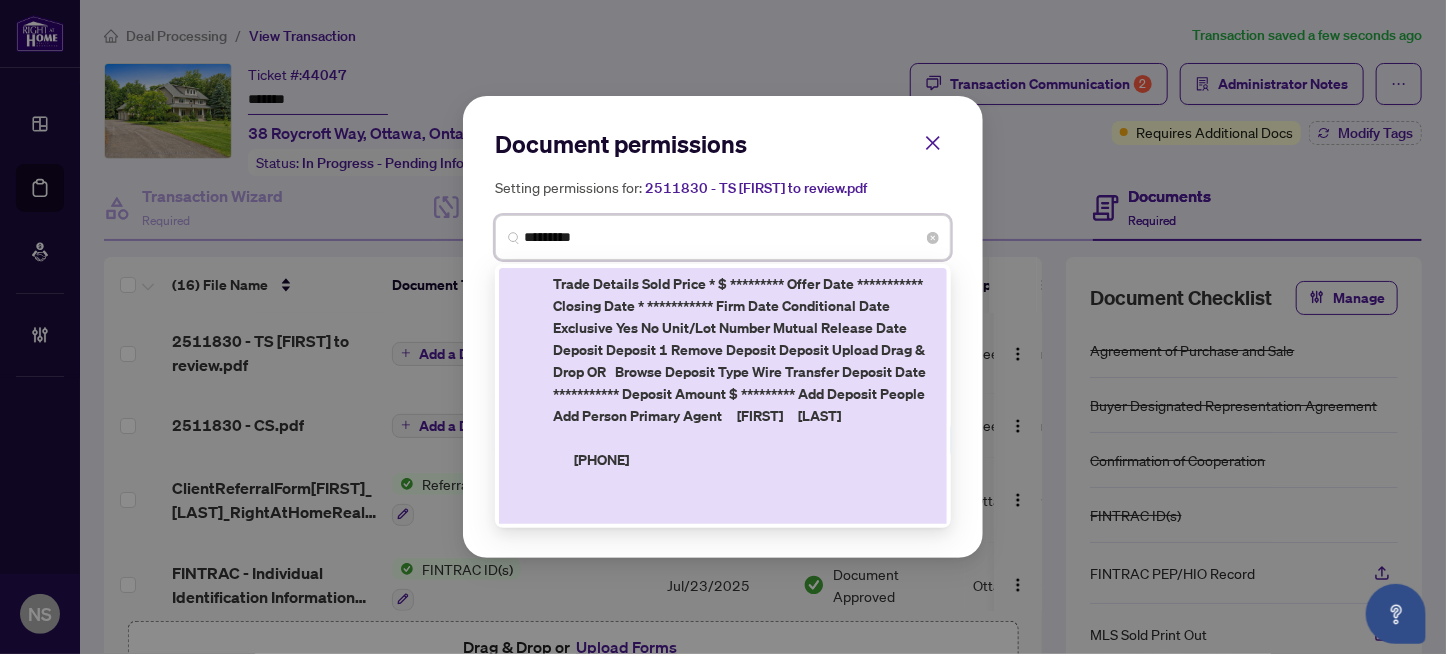 click on "linda@lindaking.com" at bounding box center (574, 1254) 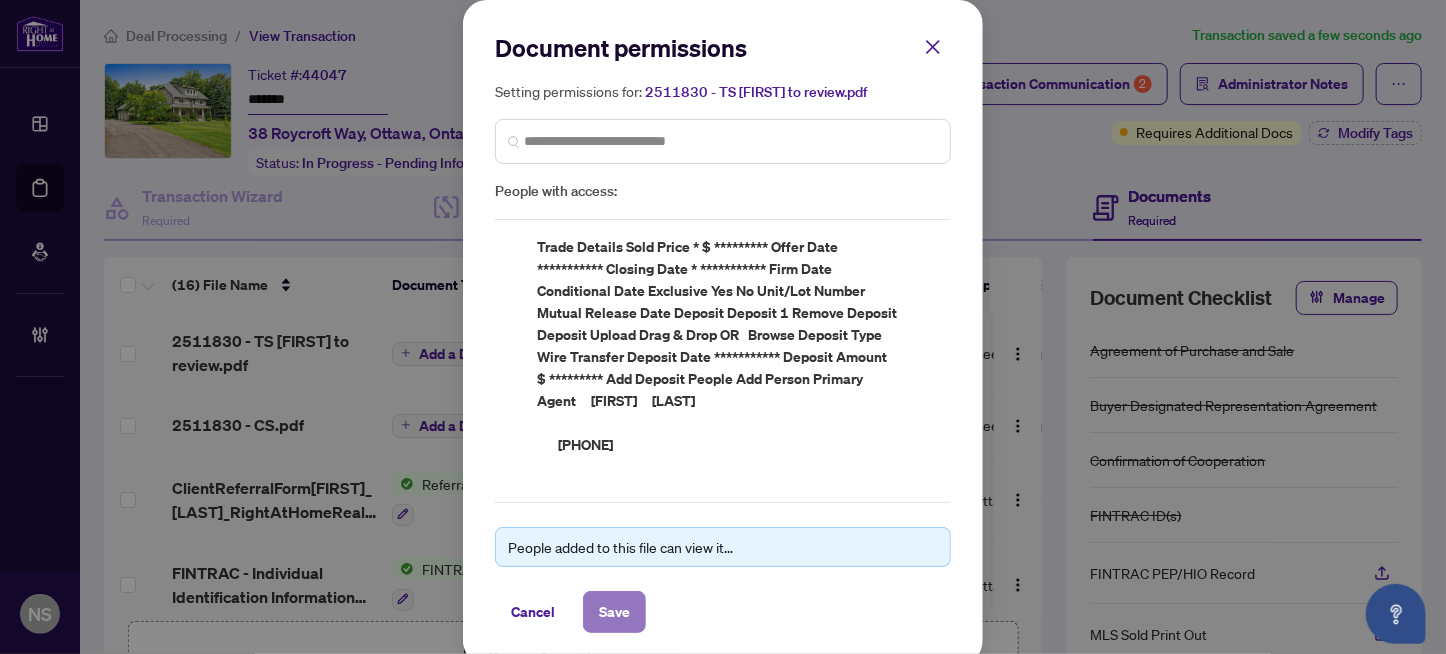click on "Save" at bounding box center (614, 612) 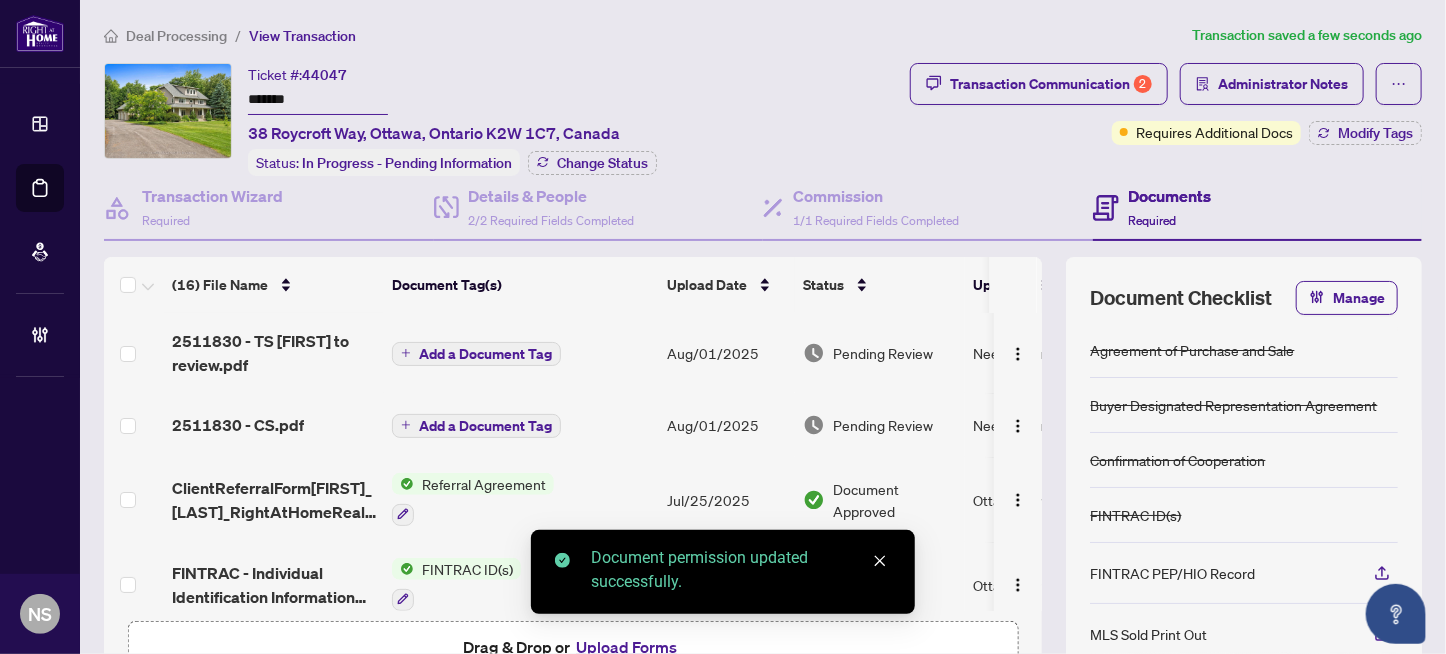 click on "Add a Document Tag" at bounding box center [485, 426] 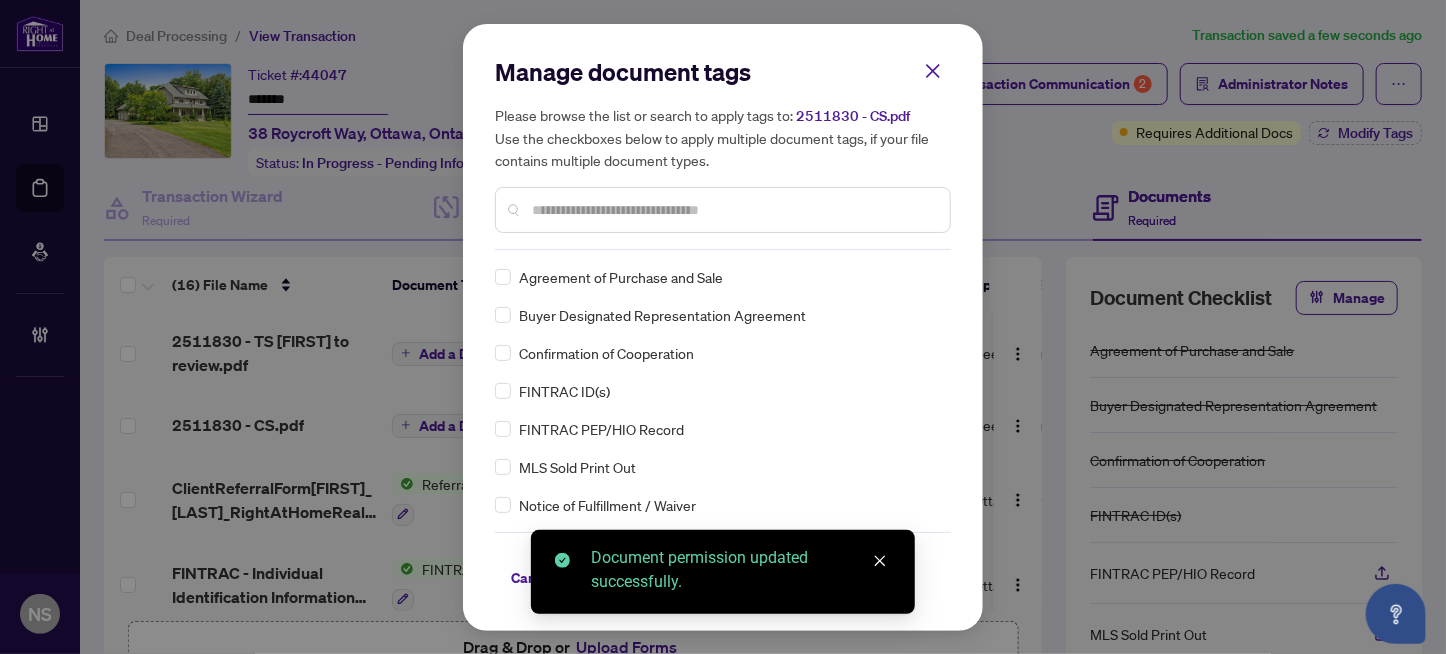 click at bounding box center [733, 210] 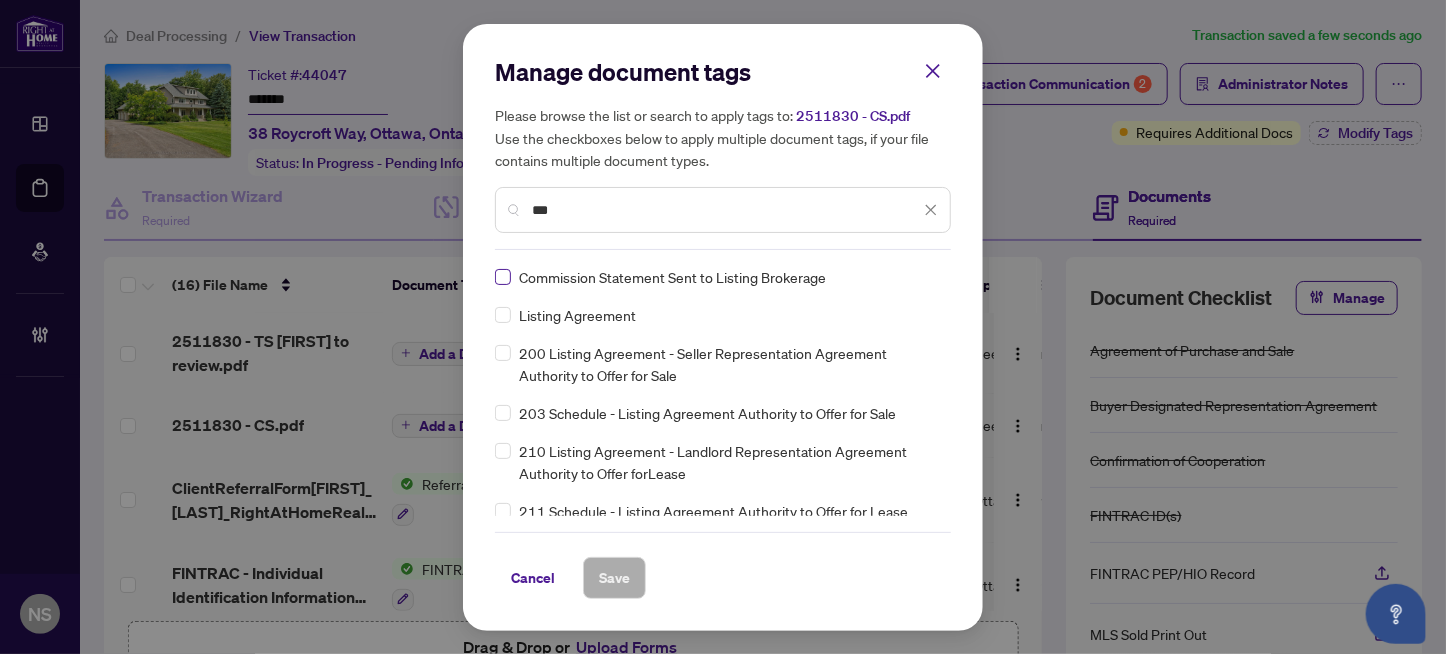 type on "***" 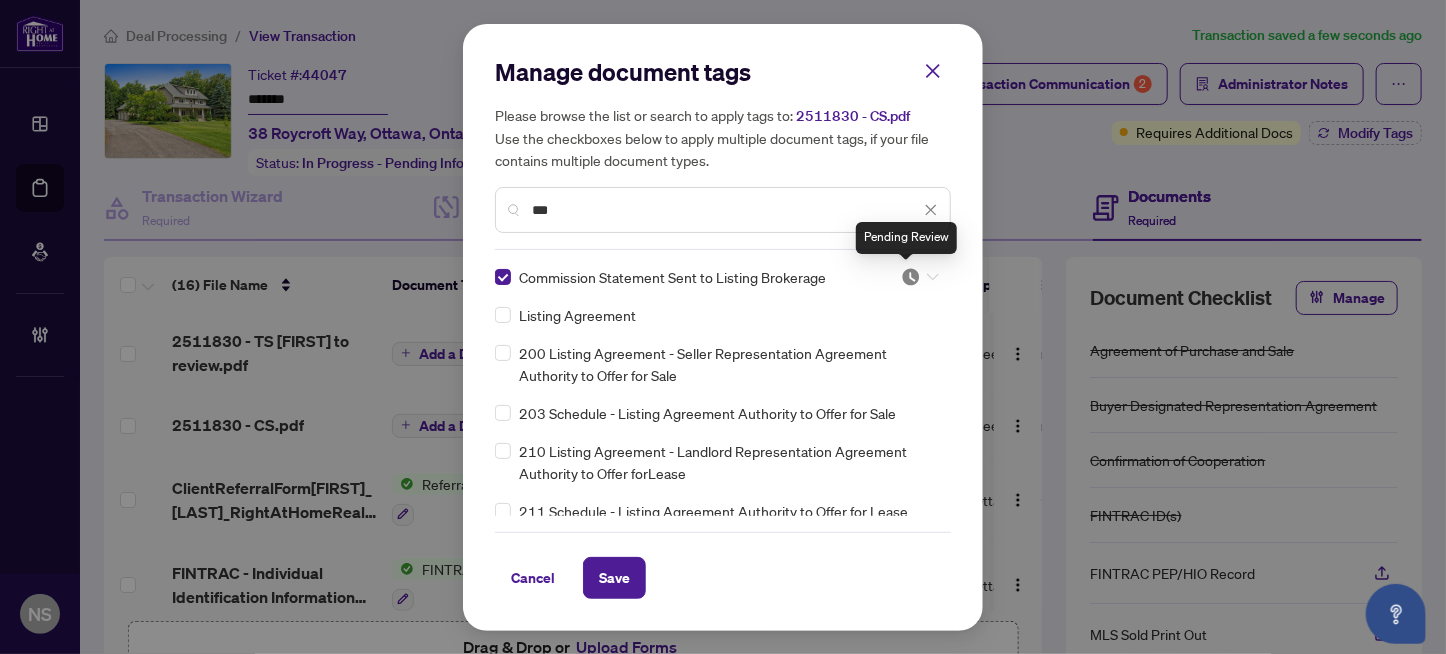 drag, startPoint x: 897, startPoint y: 272, endPoint x: 906, endPoint y: 323, distance: 51.78803 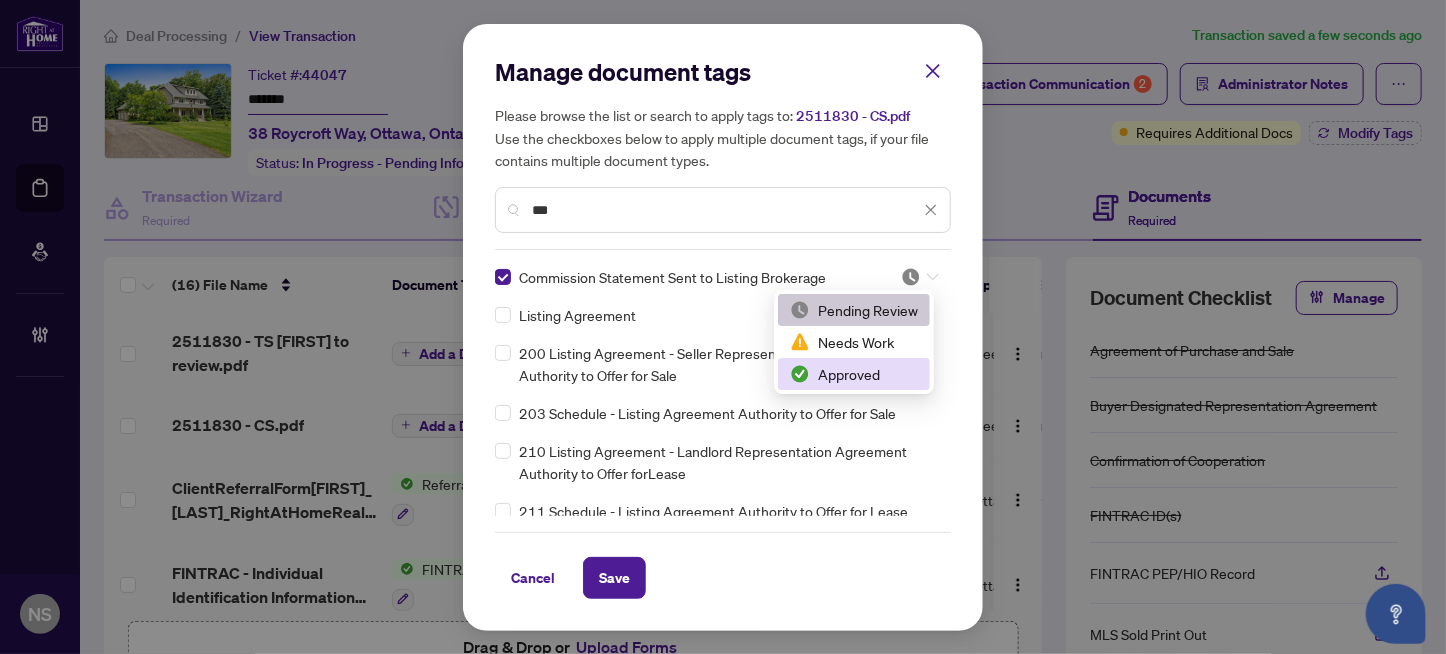 drag, startPoint x: 863, startPoint y: 366, endPoint x: 771, endPoint y: 484, distance: 149.6262 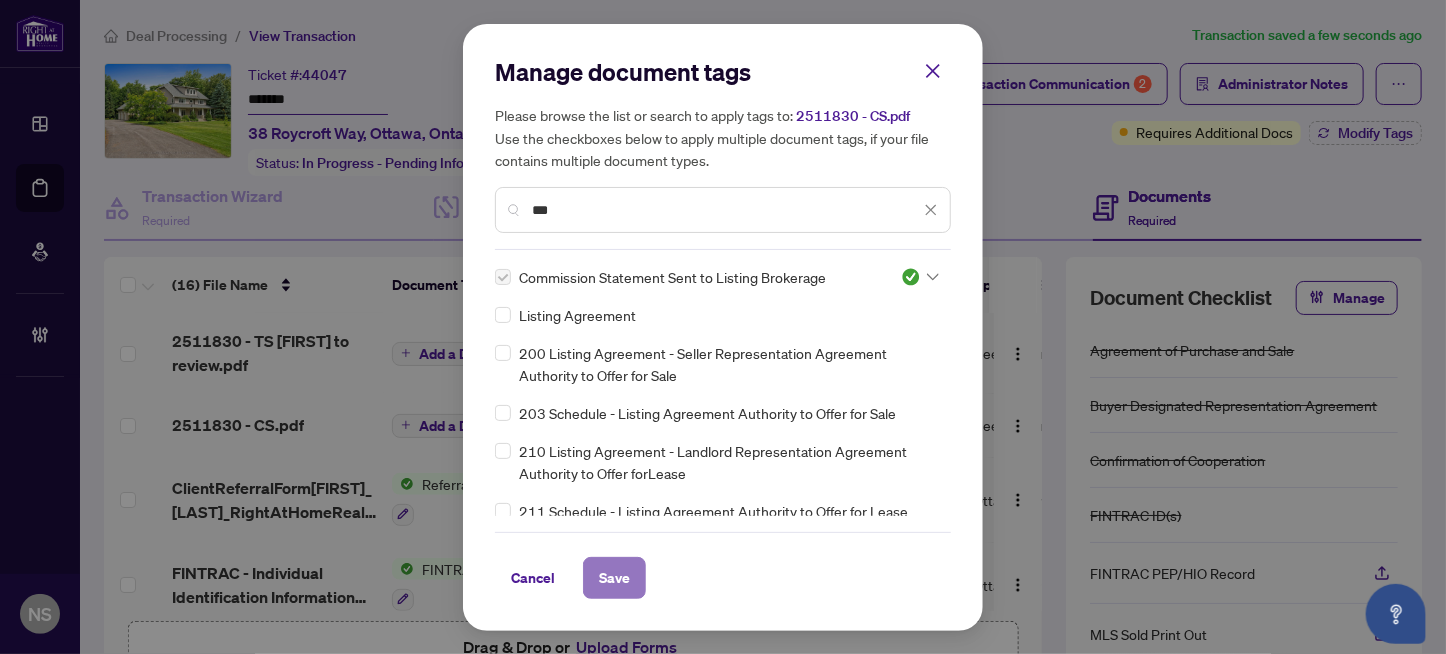 click on "Save" at bounding box center (614, 578) 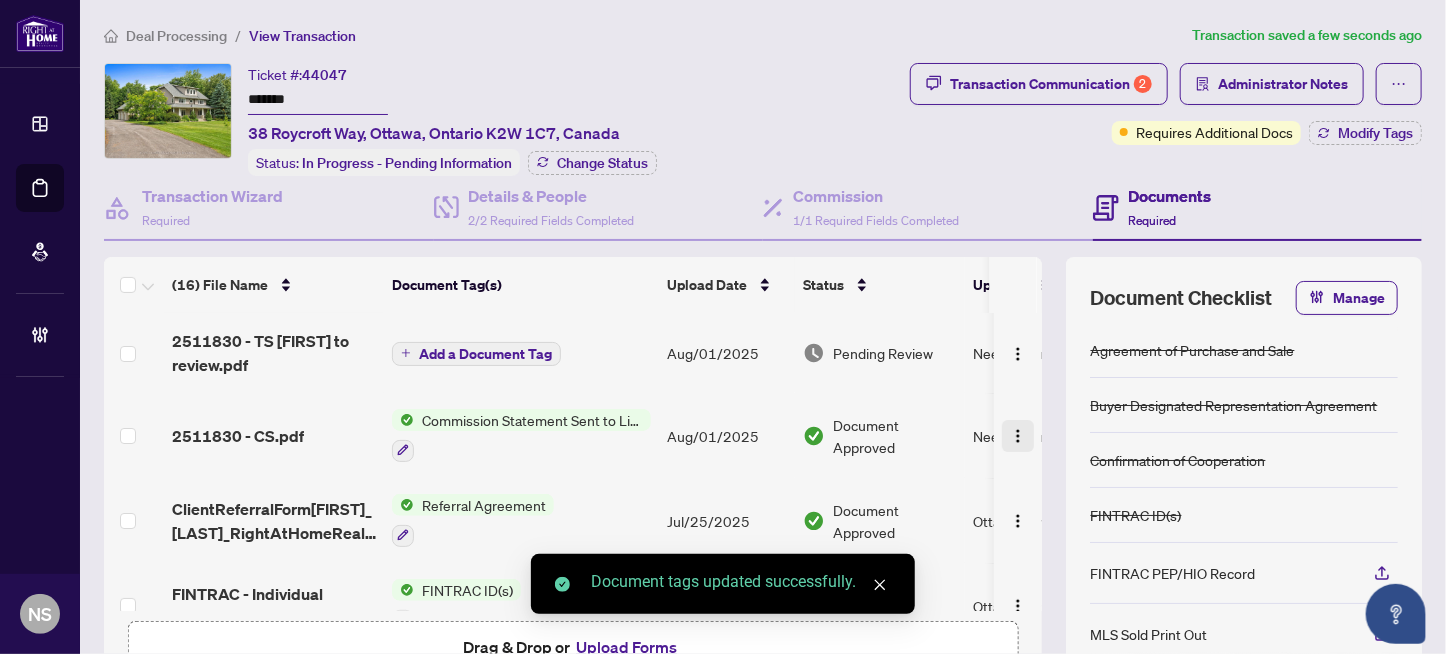 click at bounding box center (1018, 436) 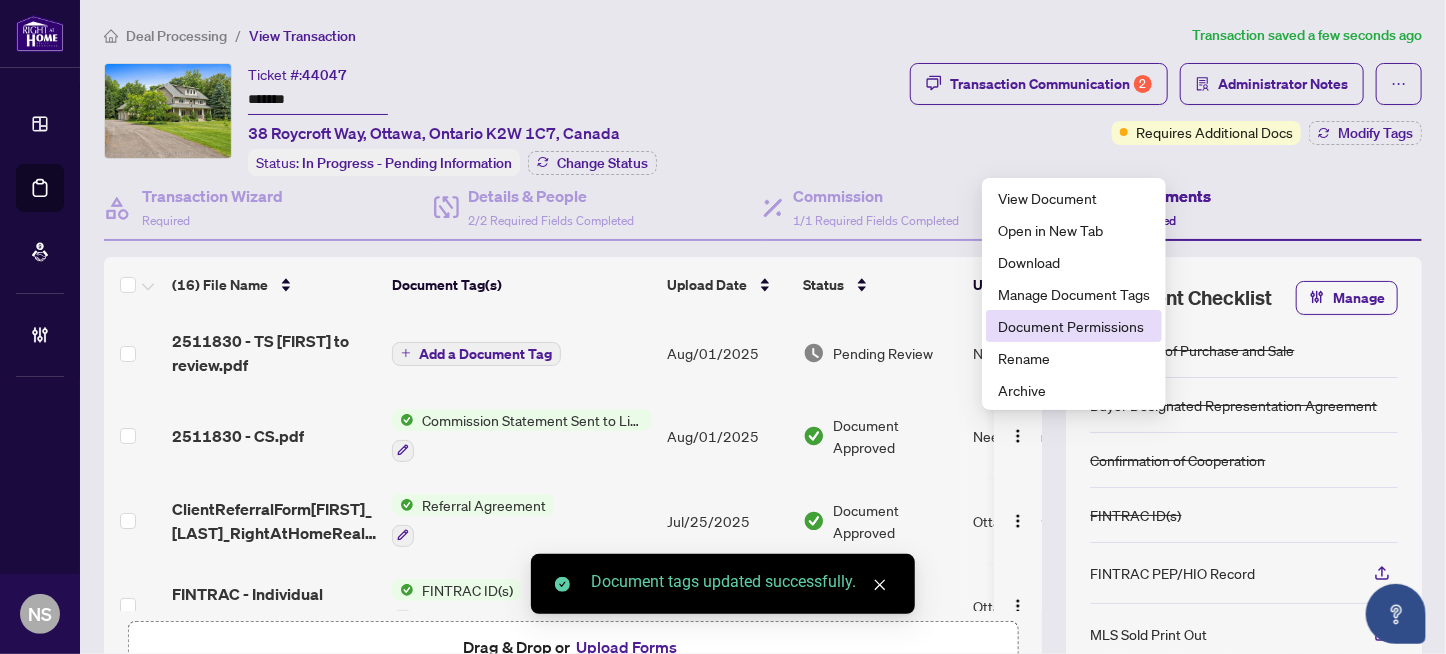 click on "Document Permissions" at bounding box center [1074, 326] 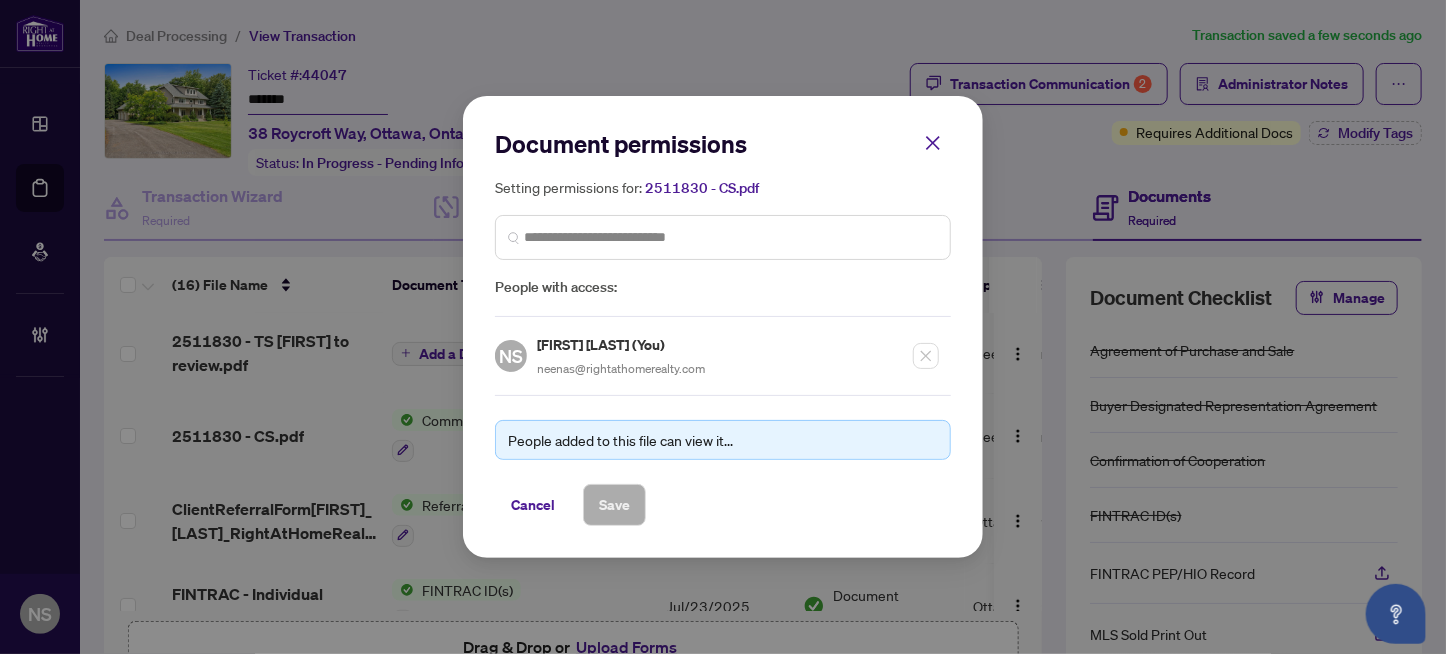 click at bounding box center [723, 237] 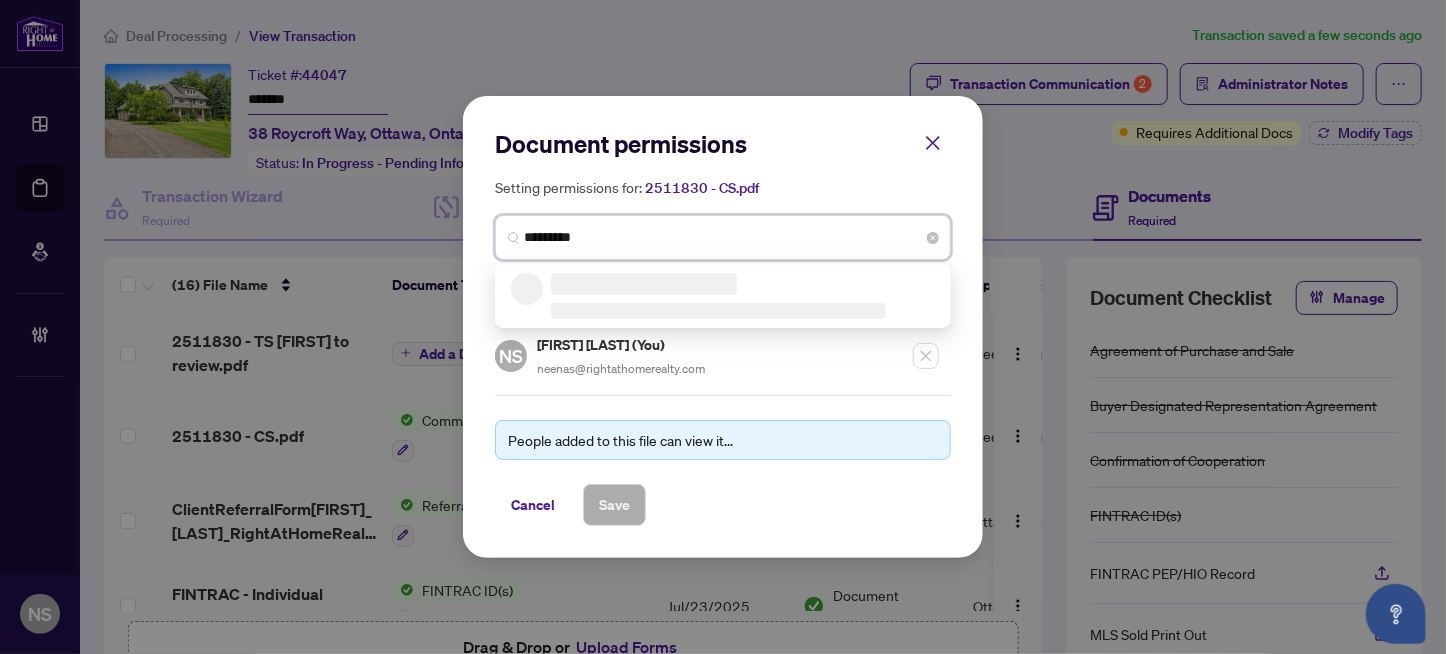 type on "********" 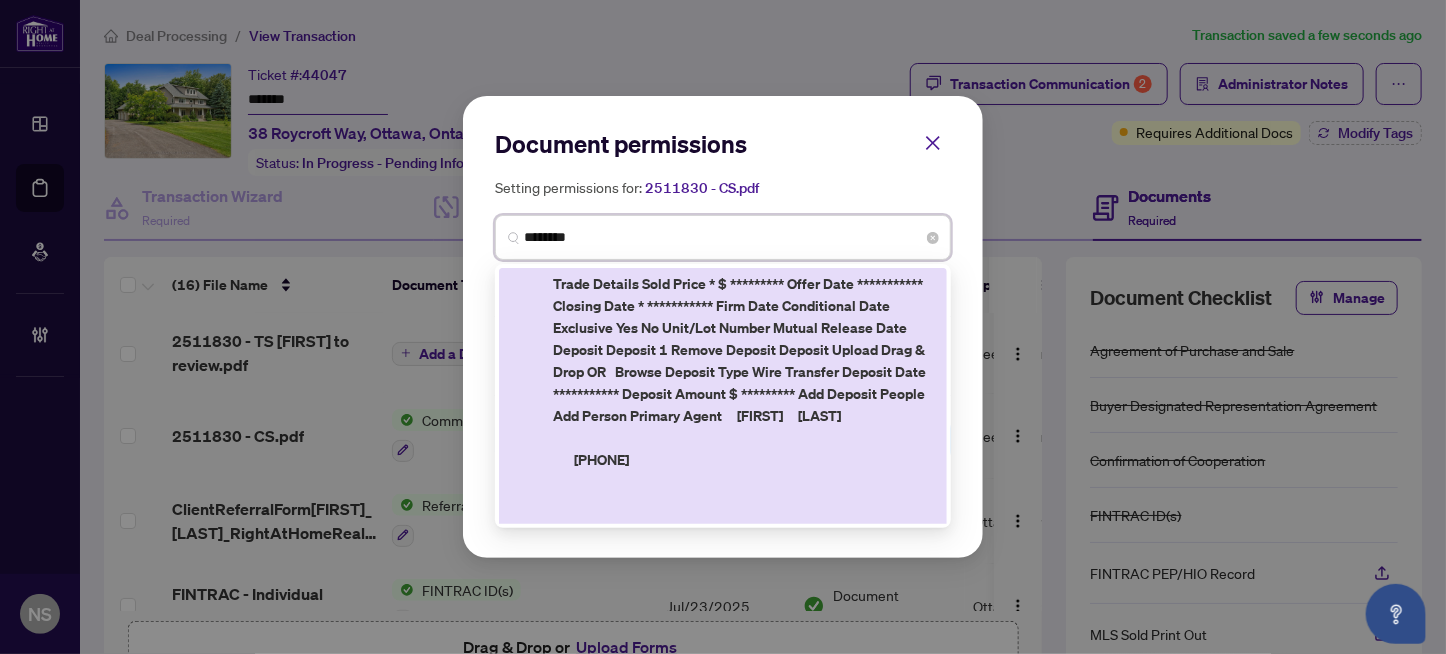 click on "Linda King" at bounding box center [744, 757] 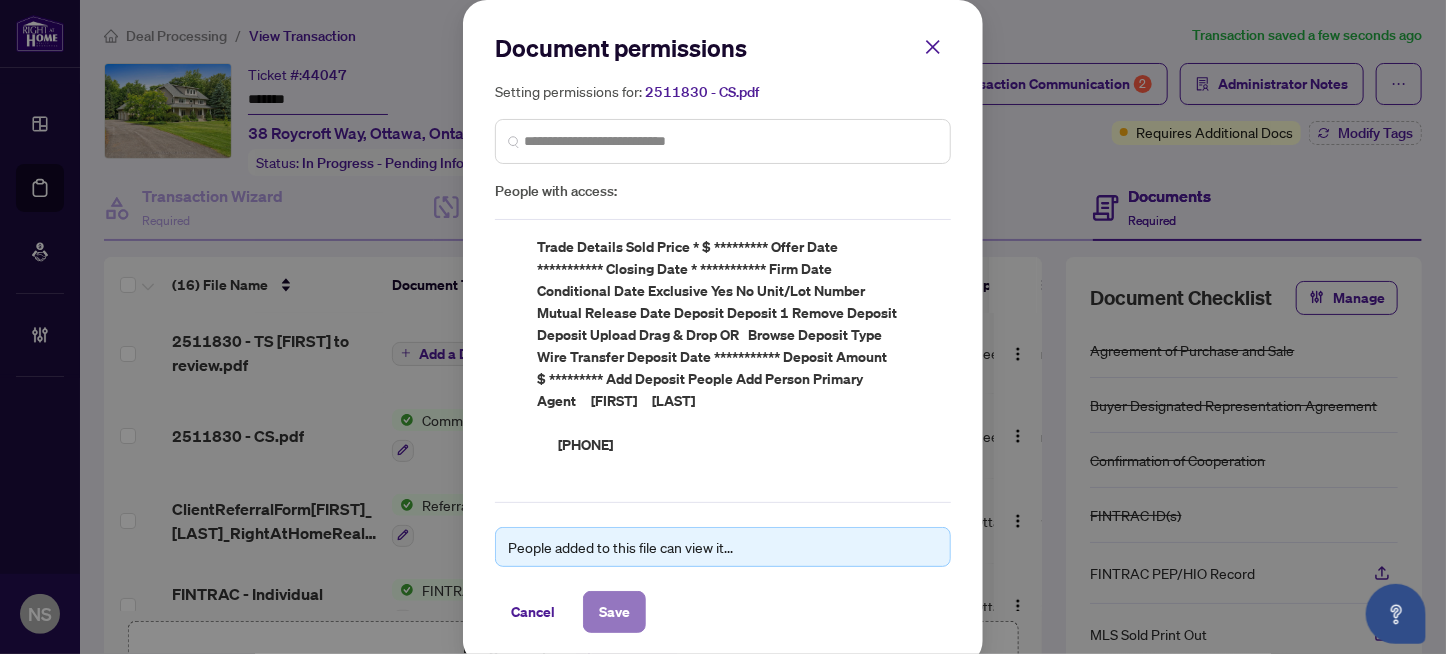 click on "Save" at bounding box center [614, 612] 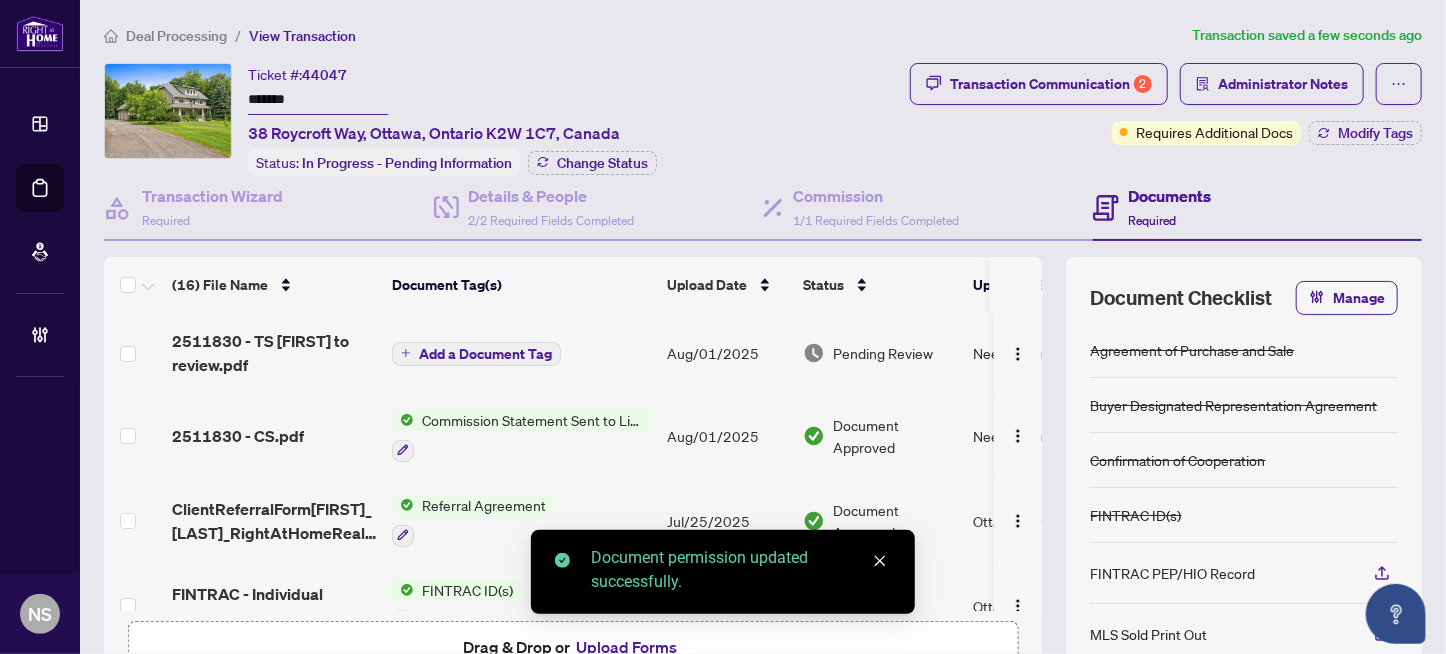 scroll, scrollTop: 150, scrollLeft: 0, axis: vertical 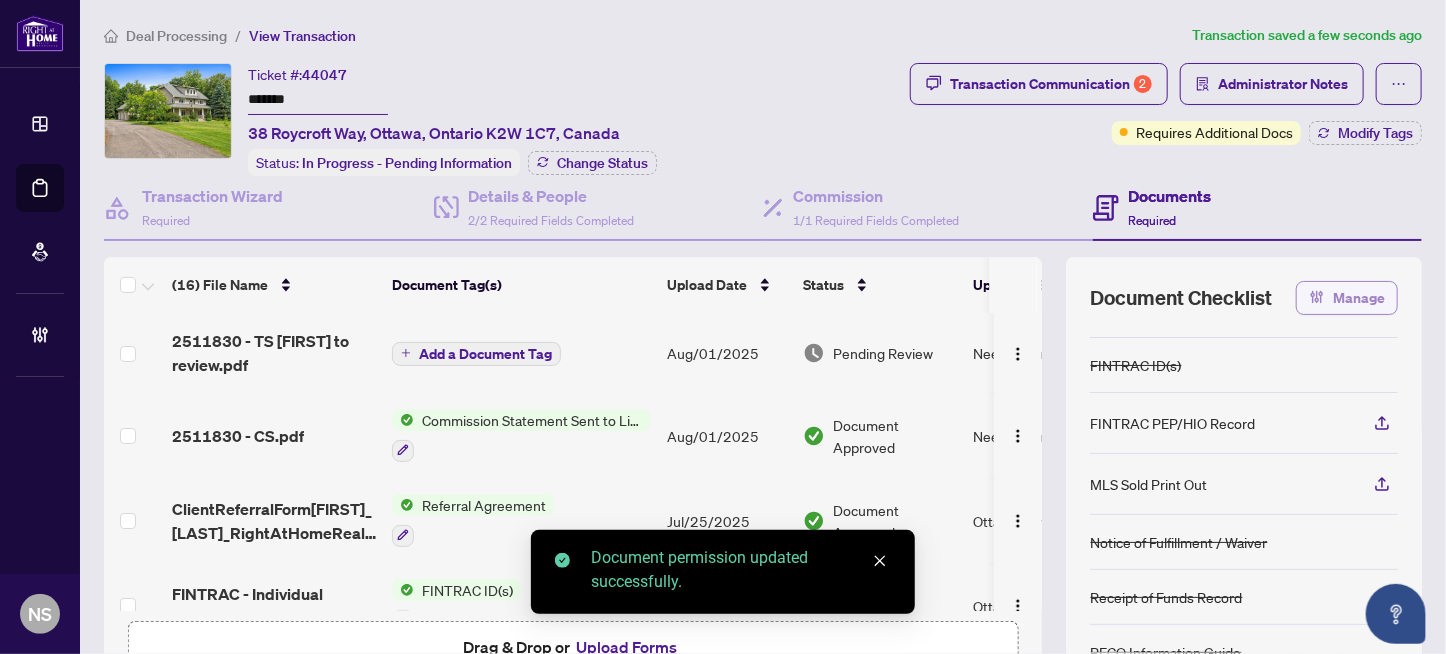 click on "Manage" at bounding box center (1359, 298) 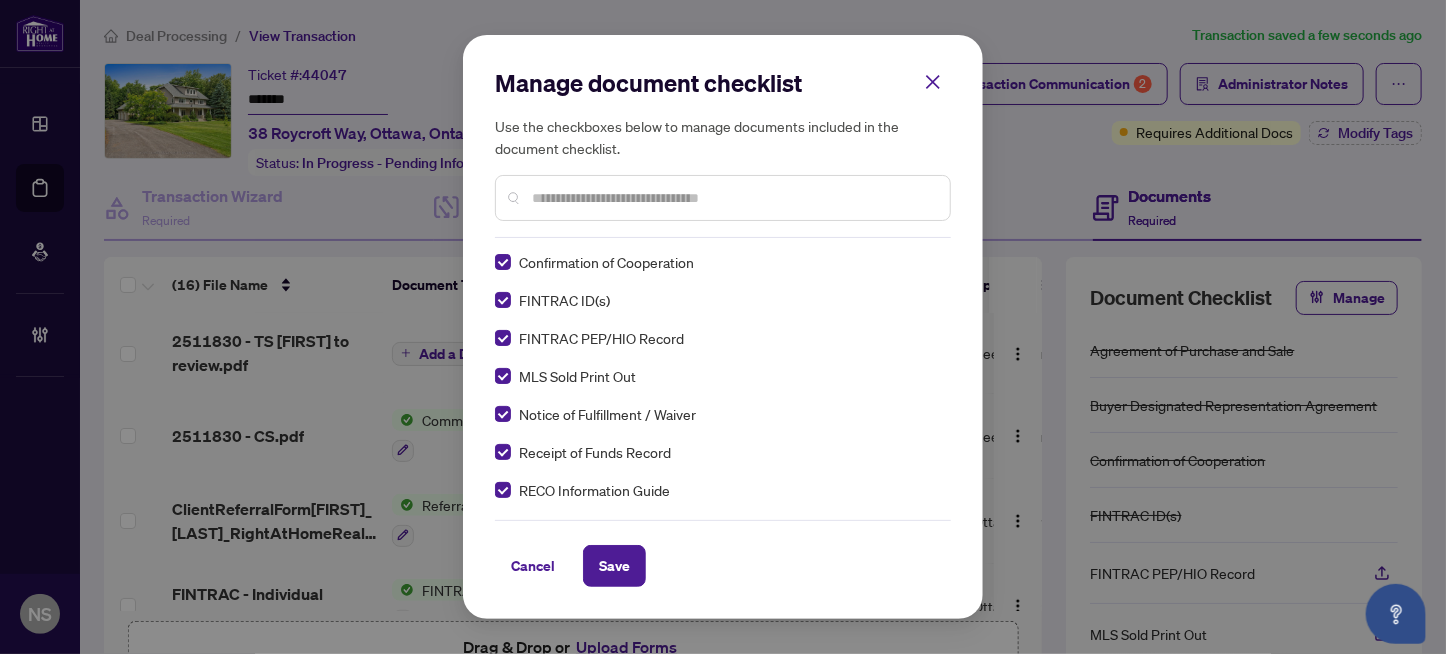 scroll, scrollTop: 100, scrollLeft: 0, axis: vertical 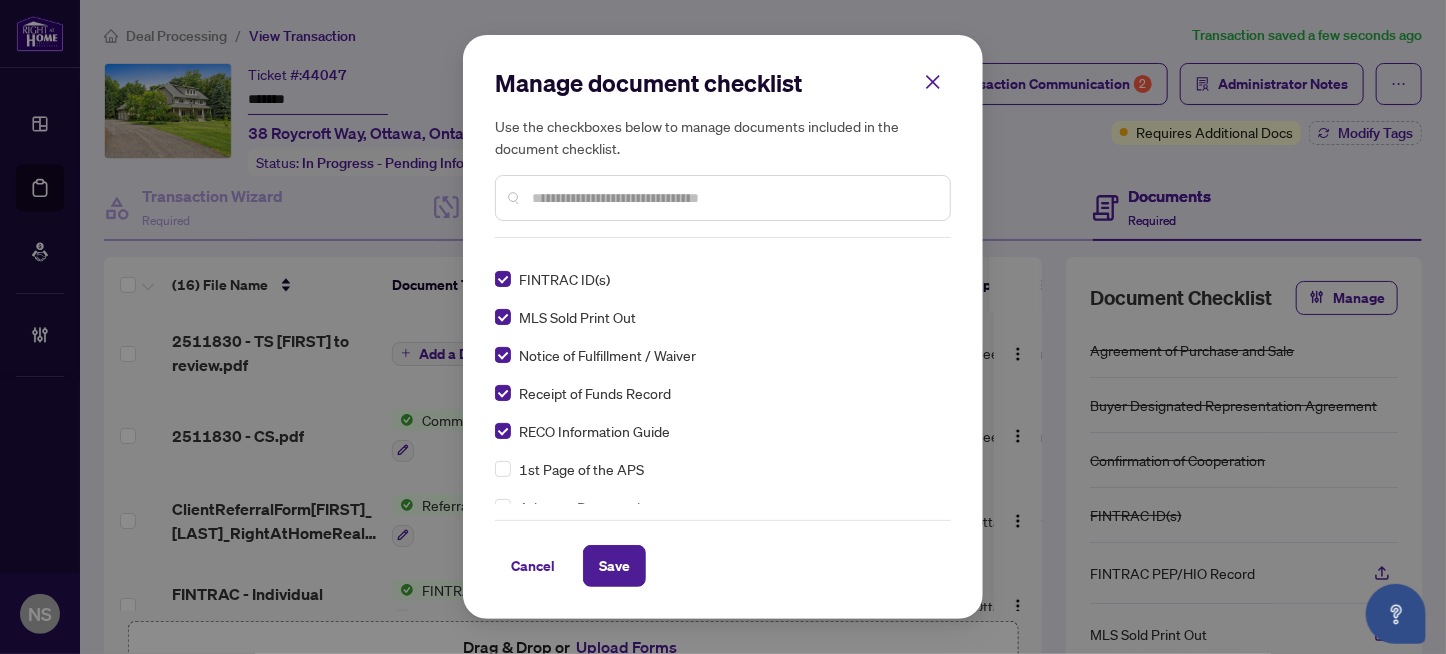 click at bounding box center (733, 198) 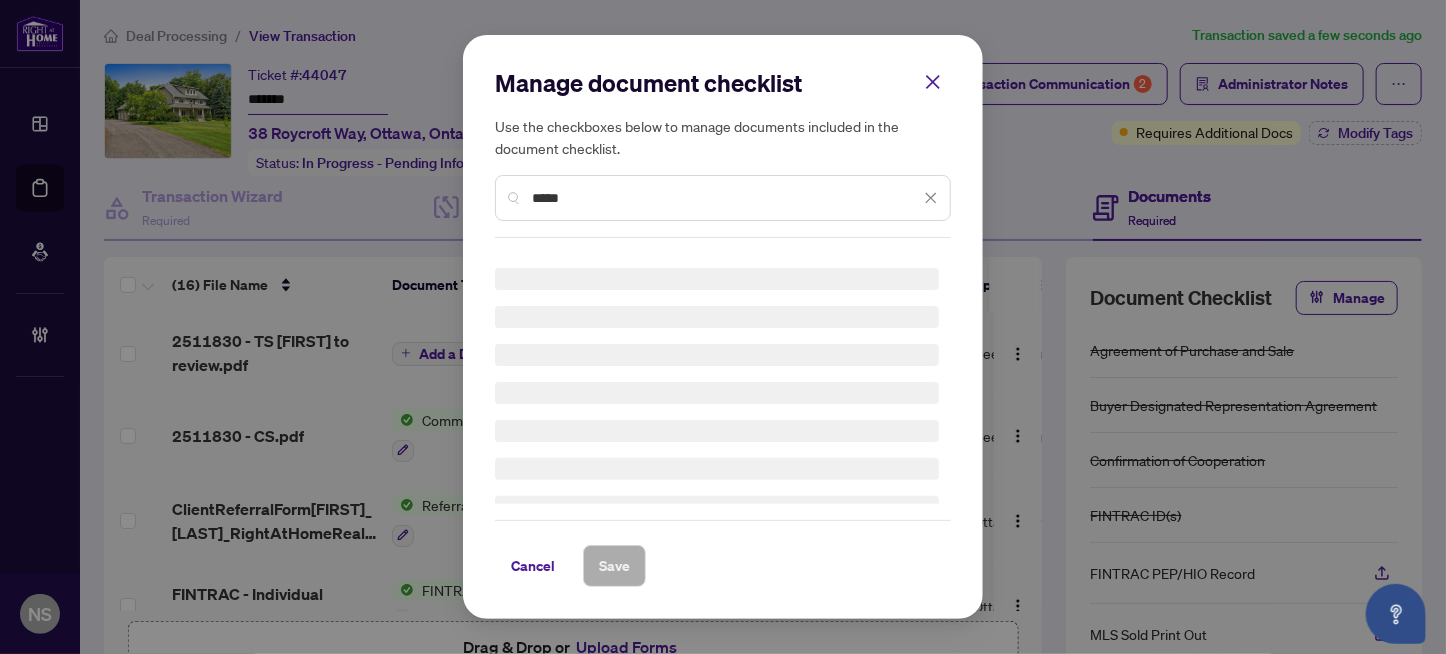scroll, scrollTop: 0, scrollLeft: 0, axis: both 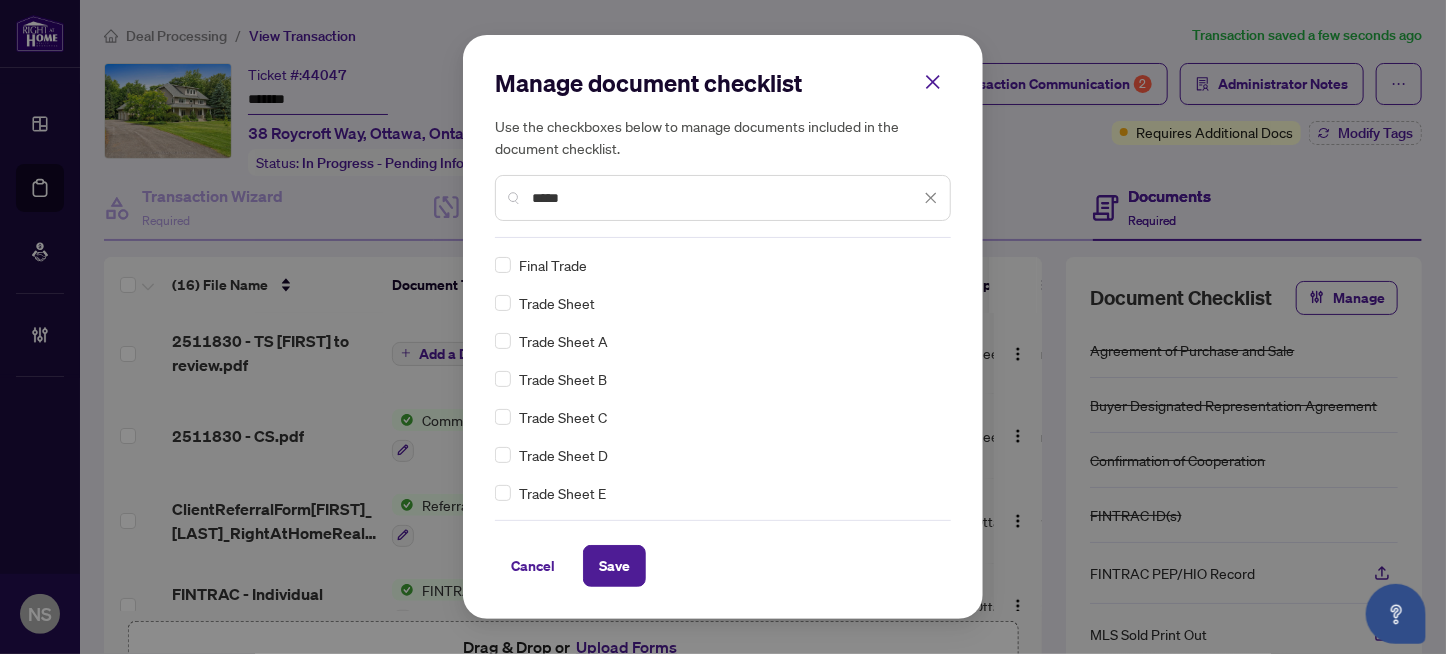 type on "*****" 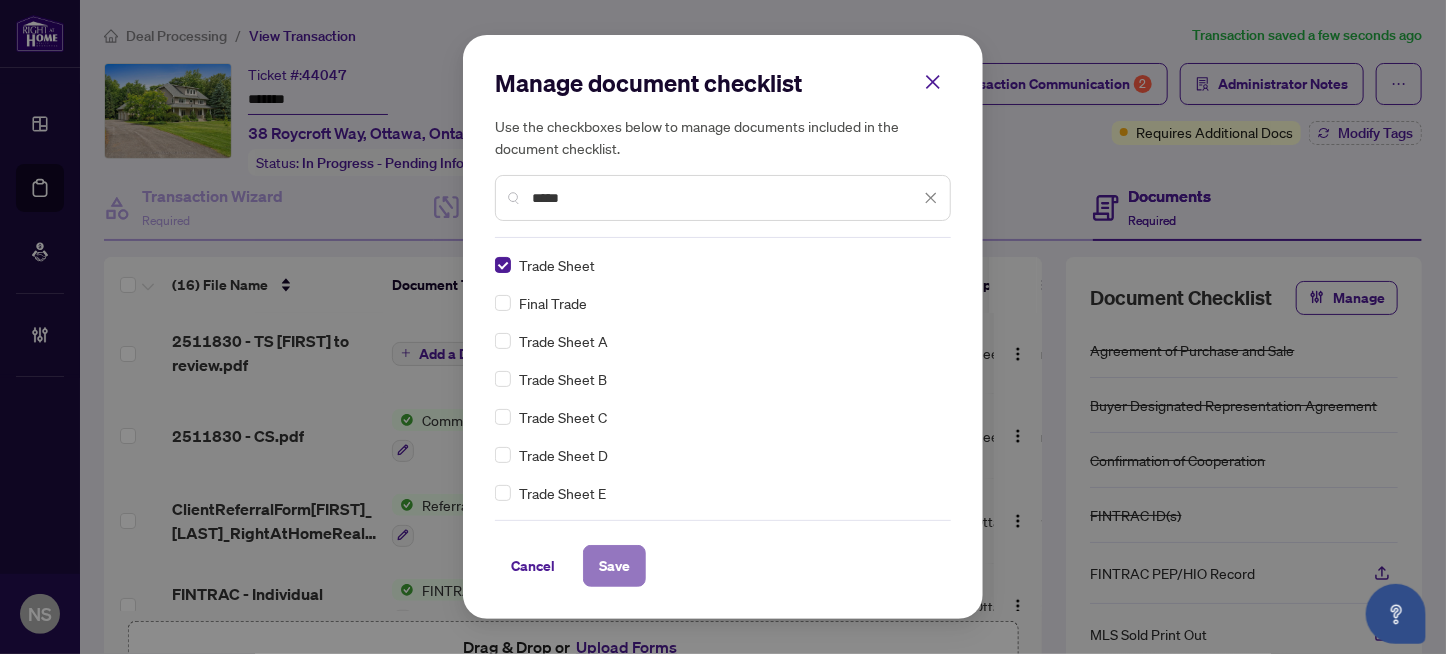 click on "Save" at bounding box center (614, 566) 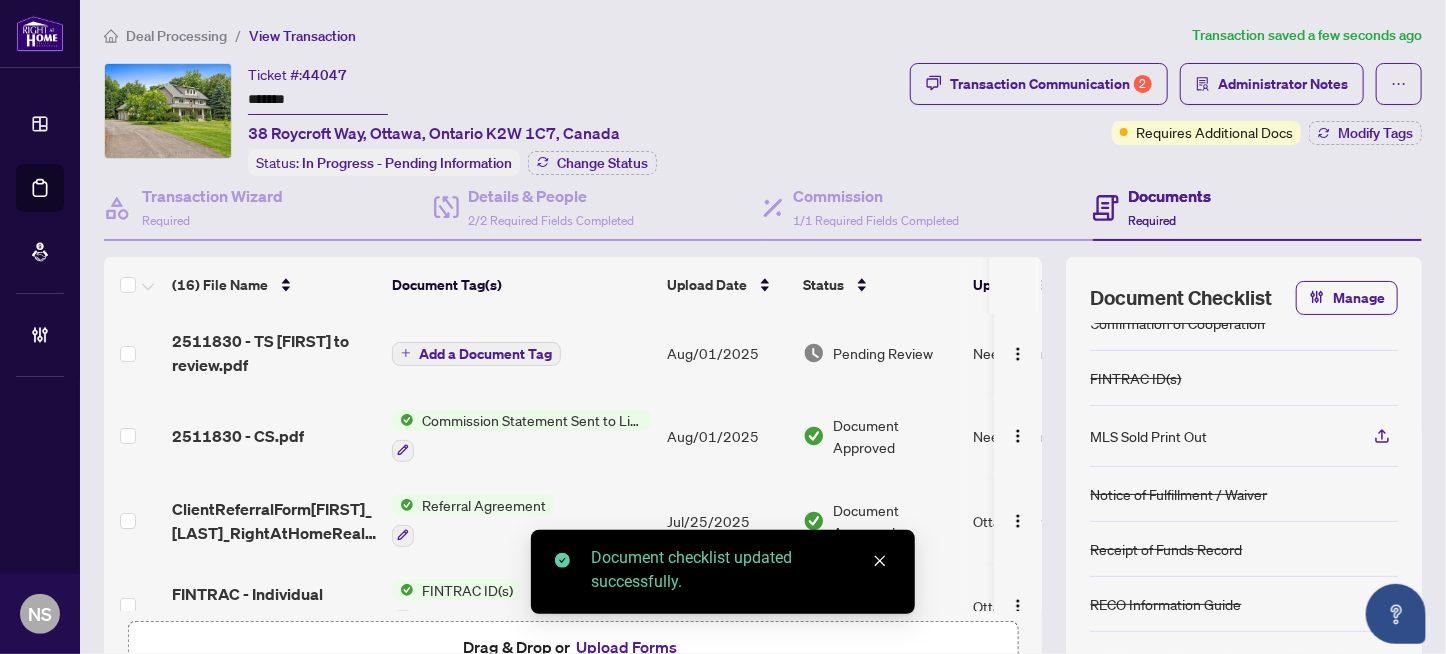 scroll, scrollTop: 150, scrollLeft: 0, axis: vertical 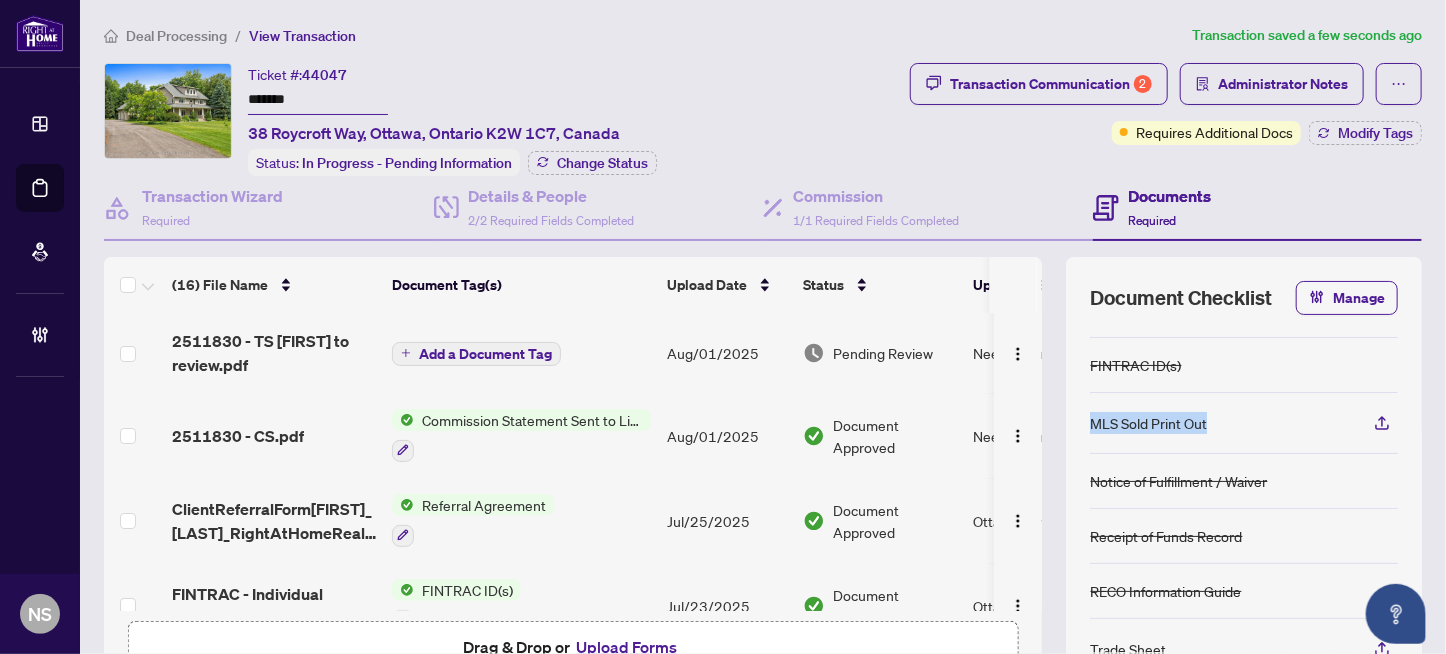 drag, startPoint x: 1201, startPoint y: 418, endPoint x: 1066, endPoint y: 425, distance: 135.18137 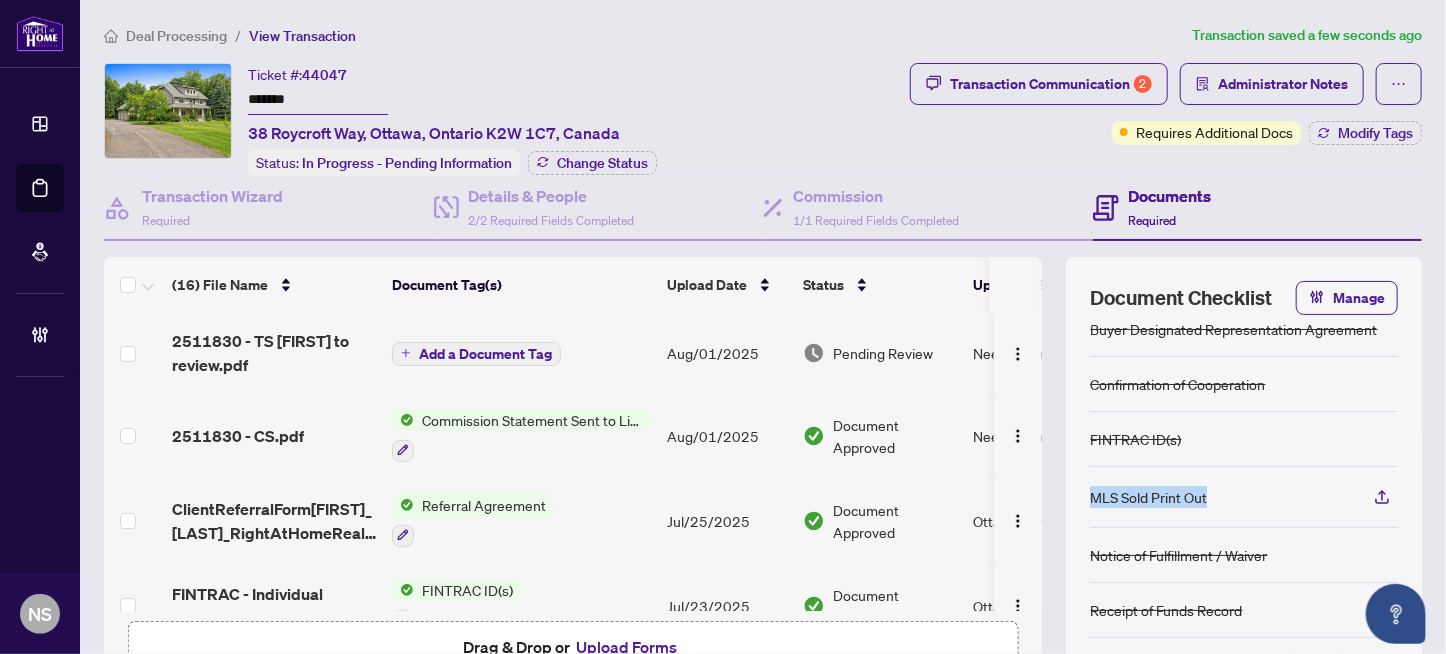 scroll, scrollTop: 0, scrollLeft: 0, axis: both 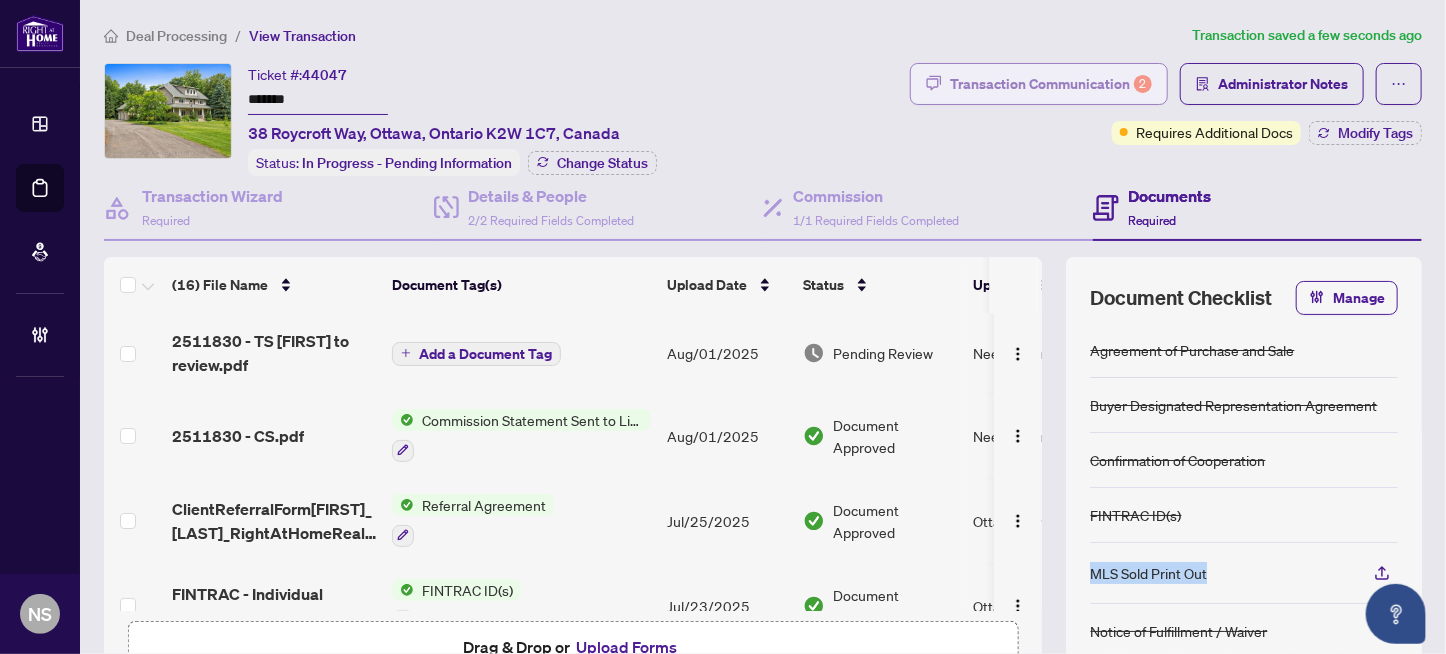 click on "Transaction Communication 2" at bounding box center (1051, 84) 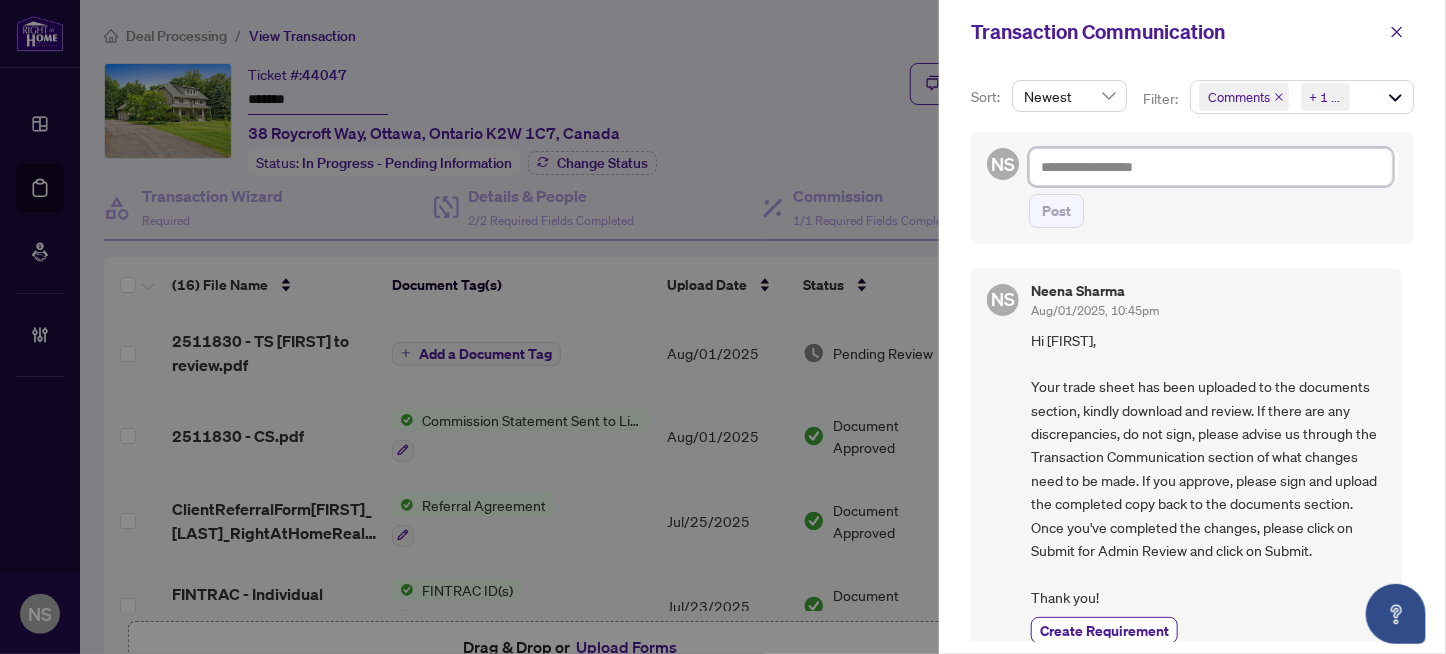 click at bounding box center [1211, 167] 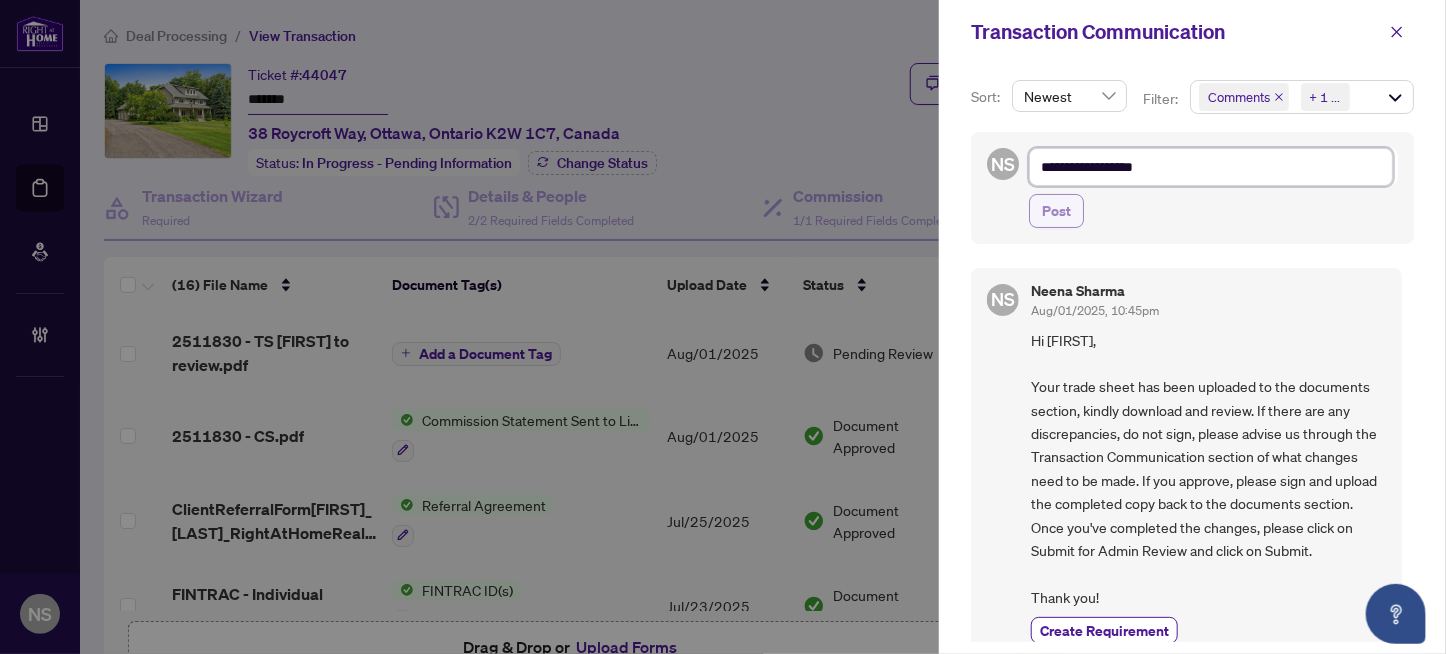 type on "**********" 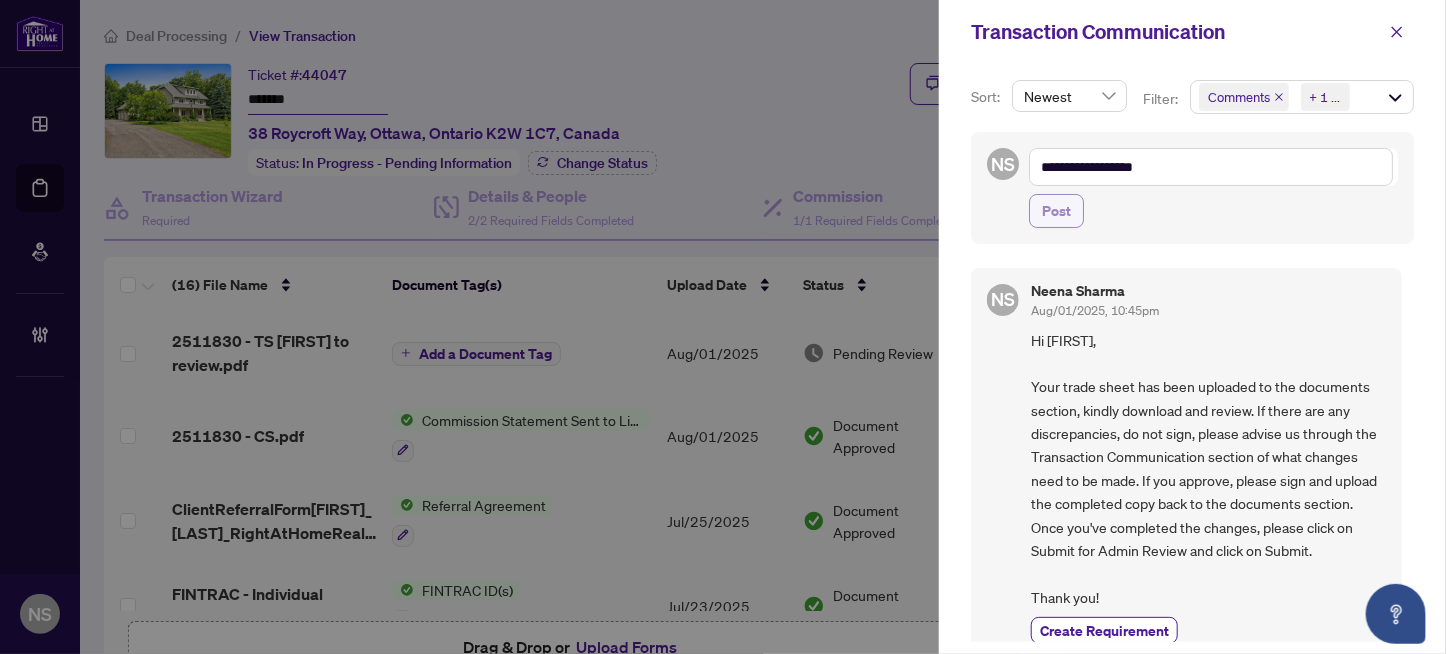 click on "Post" at bounding box center (1056, 211) 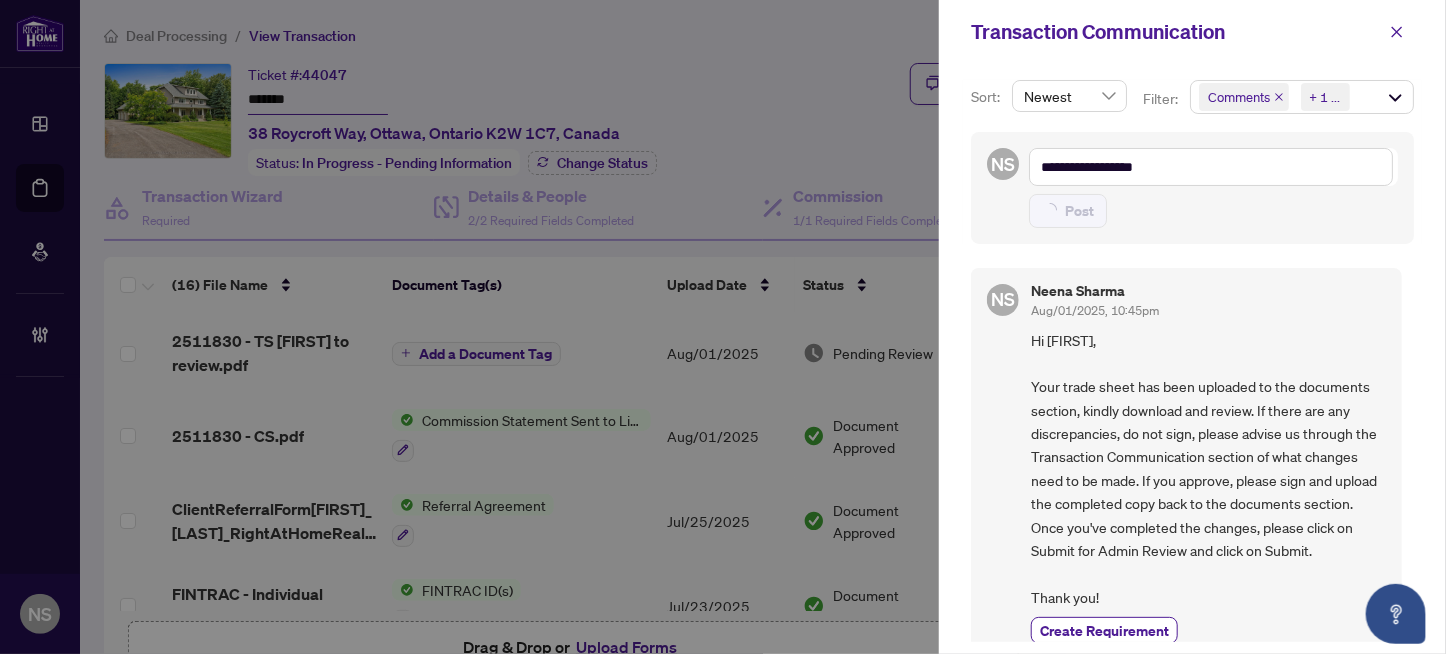 type on "**********" 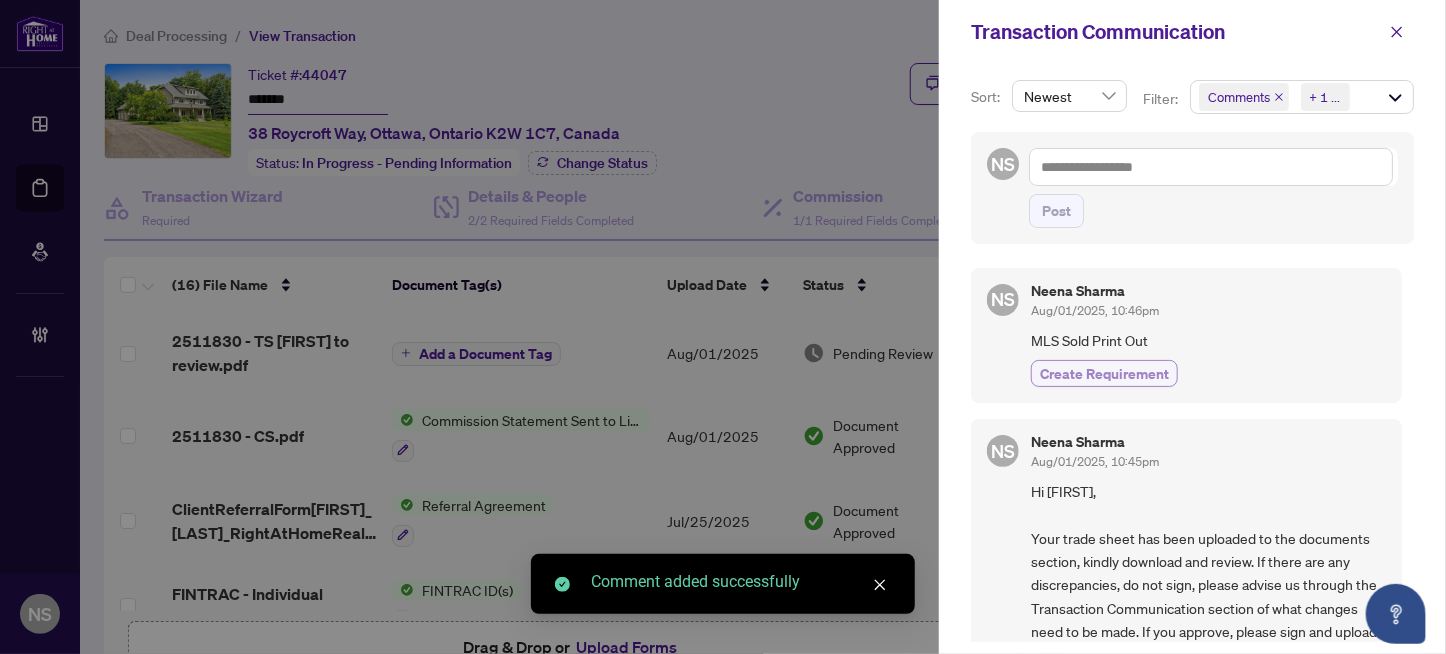 click on "Create Requirement" at bounding box center [1104, 373] 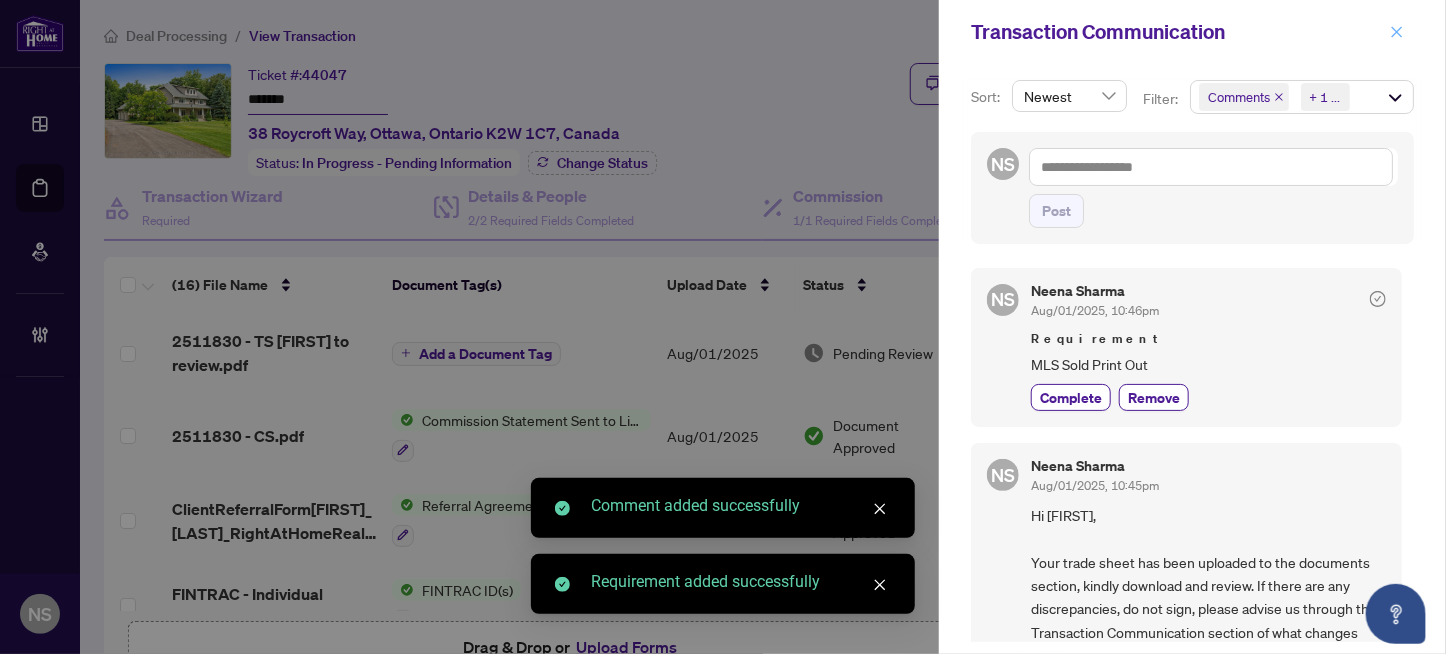 click 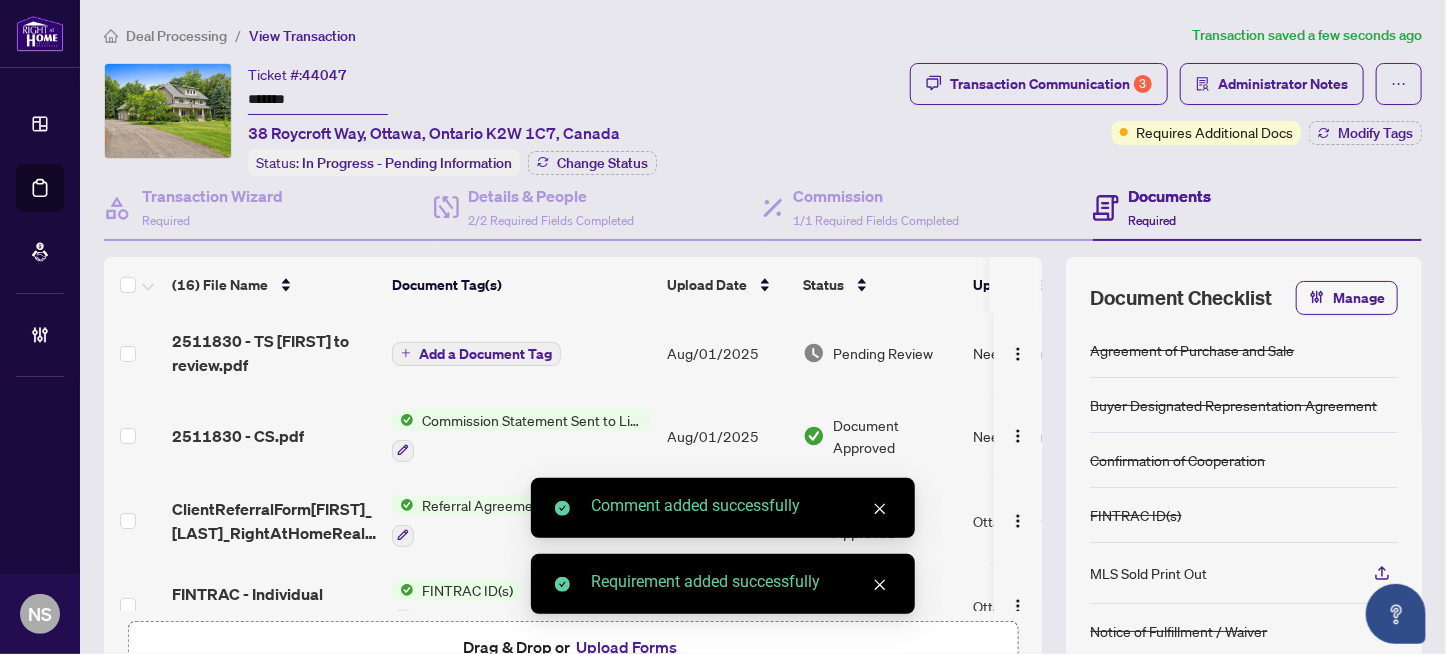 click on "Ticket #:  44047 ******* 38 Roycroft Way, Ottawa, Ontario K2W 1C7, Canada Status:   In Progress - Pending Information Change Status" at bounding box center (503, 119) 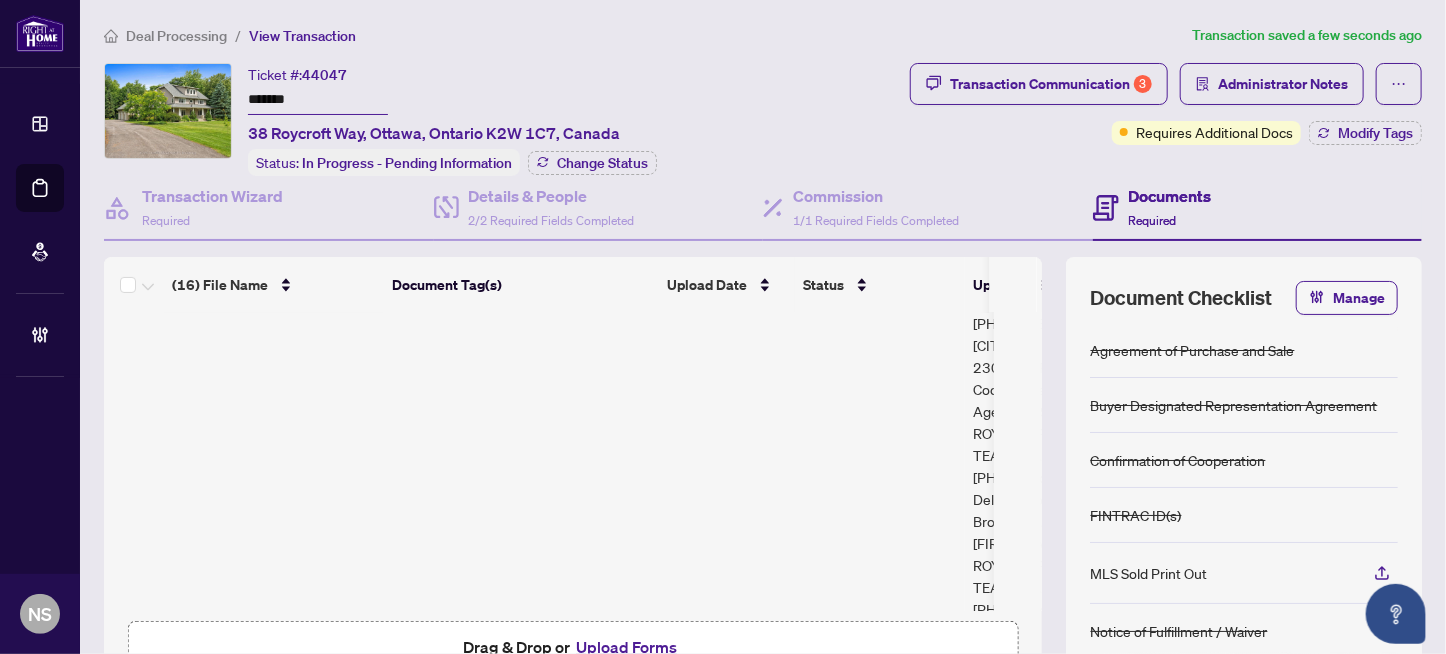 scroll, scrollTop: 1044, scrollLeft: 0, axis: vertical 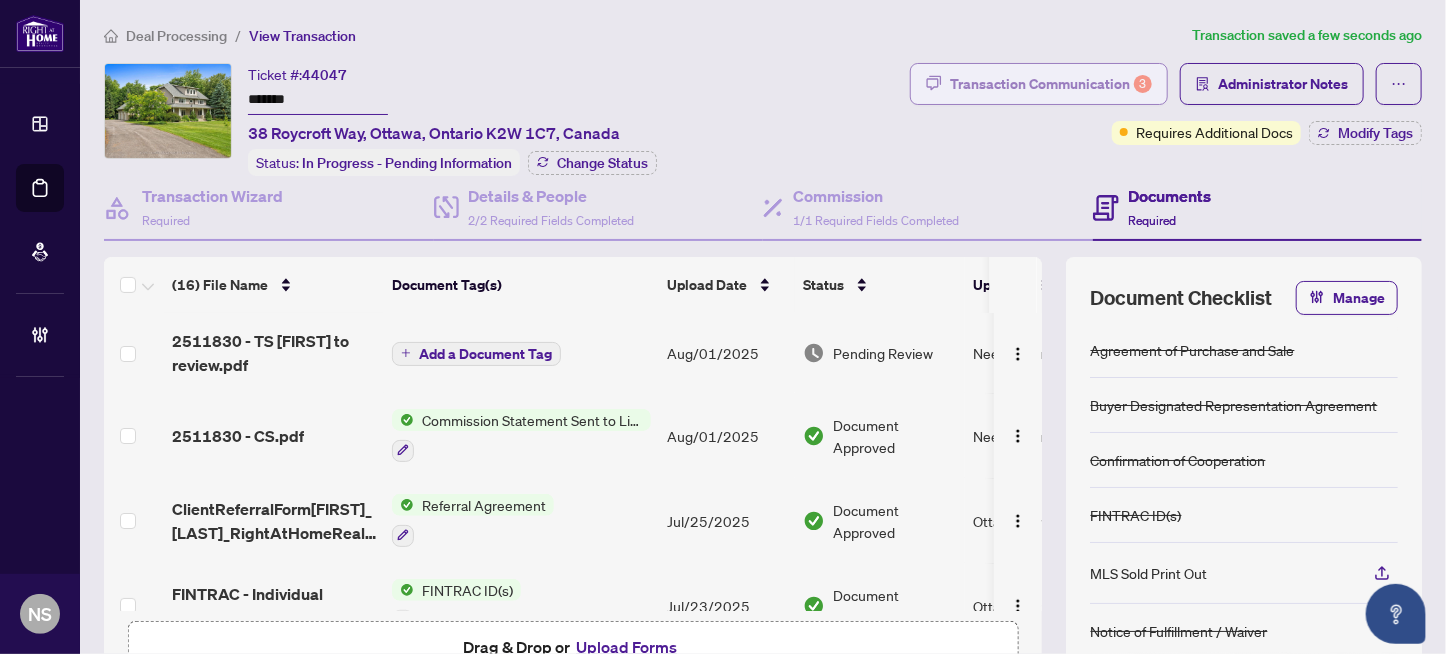 click on "Transaction Communication 3" at bounding box center (1051, 84) 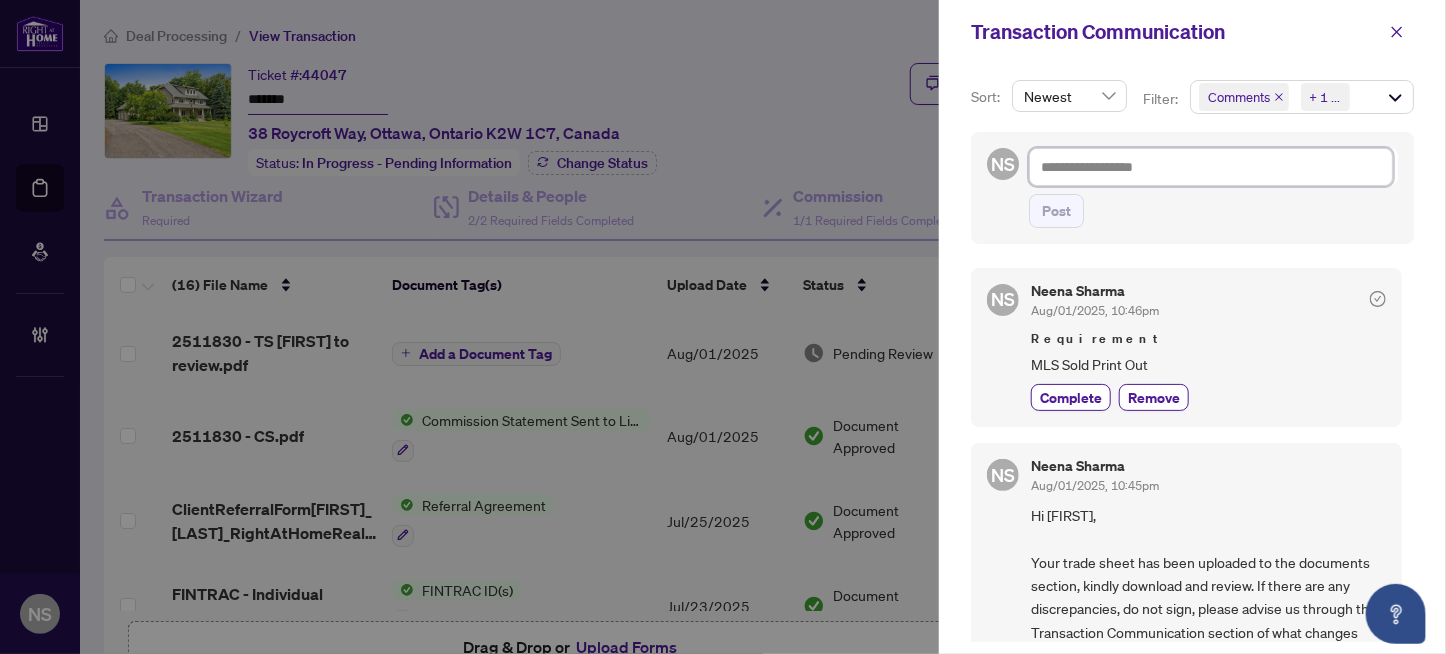click at bounding box center (1211, 167) 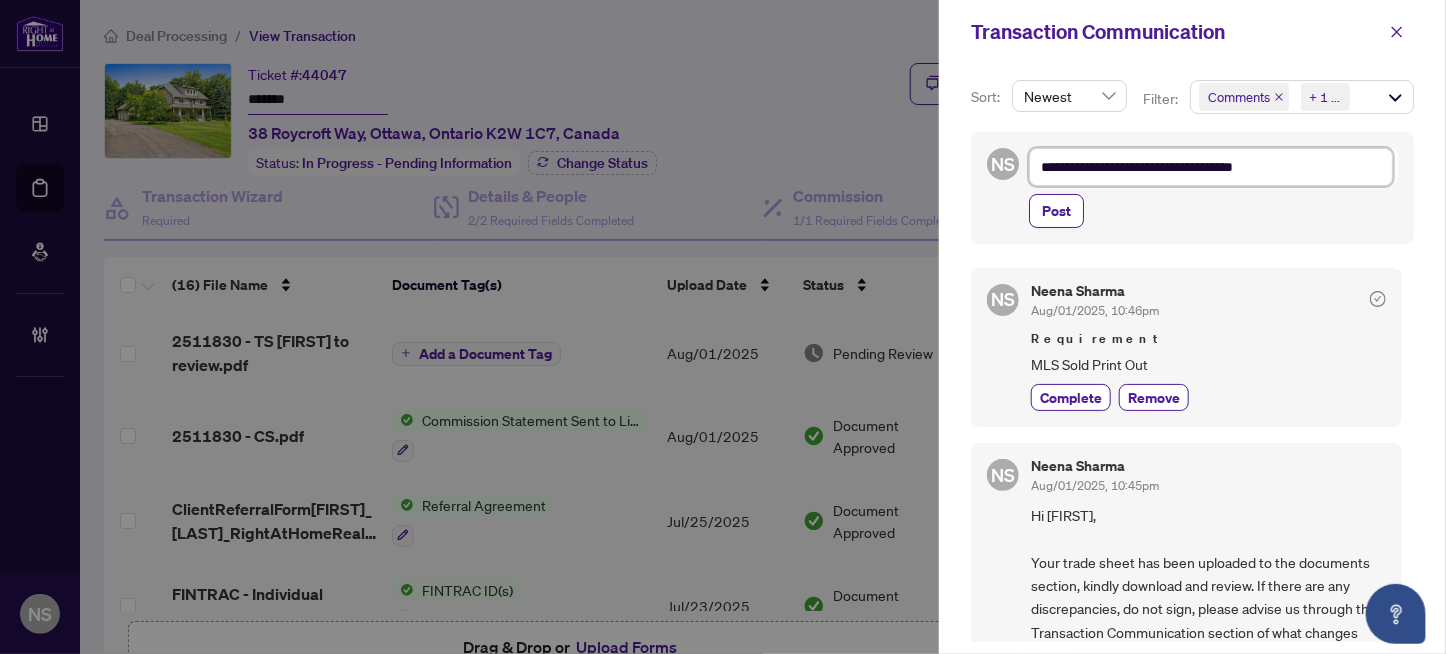 type on "**********" 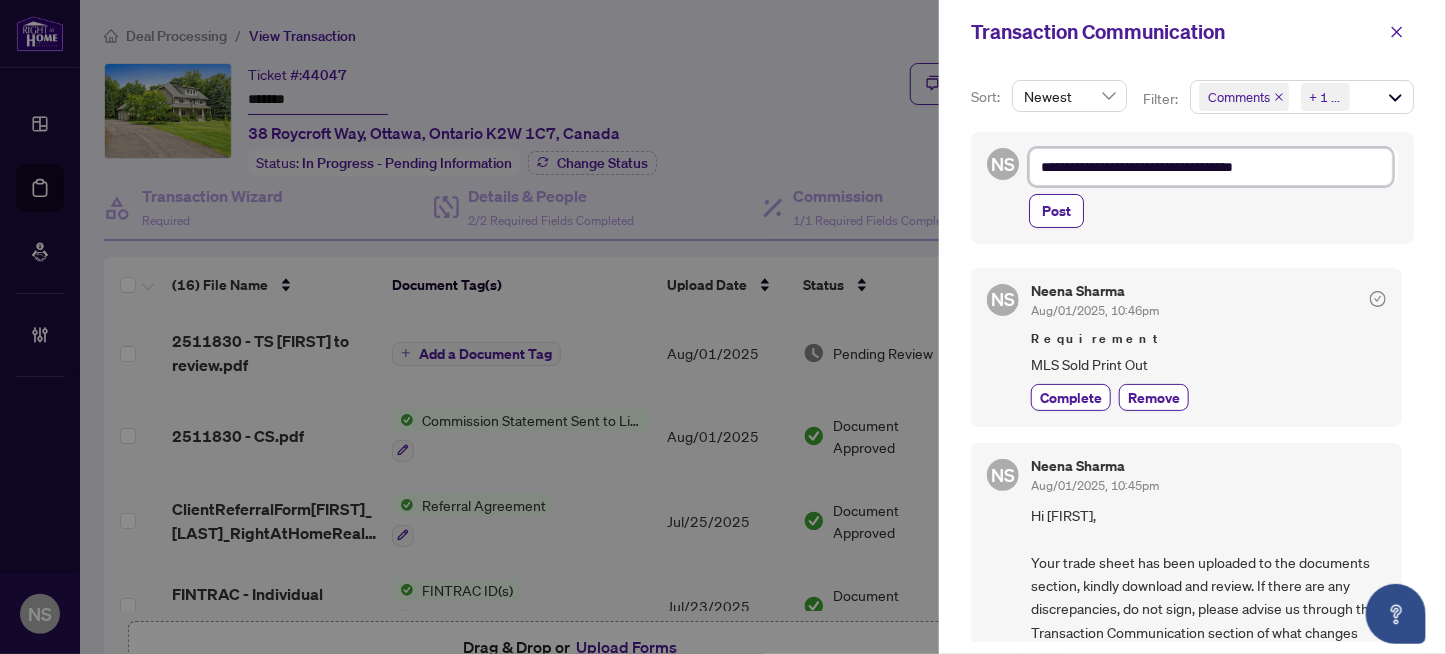 click on "**********" at bounding box center [1211, 167] 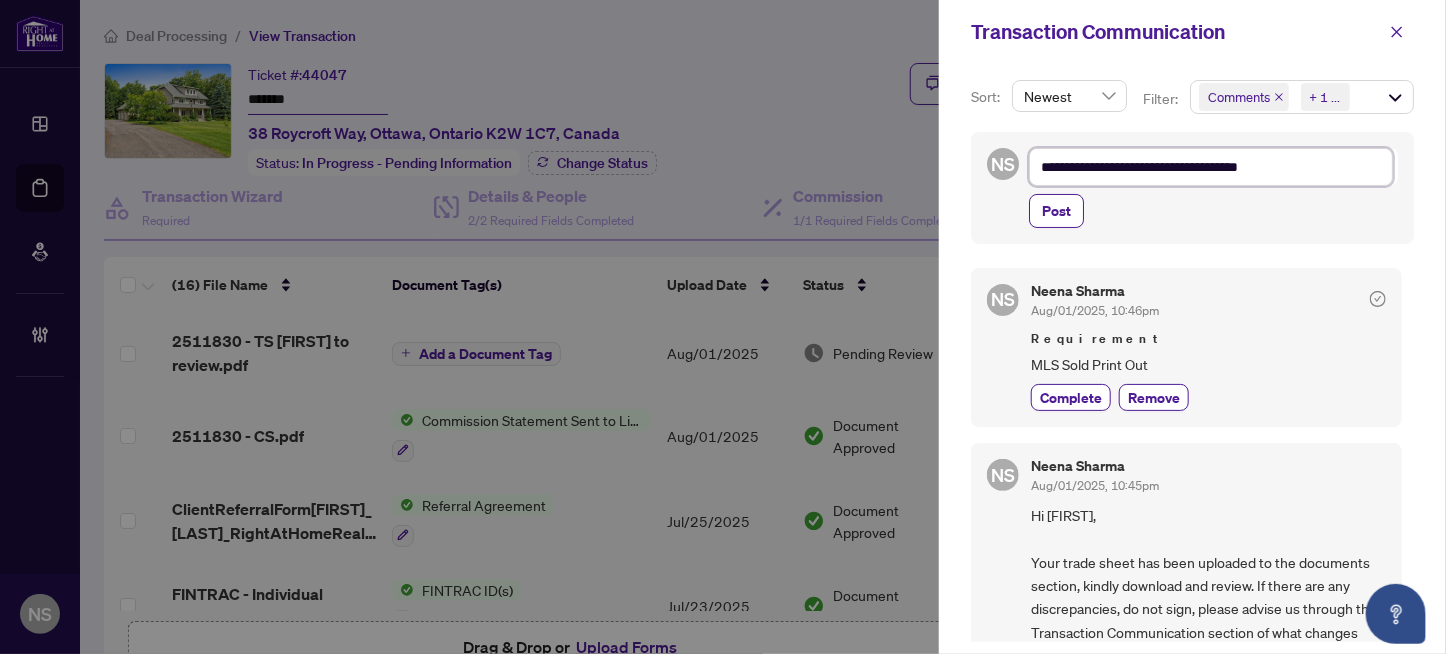 type on "**********" 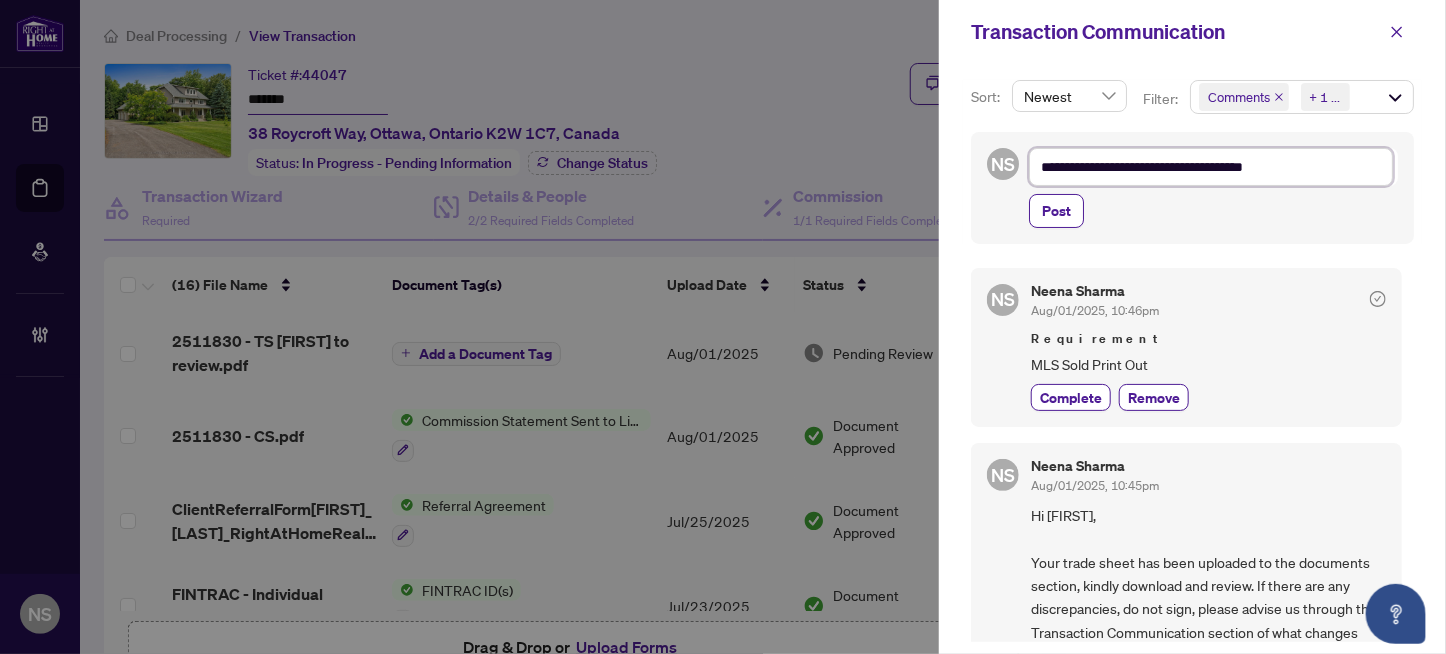 type on "**********" 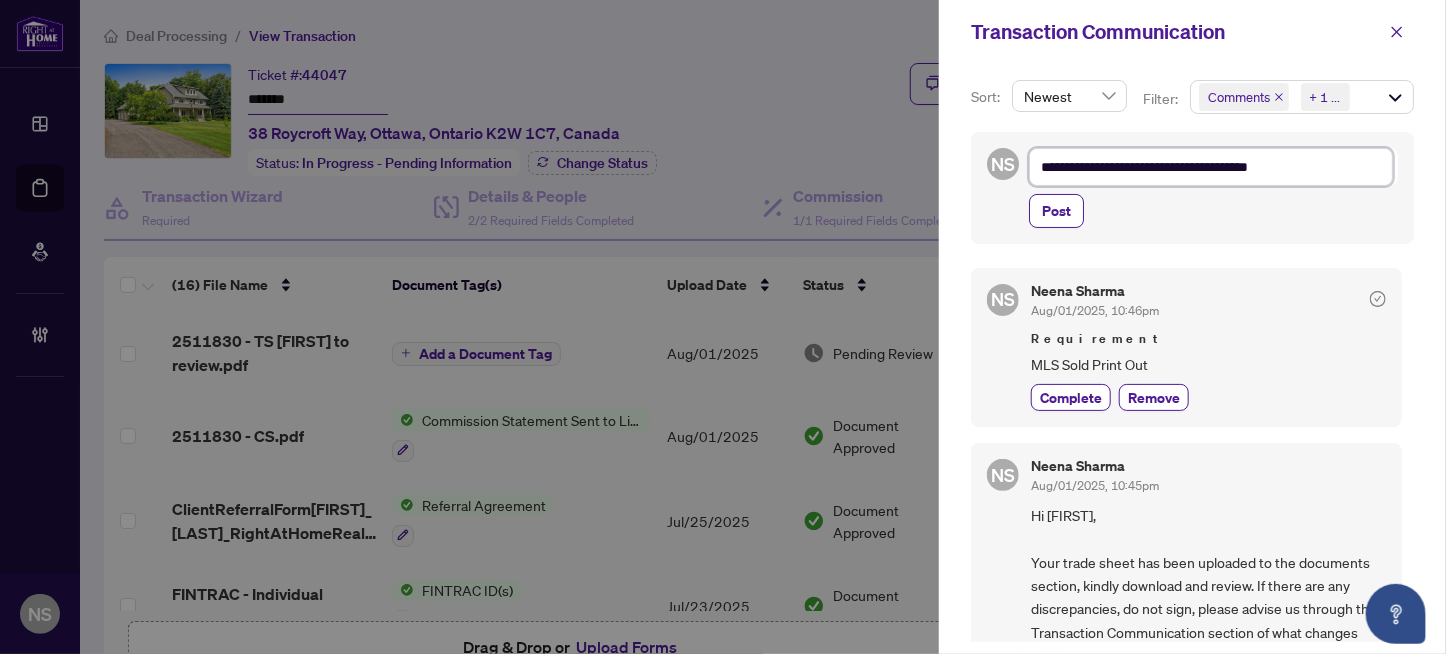 type on "**********" 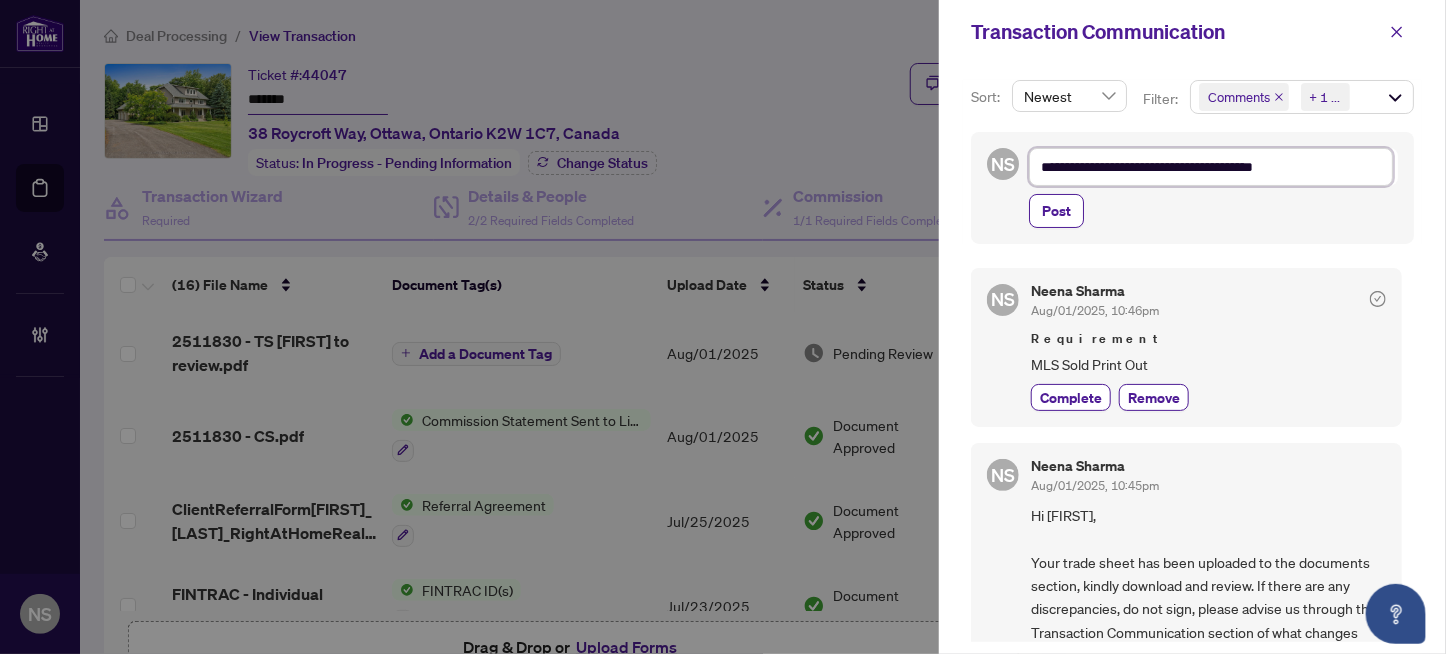 type on "**********" 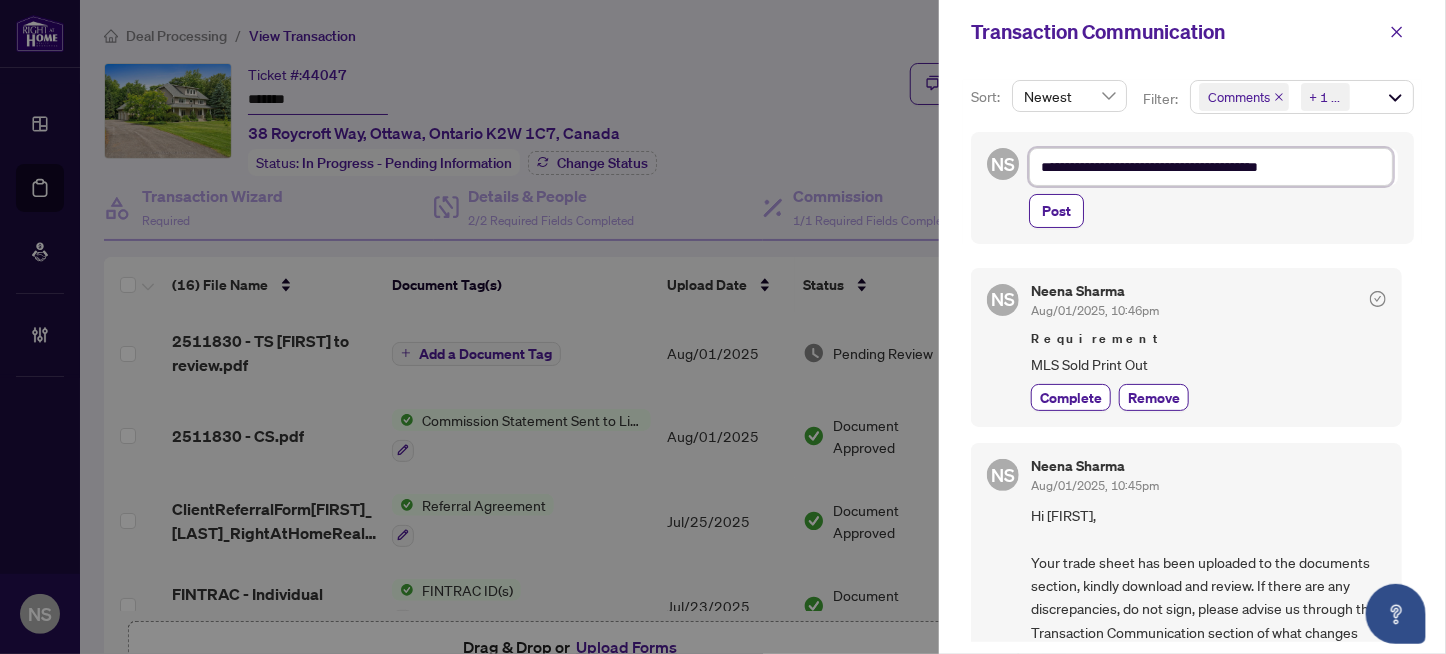 type on "**********" 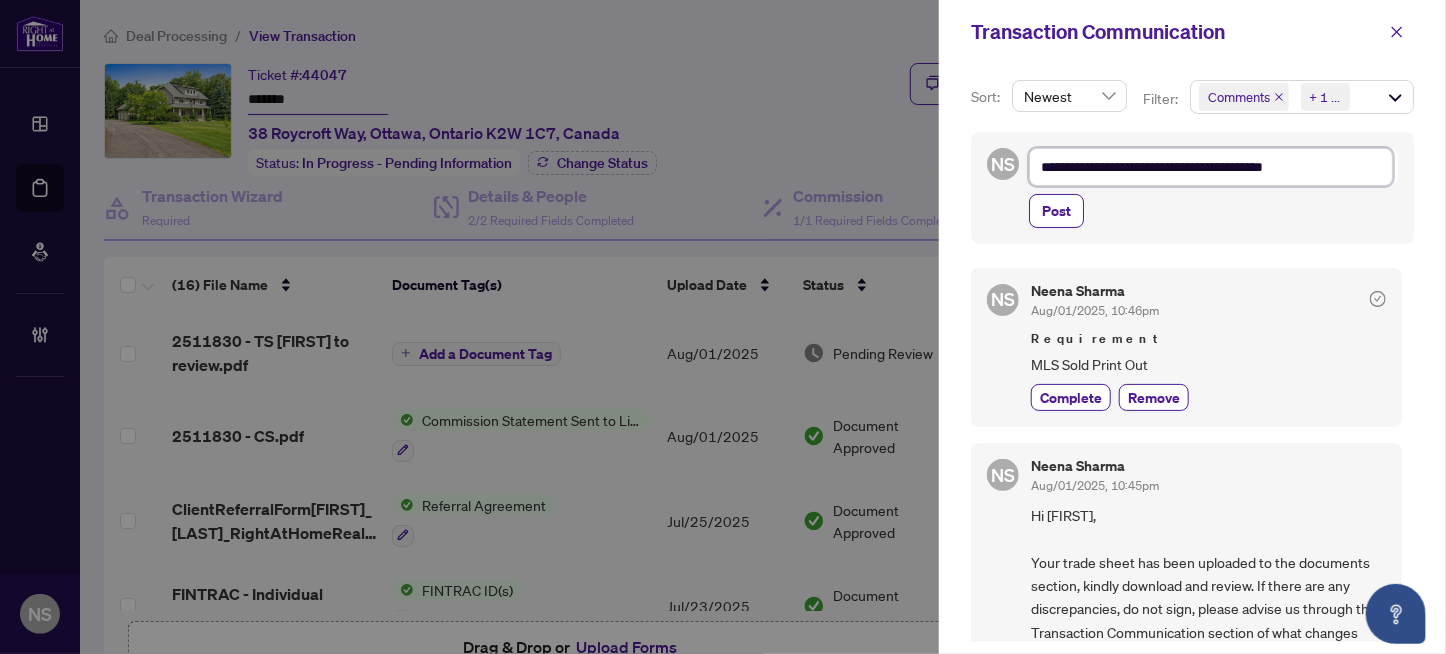 type on "**********" 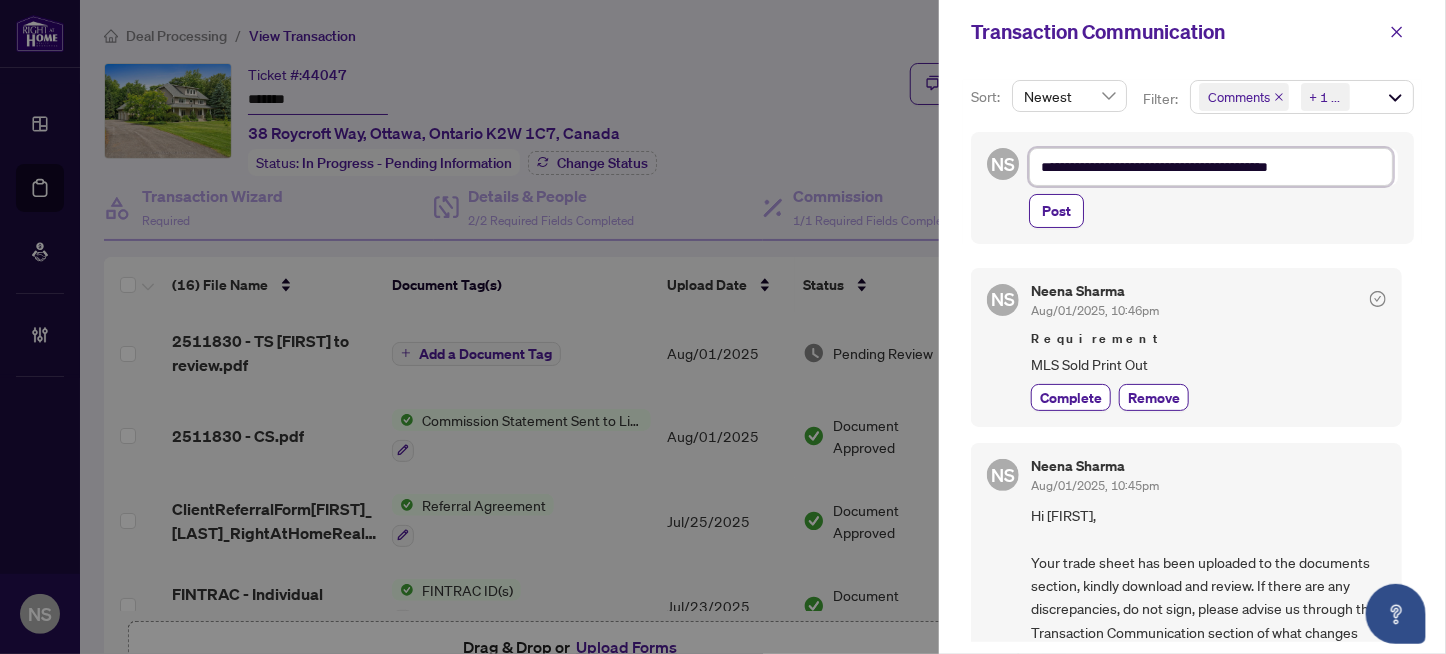 type on "**********" 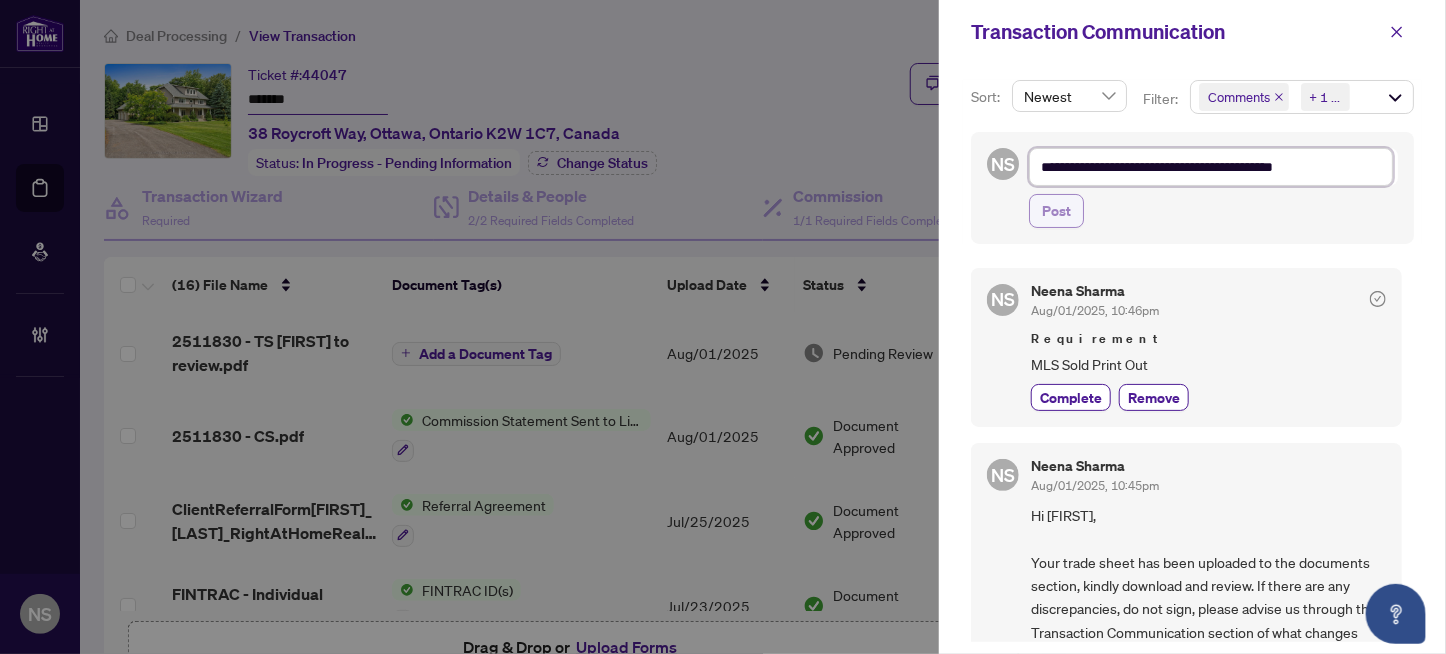 type on "**********" 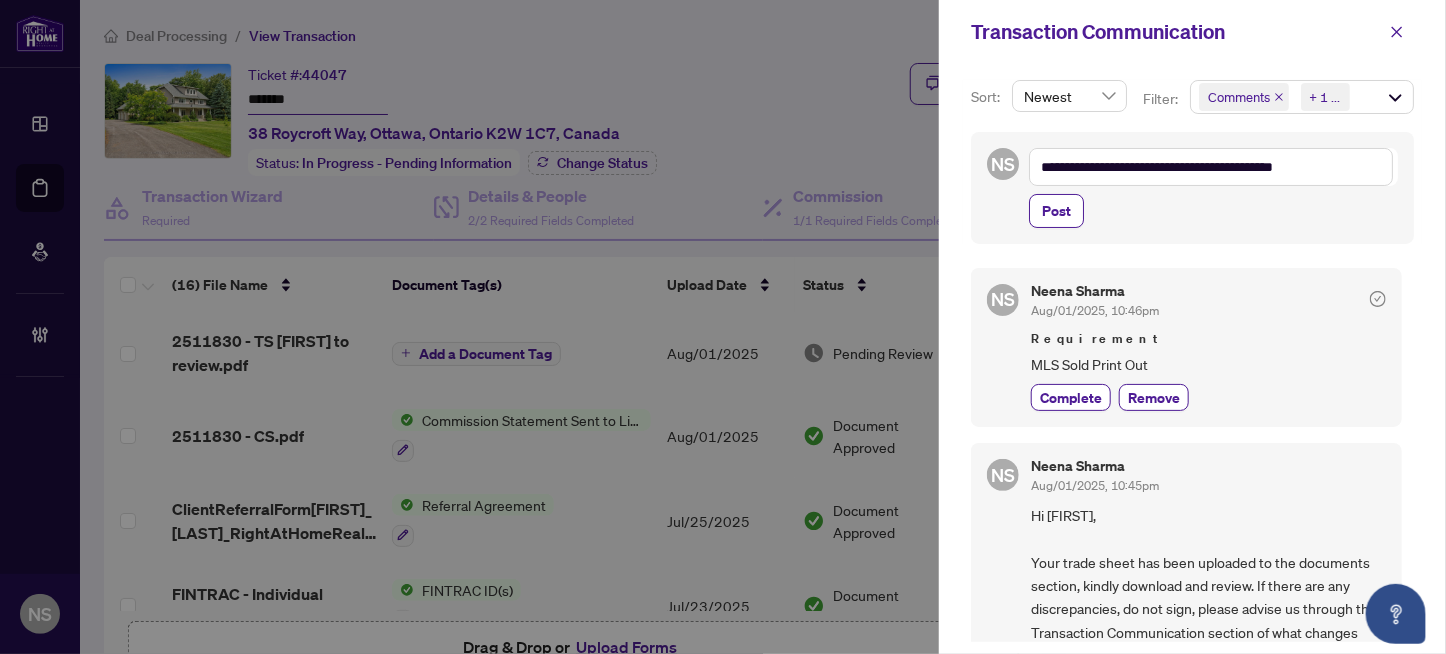 drag, startPoint x: 1053, startPoint y: 220, endPoint x: 1083, endPoint y: 247, distance: 40.36087 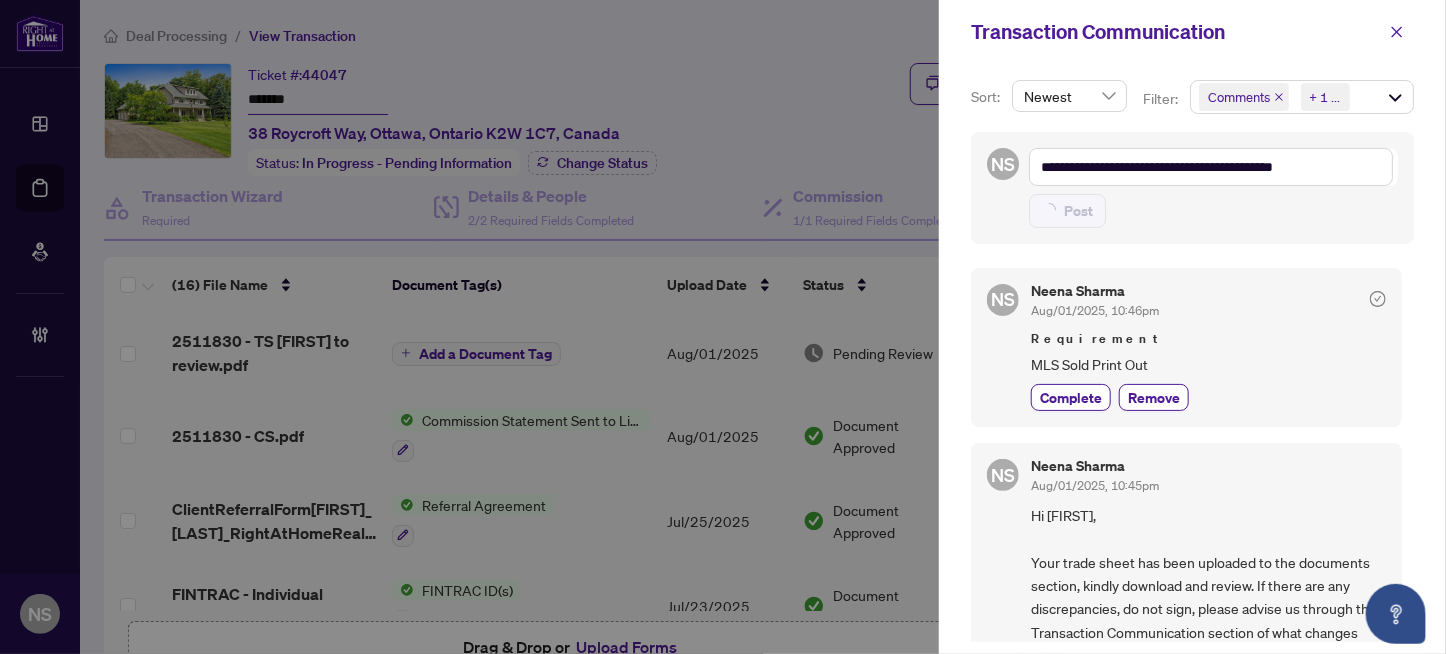 type on "**********" 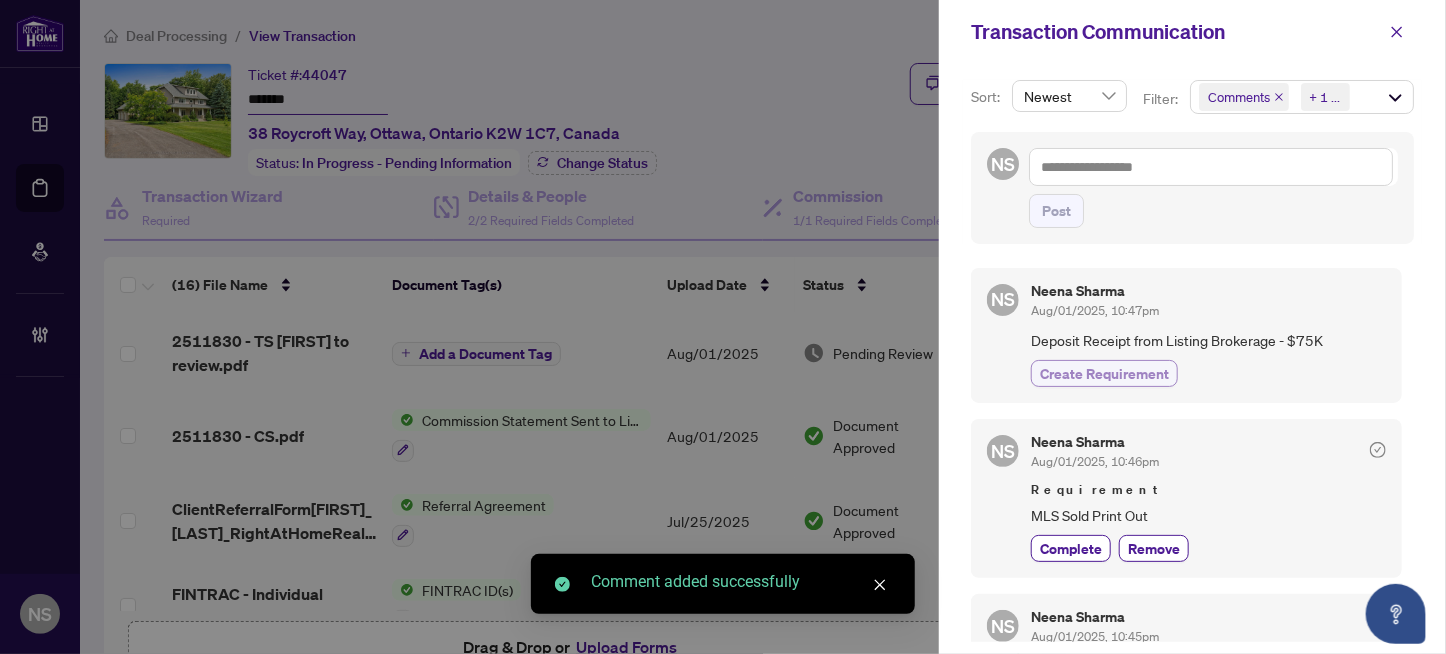 click on "Create Requirement" at bounding box center [1104, 373] 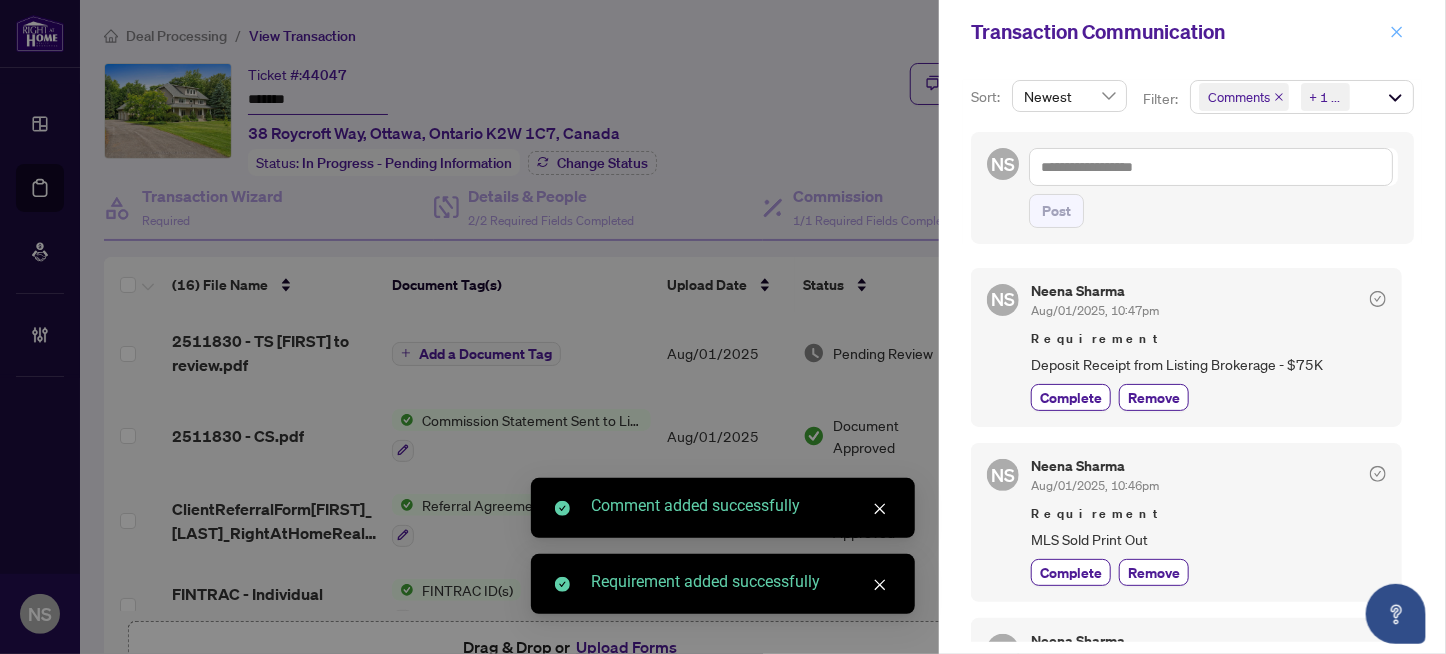 click 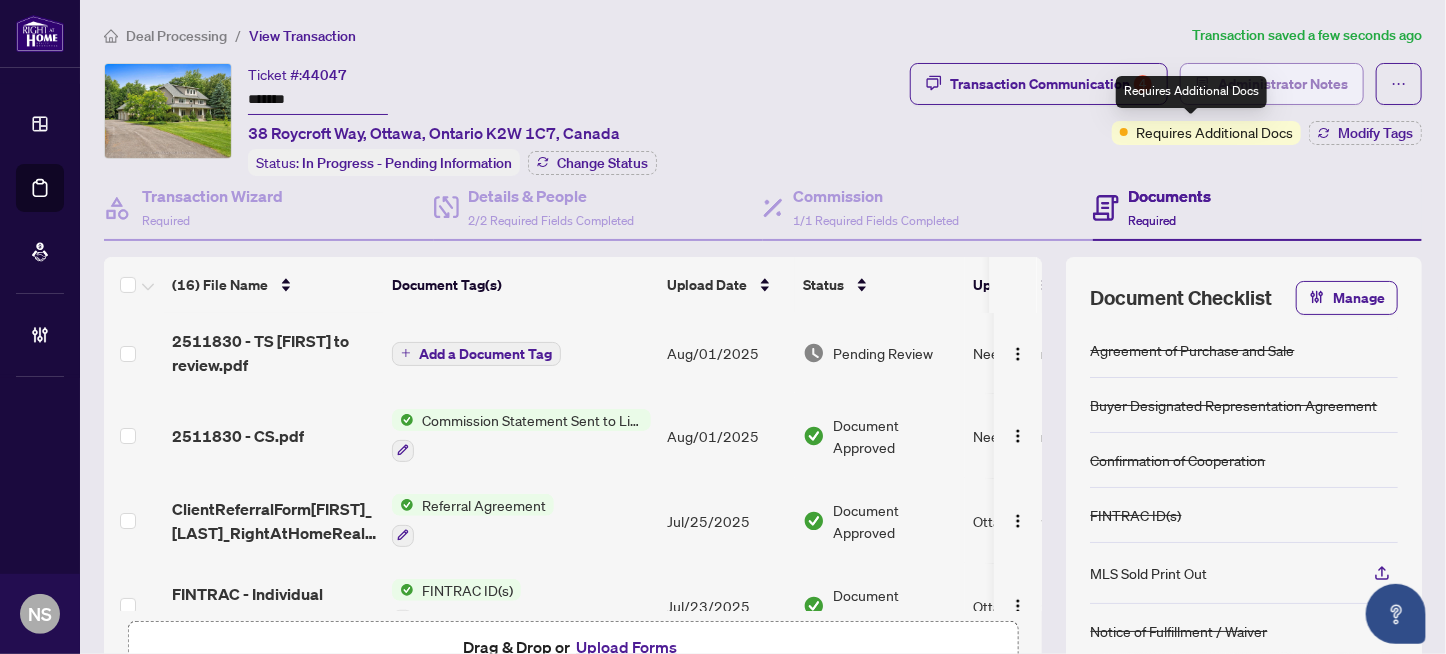 drag, startPoint x: 1259, startPoint y: 86, endPoint x: 1277, endPoint y: 95, distance: 20.12461 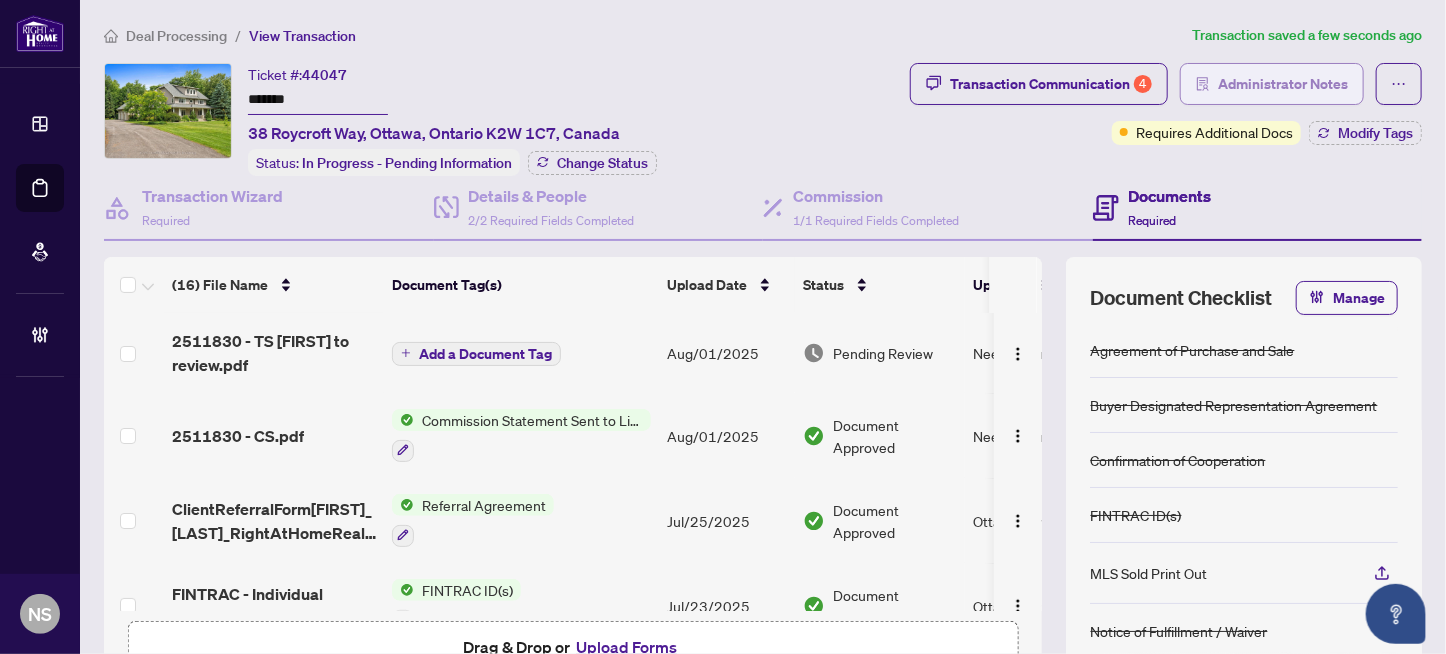 click on "Administrator Notes" at bounding box center (1283, 84) 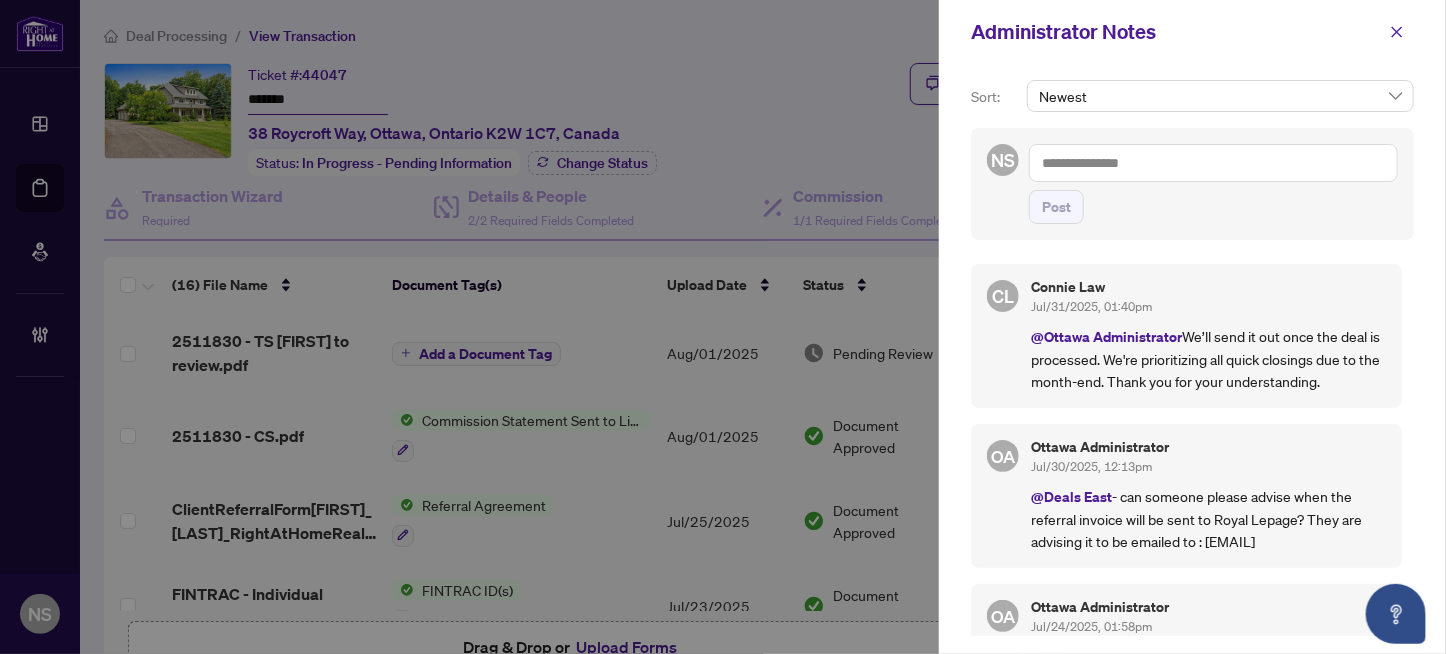 click at bounding box center (1213, 163) 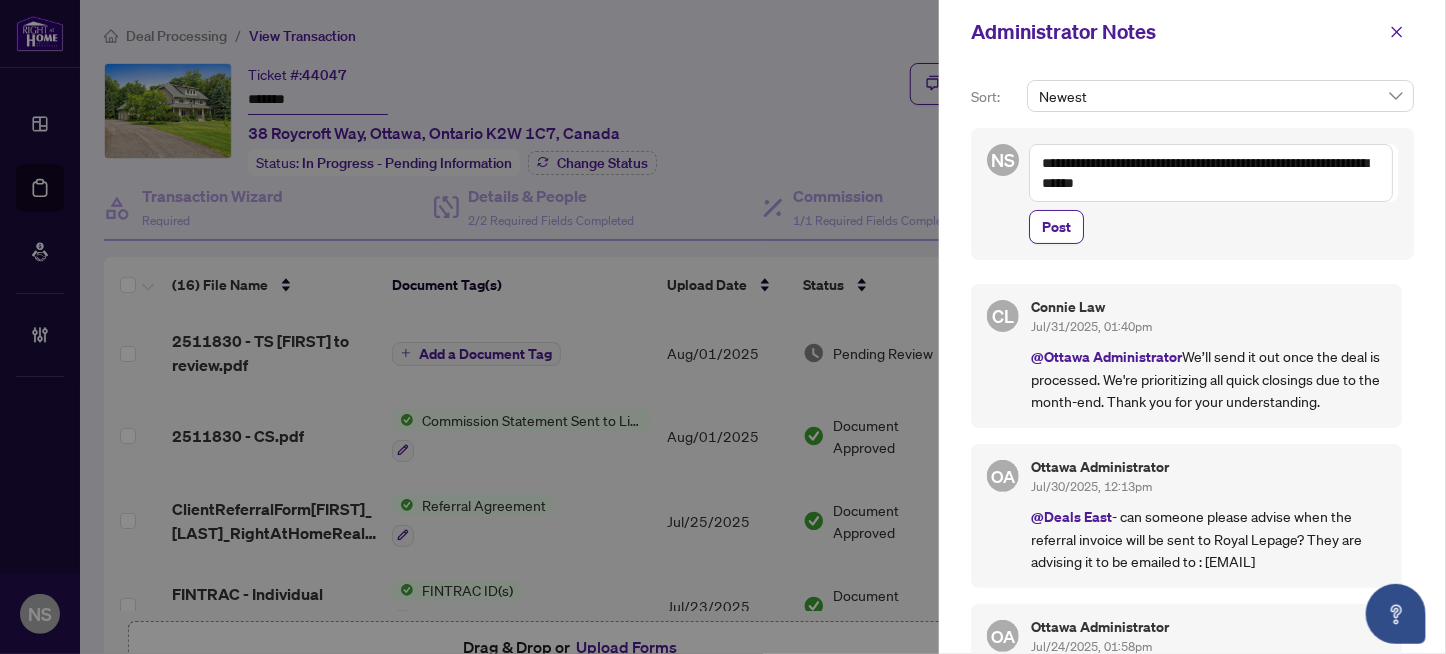 drag, startPoint x: 1051, startPoint y: 237, endPoint x: 798, endPoint y: 174, distance: 260.72592 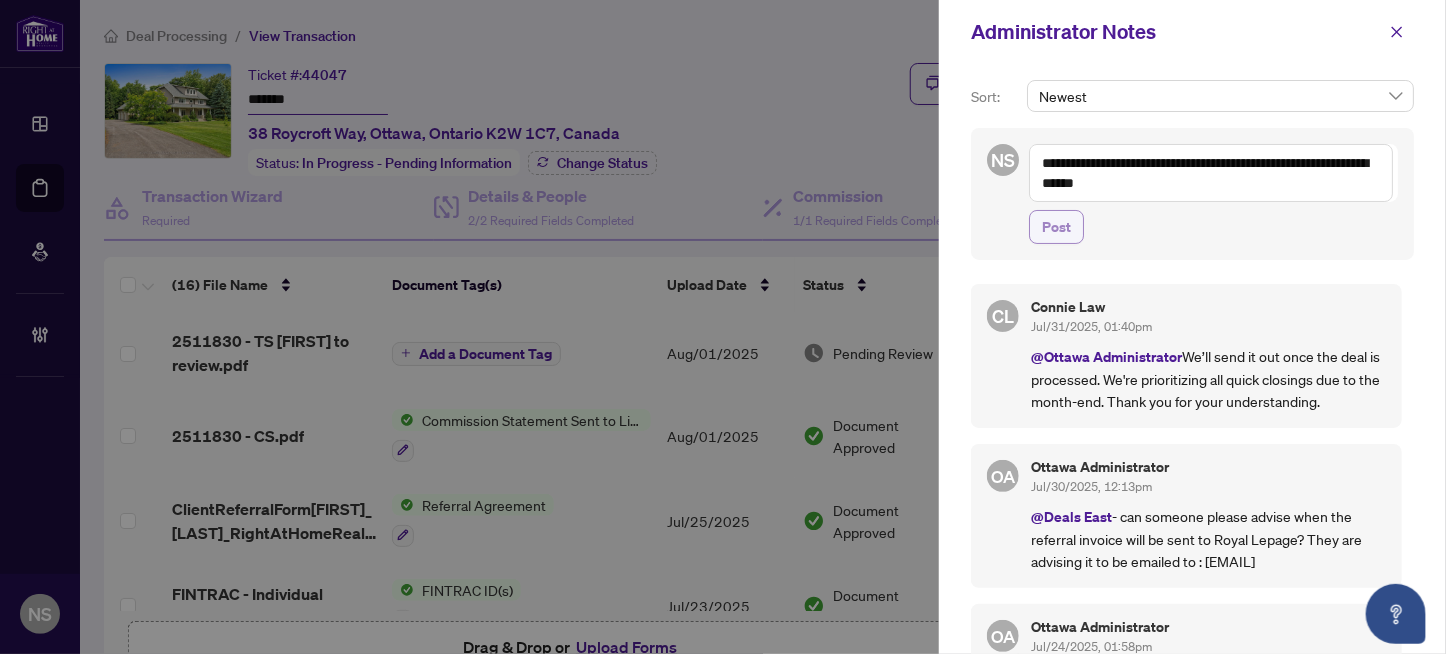 click on "Post" at bounding box center (1056, 227) 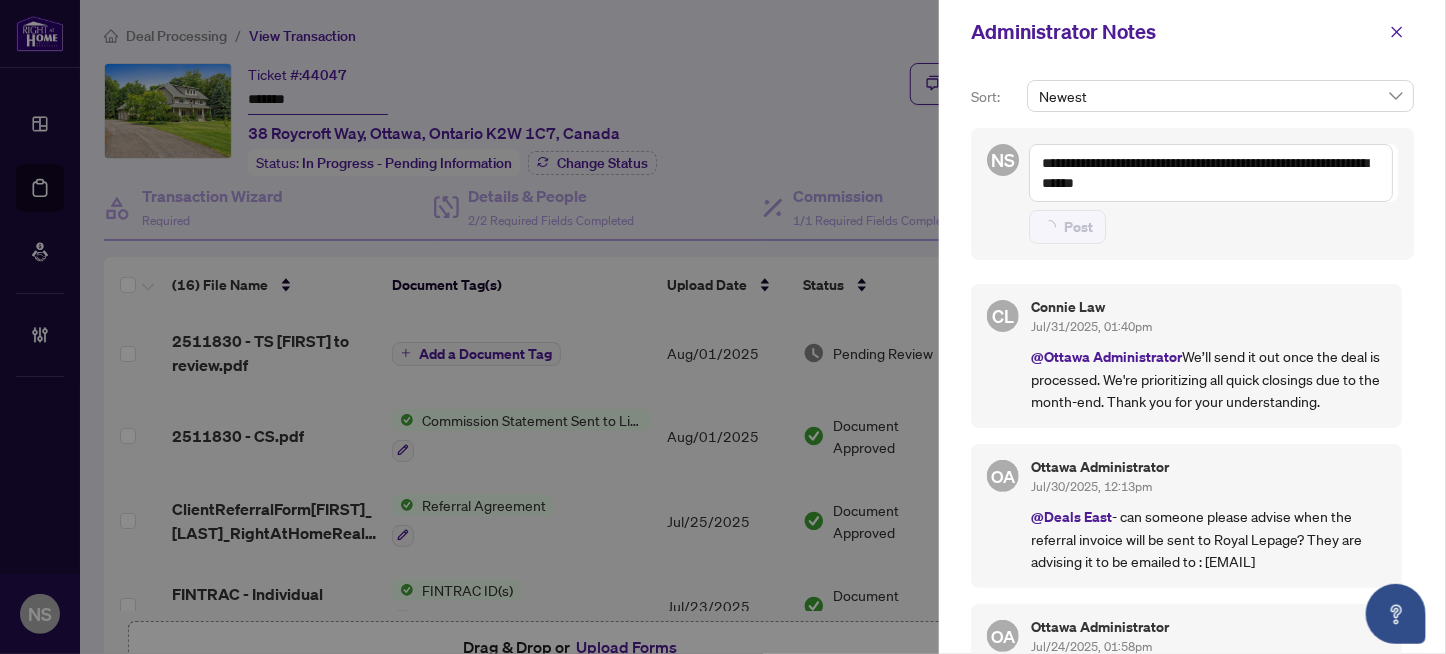 type 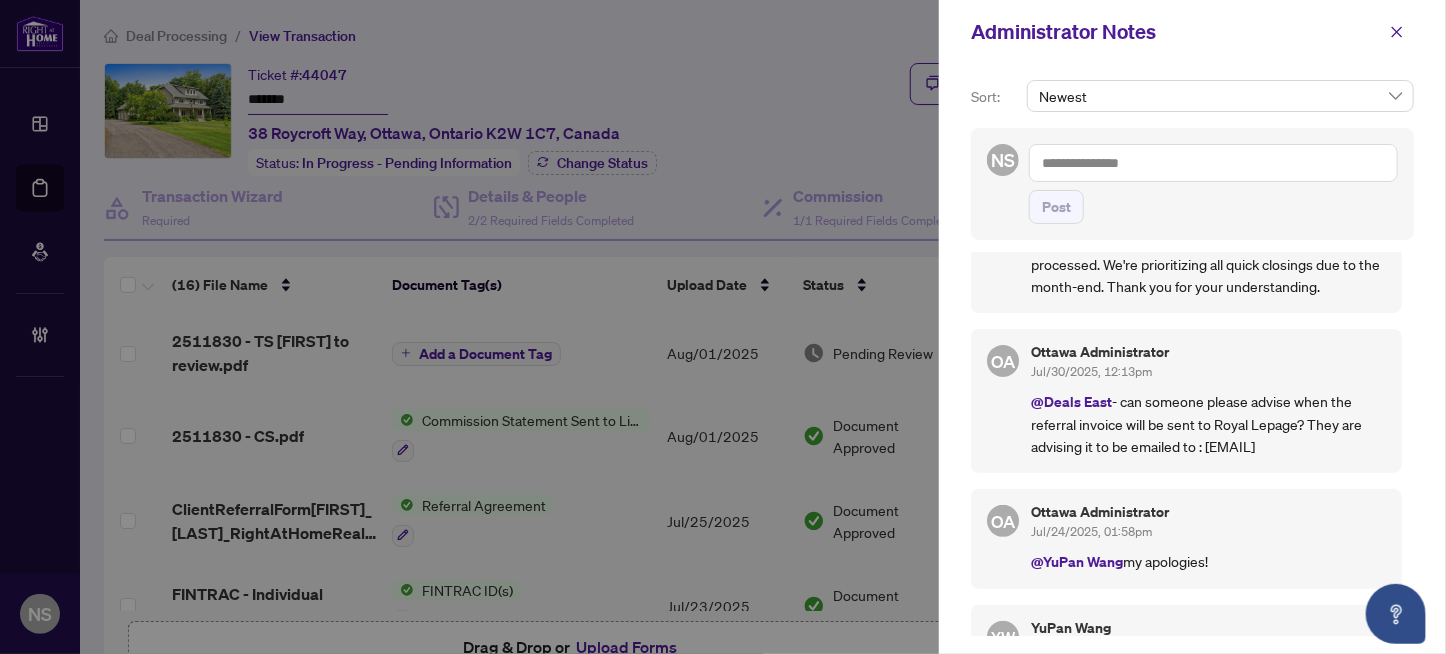 scroll, scrollTop: 229, scrollLeft: 0, axis: vertical 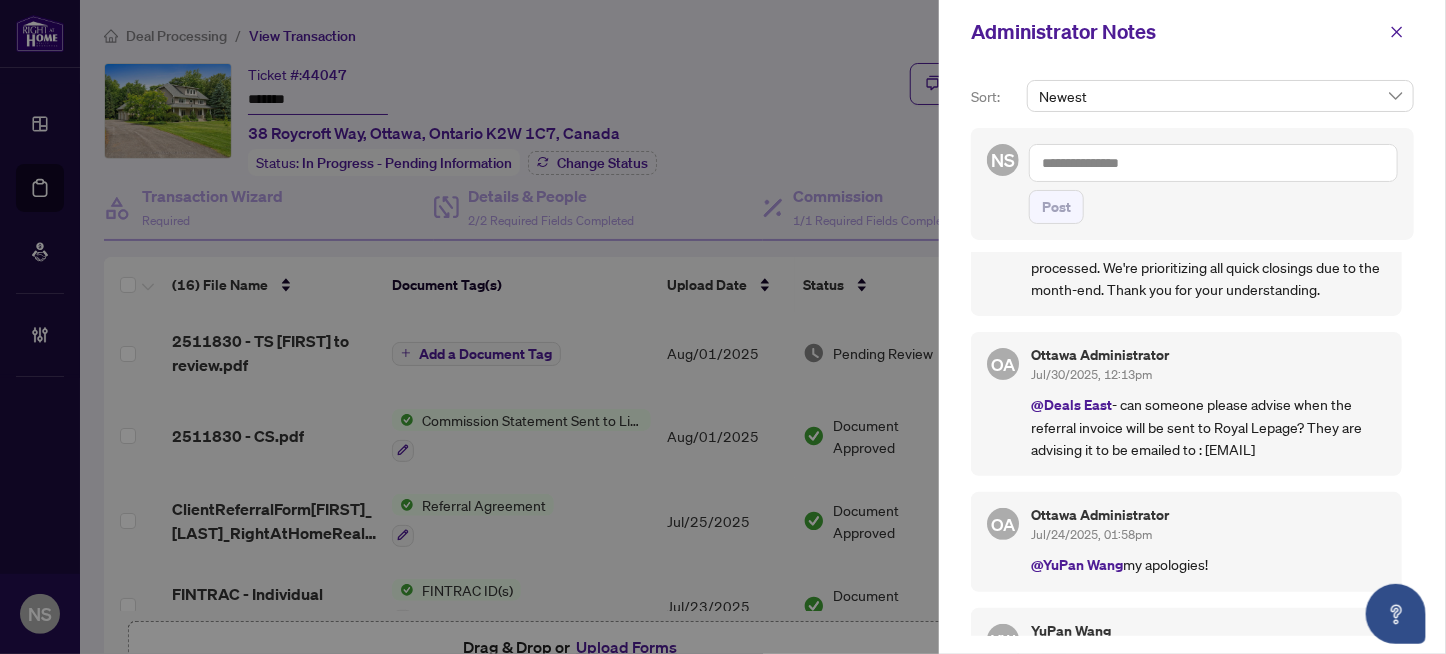 drag, startPoint x: 1219, startPoint y: 467, endPoint x: 1028, endPoint y: 479, distance: 191.37659 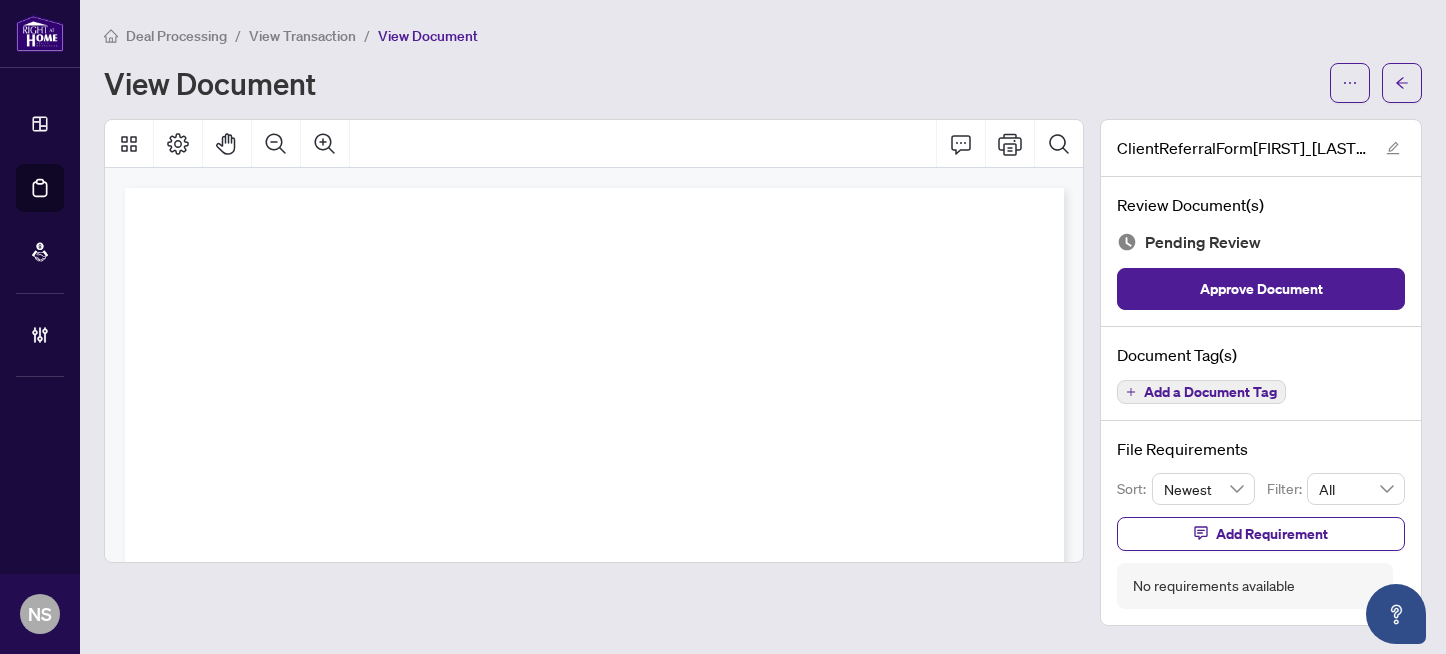 scroll, scrollTop: 0, scrollLeft: 0, axis: both 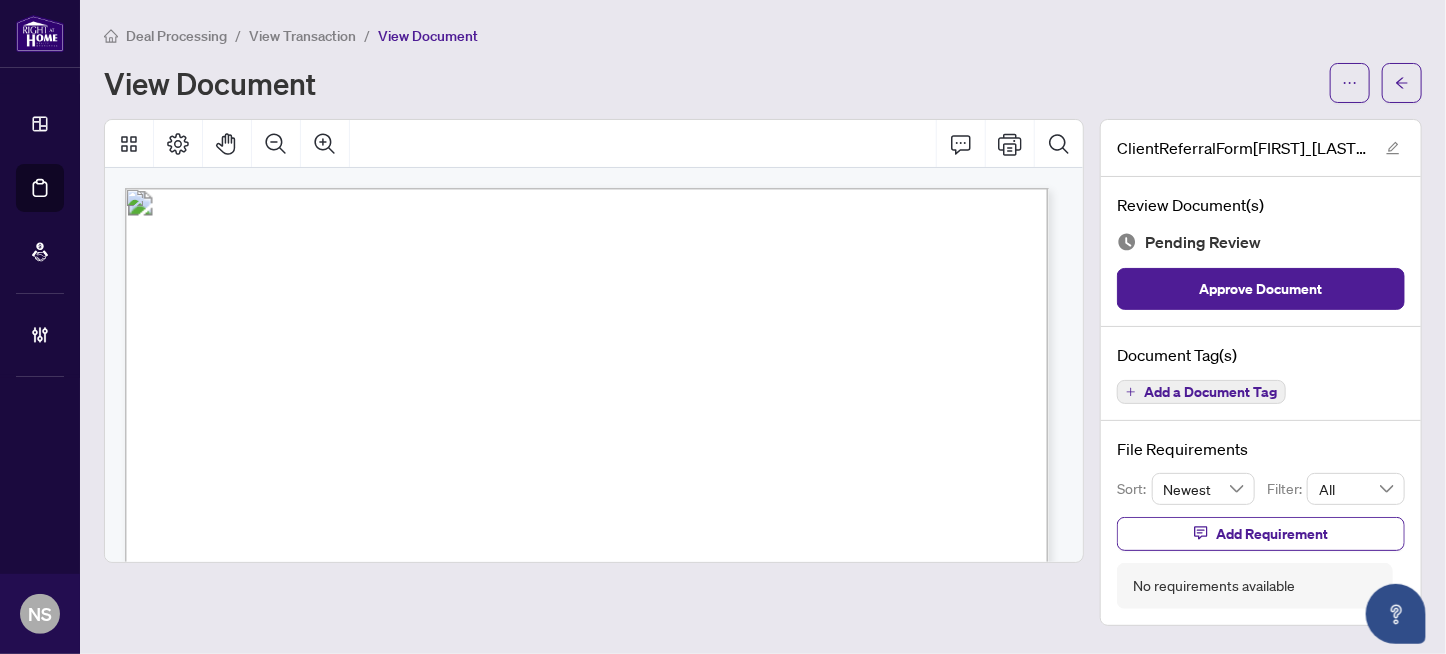 click on "Add a Document Tag" at bounding box center [1210, 392] 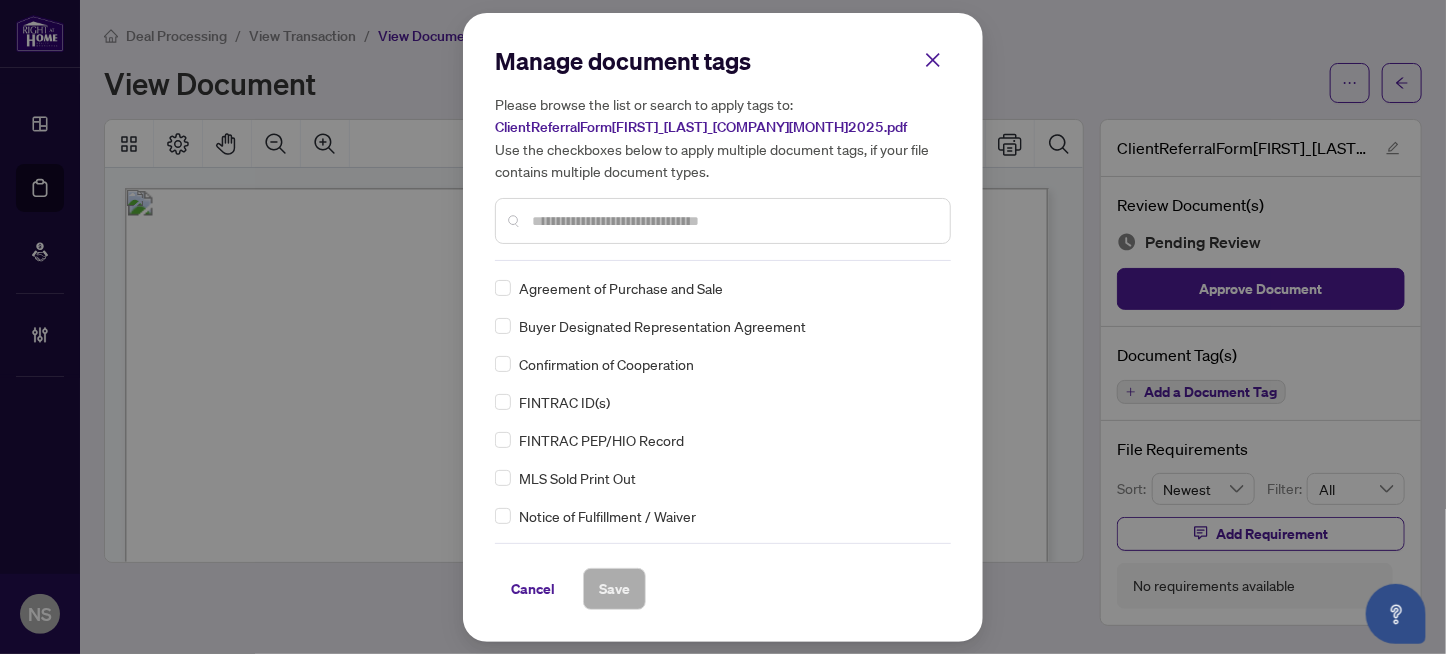 click at bounding box center [723, 221] 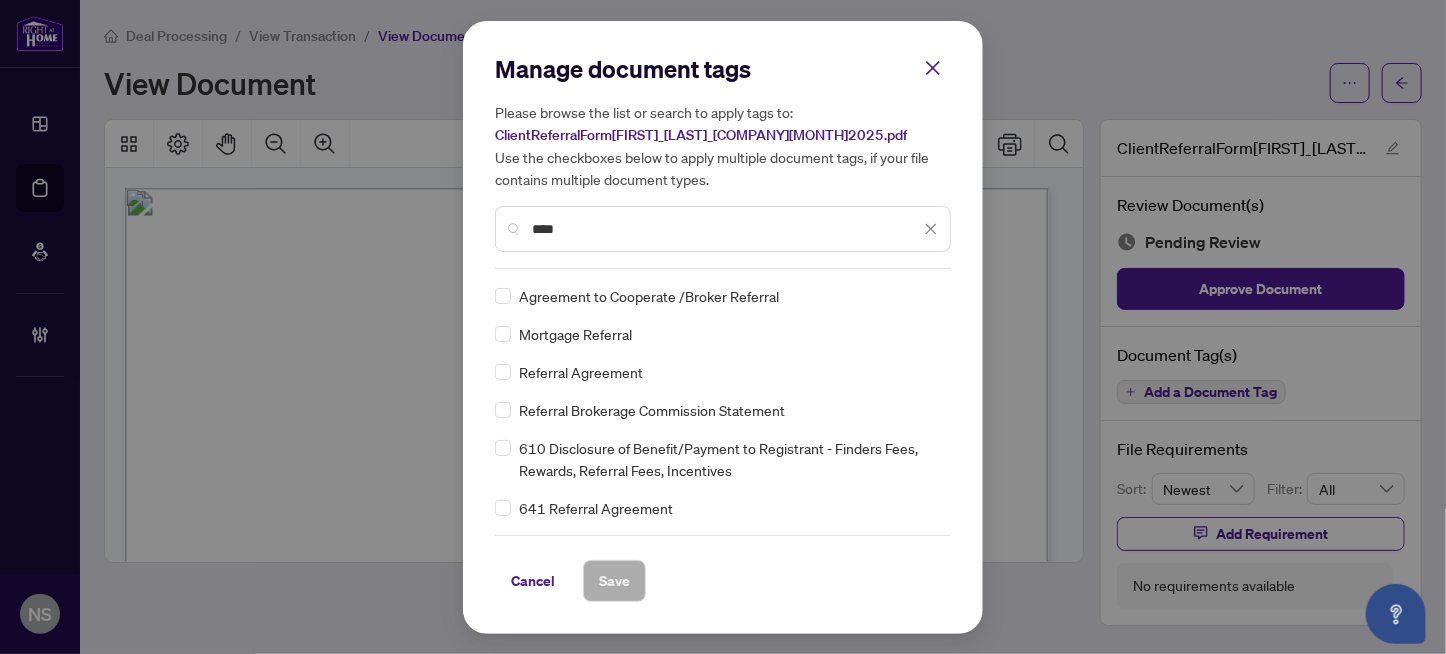 type on "****" 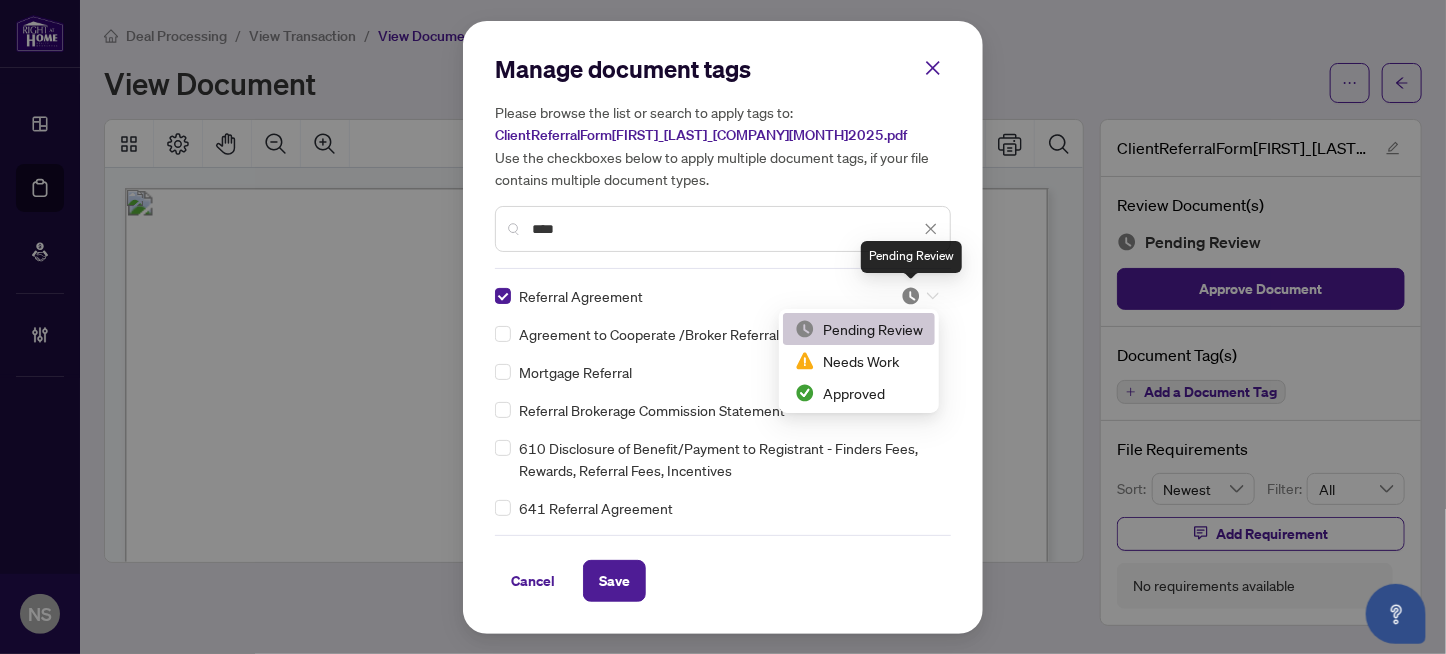 drag, startPoint x: 907, startPoint y: 295, endPoint x: 912, endPoint y: 381, distance: 86.145226 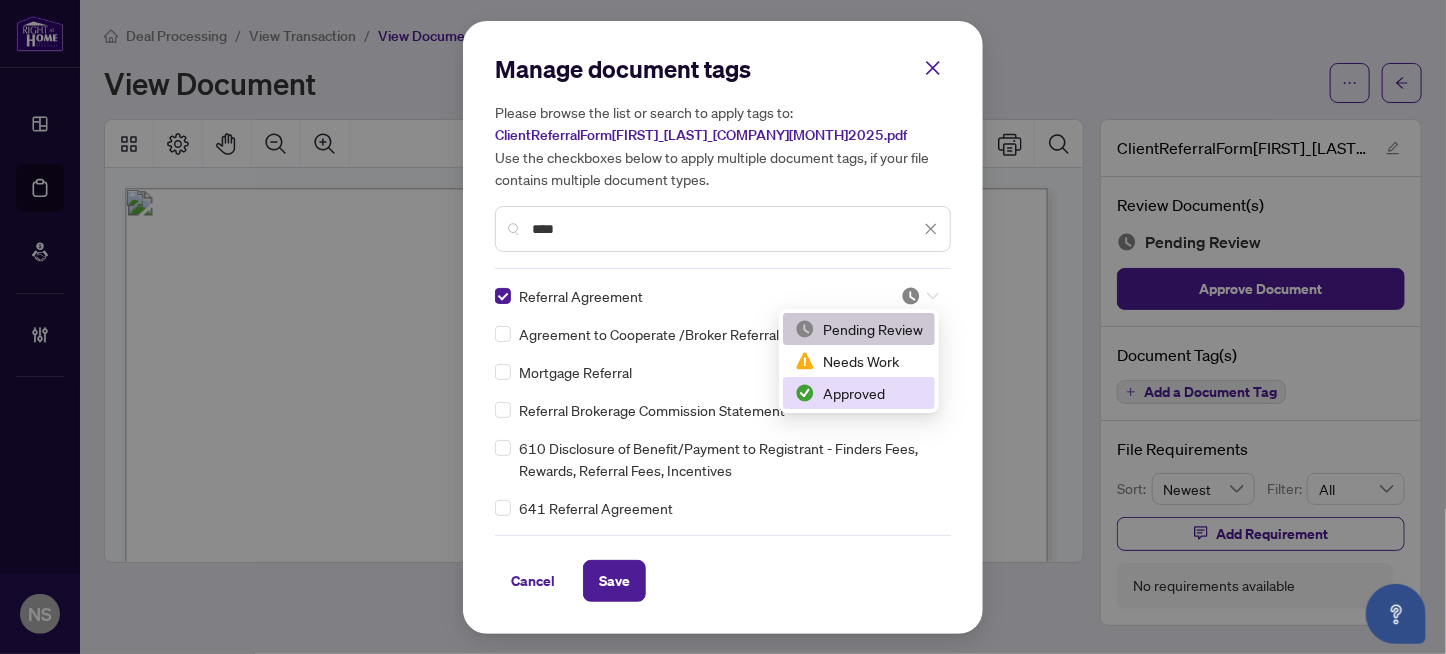 drag, startPoint x: 888, startPoint y: 391, endPoint x: 719, endPoint y: 522, distance: 213.82703 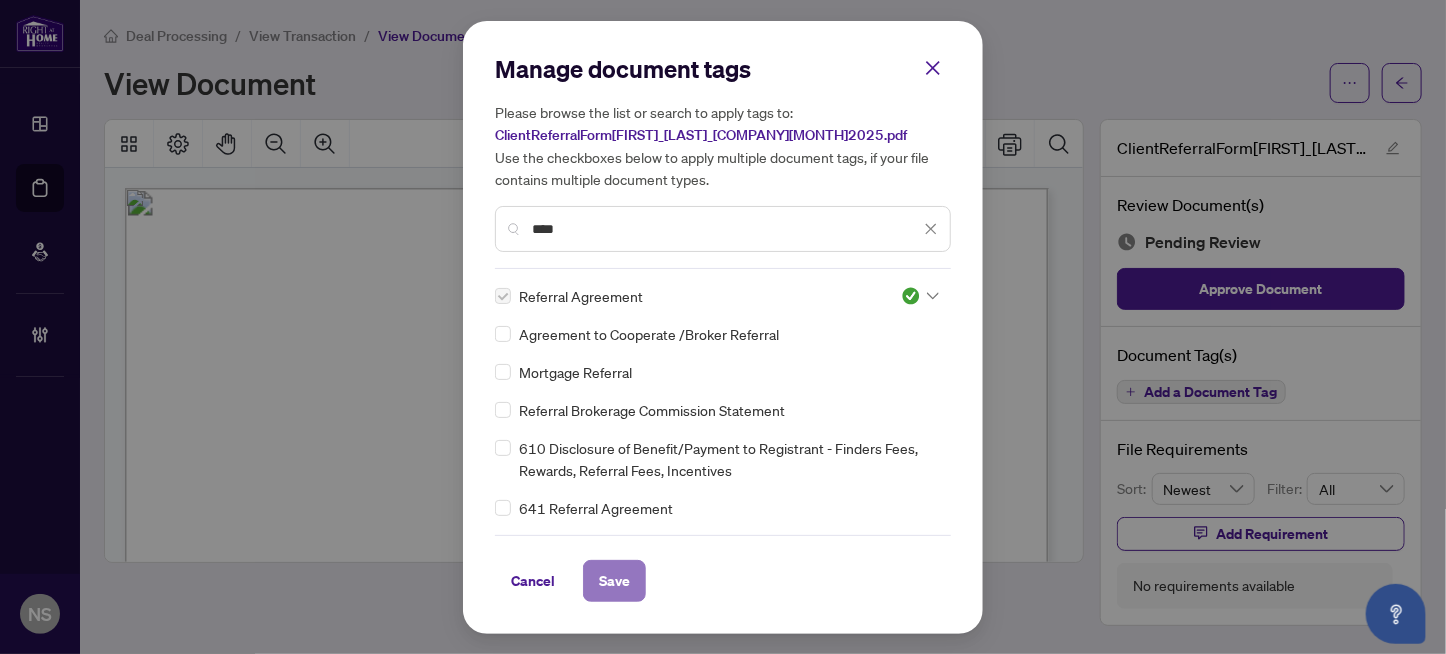 drag, startPoint x: 600, startPoint y: 578, endPoint x: 635, endPoint y: 576, distance: 35.057095 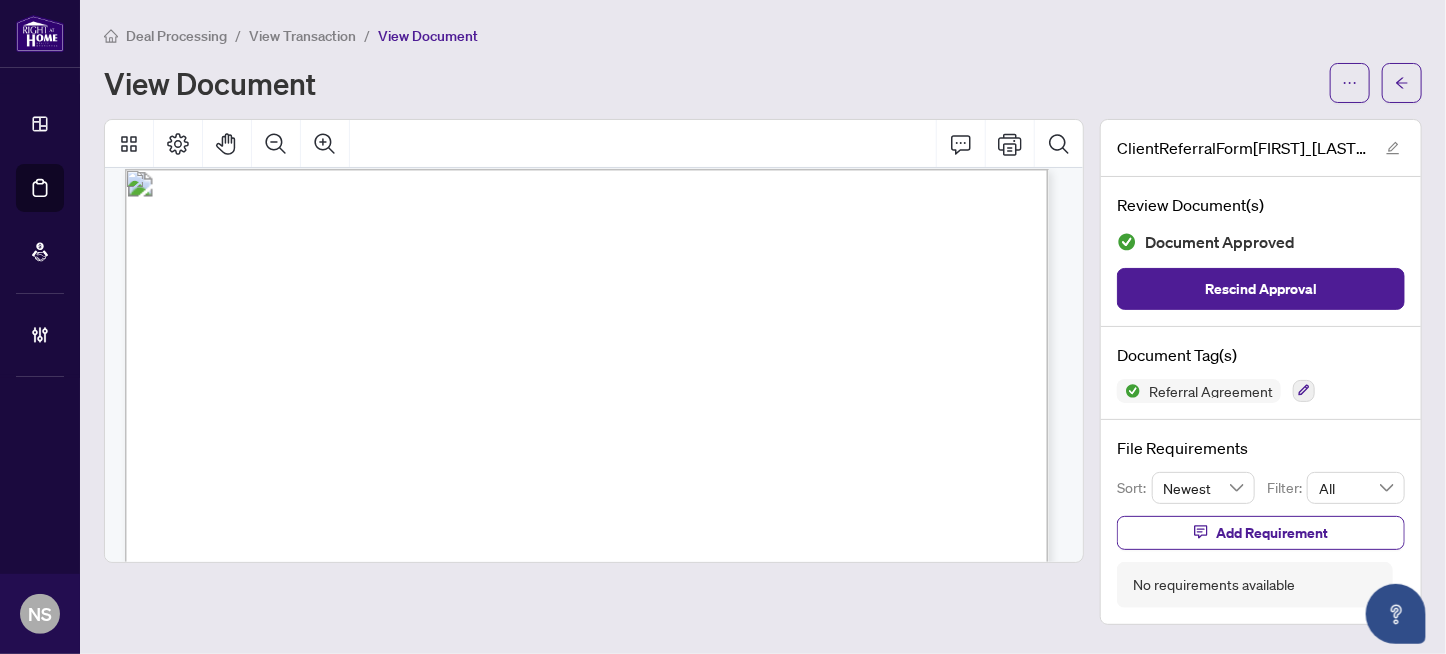 scroll, scrollTop: 0, scrollLeft: 0, axis: both 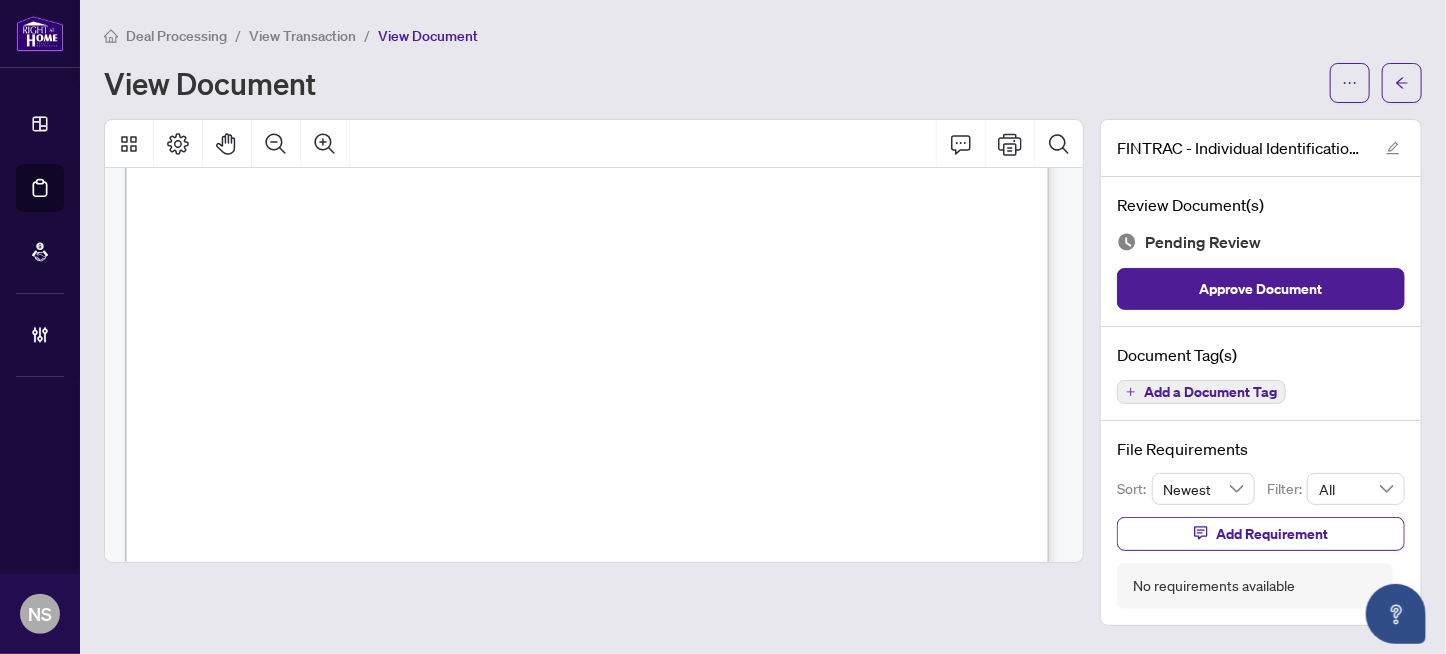 click on "Software Developer, Sr Manager, Confluent inc" at bounding box center (743, 424) 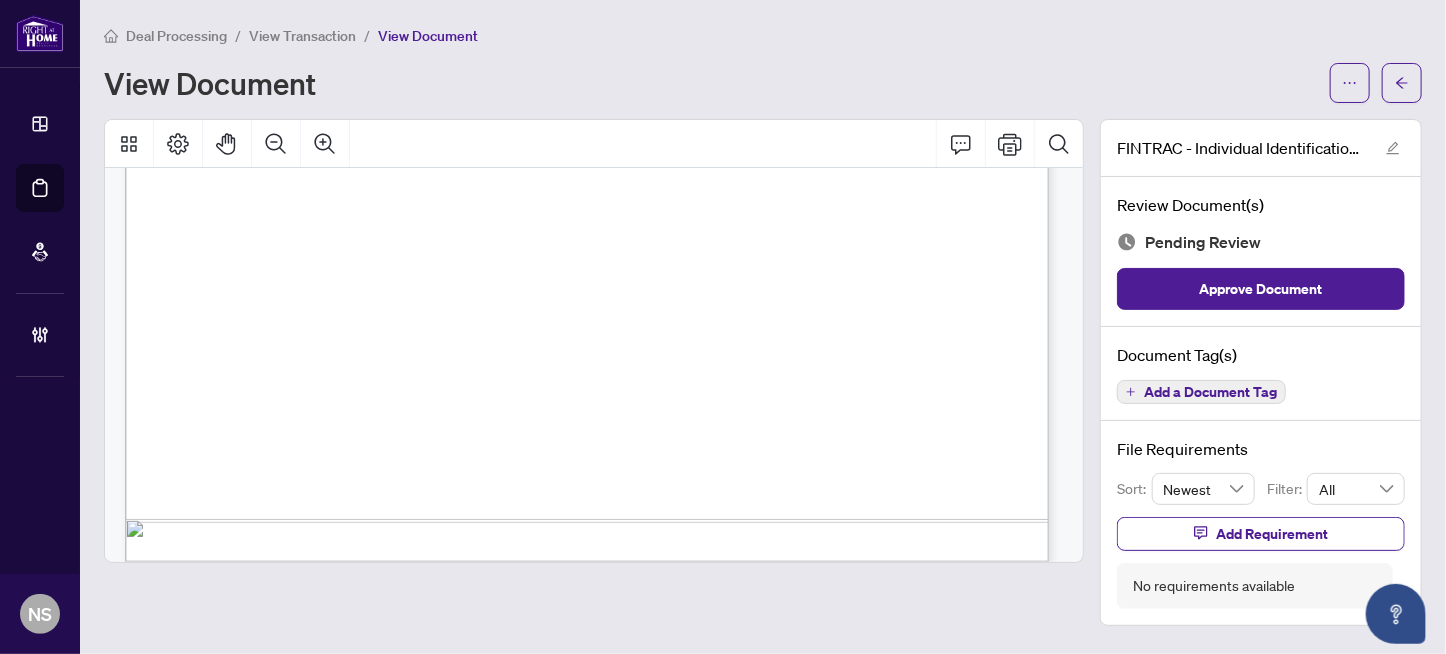 scroll, scrollTop: 4520, scrollLeft: 0, axis: vertical 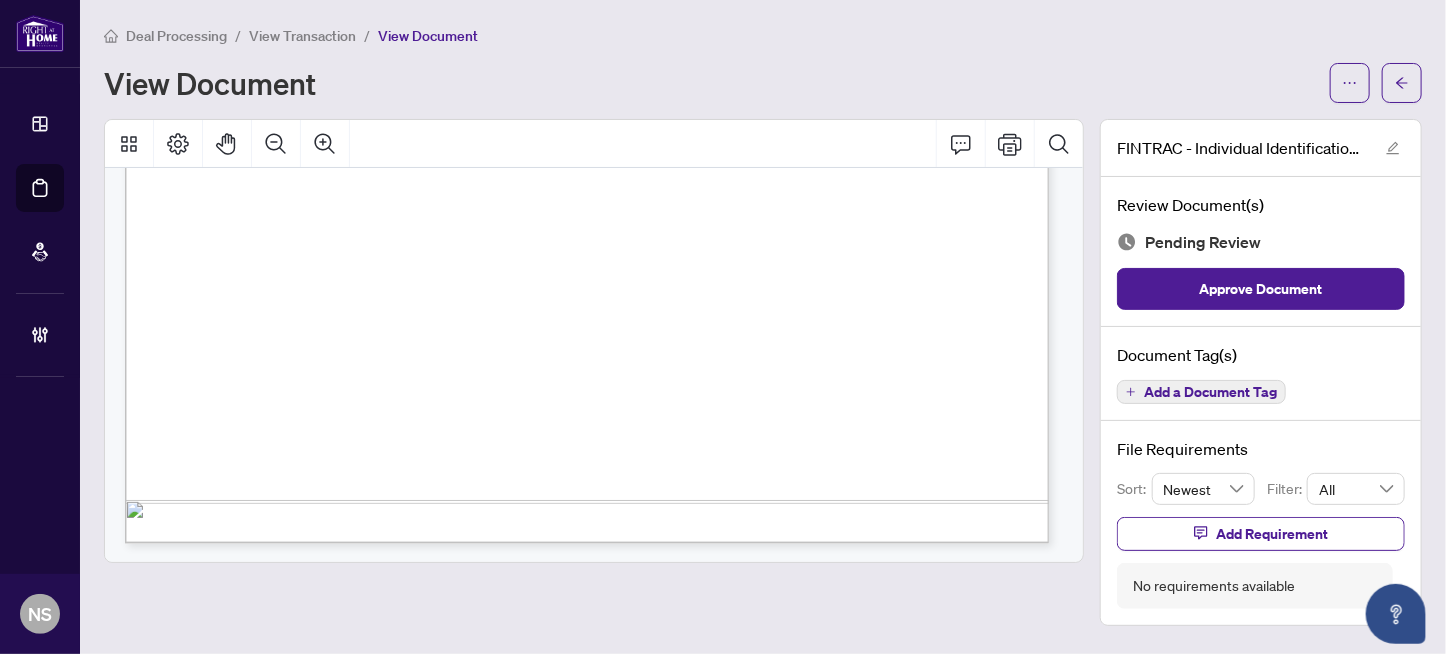 click on "Add a Document Tag" at bounding box center [1210, 392] 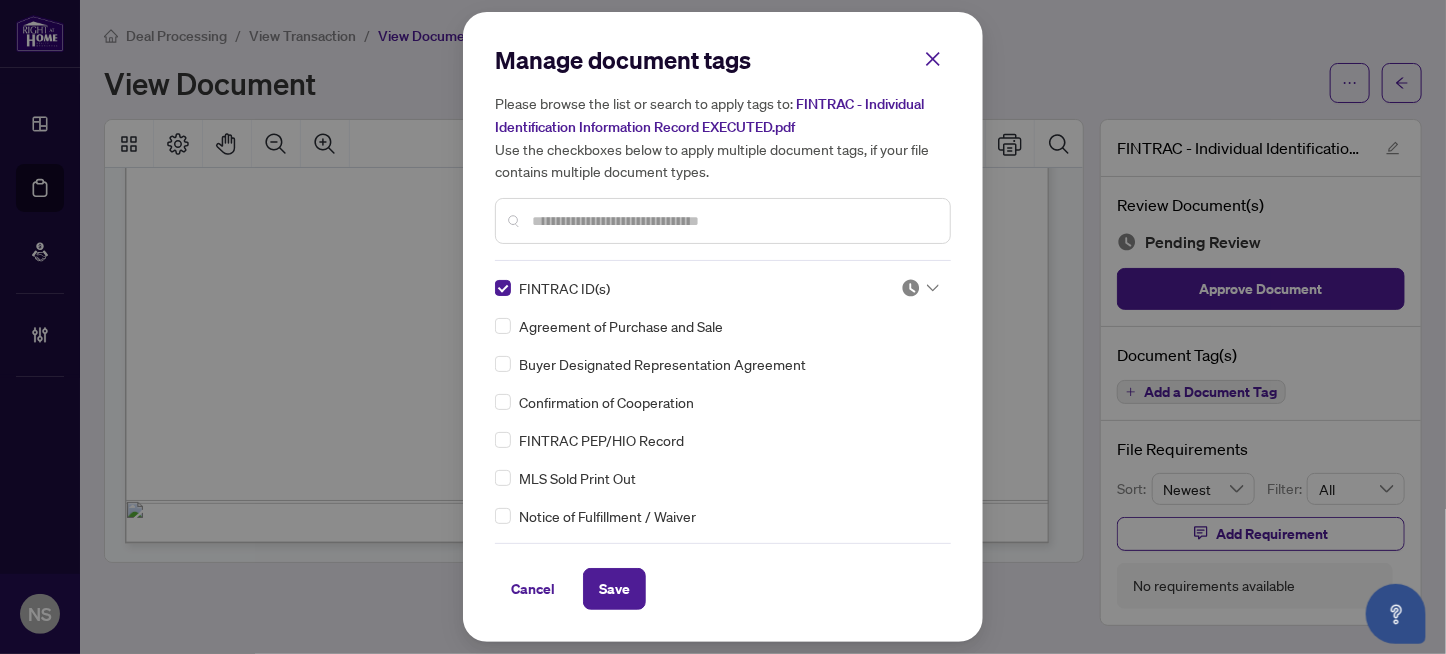 click at bounding box center [911, 288] 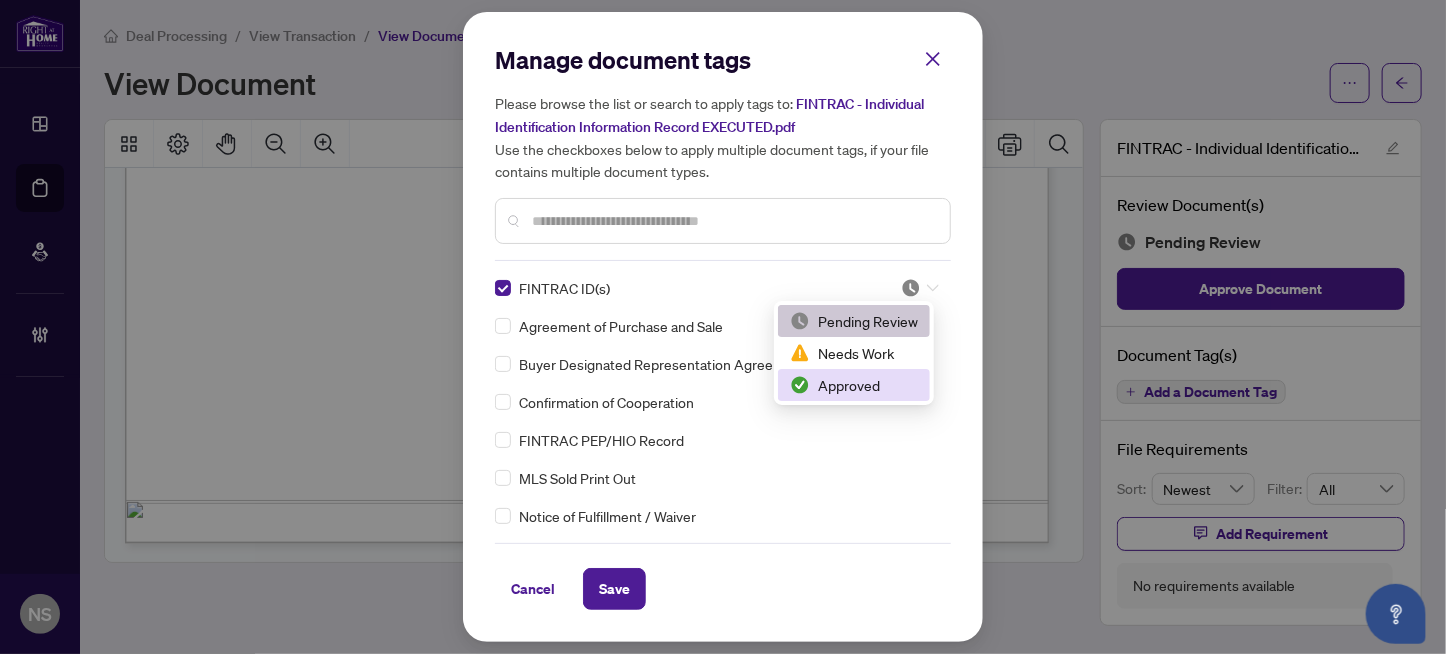 drag, startPoint x: 881, startPoint y: 381, endPoint x: 680, endPoint y: 598, distance: 295.78708 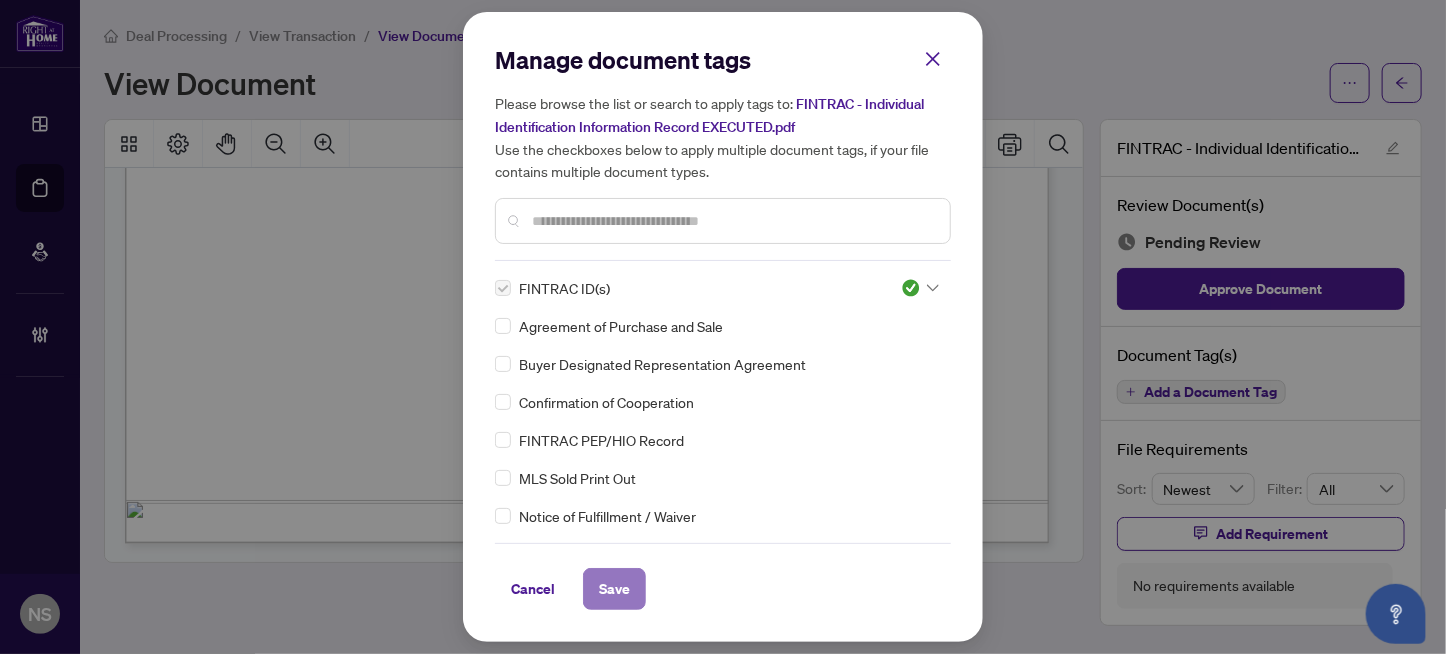 click on "Save" at bounding box center [614, 589] 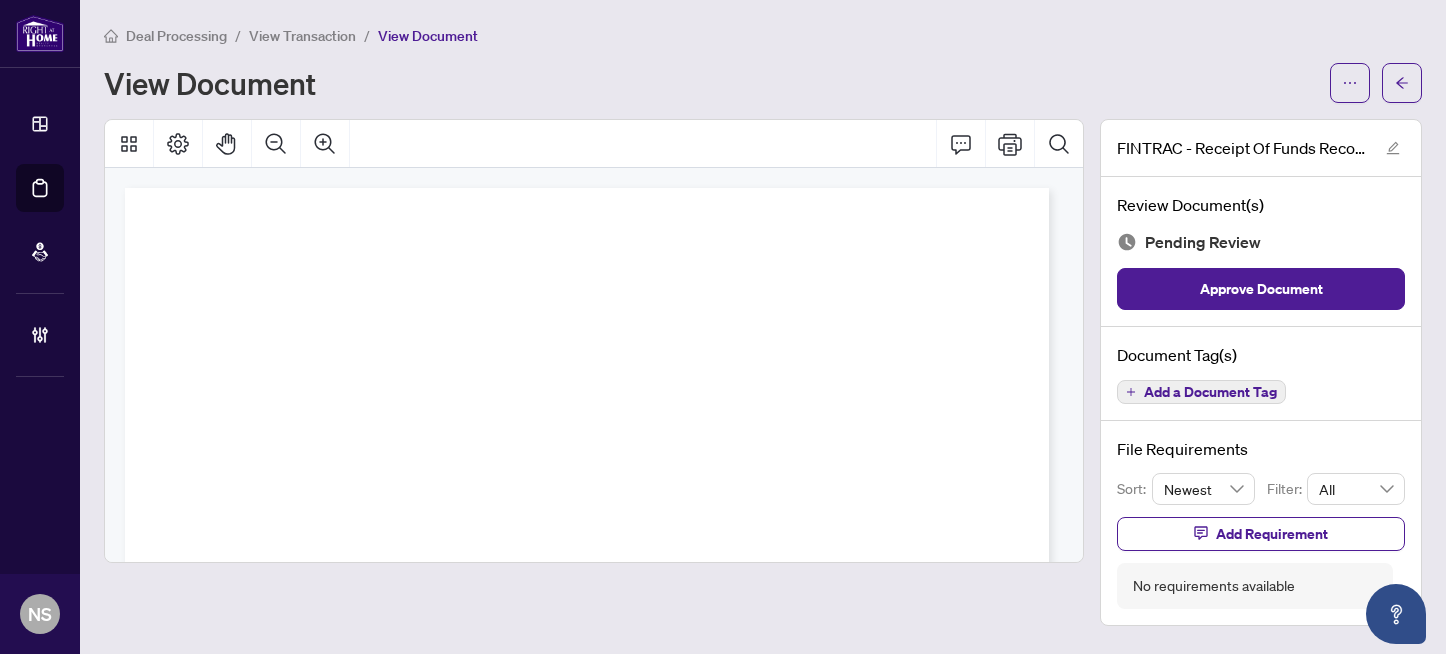 scroll, scrollTop: 0, scrollLeft: 0, axis: both 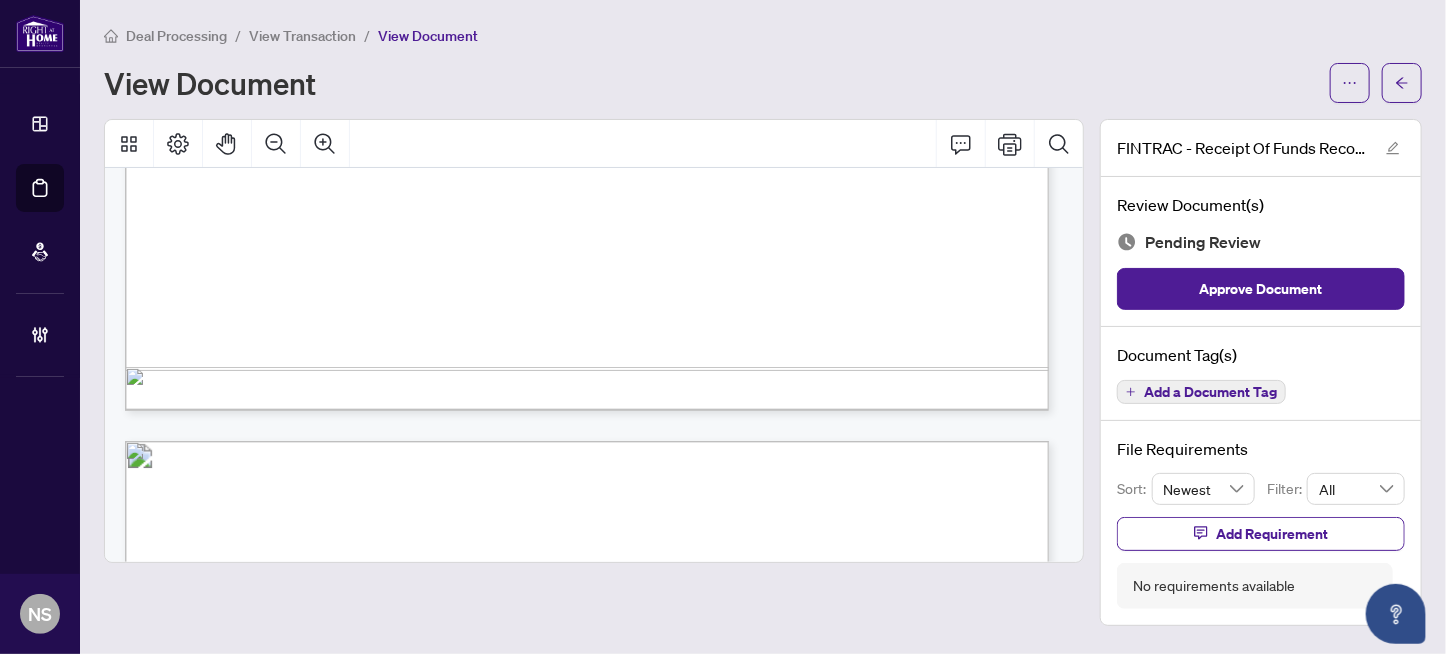 click on "Add a Document Tag" at bounding box center [1210, 392] 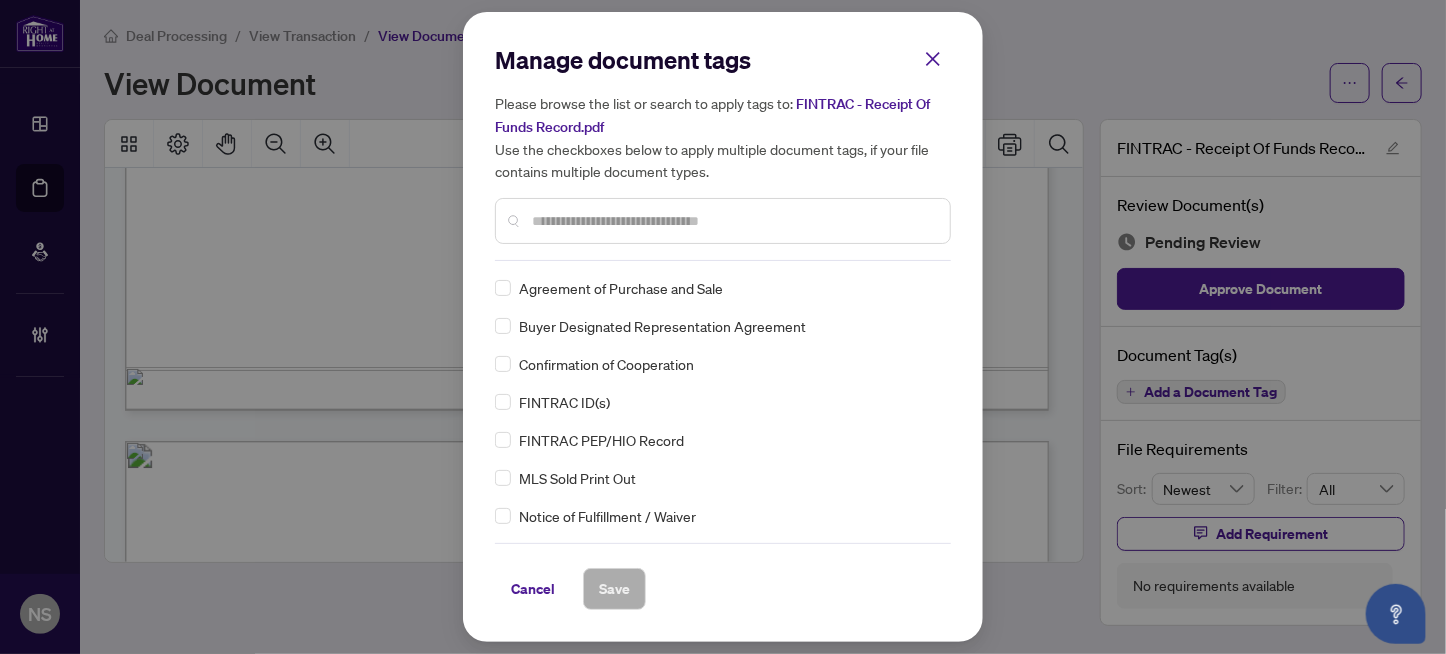 click at bounding box center [733, 221] 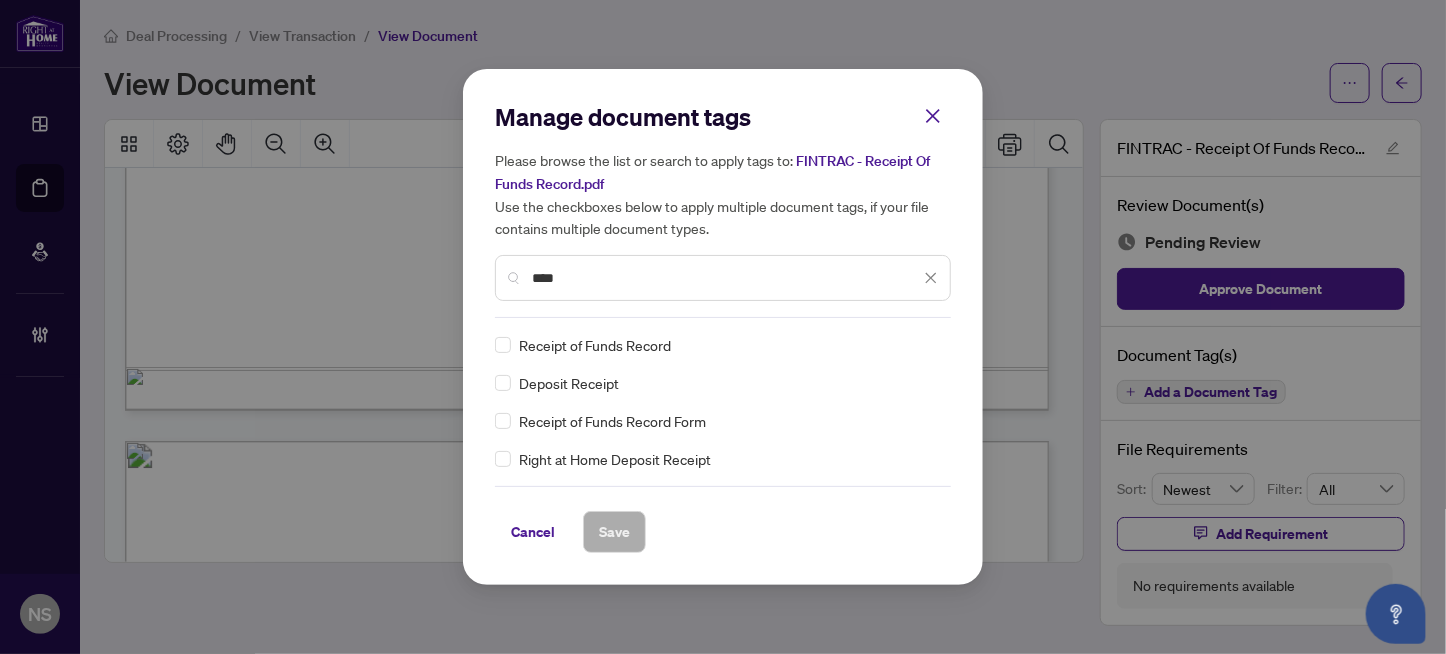 type on "****" 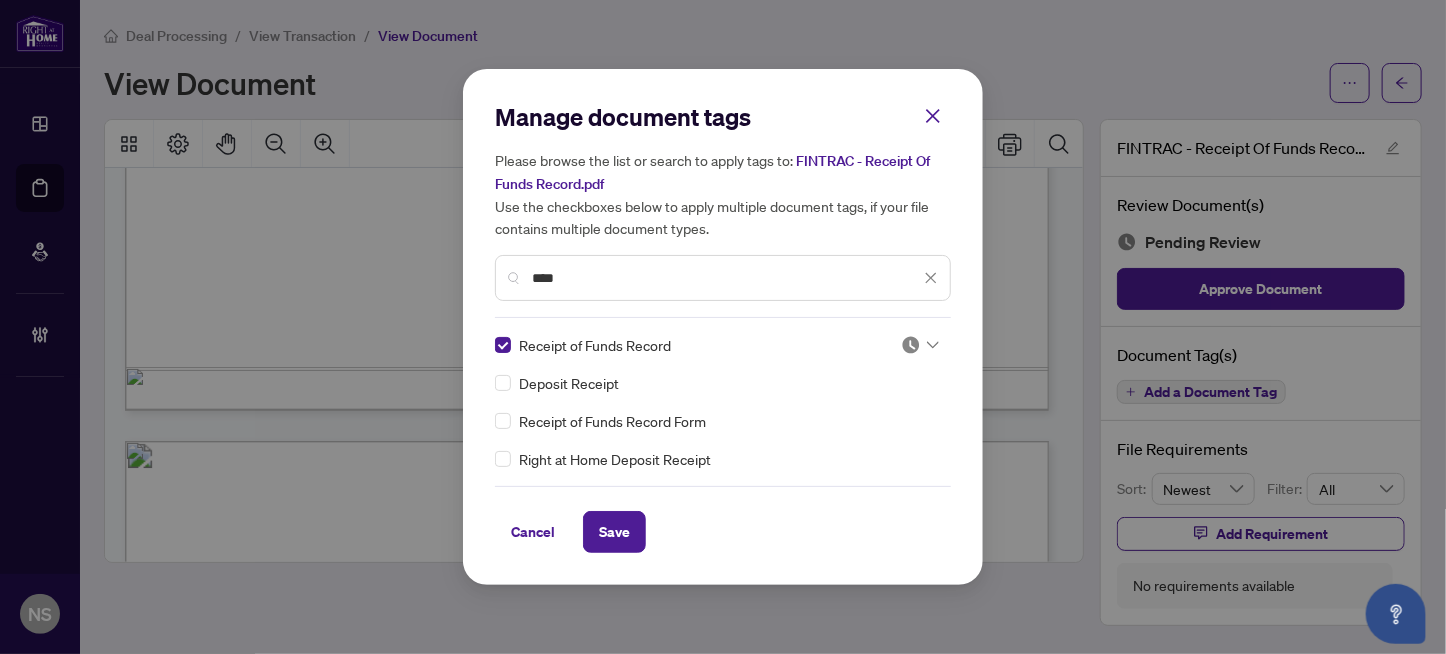 click at bounding box center (911, 345) 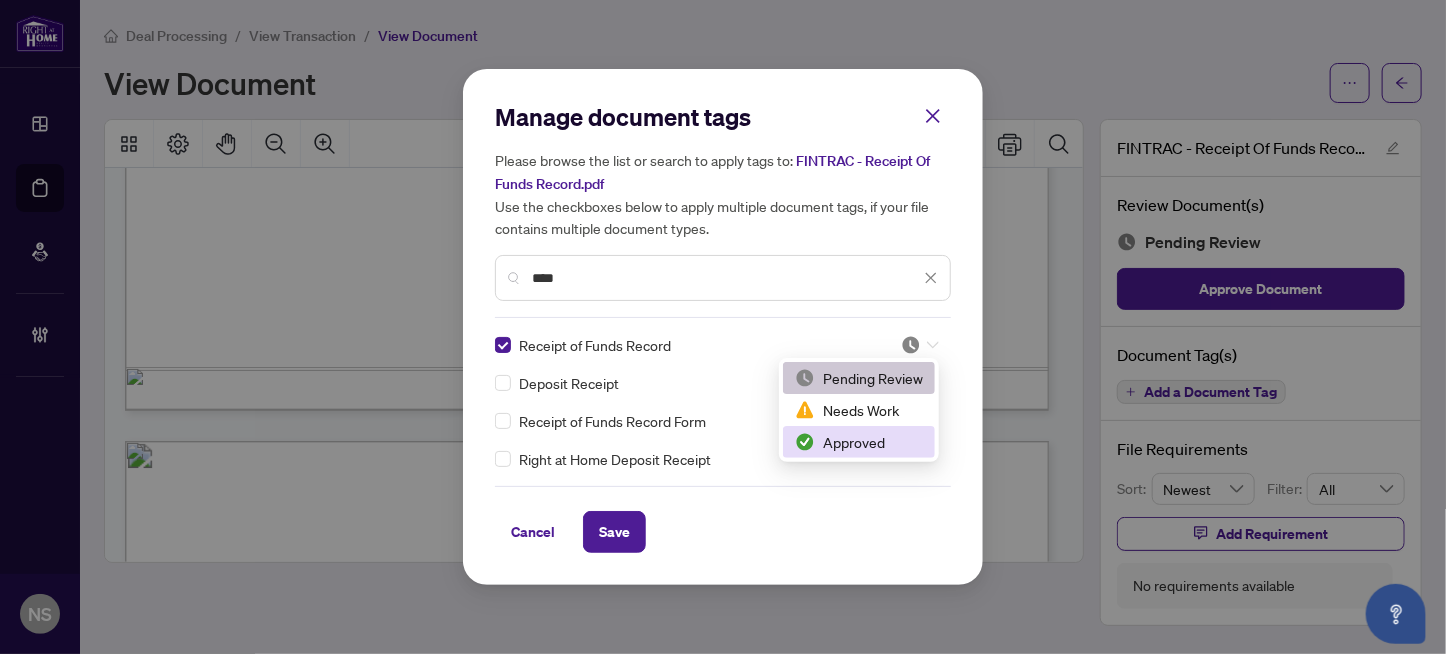 drag, startPoint x: 879, startPoint y: 439, endPoint x: 725, endPoint y: 504, distance: 167.15561 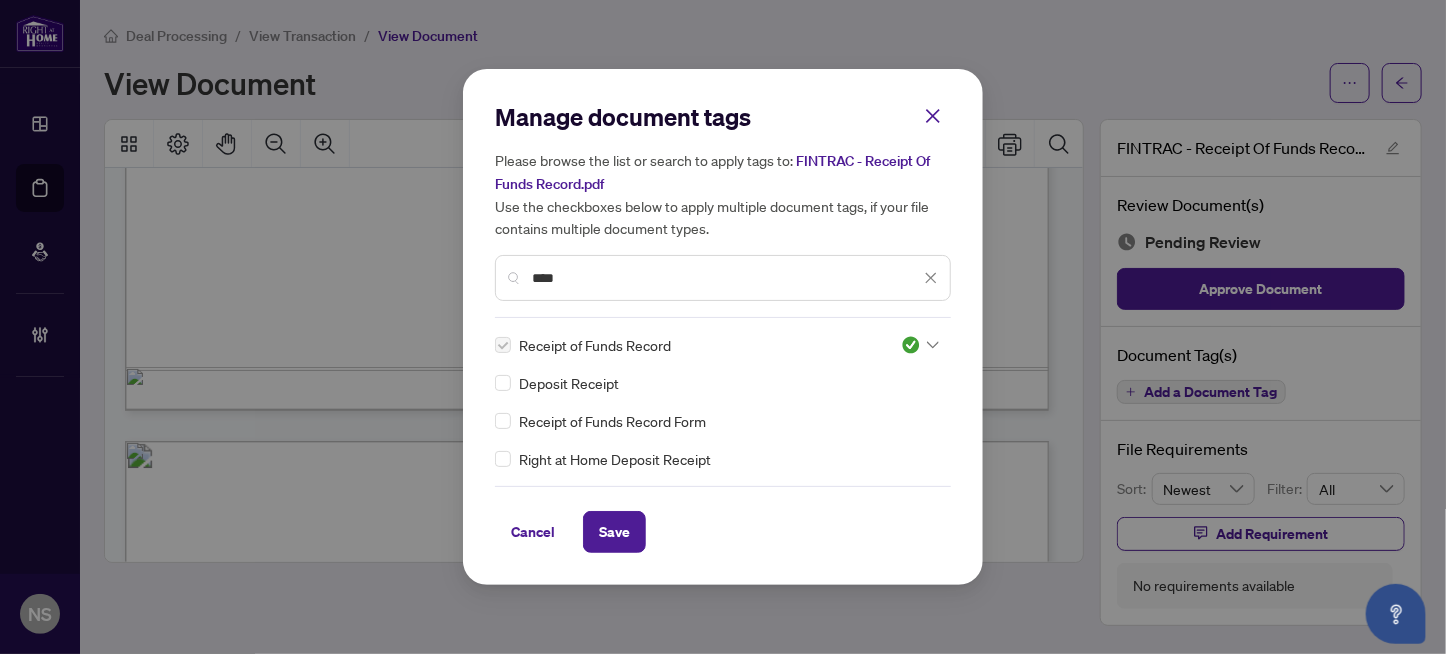 drag, startPoint x: 609, startPoint y: 542, endPoint x: 758, endPoint y: 195, distance: 377.6374 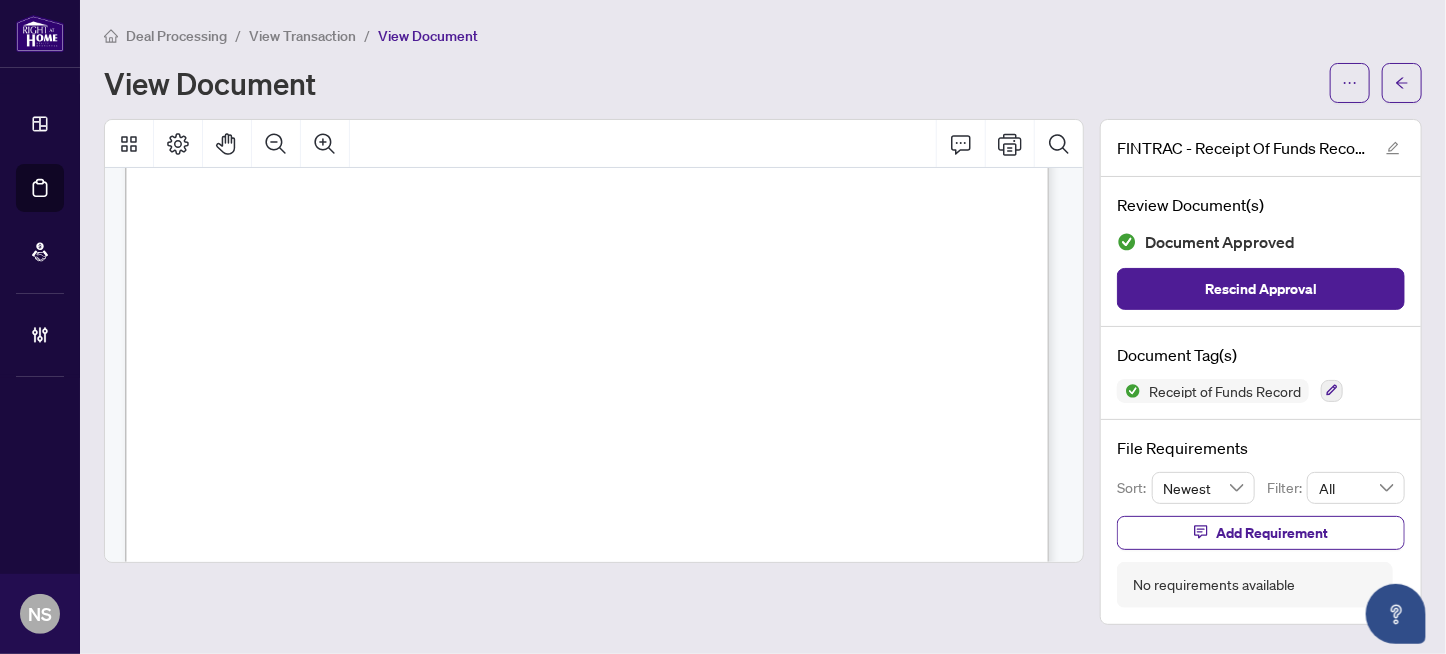 scroll, scrollTop: 1300, scrollLeft: 0, axis: vertical 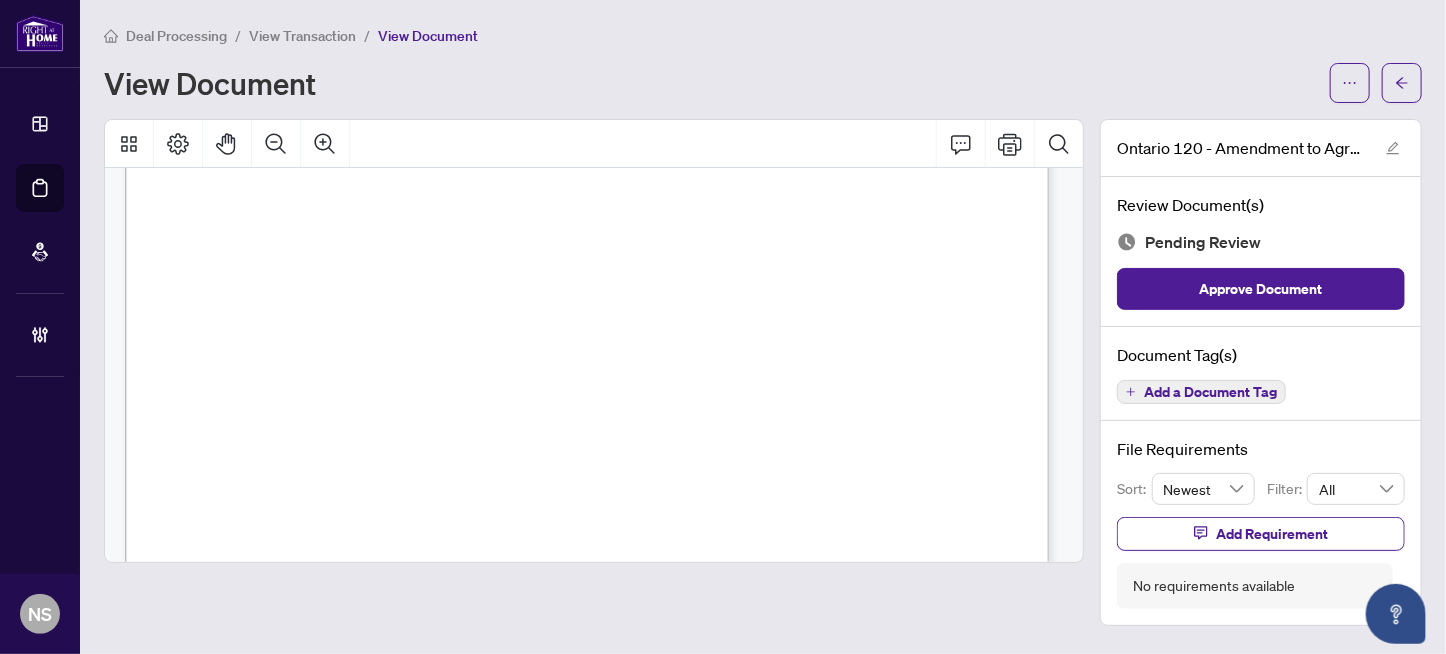 drag, startPoint x: 622, startPoint y: 229, endPoint x: 790, endPoint y: 234, distance: 168.07439 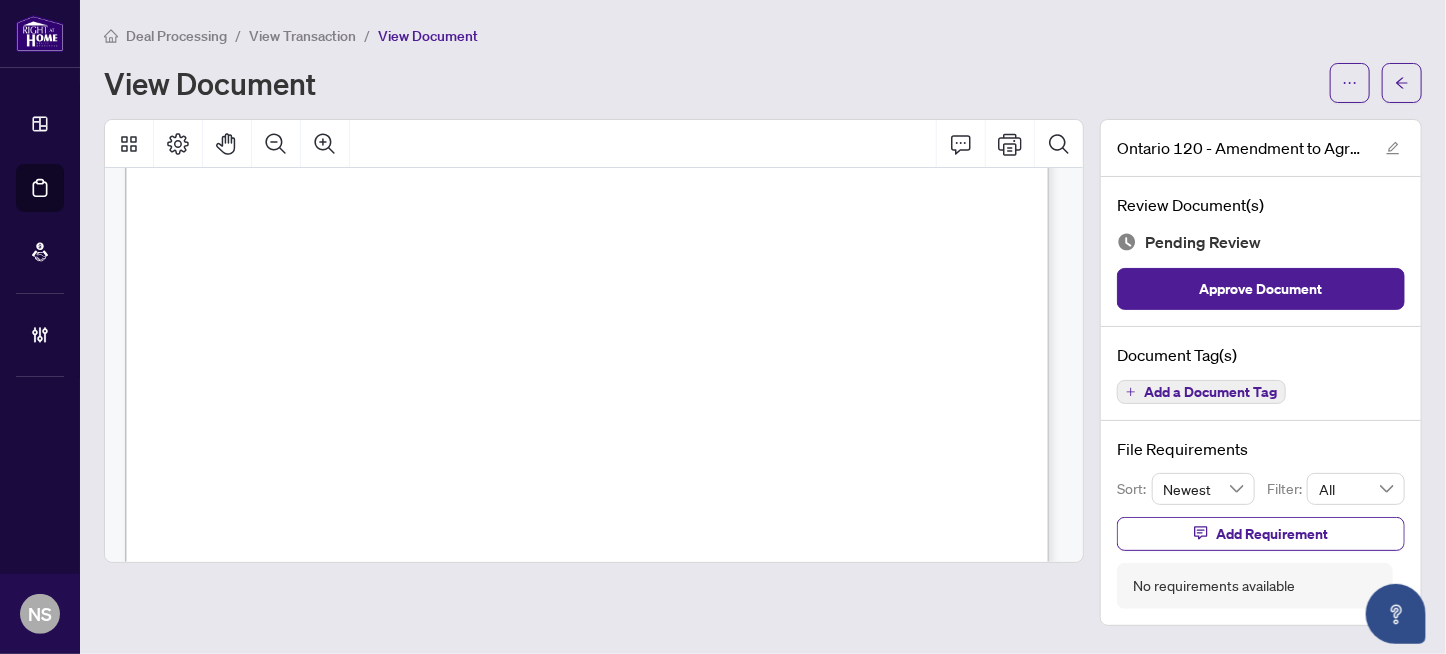 scroll, scrollTop: 399, scrollLeft: 0, axis: vertical 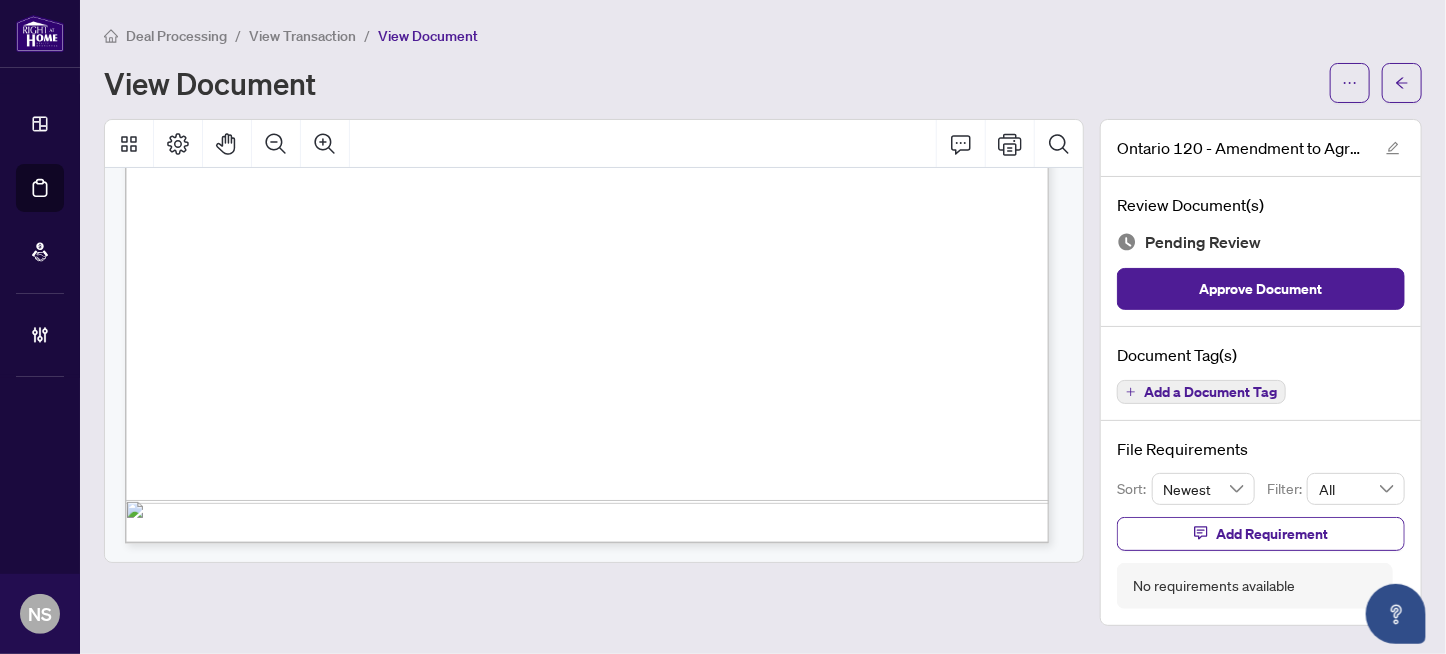 click on "Add a Document Tag" at bounding box center [1210, 392] 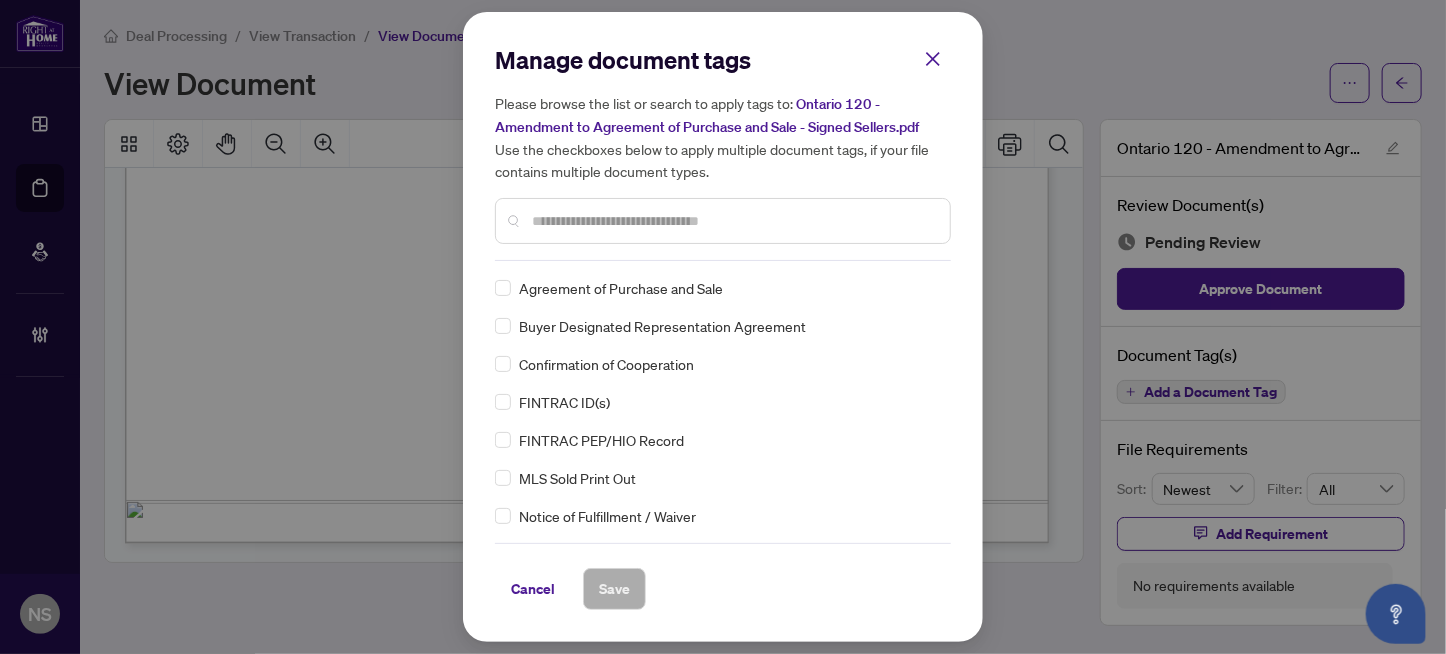 click at bounding box center [733, 221] 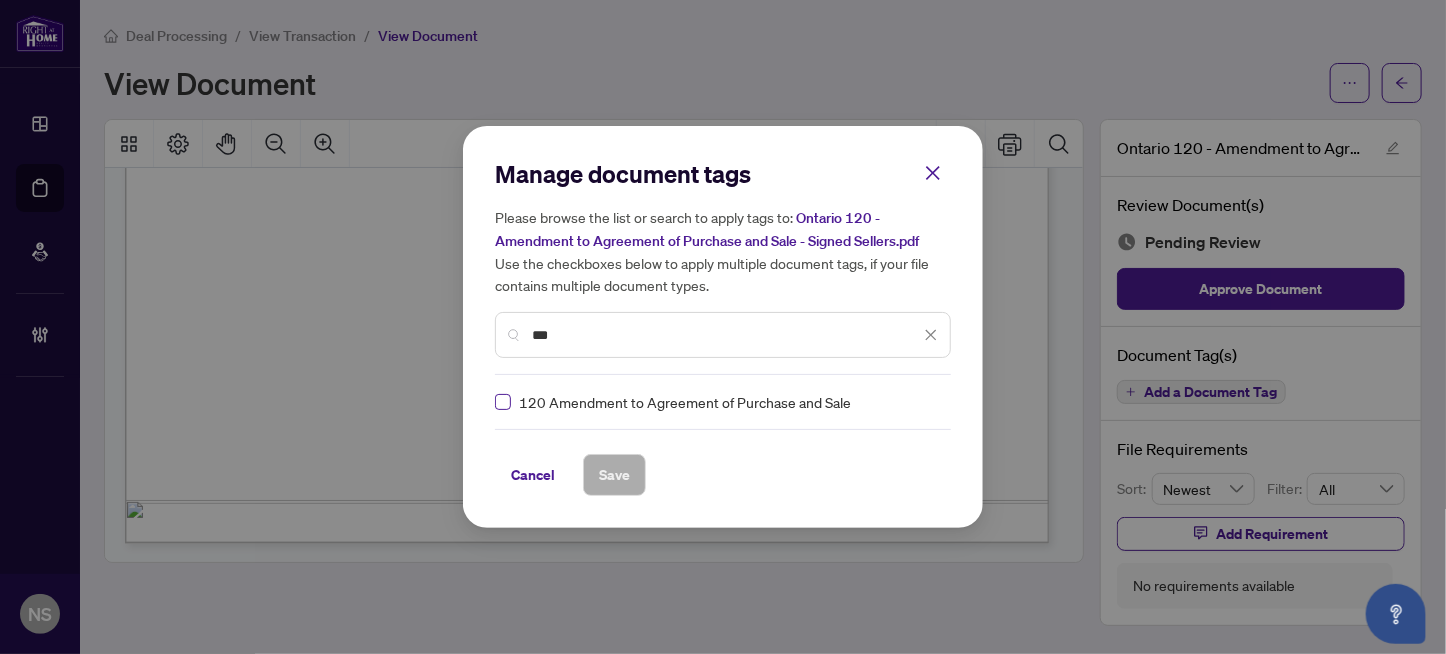 type on "***" 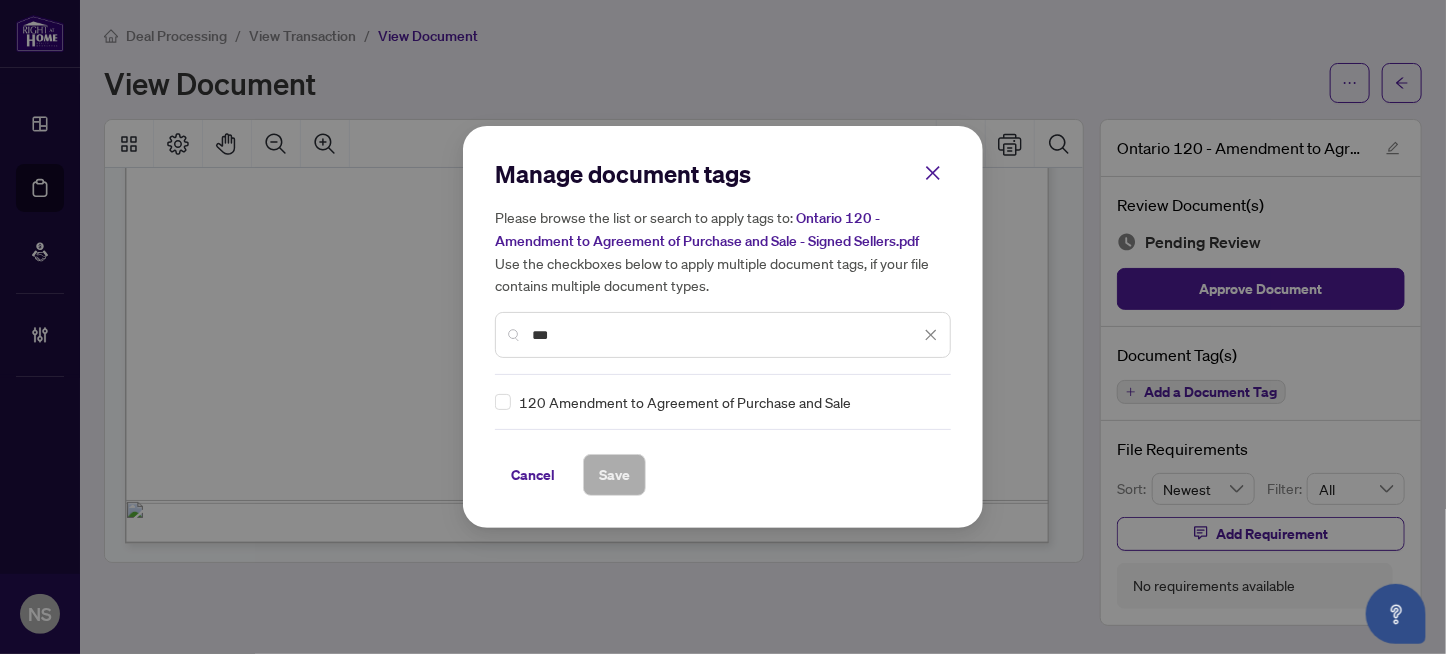 click on "120 Amendment to Agreement of Purchase and Sale" at bounding box center [717, 402] 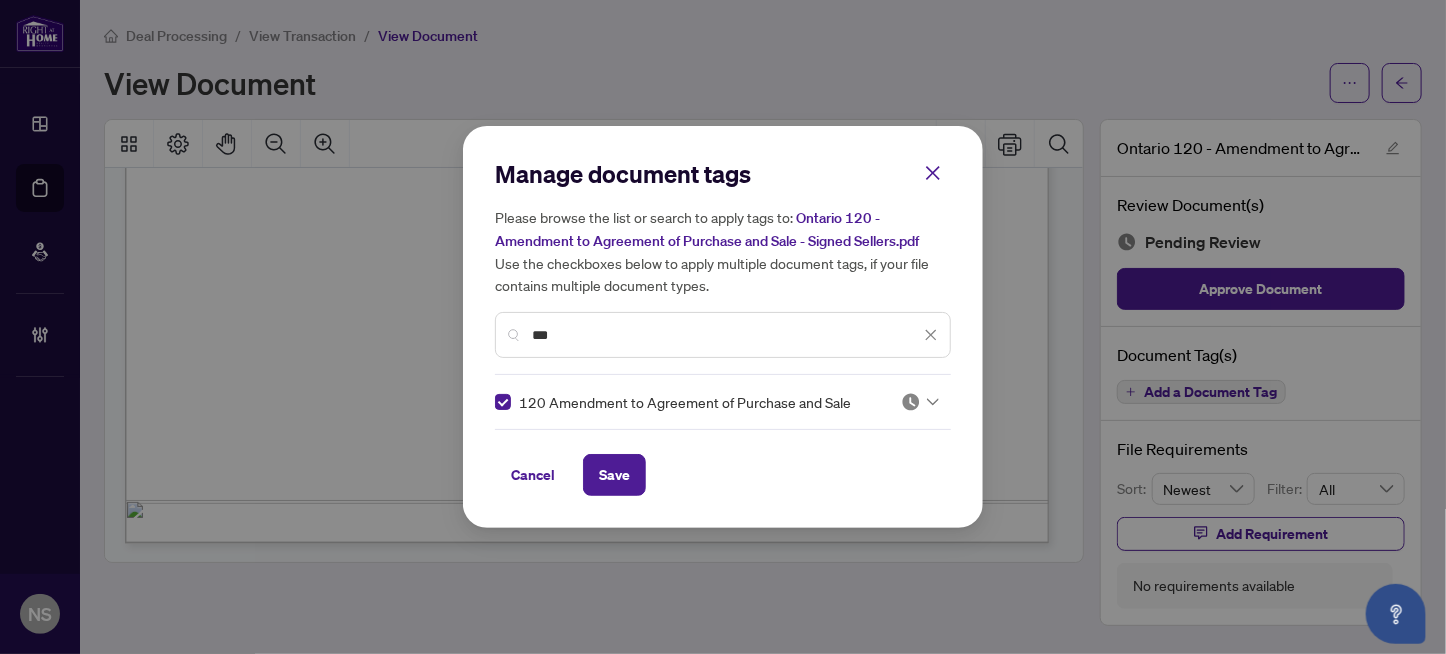 click at bounding box center [911, 402] 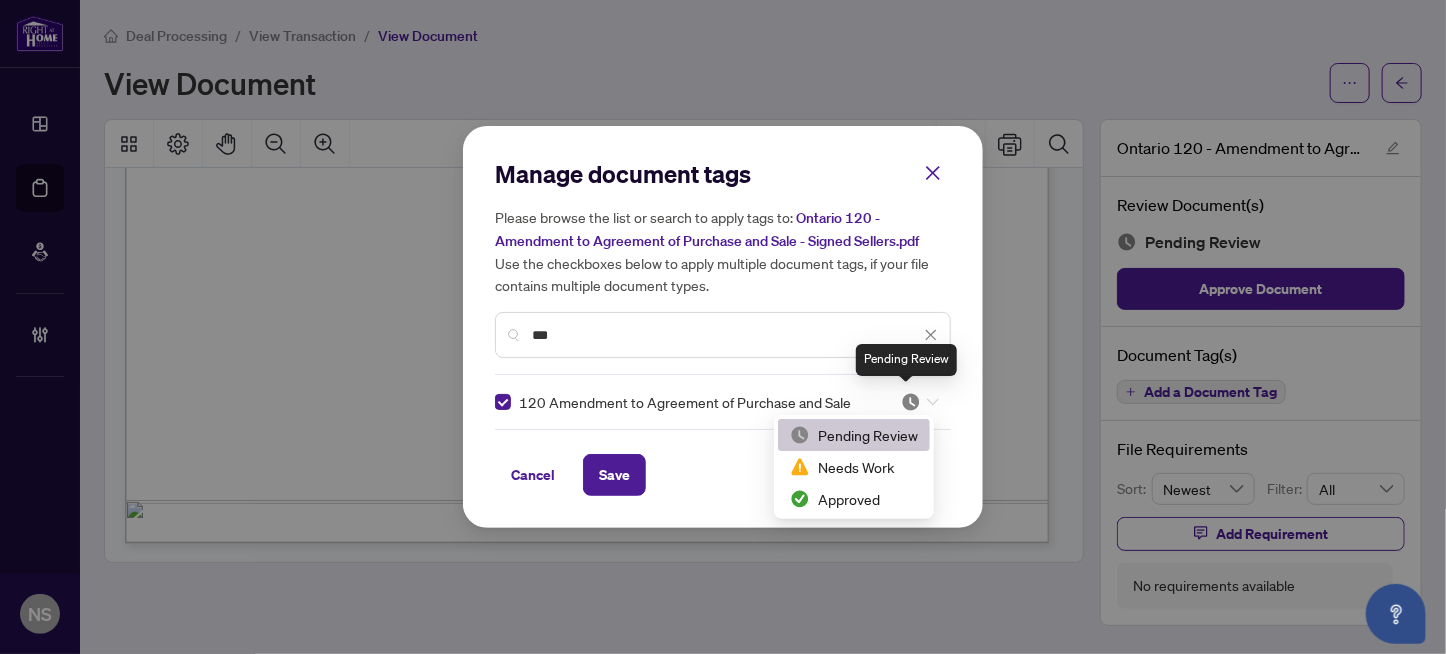 scroll, scrollTop: 3, scrollLeft: 0, axis: vertical 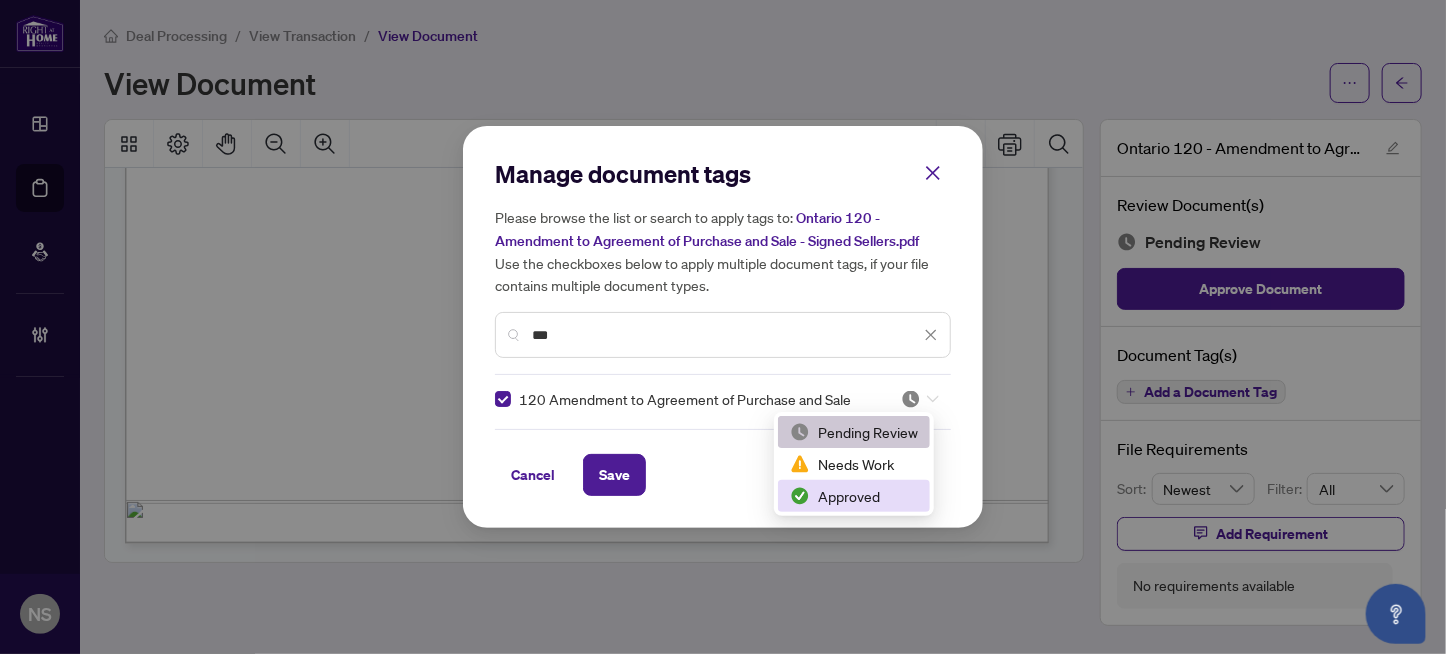 click on "Approved" at bounding box center [854, 496] 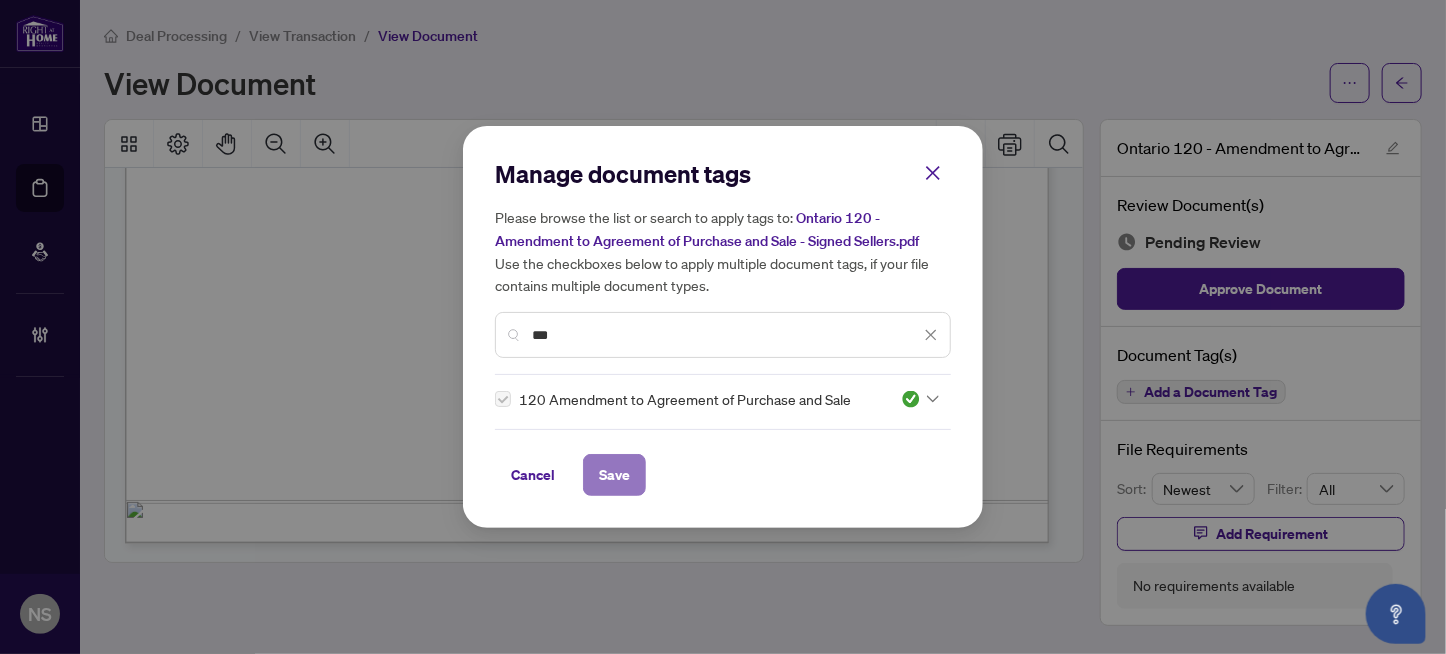click on "Save" at bounding box center [614, 475] 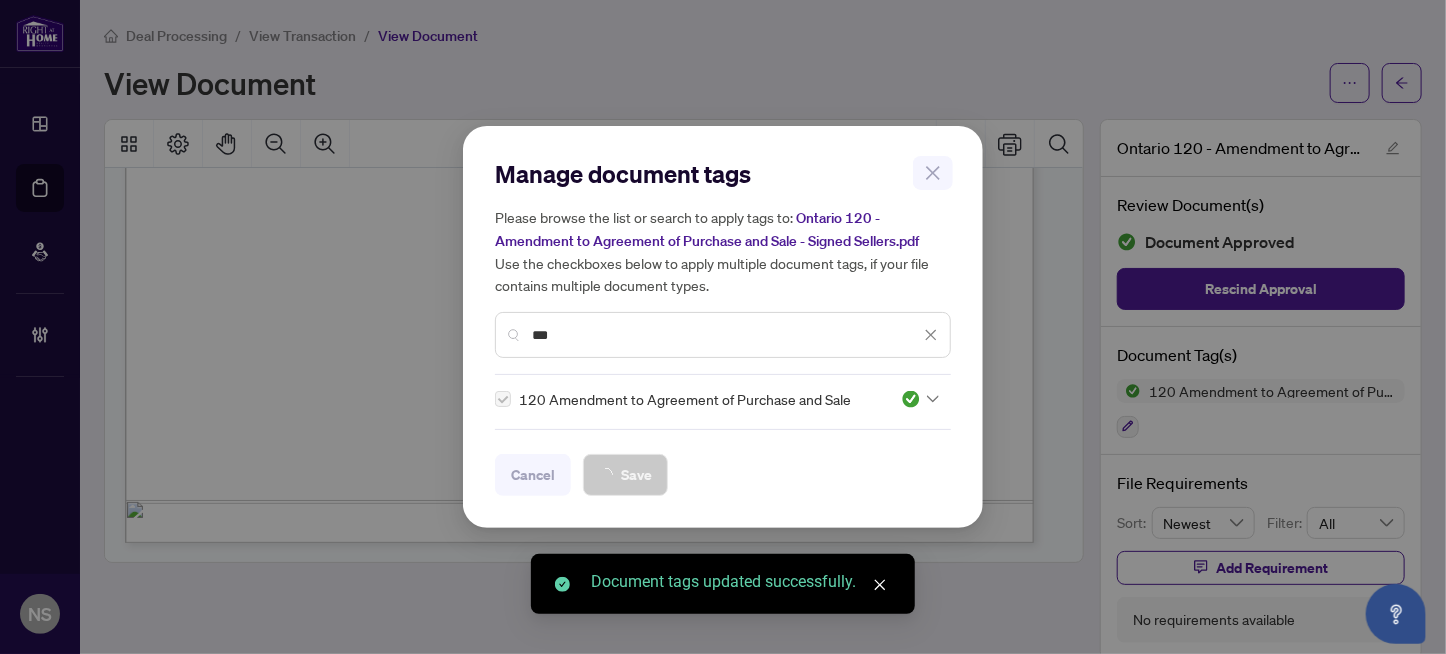 scroll, scrollTop: 2028, scrollLeft: 0, axis: vertical 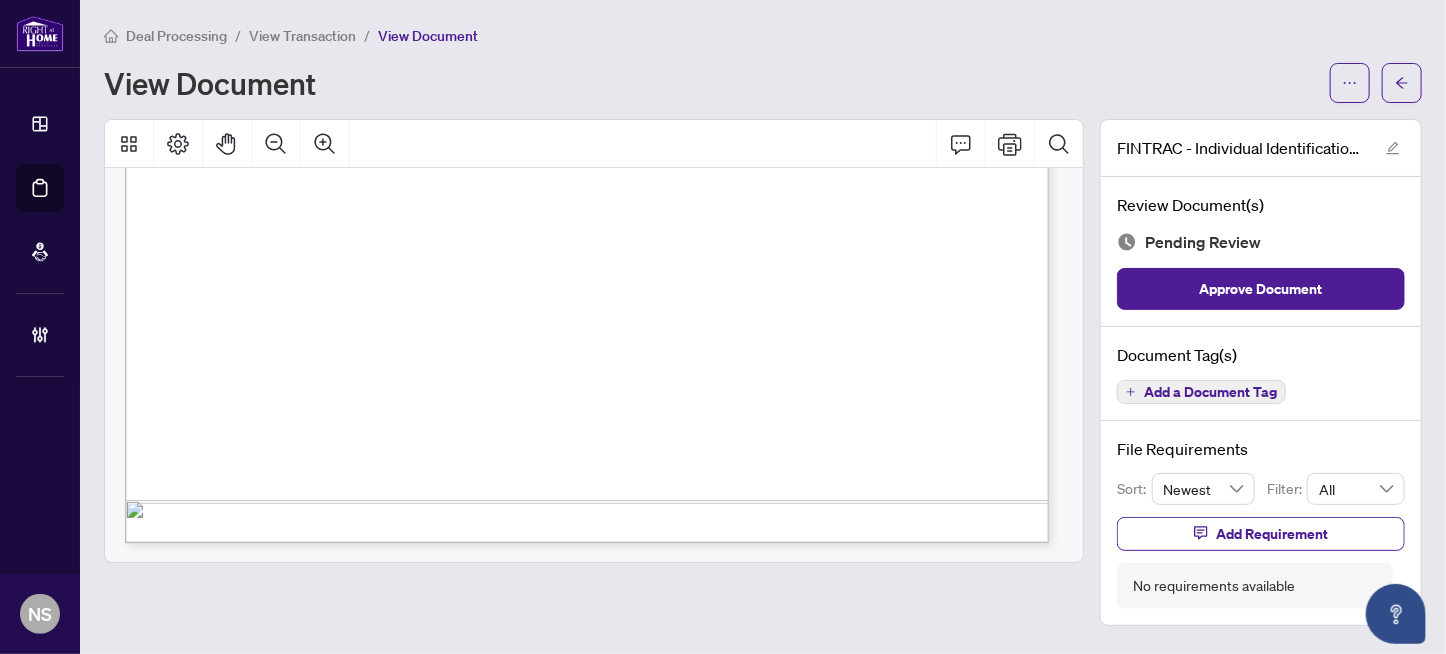 click on "Add a Document Tag" at bounding box center (1210, 392) 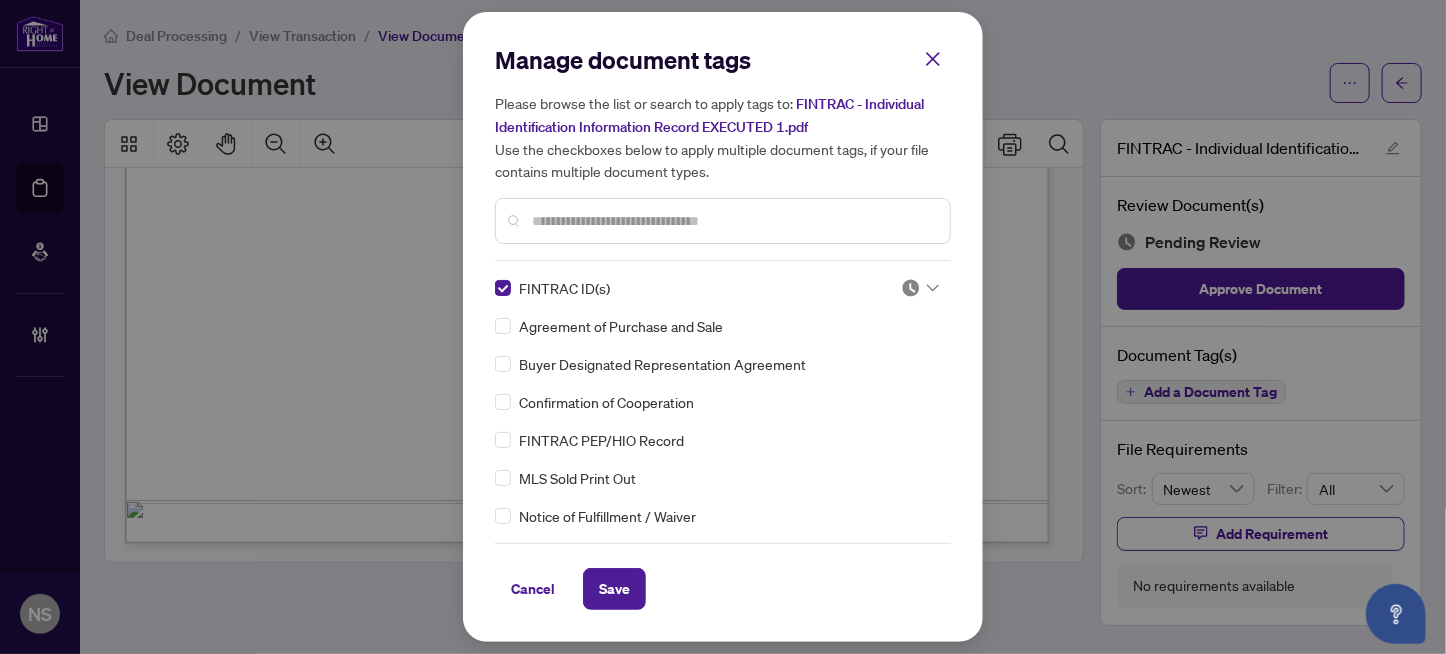 click at bounding box center [911, 288] 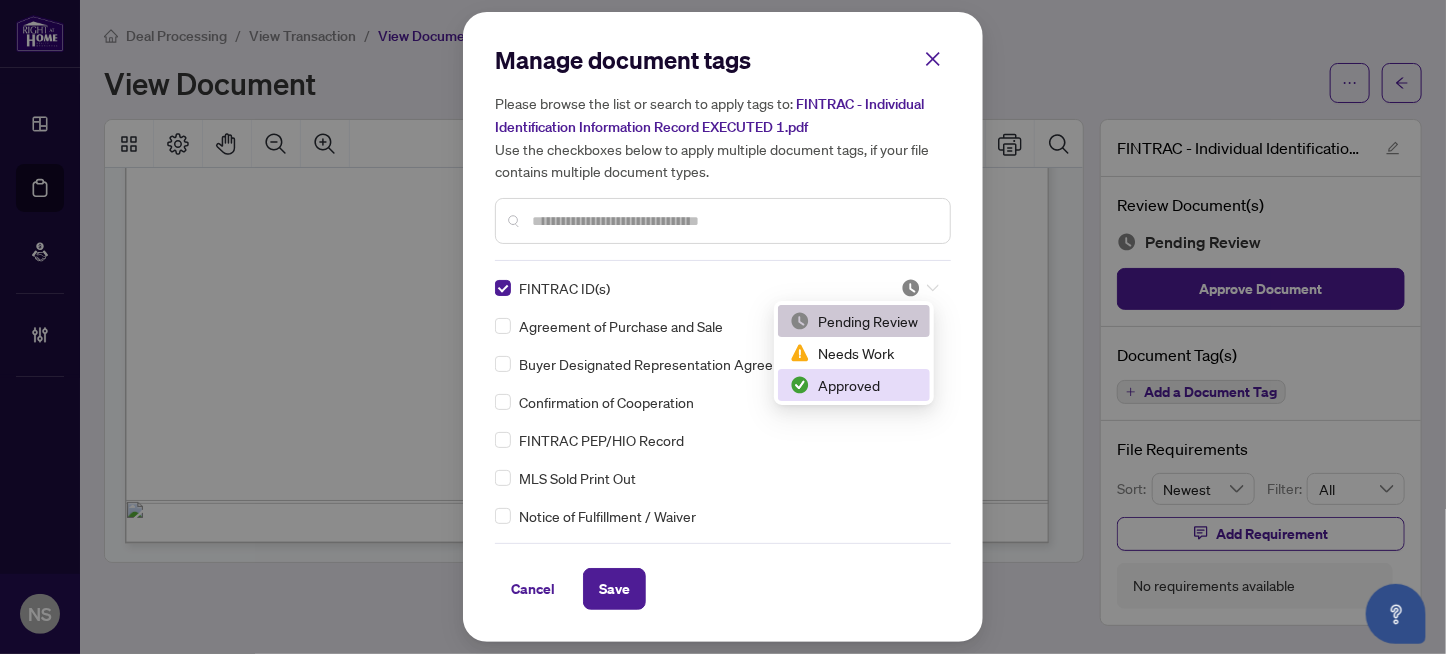 click on "Approved" at bounding box center [854, 385] 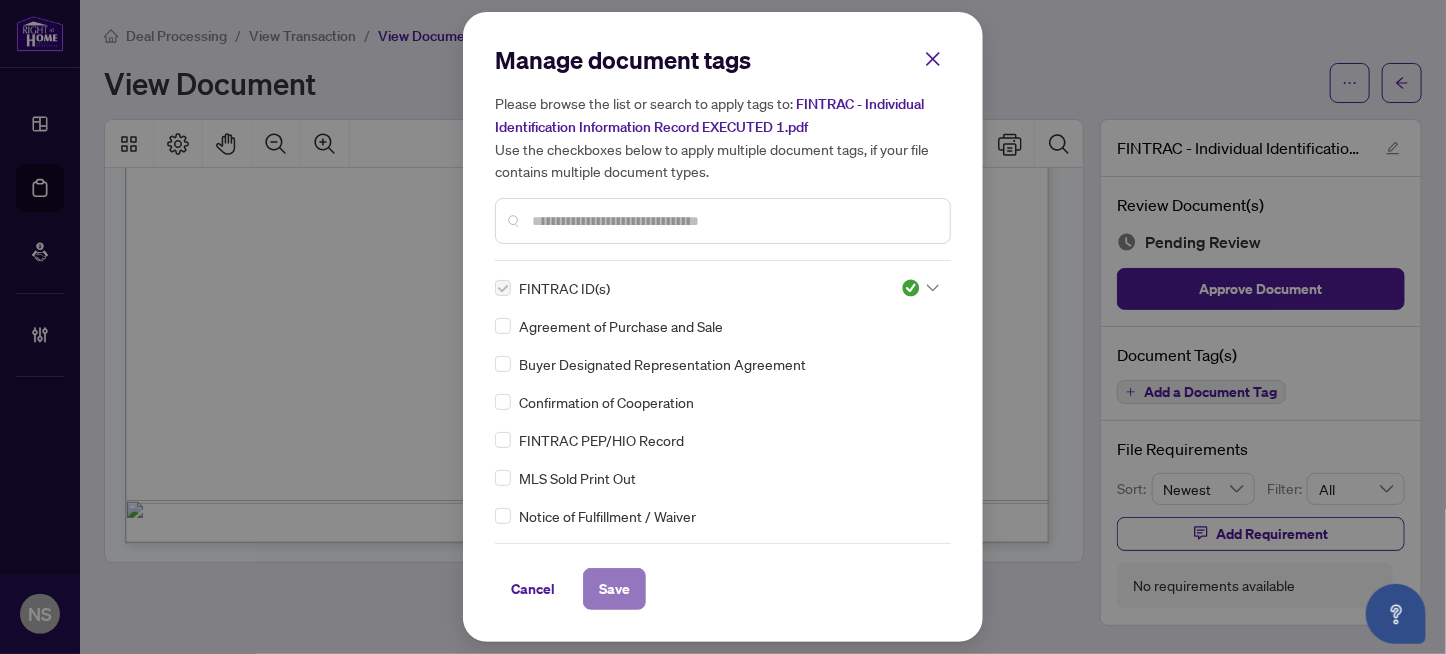 click on "Save" at bounding box center (614, 589) 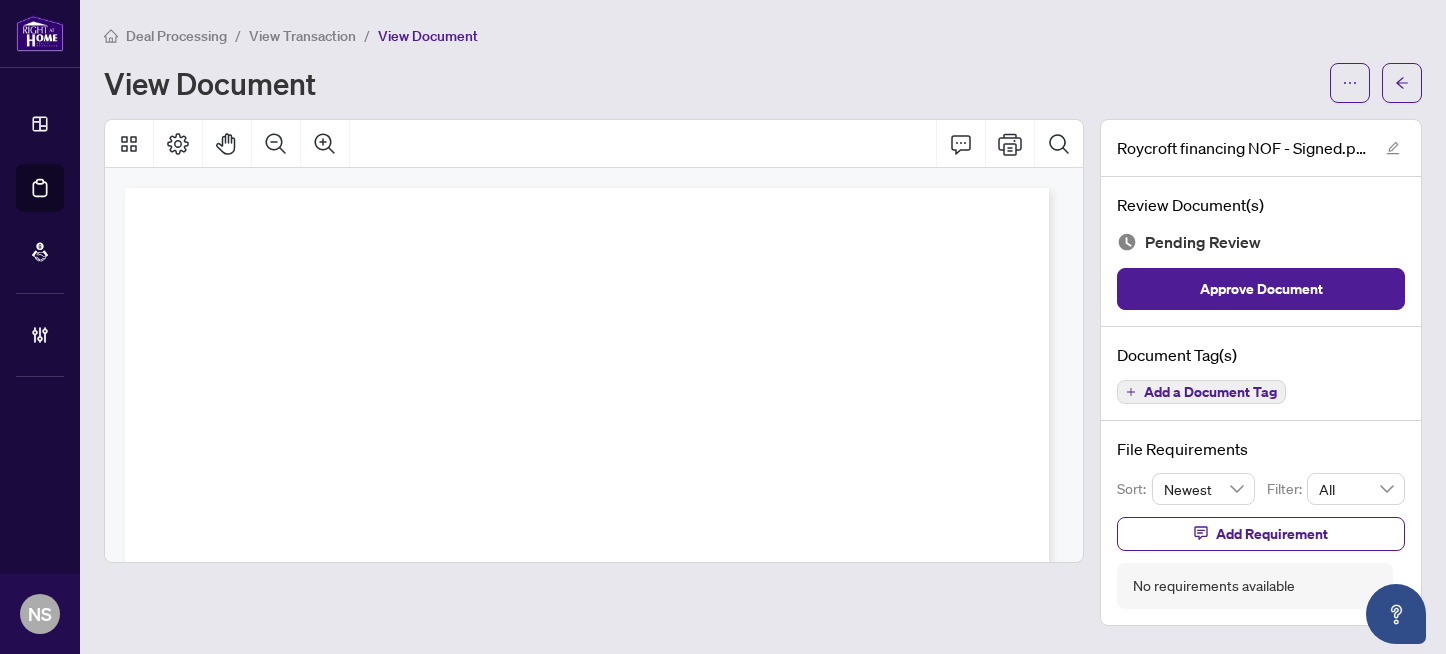scroll, scrollTop: 0, scrollLeft: 0, axis: both 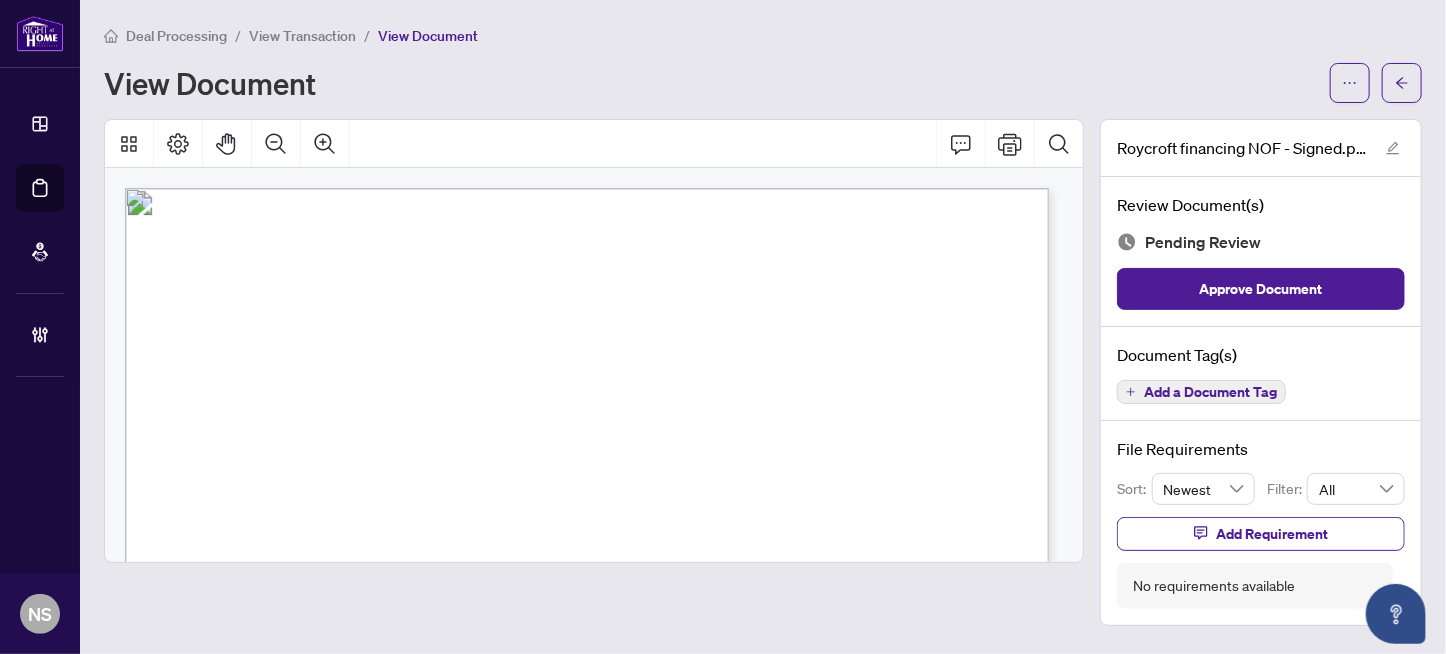 click on "Add a Document Tag" at bounding box center (1210, 392) 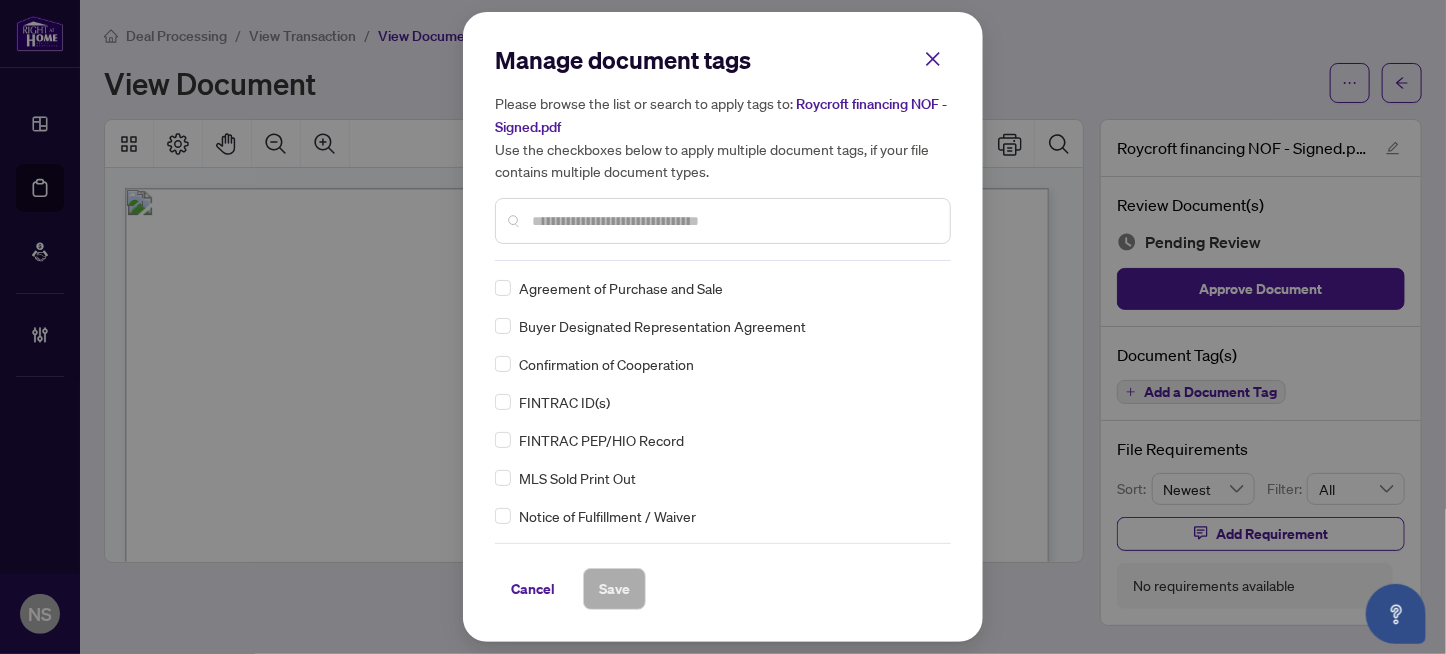 click at bounding box center (733, 221) 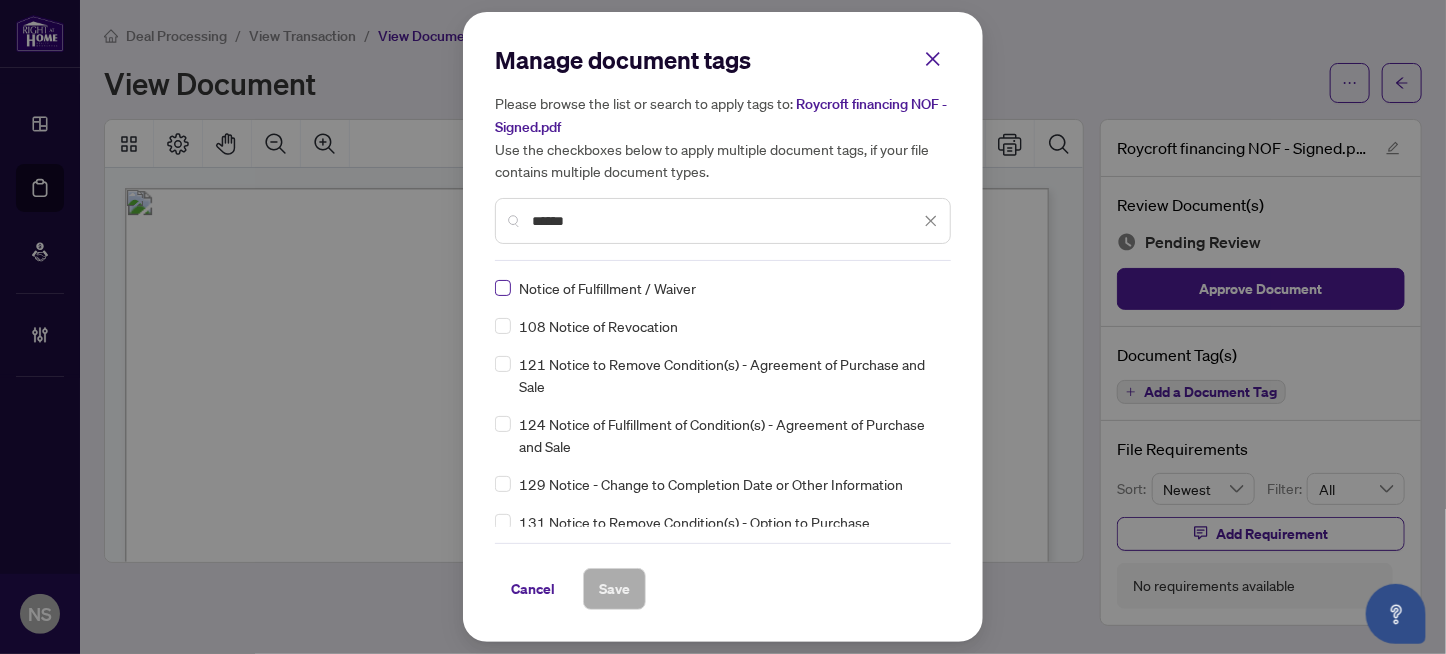 type on "******" 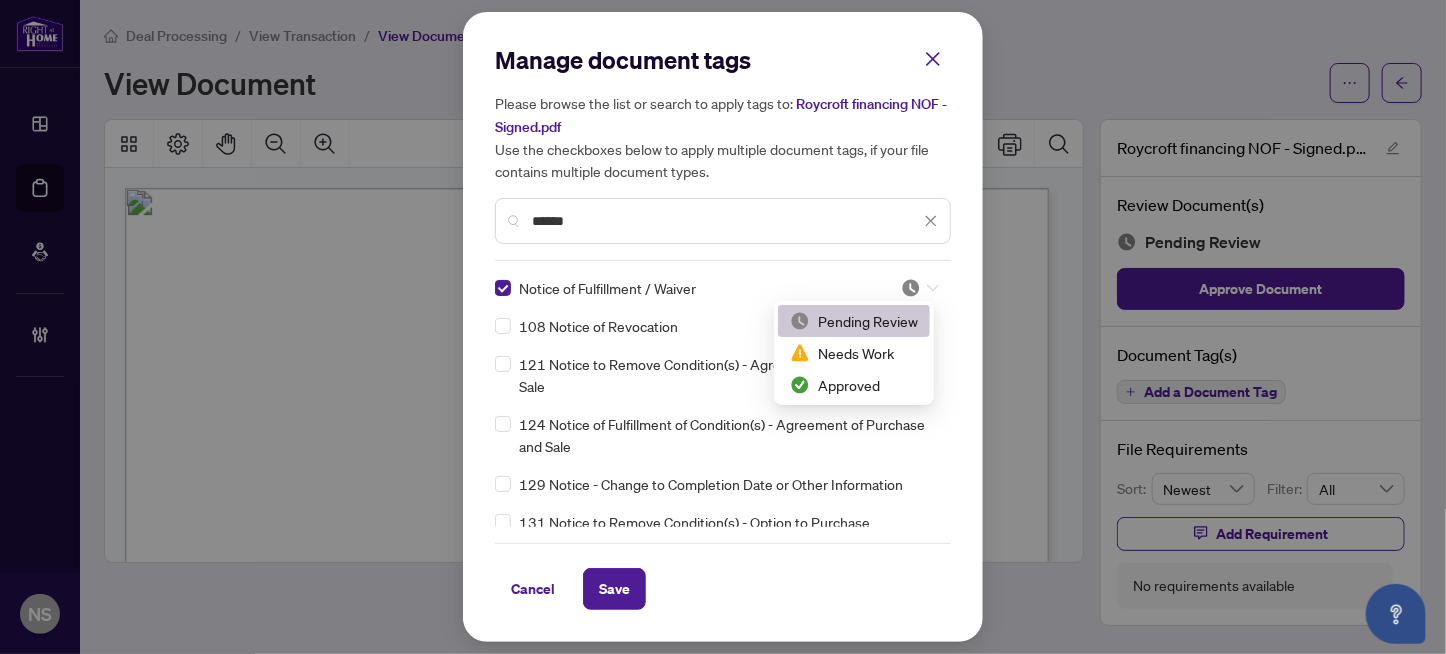drag, startPoint x: 922, startPoint y: 287, endPoint x: 926, endPoint y: 412, distance: 125.06398 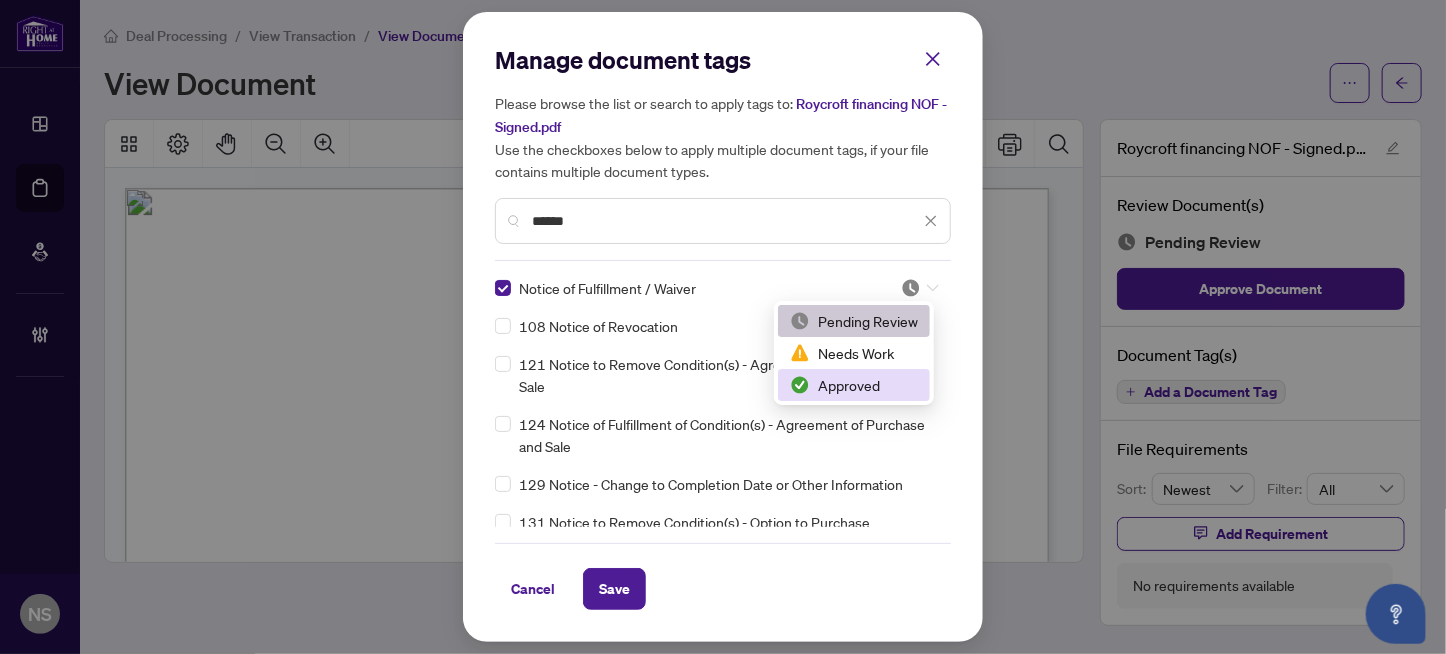 click on "Approved" at bounding box center (854, 385) 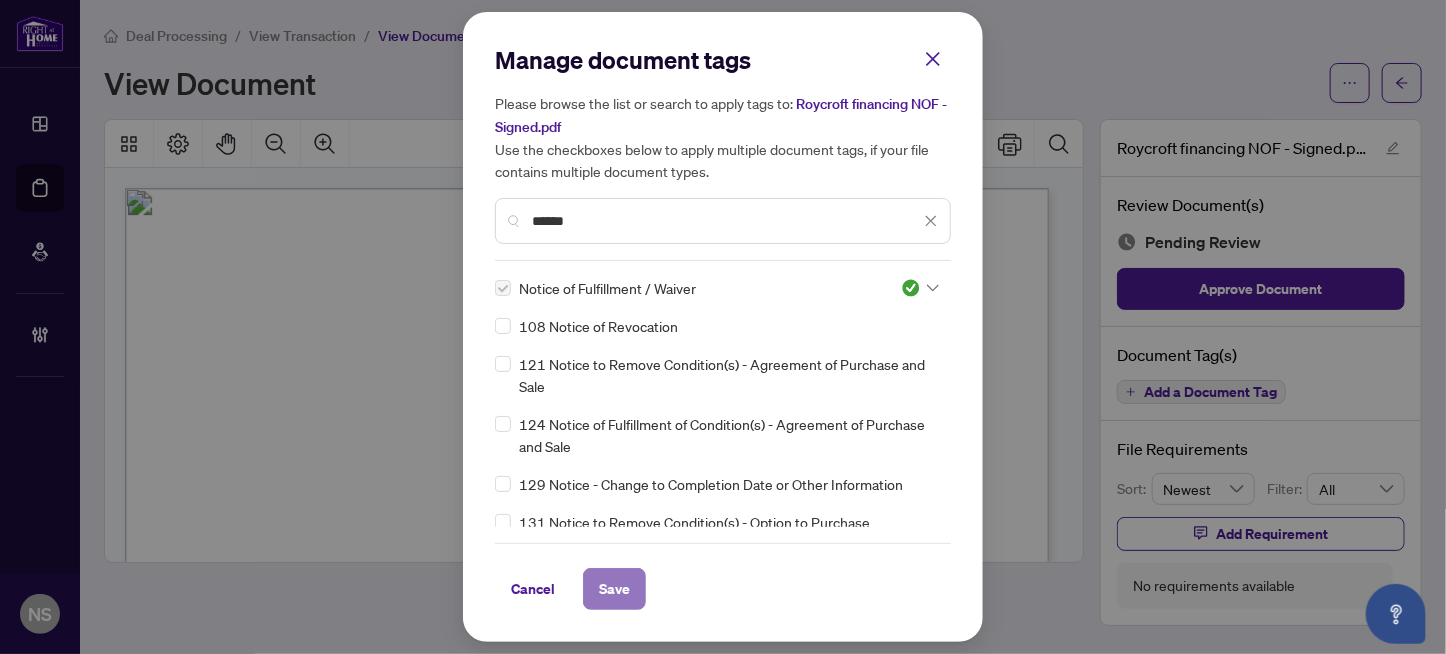 click on "Save" at bounding box center [614, 589] 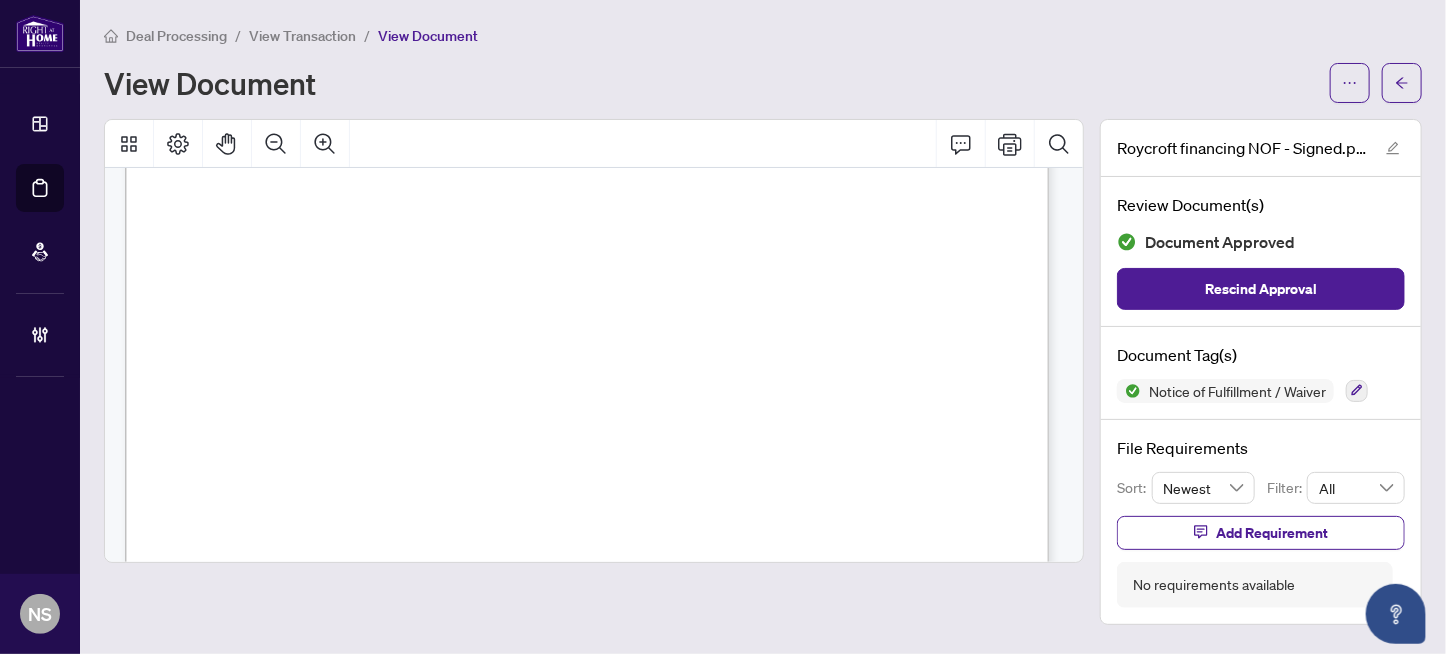 scroll, scrollTop: 0, scrollLeft: 0, axis: both 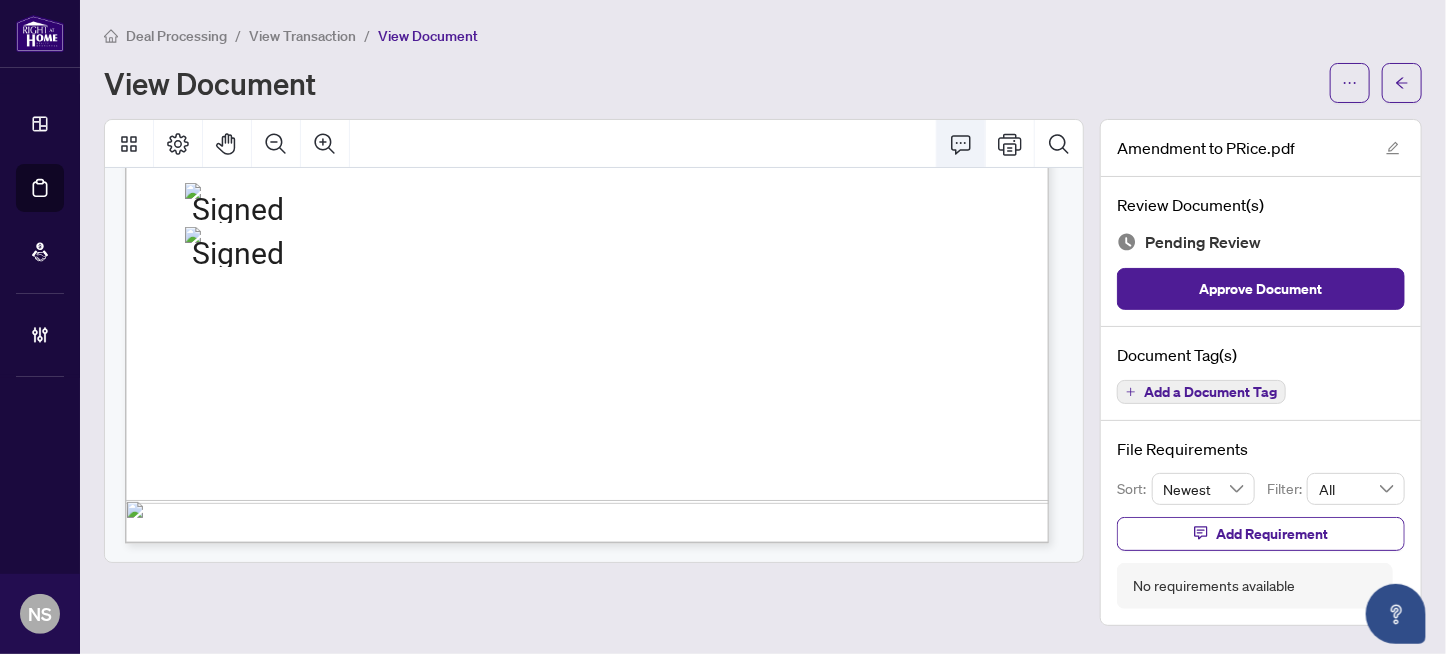 click 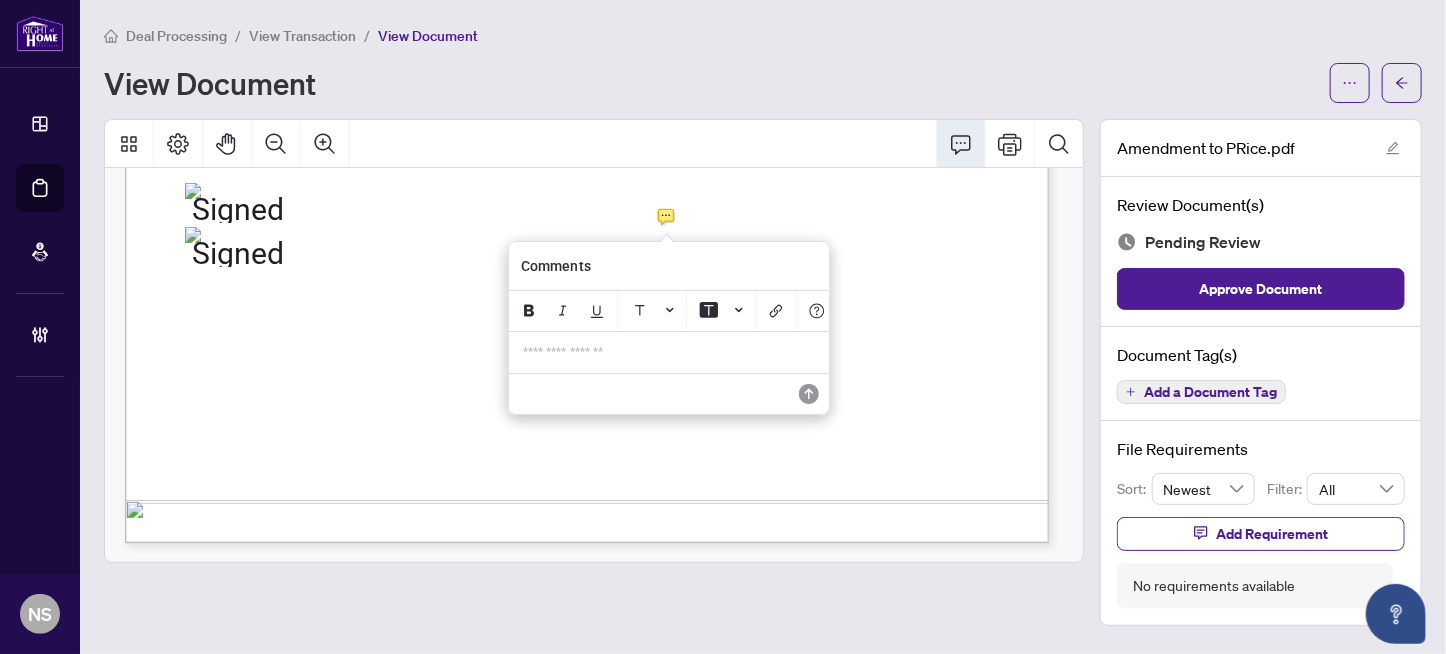 click on "**********" at bounding box center (669, 352) 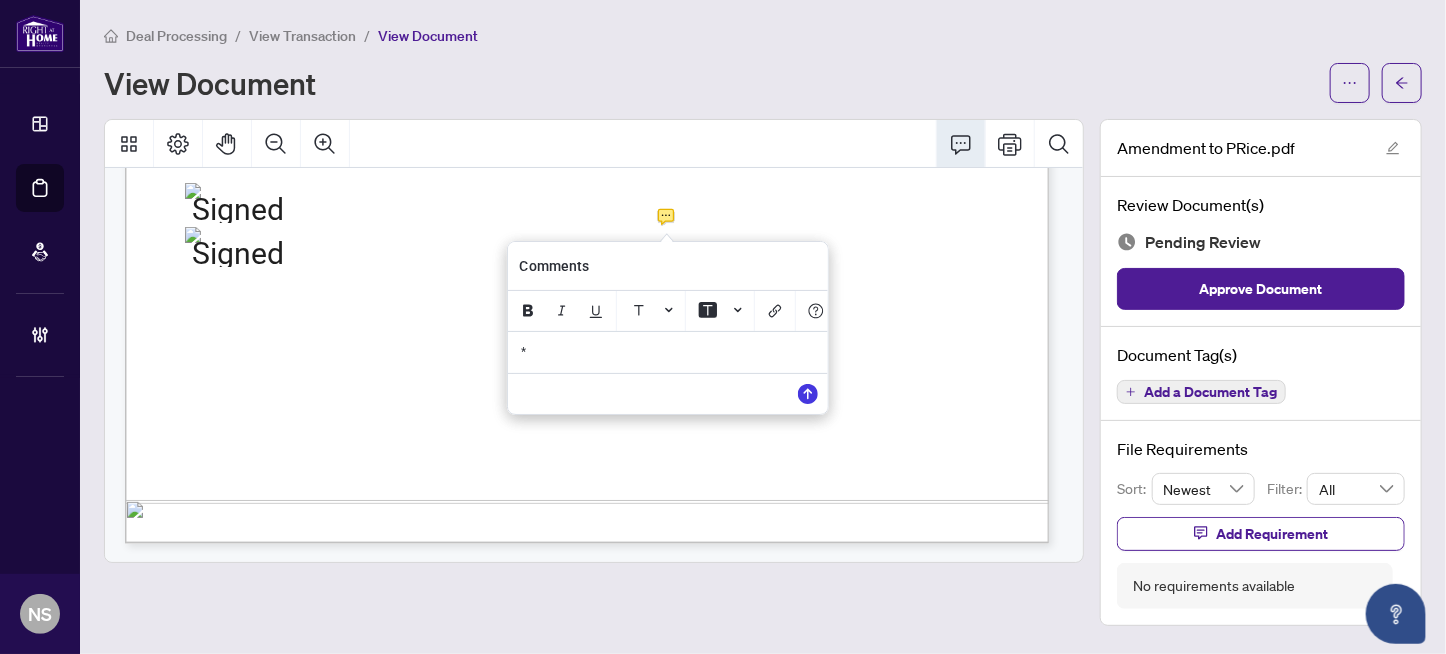 type 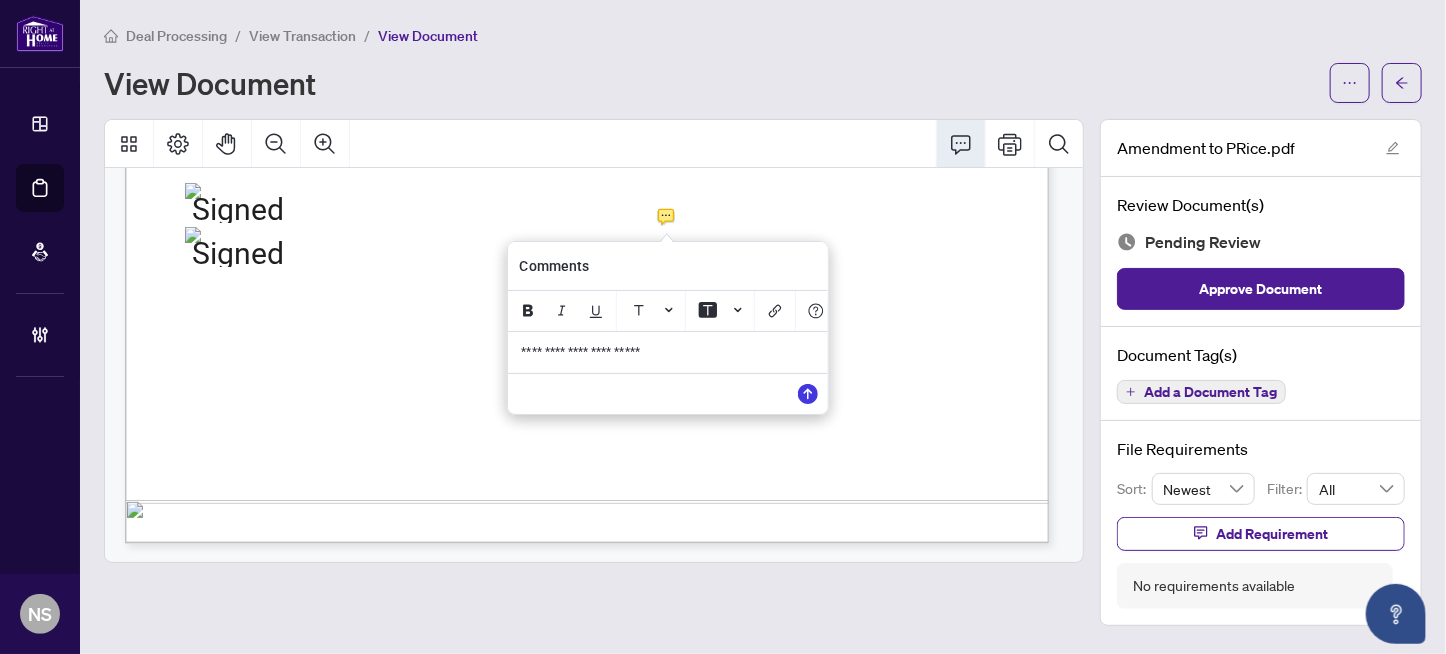 drag, startPoint x: 694, startPoint y: 357, endPoint x: 508, endPoint y: 357, distance: 186 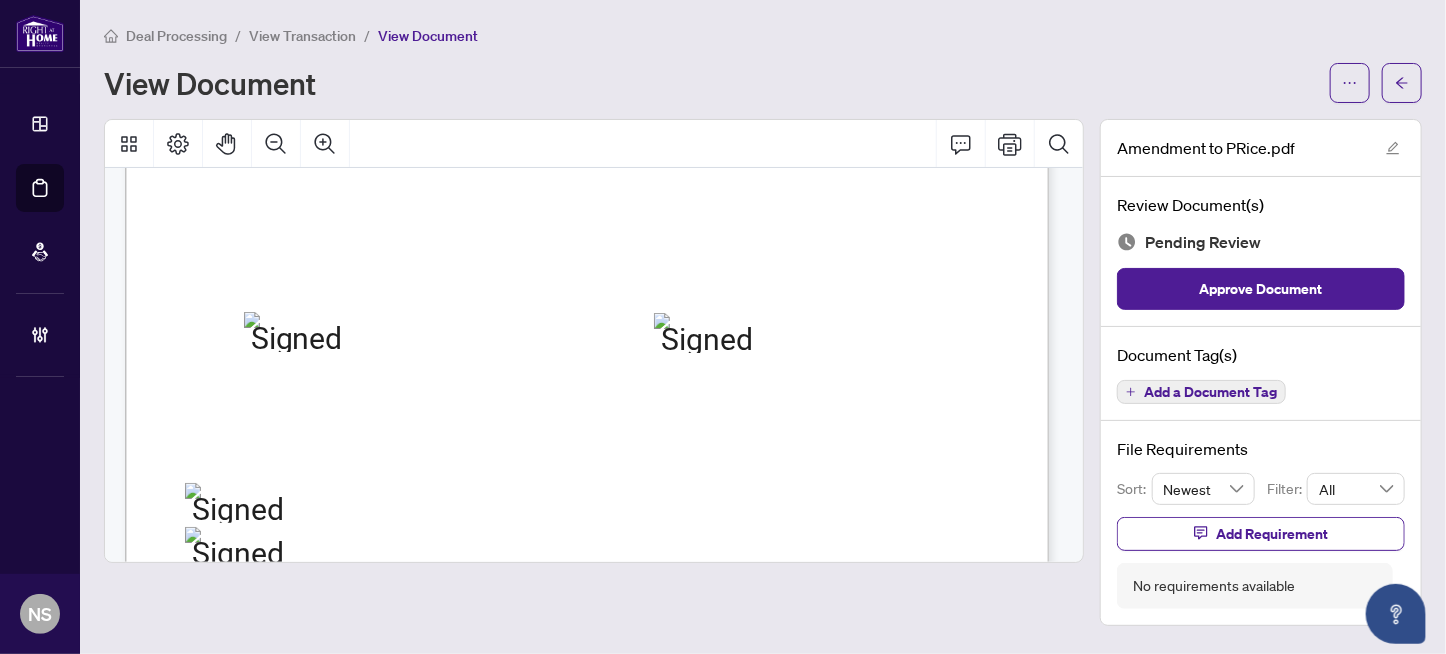 scroll, scrollTop: 1967, scrollLeft: 0, axis: vertical 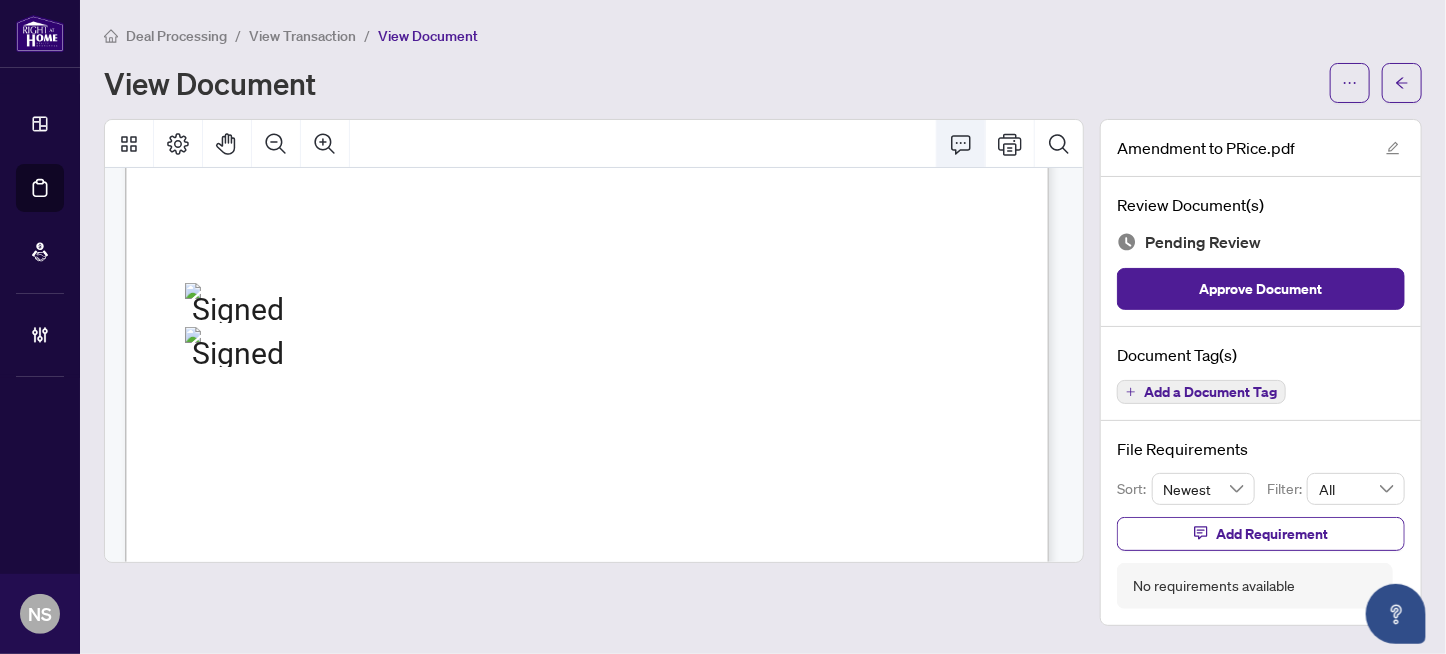 click 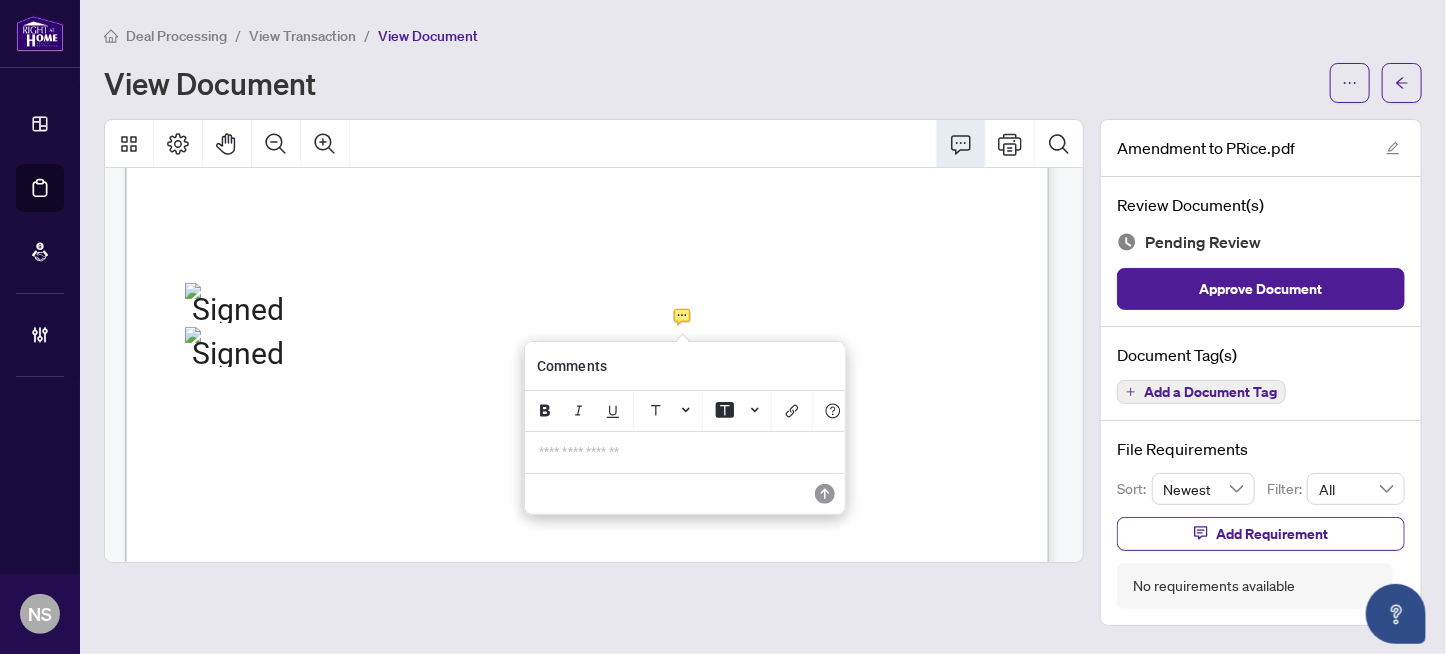 drag, startPoint x: 631, startPoint y: 466, endPoint x: 649, endPoint y: 472, distance: 18.973665 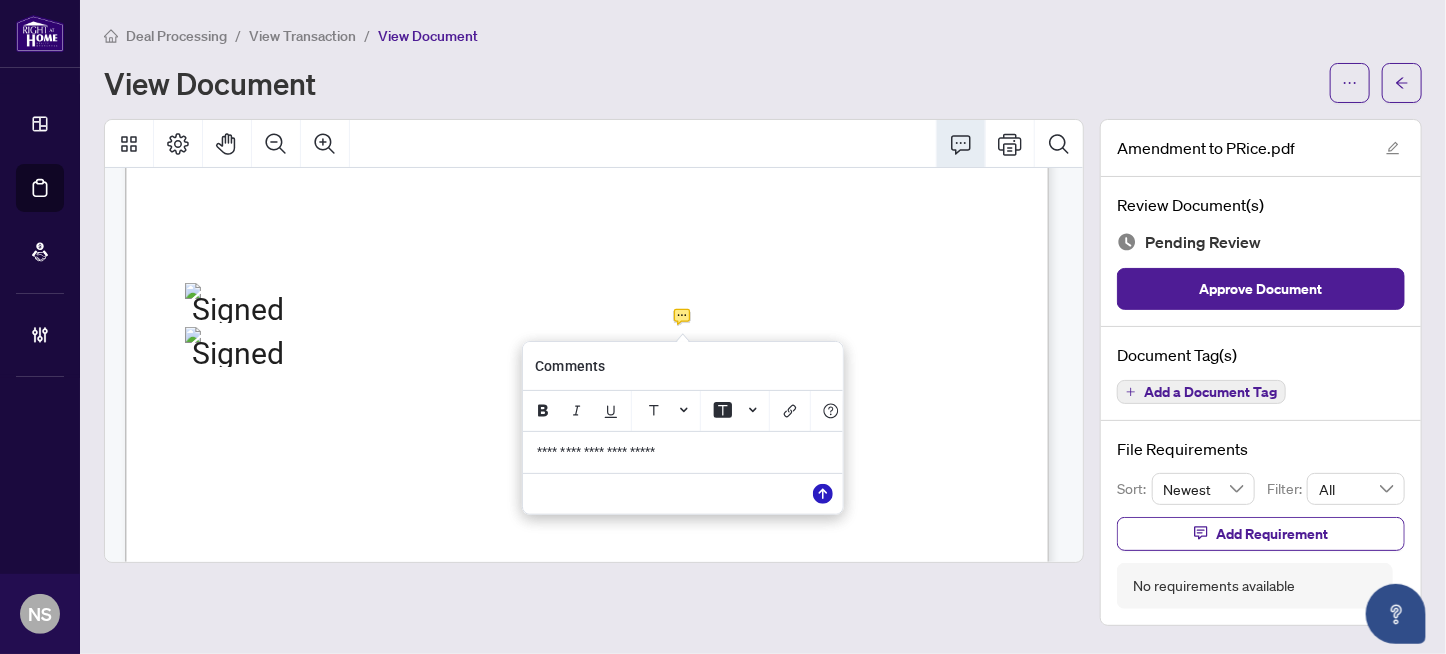 click 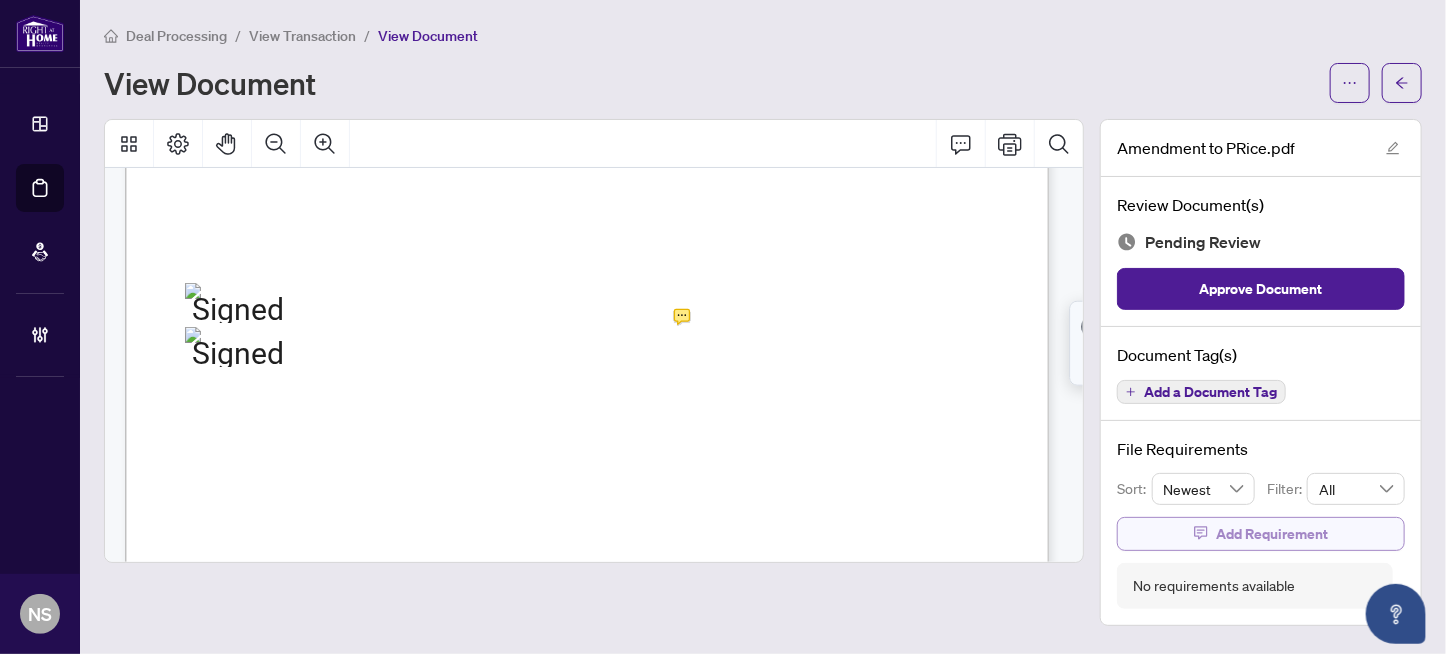click on "Add Requirement" at bounding box center (1261, 534) 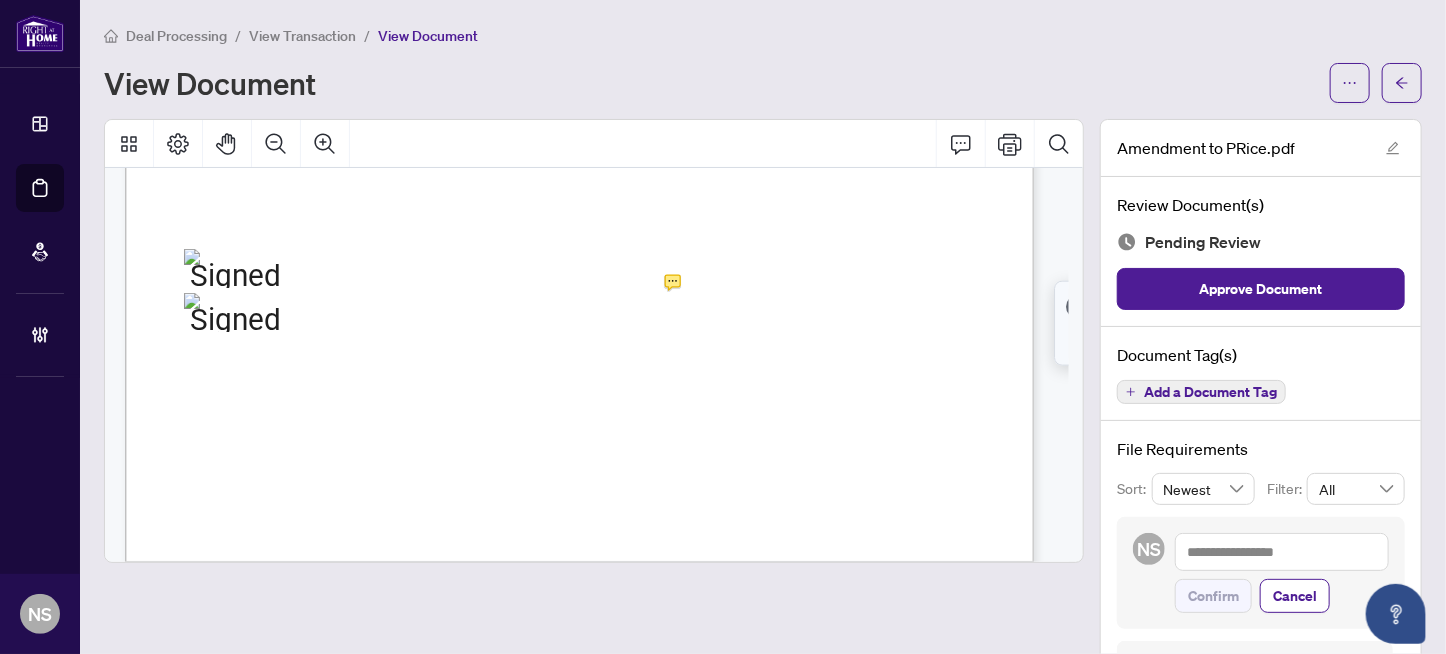 scroll, scrollTop: 1935, scrollLeft: 0, axis: vertical 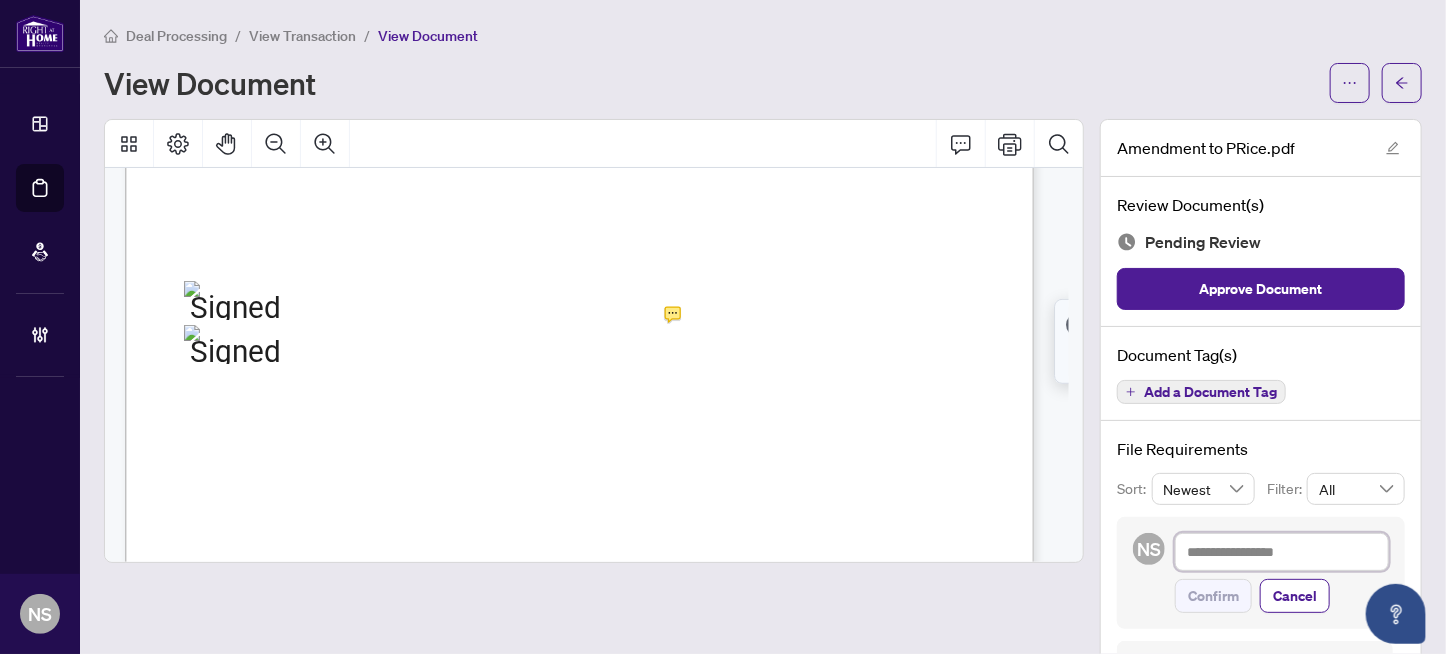 click at bounding box center (1282, 552) 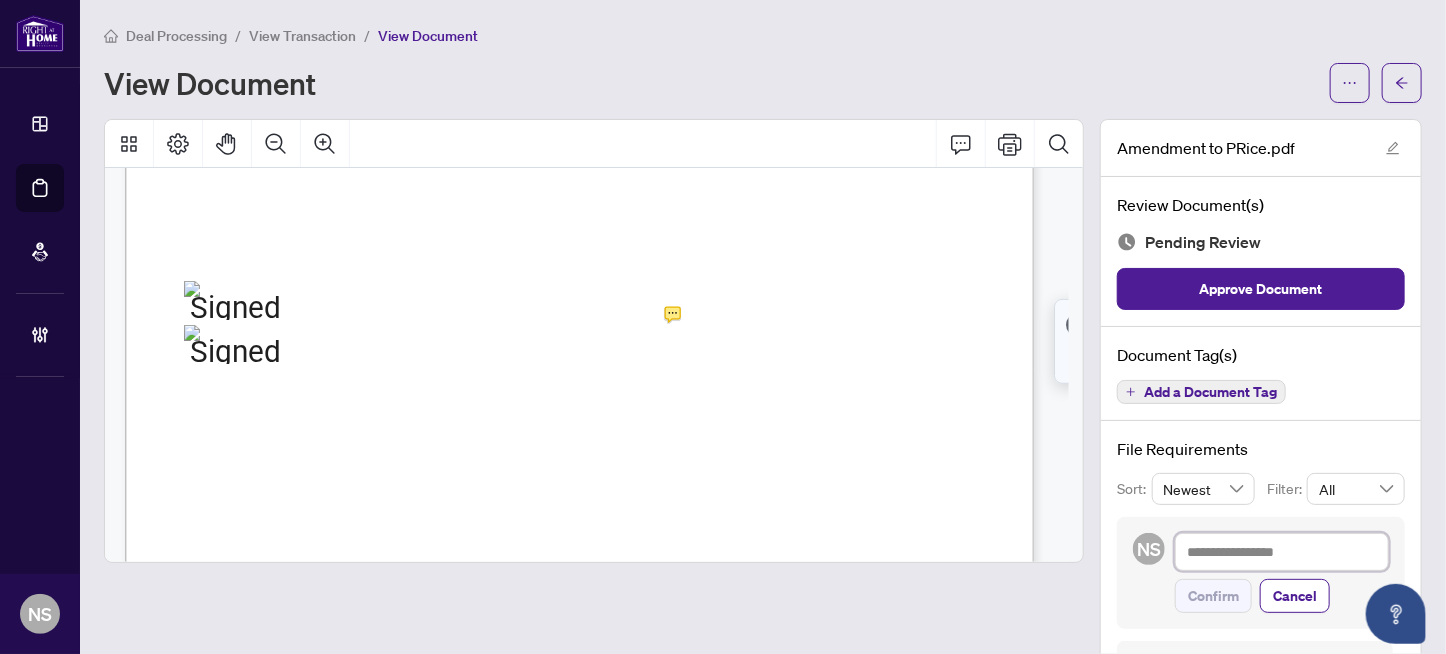 type on "*" 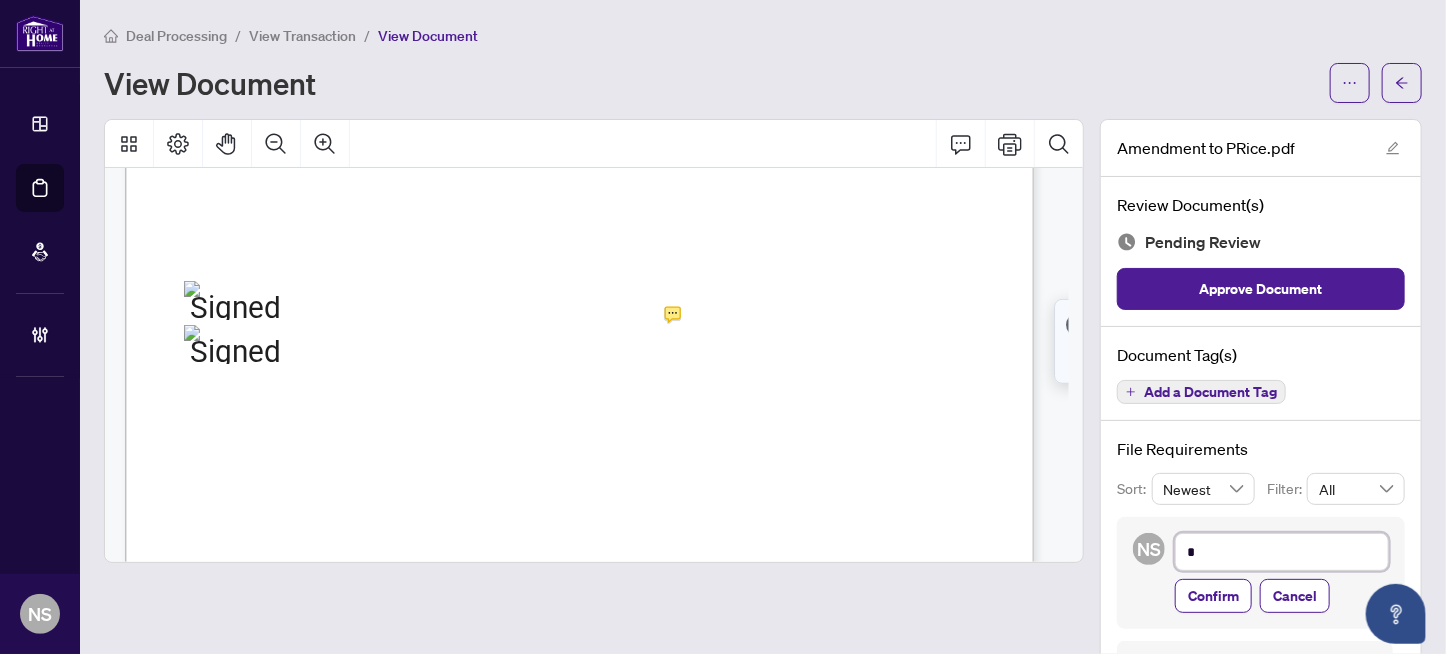 type on "**" 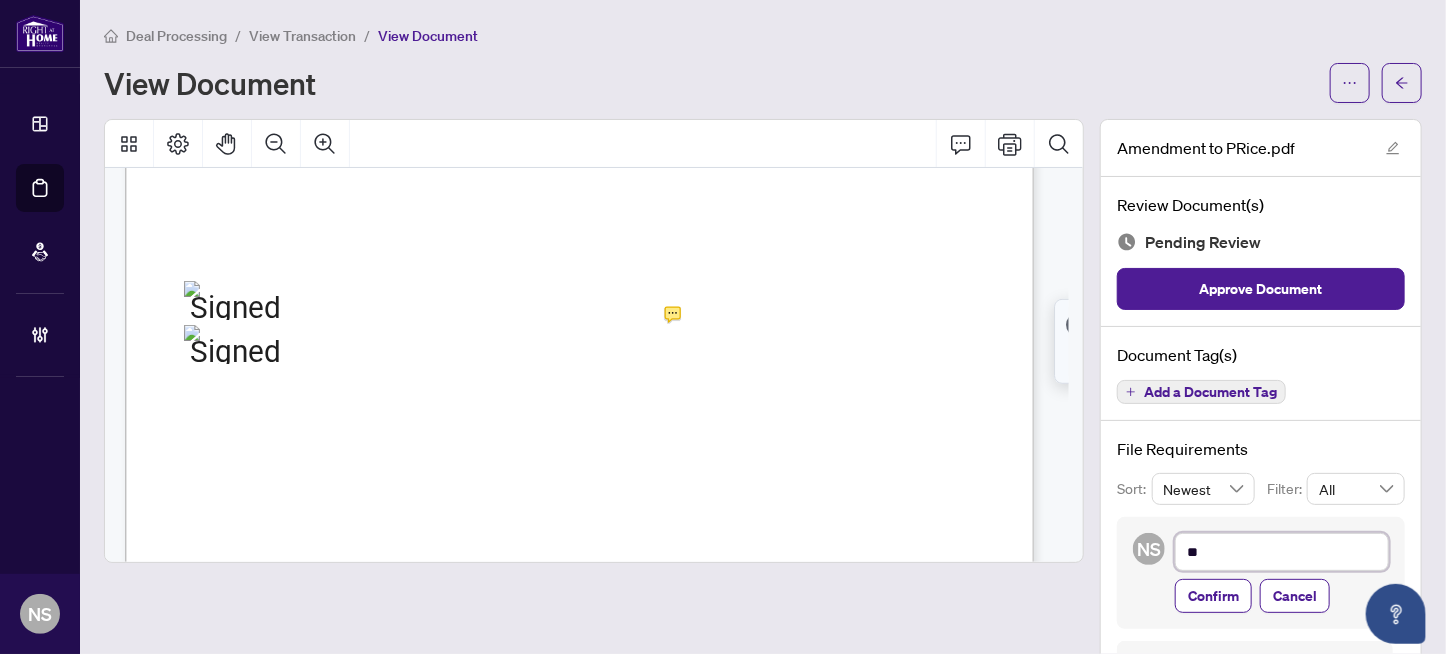 type on "***" 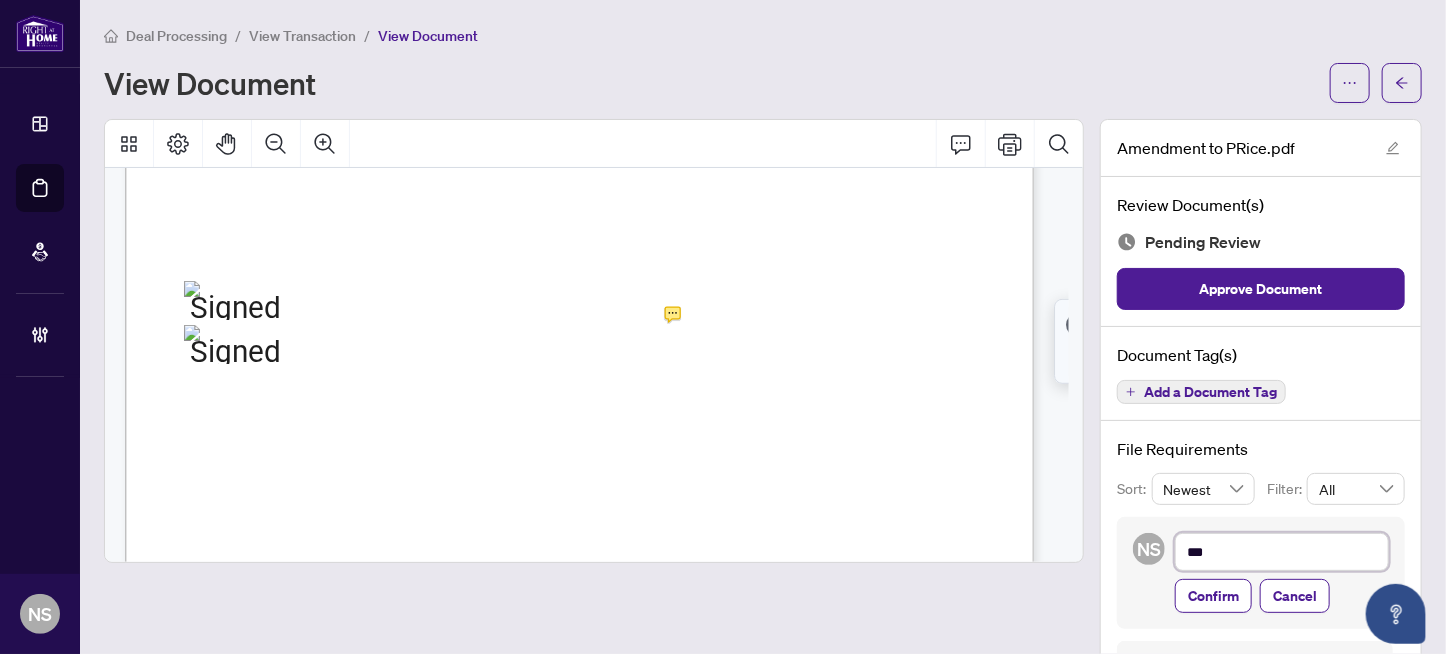 type on "***" 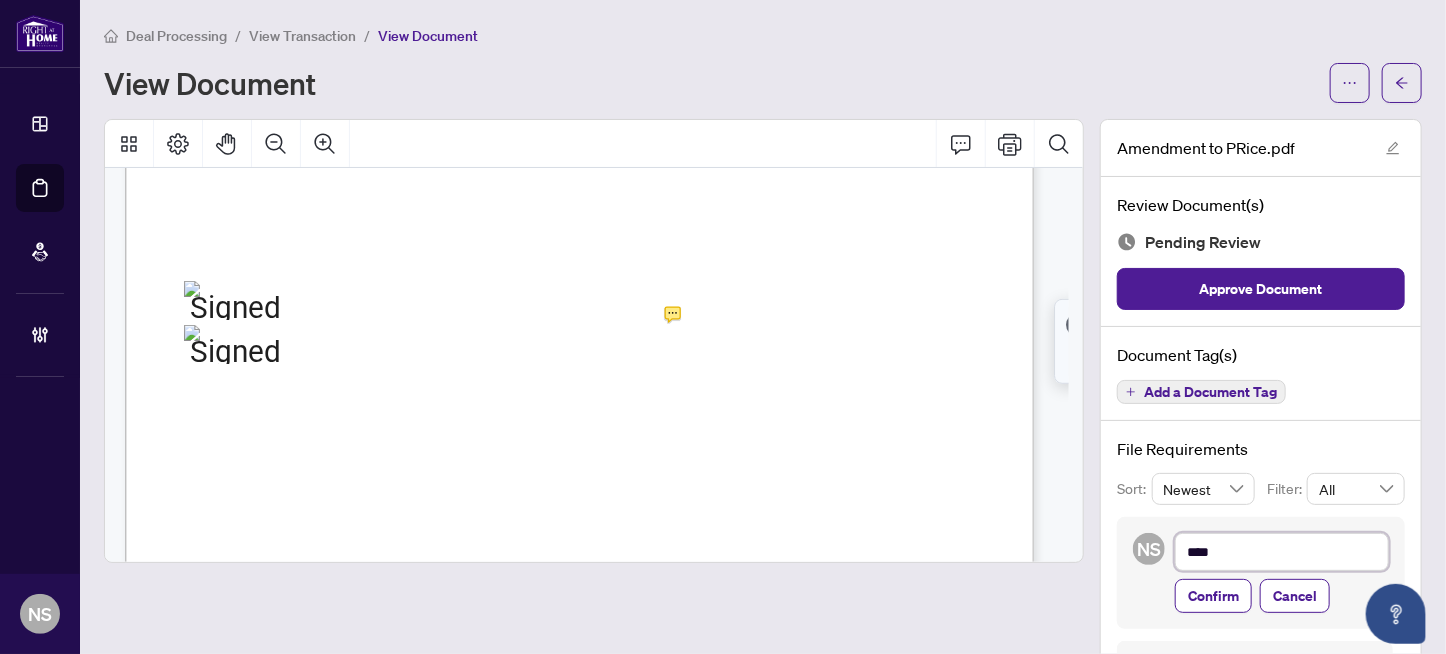 type on "*****" 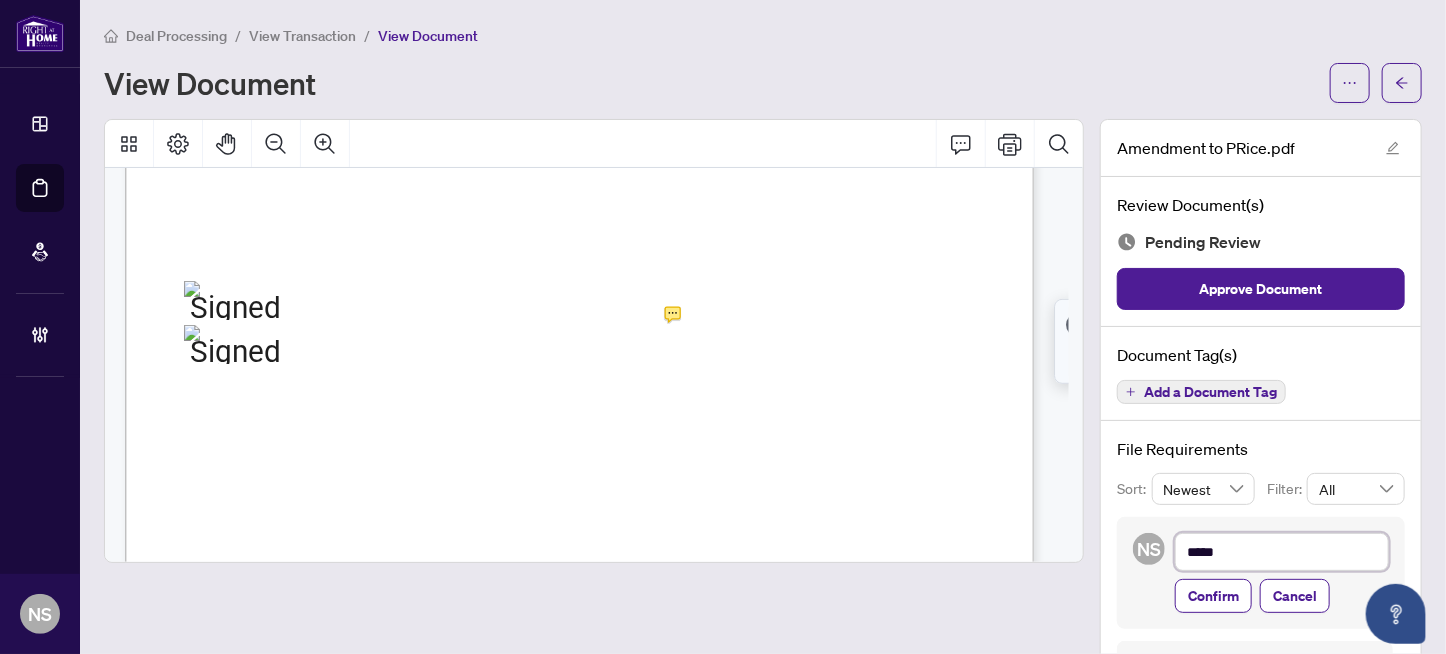 type on "*****" 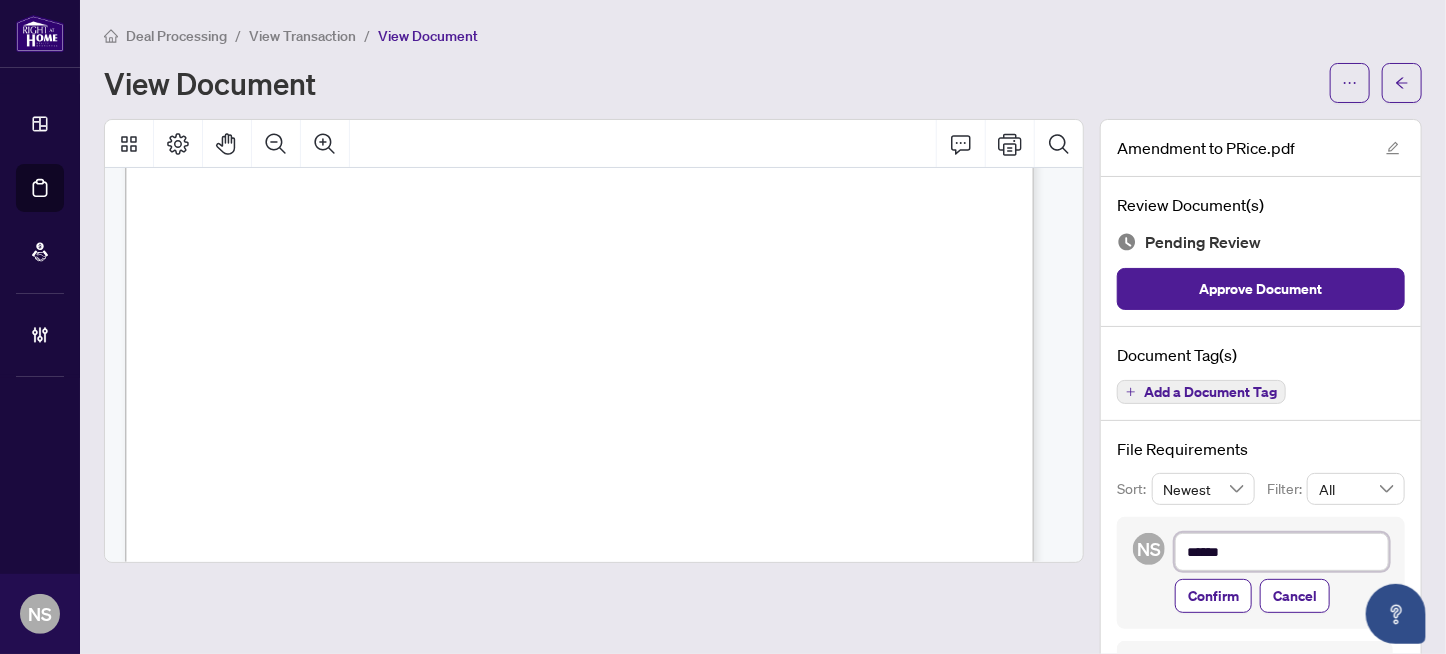scroll, scrollTop: 734, scrollLeft: 0, axis: vertical 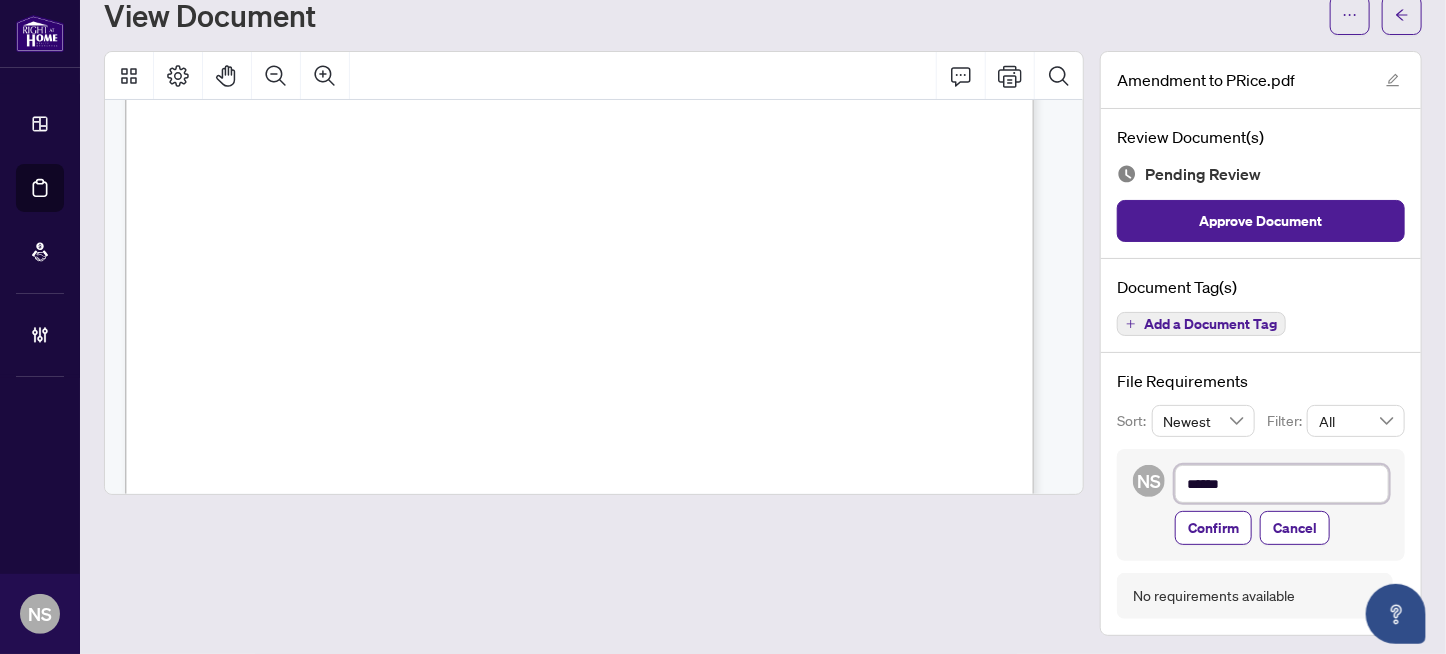 click on "*****" at bounding box center (1282, 484) 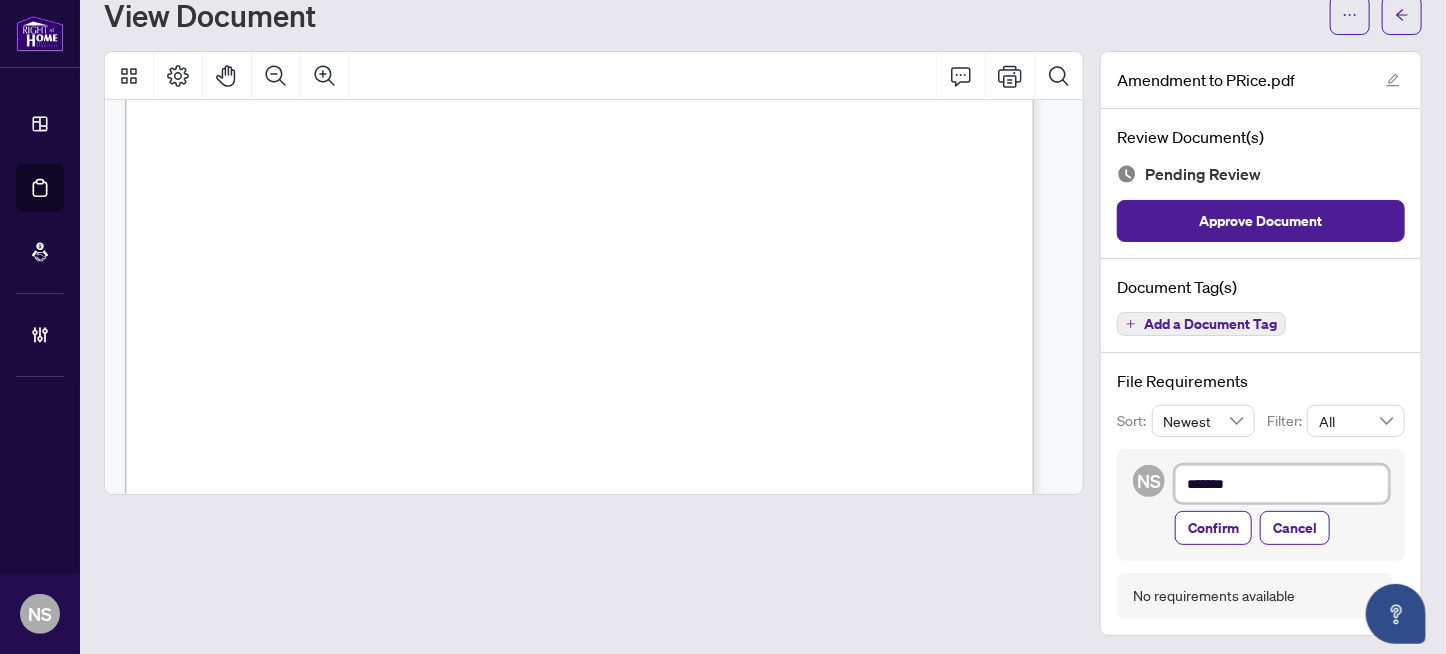 type on "********" 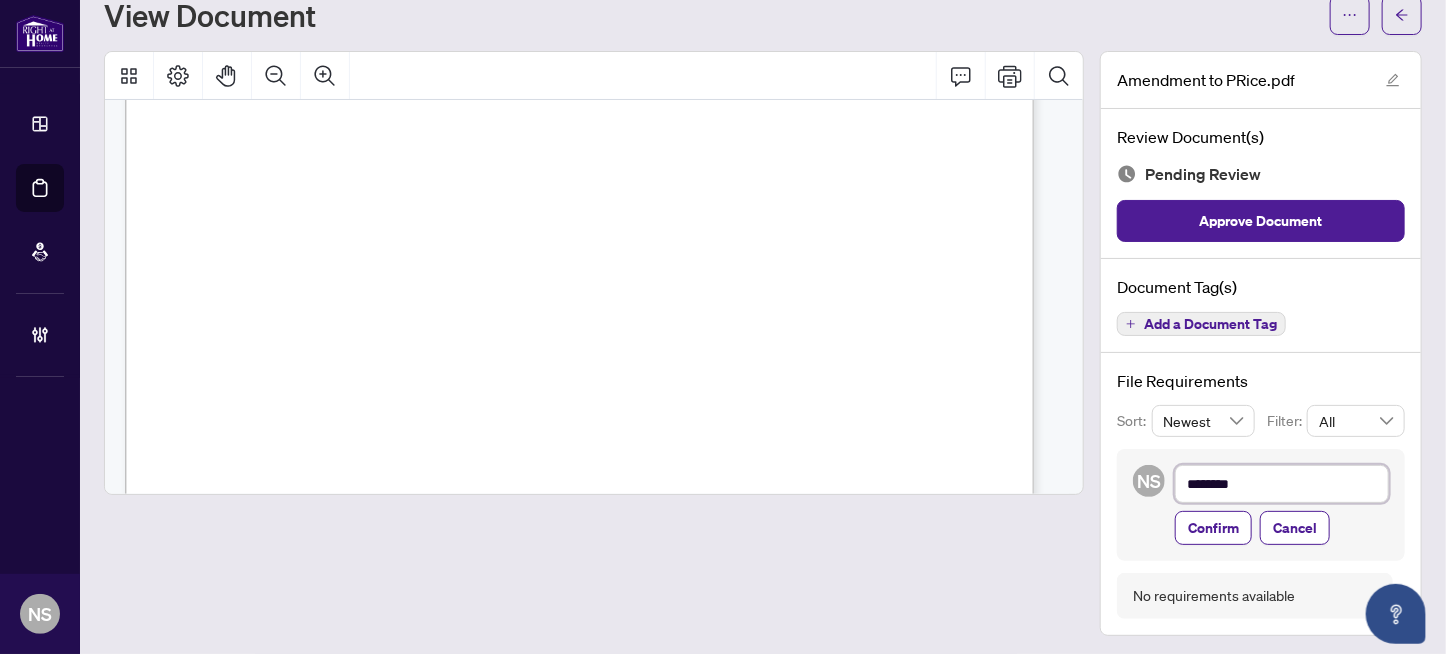 type on "*********" 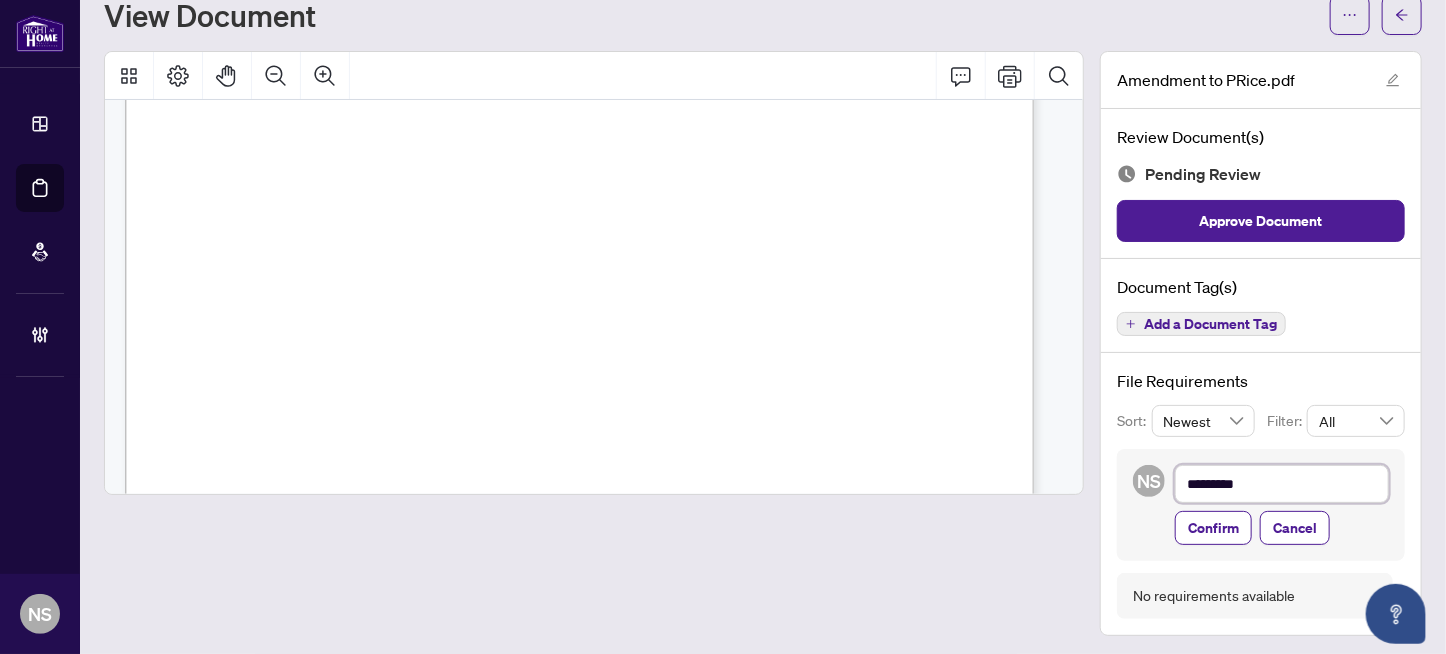type on "**********" 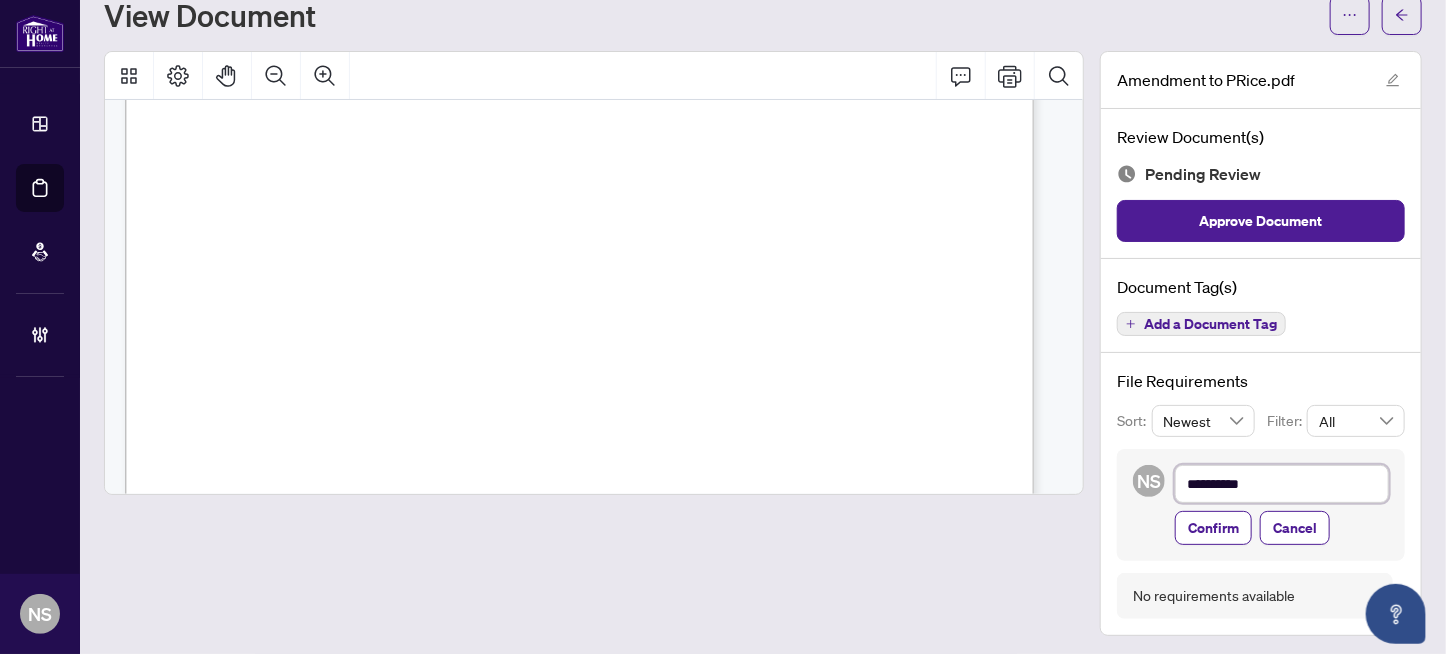 type on "**********" 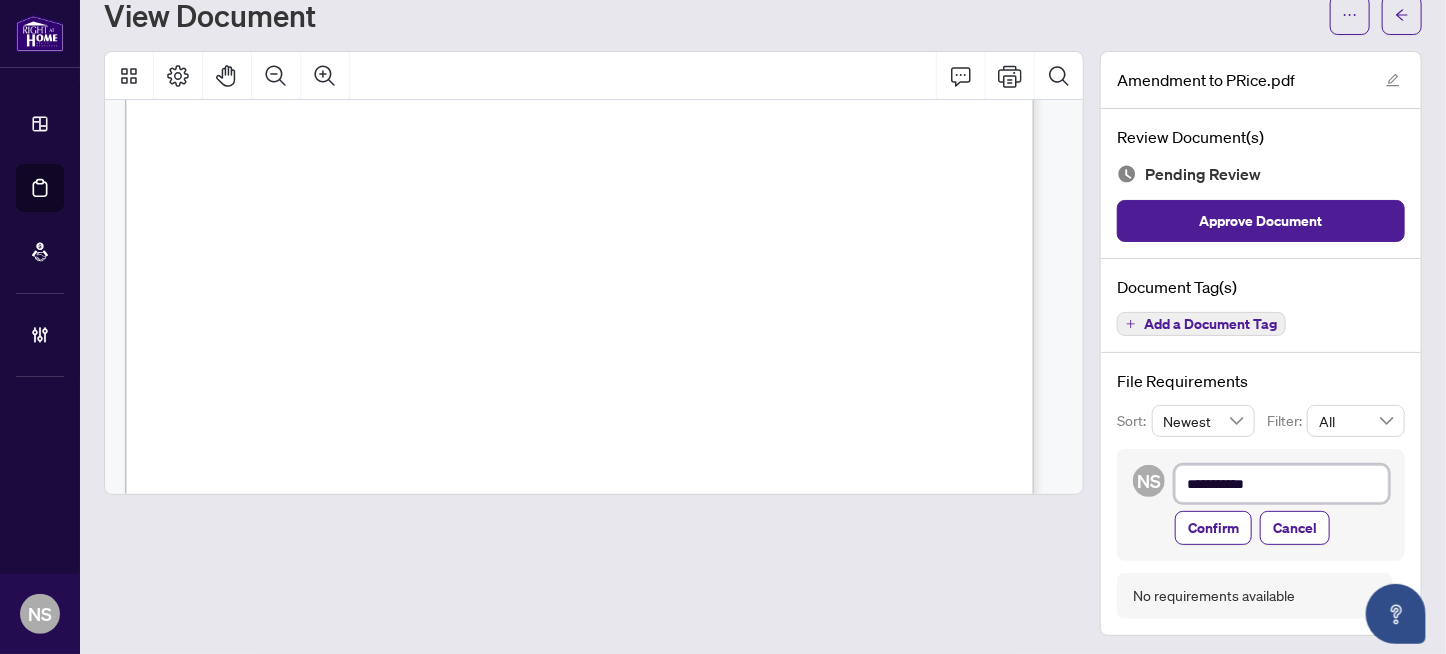 type on "**********" 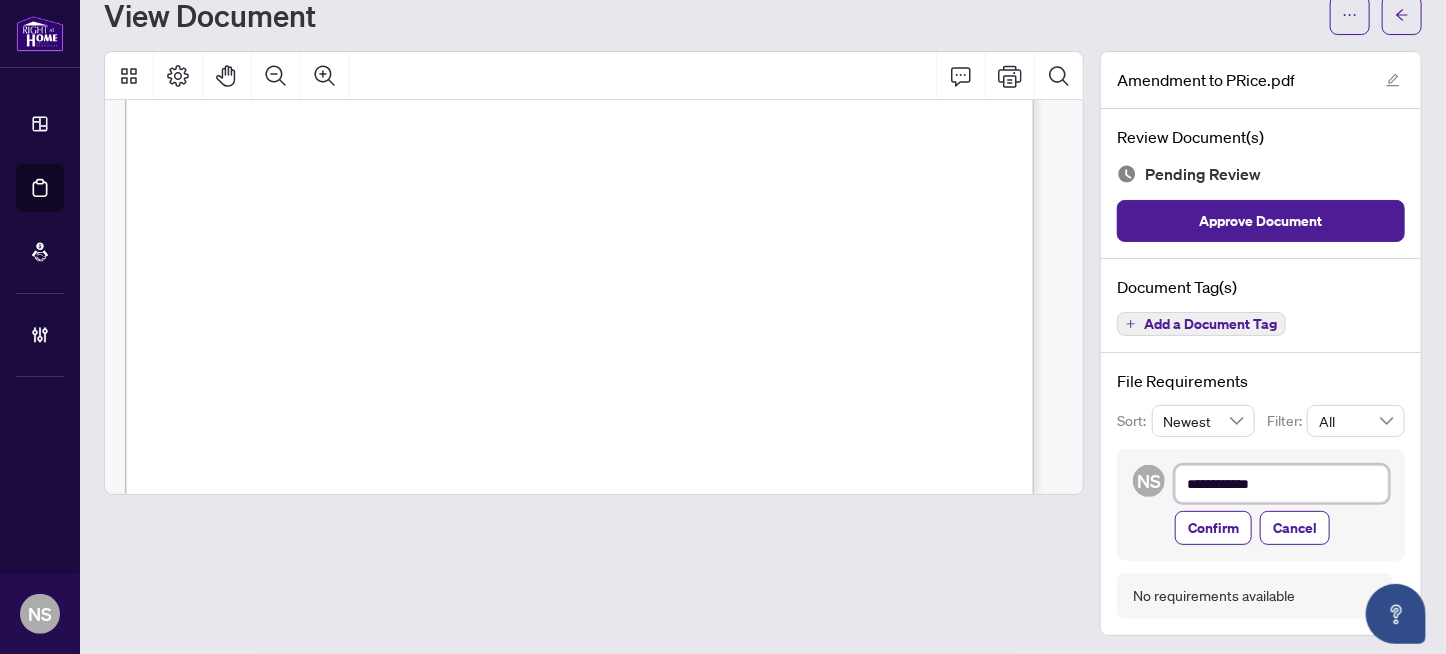 type on "**********" 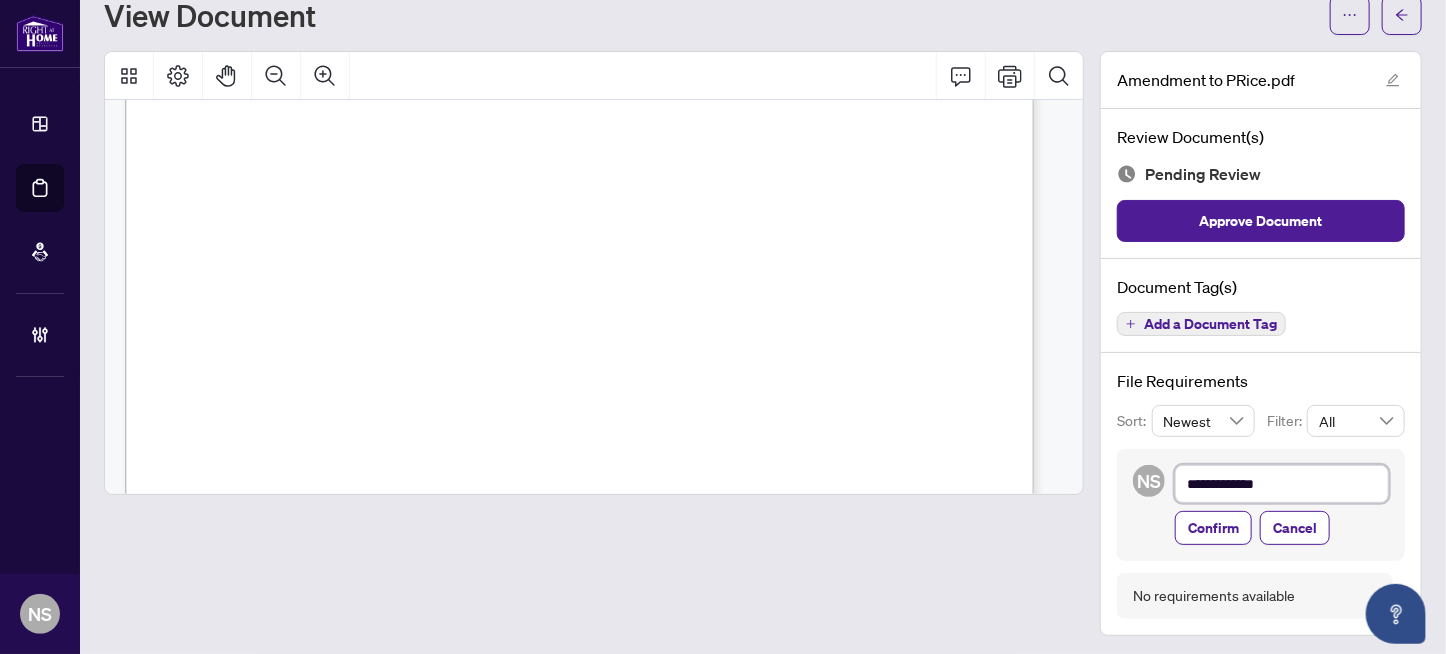 type on "**********" 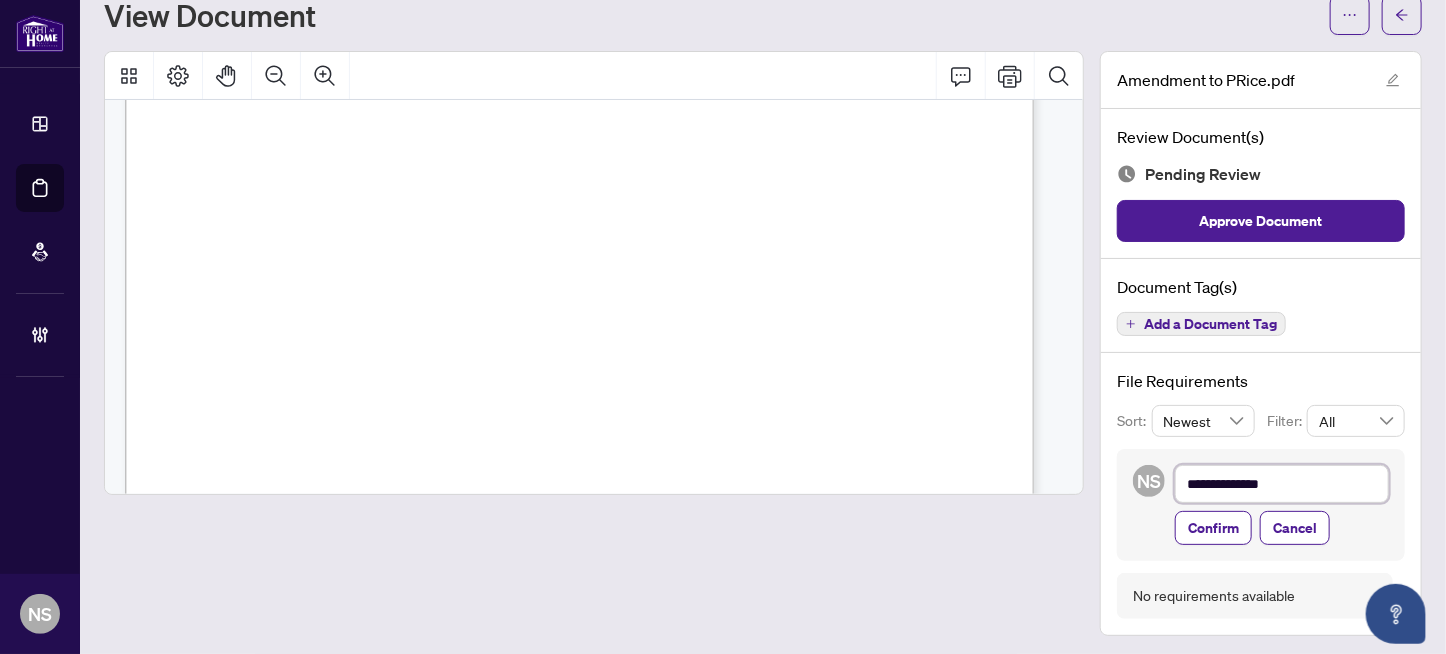 type on "**********" 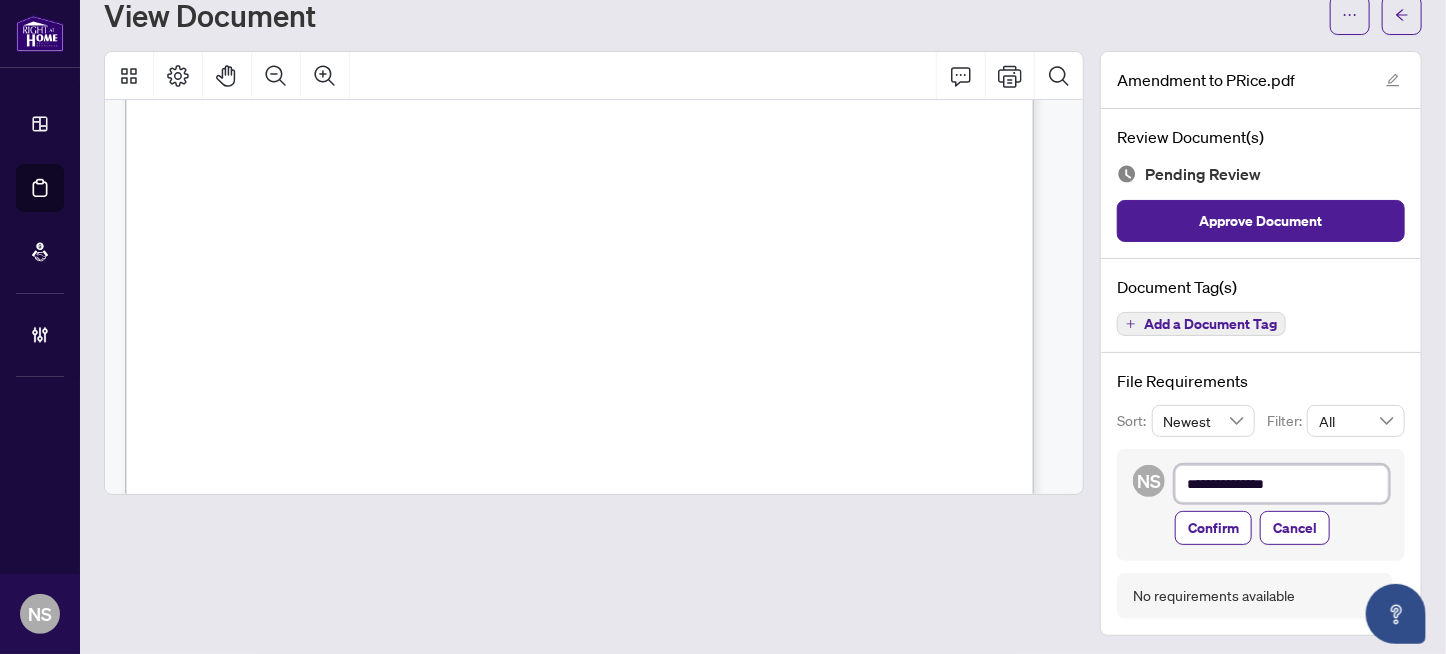 type on "**********" 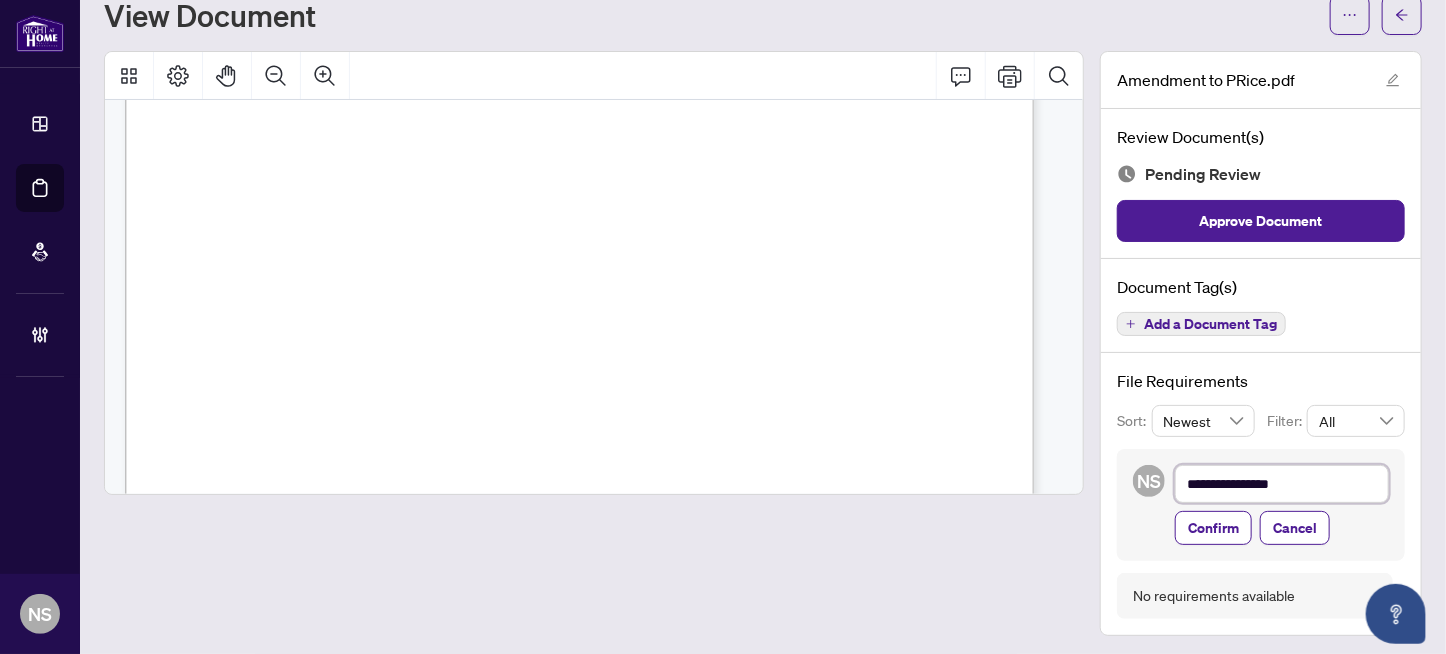 type on "**********" 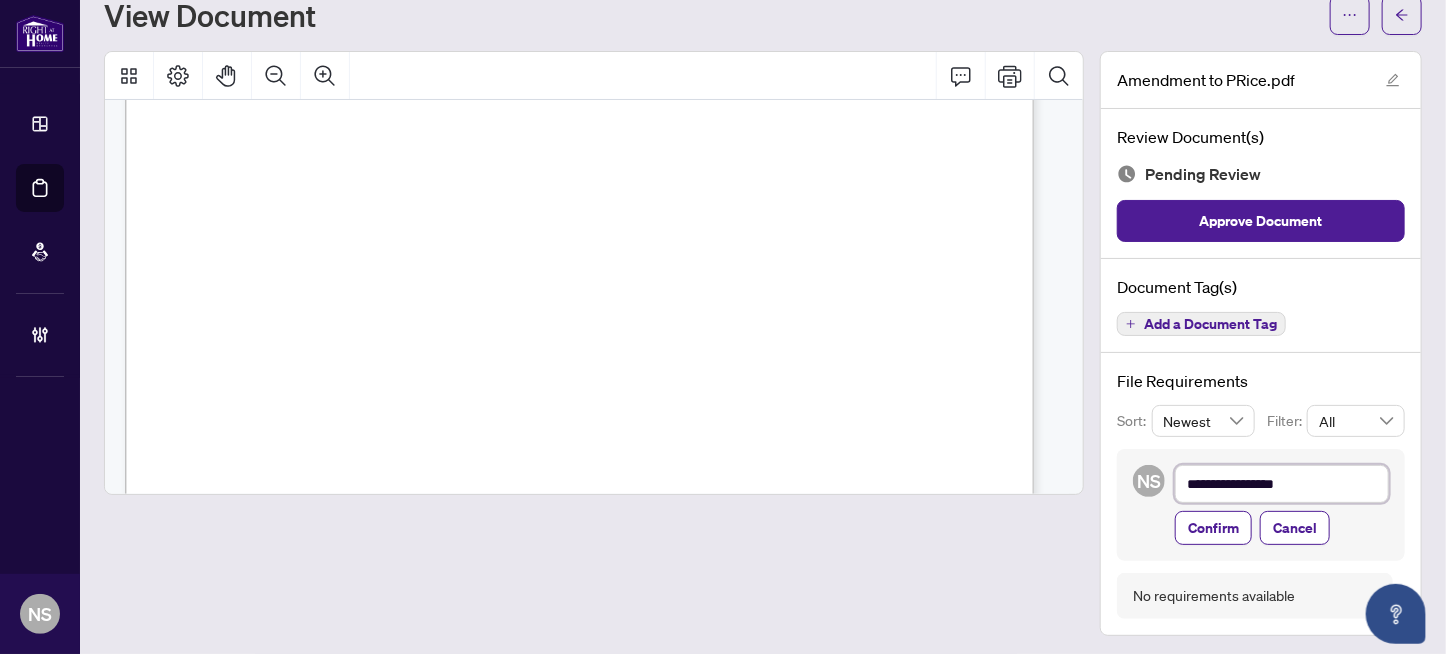 type on "**********" 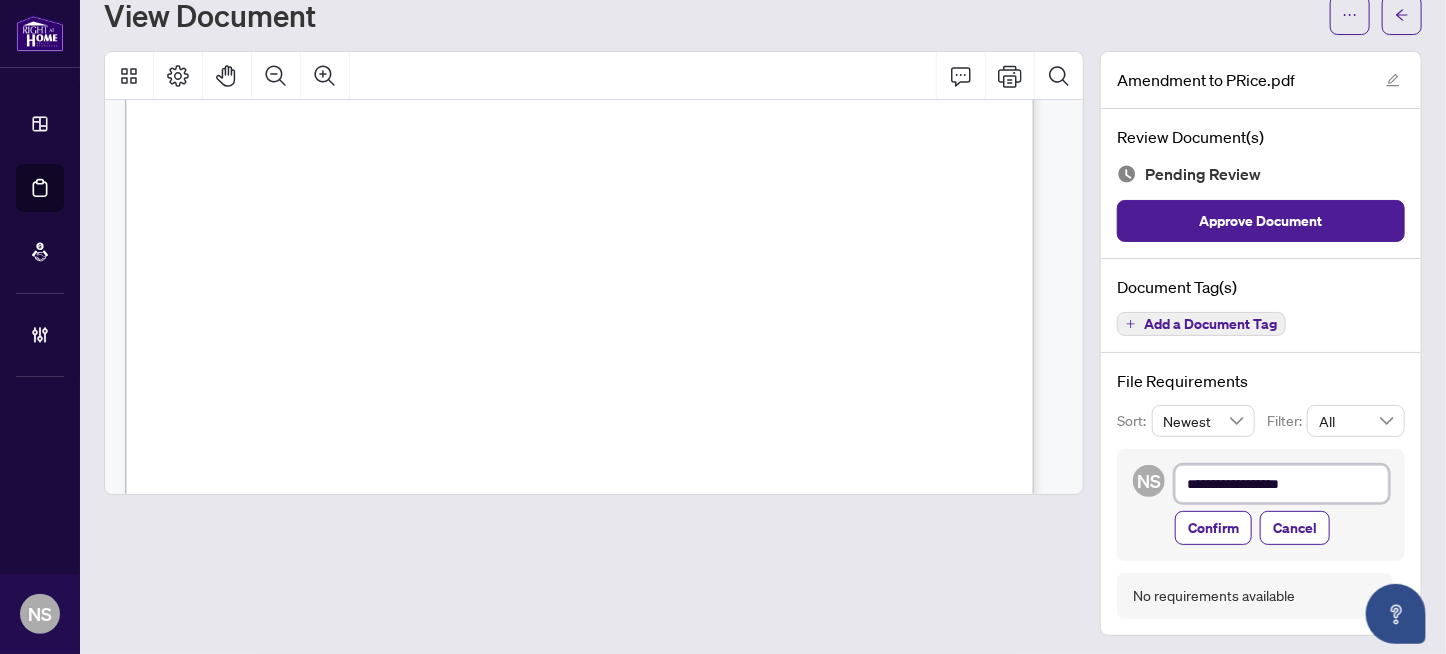 type on "**********" 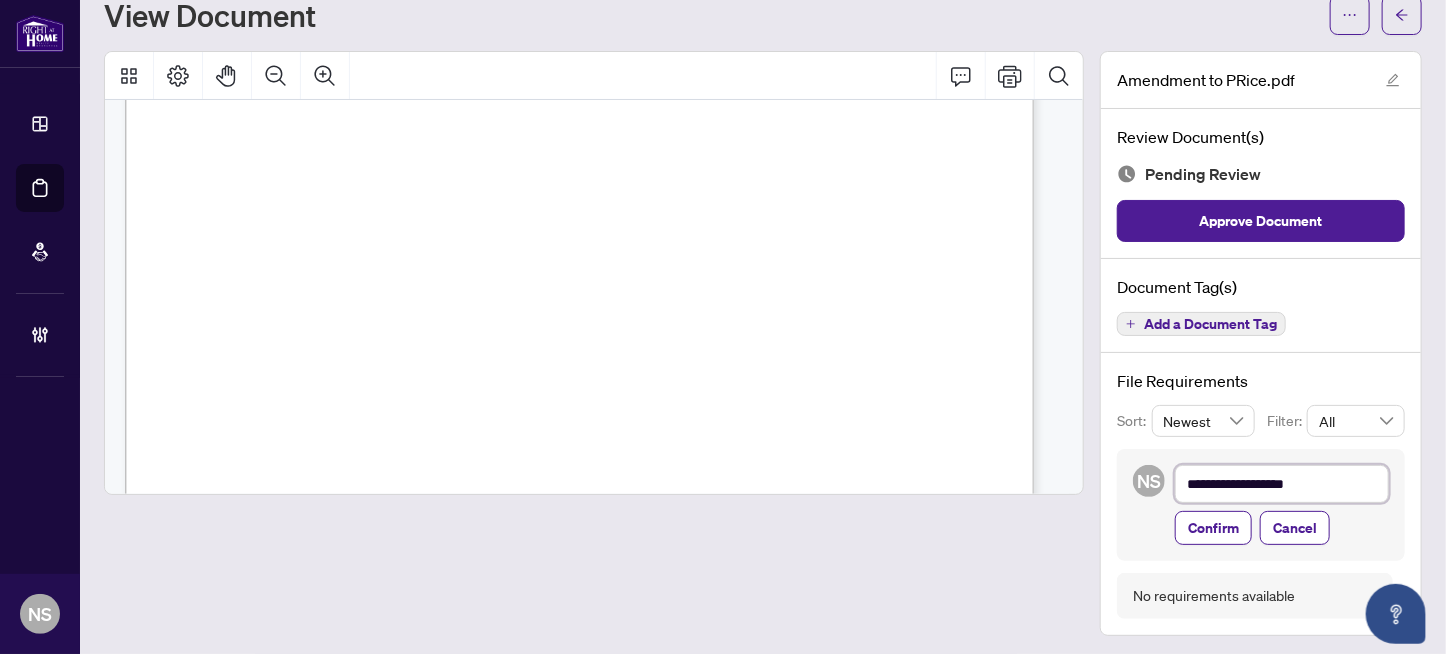 type on "**********" 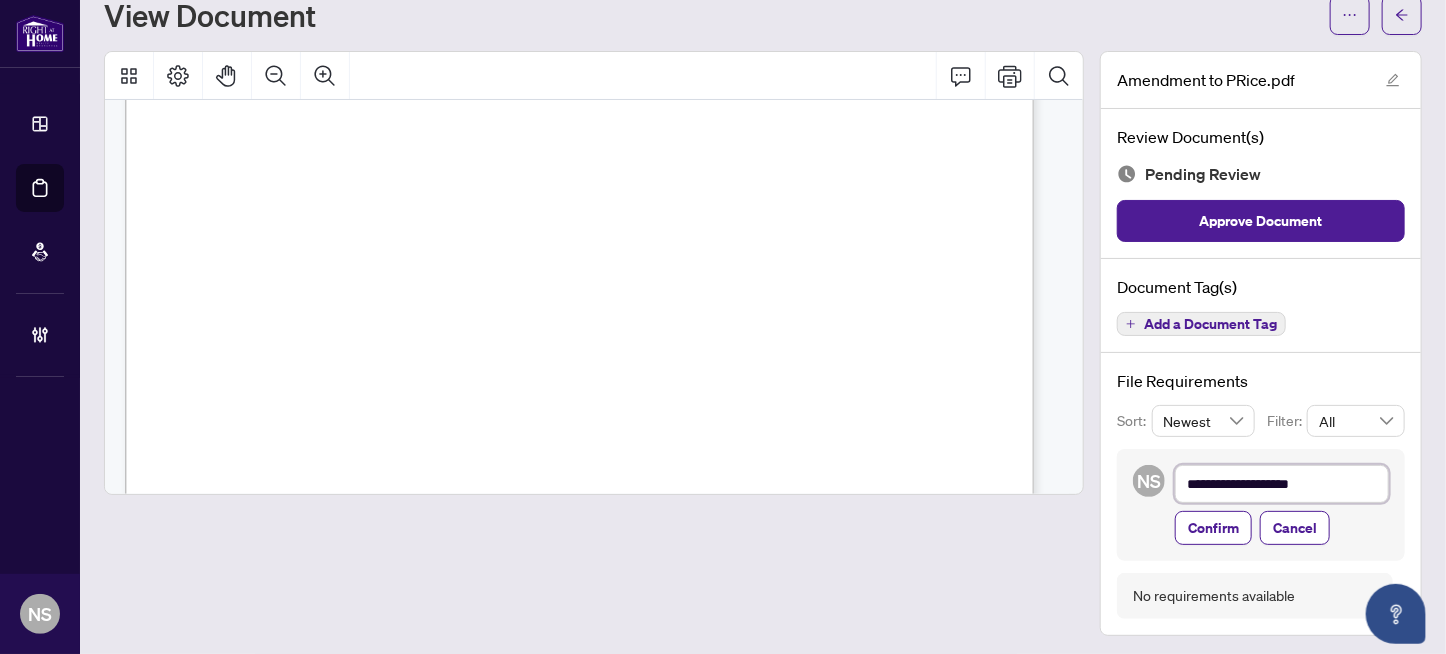 type on "**********" 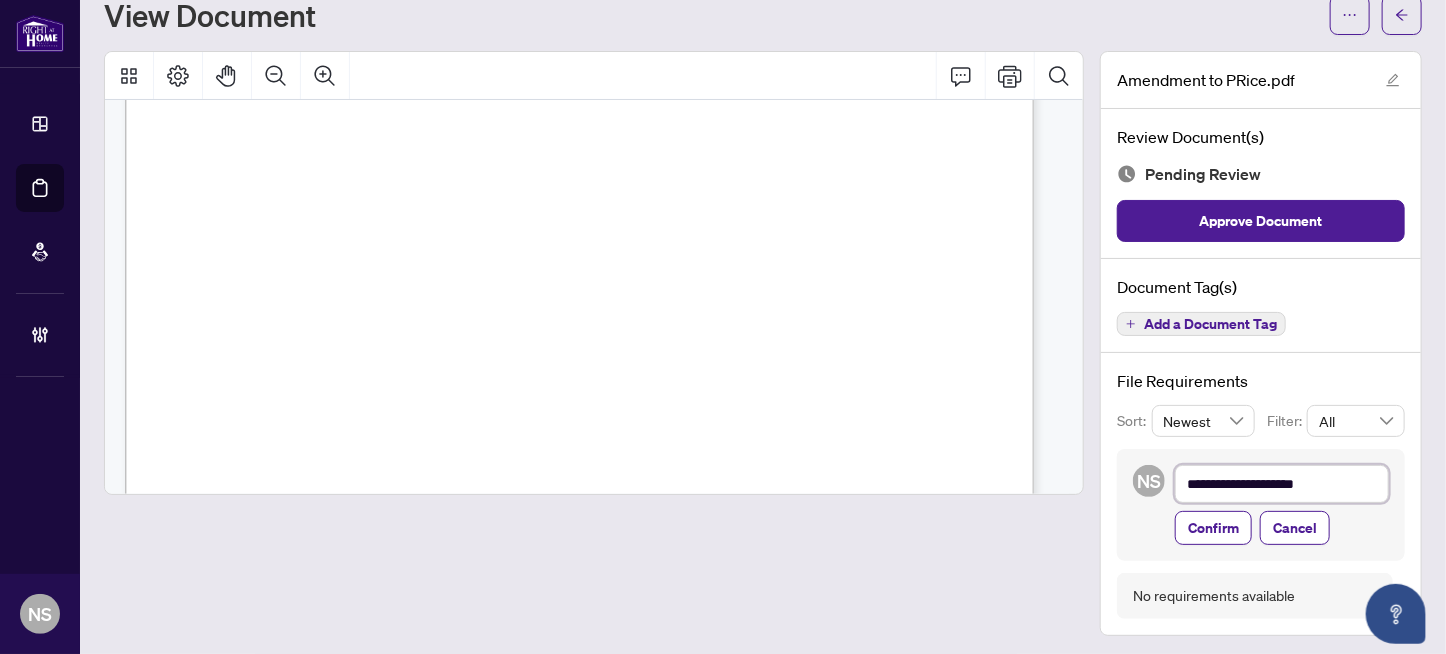 type on "**********" 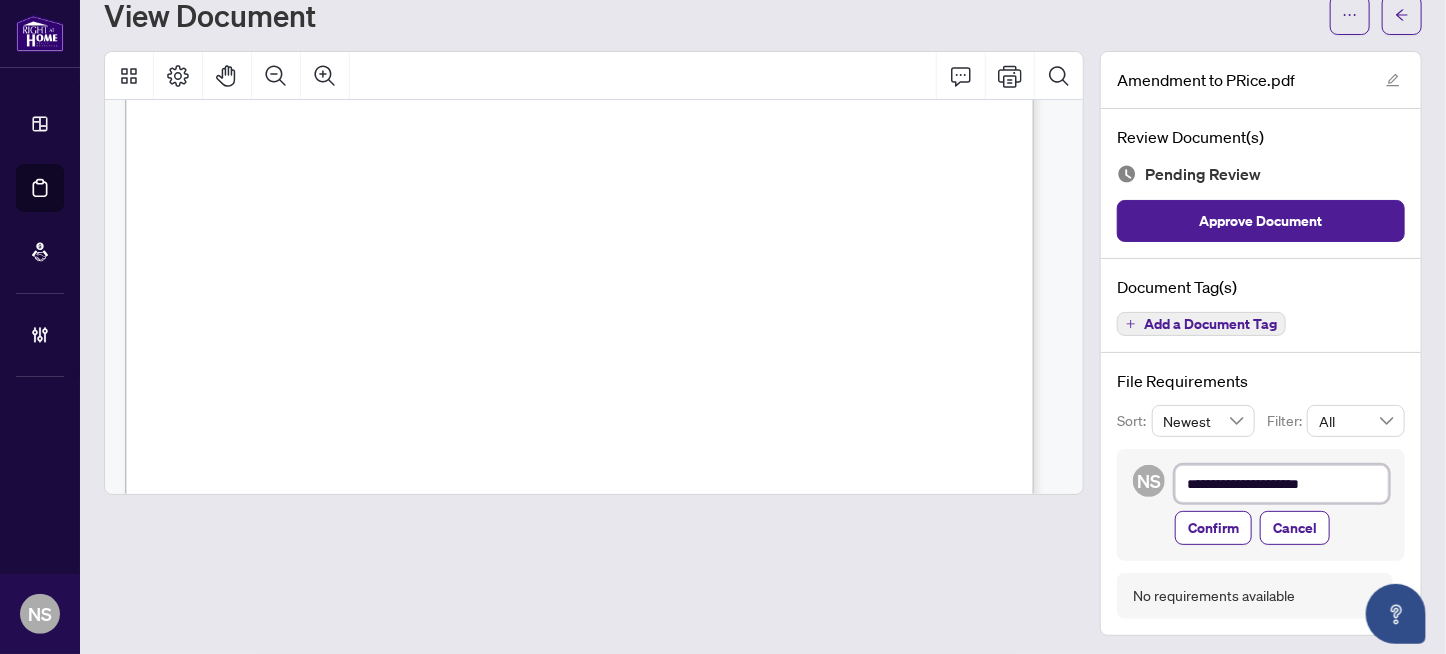 type on "**********" 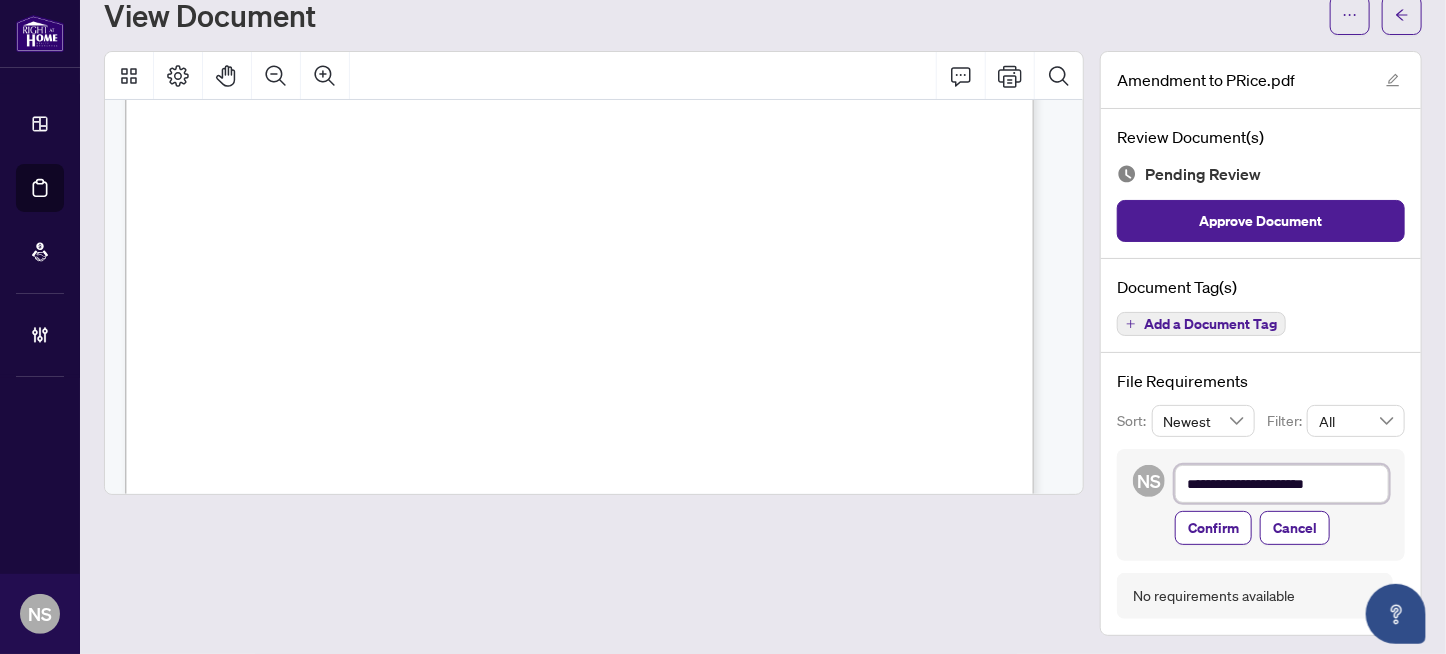 type on "**********" 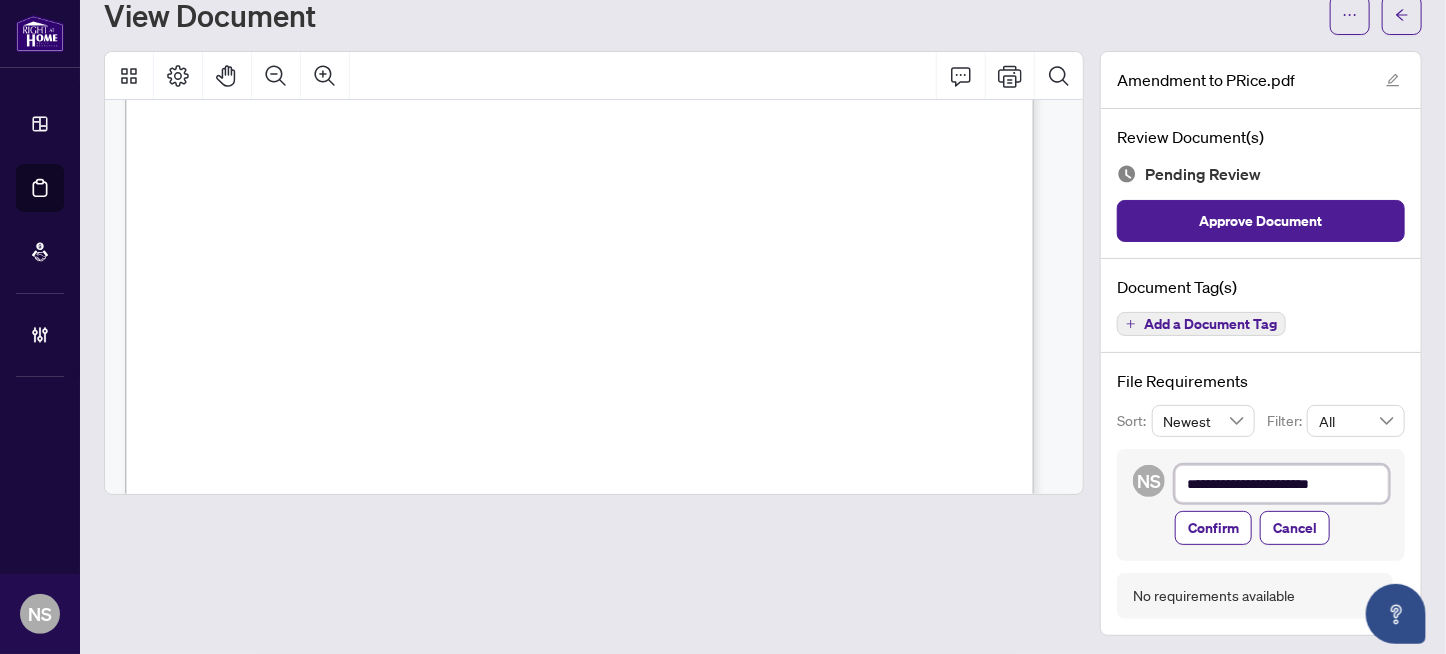 type on "**********" 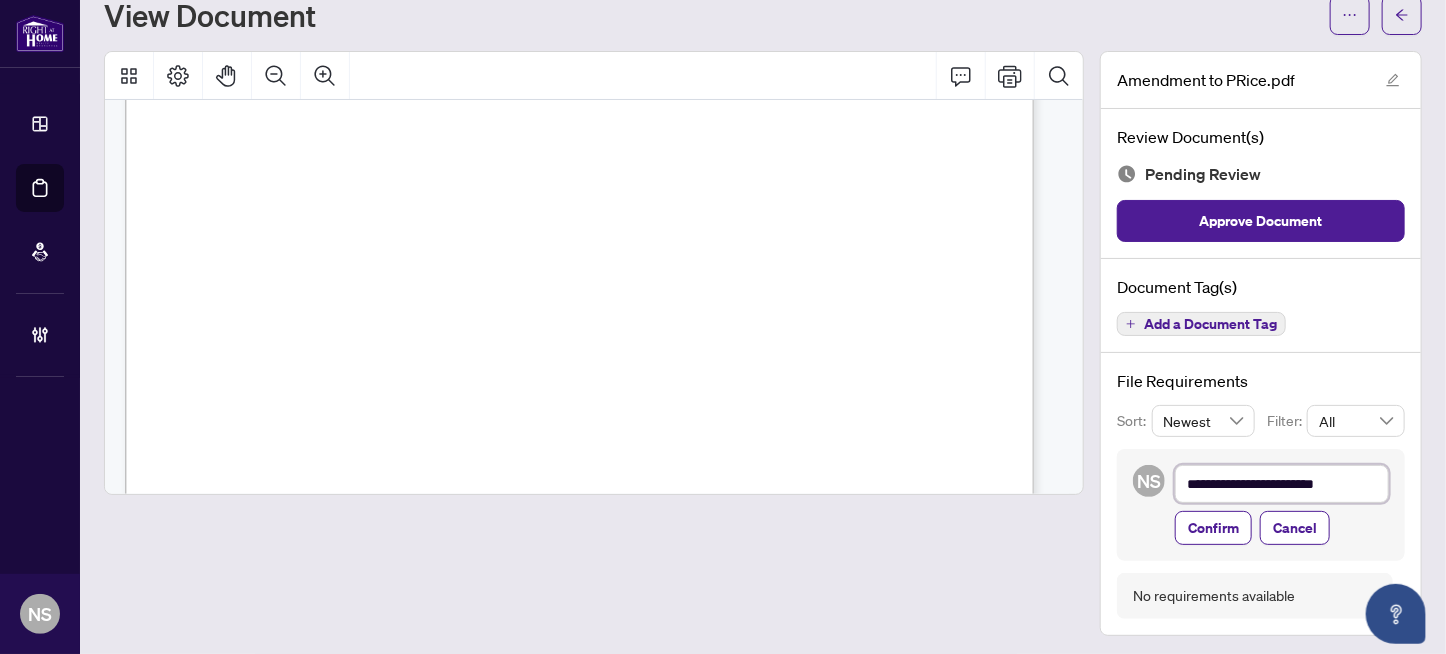 type on "**********" 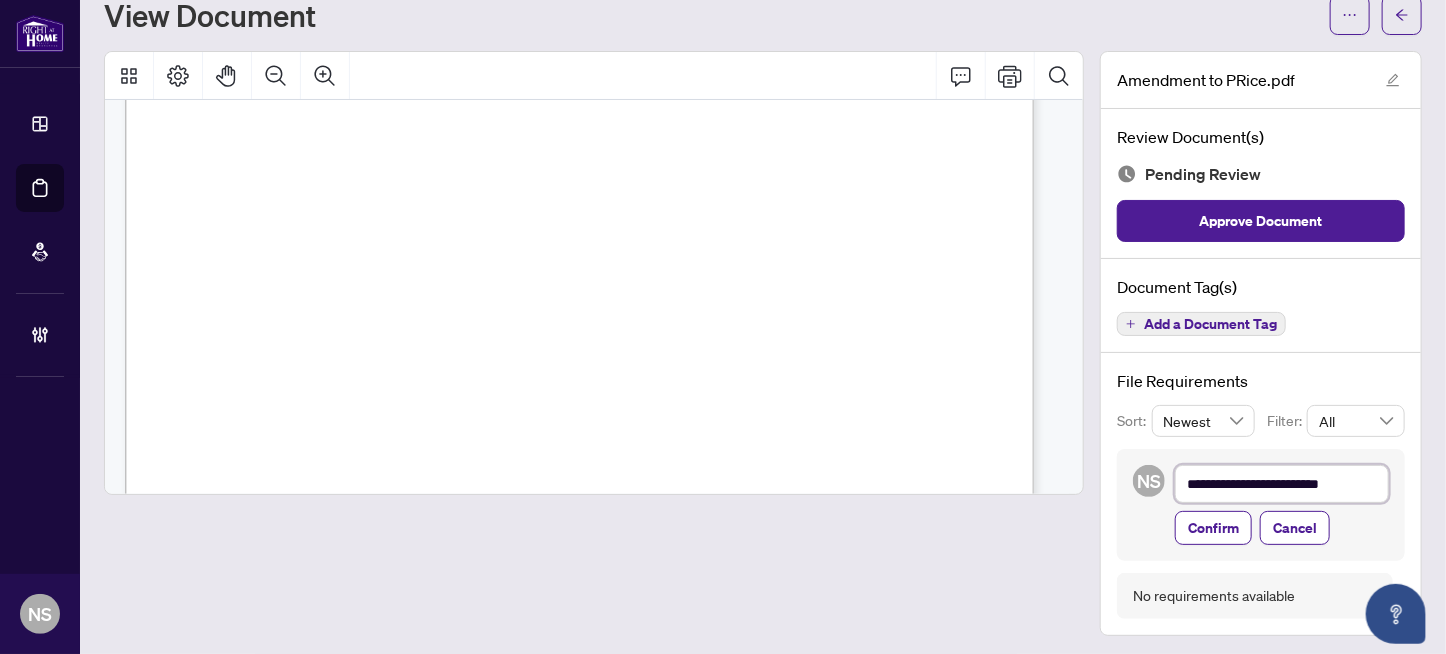 type on "**********" 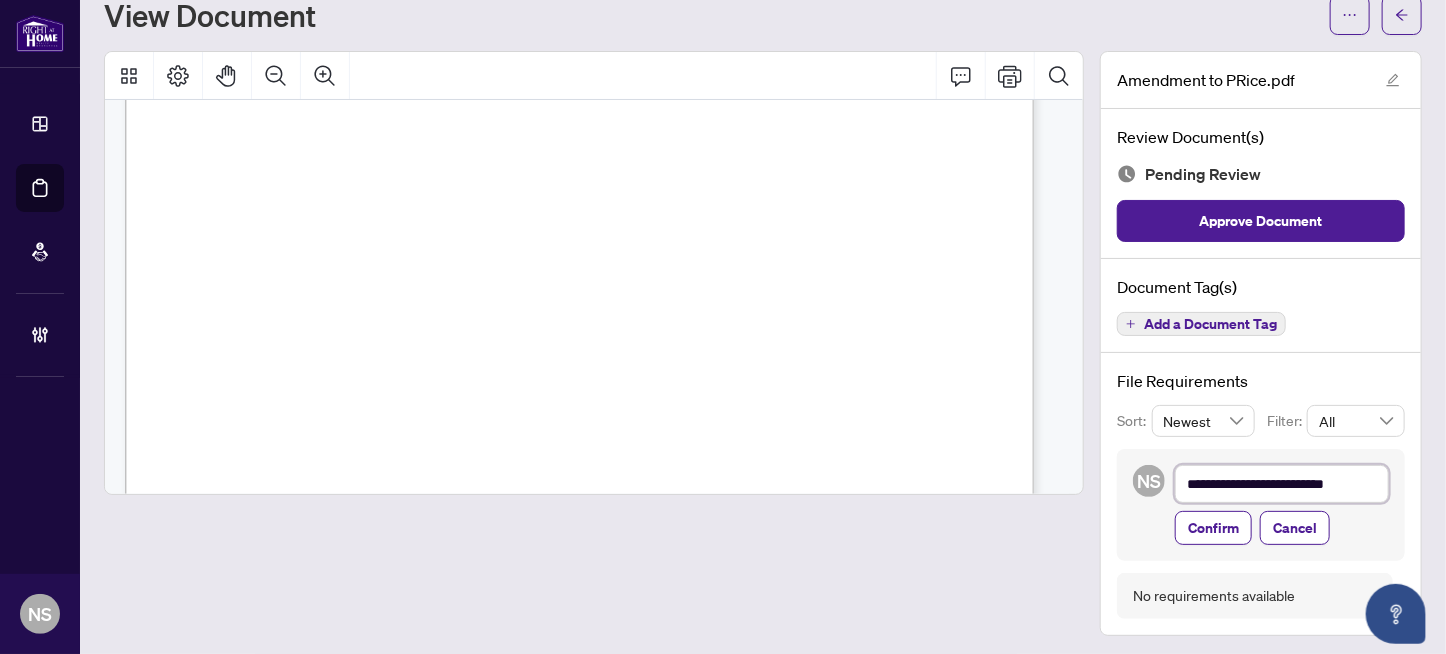type on "**********" 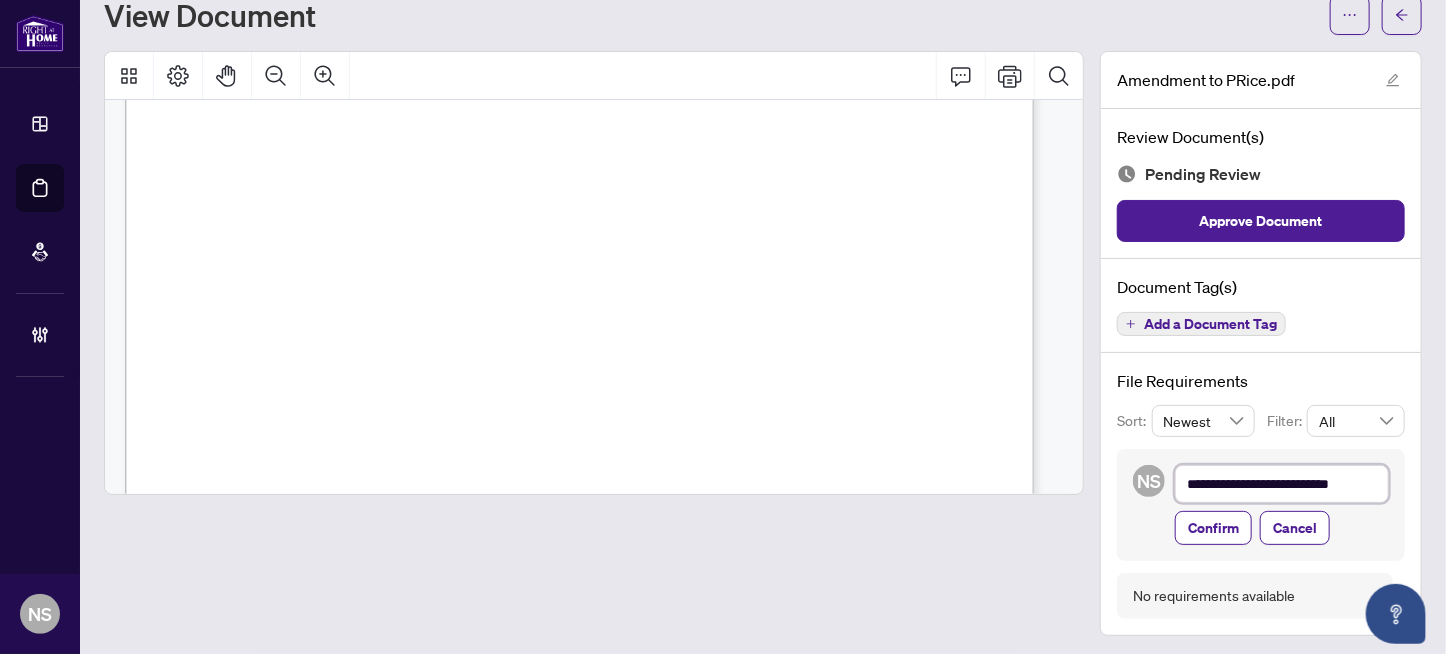 type on "**********" 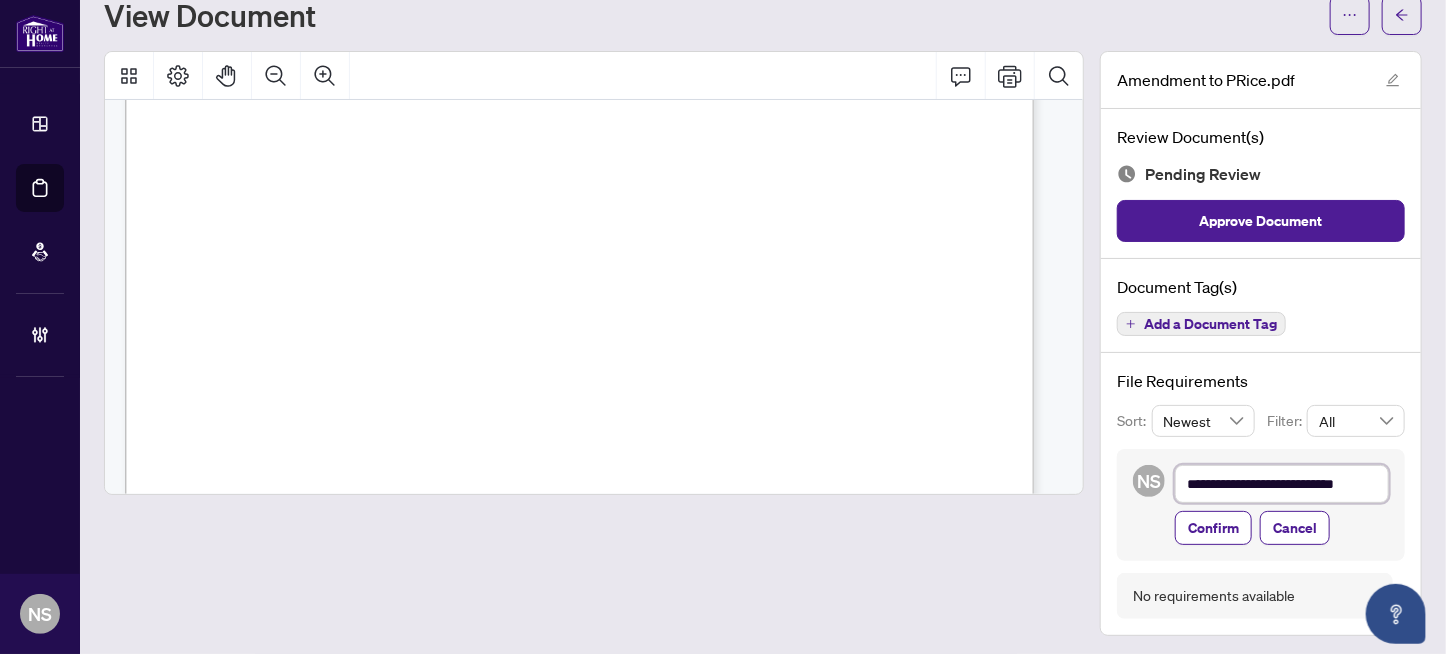 type on "**********" 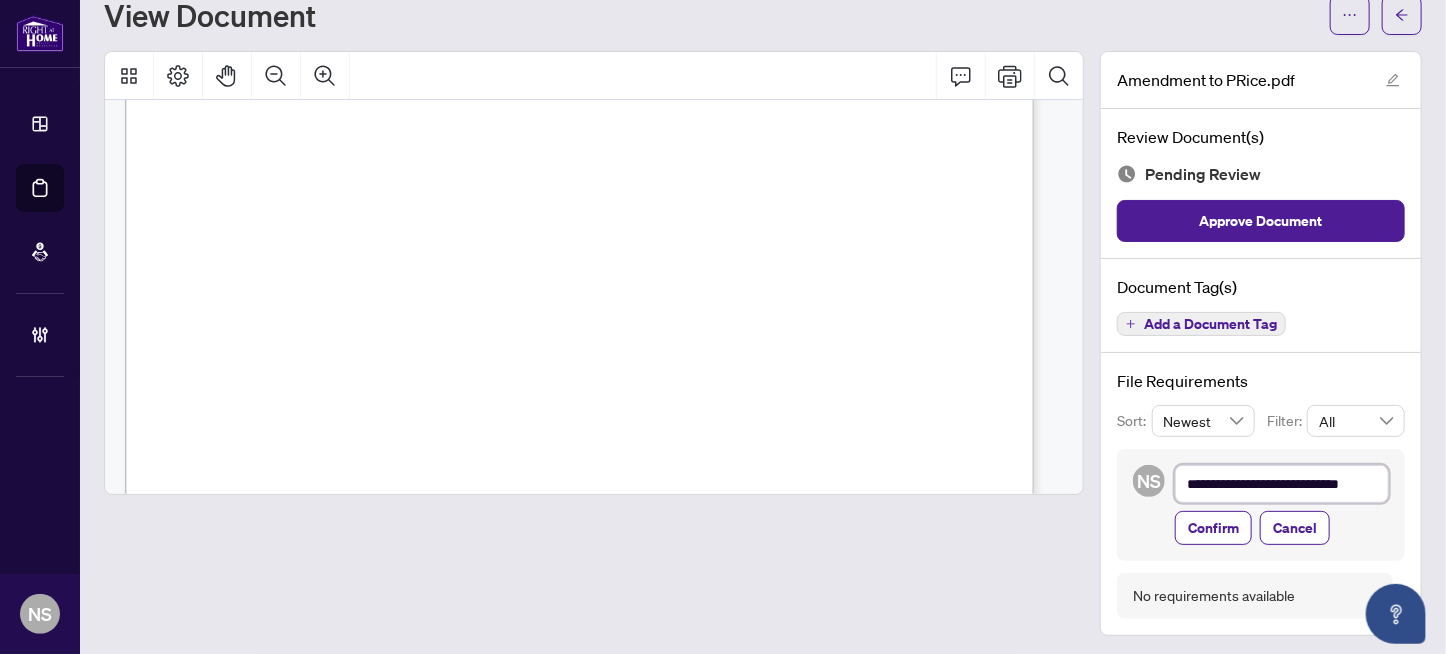 type on "**********" 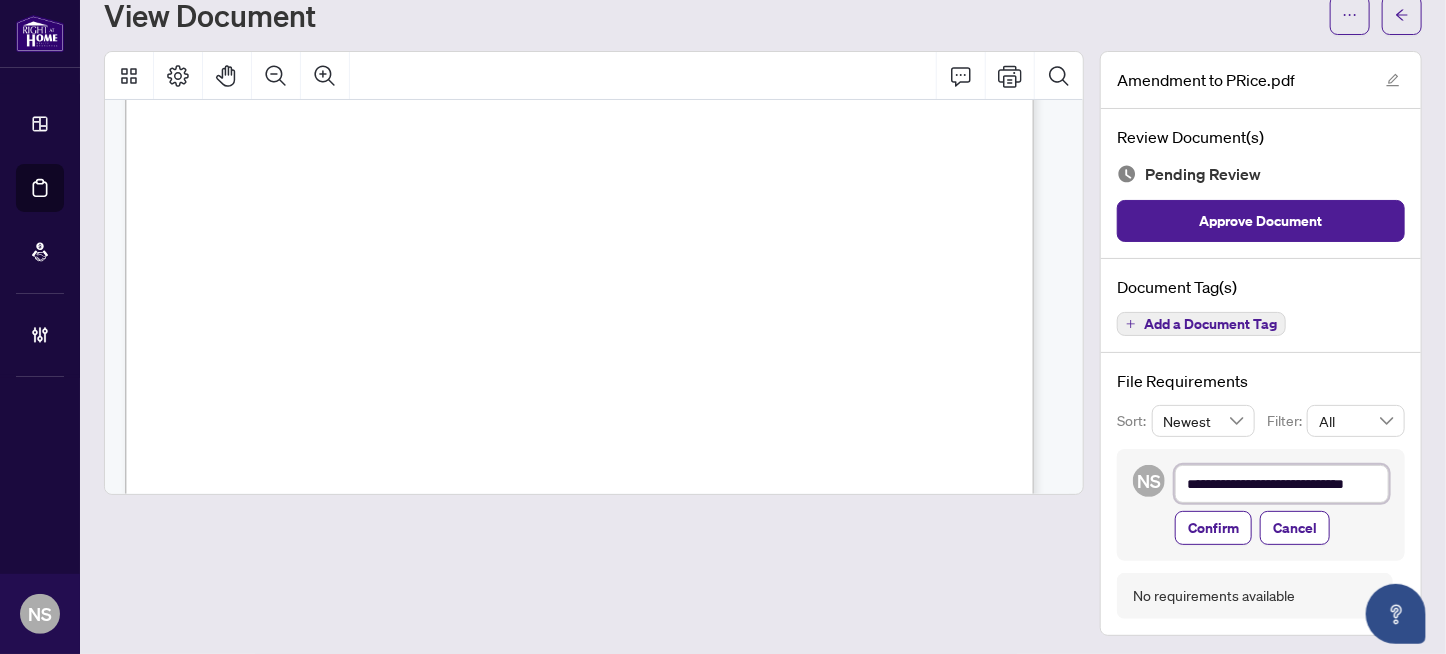type on "**********" 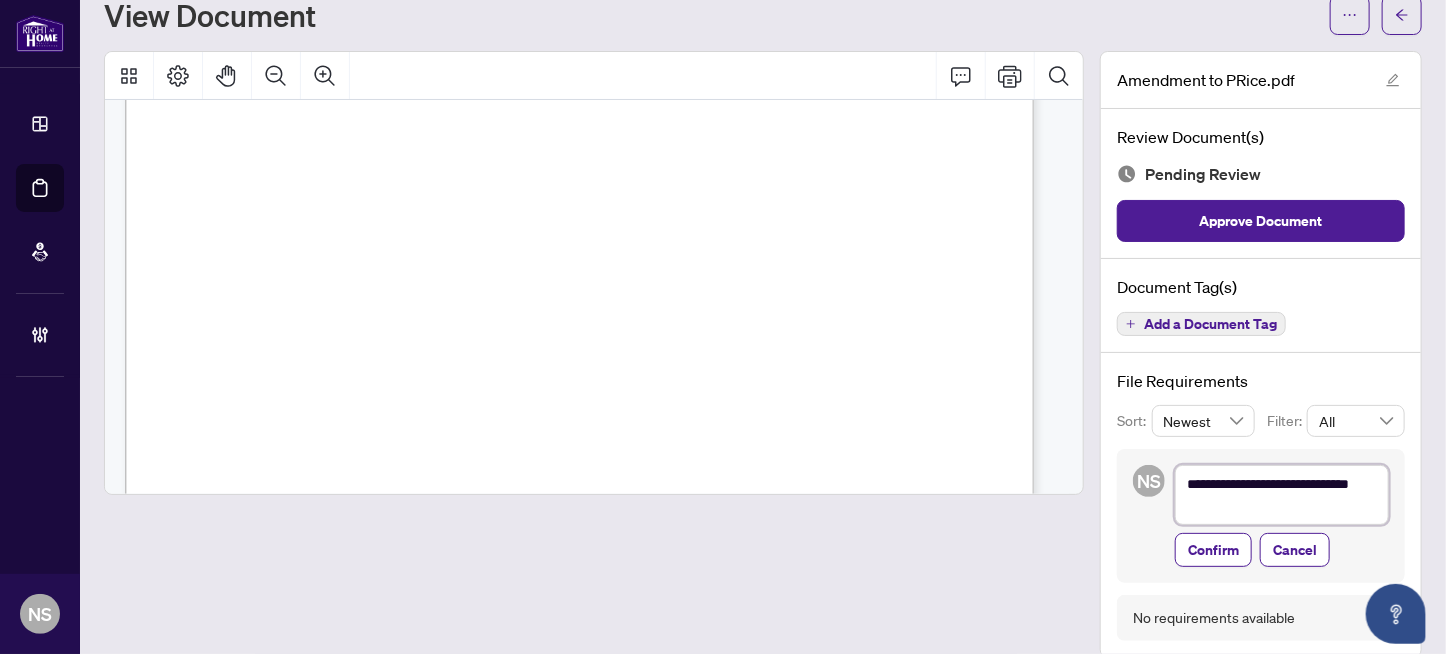 type on "**********" 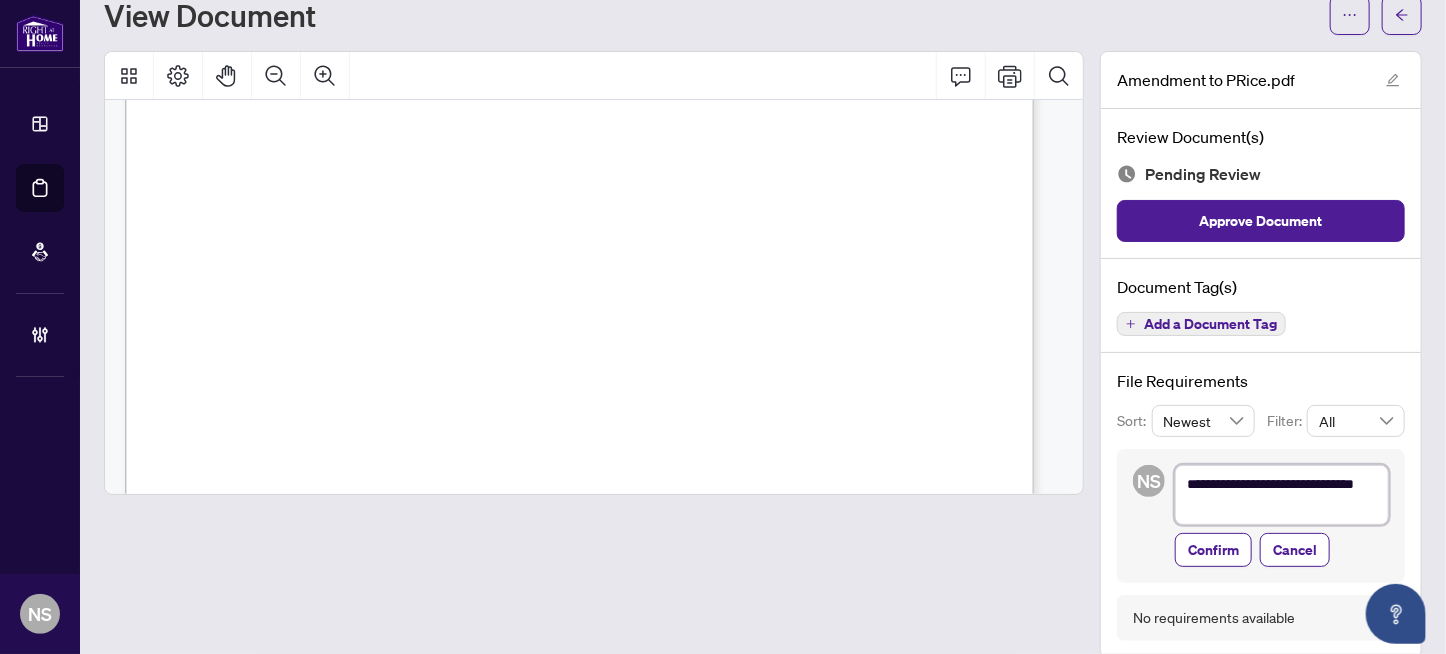 type on "**********" 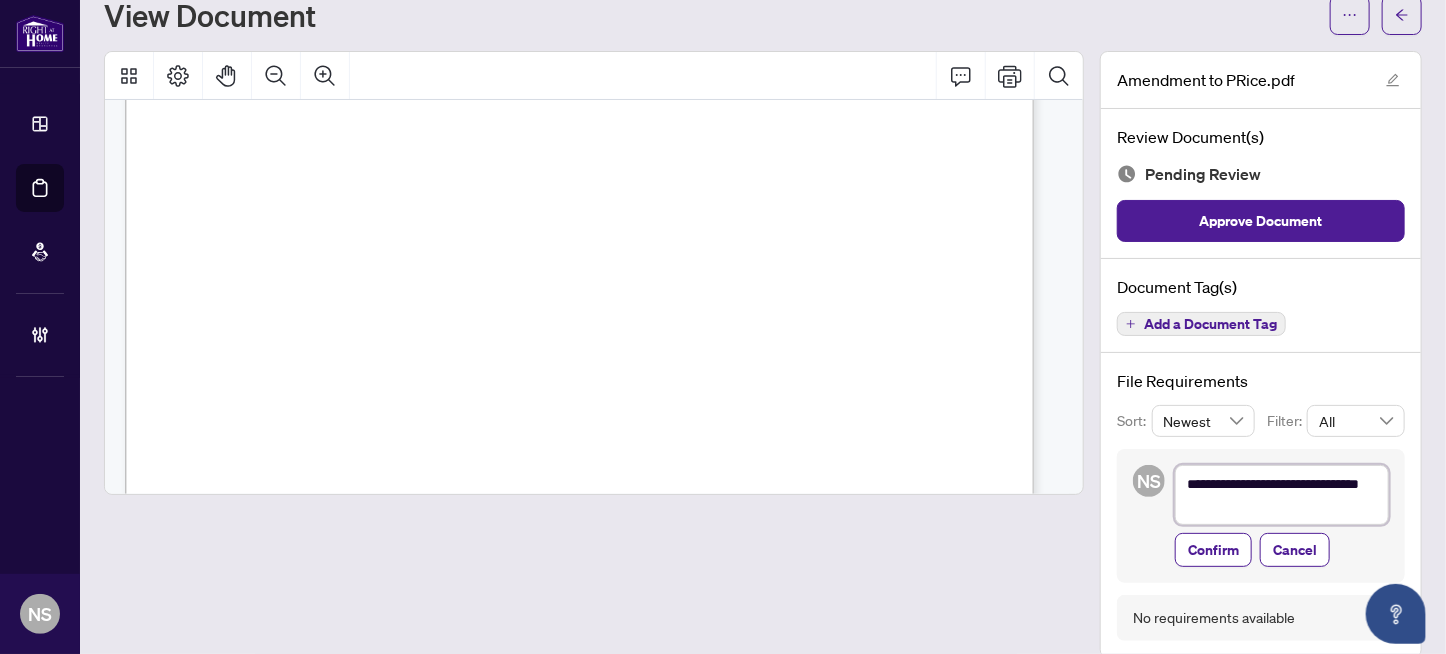 type on "**********" 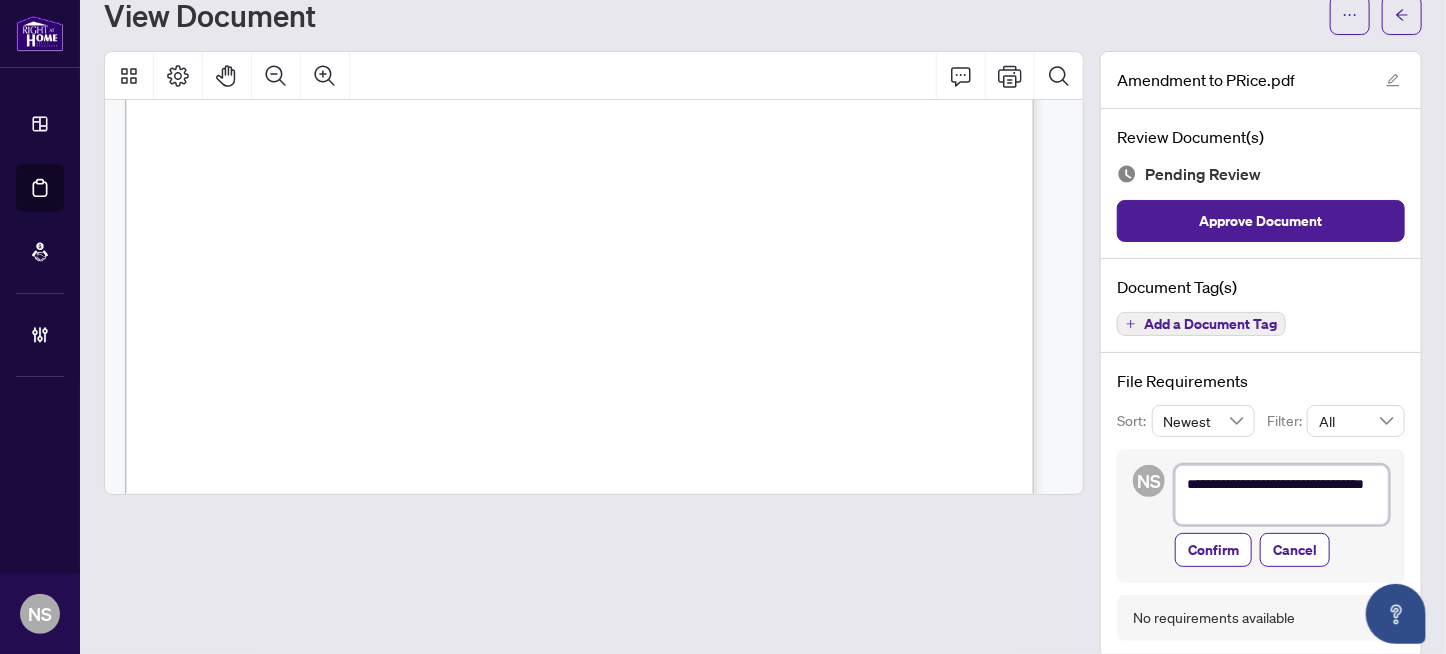 type on "**********" 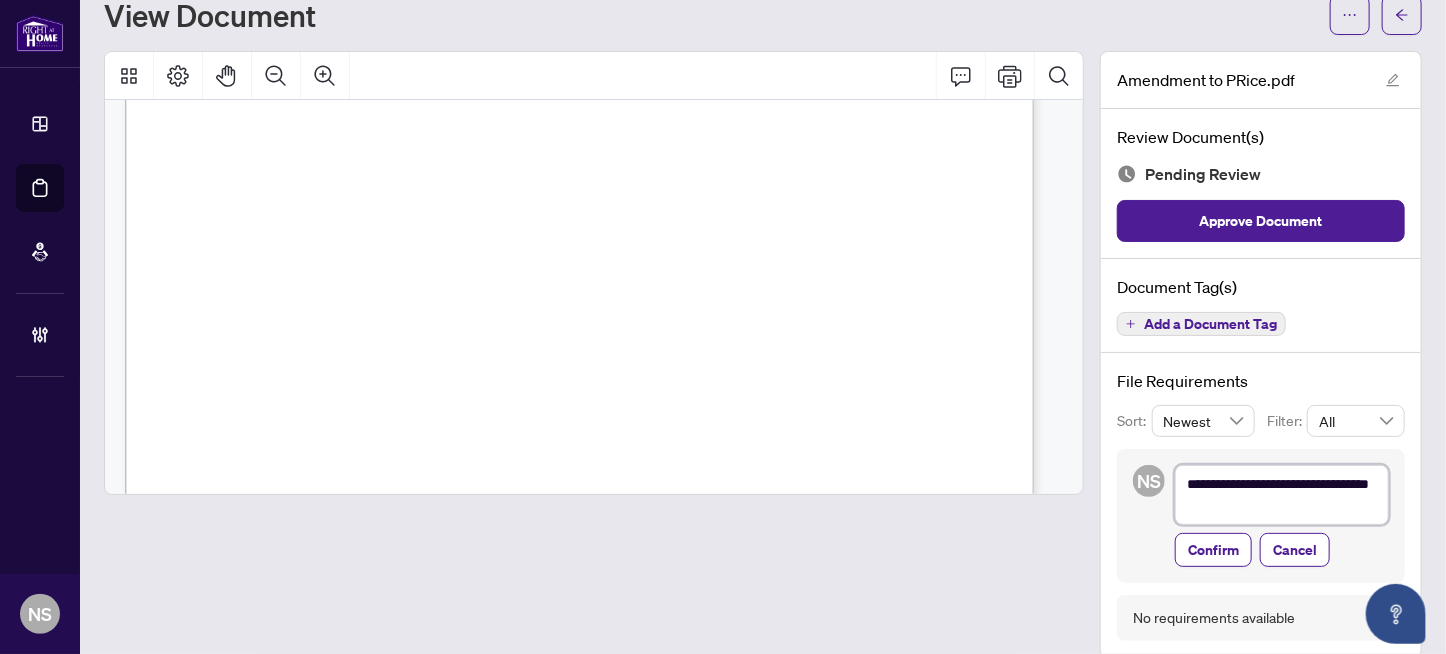 type on "**********" 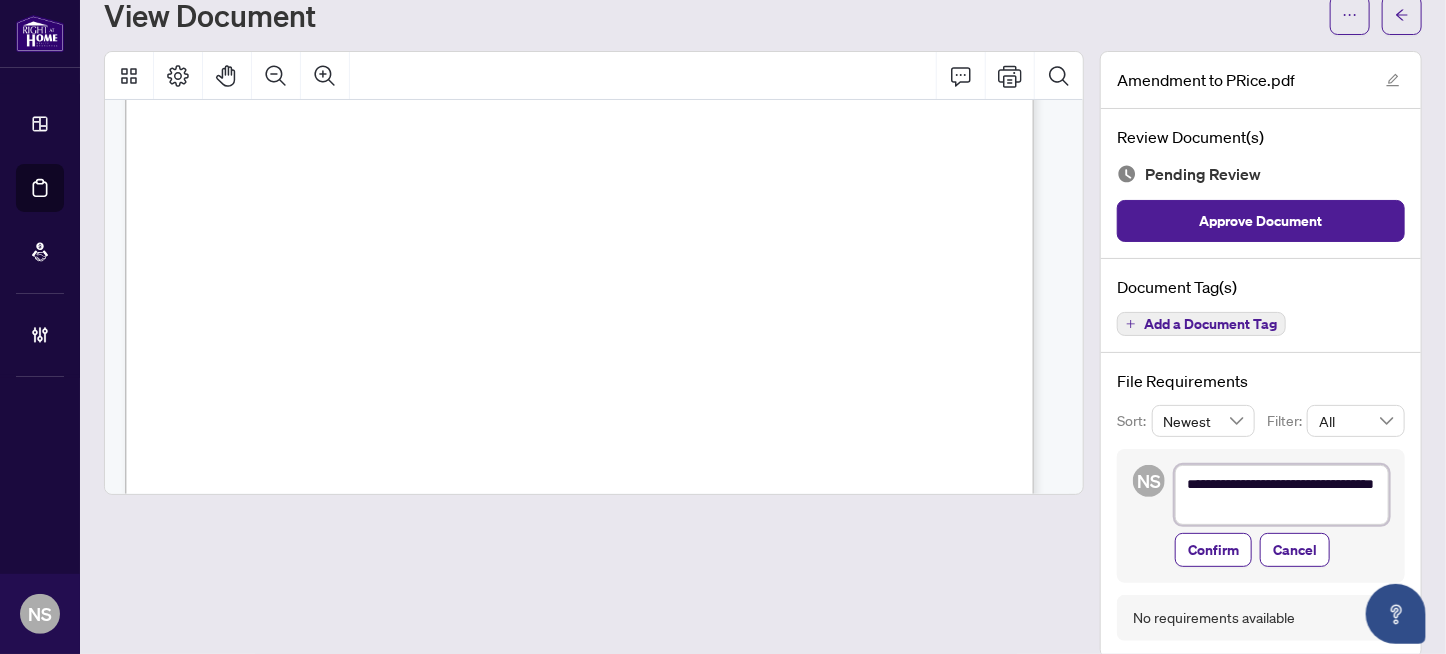 type on "**********" 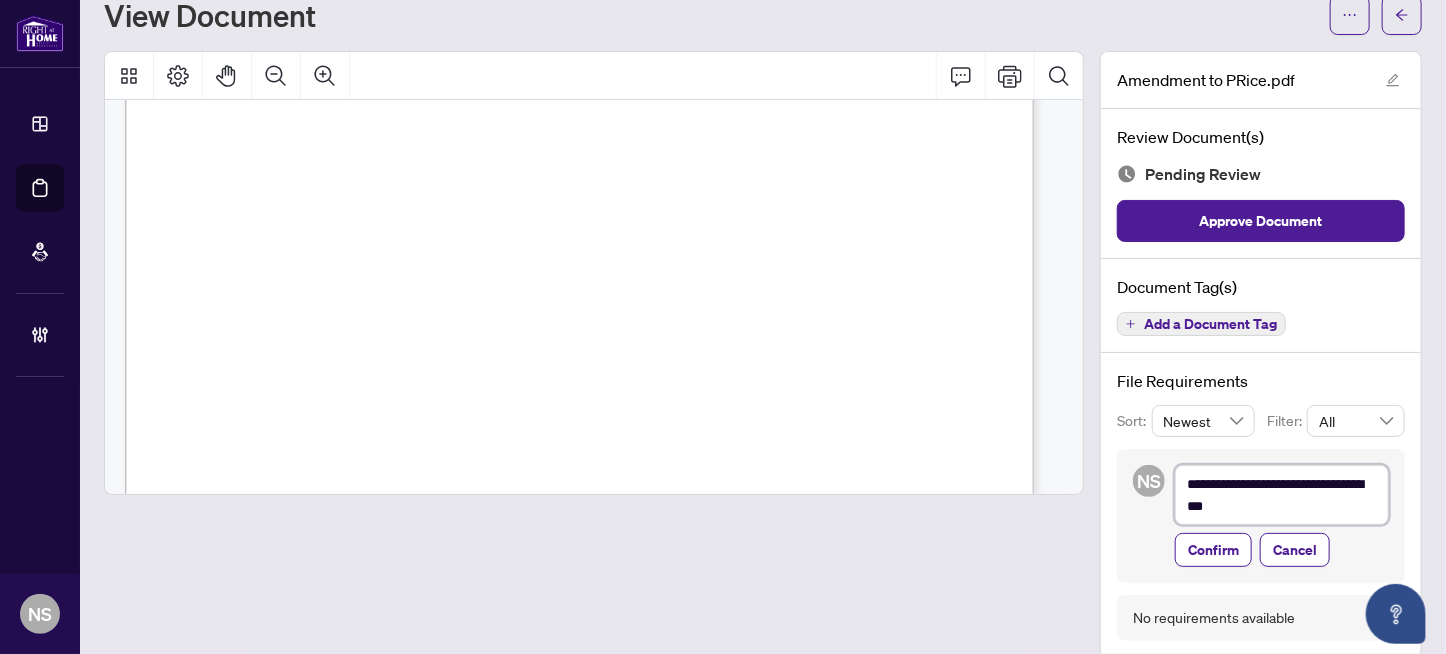 type on "**********" 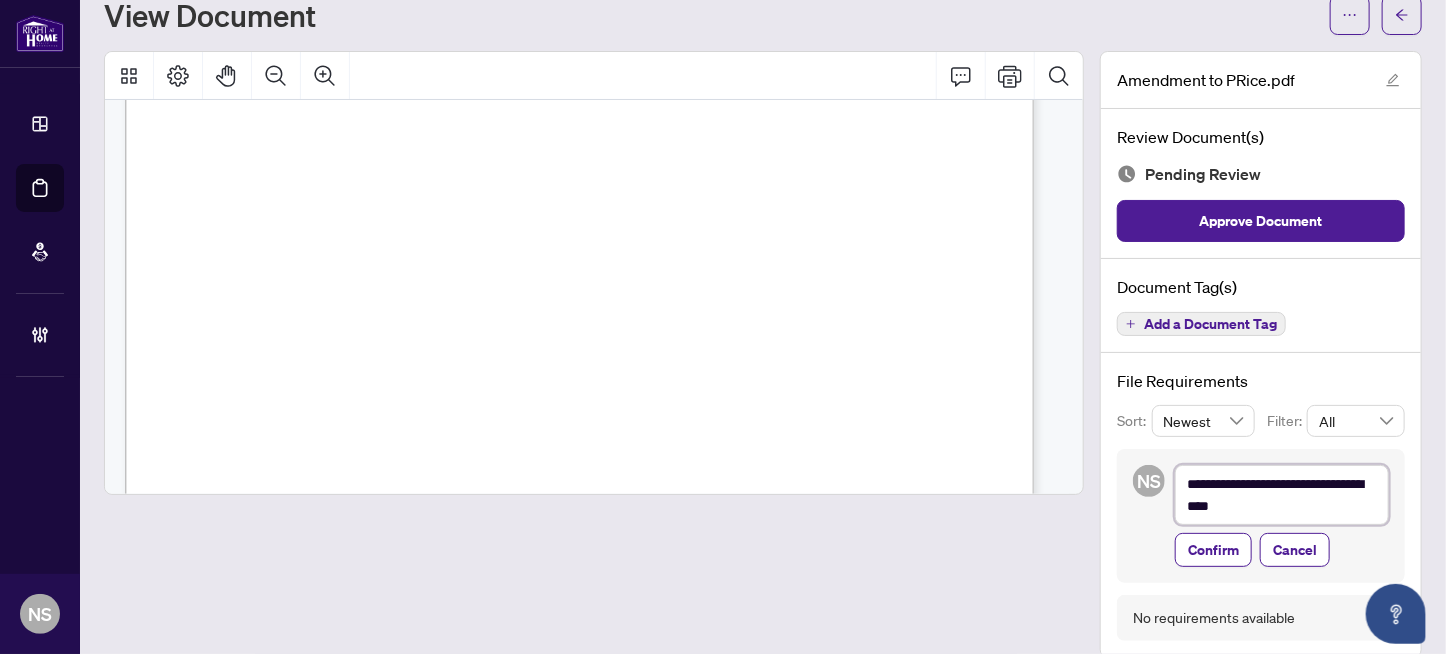 type on "**********" 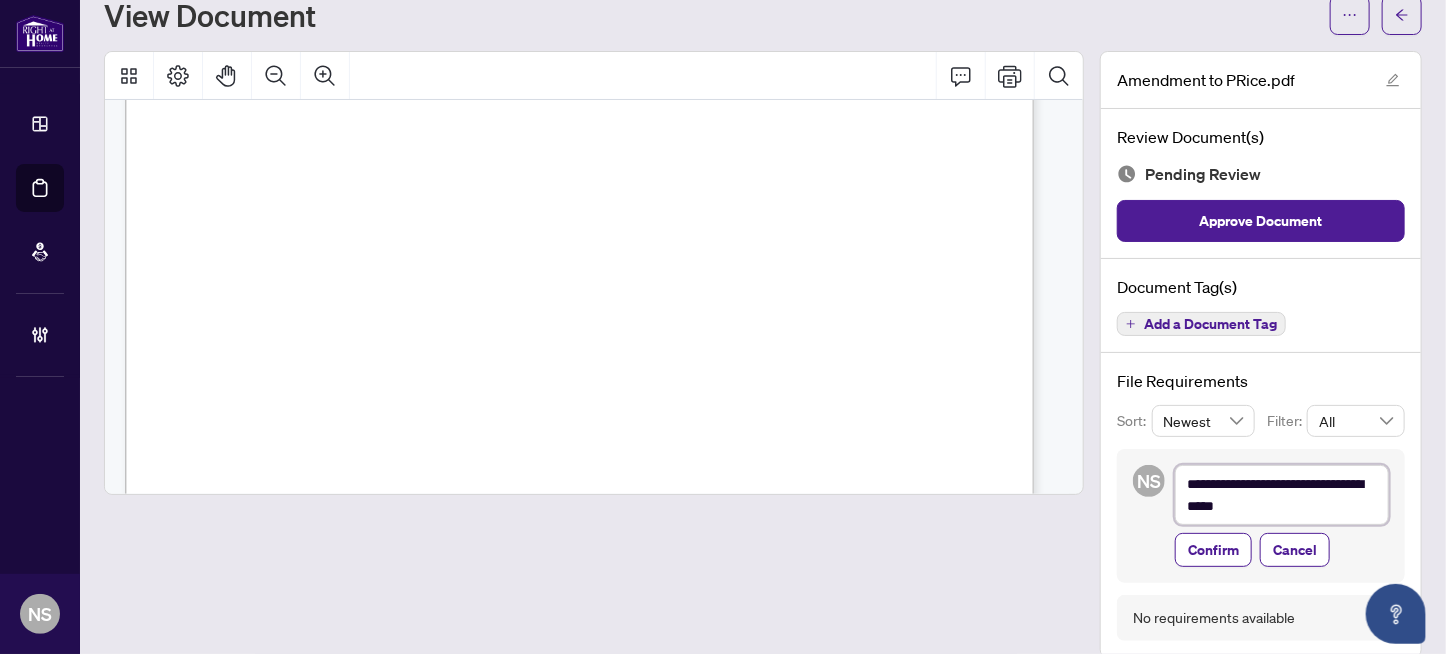 type on "**********" 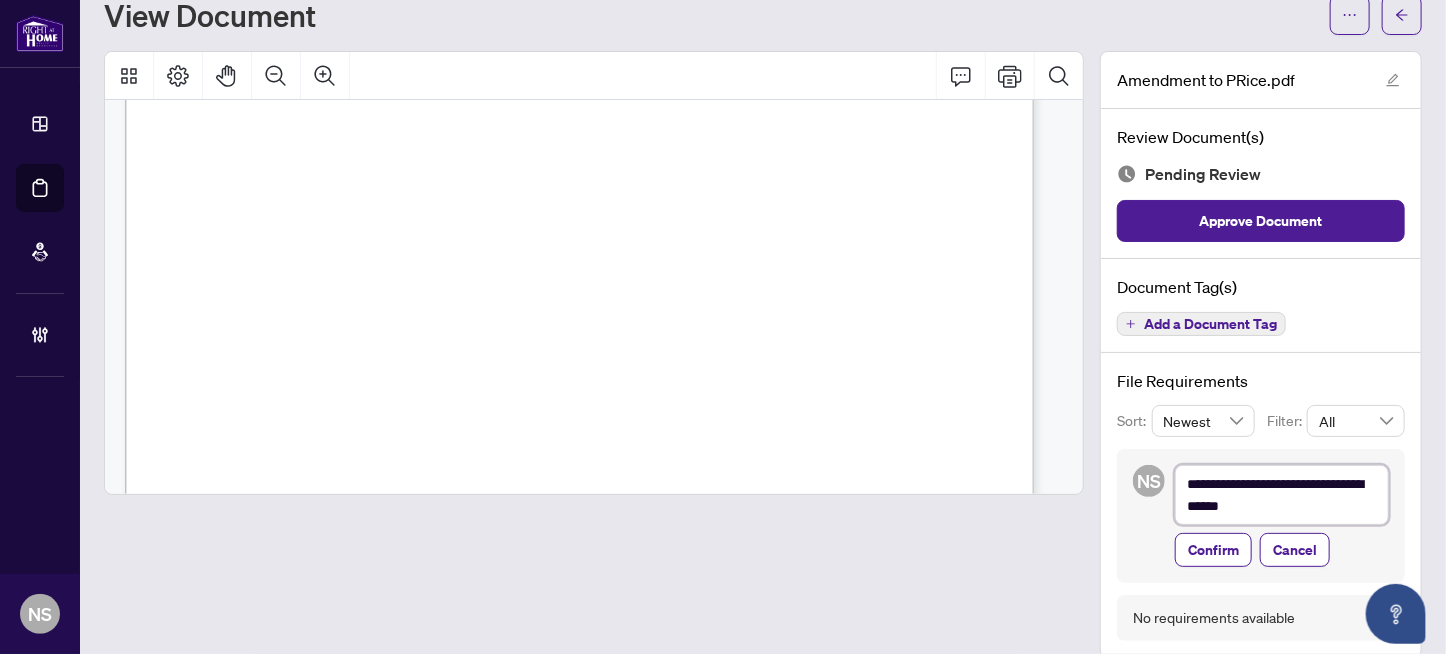 type on "**********" 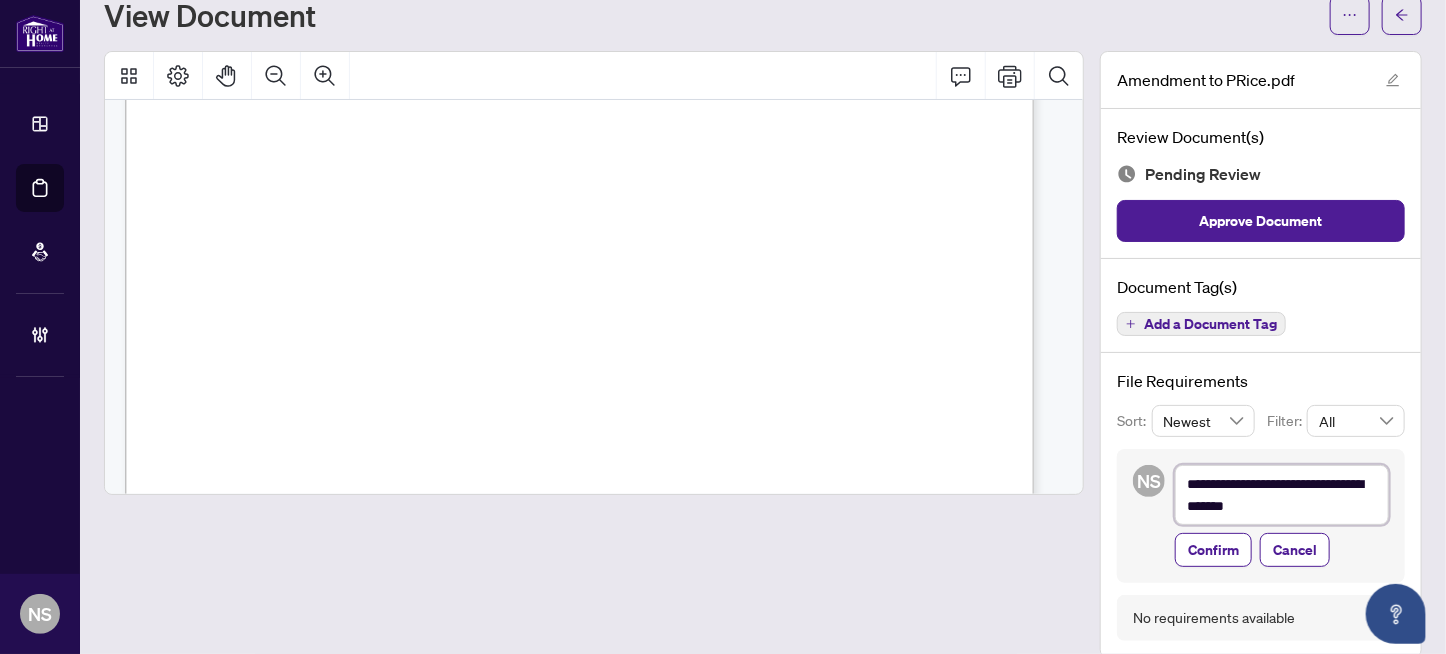 type on "**********" 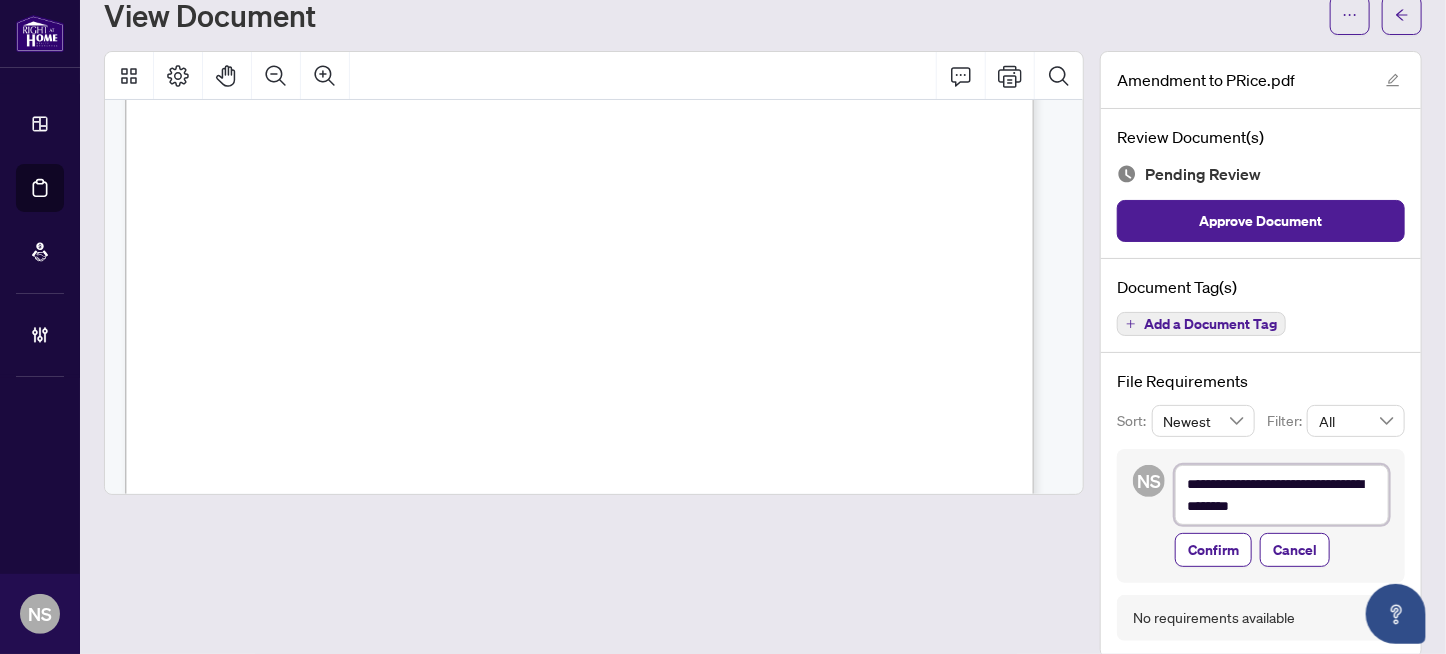 paste on "**********" 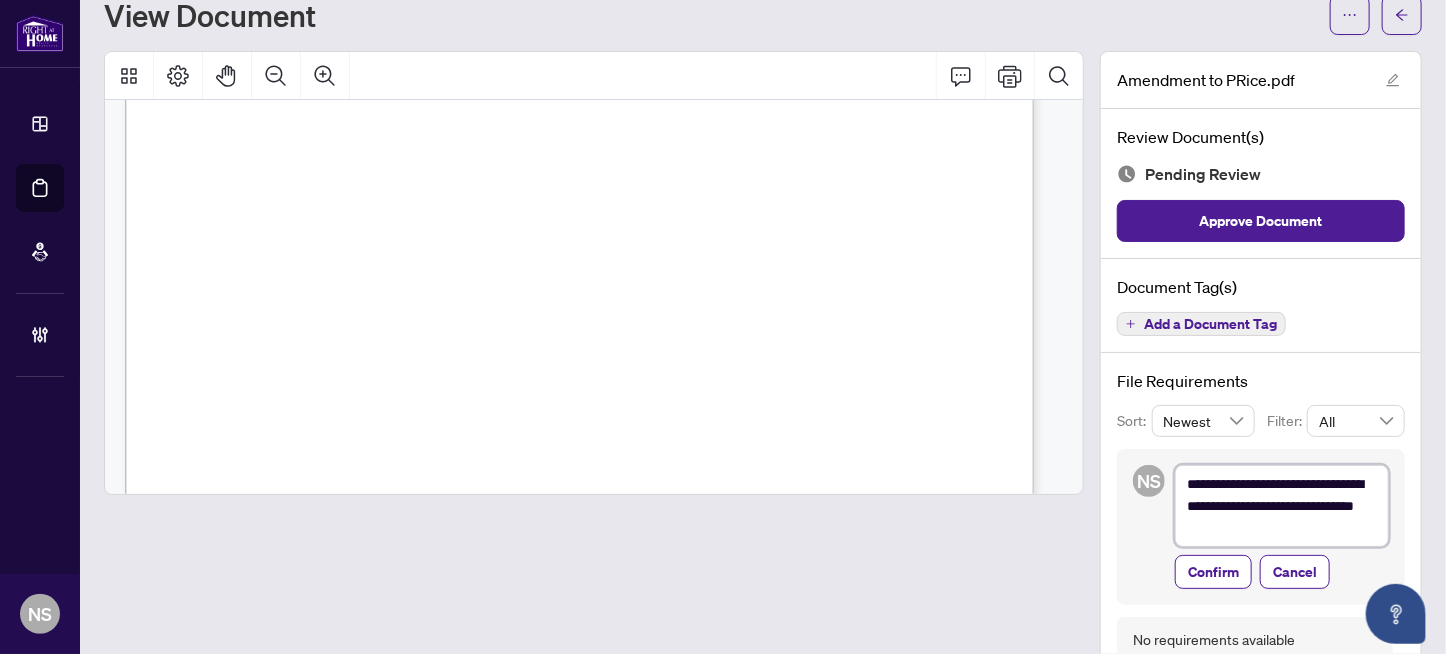 drag, startPoint x: 1172, startPoint y: 521, endPoint x: 1266, endPoint y: 522, distance: 94.00532 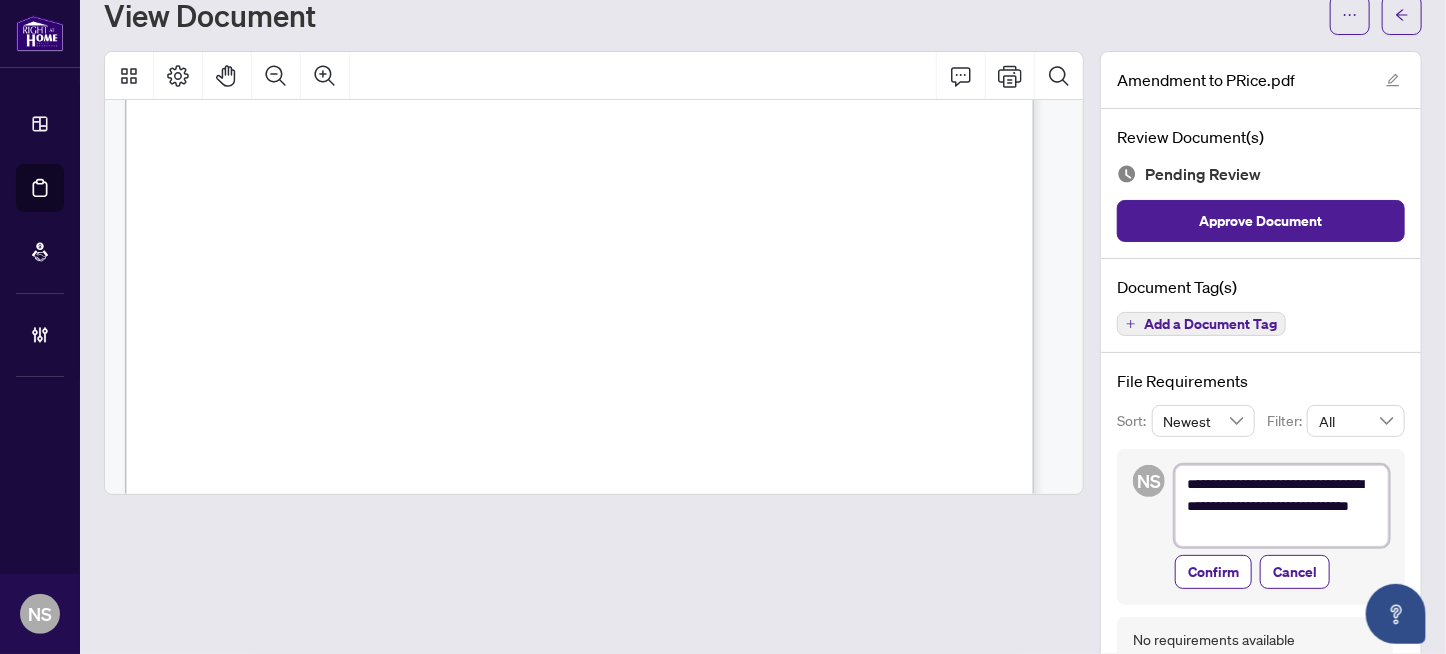 type on "**********" 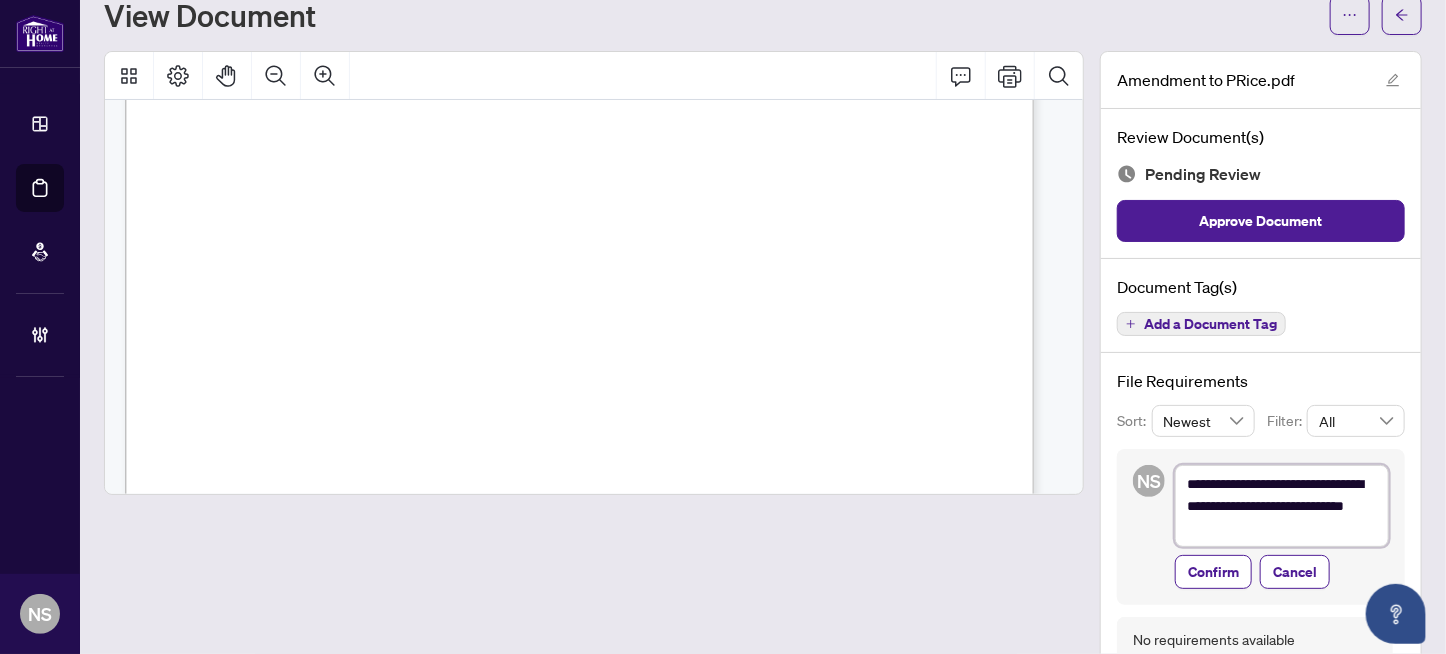 type on "**********" 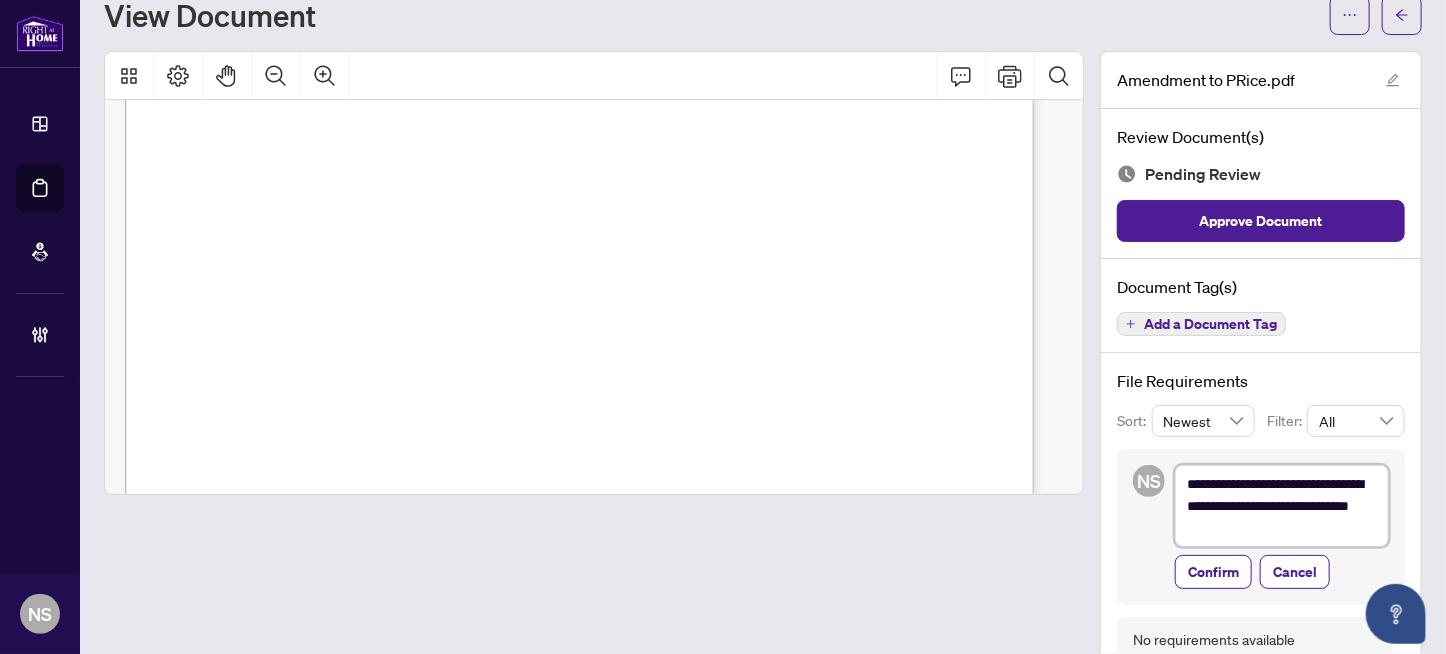 type on "**********" 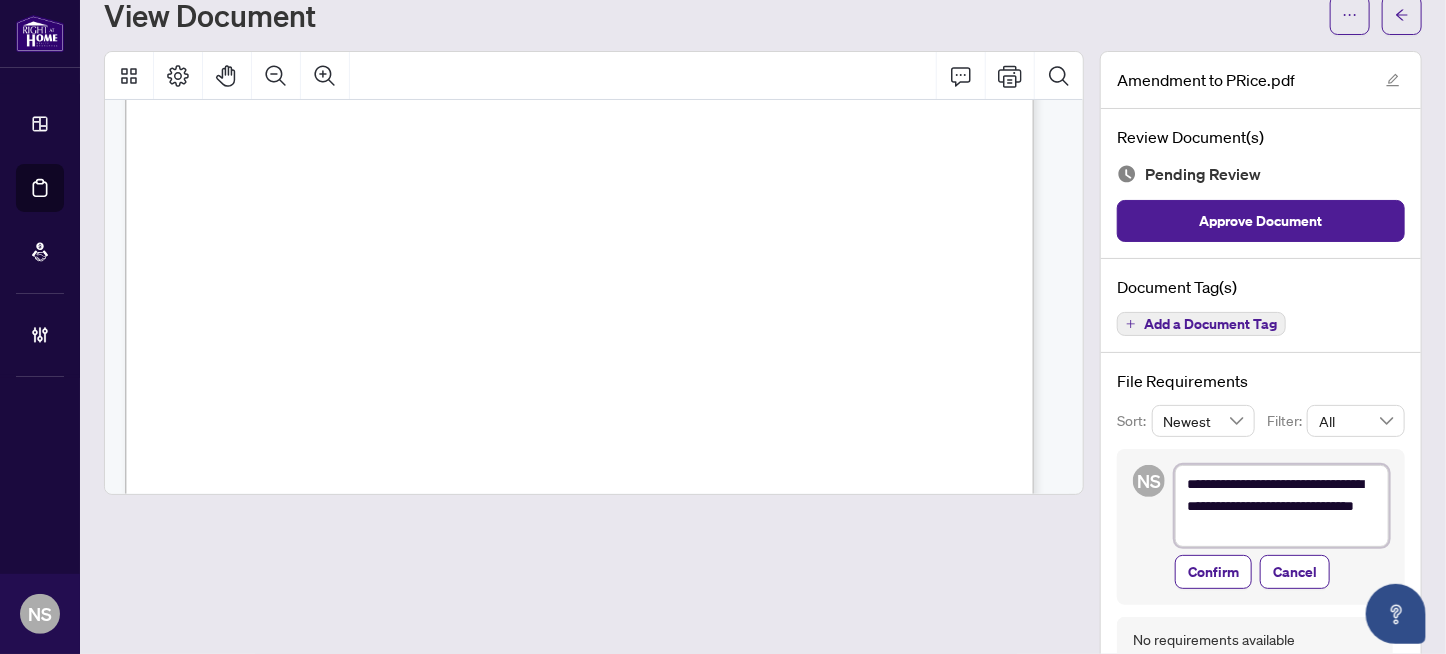 click on "**********" at bounding box center [1282, 506] 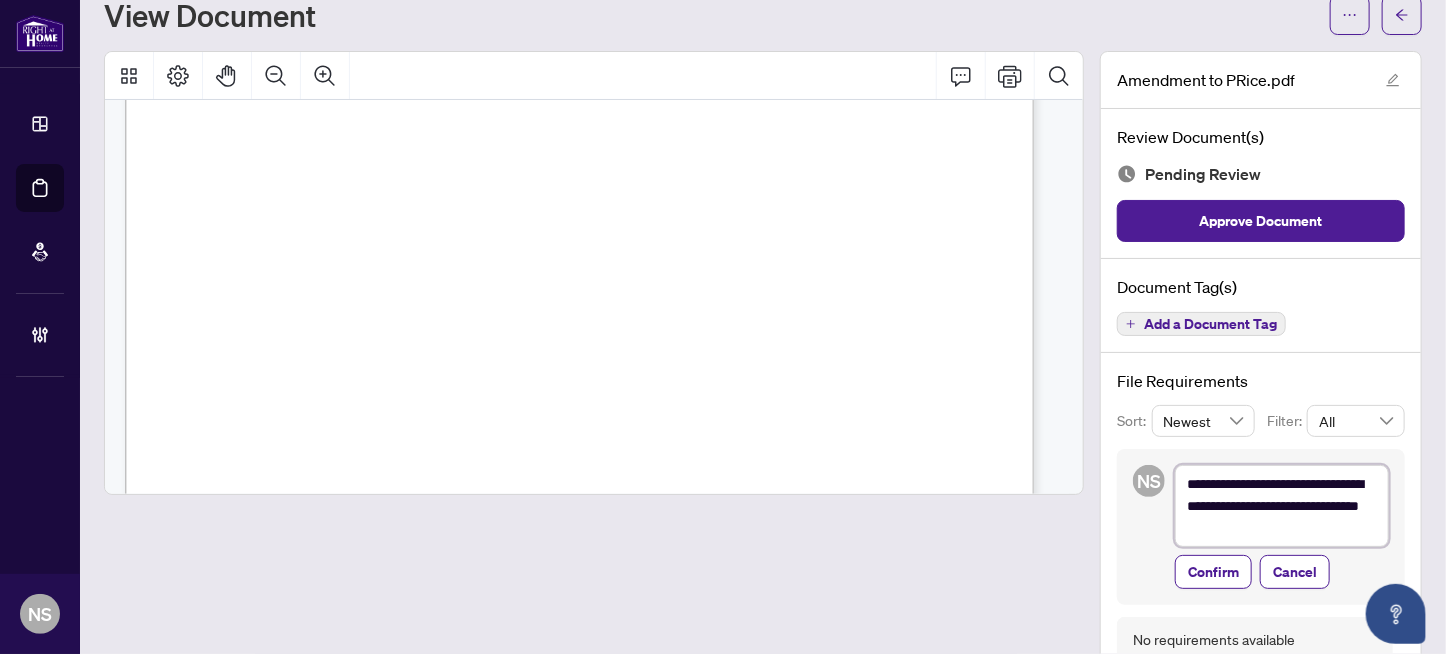type on "**********" 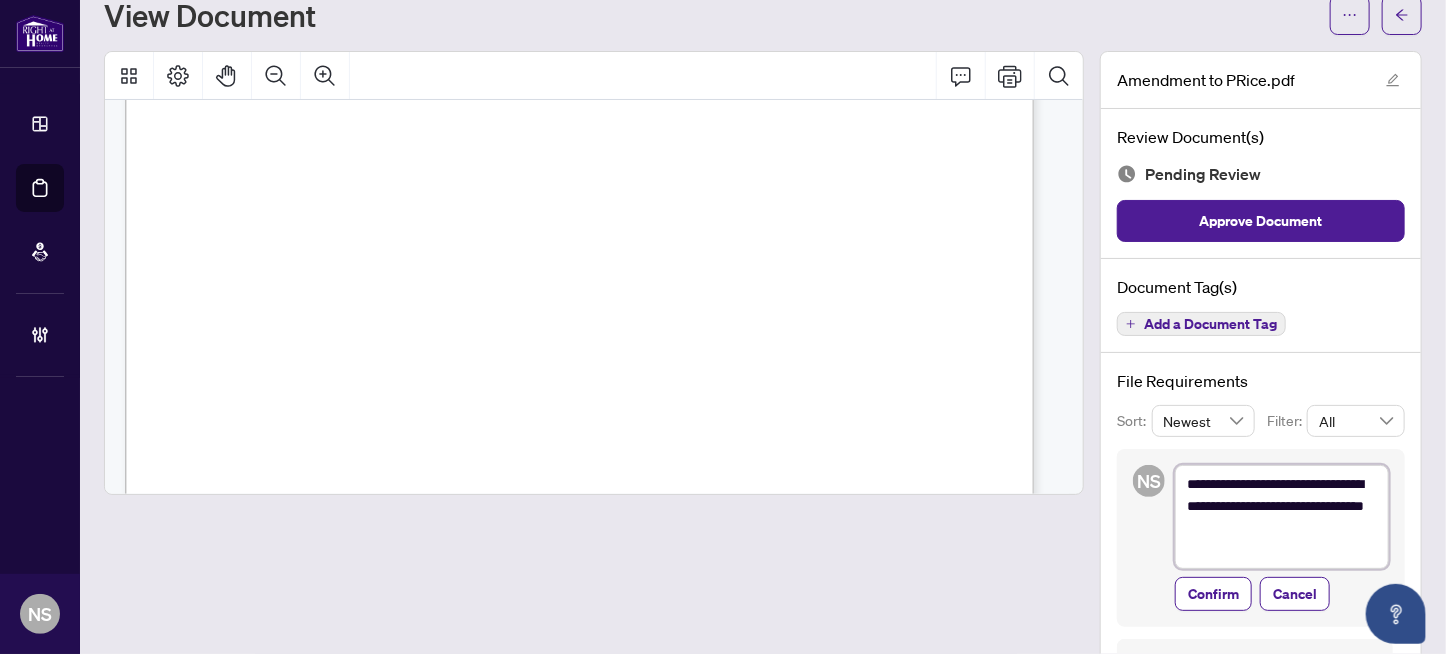 type on "**********" 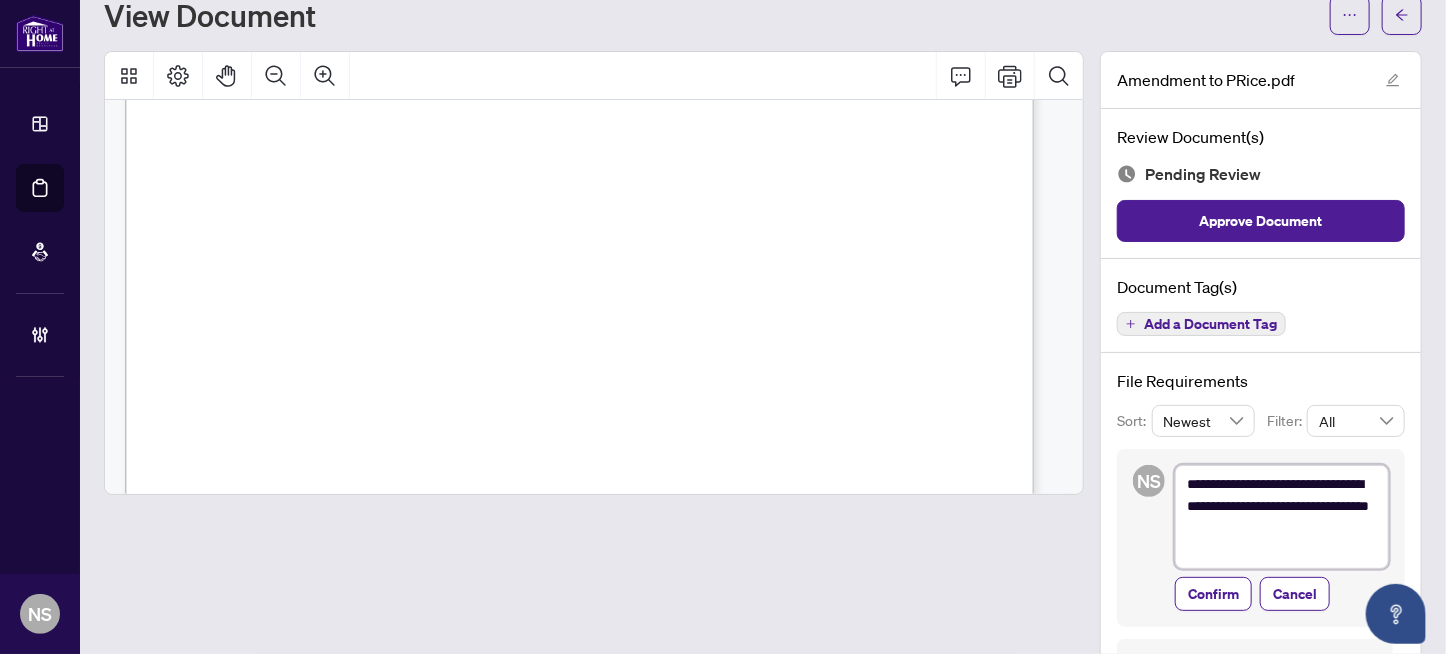 type on "**********" 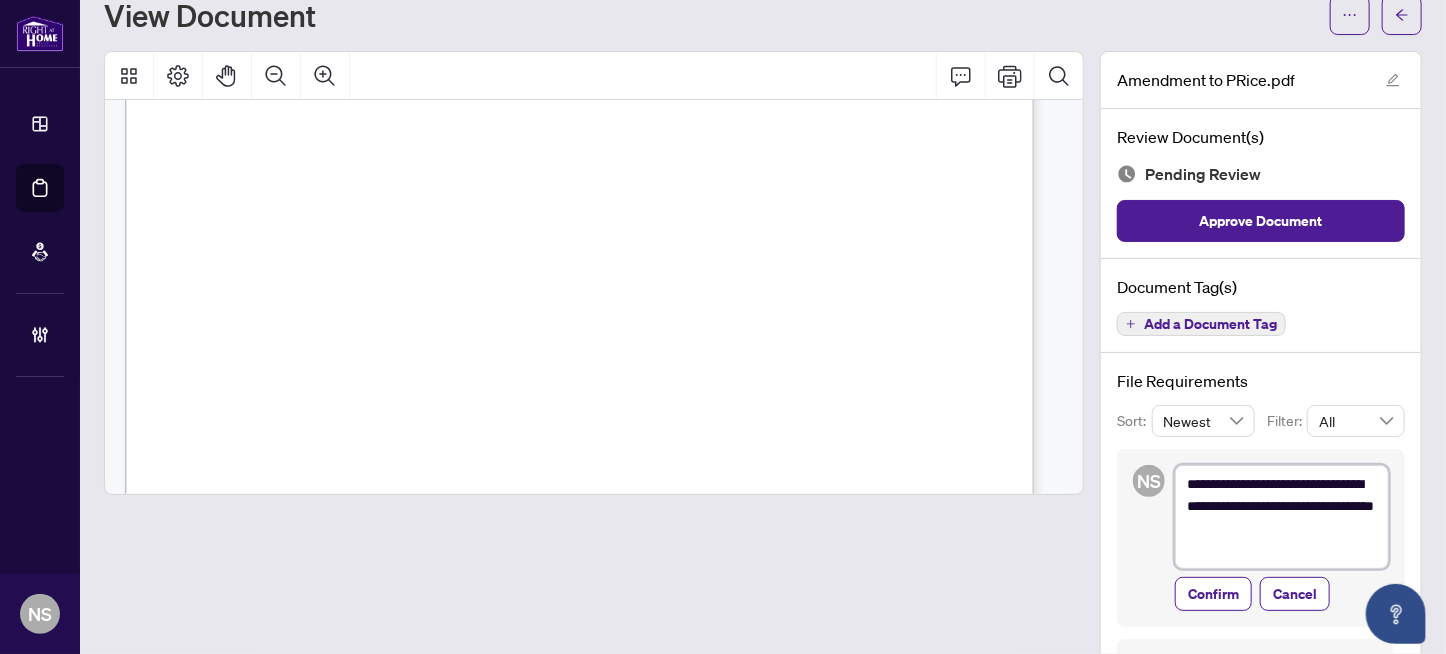 type on "**********" 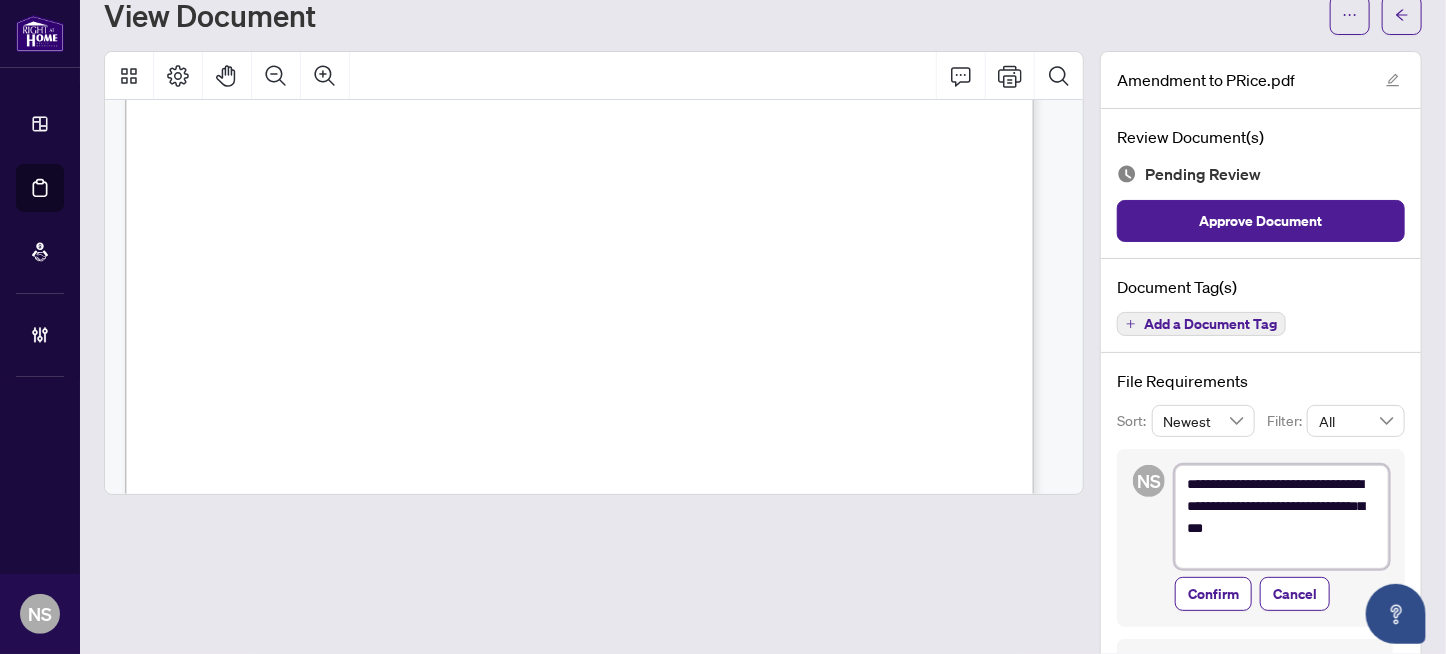 type on "**********" 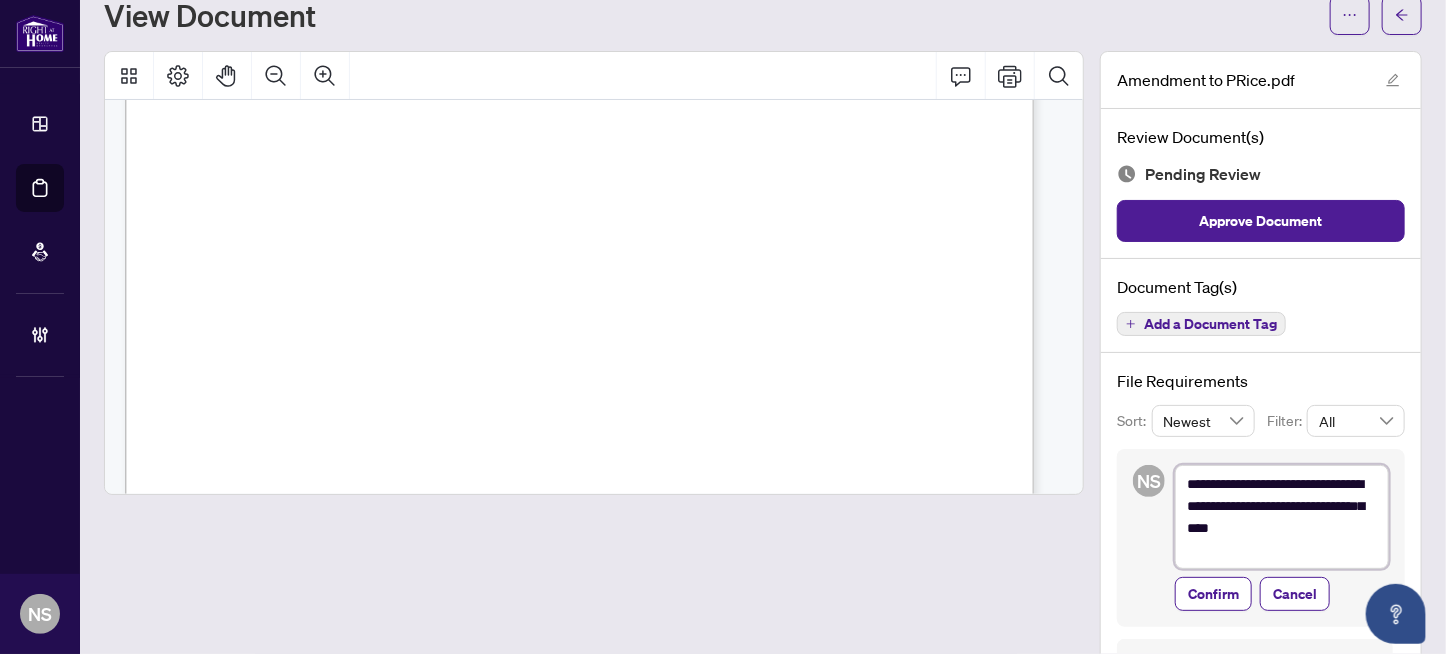 type on "**********" 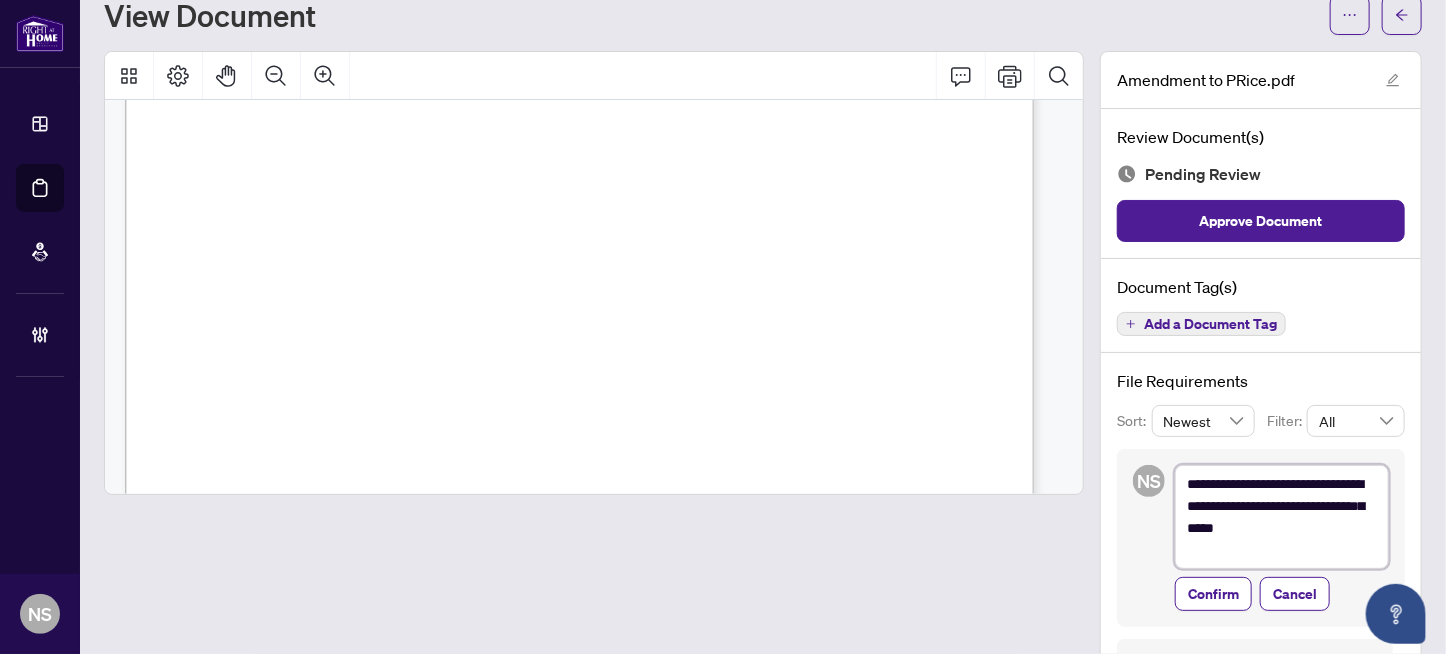 type on "**********" 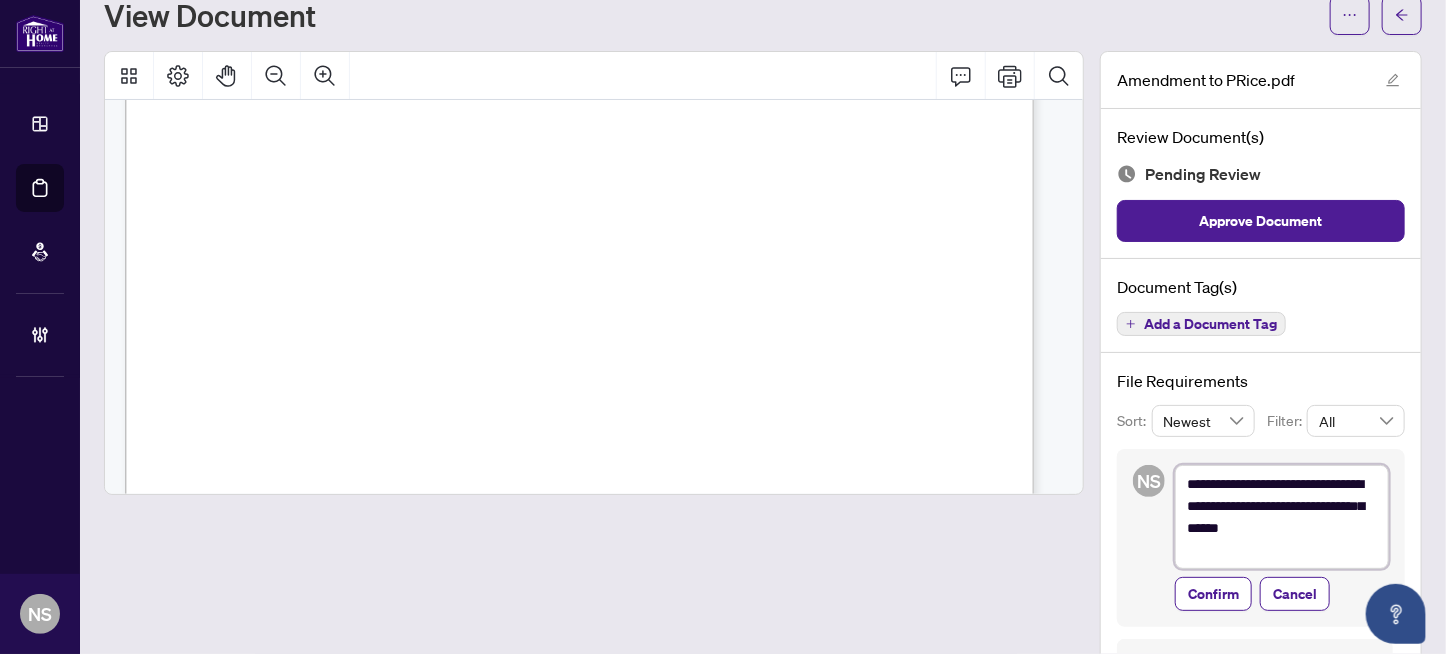 type on "**********" 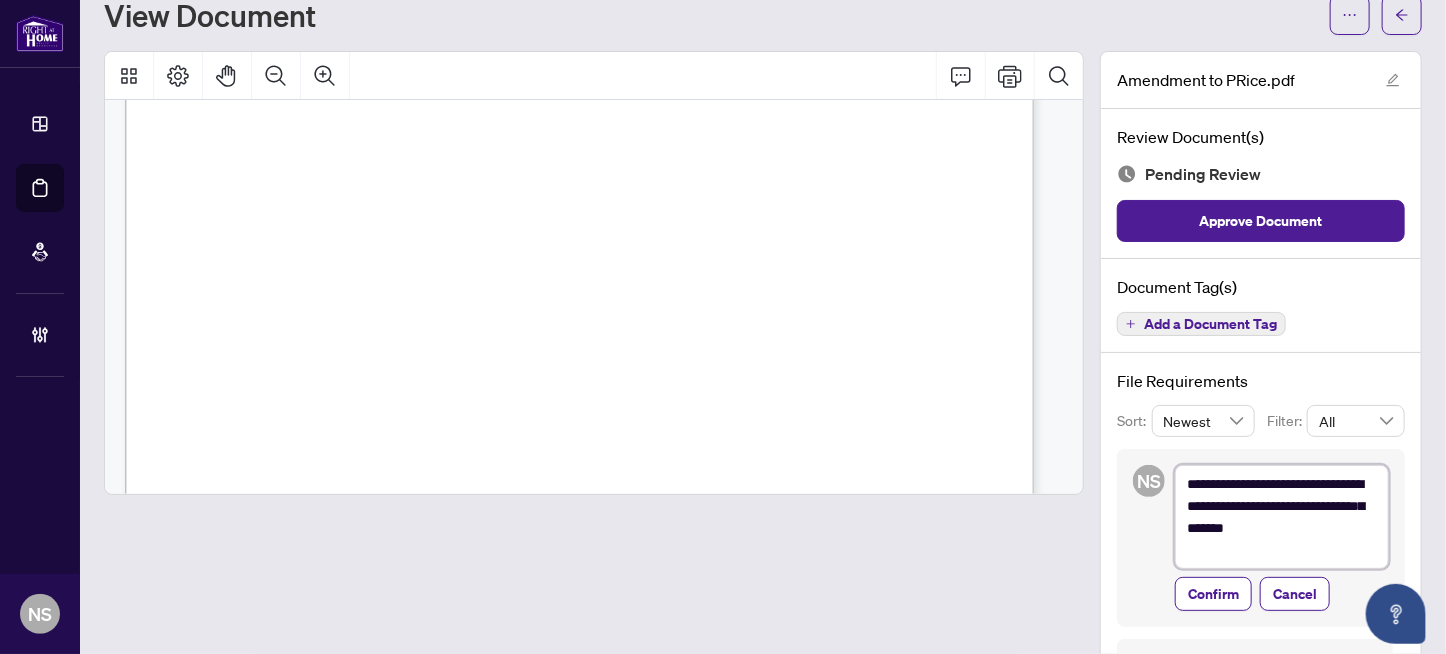 type on "**********" 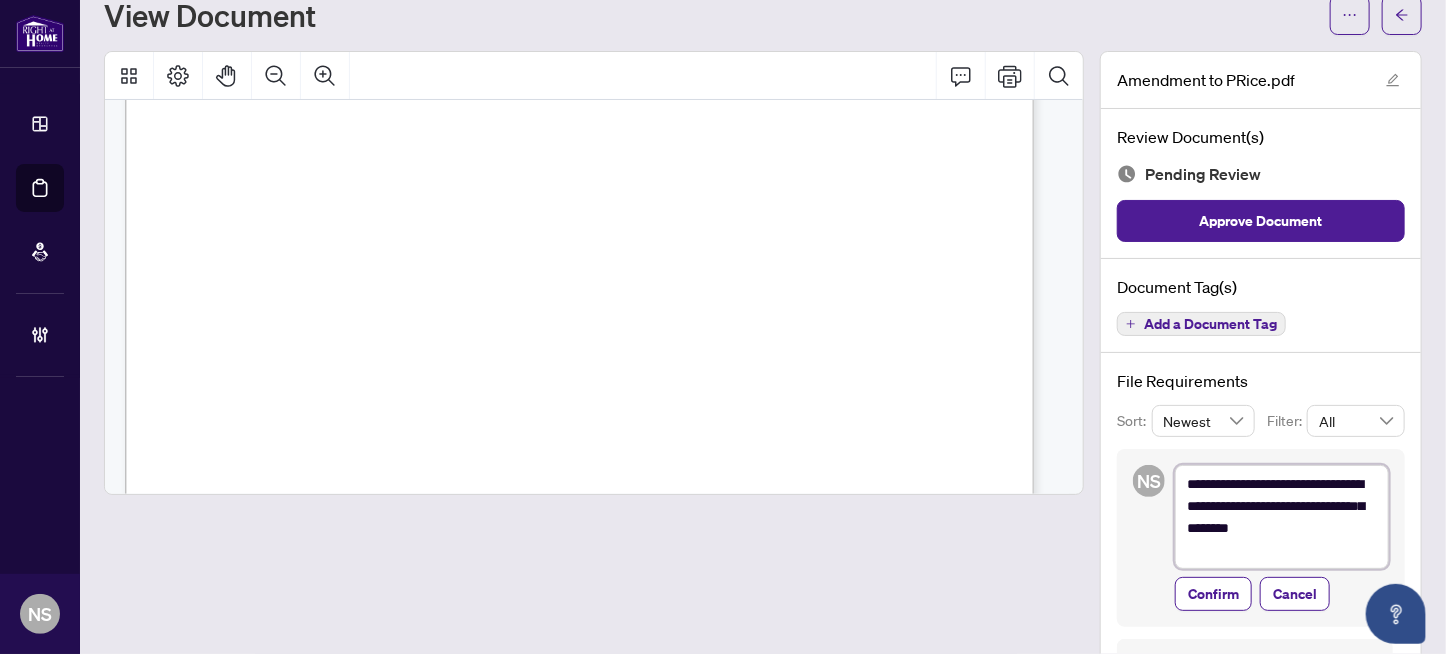 type on "**********" 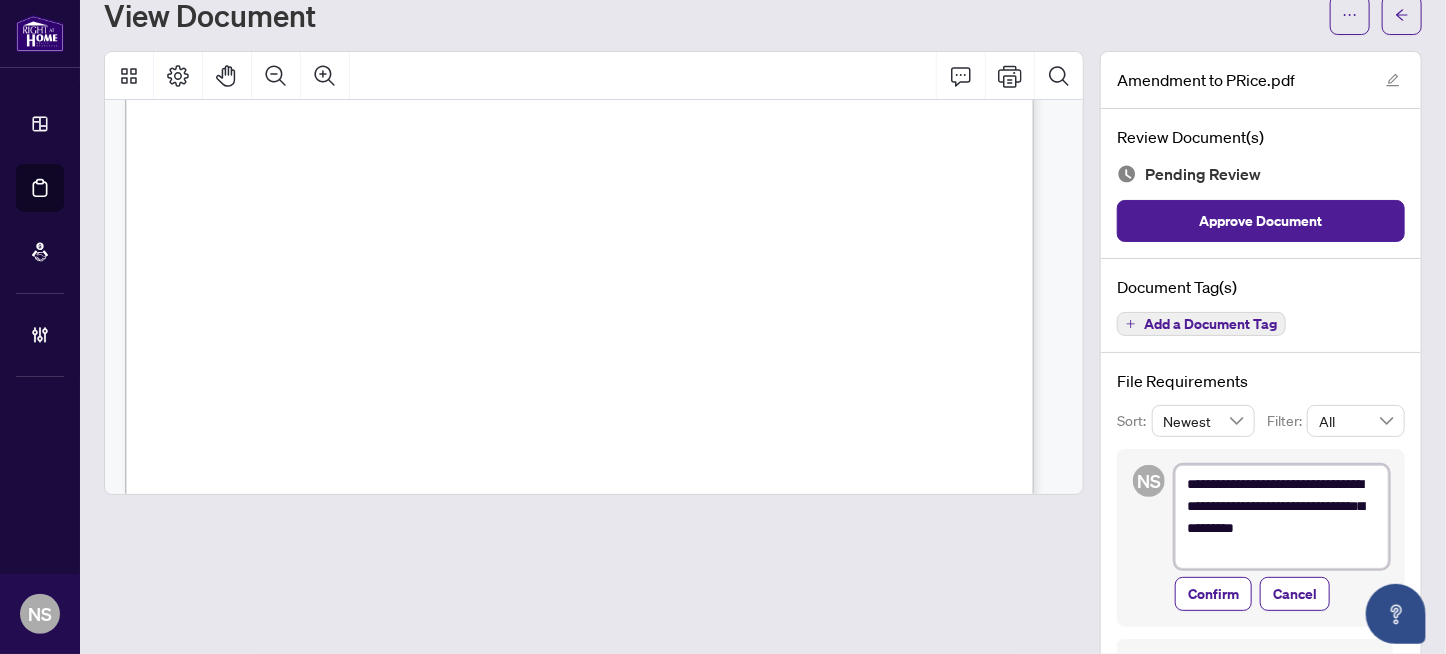 type on "**********" 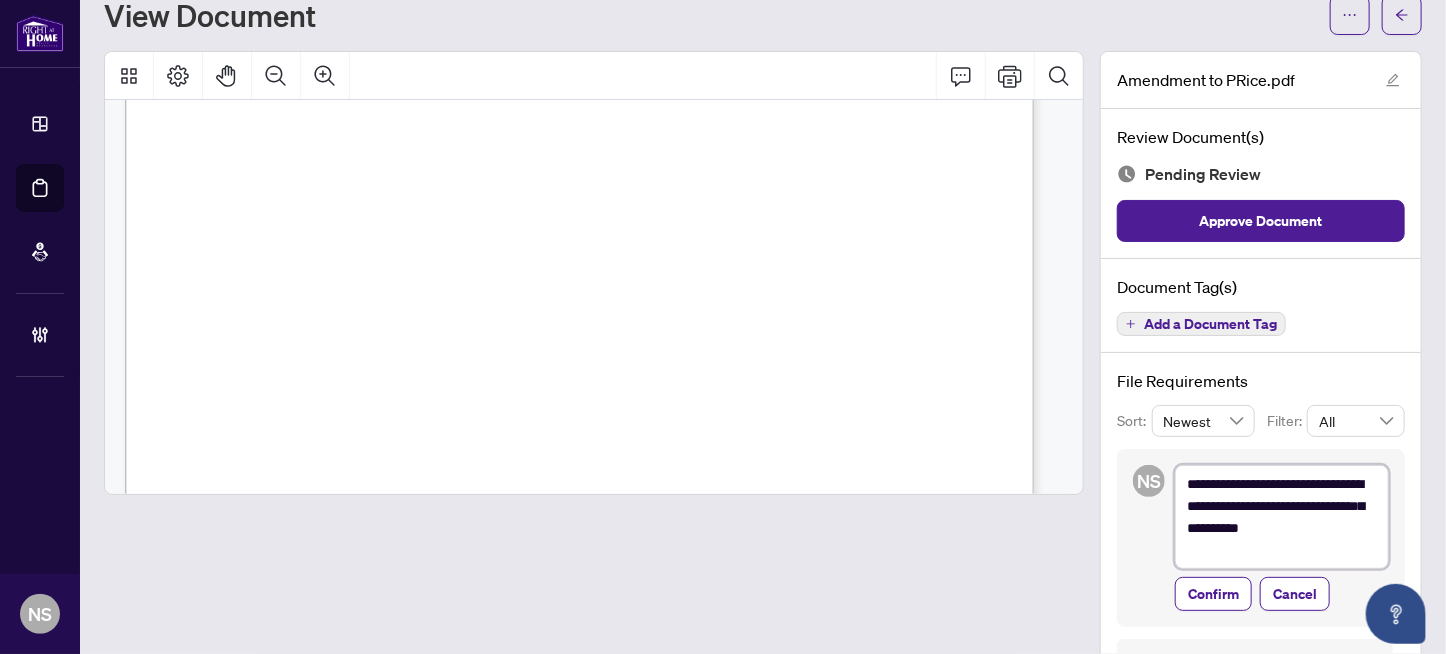 type on "**********" 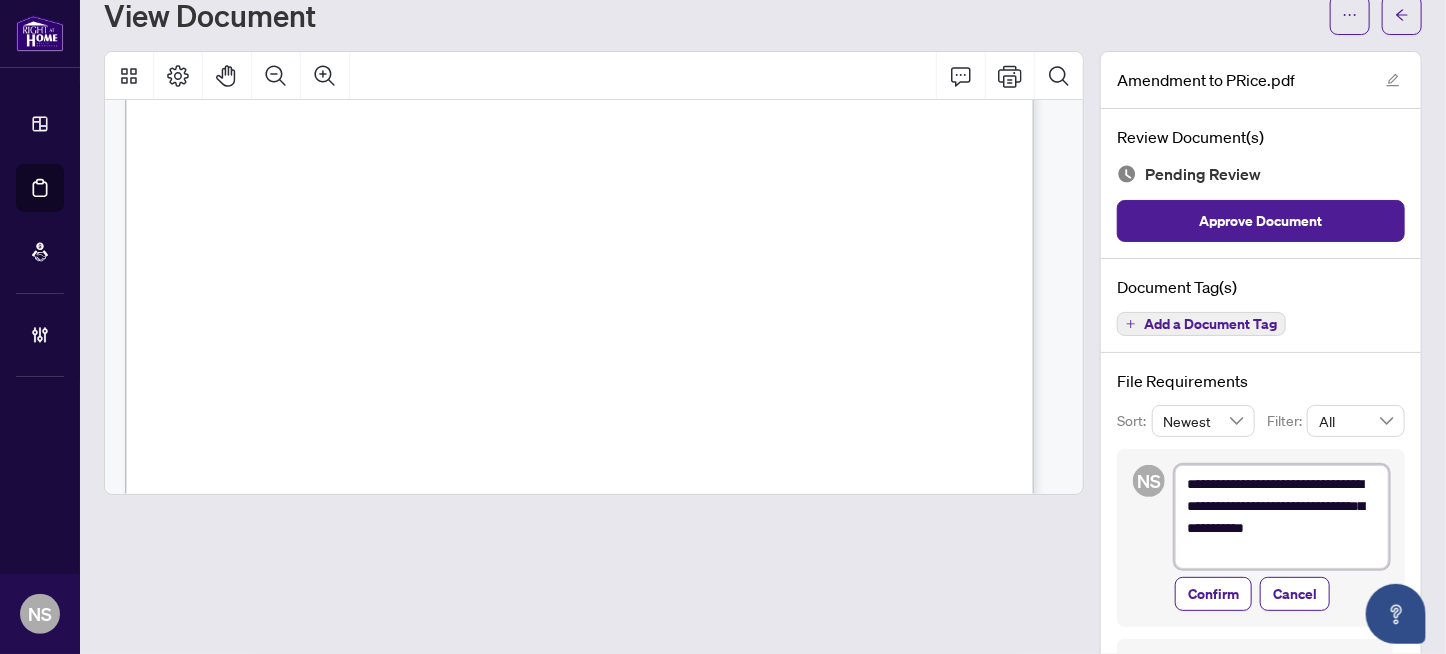 type on "**********" 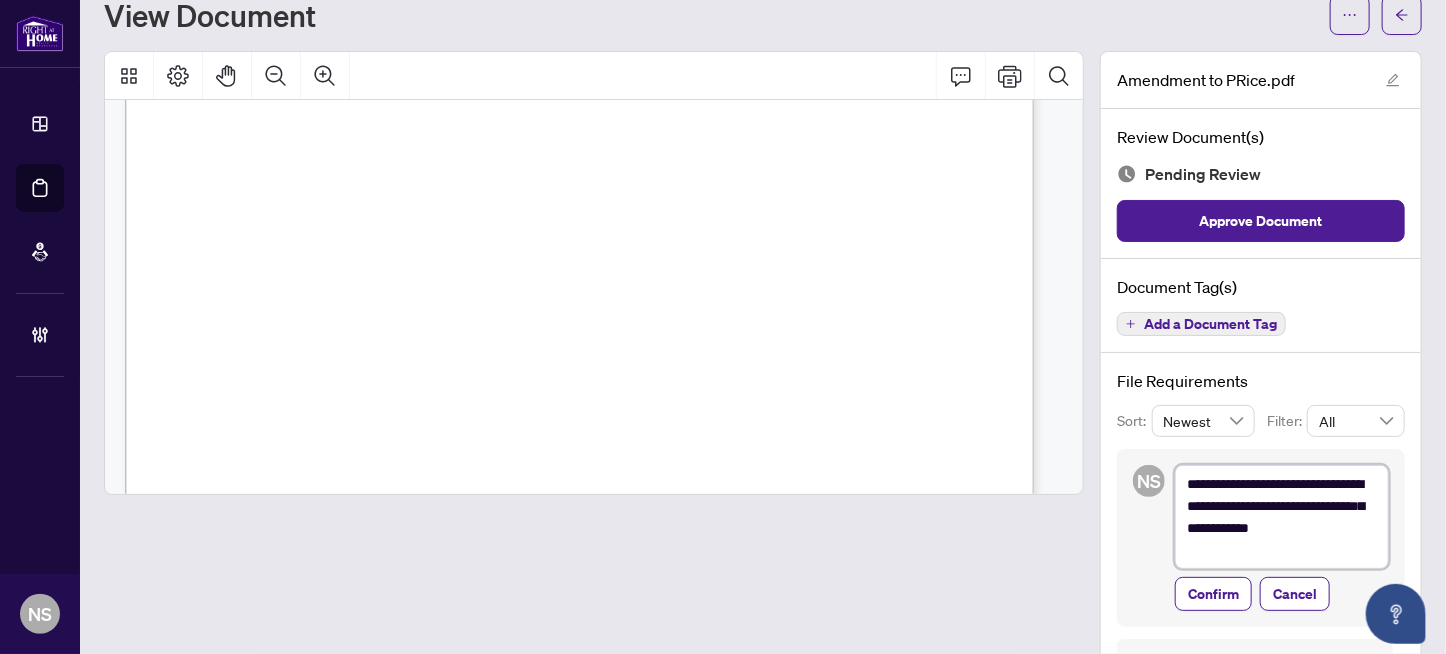 type on "**********" 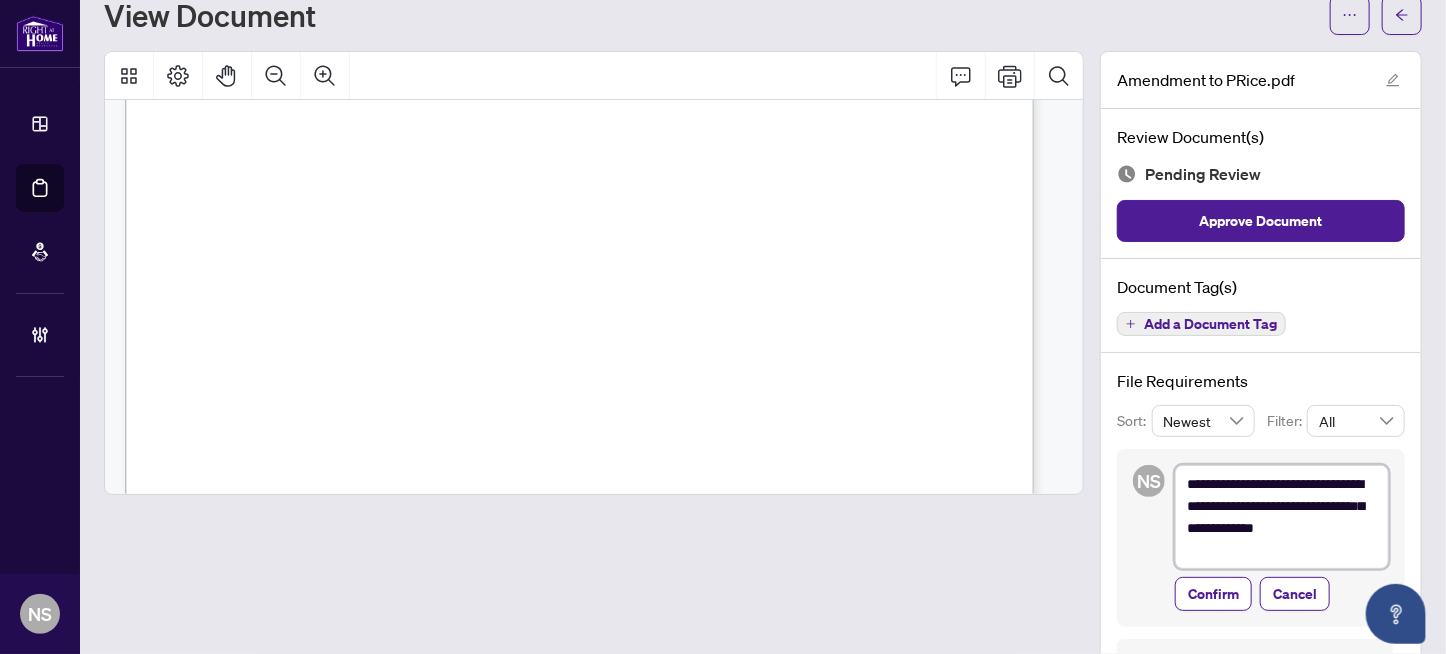 type on "**********" 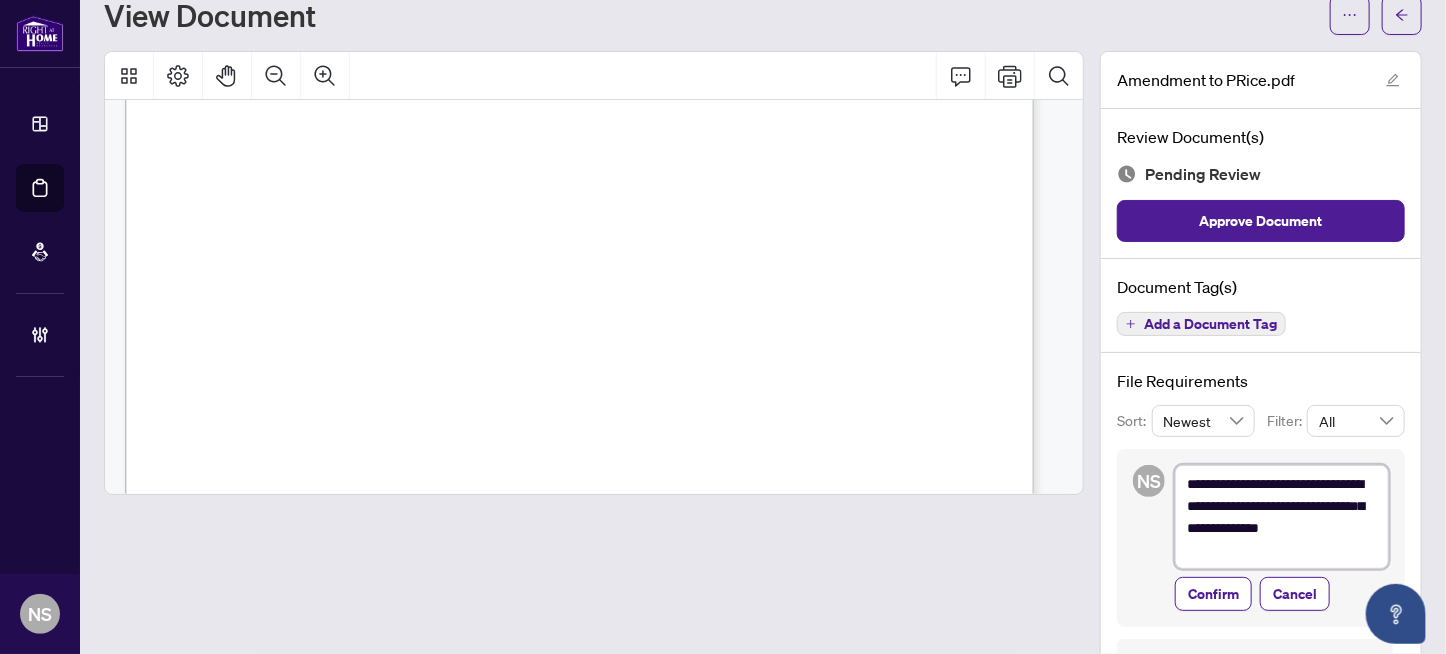 type on "**********" 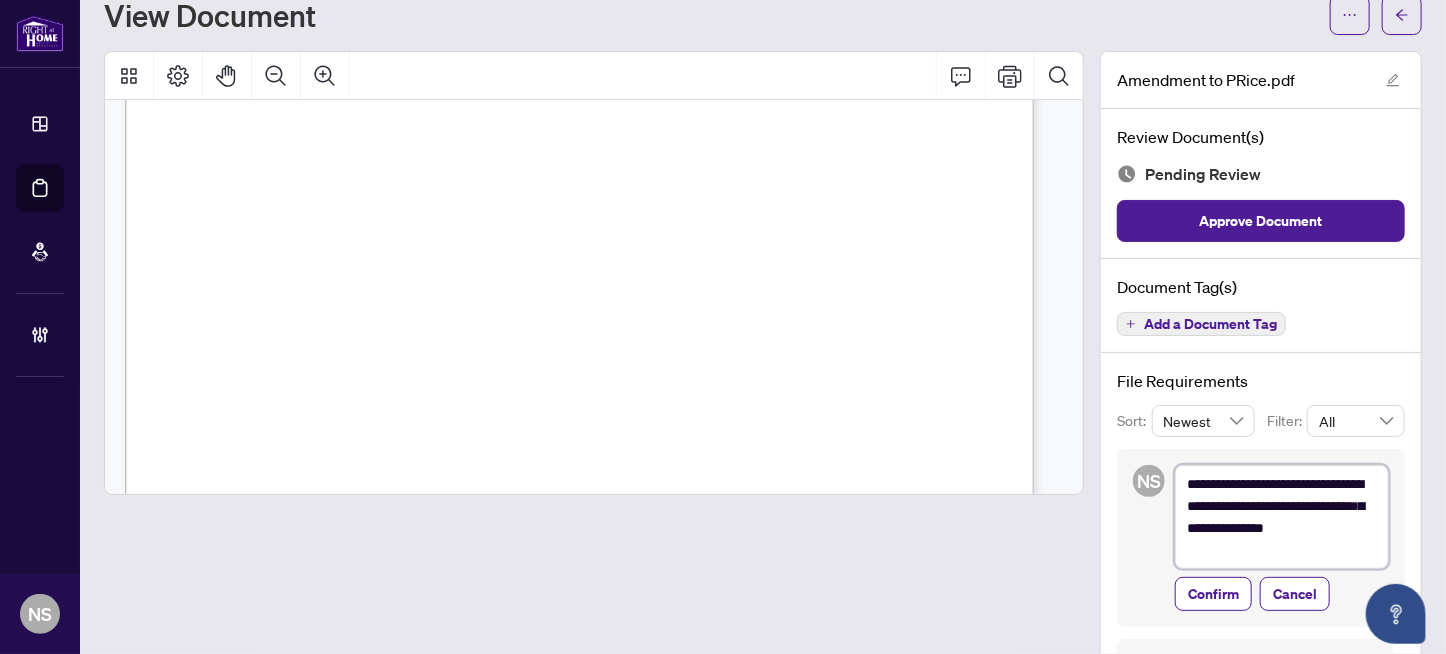 type on "**********" 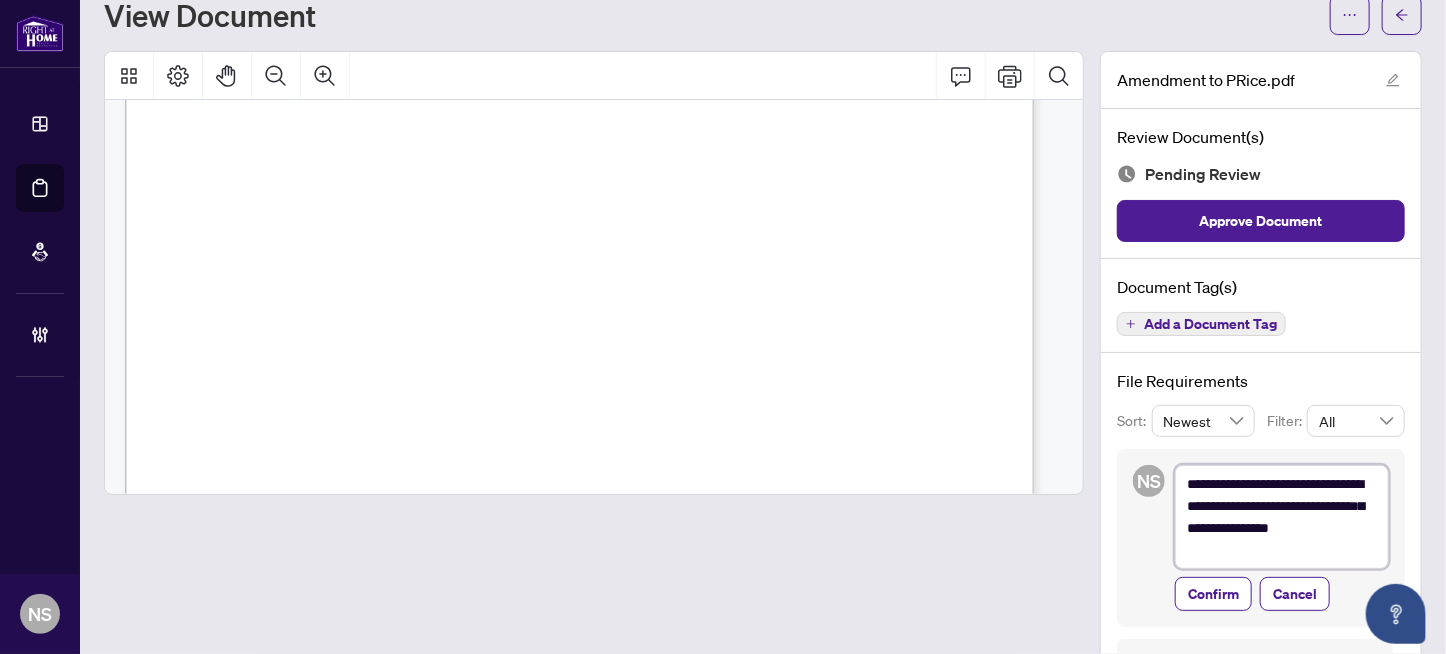 type on "**********" 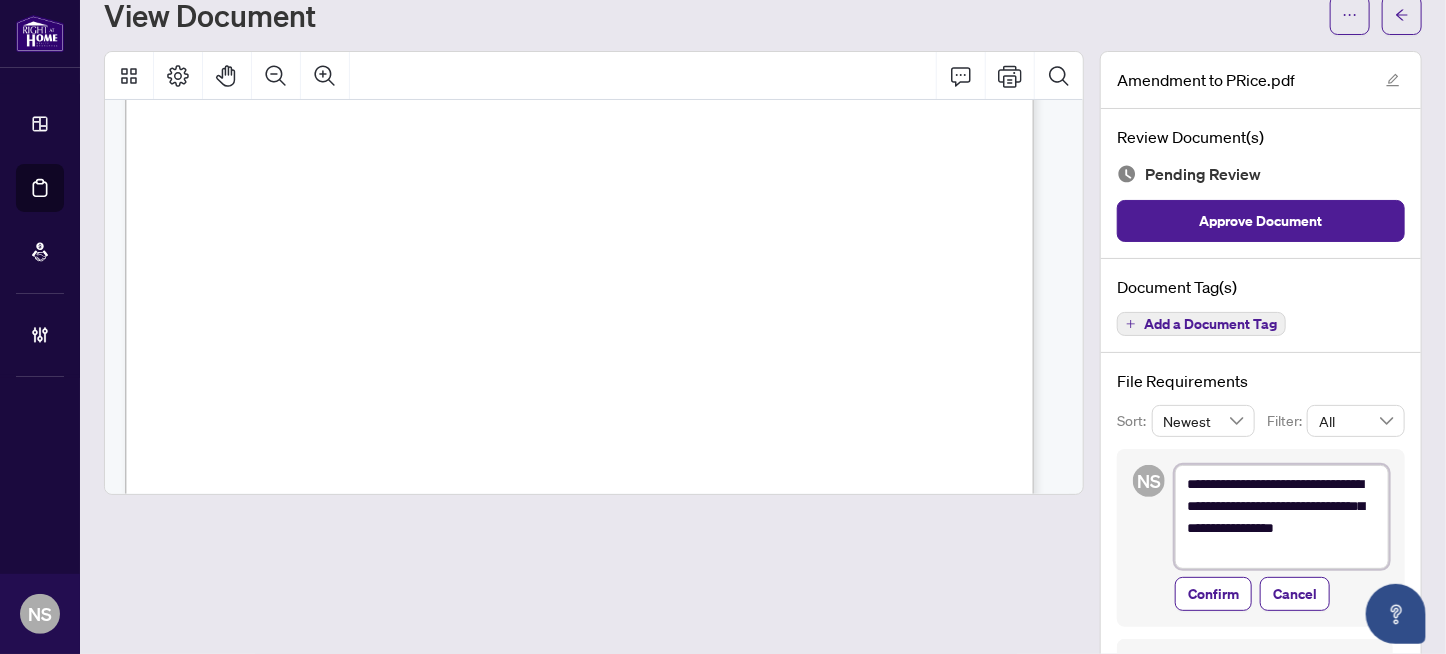 type on "**********" 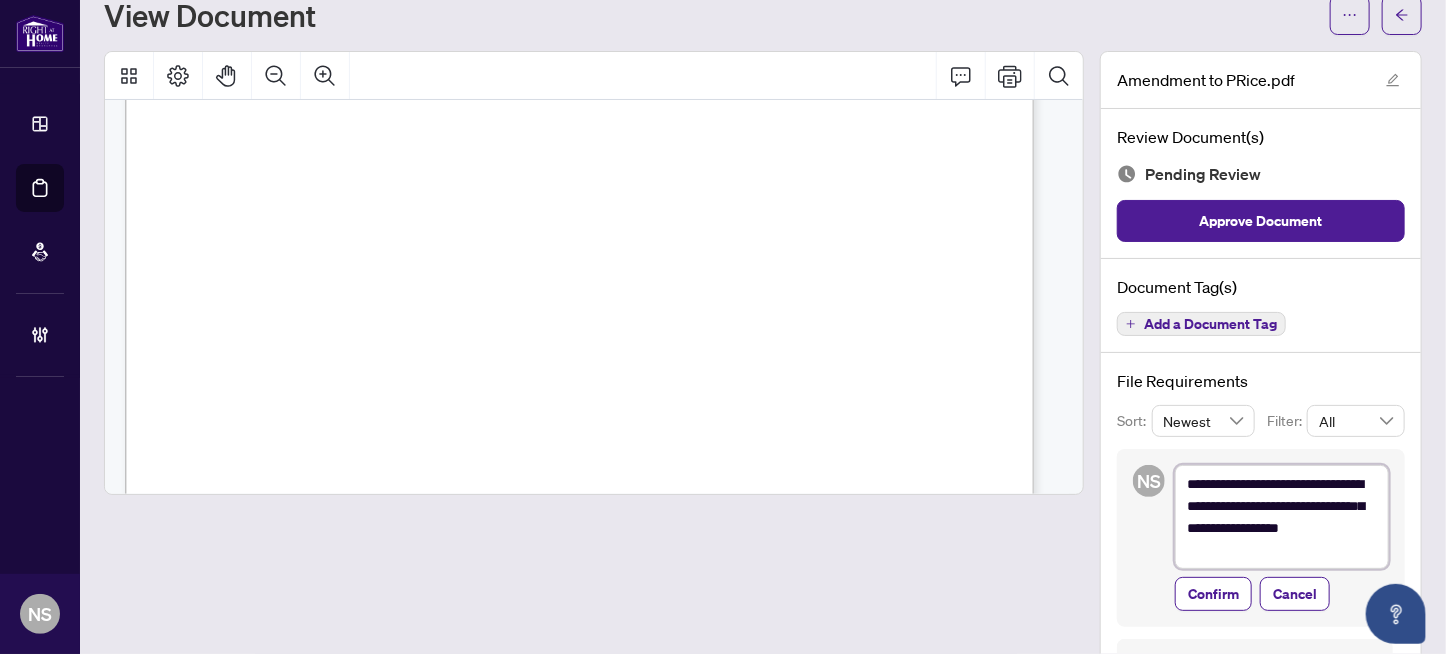 type on "**********" 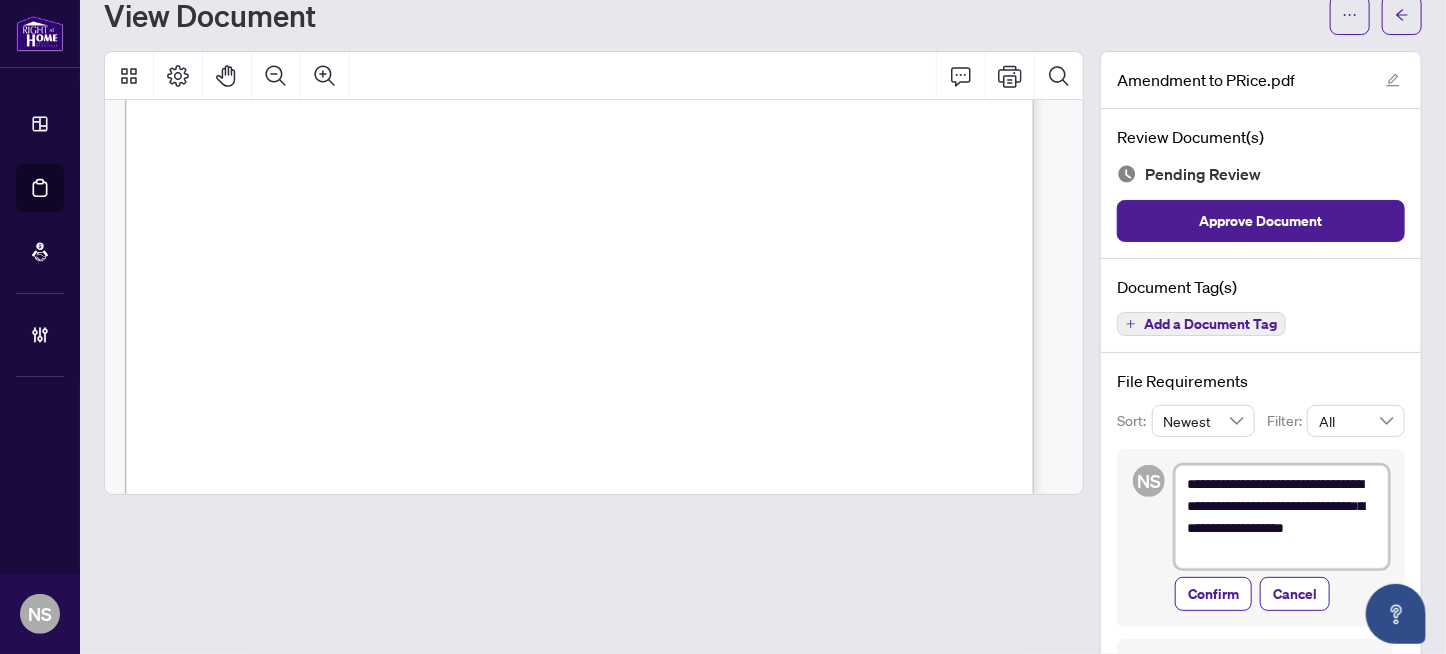 type on "**********" 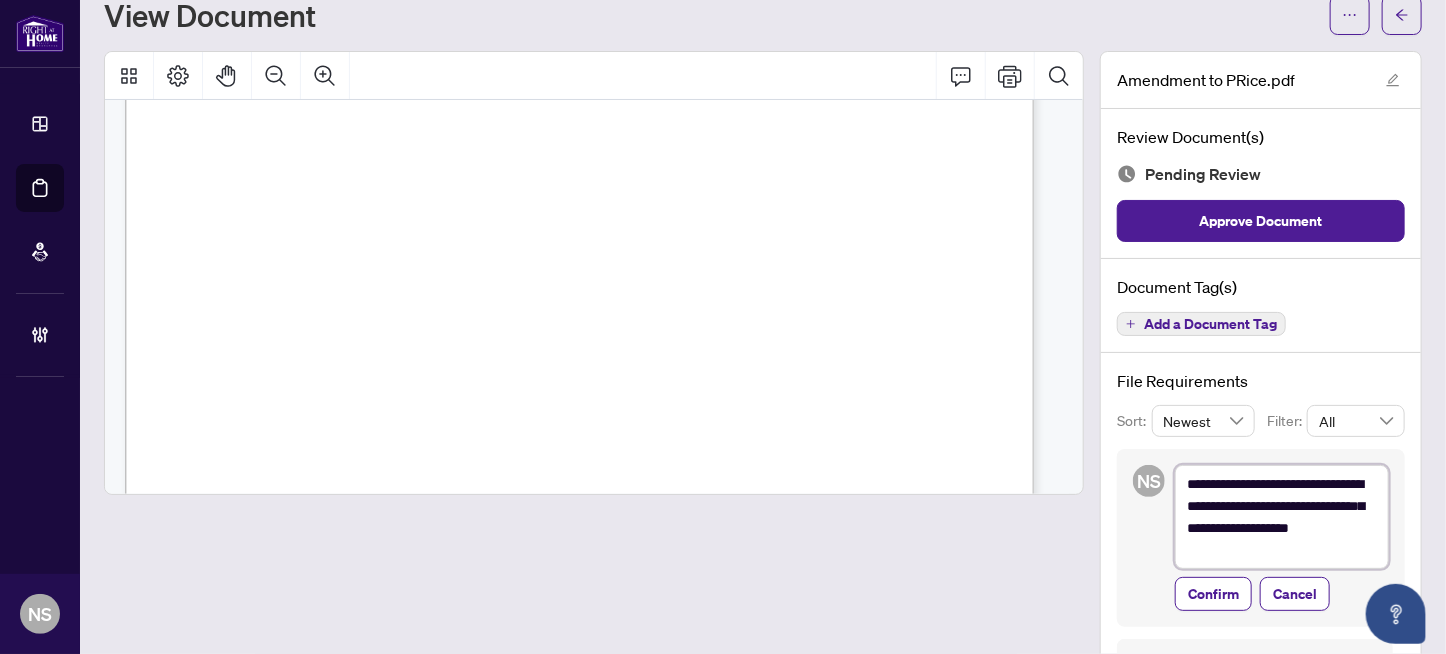 type on "**********" 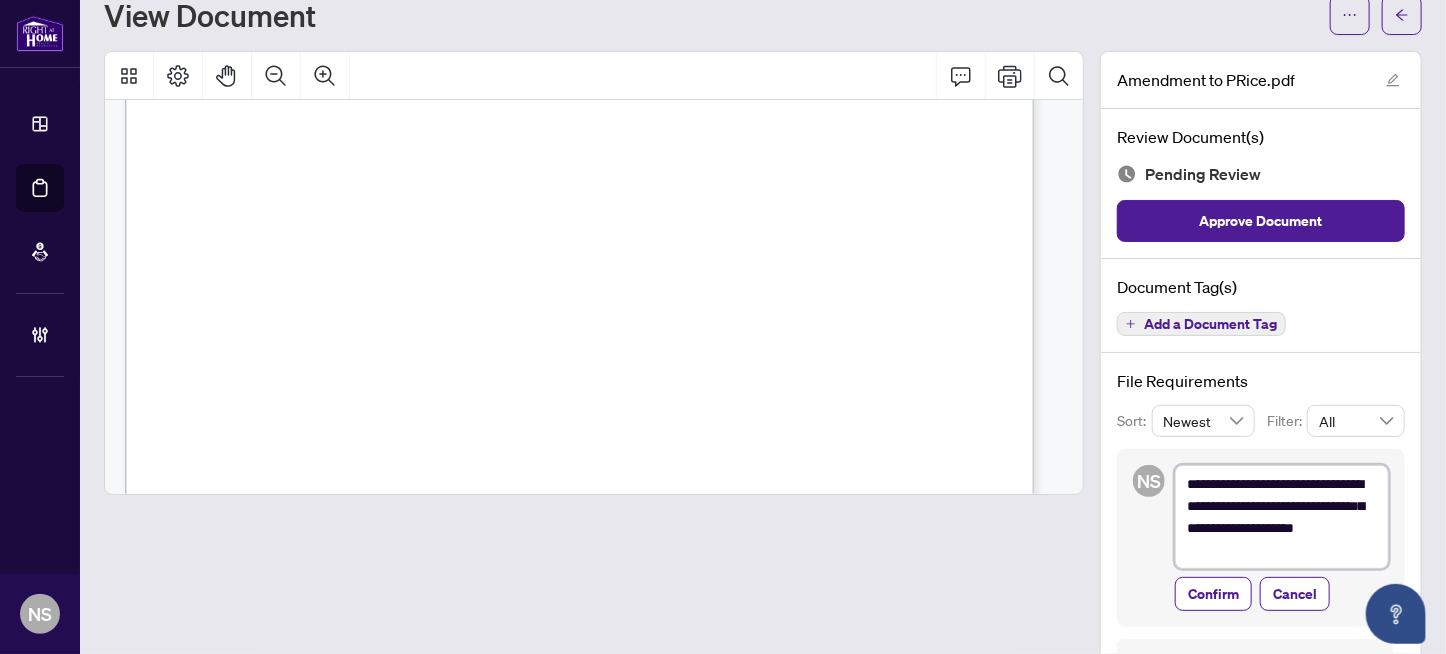 type on "**********" 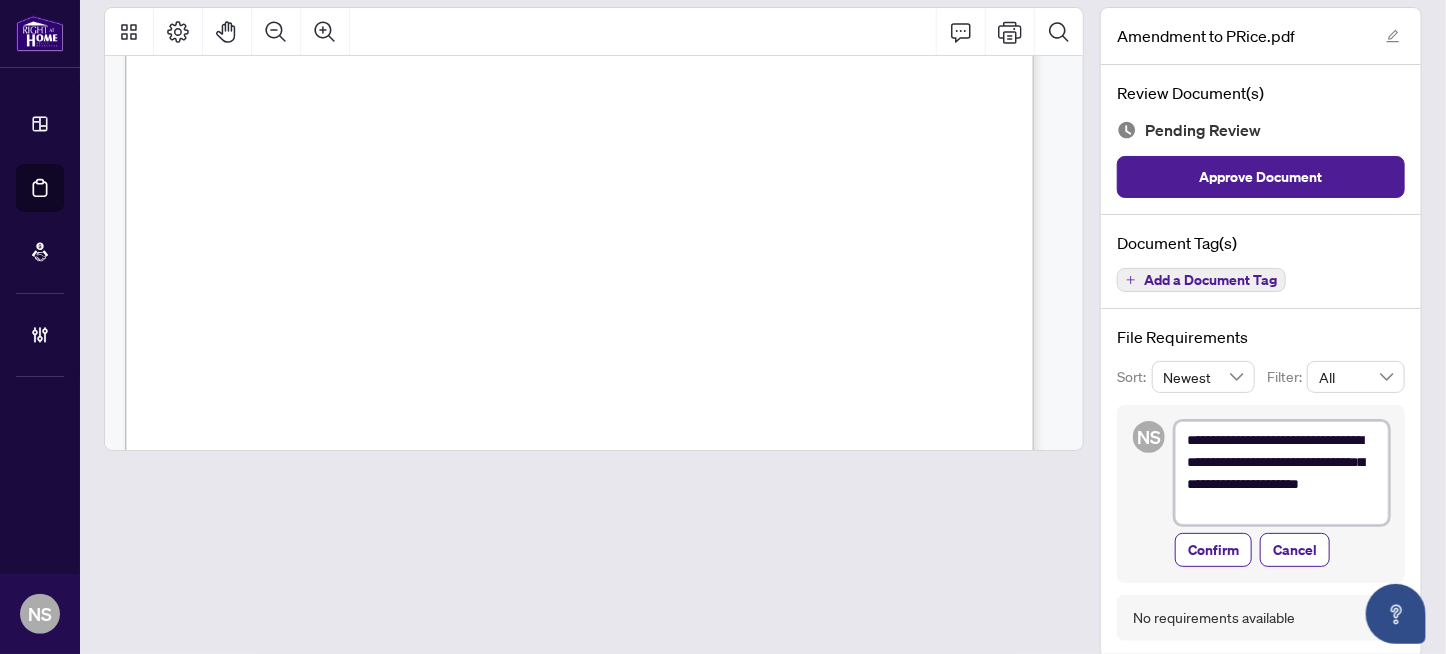 scroll, scrollTop: 134, scrollLeft: 0, axis: vertical 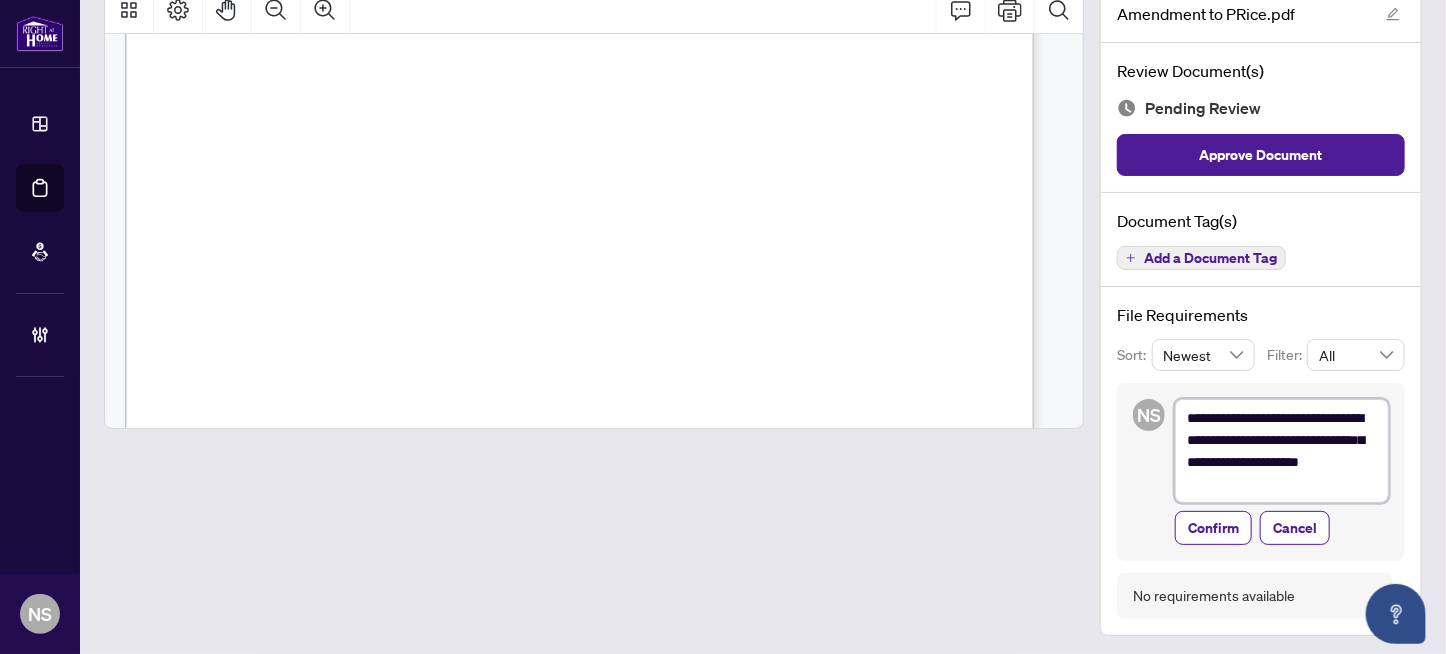 click on "**********" at bounding box center [1282, 451] 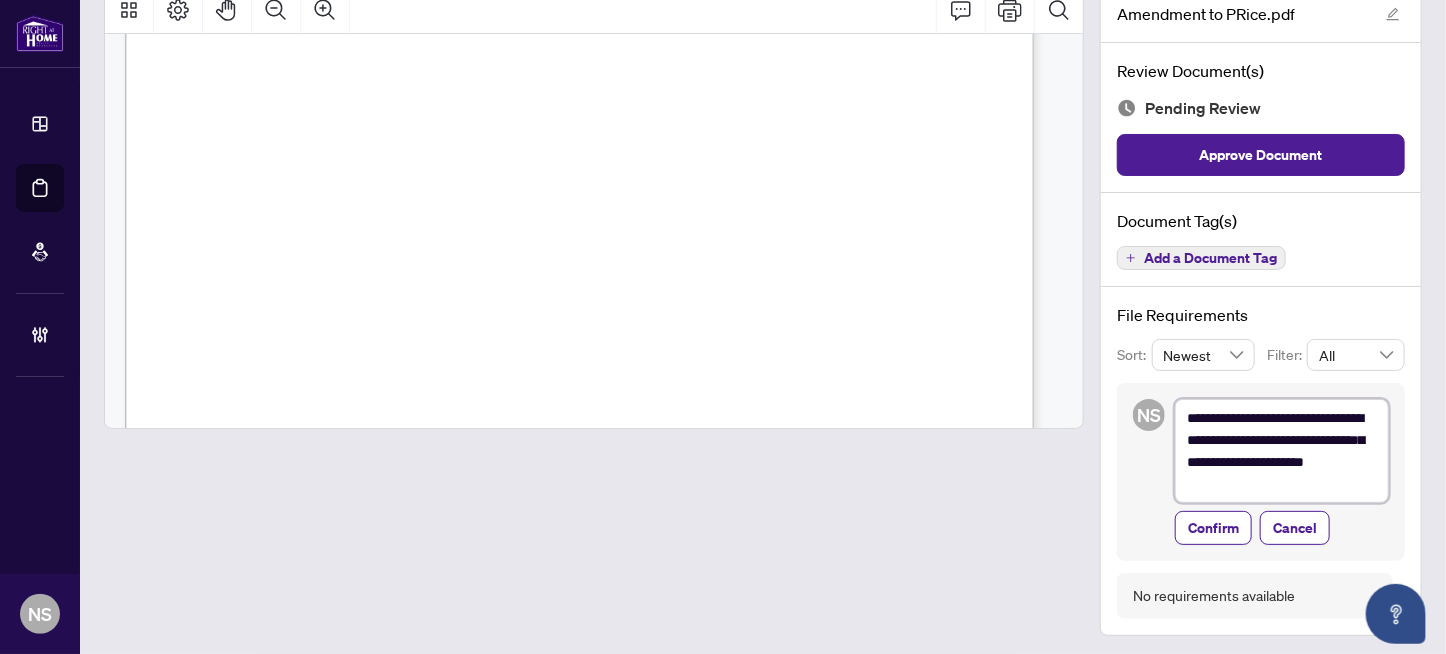 type on "**********" 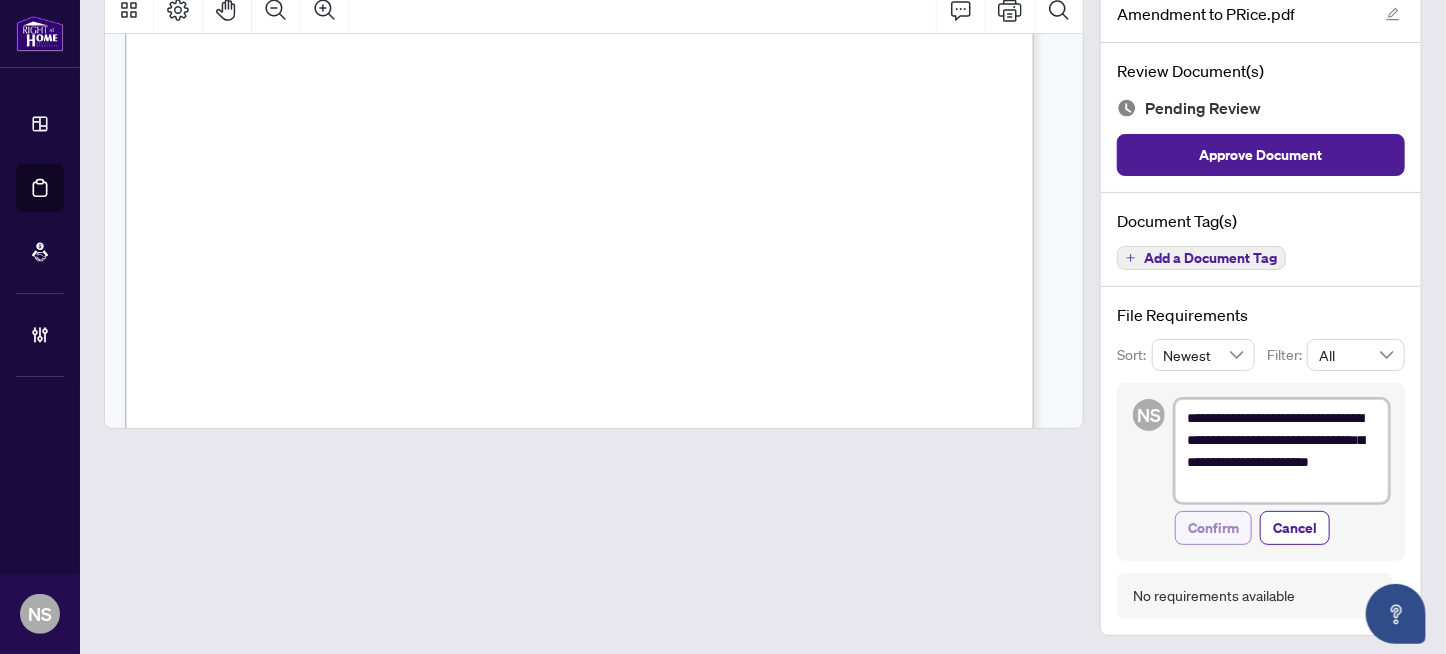 type on "**********" 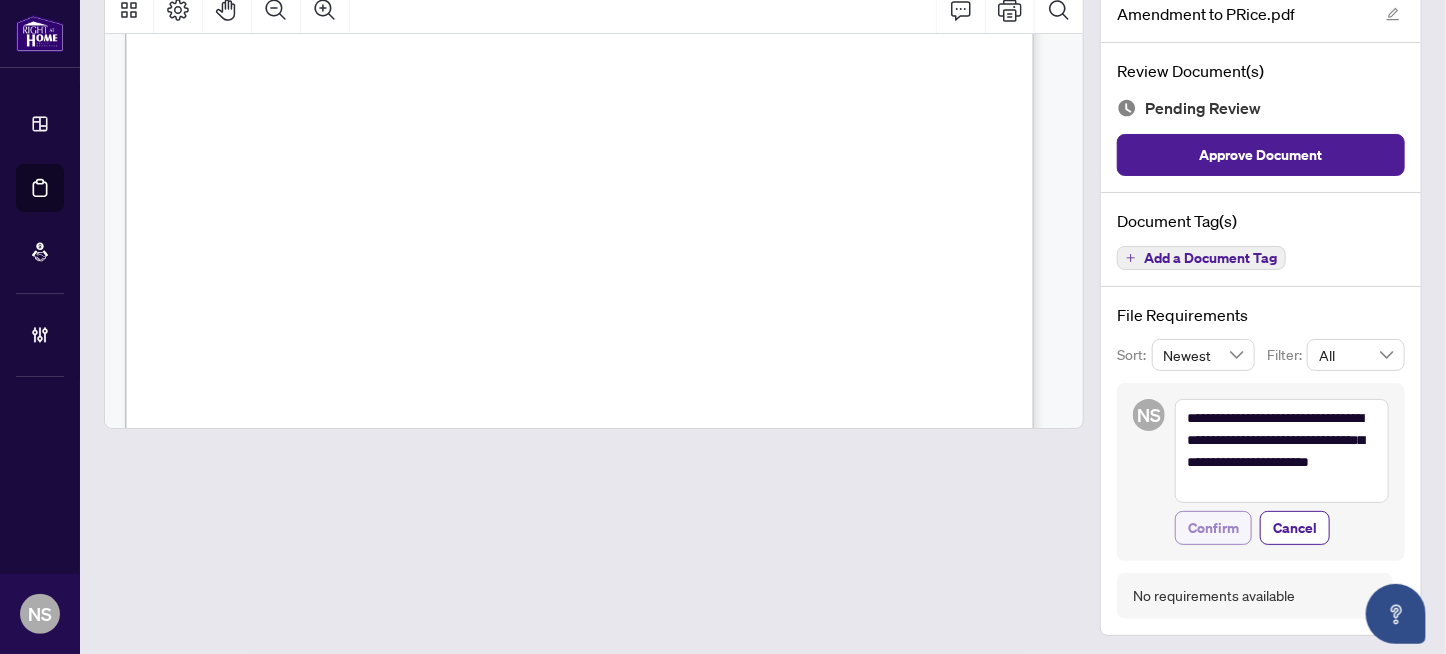 click on "Confirm" at bounding box center [1213, 528] 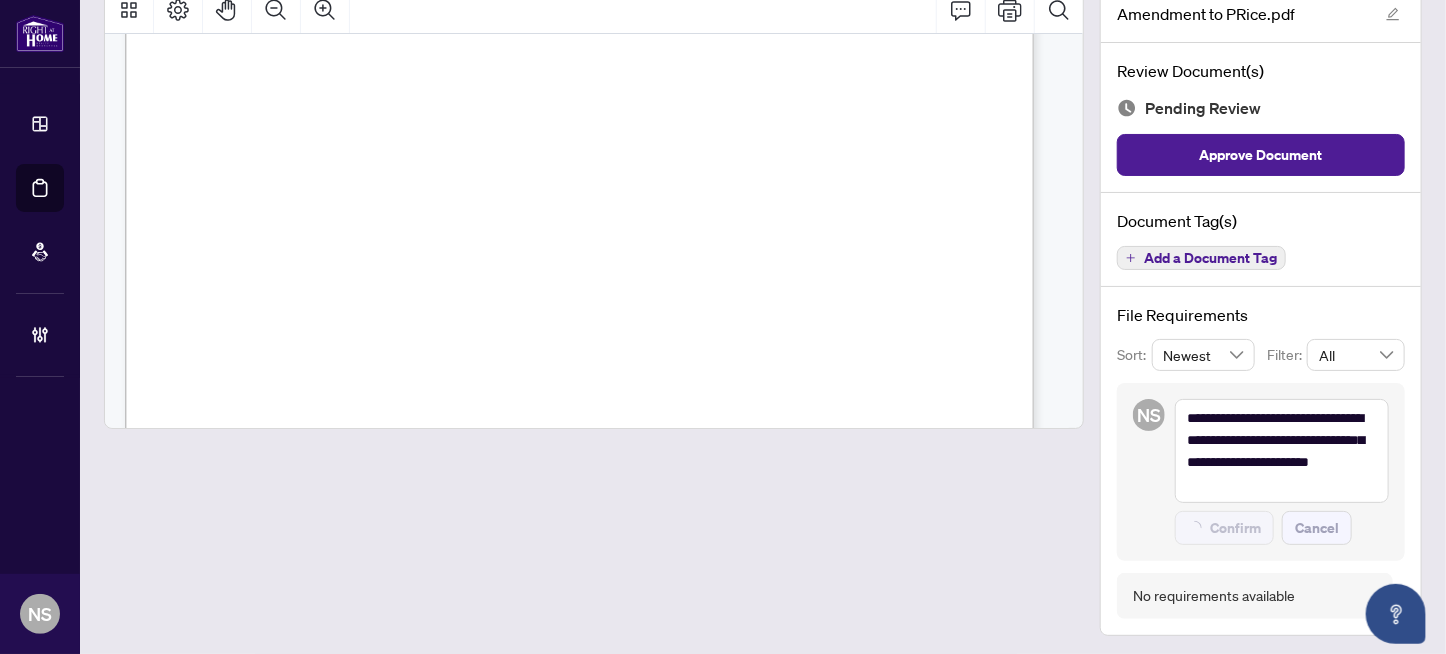 type on "**********" 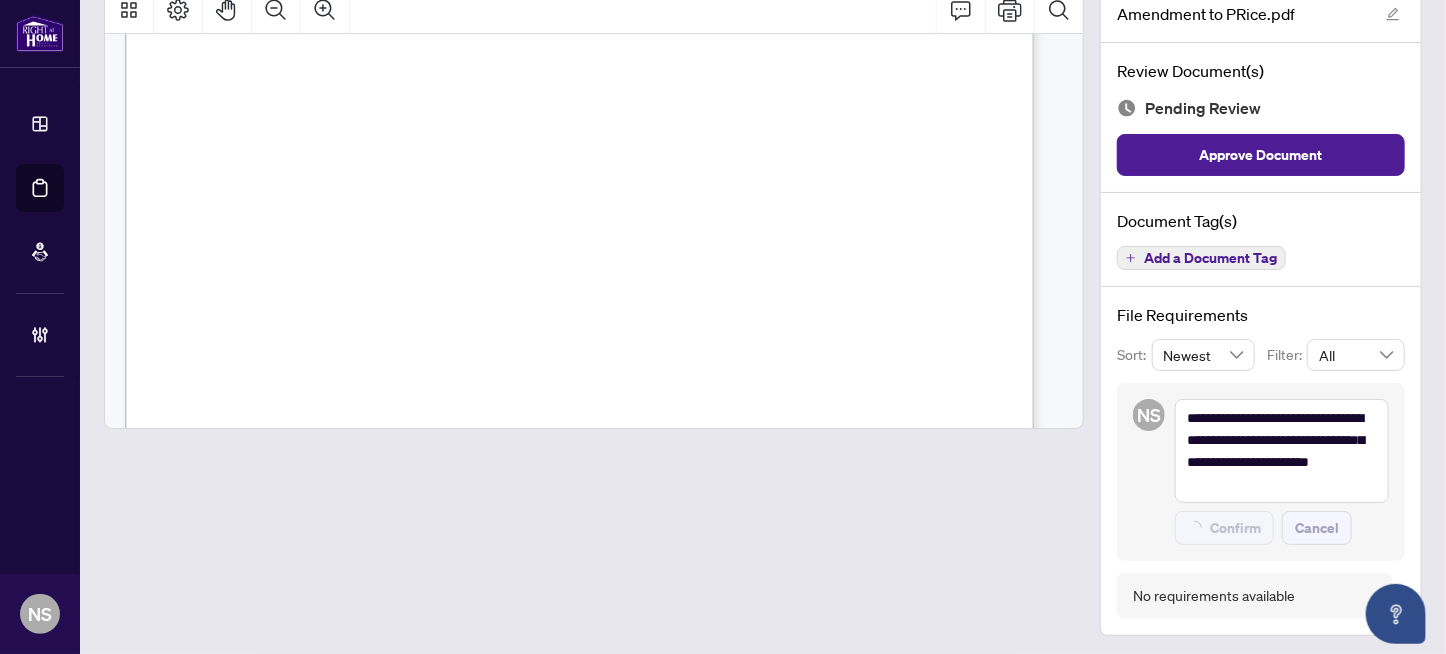 type 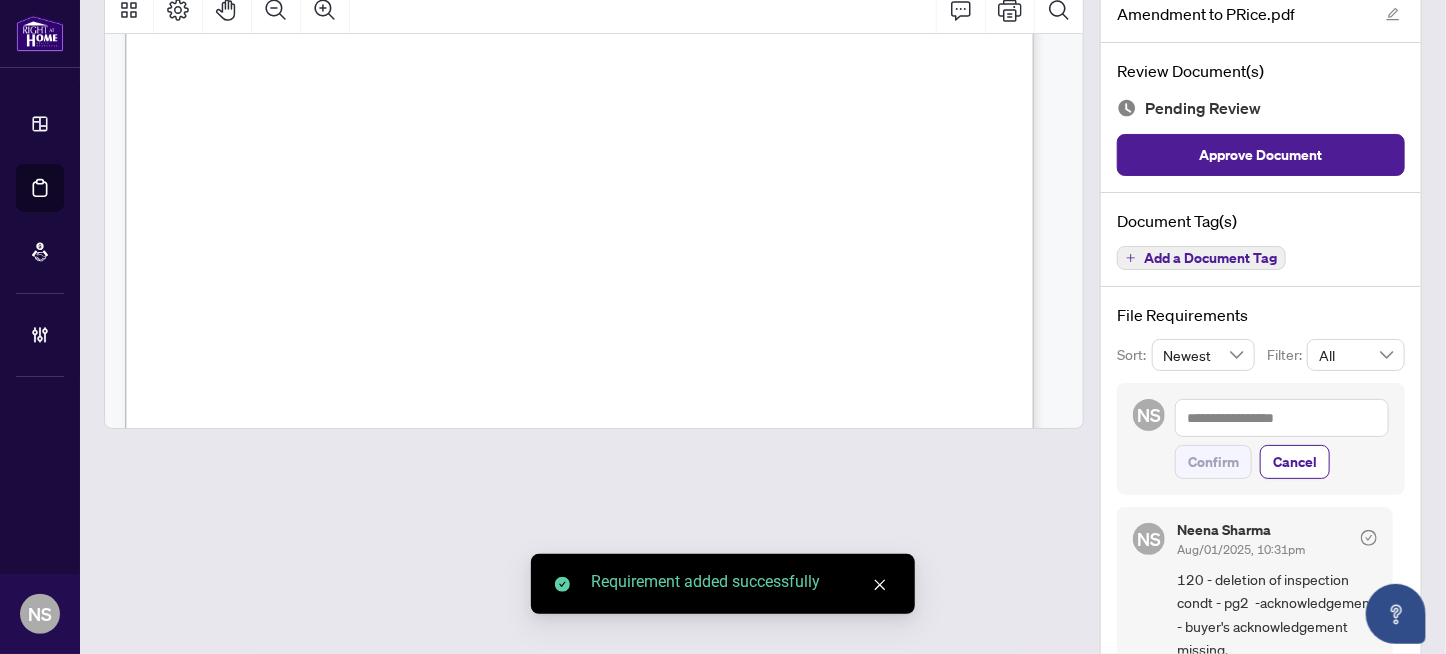 click on "Add a Document Tag" at bounding box center [1210, 258] 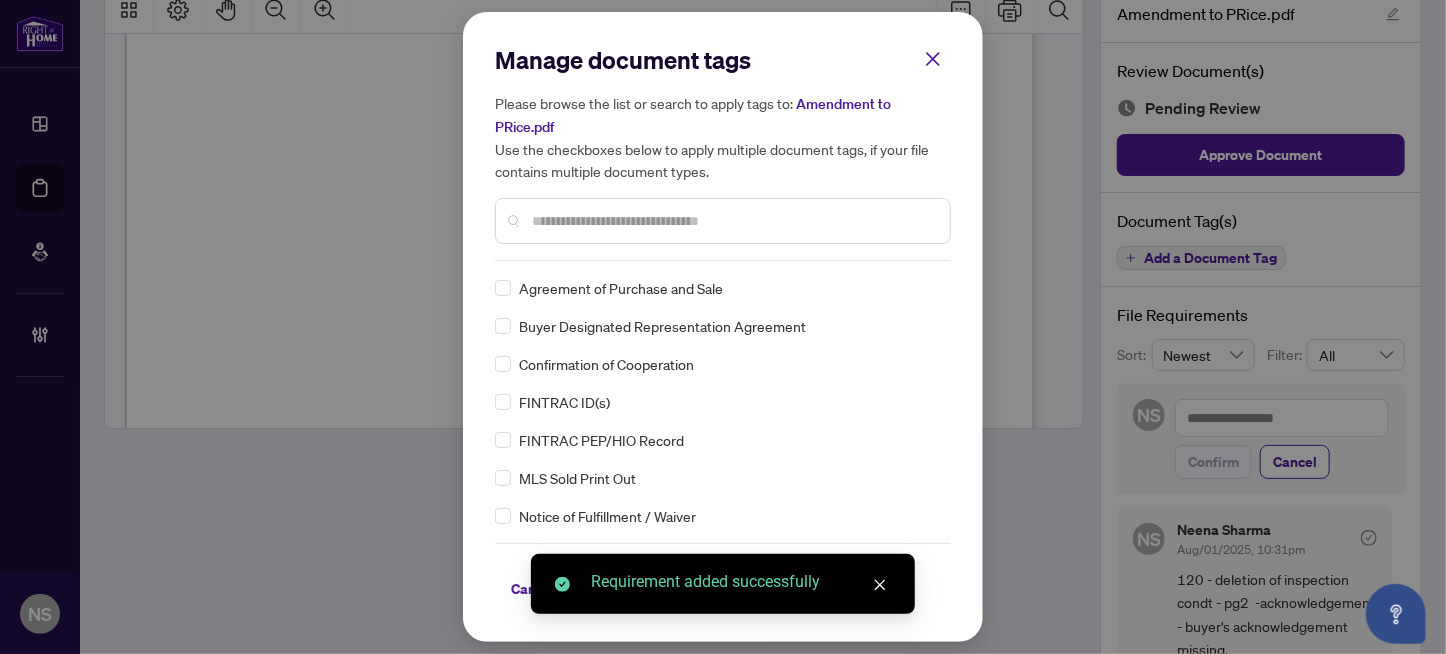 click at bounding box center [733, 221] 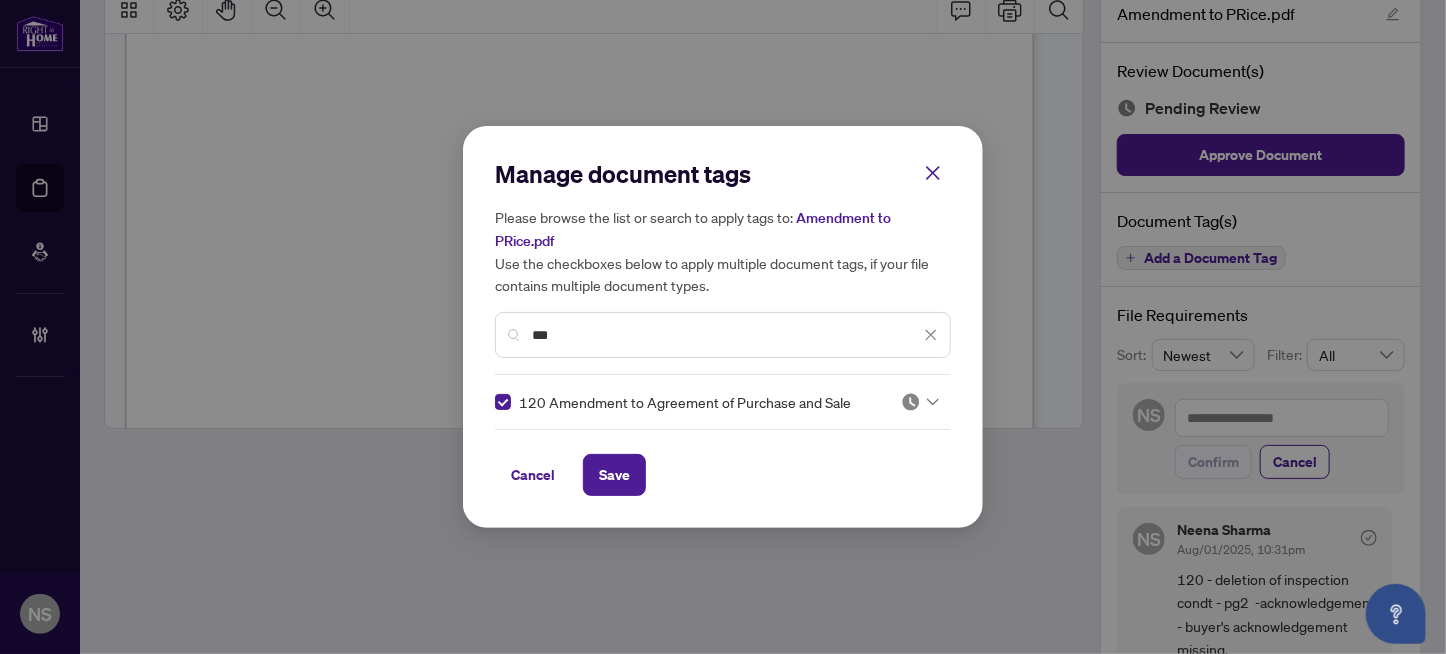 drag, startPoint x: 563, startPoint y: 338, endPoint x: 521, endPoint y: 336, distance: 42.047592 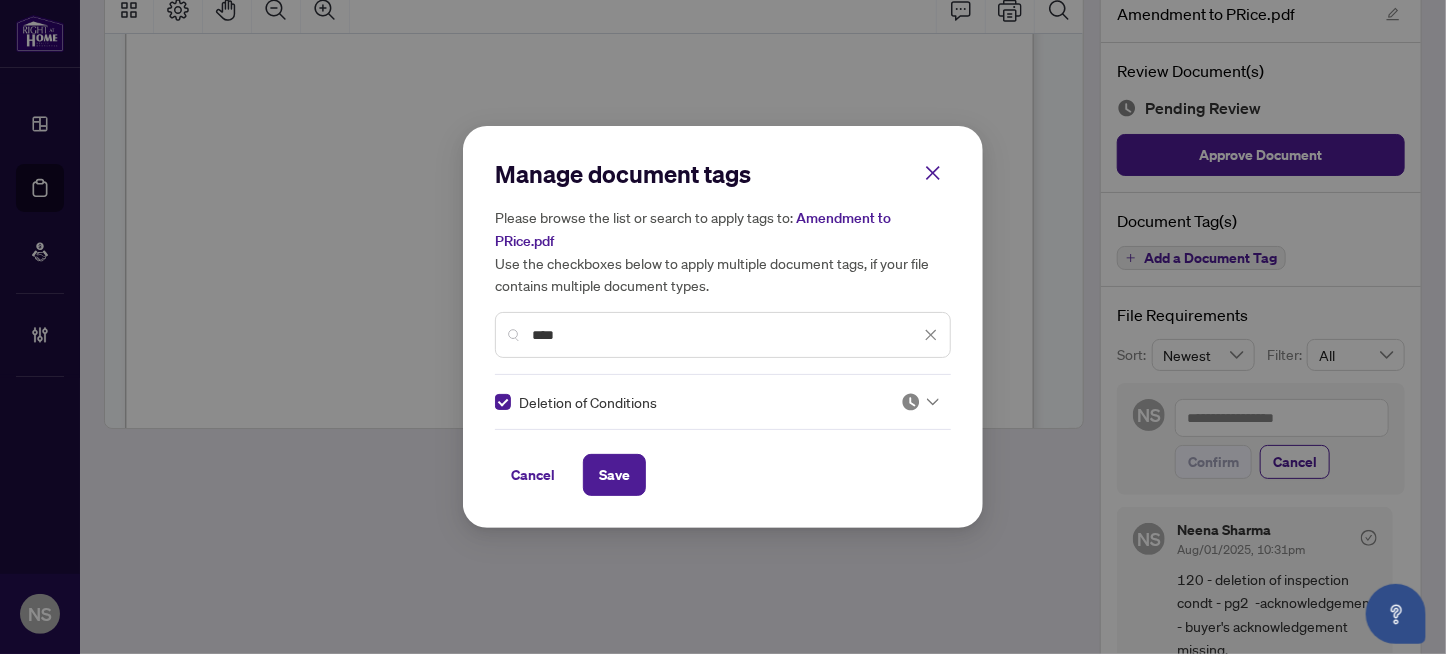 drag, startPoint x: 584, startPoint y: 342, endPoint x: 477, endPoint y: 338, distance: 107.07474 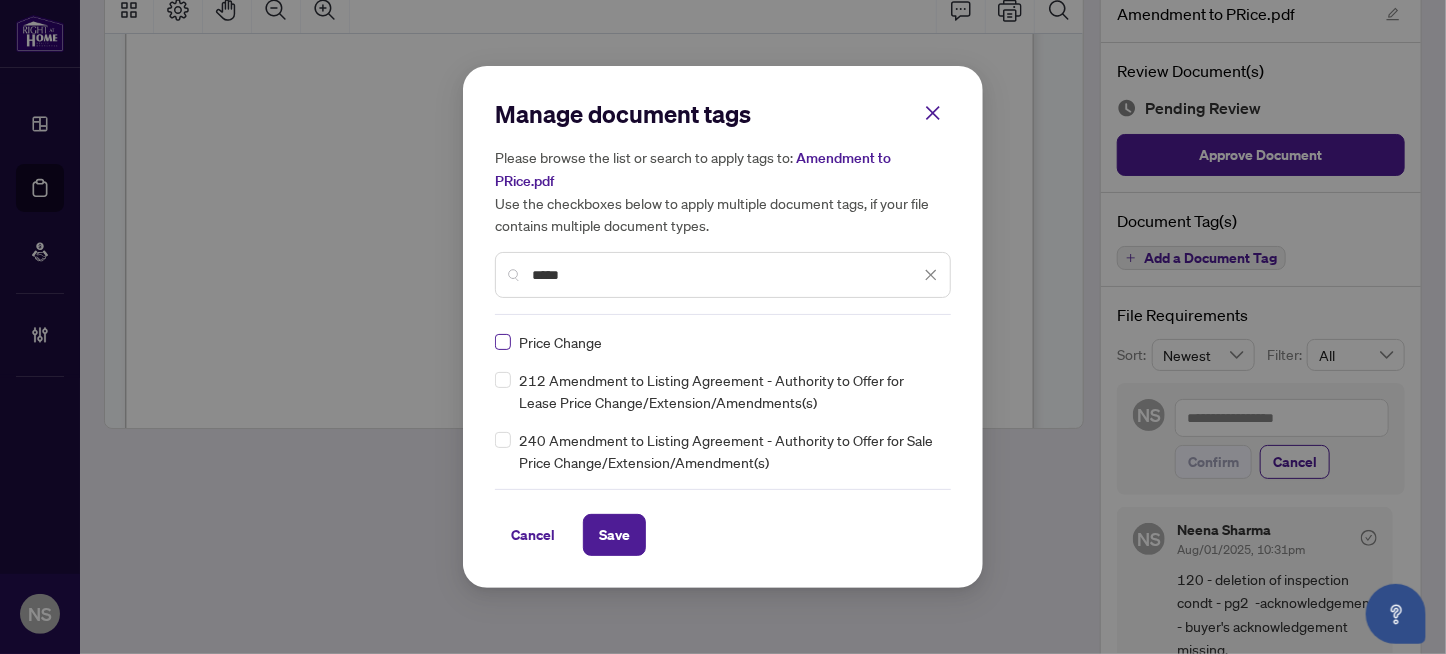type on "*****" 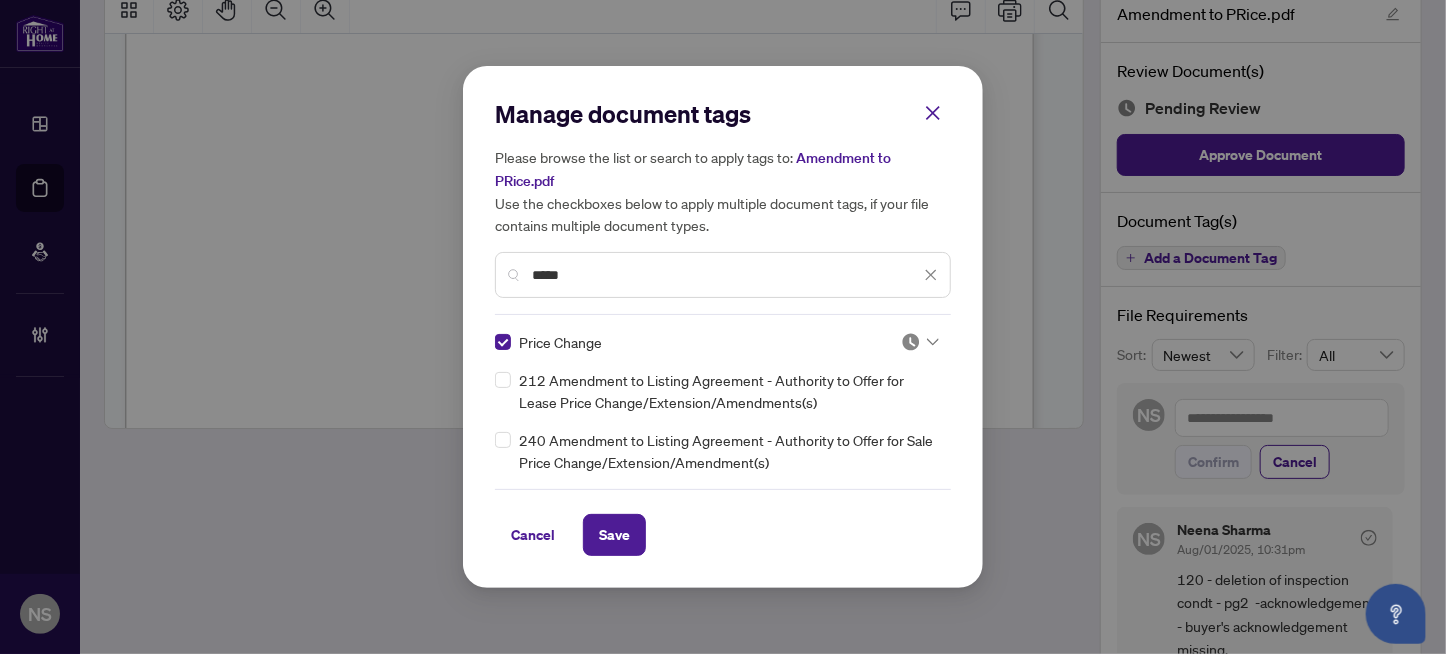 click 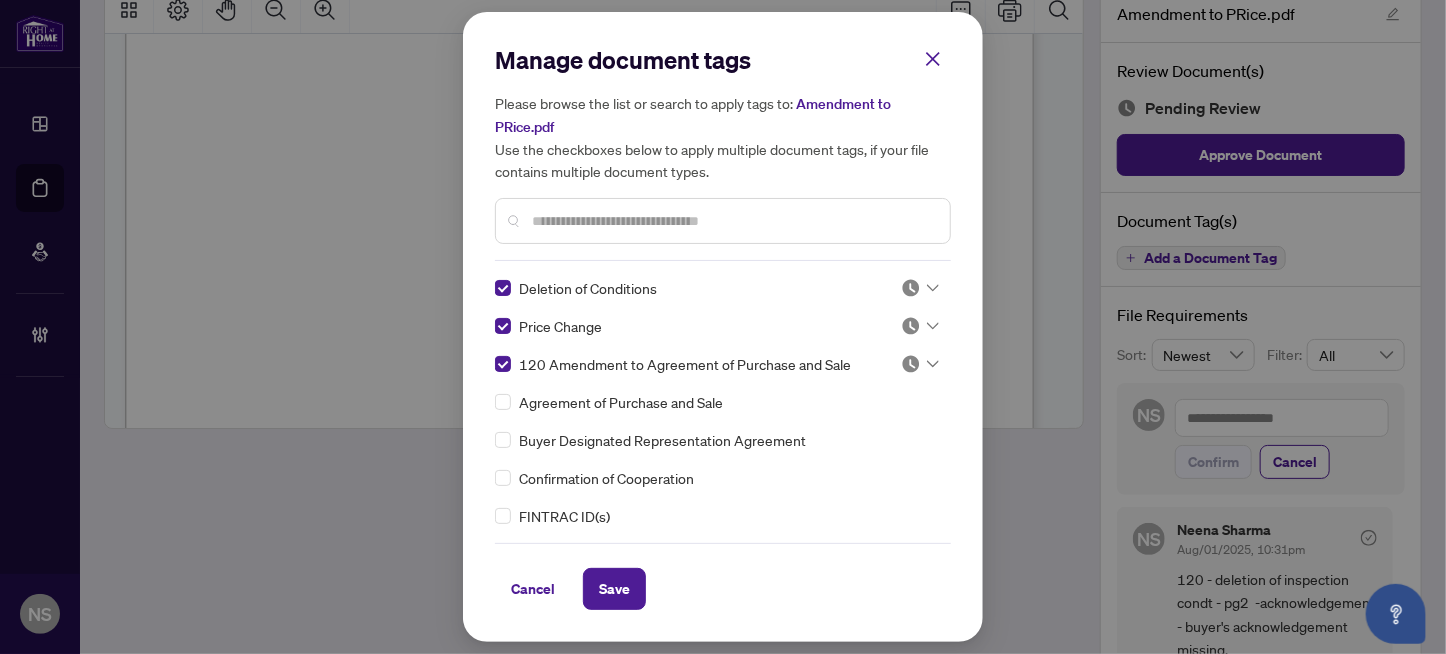 click at bounding box center (911, 288) 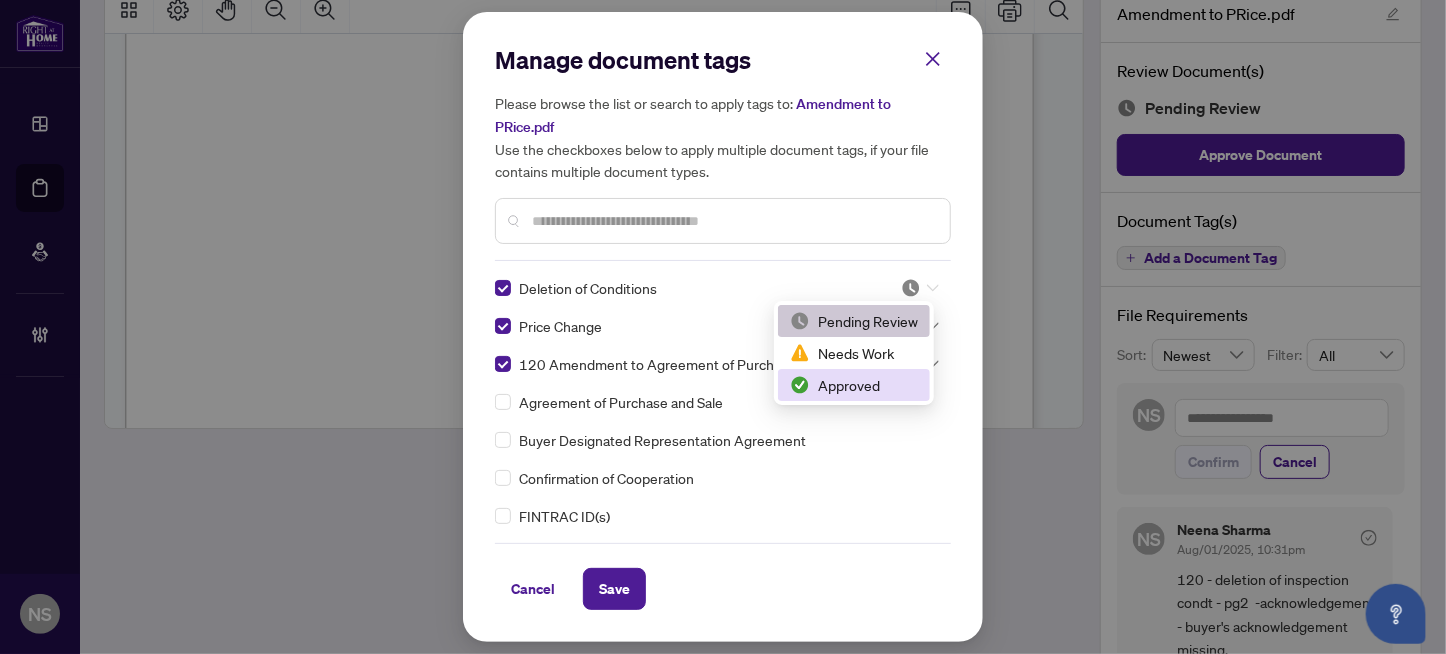 drag, startPoint x: 859, startPoint y: 386, endPoint x: 950, endPoint y: 317, distance: 114.20158 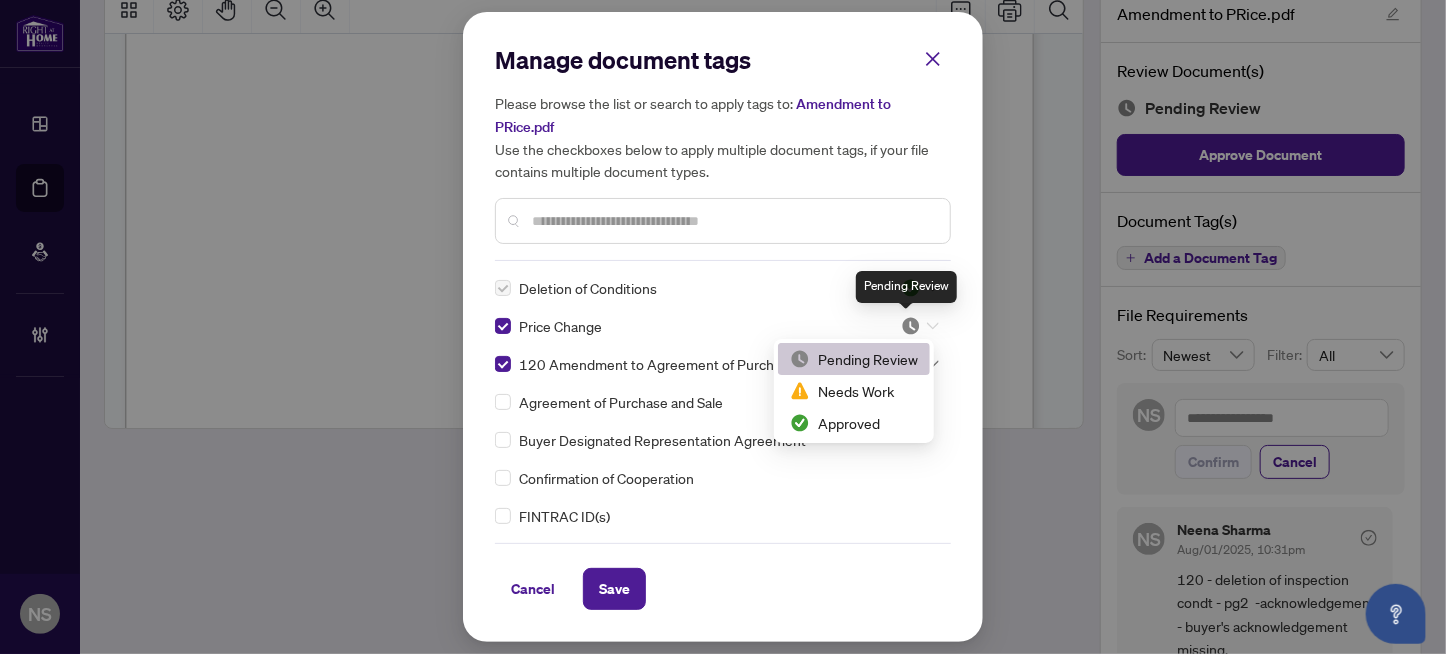 click at bounding box center [911, 326] 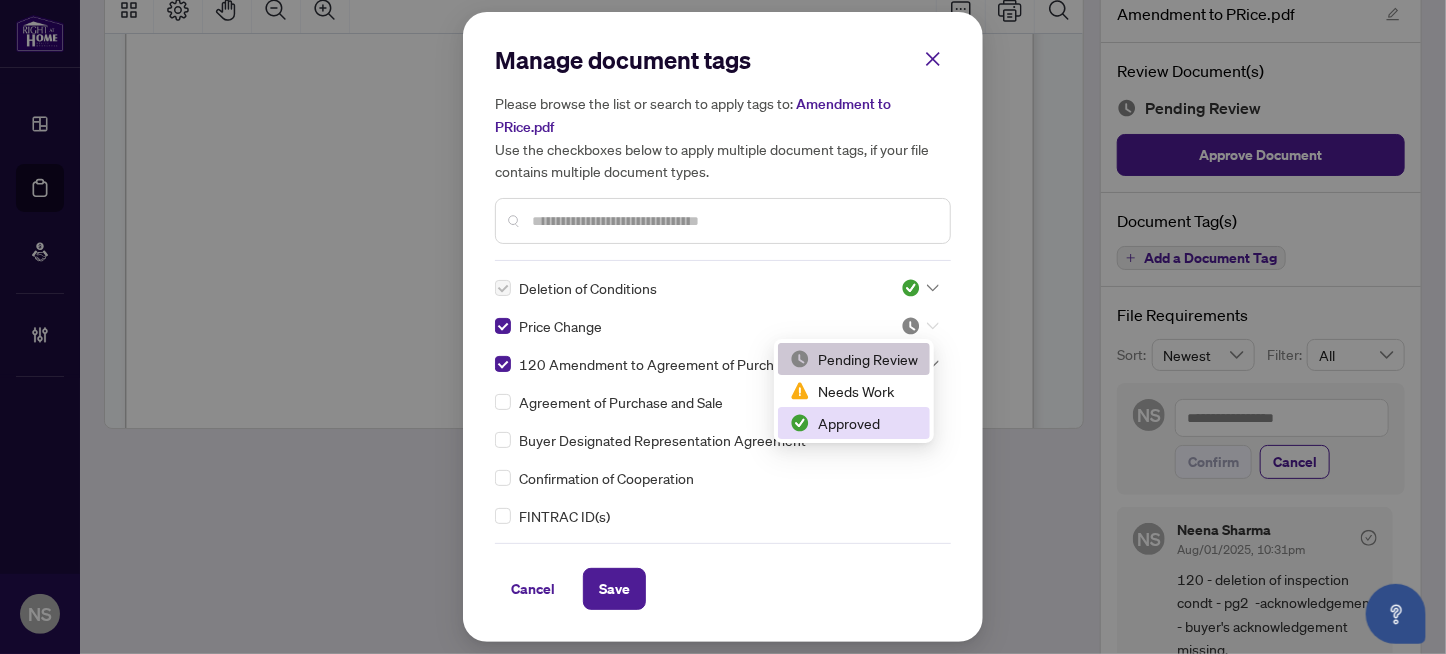 click on "Approved" at bounding box center [854, 423] 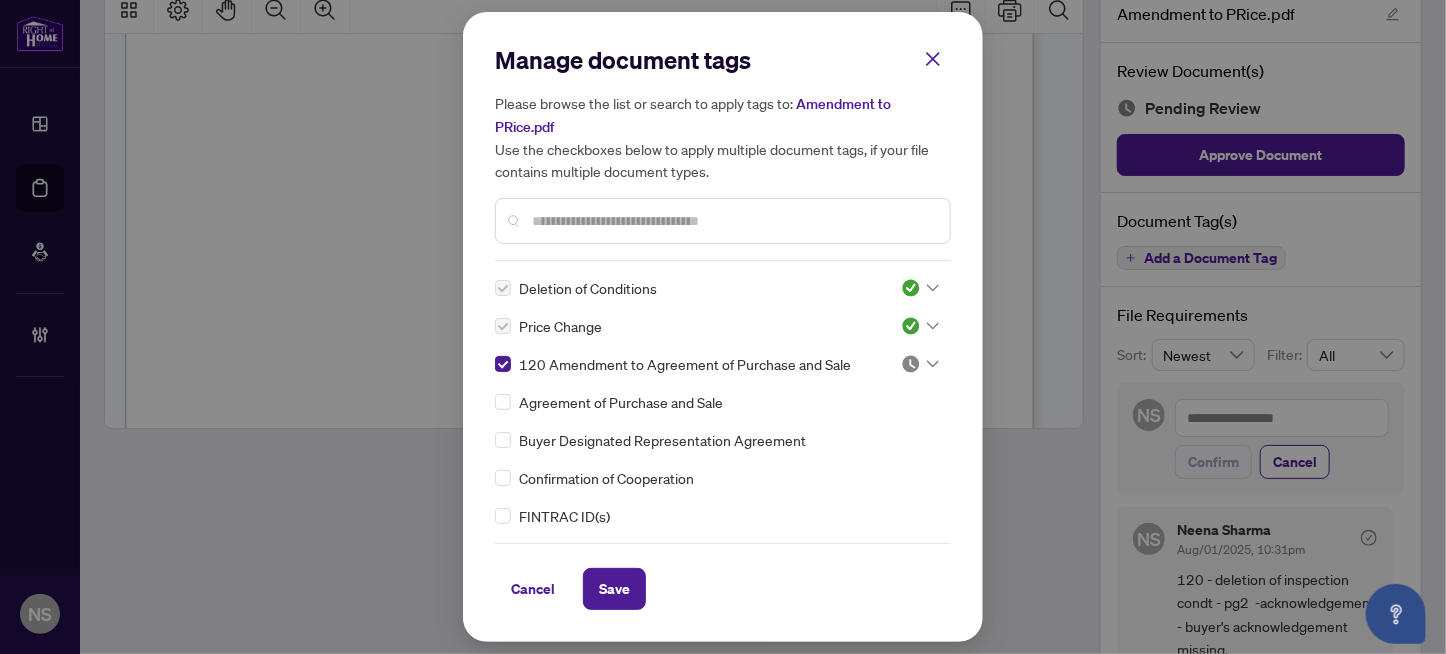 click 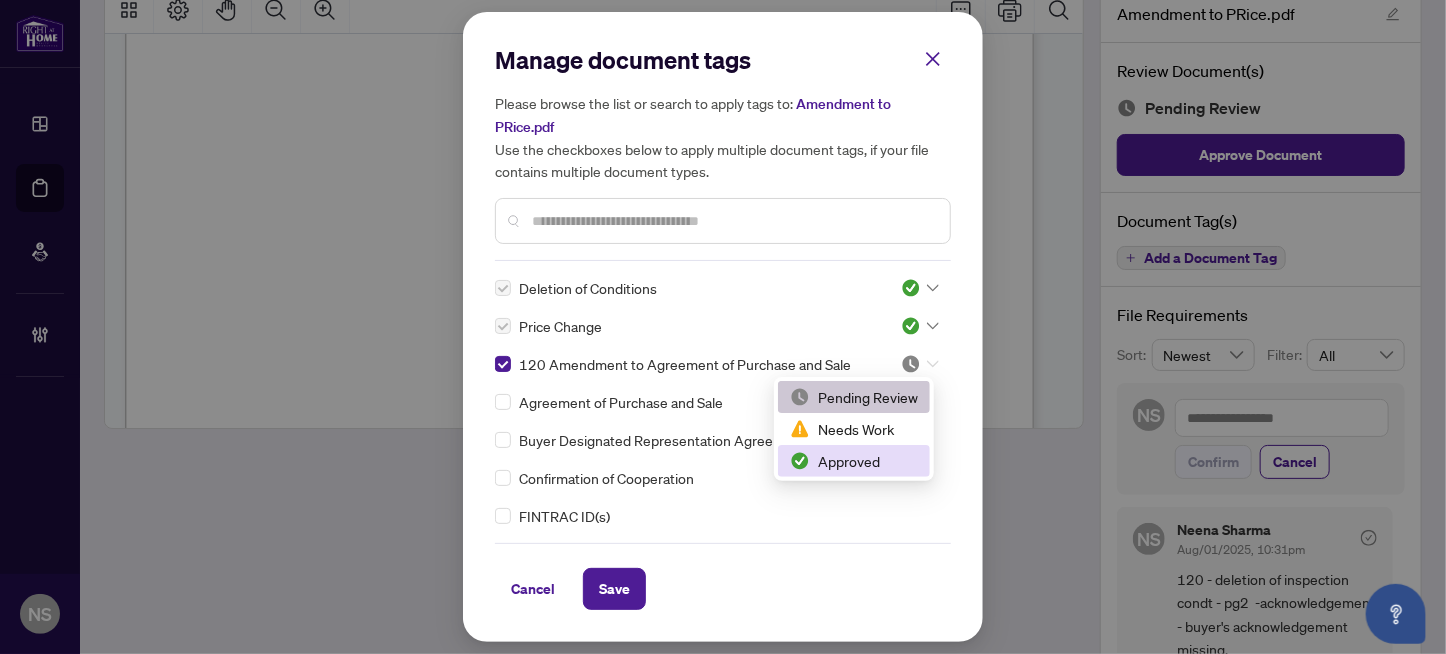 click on "Approved" at bounding box center [854, 461] 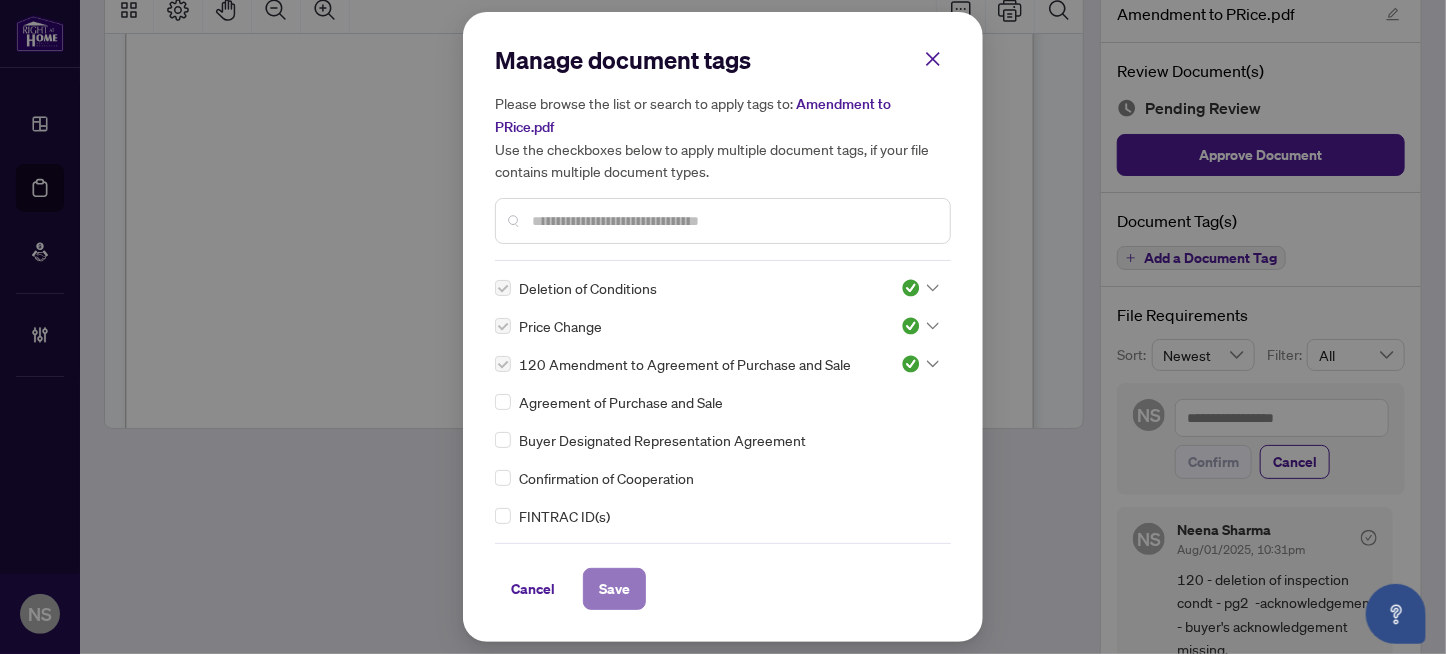 click on "Save" at bounding box center (614, 589) 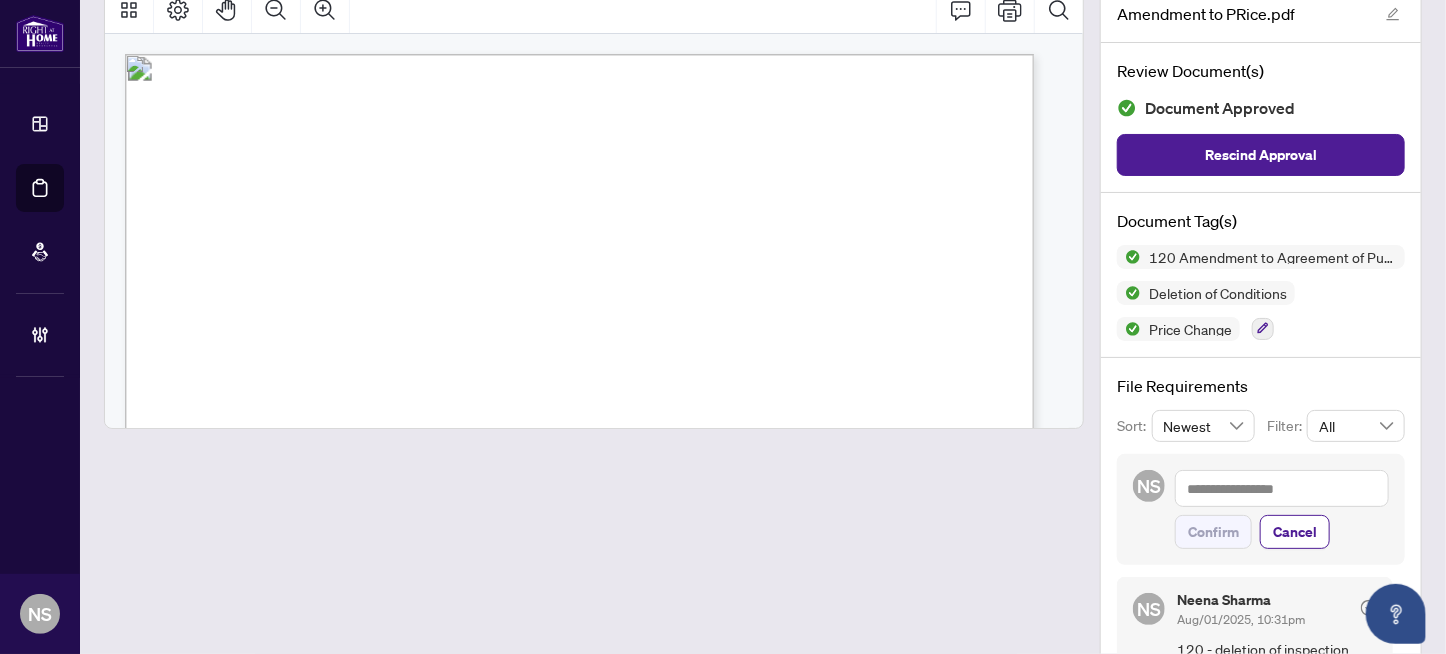 scroll, scrollTop: 0, scrollLeft: 0, axis: both 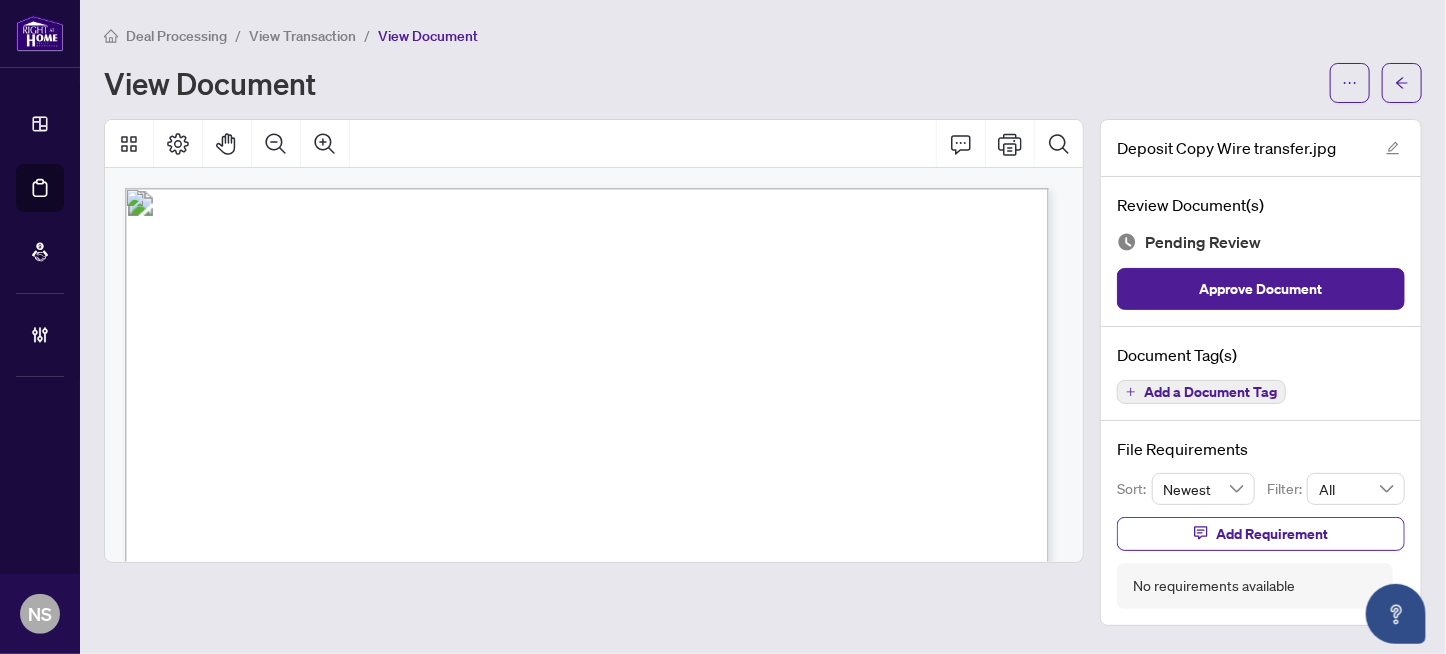 click on "Add a Document Tag" at bounding box center (1210, 392) 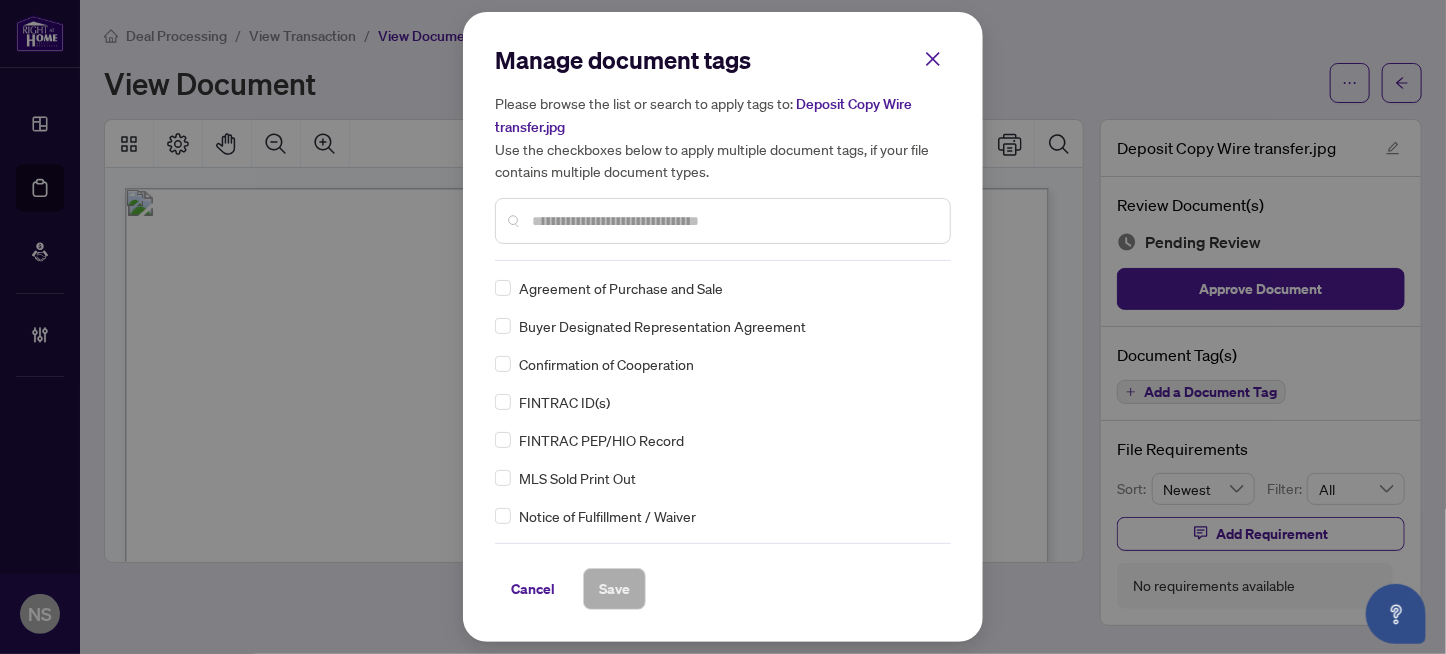 click at bounding box center [733, 221] 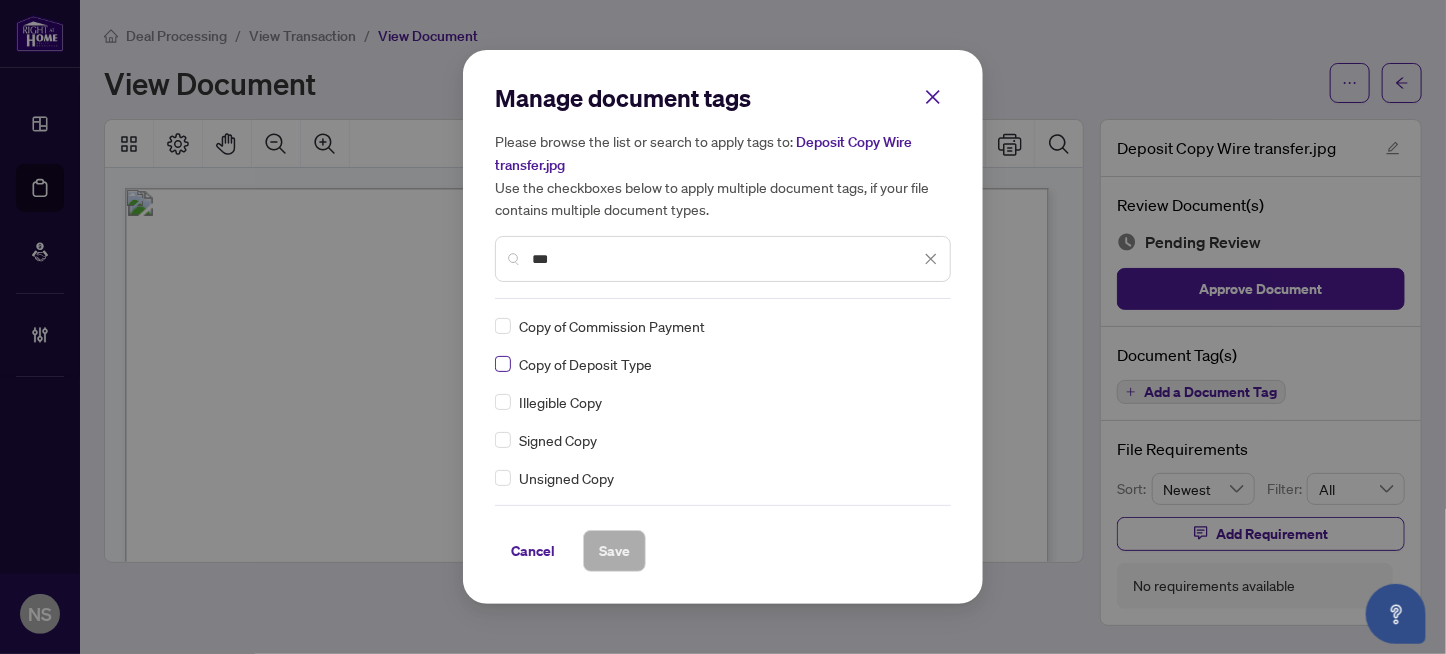 type on "***" 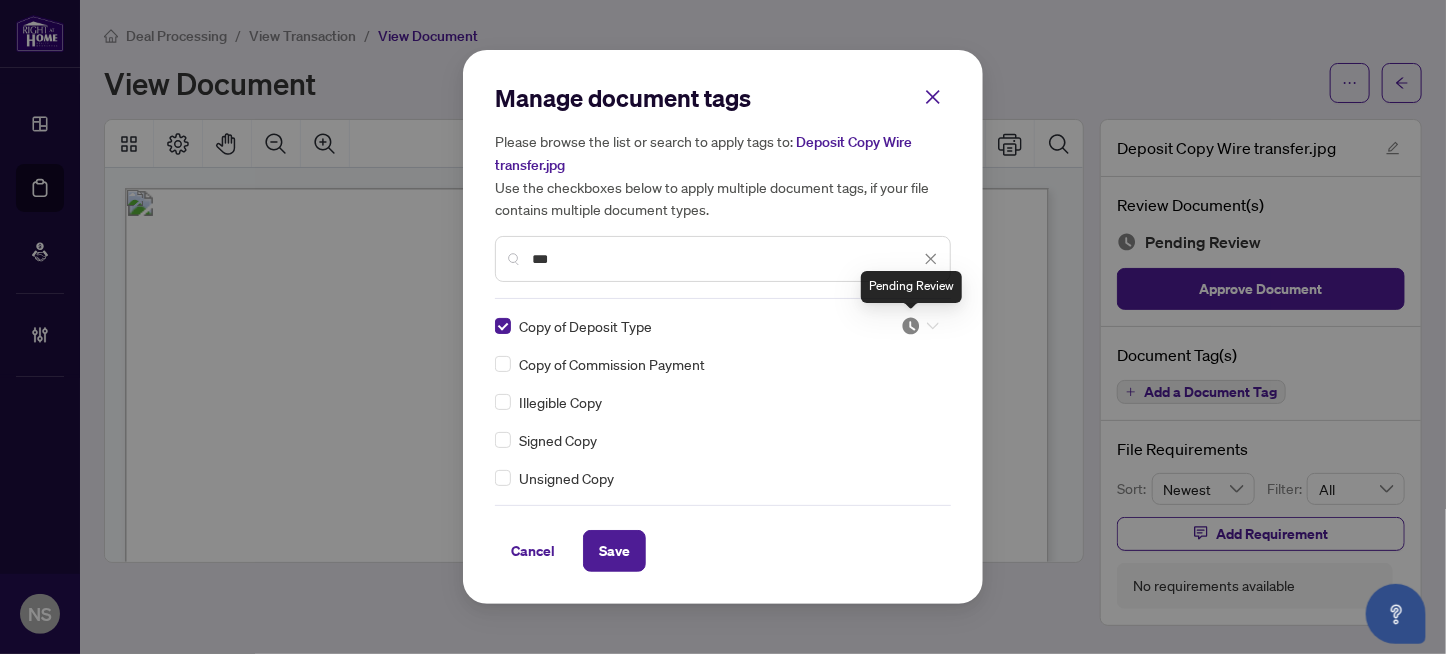 drag, startPoint x: 903, startPoint y: 329, endPoint x: 869, endPoint y: 436, distance: 112.27199 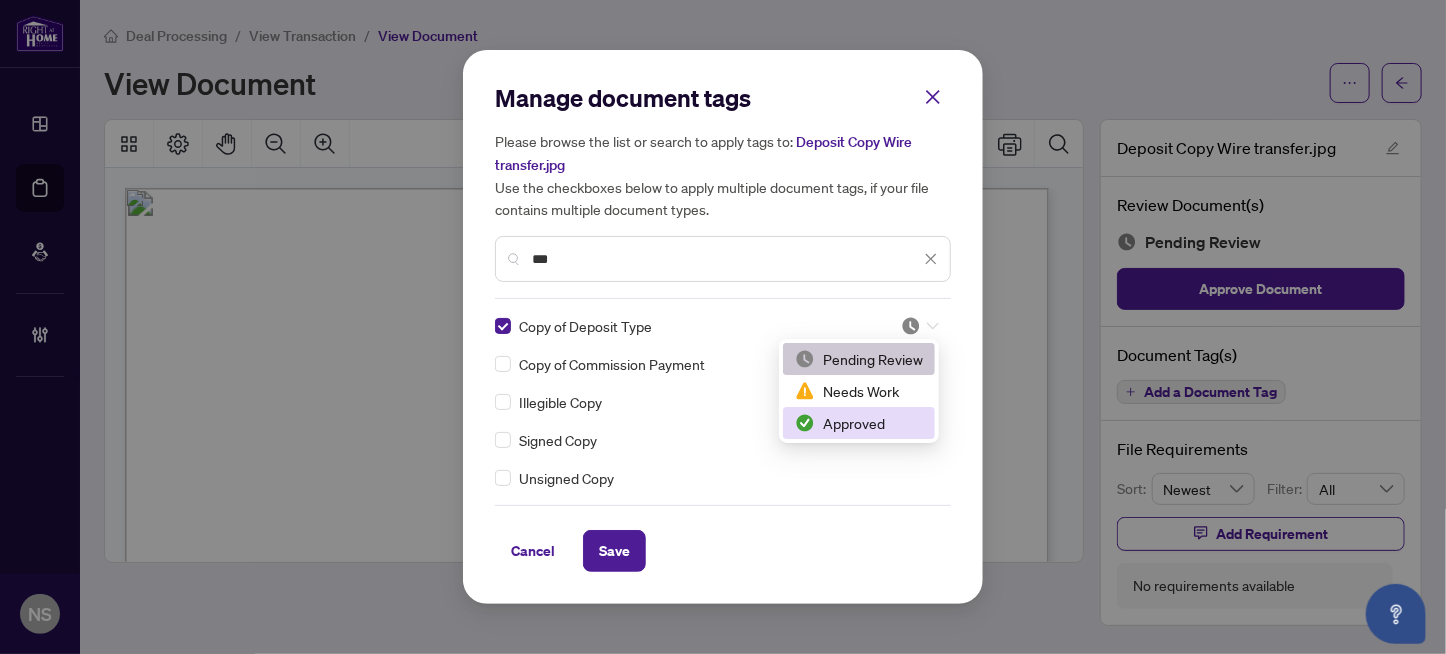 click on "Approved" at bounding box center [859, 423] 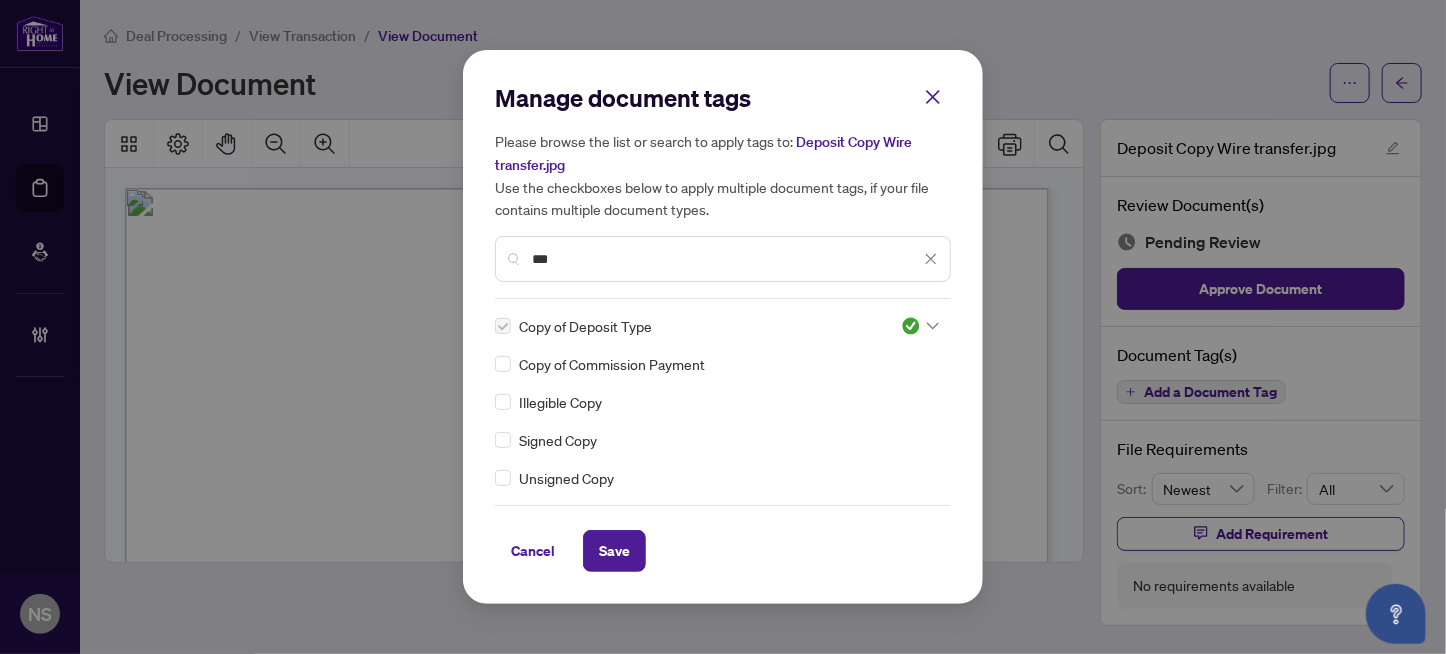 drag, startPoint x: 599, startPoint y: 549, endPoint x: 765, endPoint y: 180, distance: 404.61957 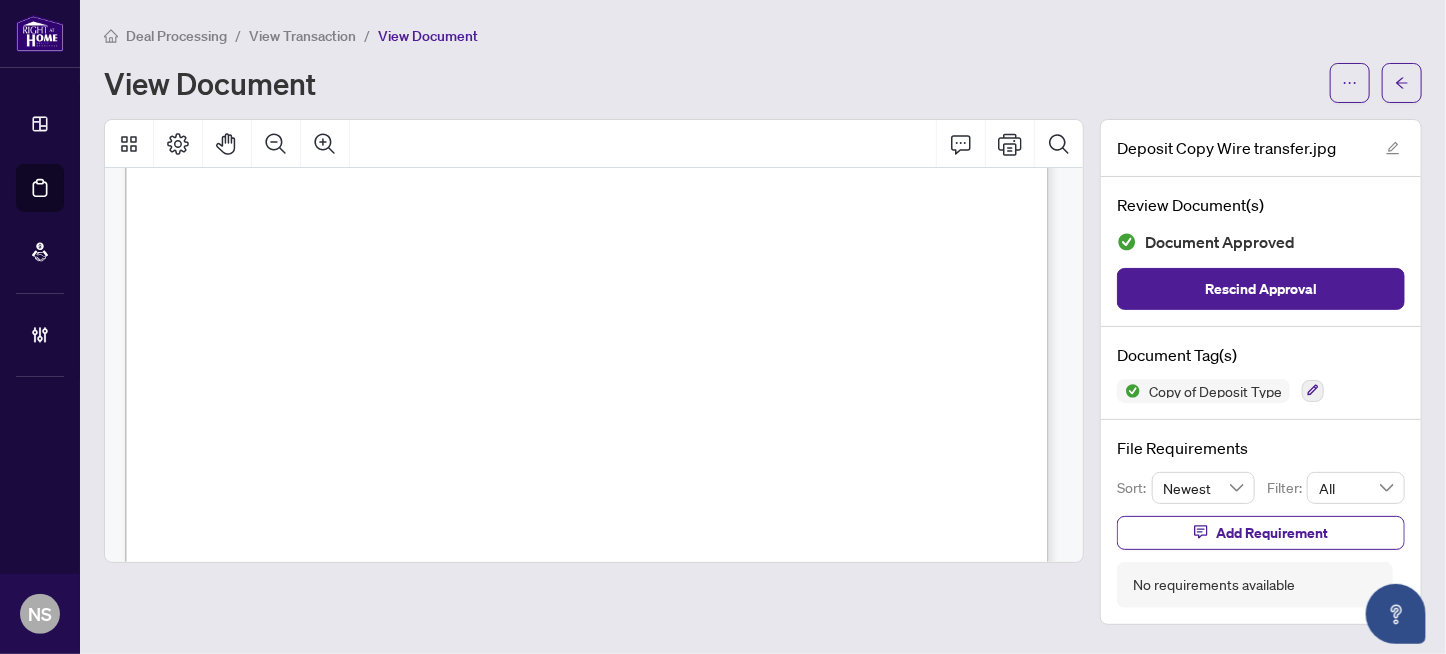 scroll, scrollTop: 0, scrollLeft: 0, axis: both 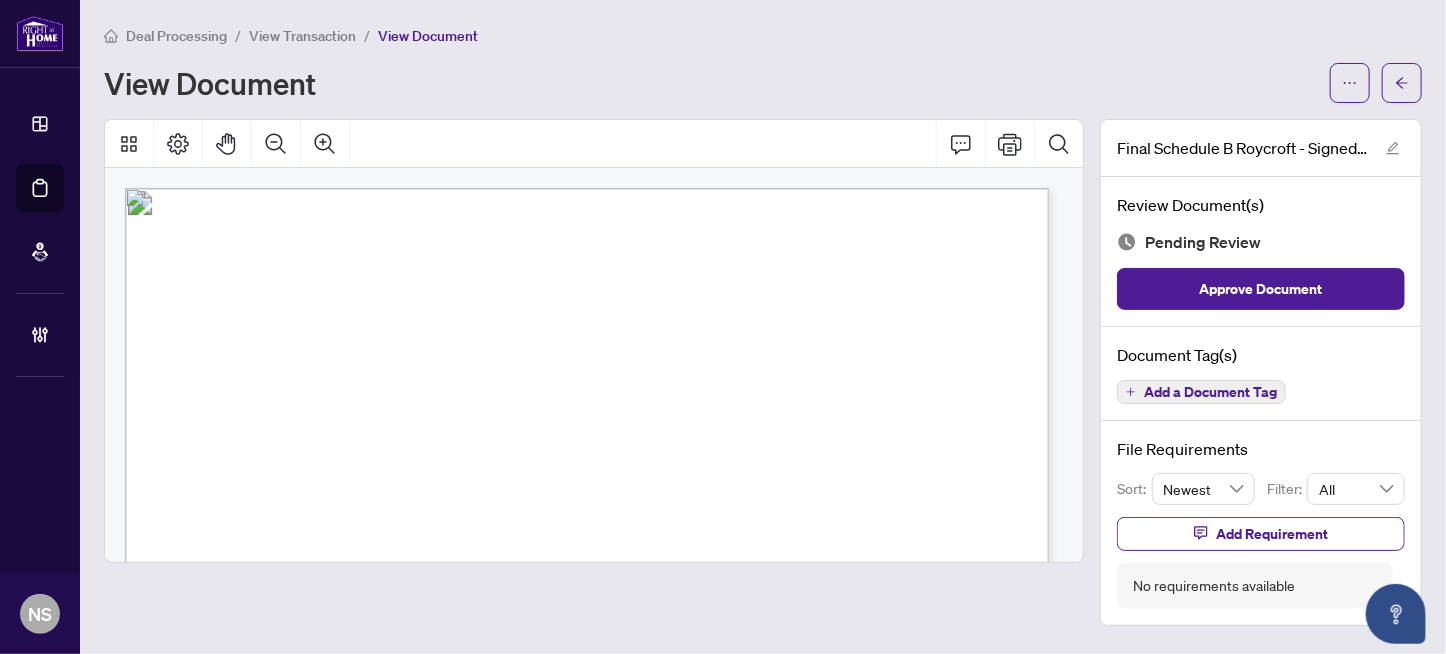 click on "Add a Document Tag" at bounding box center [1210, 392] 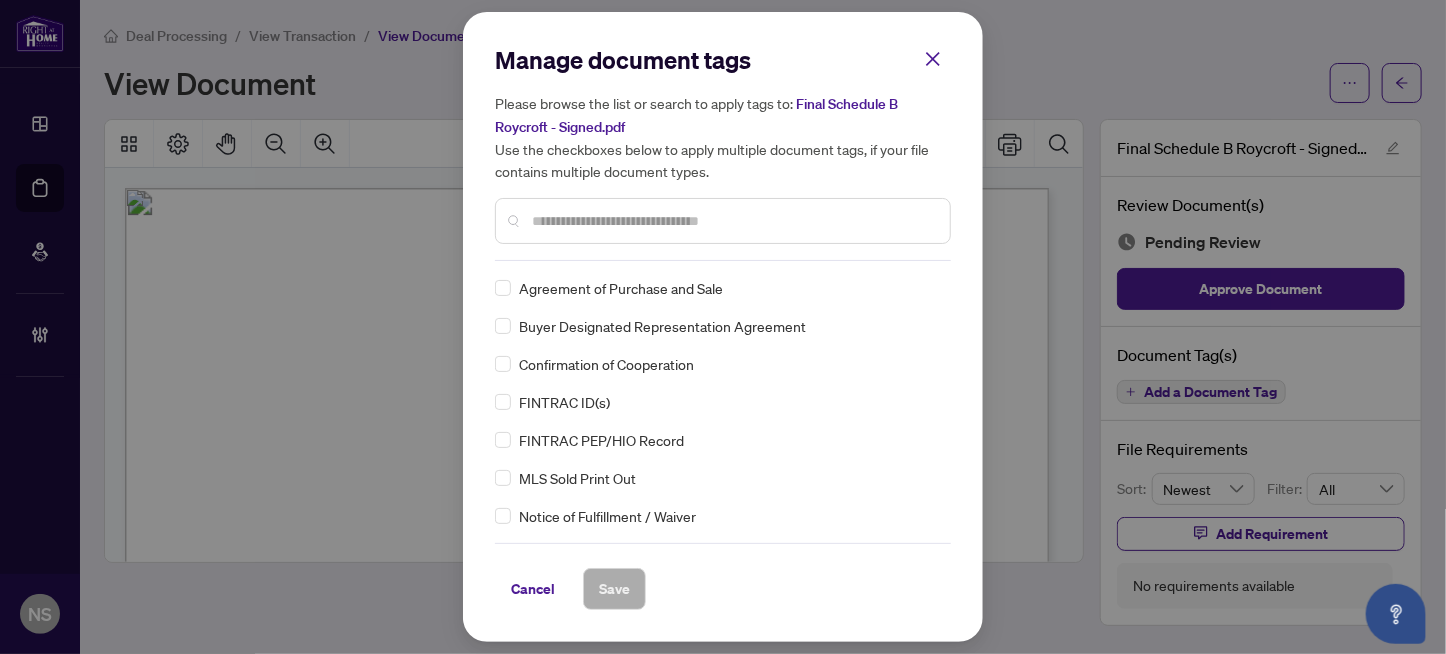 click at bounding box center [733, 221] 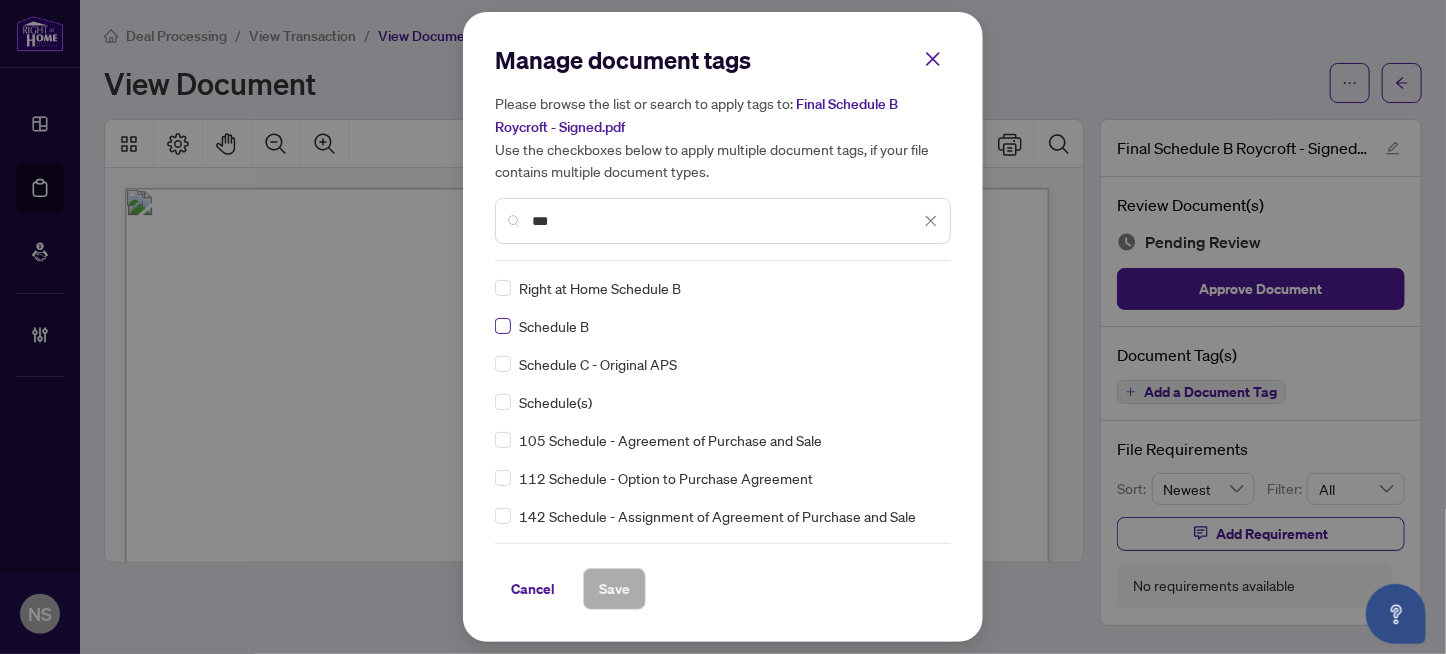 type on "***" 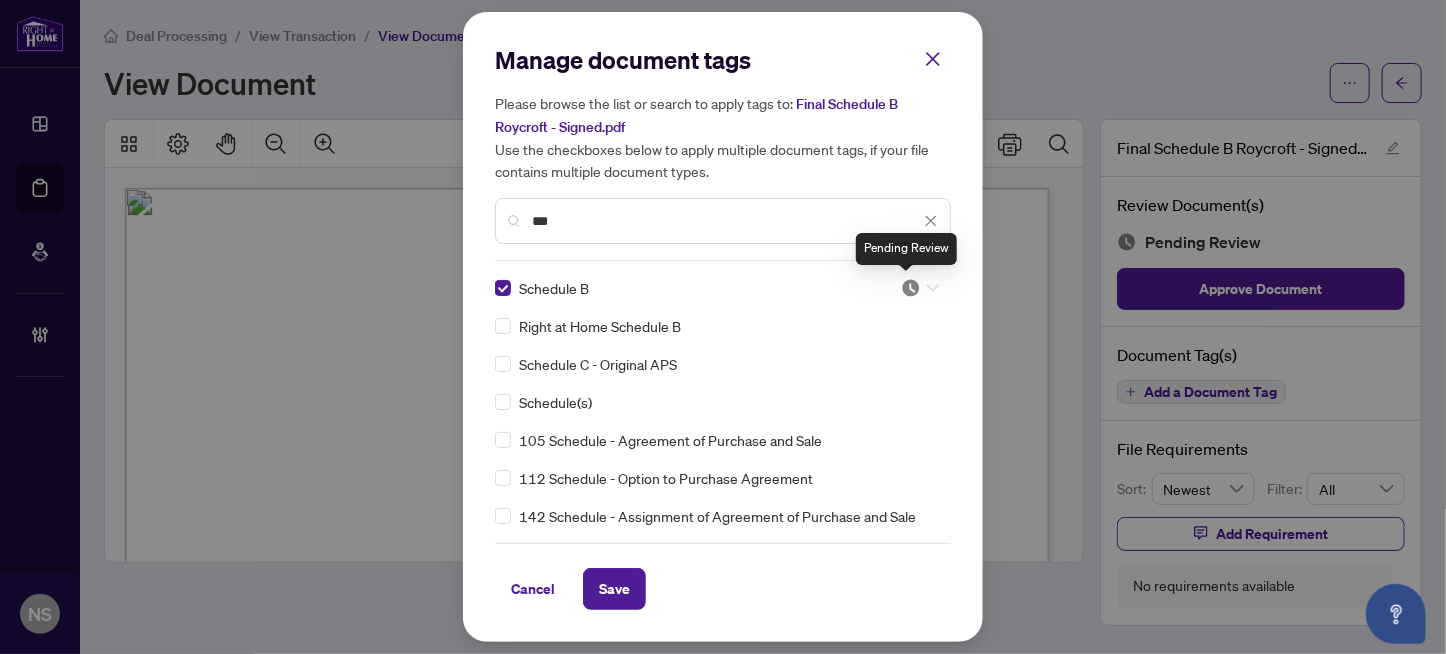 drag, startPoint x: 906, startPoint y: 287, endPoint x: 887, endPoint y: 386, distance: 100.80675 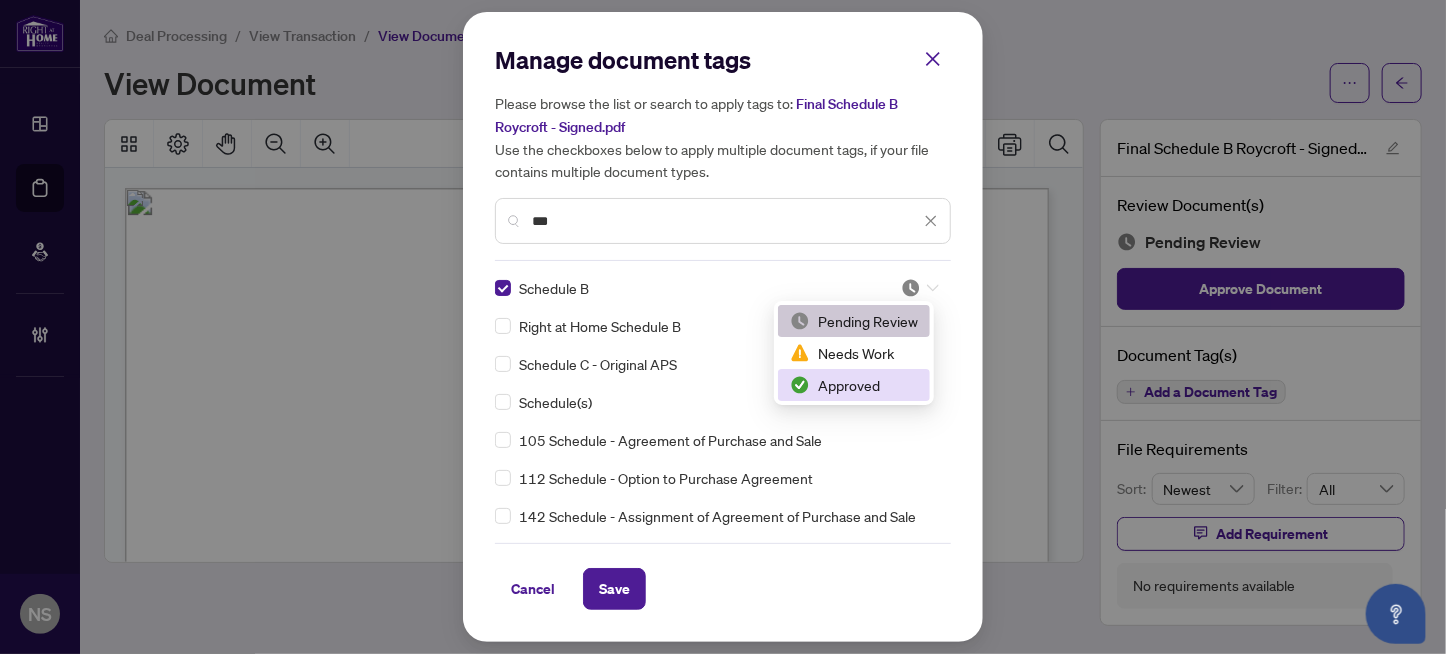 drag, startPoint x: 870, startPoint y: 384, endPoint x: 701, endPoint y: 581, distance: 259.5573 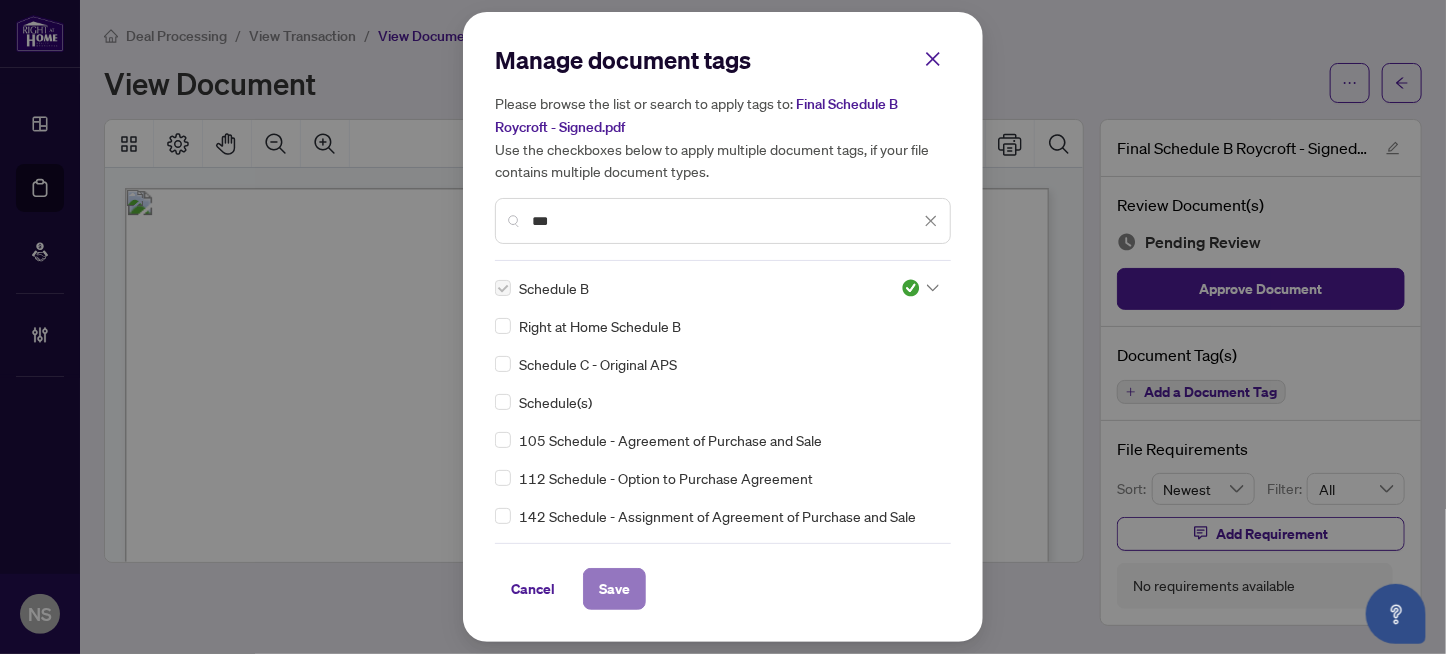 click on "Save" at bounding box center [614, 589] 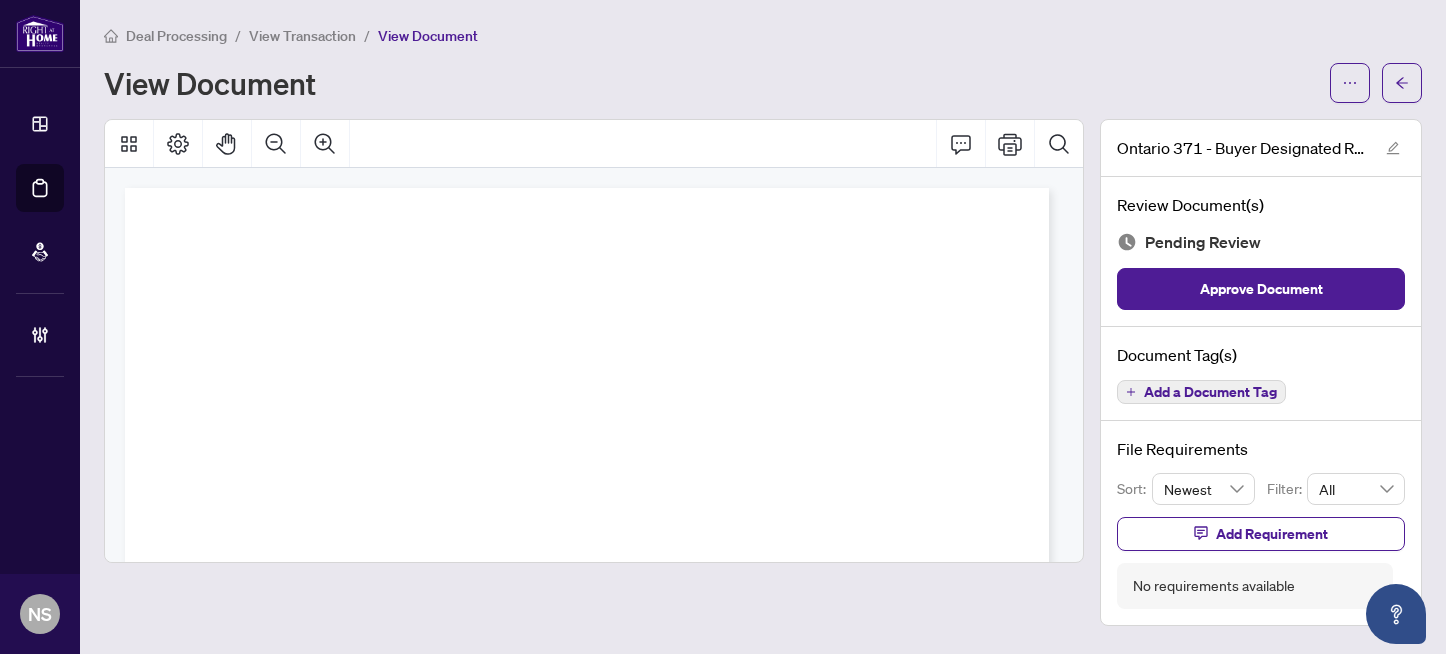 scroll, scrollTop: 0, scrollLeft: 0, axis: both 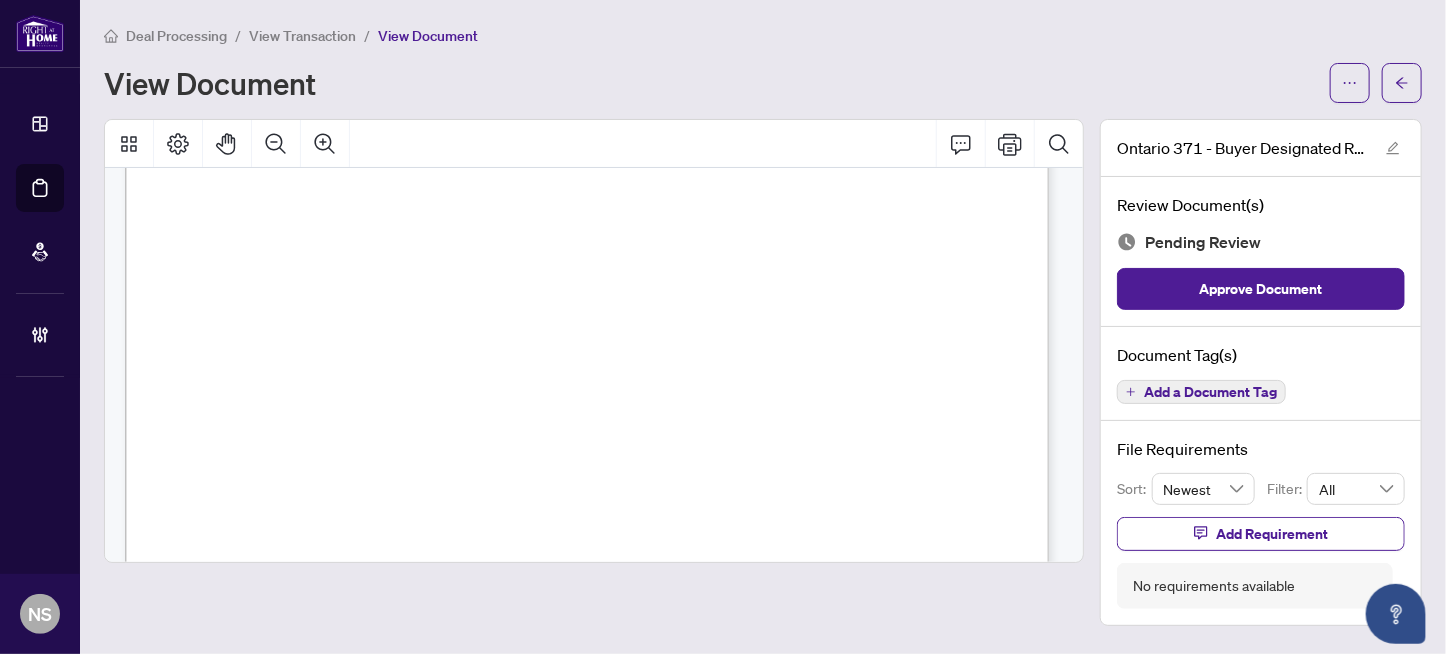 click on "Add a Document Tag" at bounding box center (1210, 392) 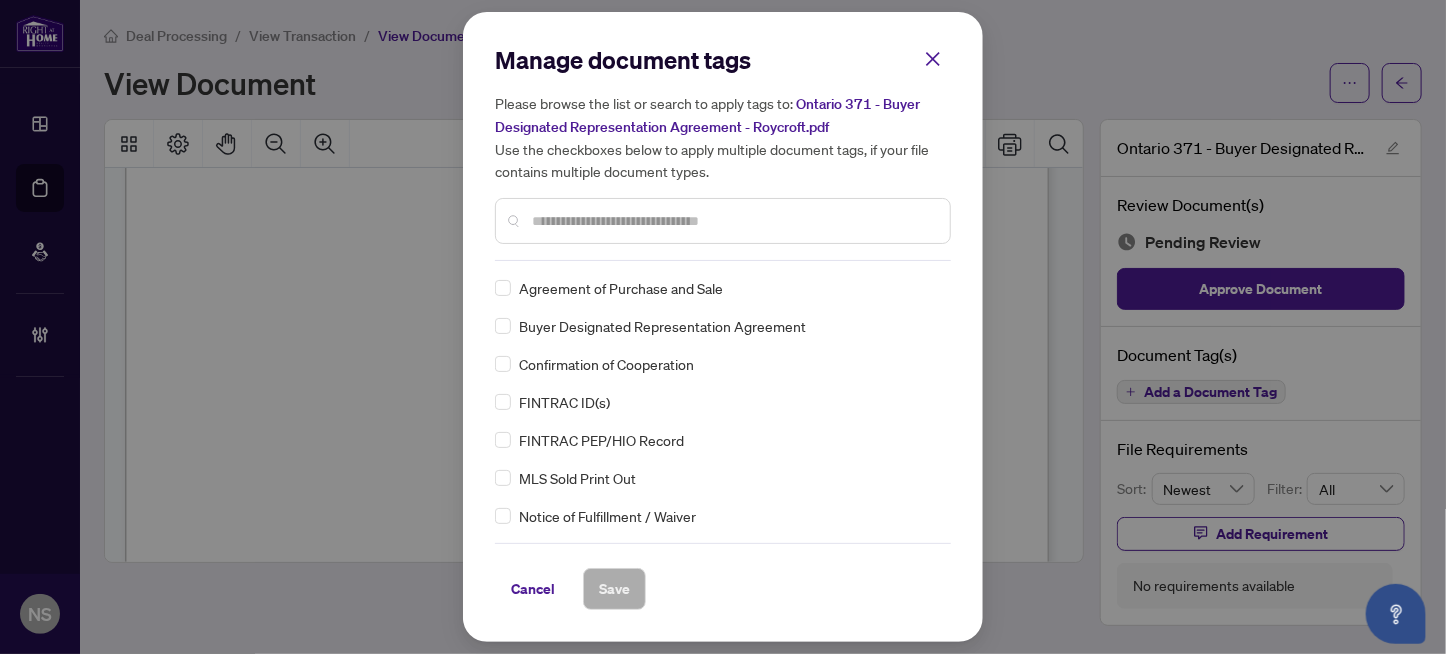click at bounding box center [733, 221] 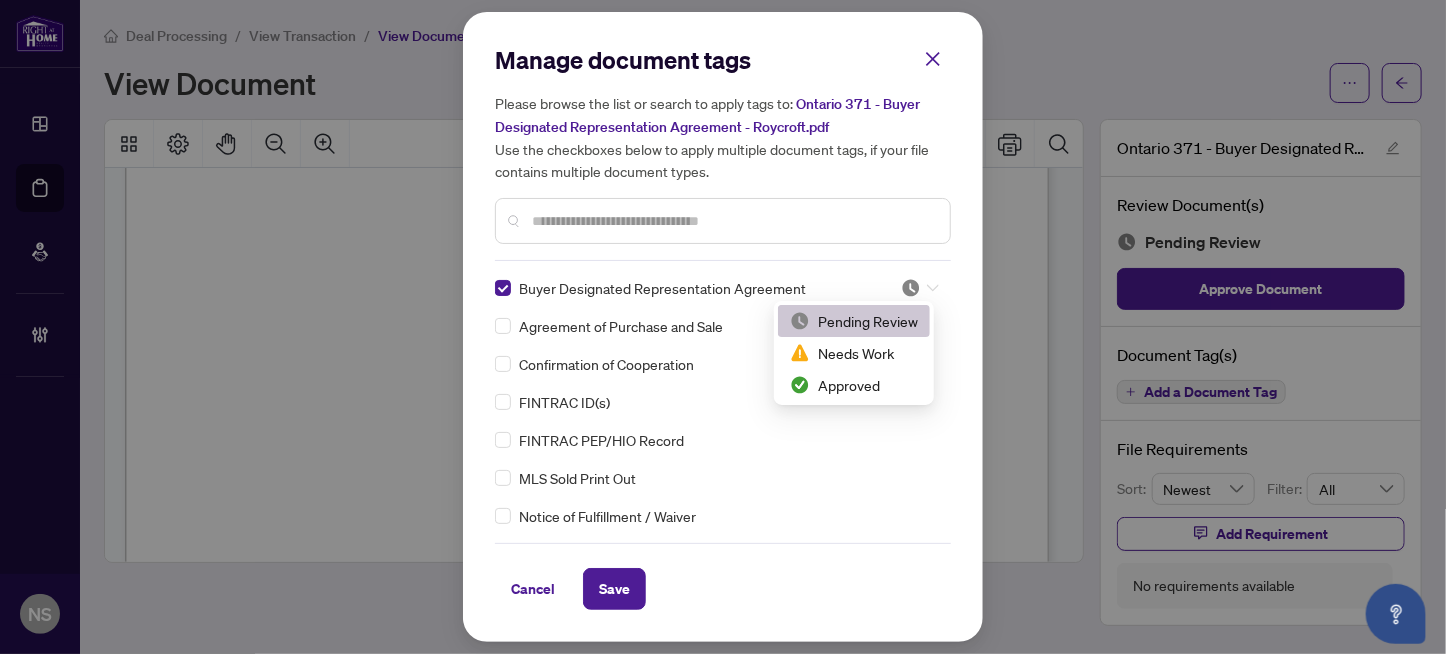 click at bounding box center [911, 288] 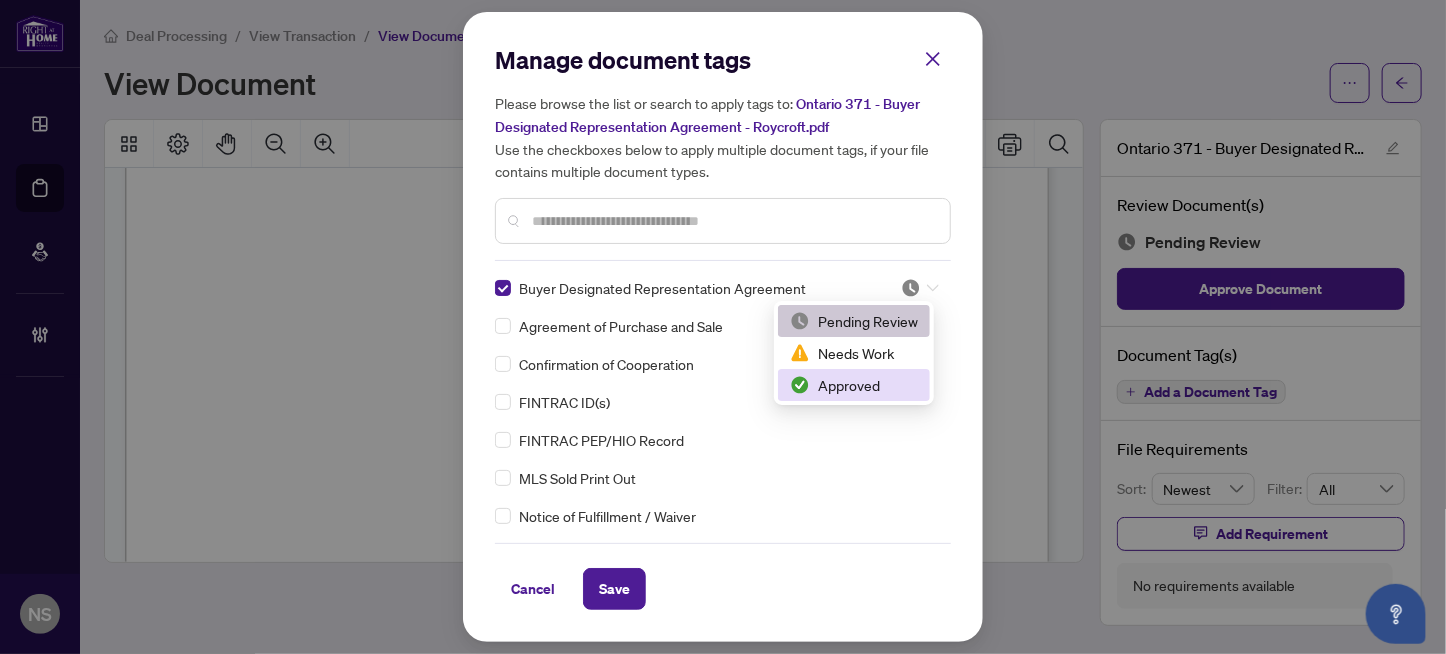 click on "Approved" at bounding box center (854, 385) 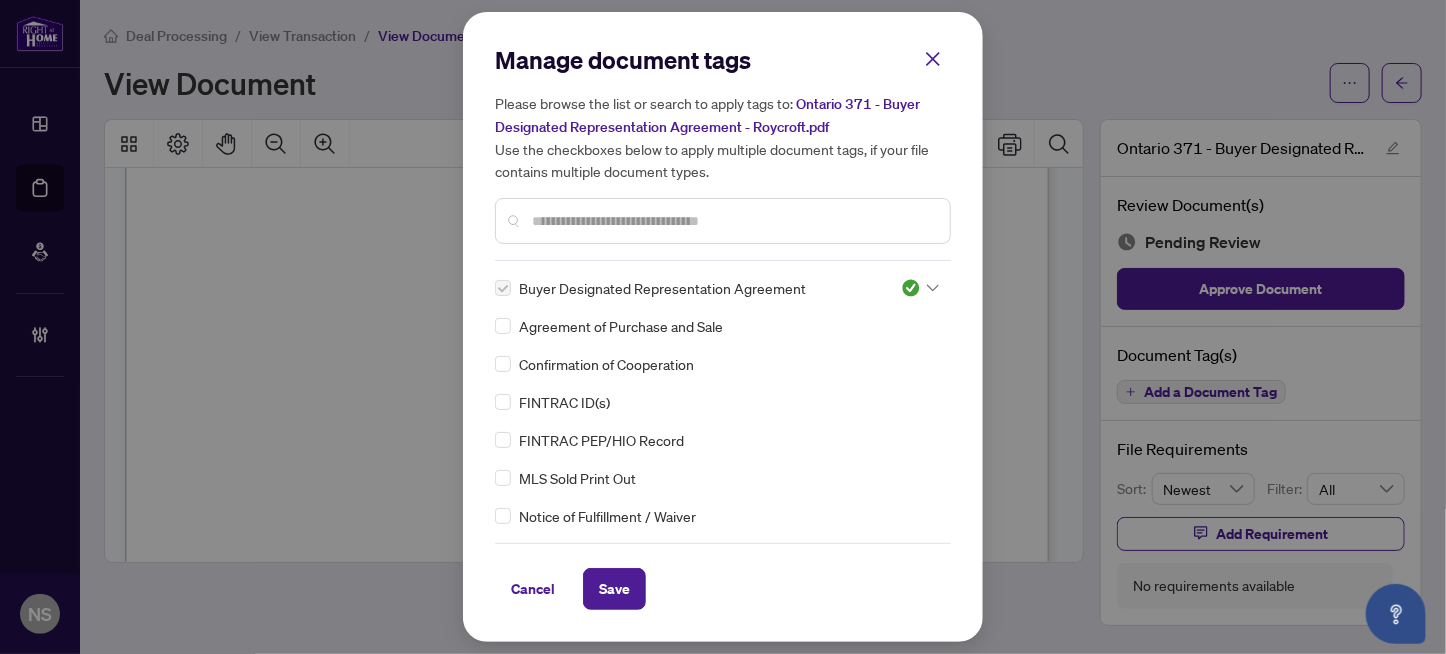 drag, startPoint x: 610, startPoint y: 591, endPoint x: 904, endPoint y: 7, distance: 653.82874 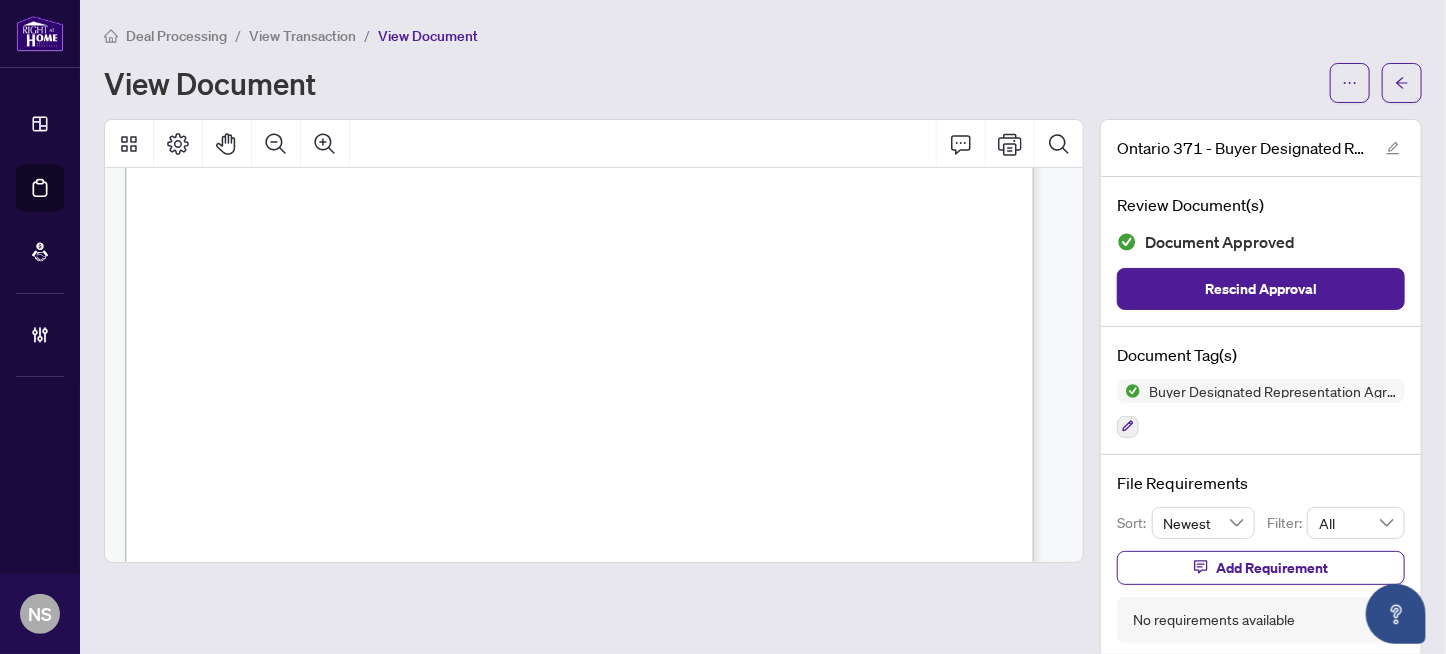 scroll, scrollTop: 5244, scrollLeft: 0, axis: vertical 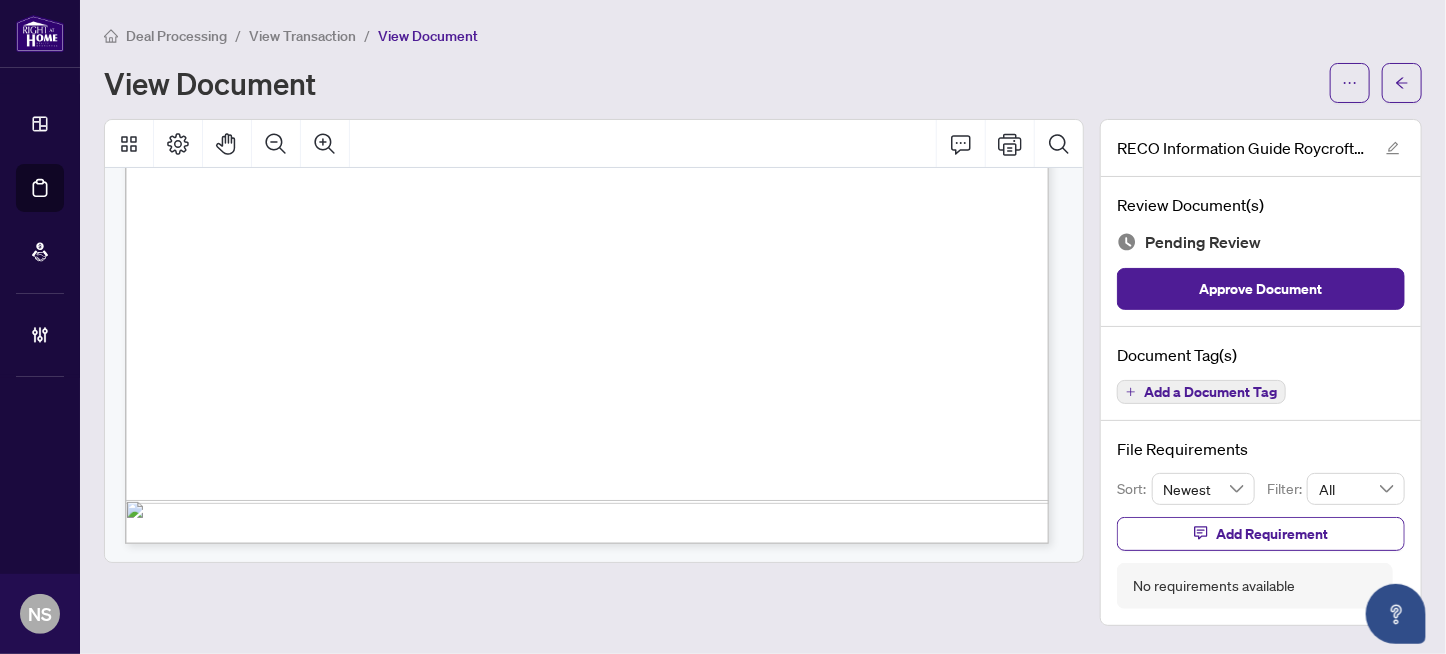 click on "Add a Document Tag" at bounding box center (1201, 392) 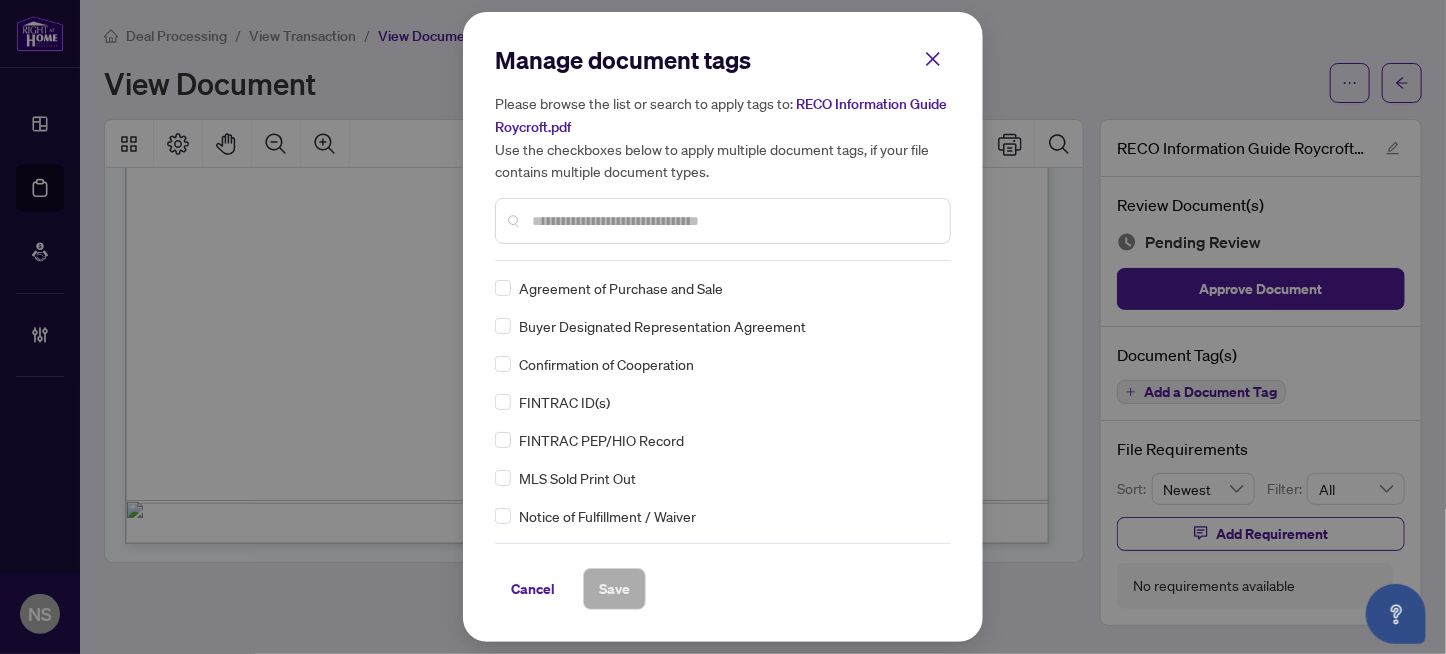 click at bounding box center (733, 221) 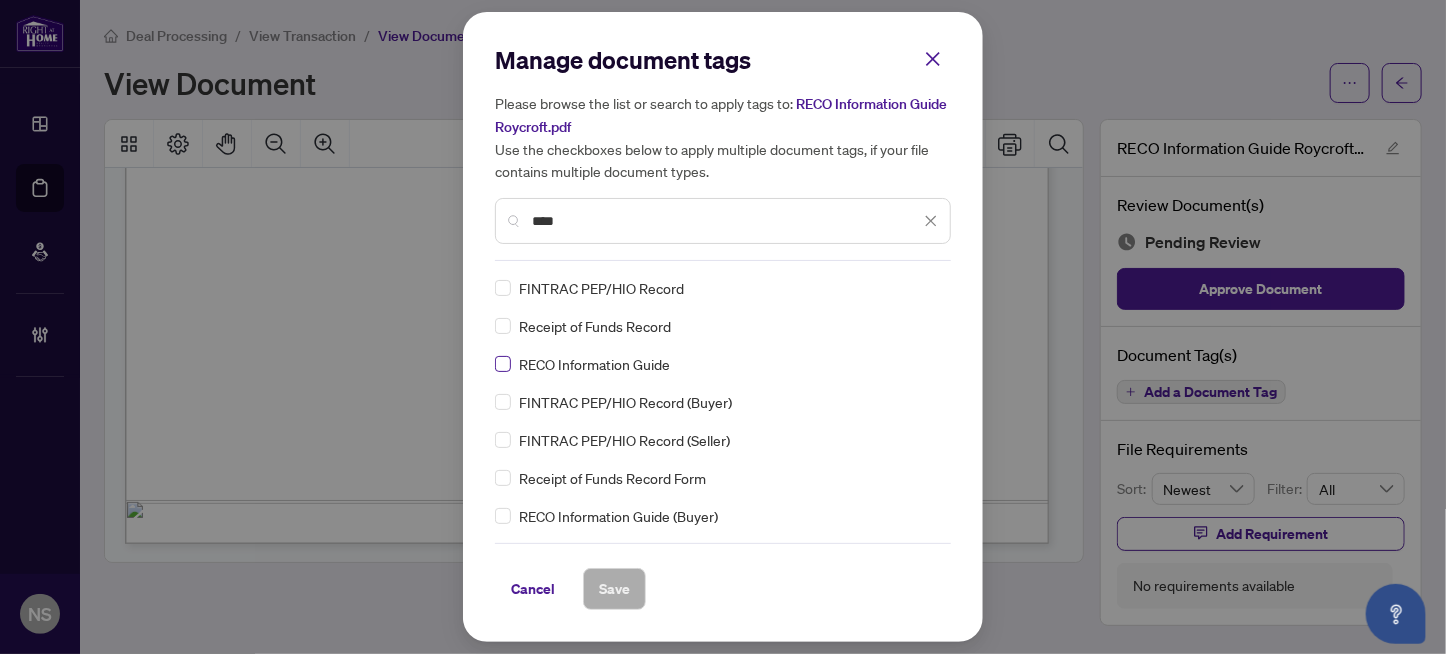 type on "****" 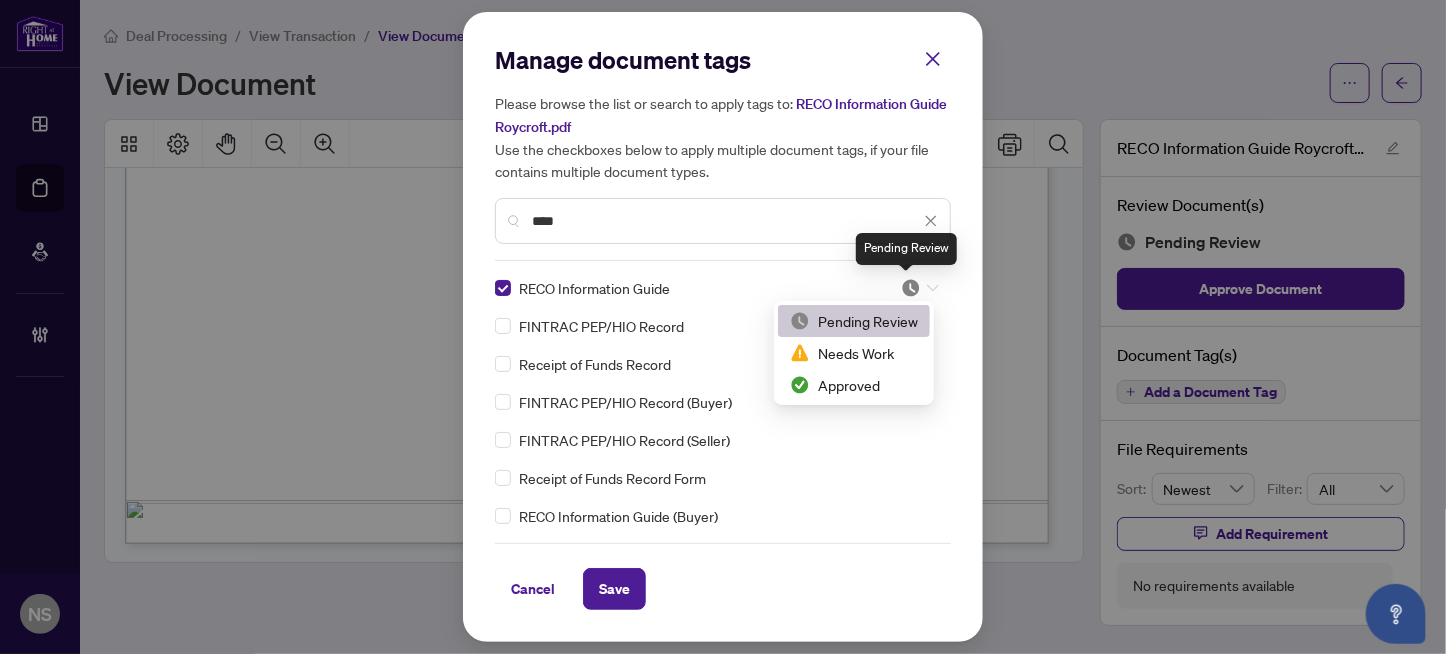 click at bounding box center [911, 288] 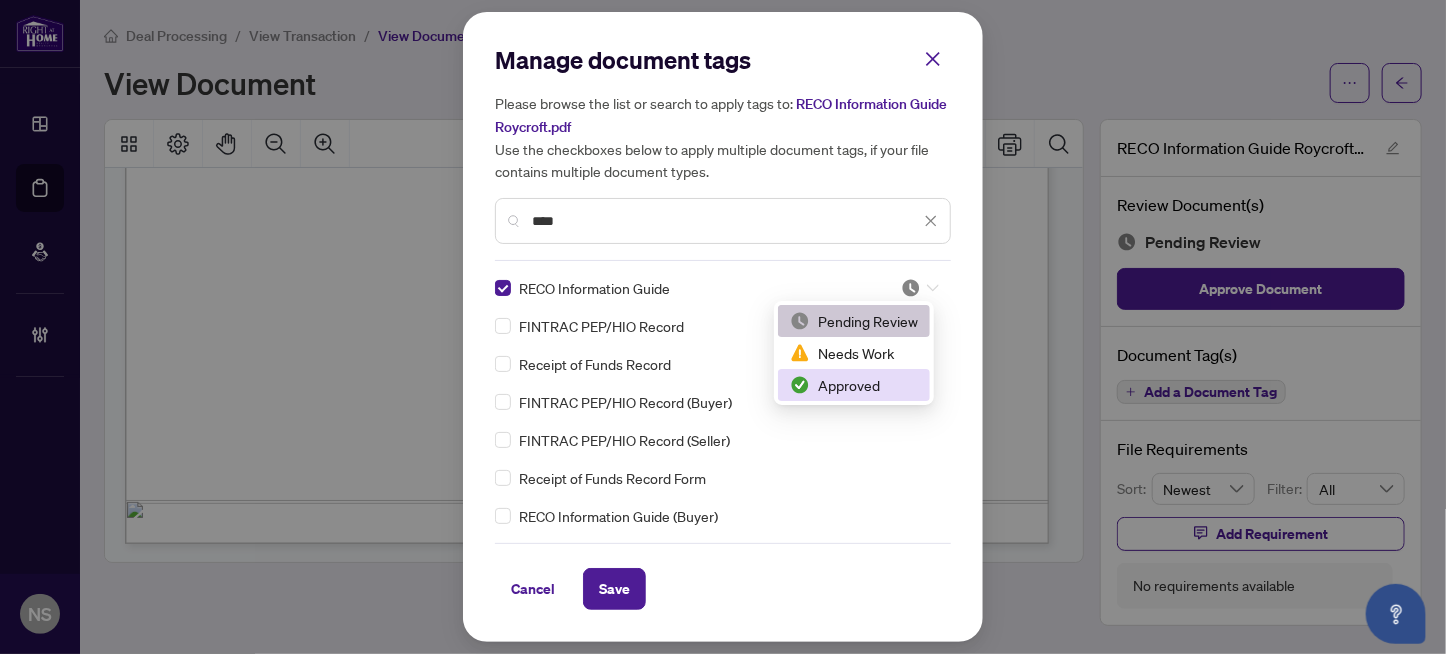 drag, startPoint x: 864, startPoint y: 391, endPoint x: 714, endPoint y: 552, distance: 220.04773 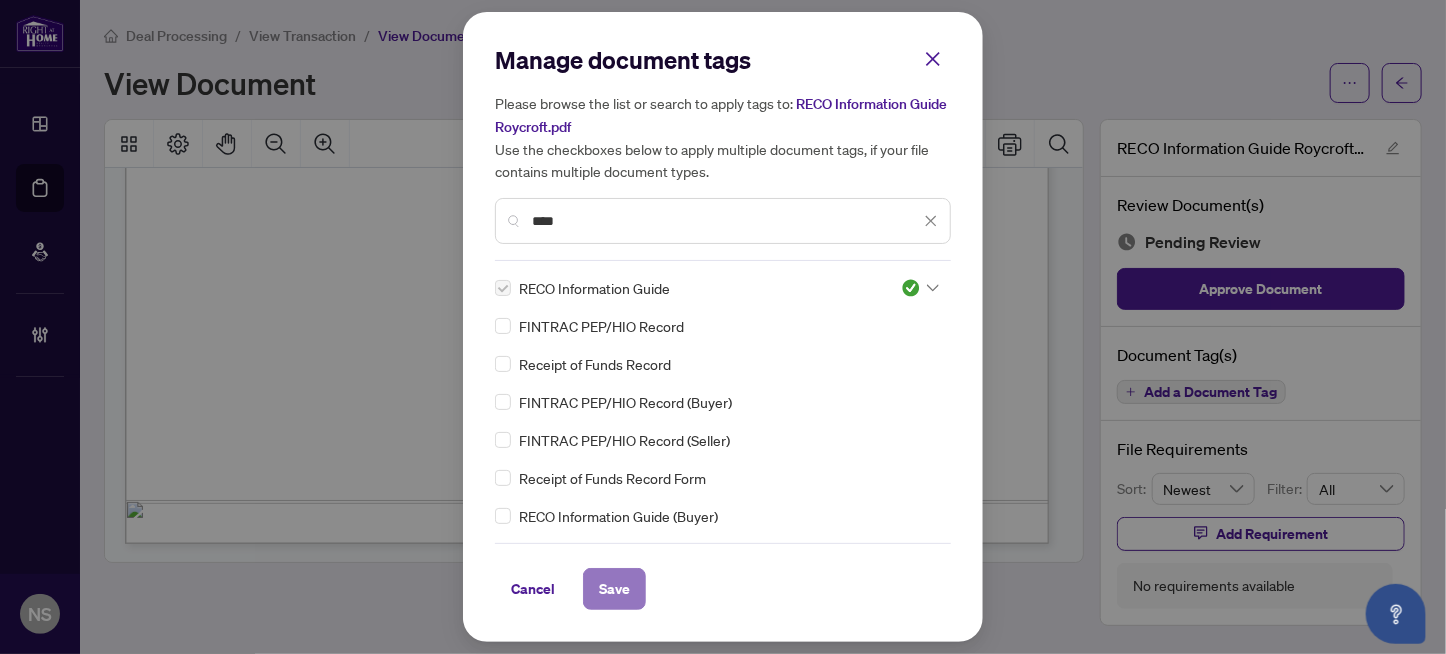 drag, startPoint x: 596, startPoint y: 587, endPoint x: 763, endPoint y: 375, distance: 269.8759 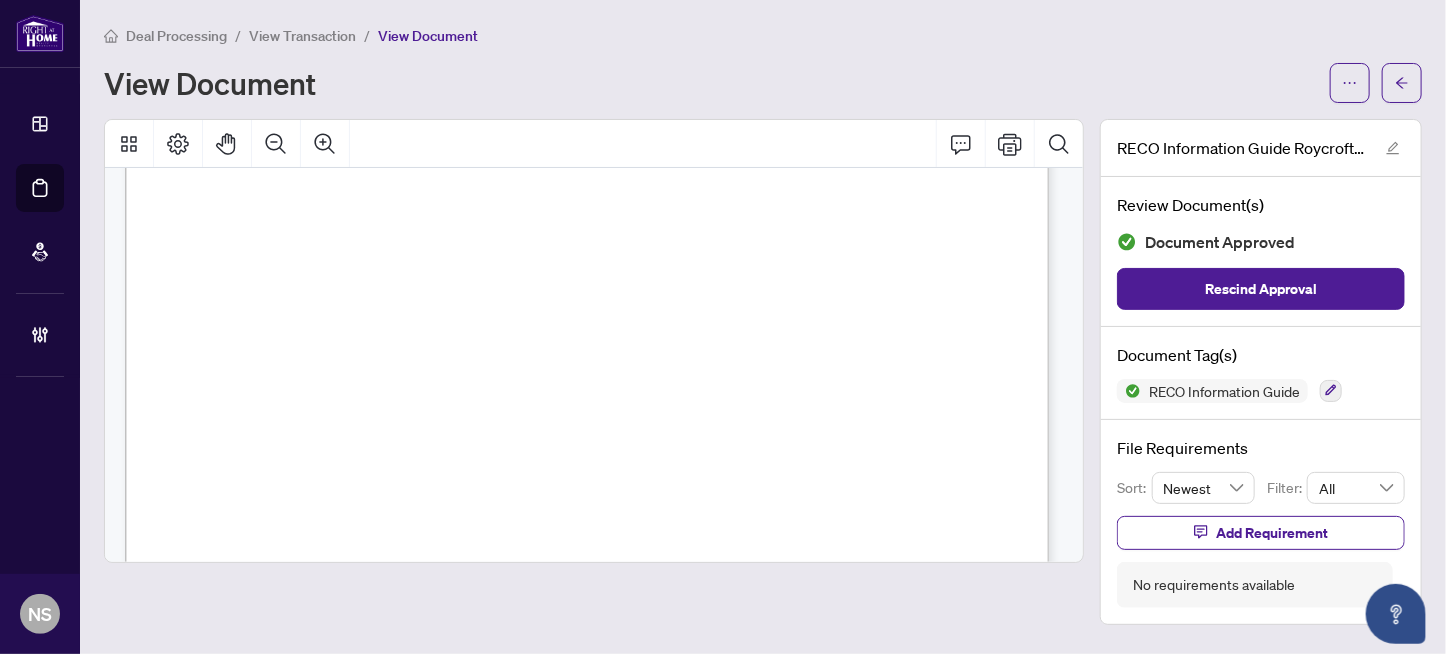 scroll, scrollTop: 14958, scrollLeft: 0, axis: vertical 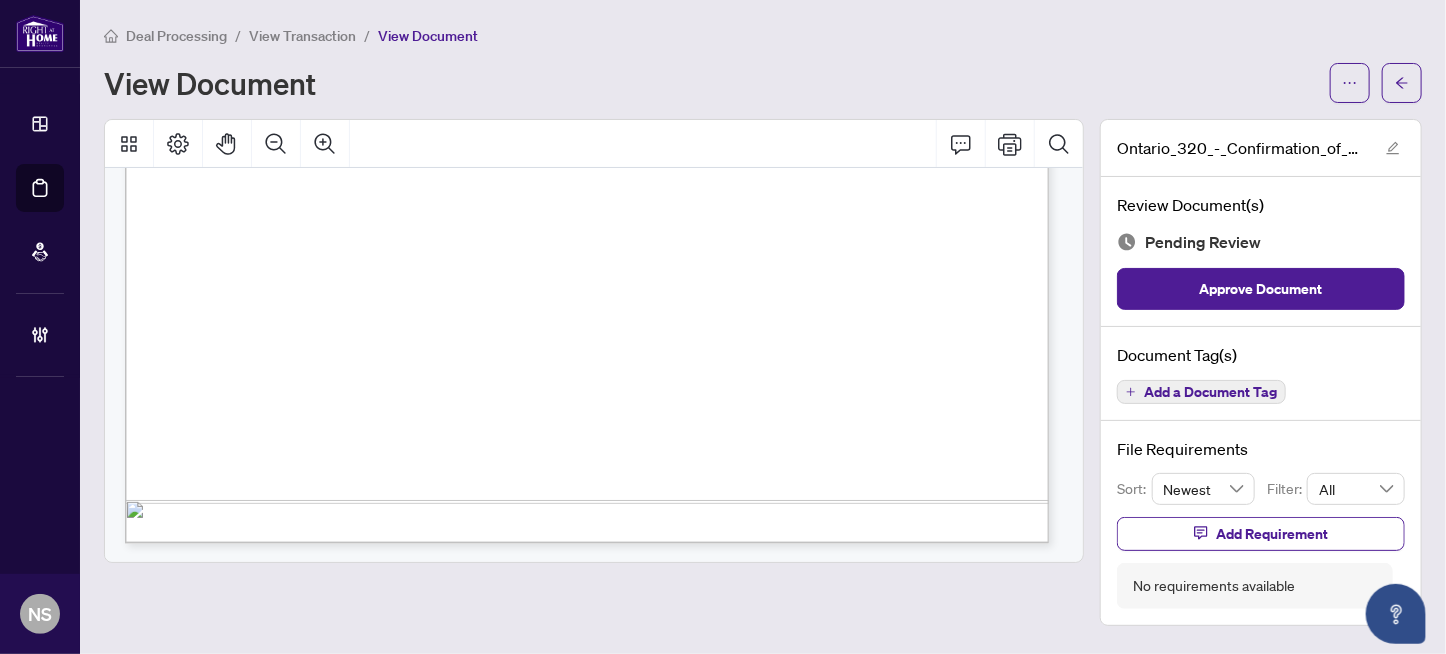 click on "Add a Document Tag" at bounding box center [1210, 392] 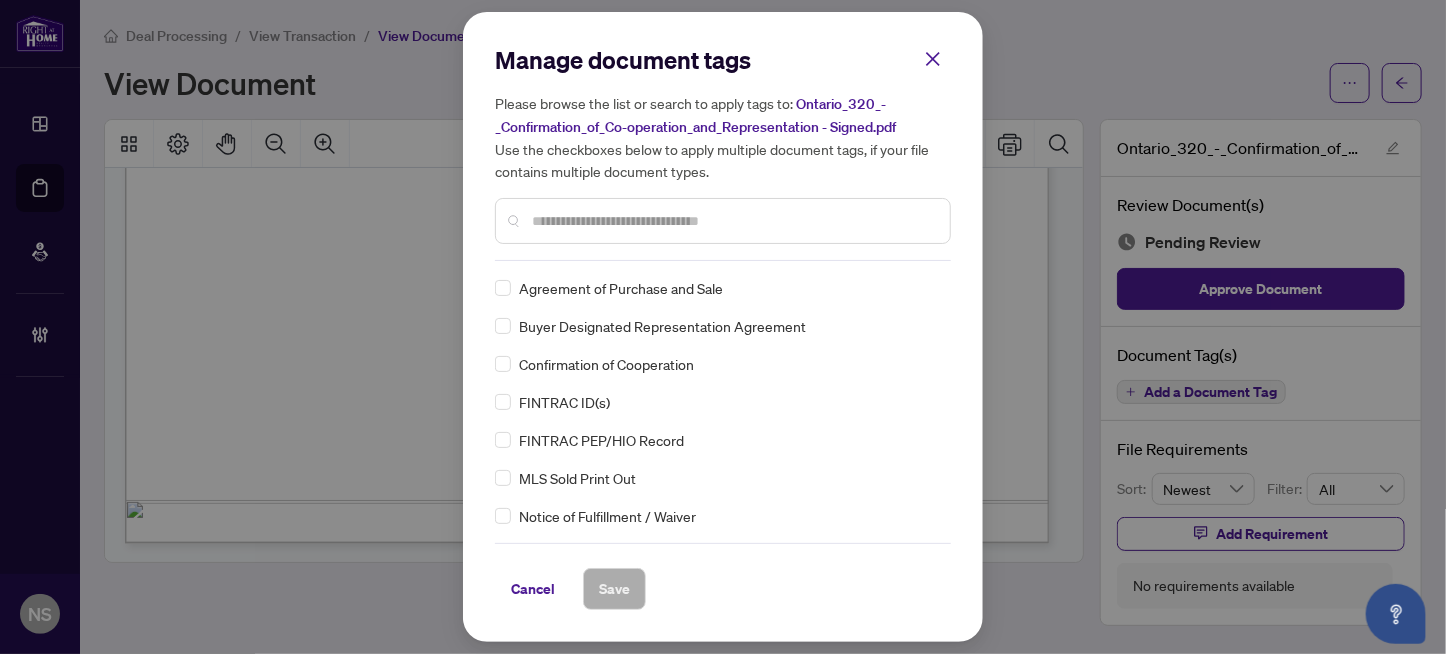 click at bounding box center [733, 221] 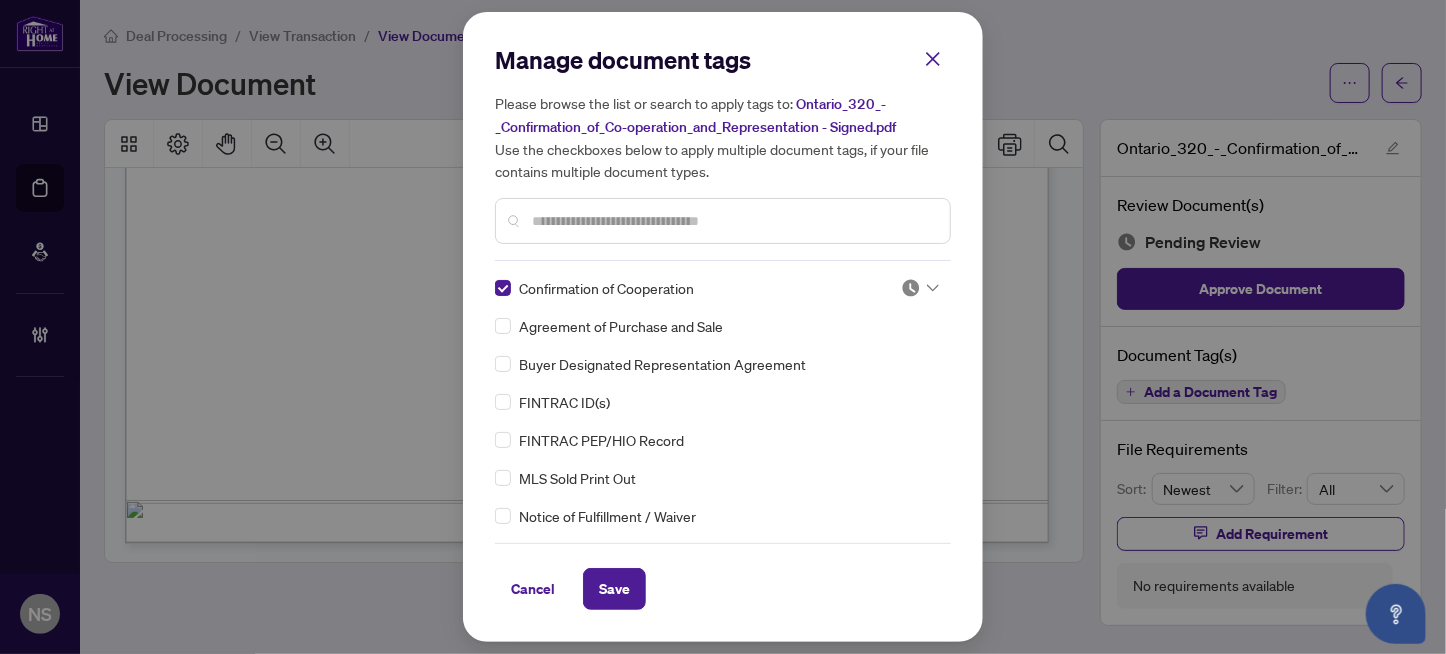 click at bounding box center (911, 288) 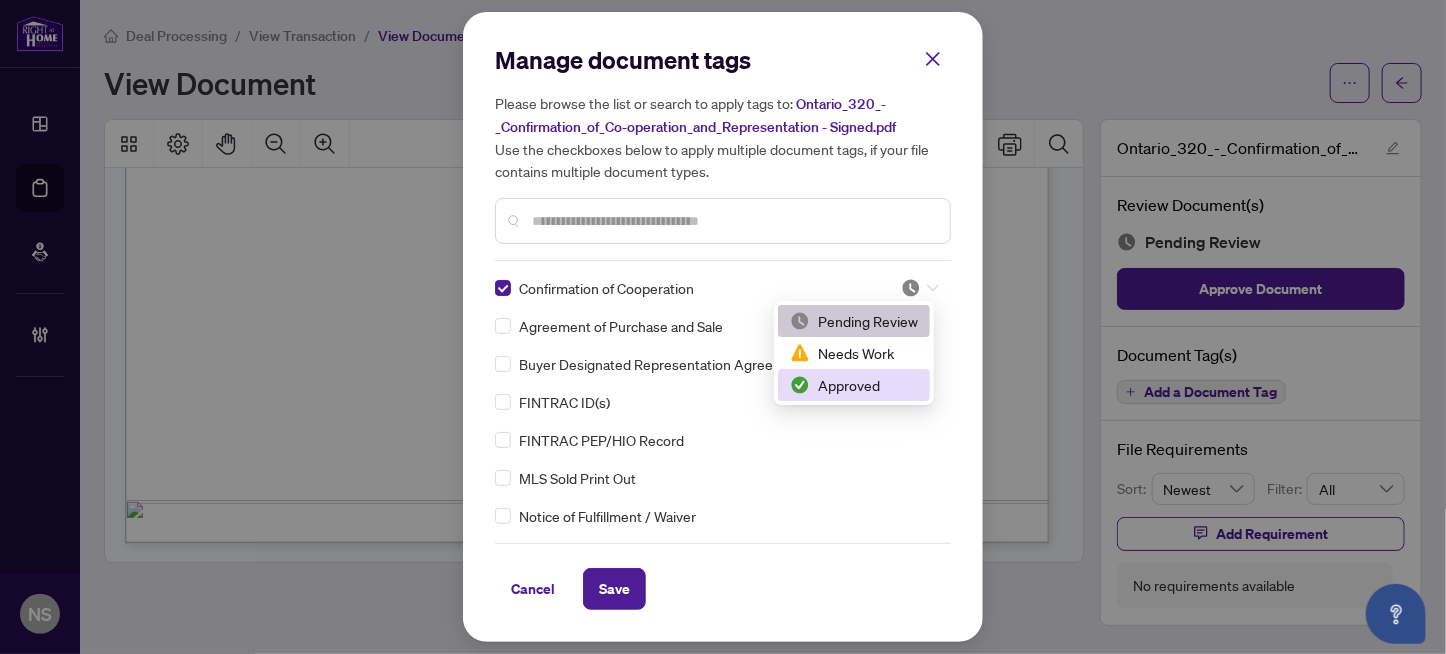 drag, startPoint x: 869, startPoint y: 375, endPoint x: 694, endPoint y: 606, distance: 289.80338 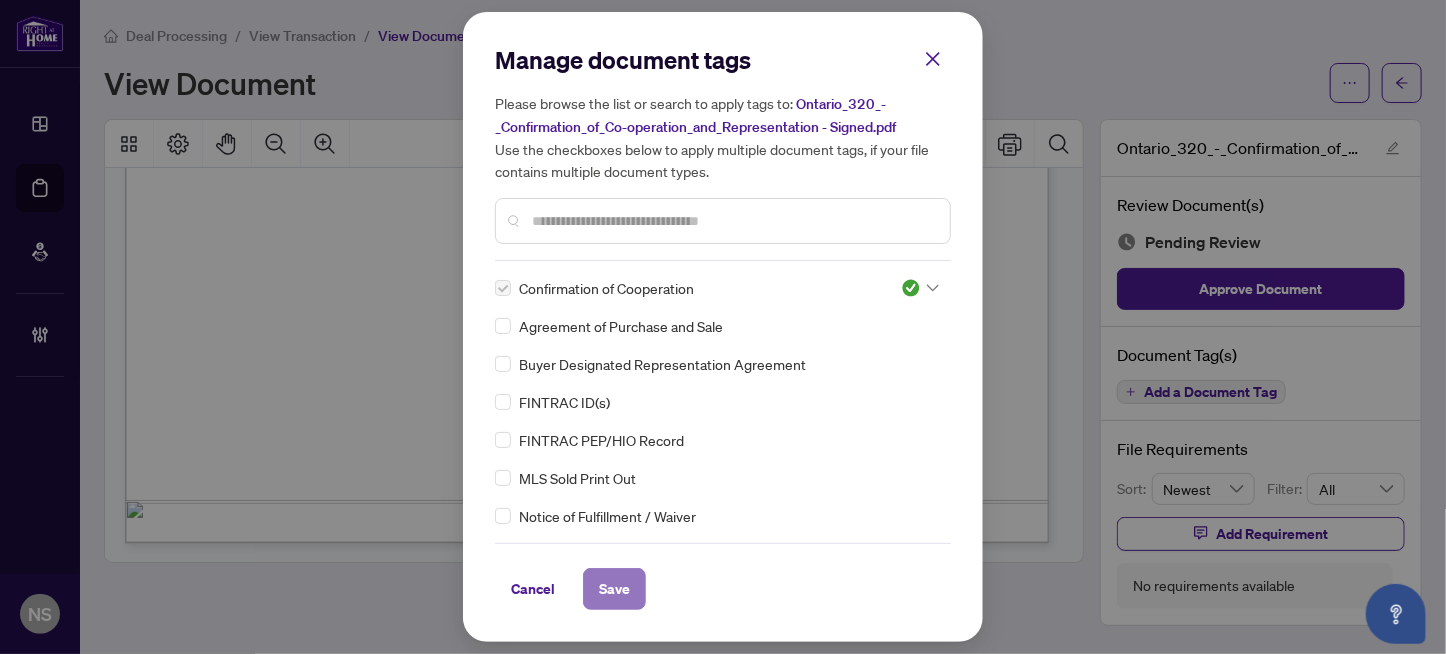 click on "Save" at bounding box center (614, 589) 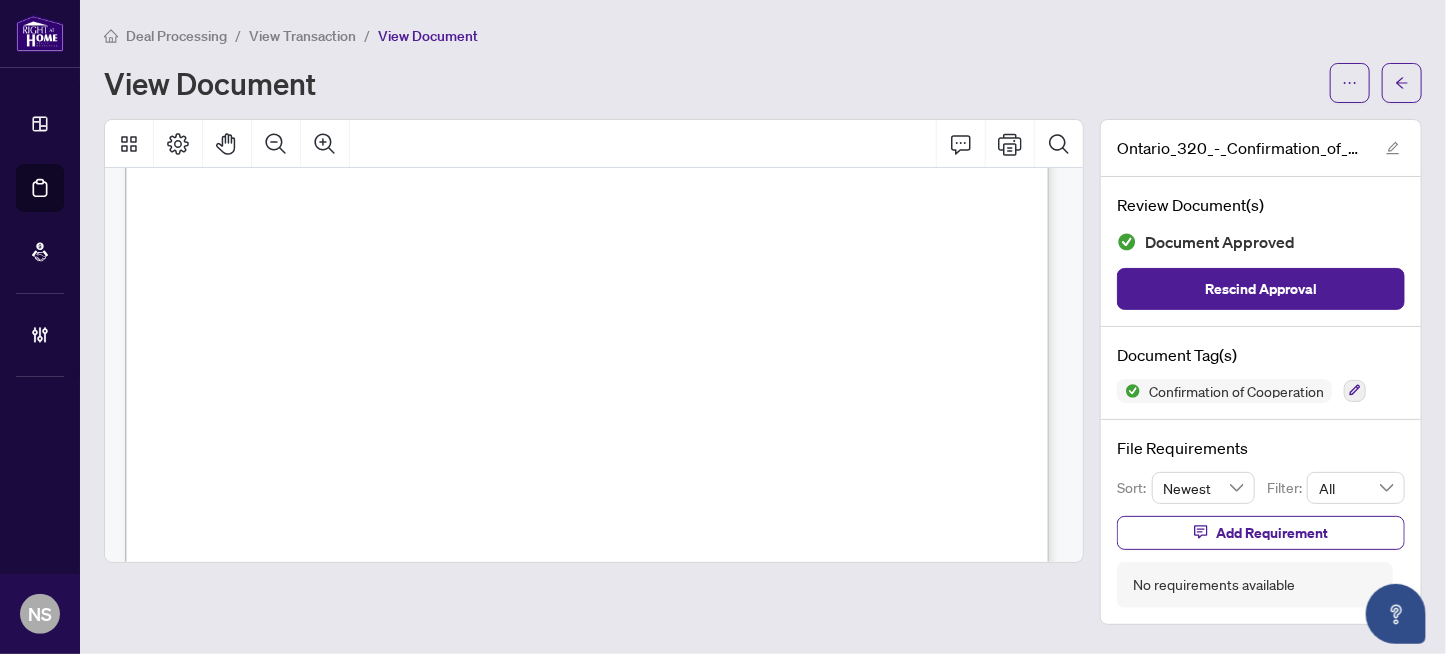 scroll, scrollTop: 700, scrollLeft: 0, axis: vertical 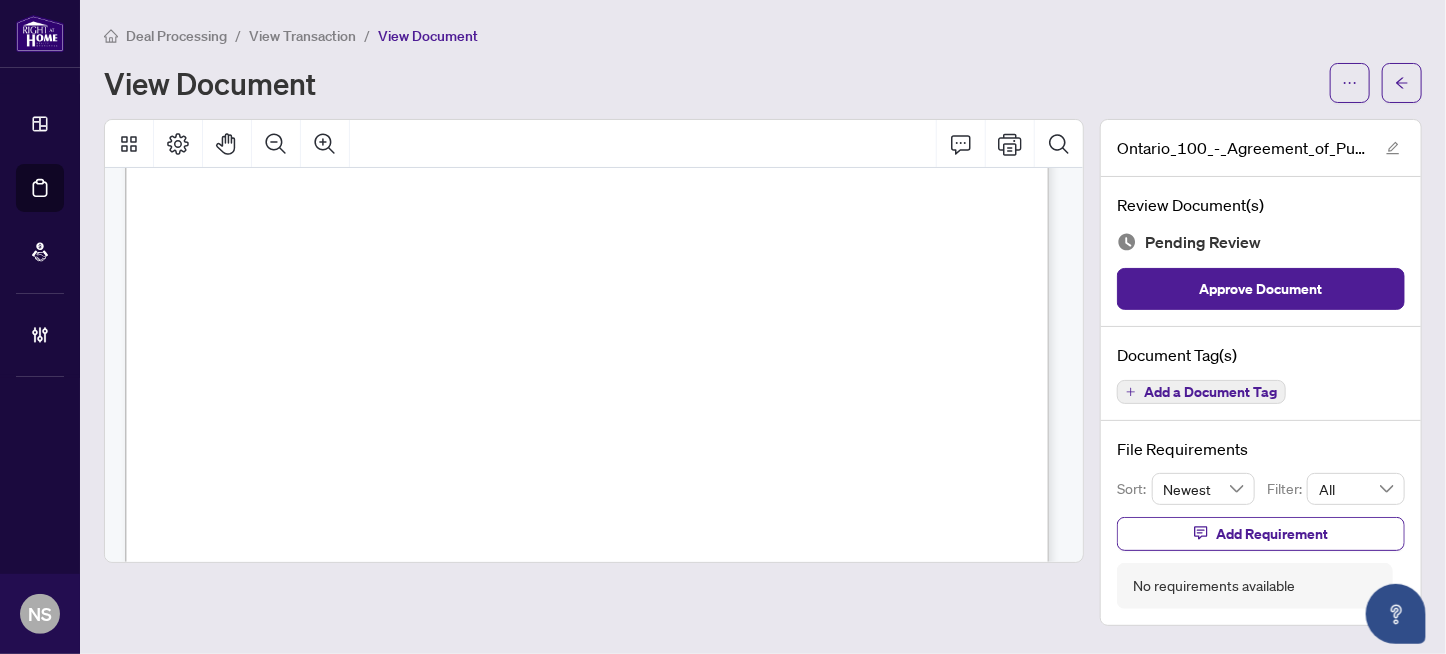 click on "[NUMBER] [STREET]" at bounding box center (381, 313) 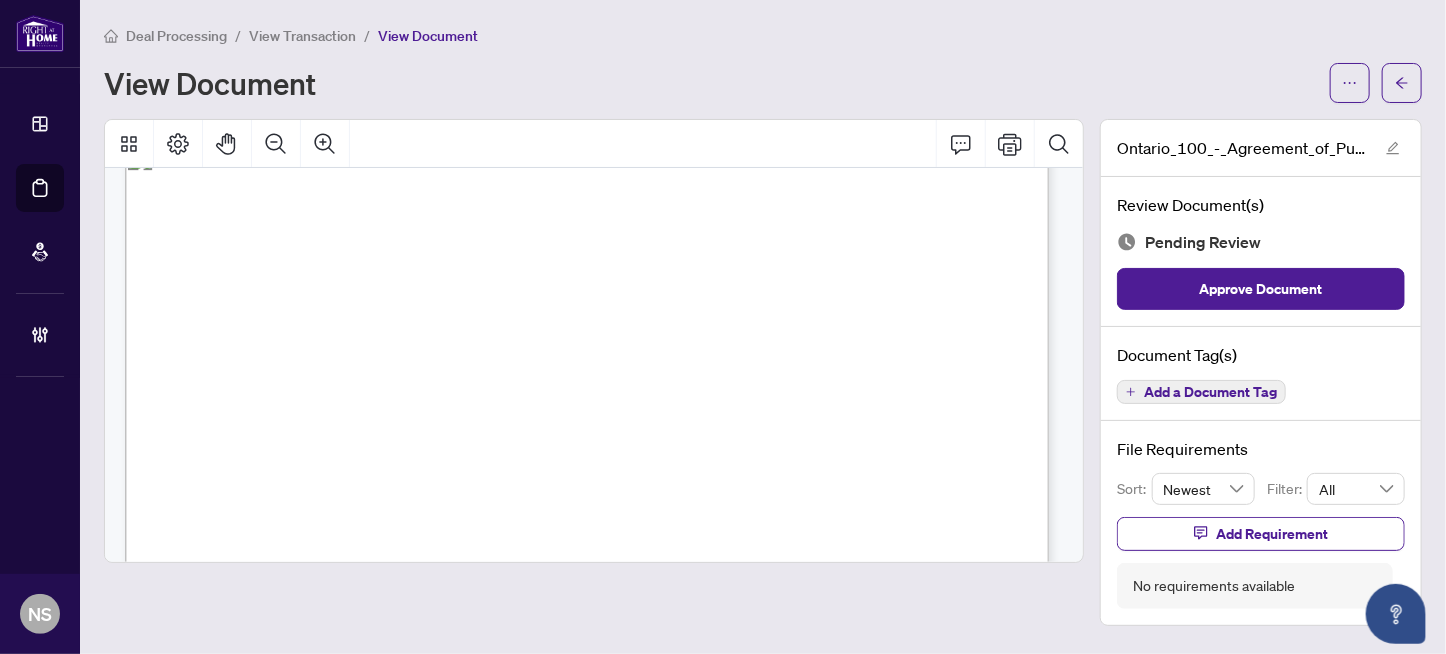scroll, scrollTop: 0, scrollLeft: 0, axis: both 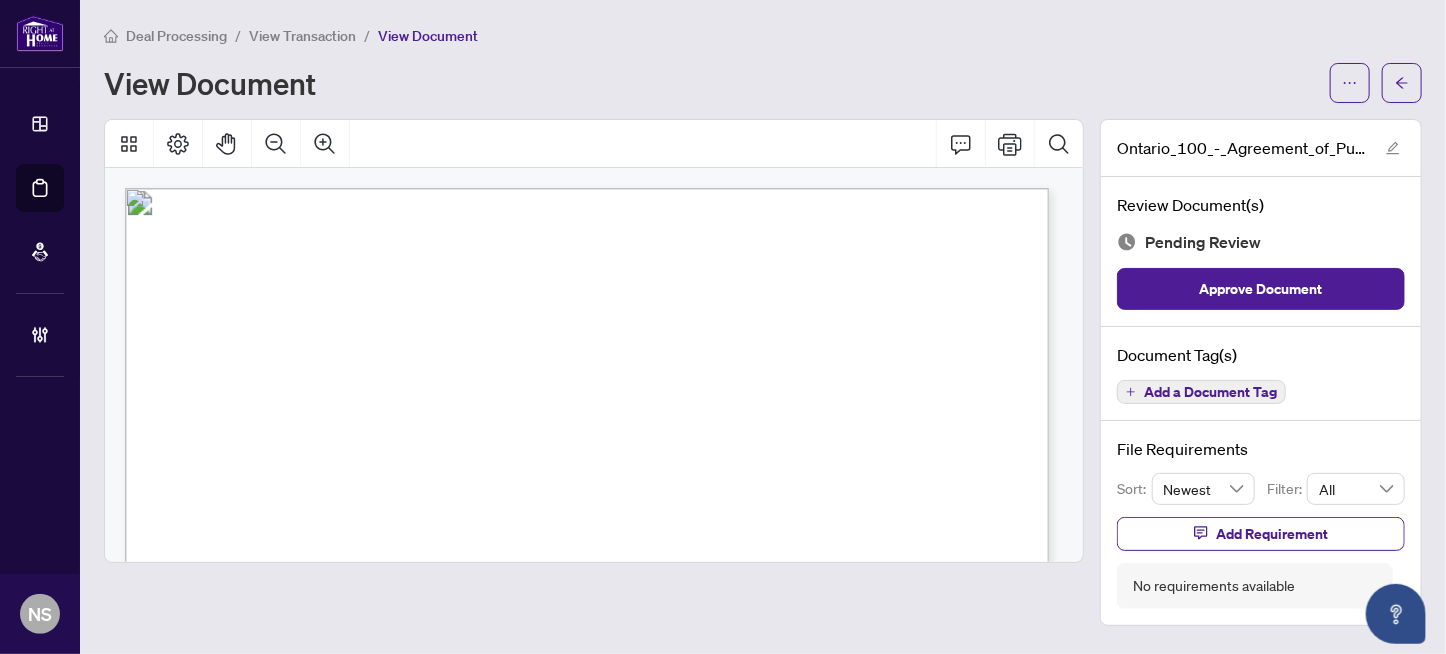 click on "[FIRST] [LAST]" at bounding box center (396, 430) 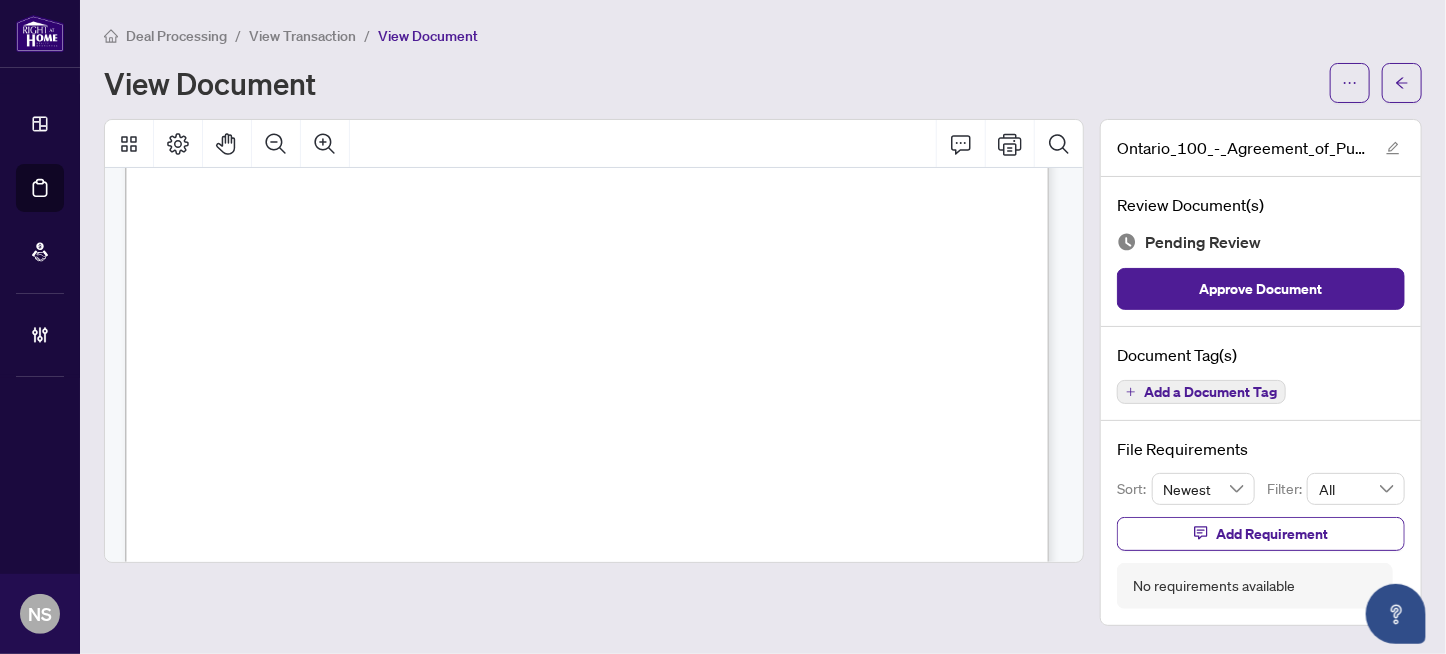 scroll, scrollTop: 200, scrollLeft: 0, axis: vertical 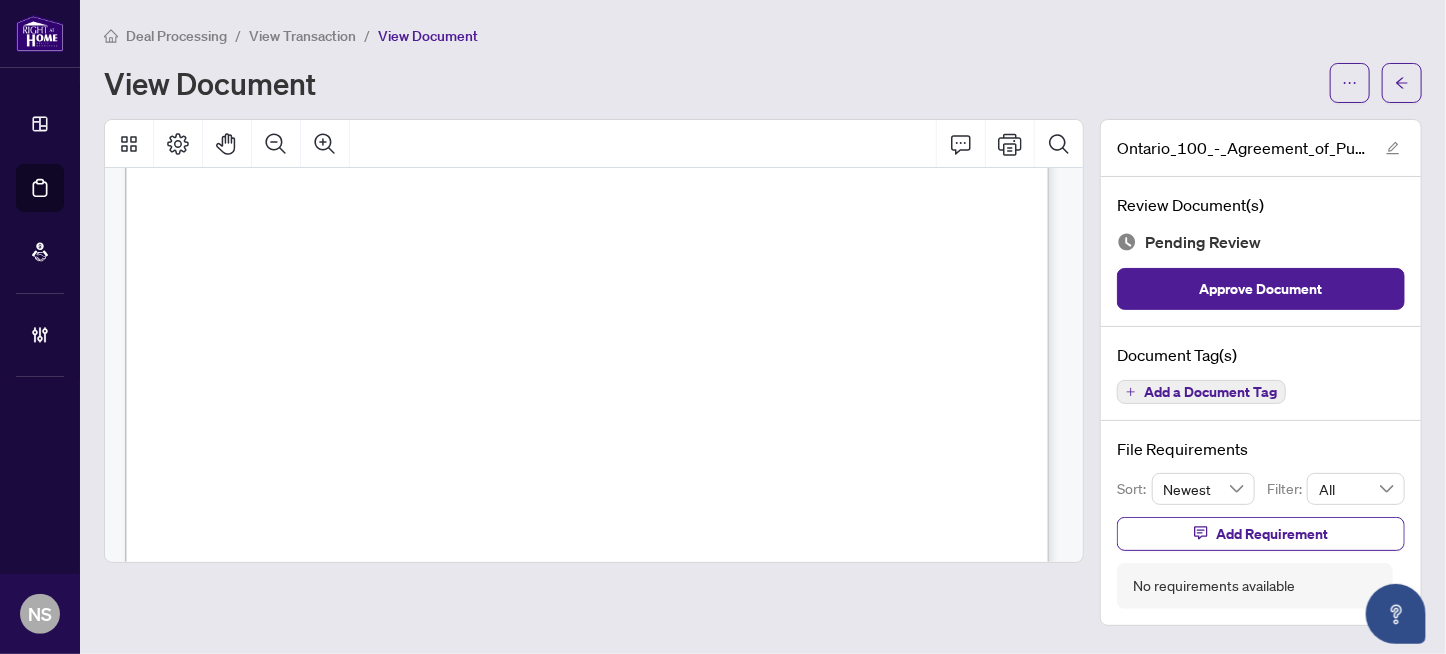 click on "[FIRST] [LAST]" at bounding box center [396, 230] 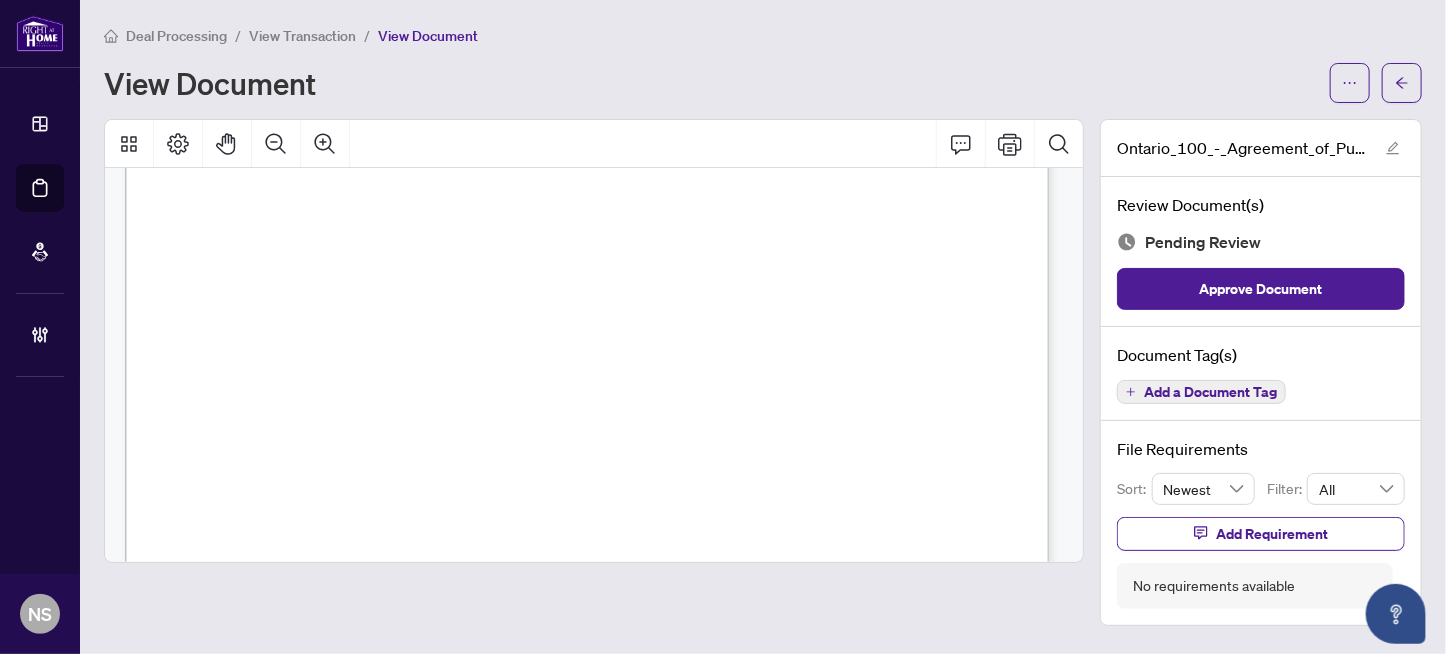 click on "[FIRST] [LAST]" at bounding box center [396, 230] 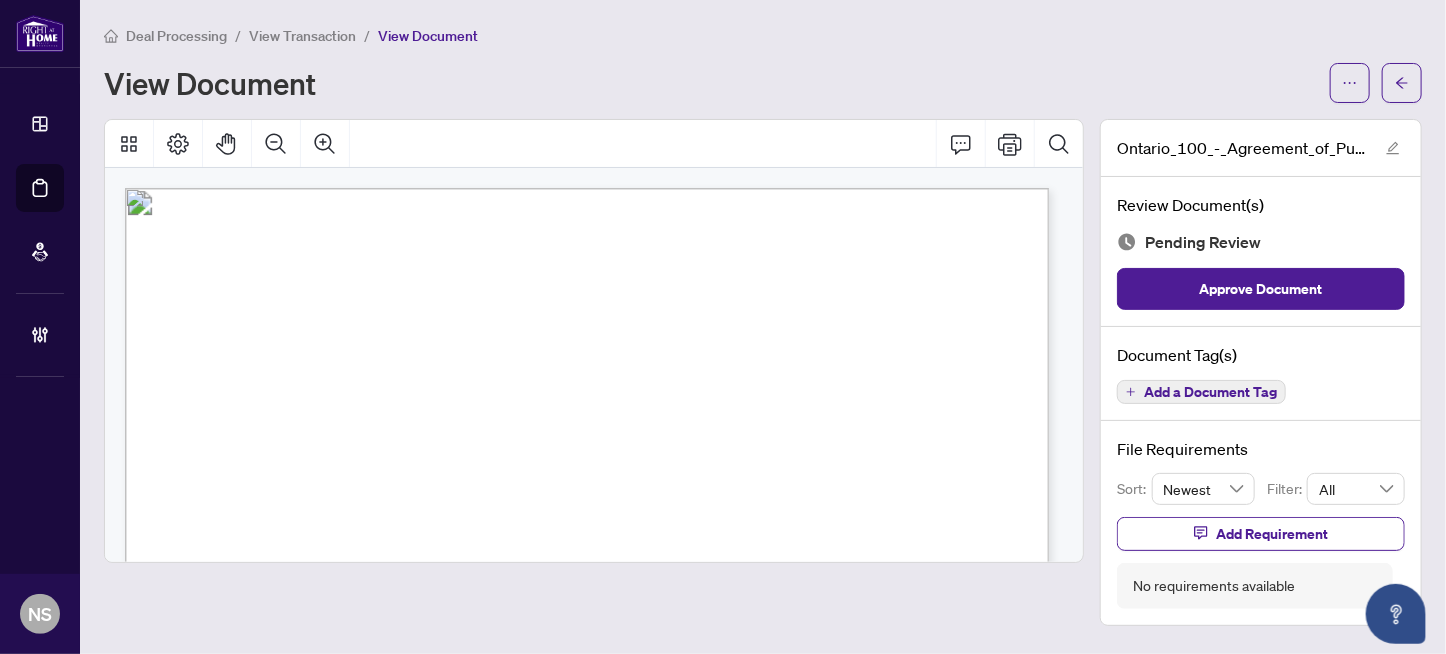 click on "Andressa Santos Valesi Greselle" at bounding box center [704, 387] 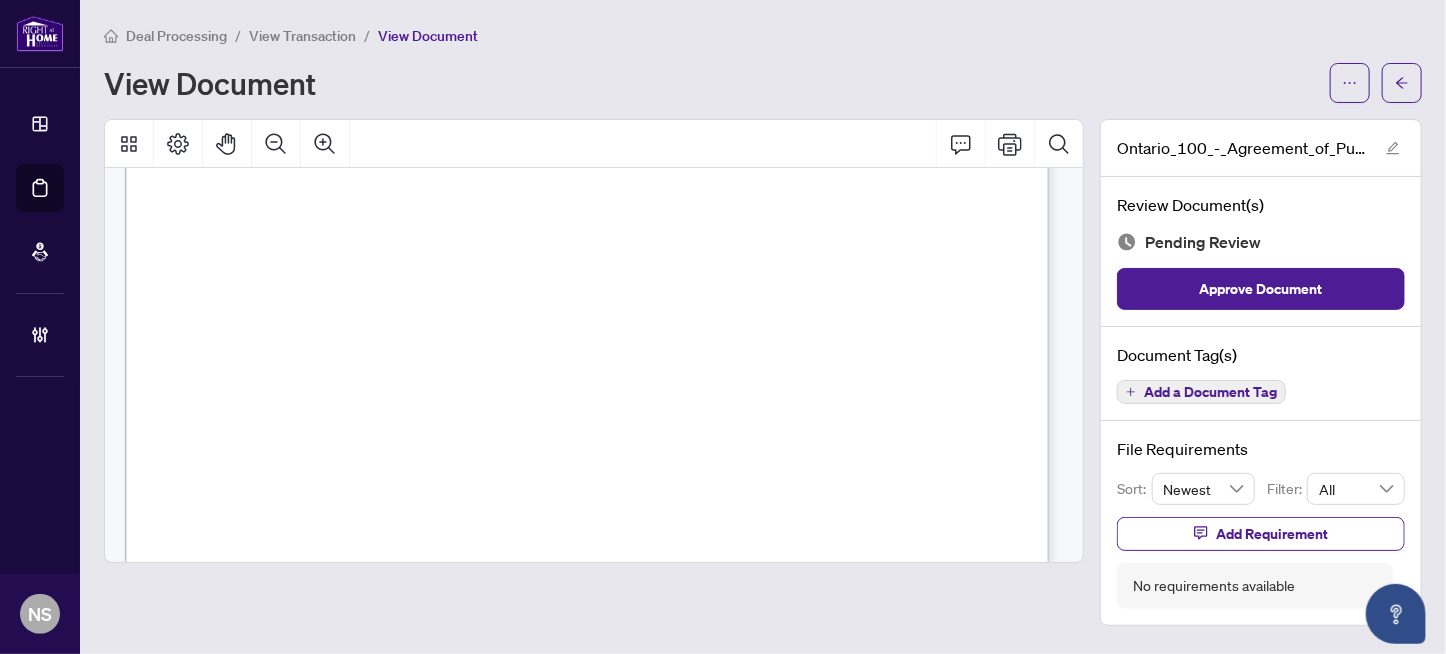 scroll, scrollTop: 200, scrollLeft: 0, axis: vertical 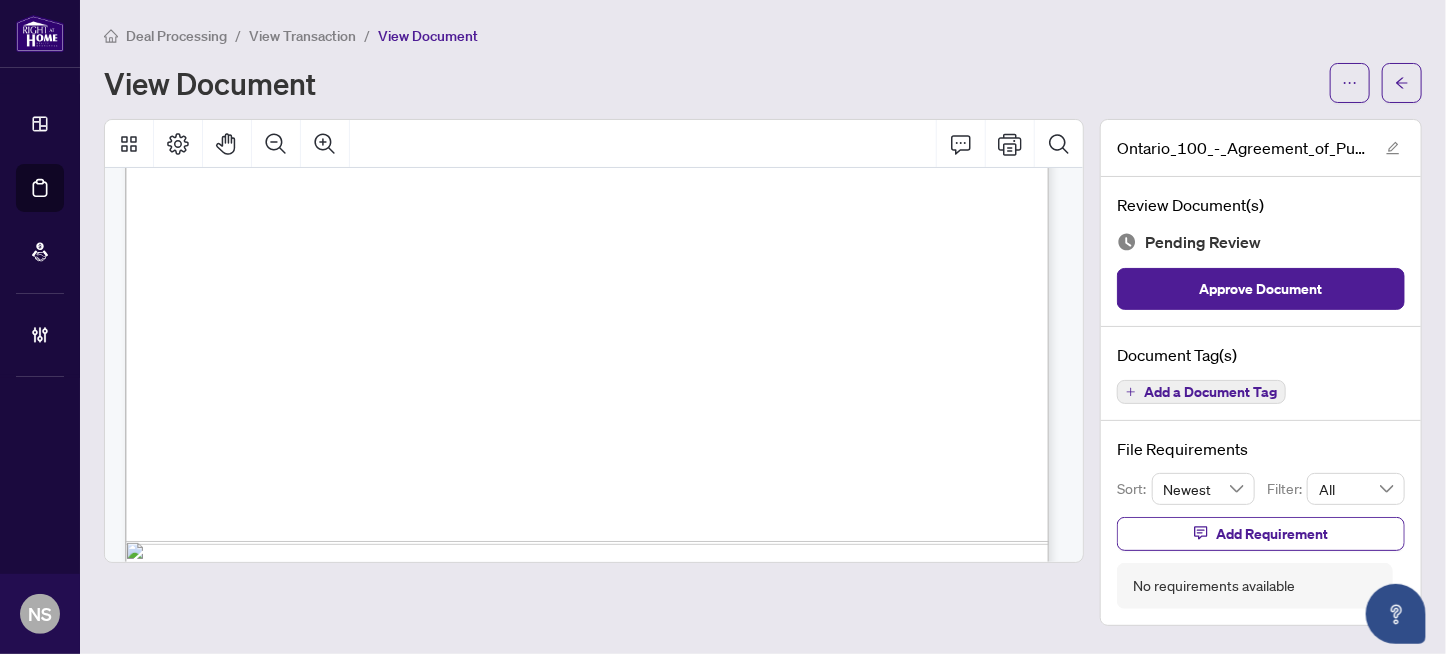 click on "SELLER" at bounding box center [561, 260] 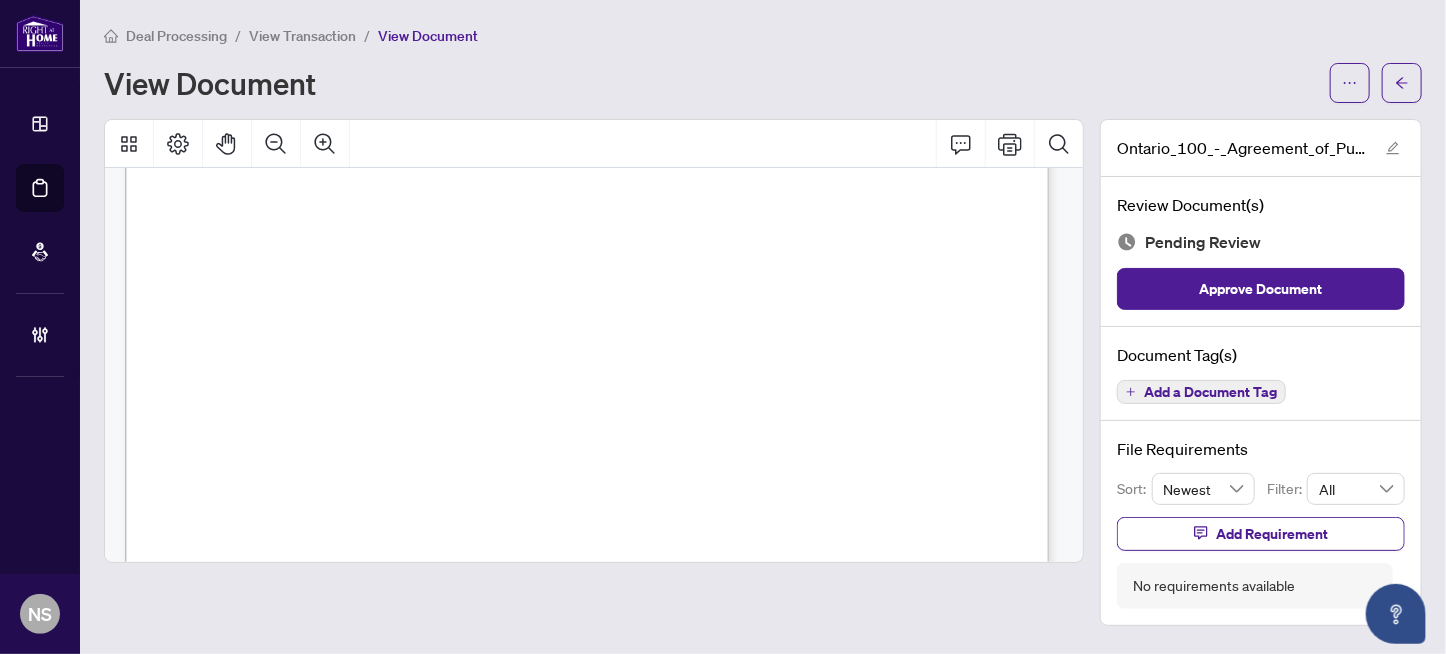 scroll, scrollTop: 5299, scrollLeft: 0, axis: vertical 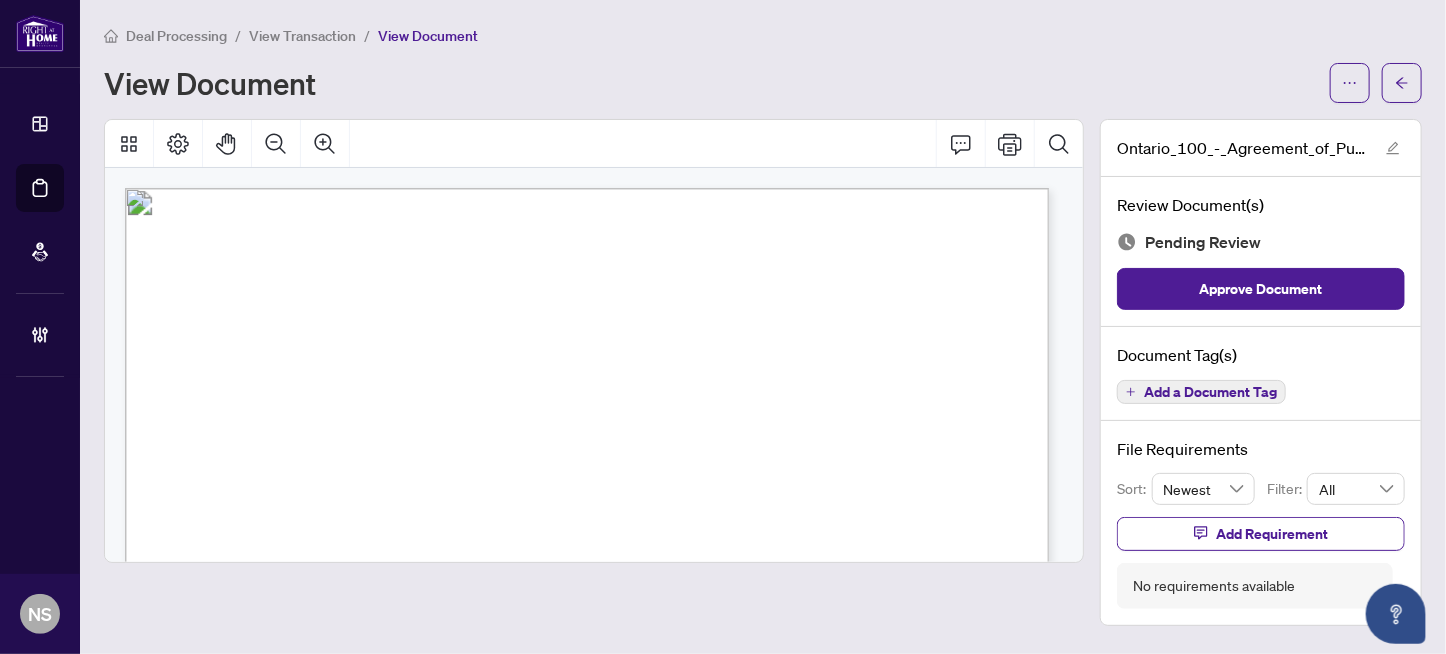 click on "Add a Document Tag" at bounding box center [1210, 392] 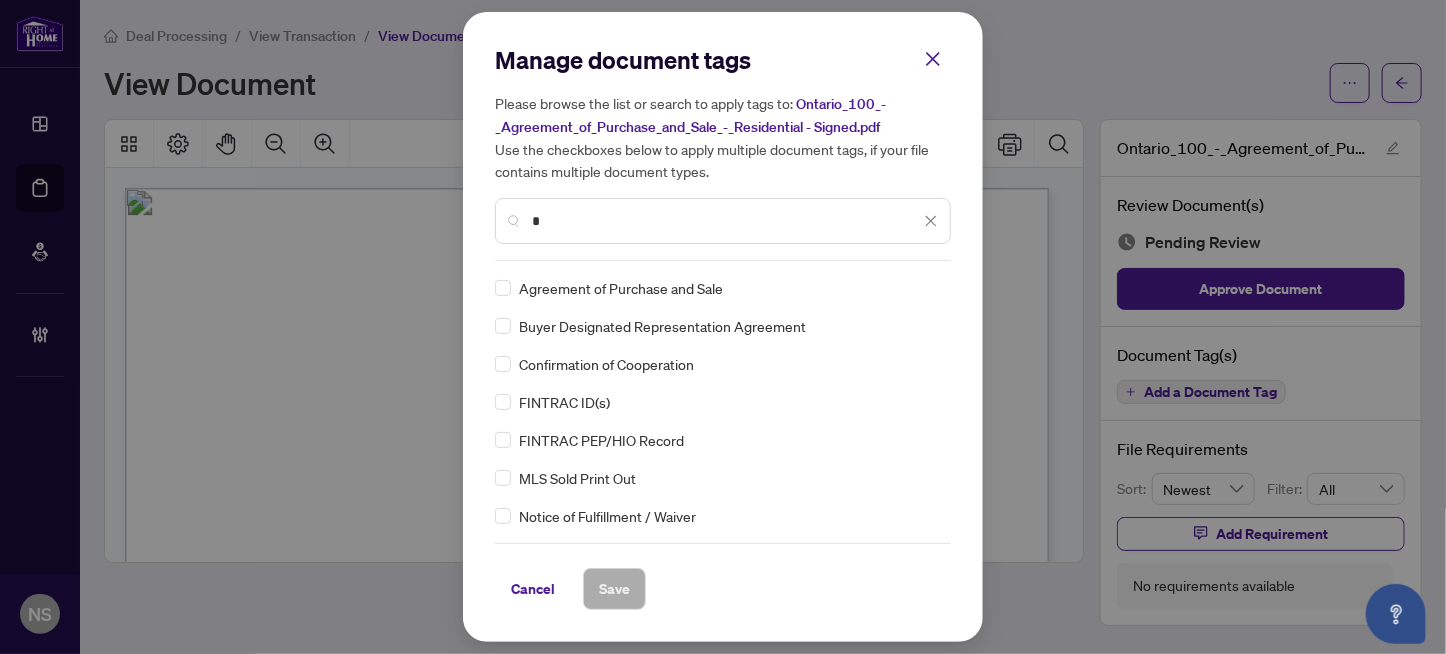click on "*" at bounding box center (726, 221) 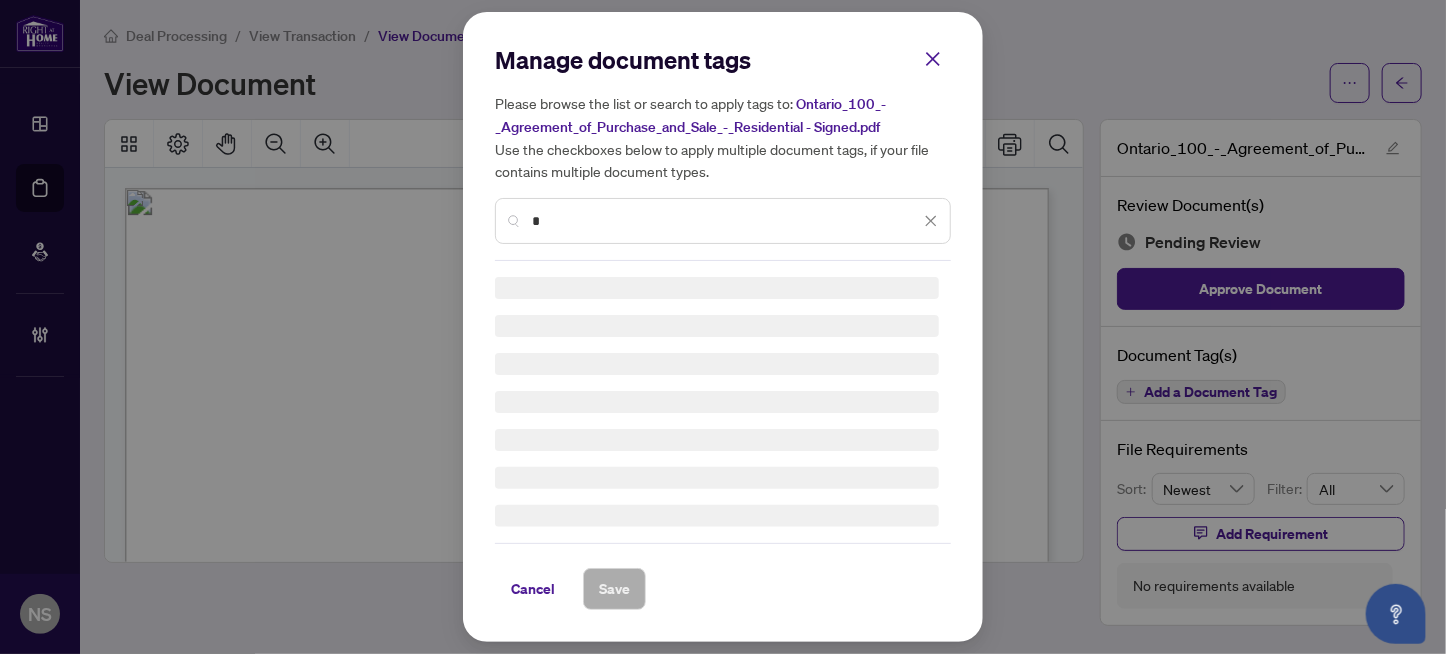 type on "*" 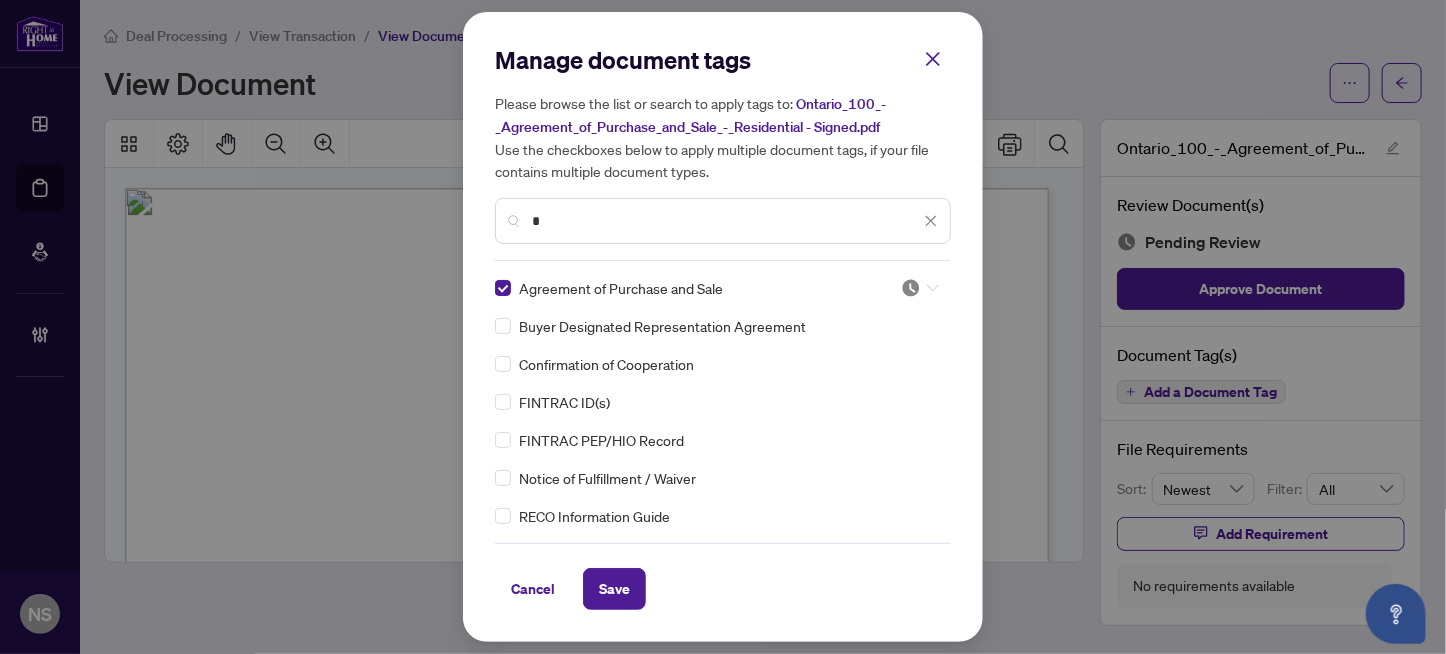 drag, startPoint x: 894, startPoint y: 284, endPoint x: 907, endPoint y: 340, distance: 57.48913 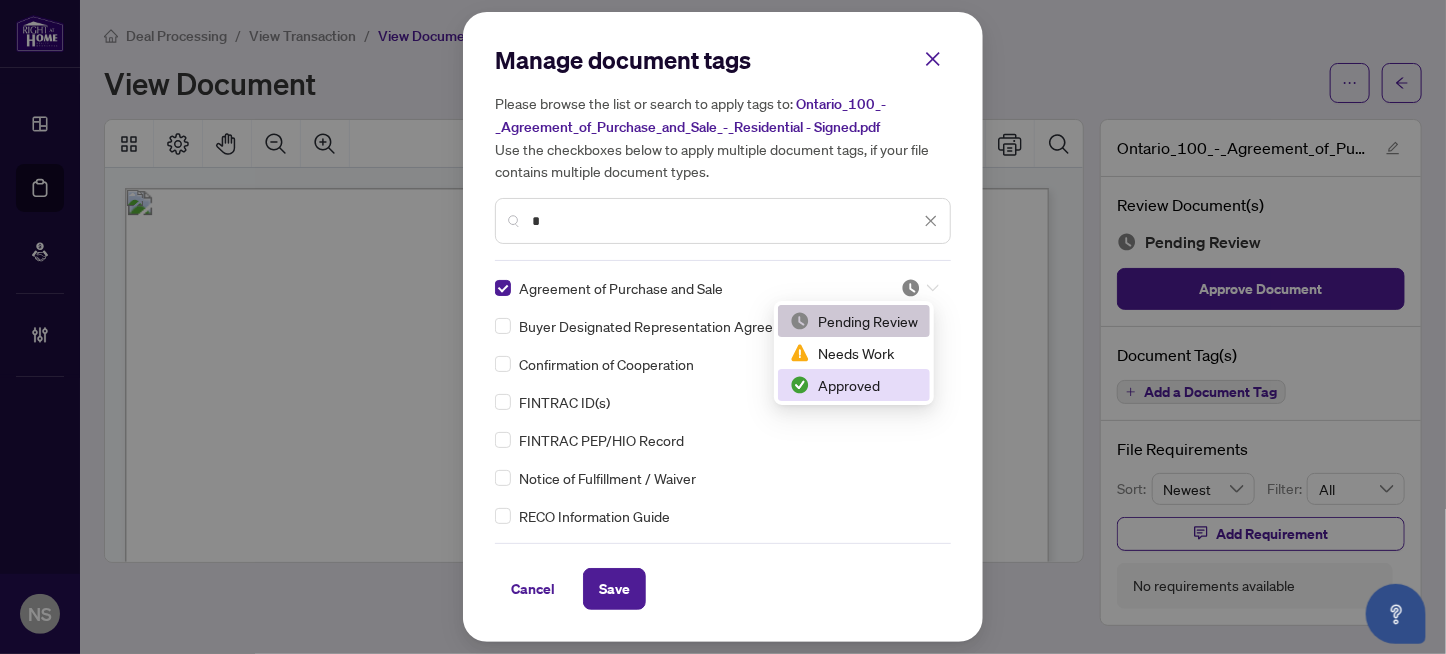 click on "Approved" at bounding box center [854, 385] 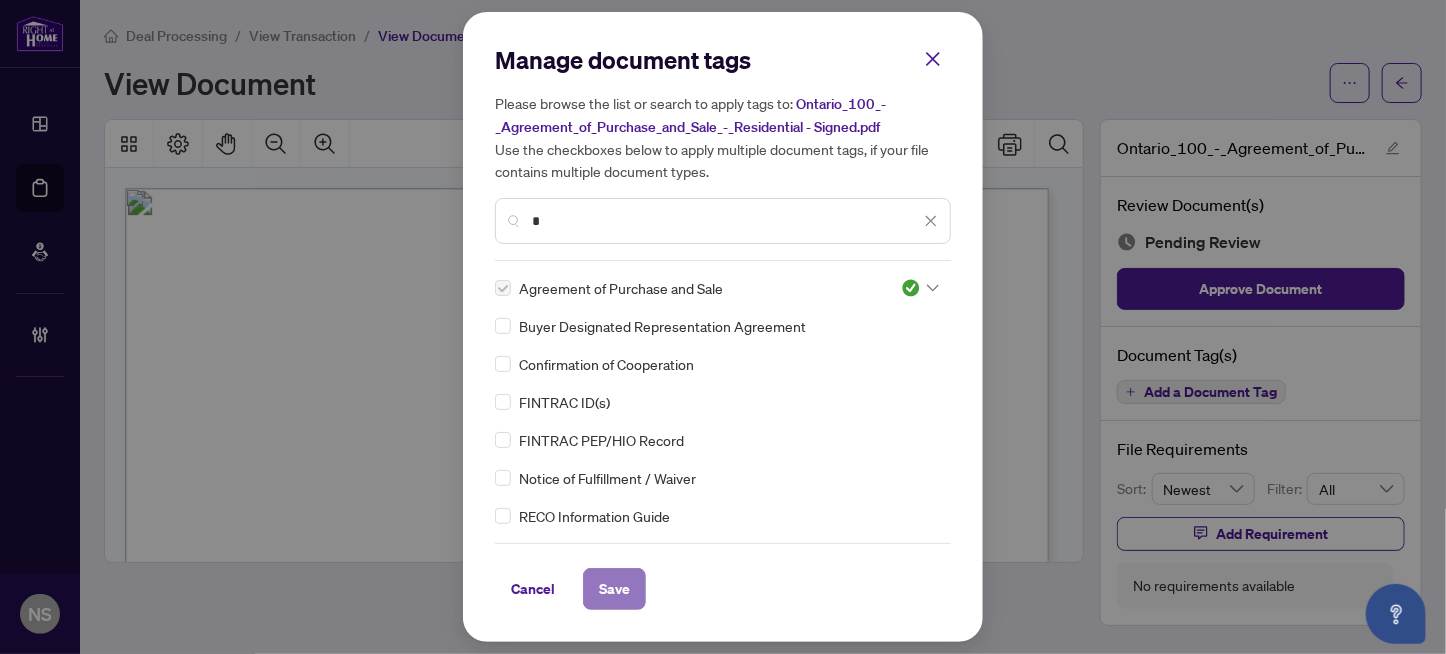 click on "Save" at bounding box center [614, 589] 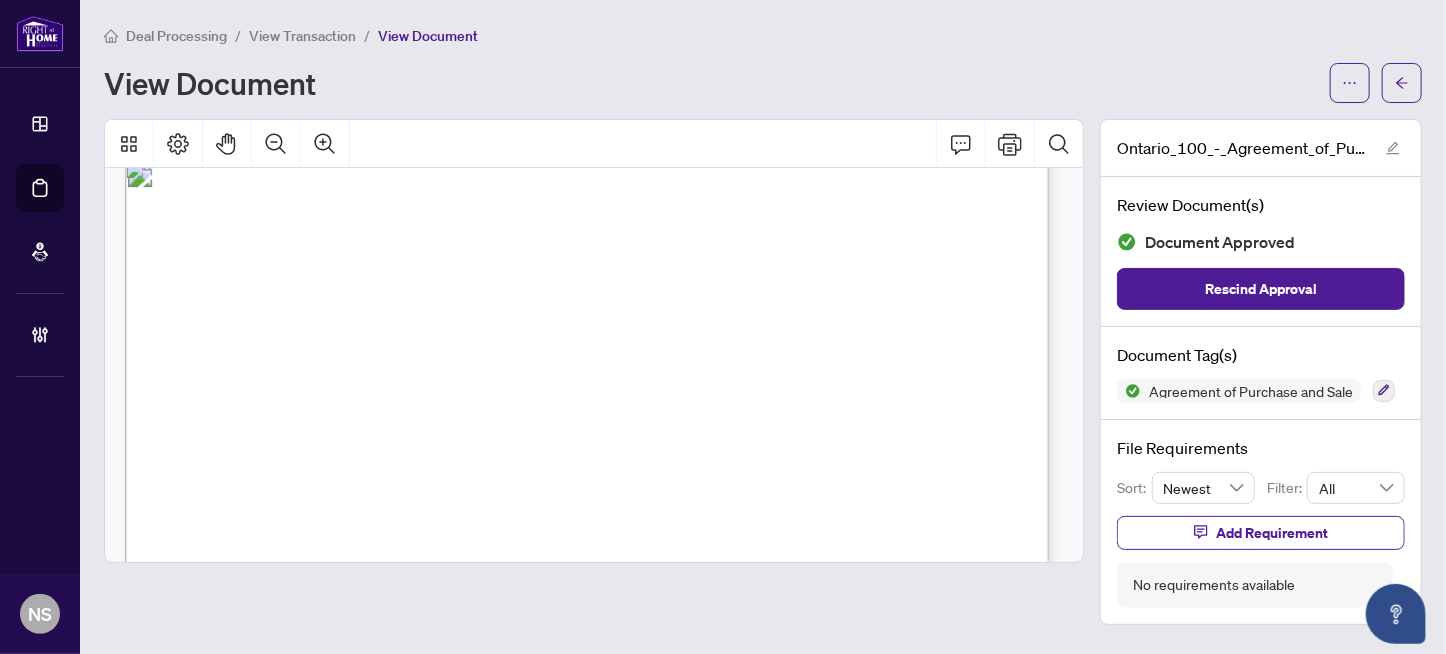 scroll, scrollTop: 0, scrollLeft: 0, axis: both 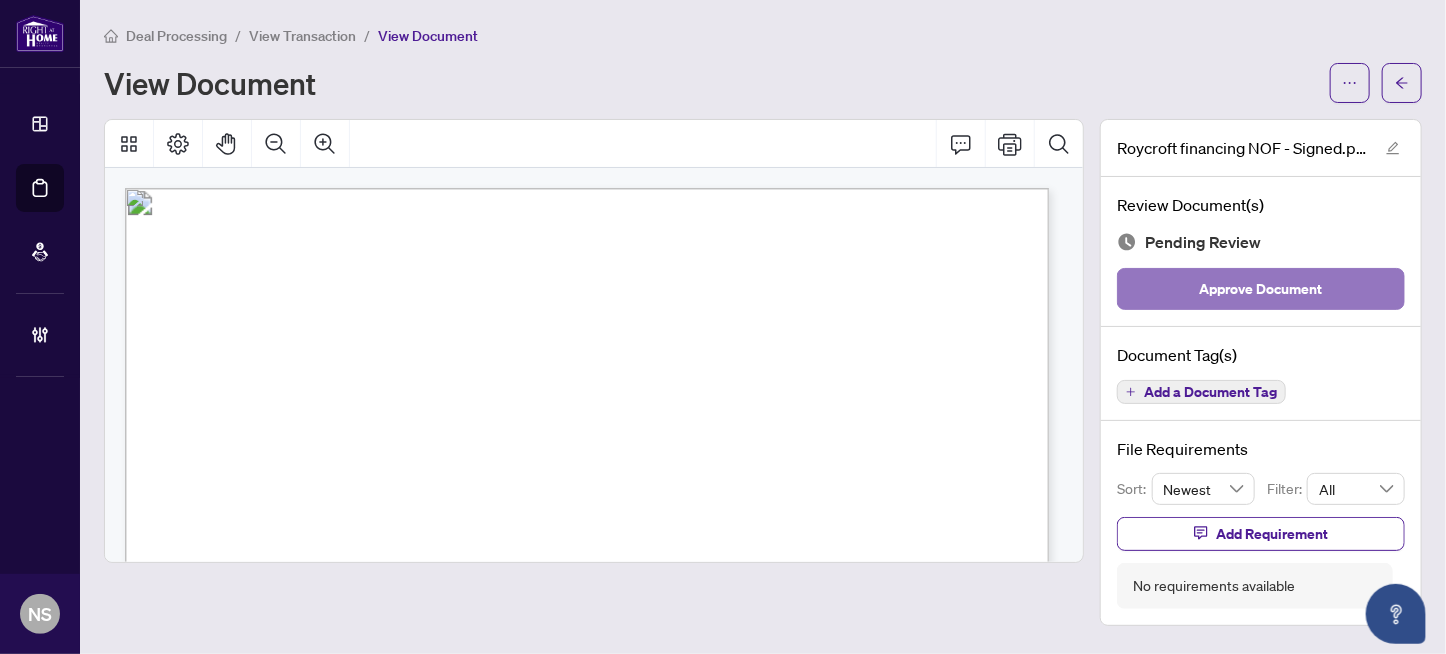 click on "Approve Document" at bounding box center (1261, 289) 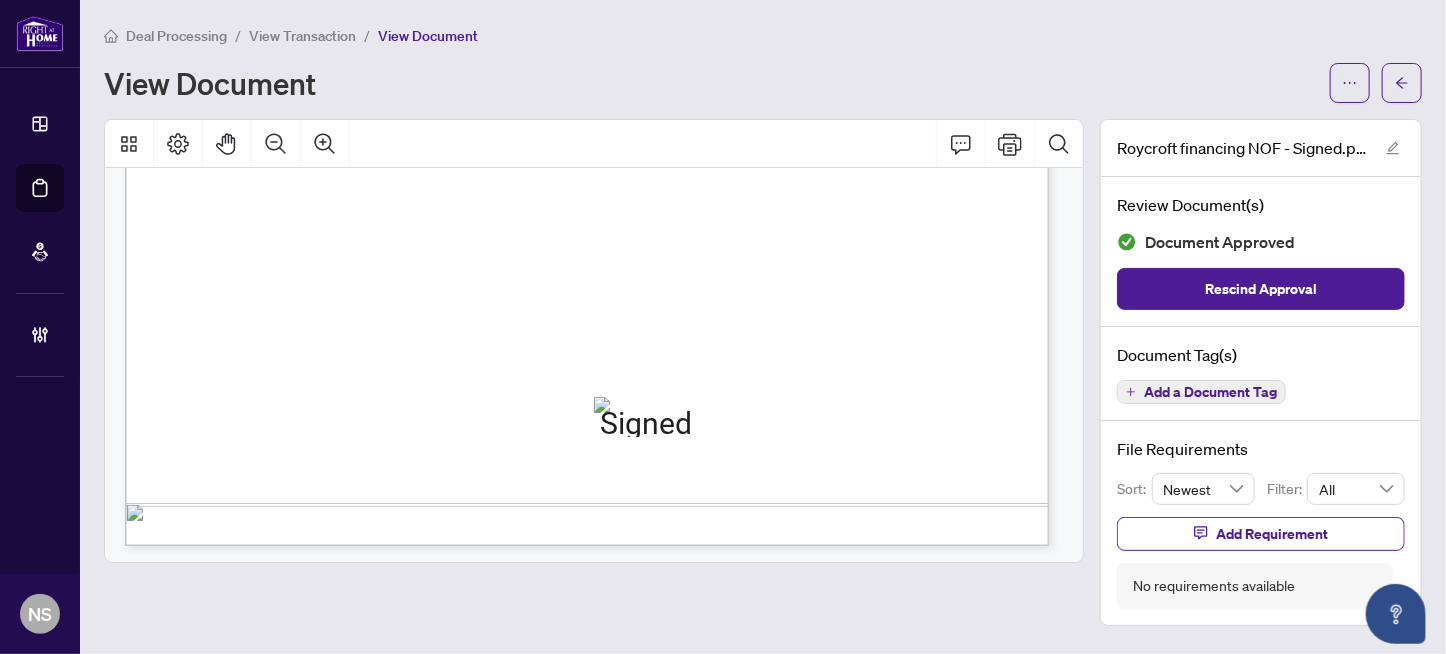 scroll, scrollTop: 841, scrollLeft: 0, axis: vertical 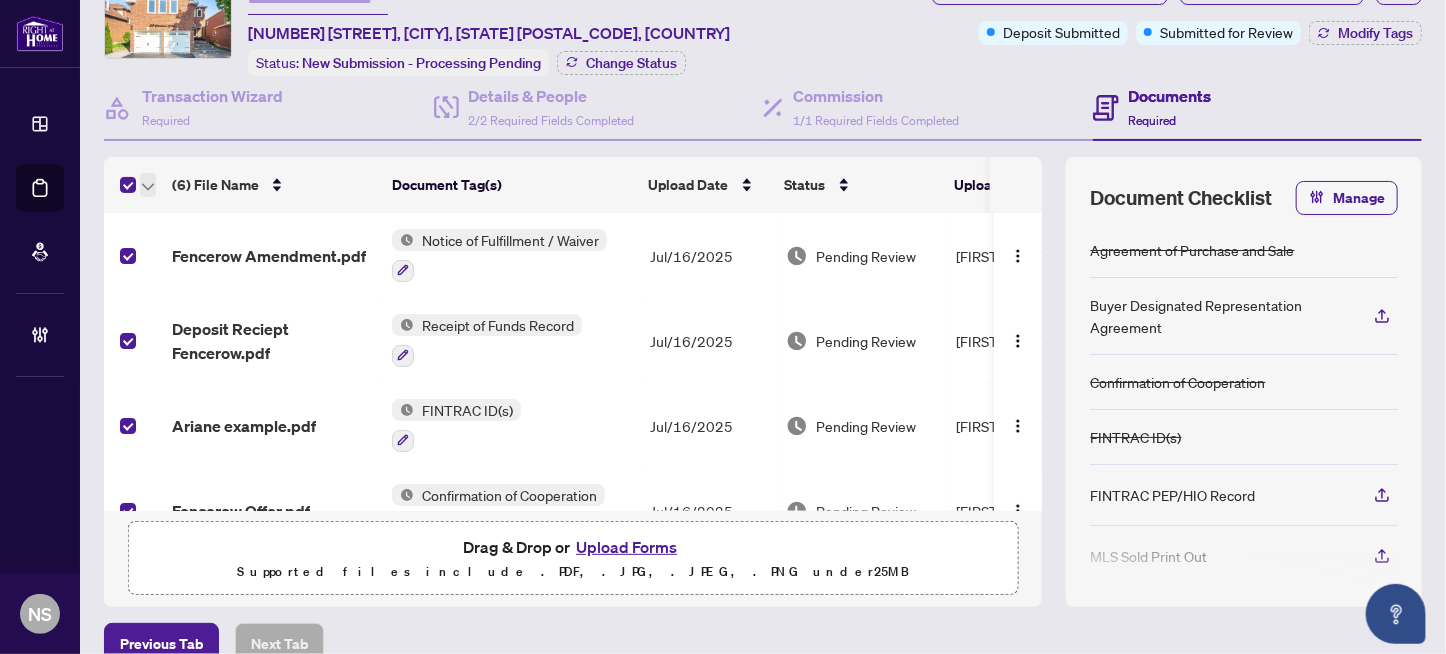 click 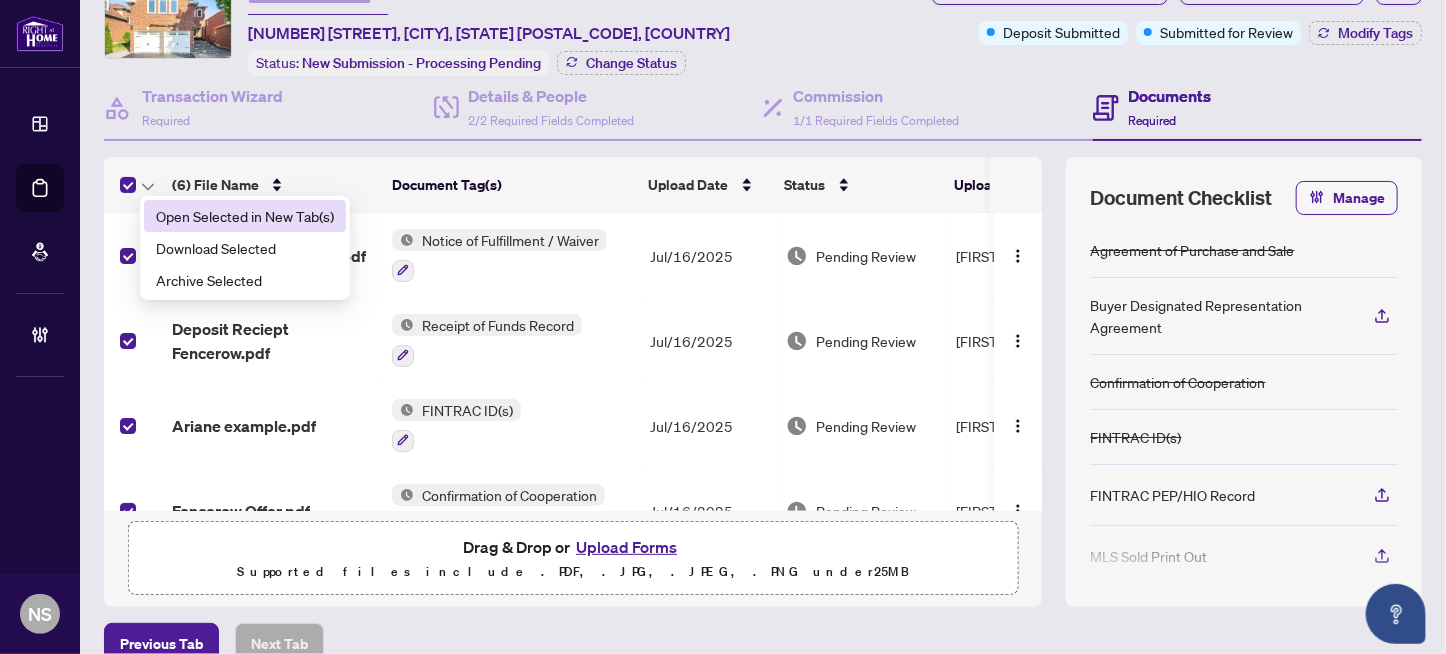 click on "Open Selected in New Tab(s)" at bounding box center (245, 216) 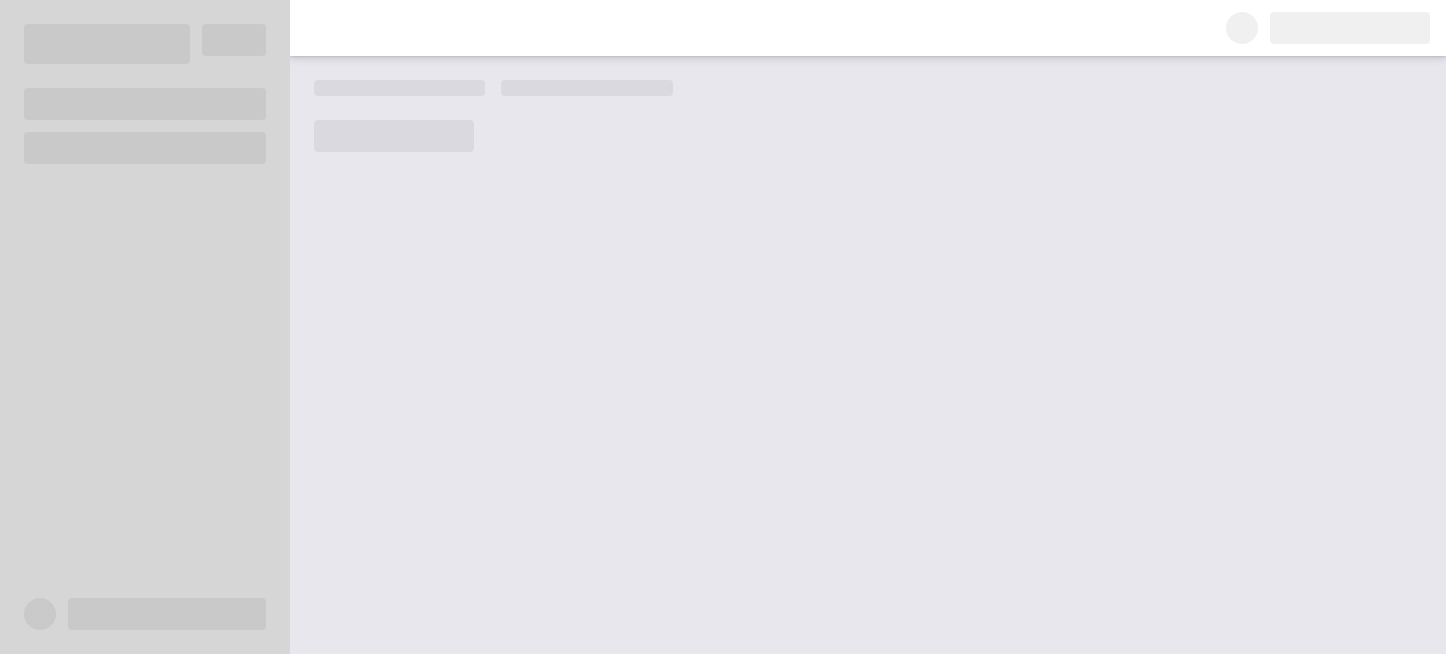 scroll, scrollTop: 0, scrollLeft: 0, axis: both 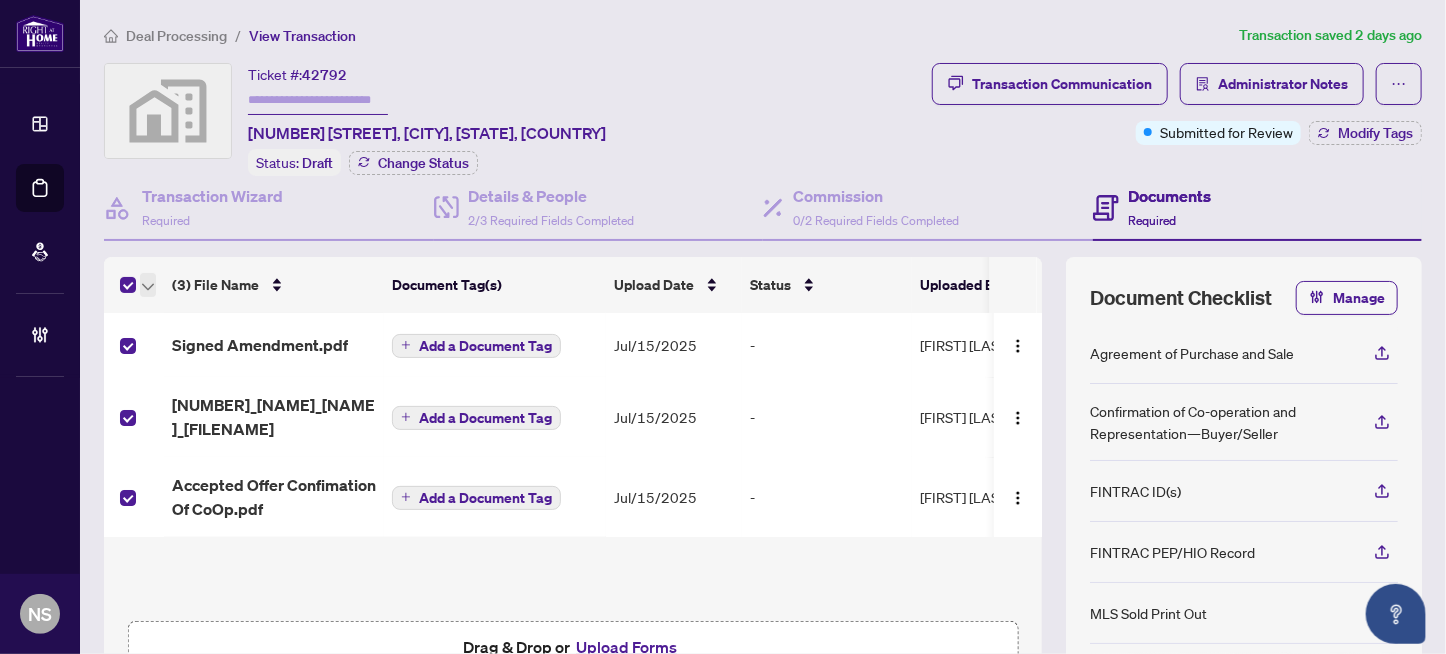 drag, startPoint x: 142, startPoint y: 281, endPoint x: 156, endPoint y: 296, distance: 20.518284 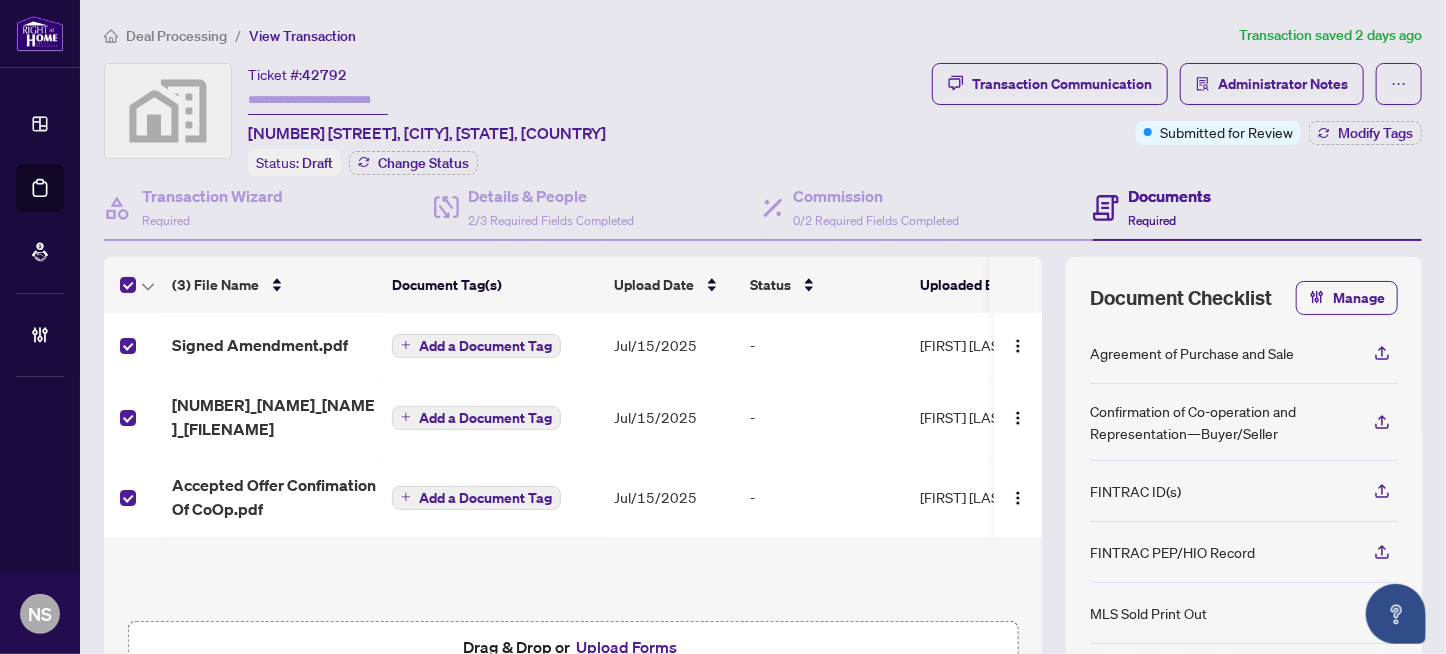 click 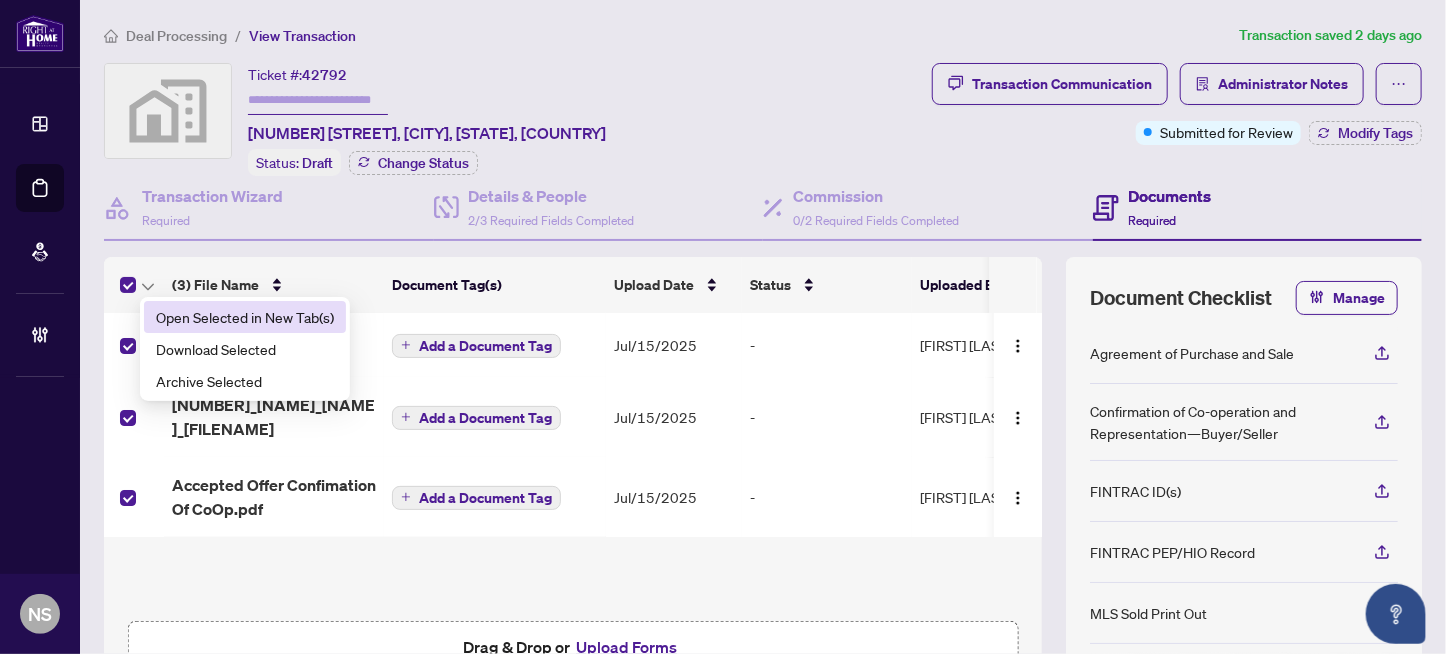 click on "Open Selected in New Tab(s)" at bounding box center [245, 317] 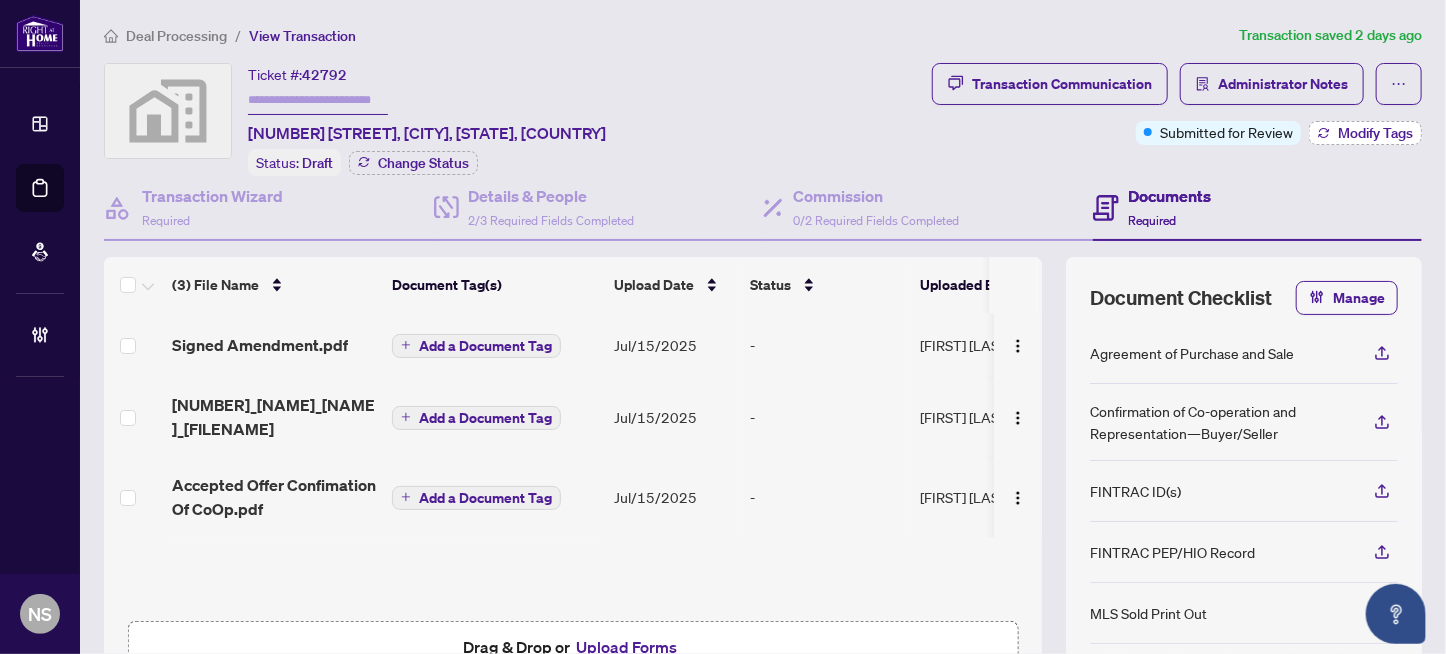 click on "Modify Tags" at bounding box center [1375, 133] 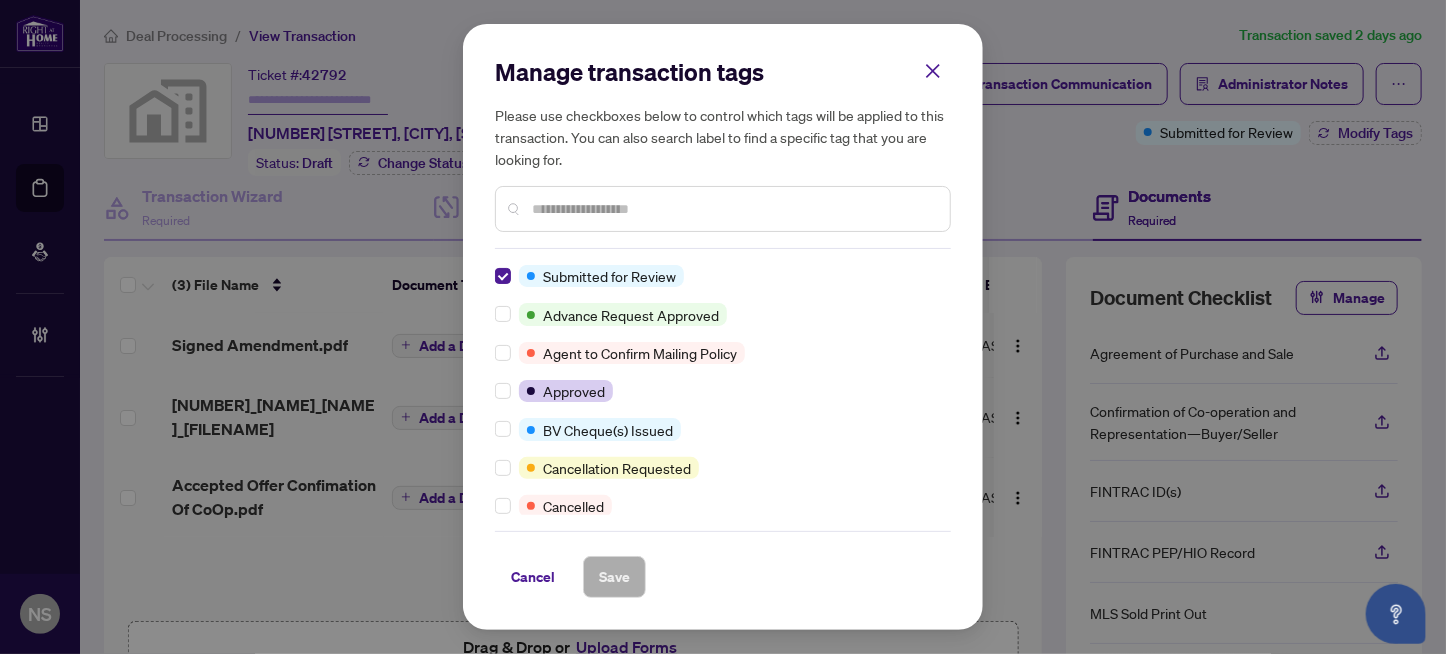click at bounding box center [733, 209] 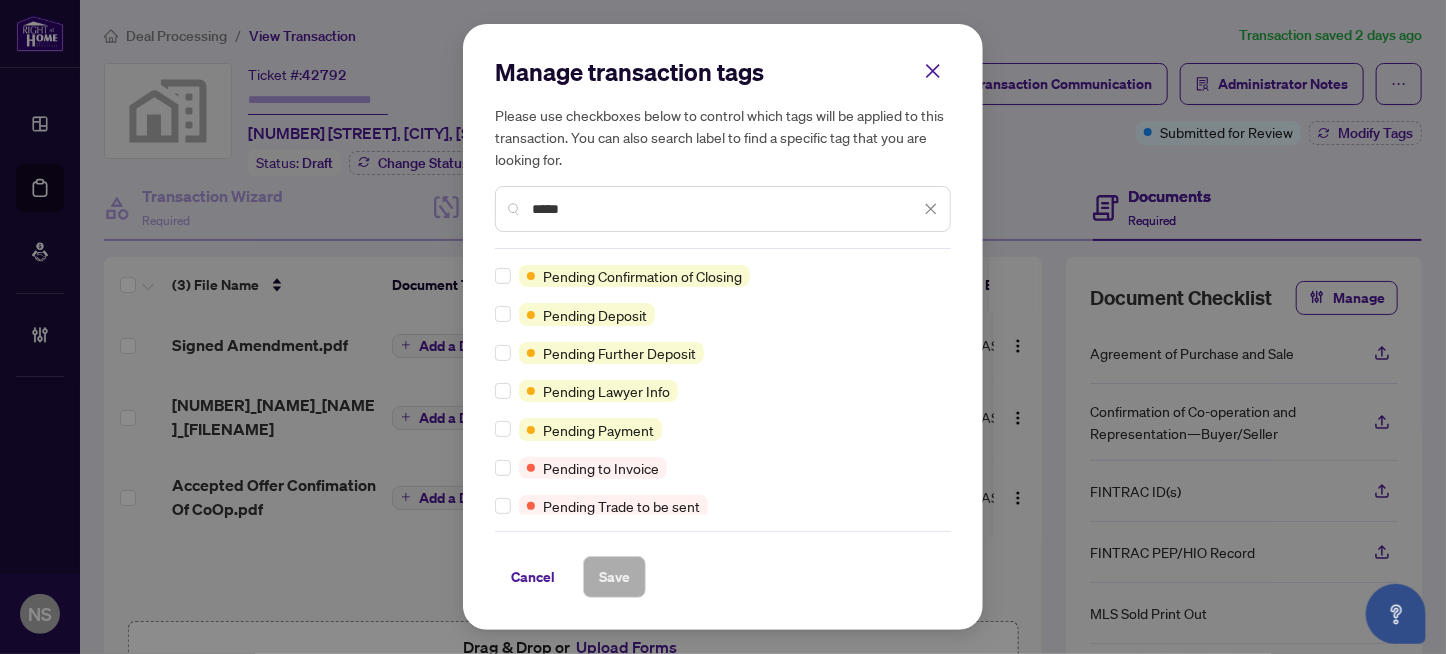 type on "*****" 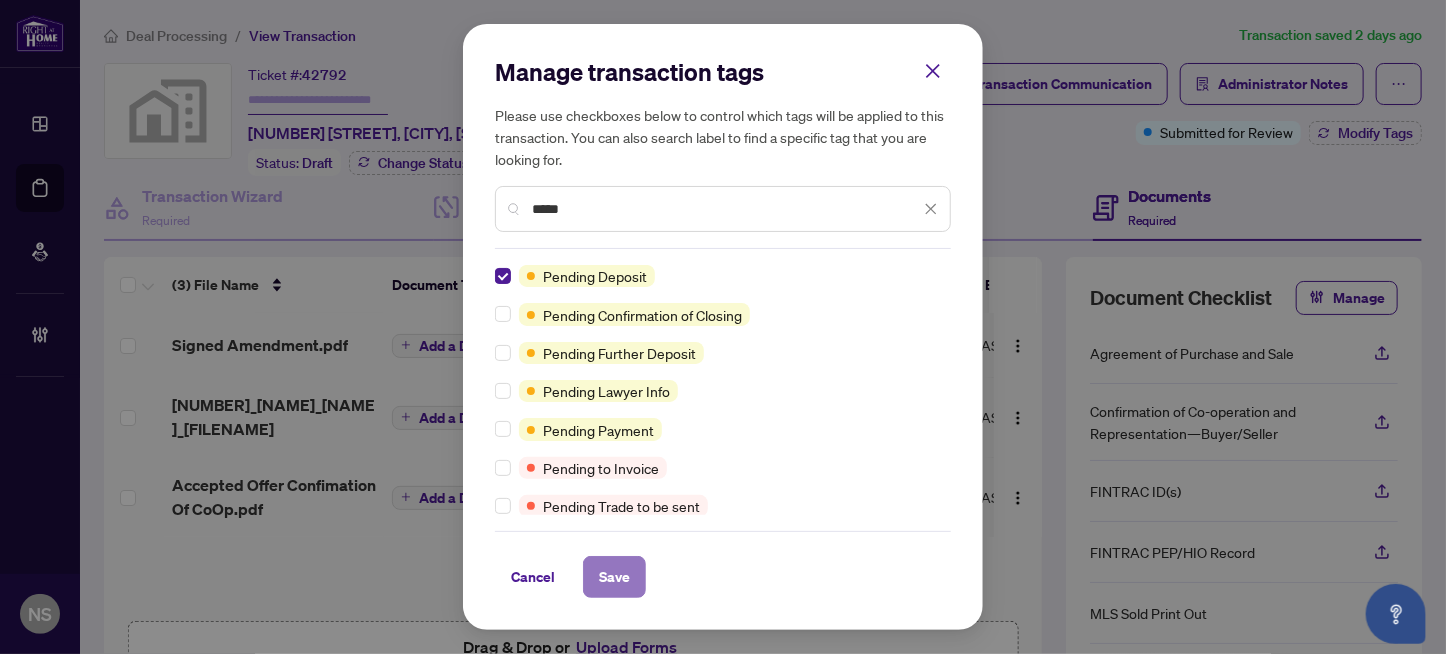 click on "Save" at bounding box center (614, 577) 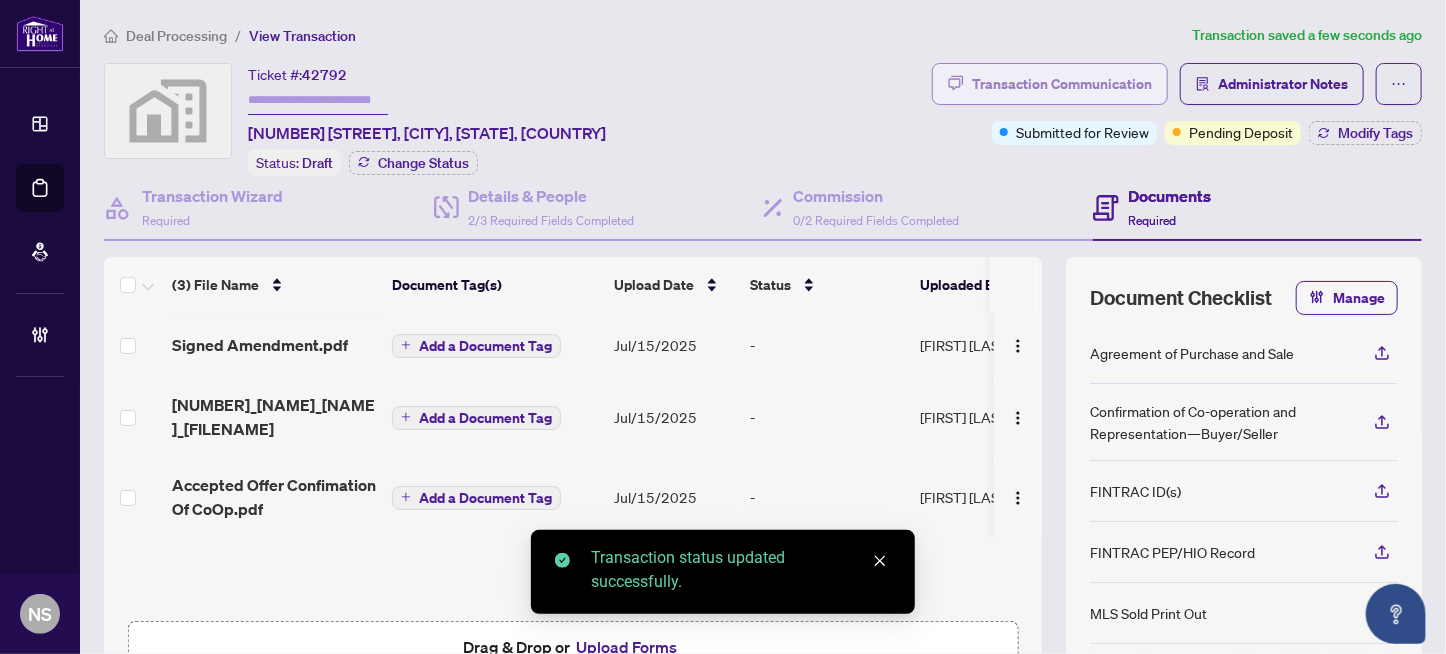 click on "Transaction Communication" at bounding box center (1062, 84) 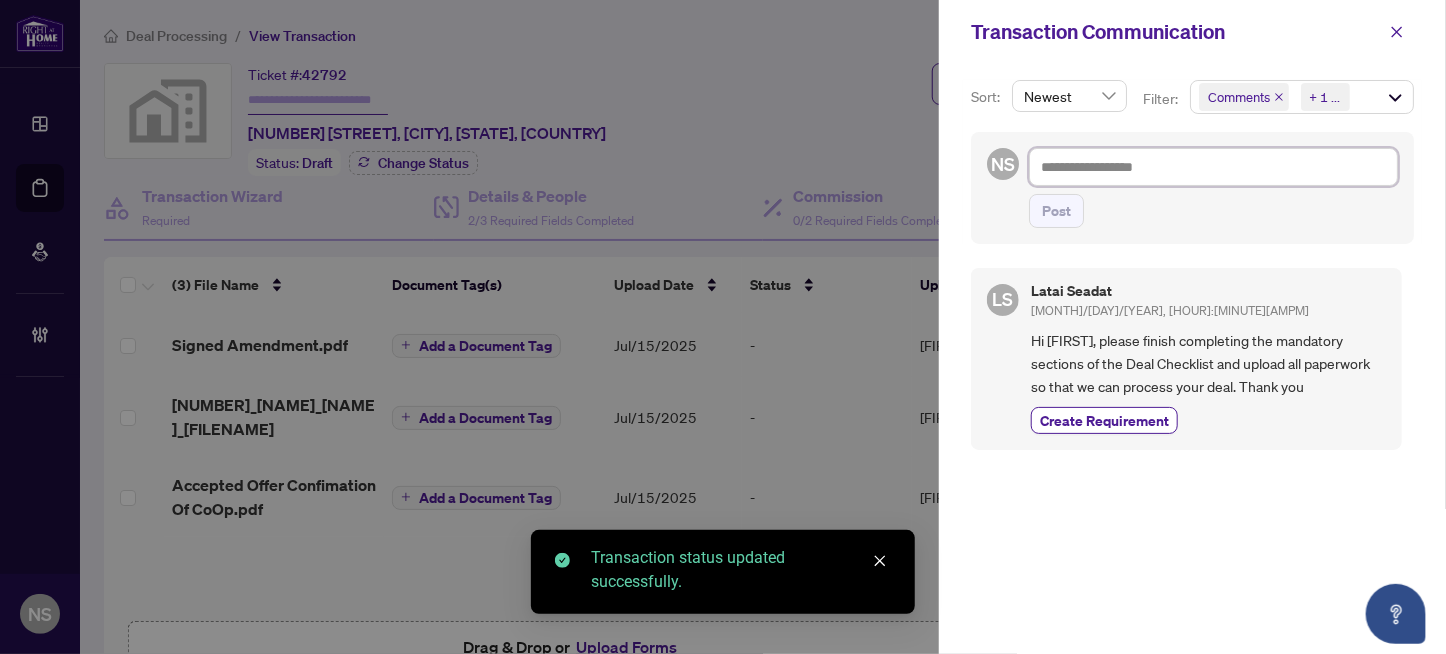 click at bounding box center (1213, 167) 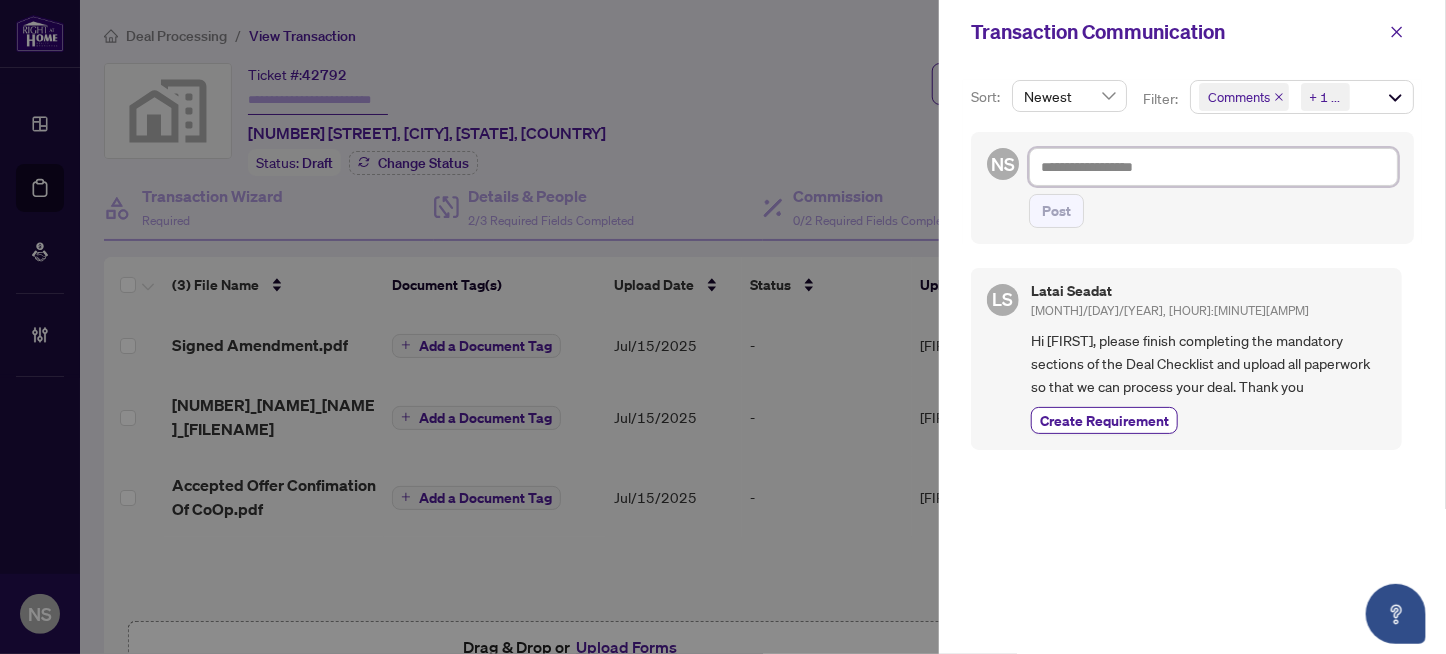 type on "*" 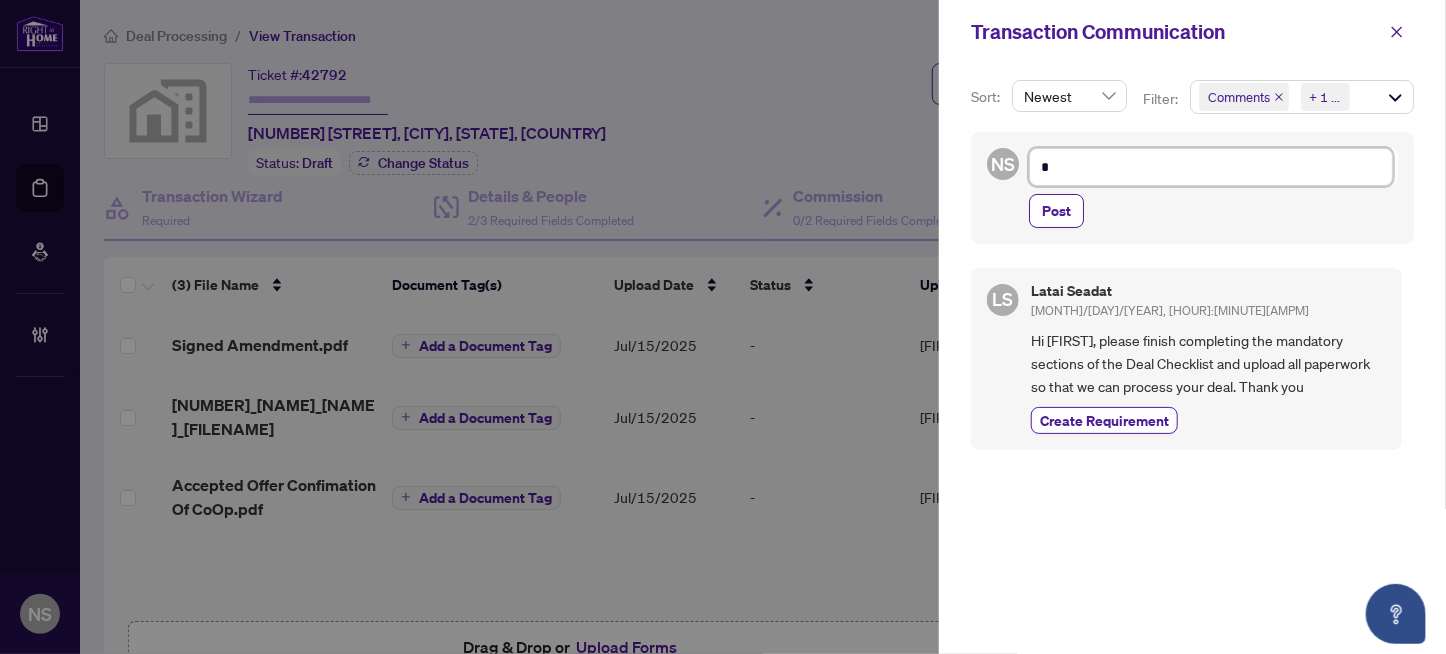 type on "**" 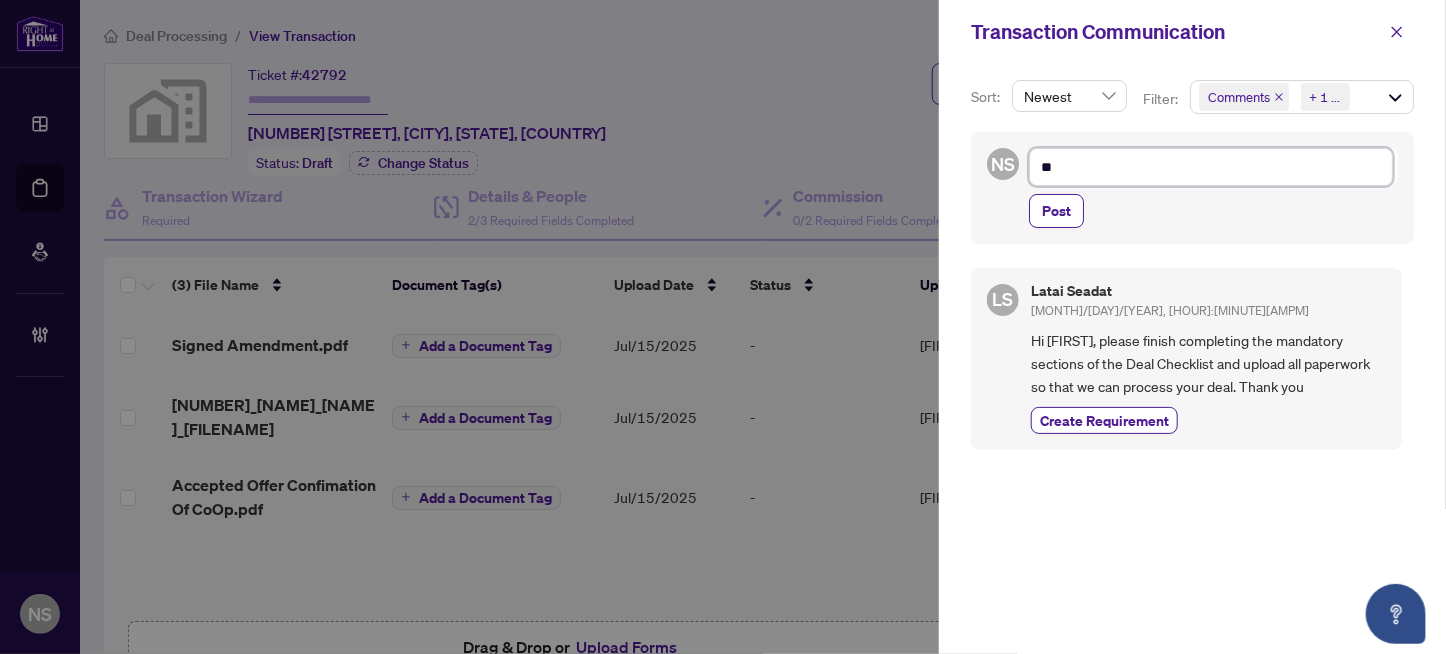 type on "**" 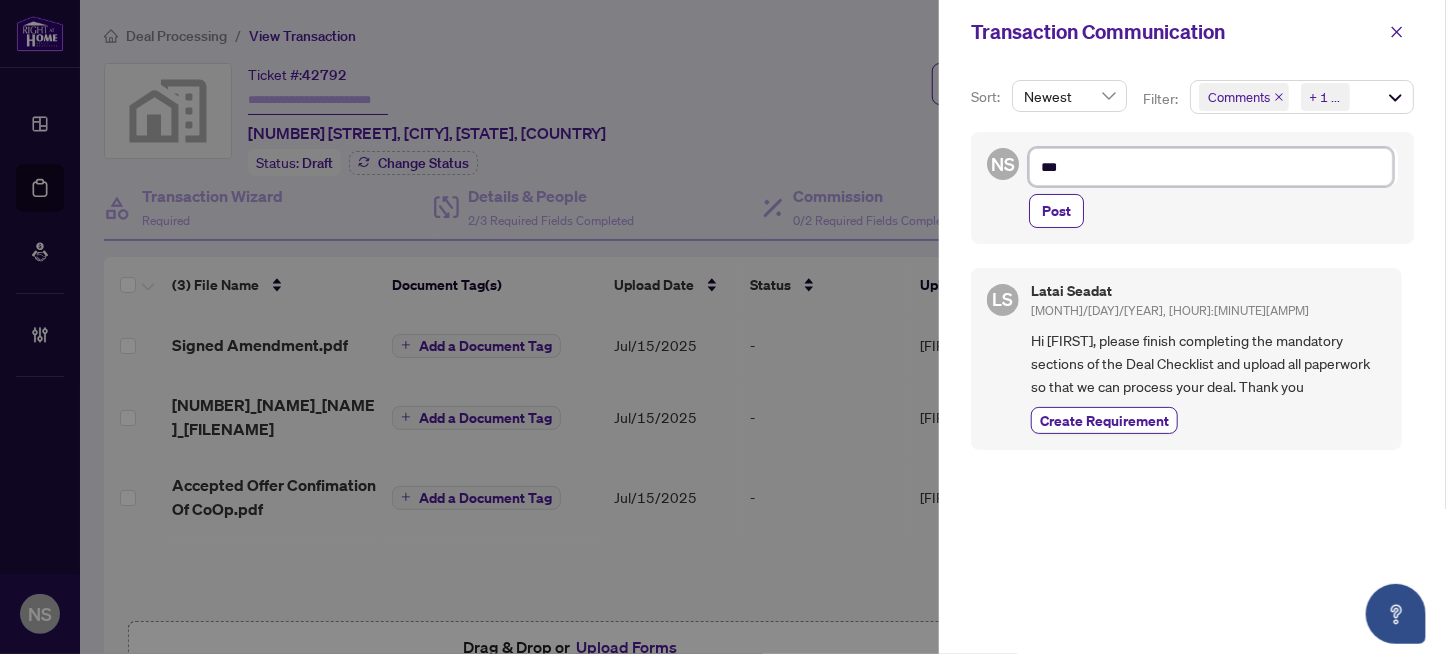 type on "**" 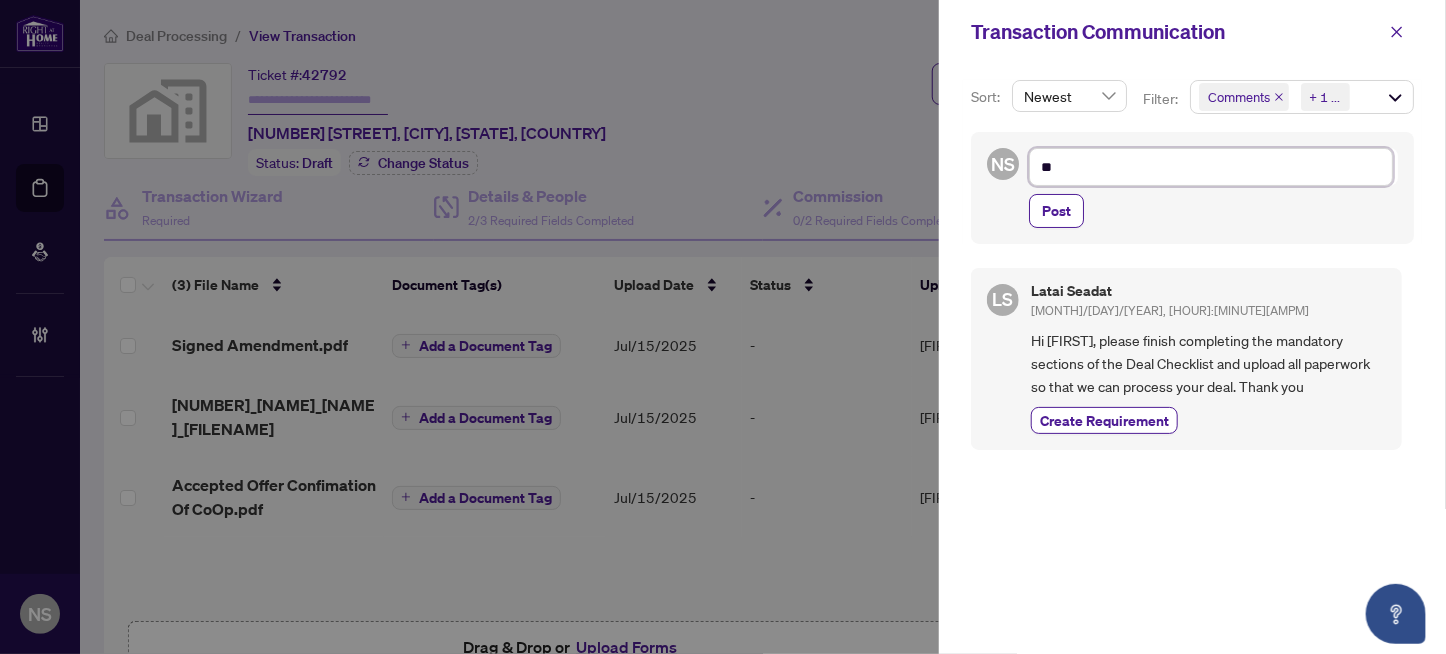 type on "*" 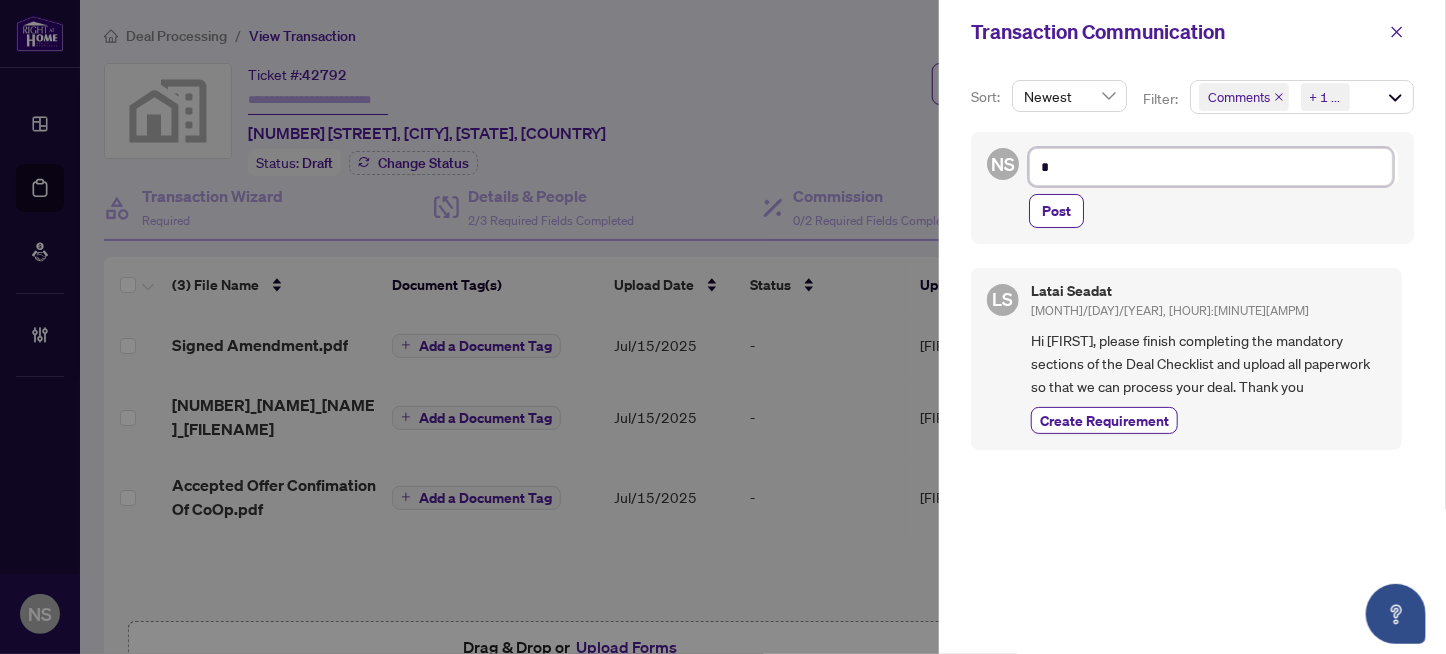 type on "**" 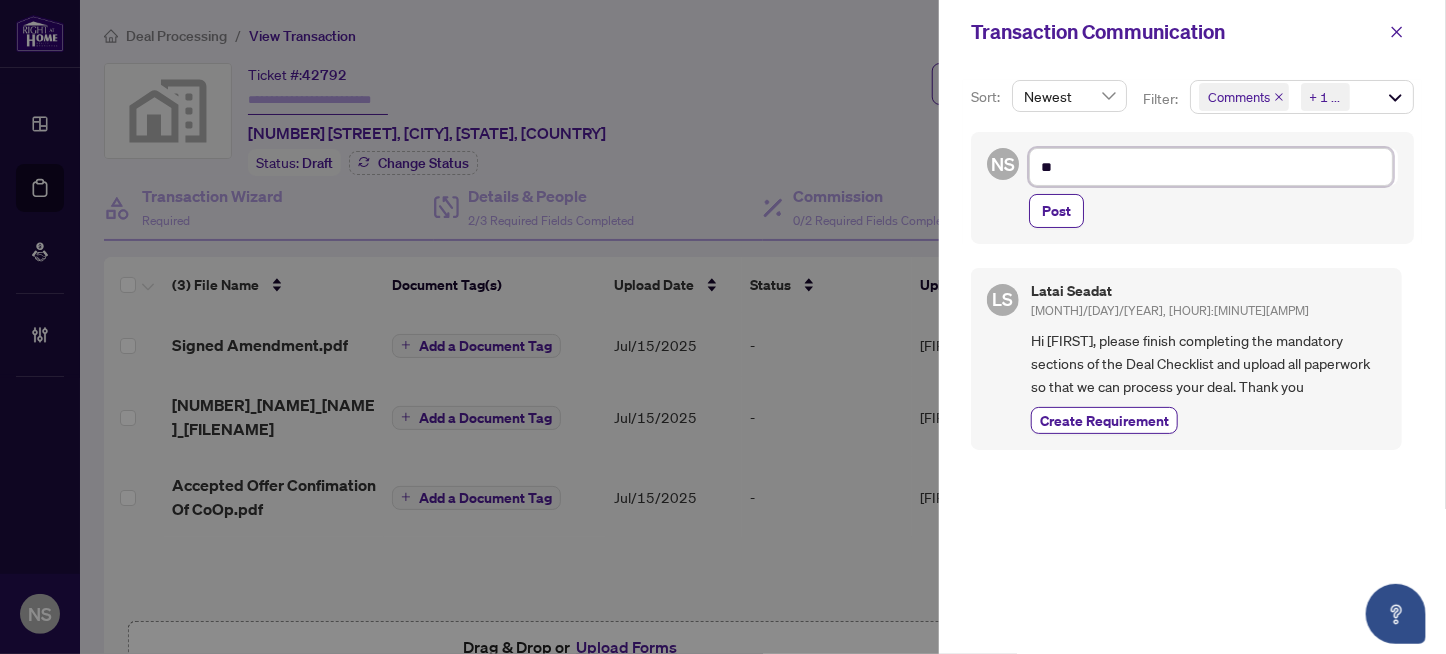 type on "**" 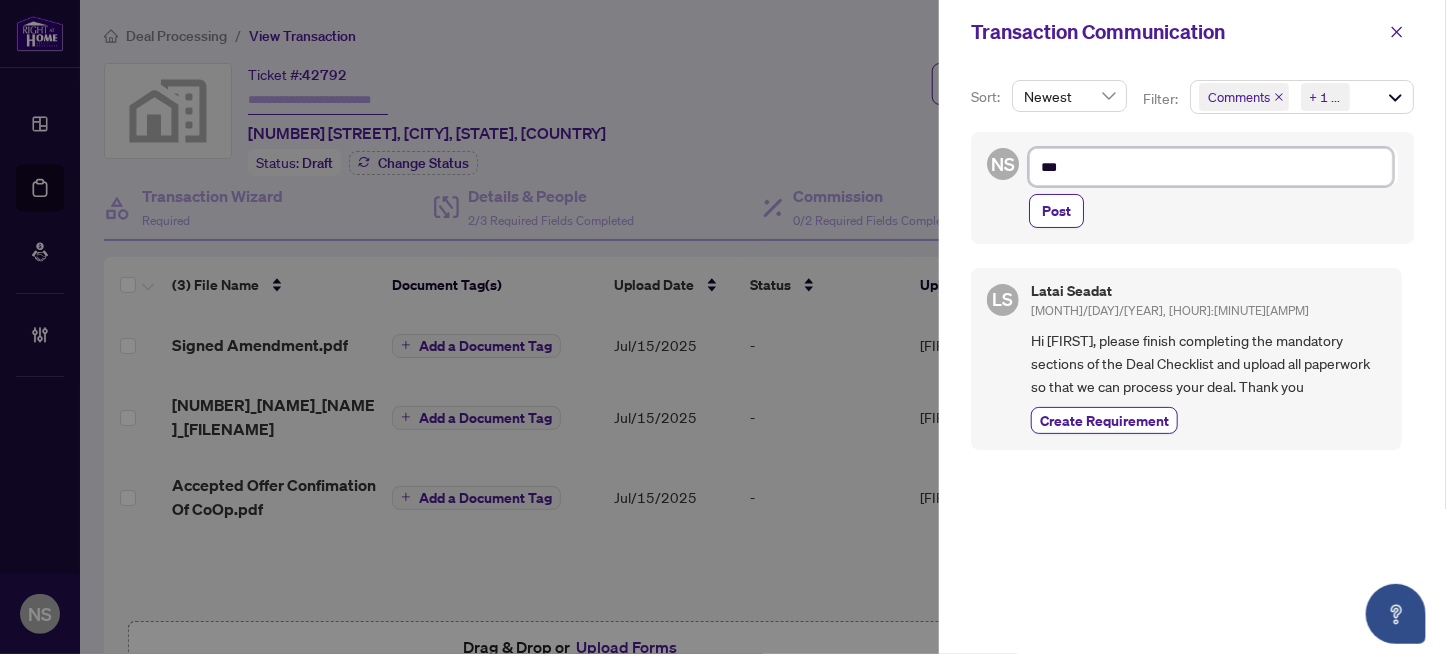 type on "****" 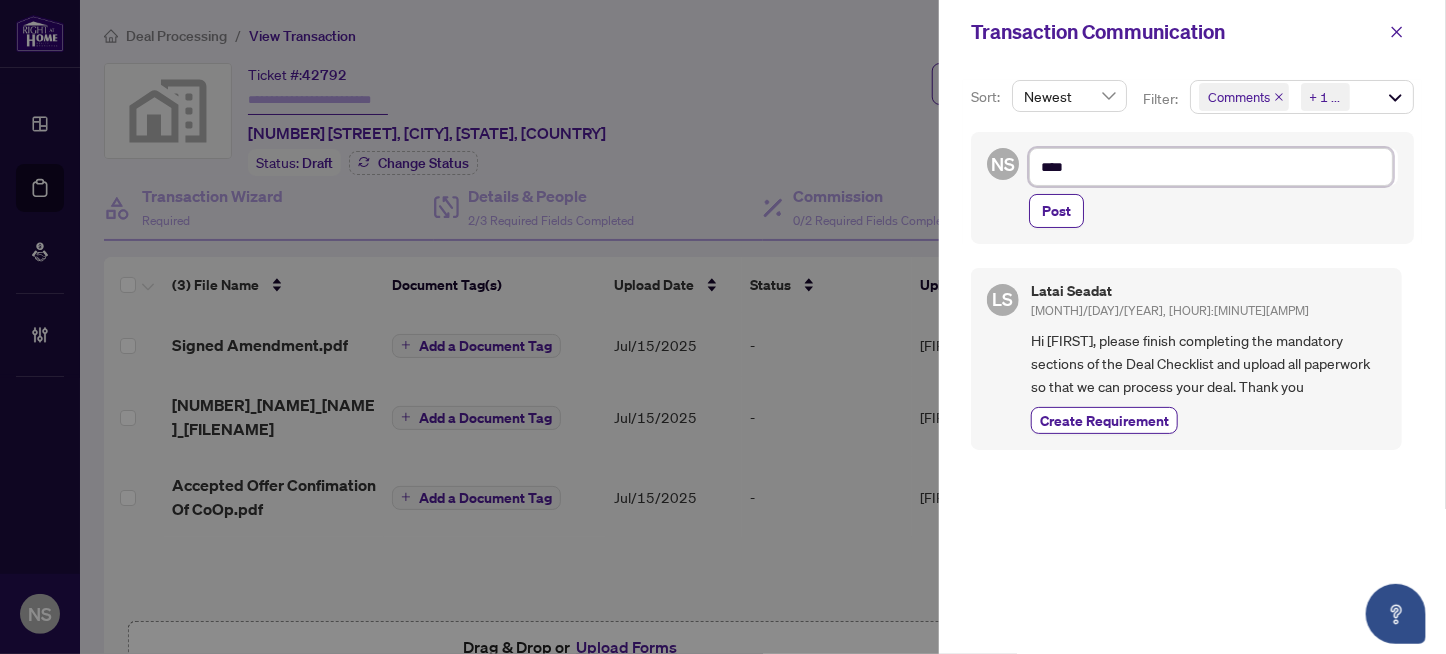 type on "*****" 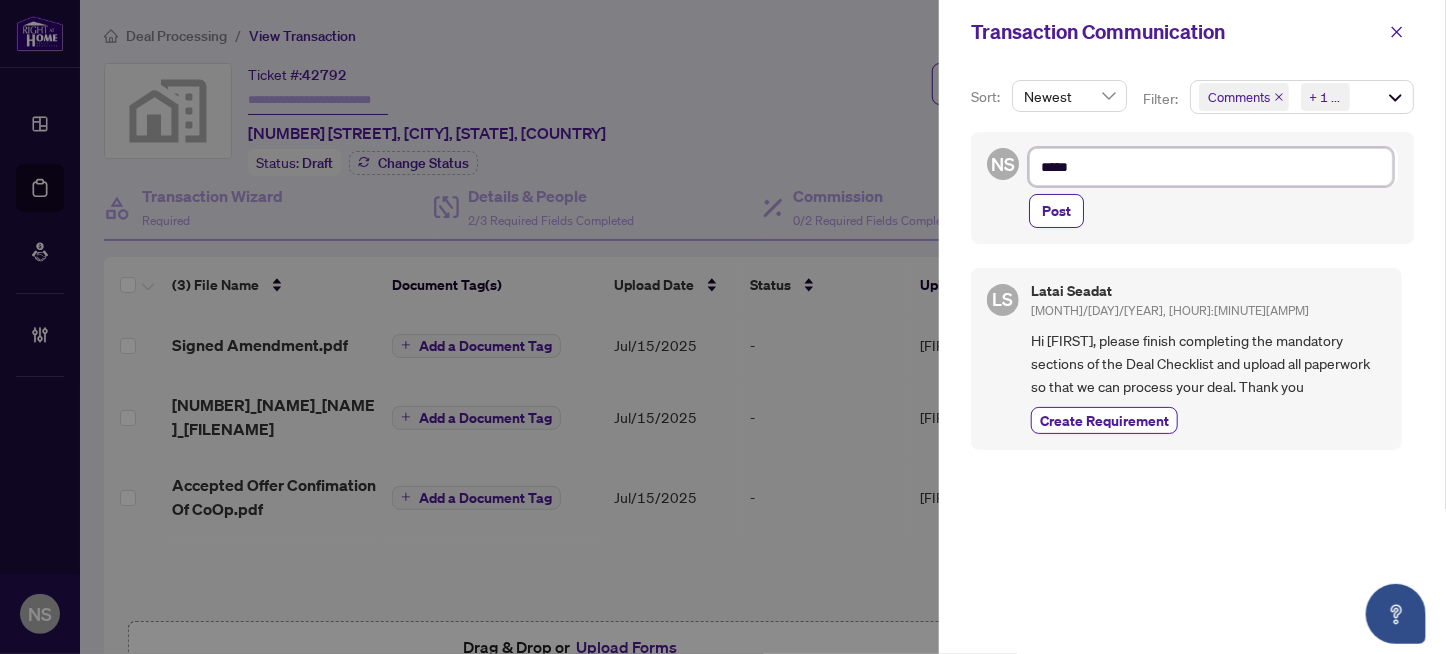 type on "****" 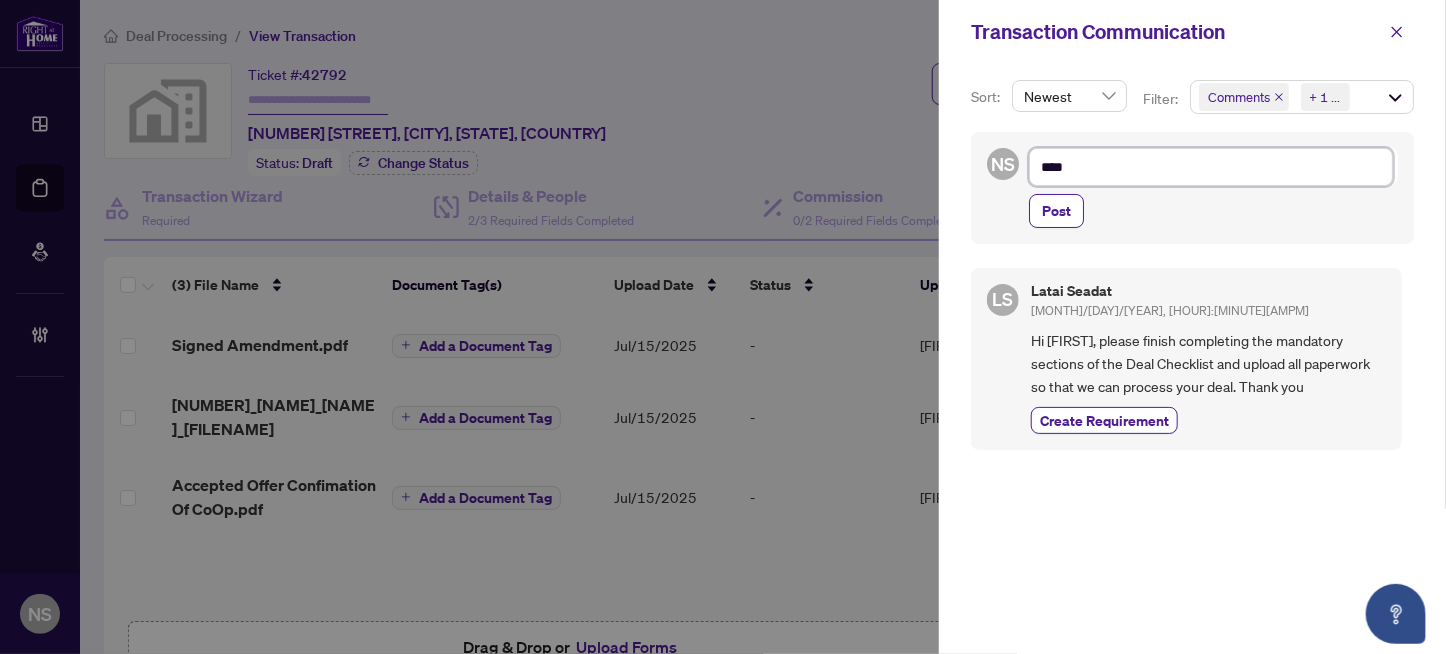 type on "**" 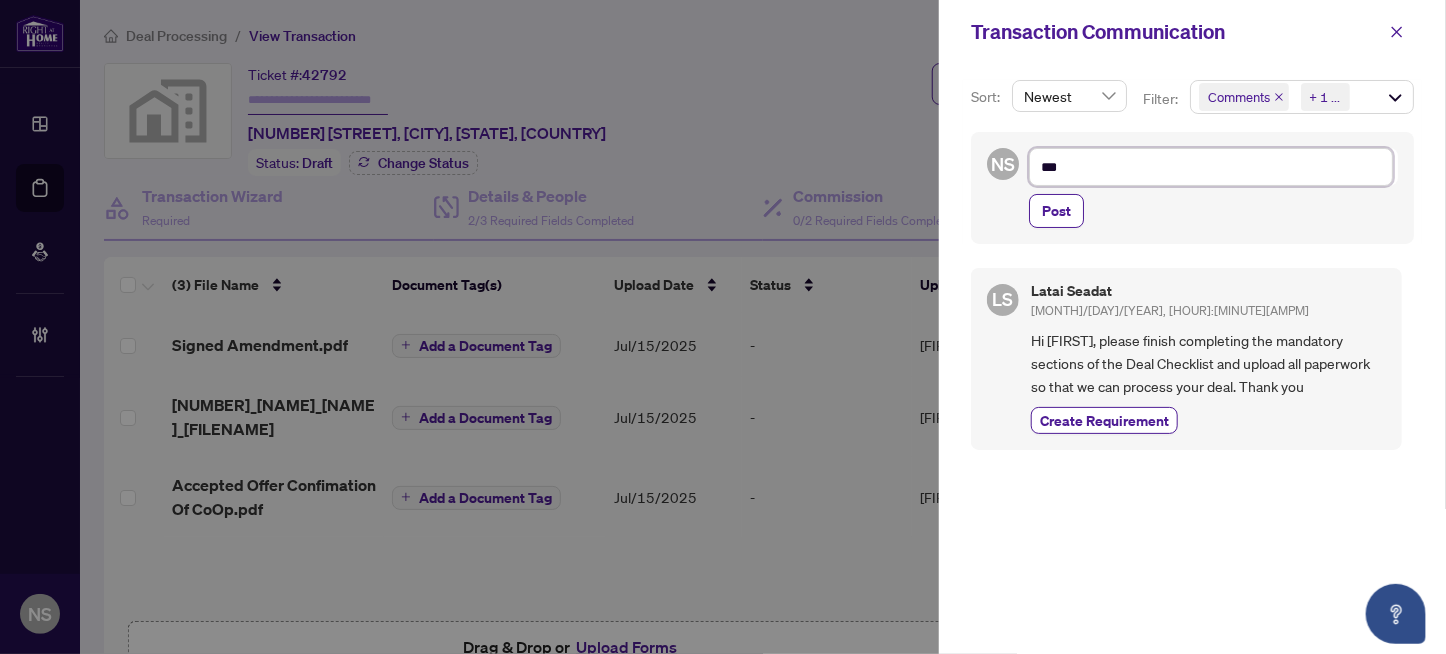 paste on "********" 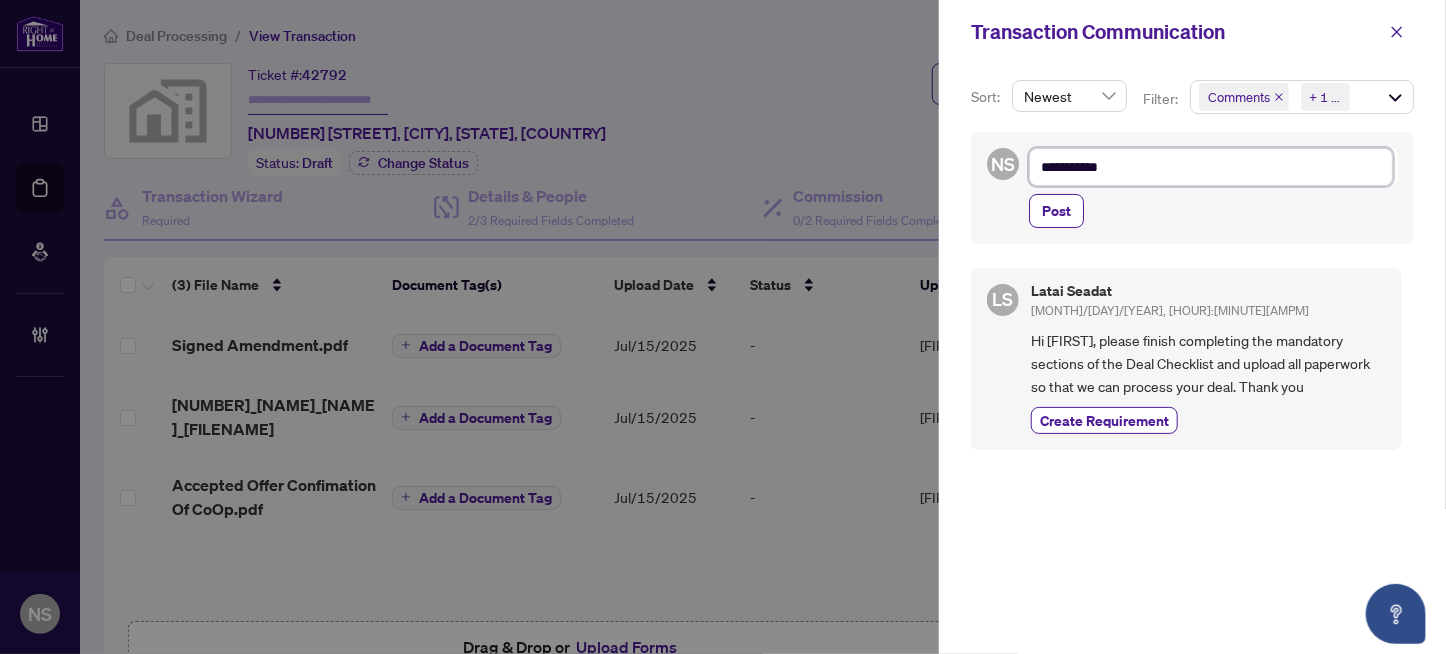 type on "**********" 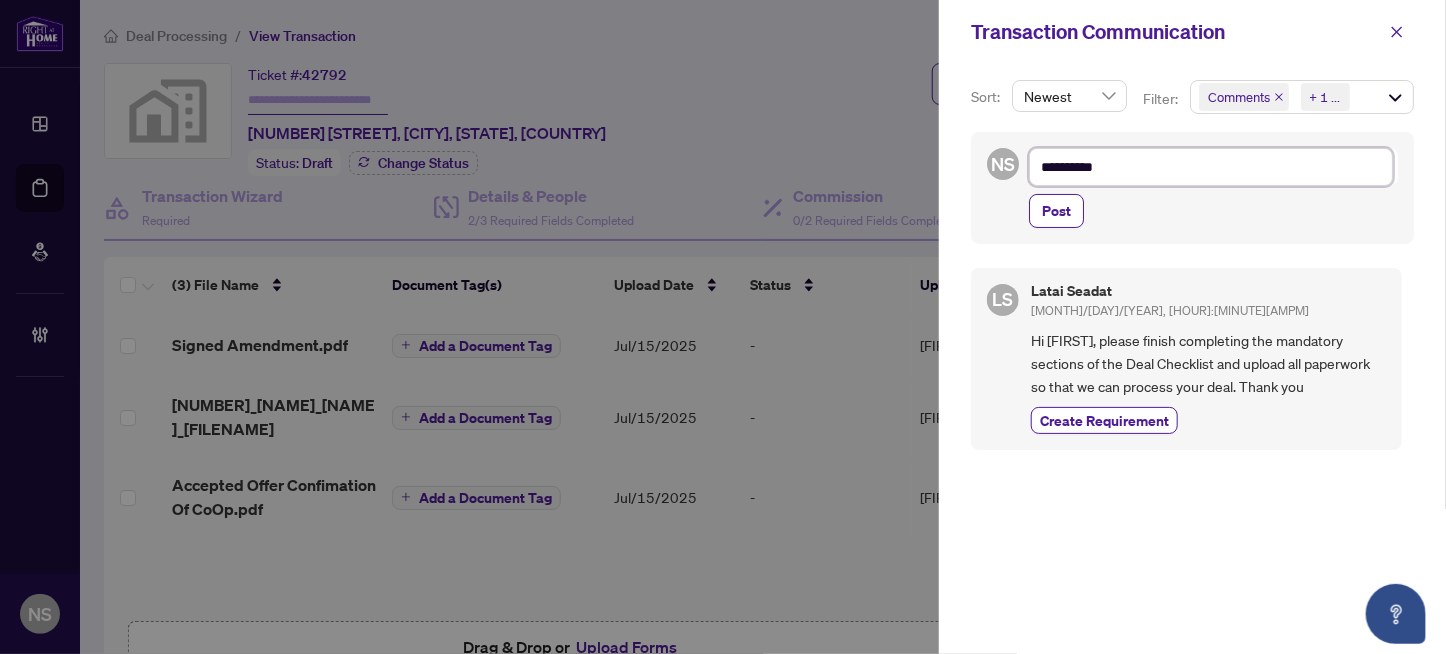 type on "**********" 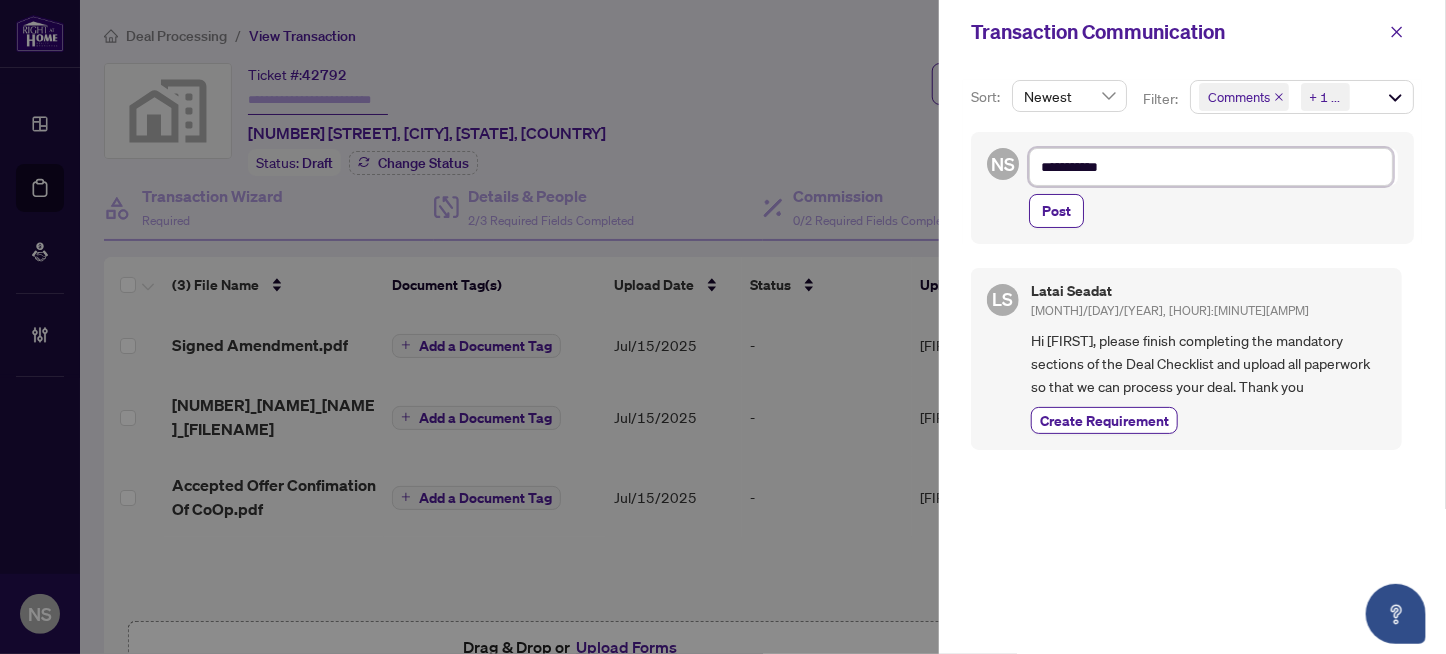 type on "**********" 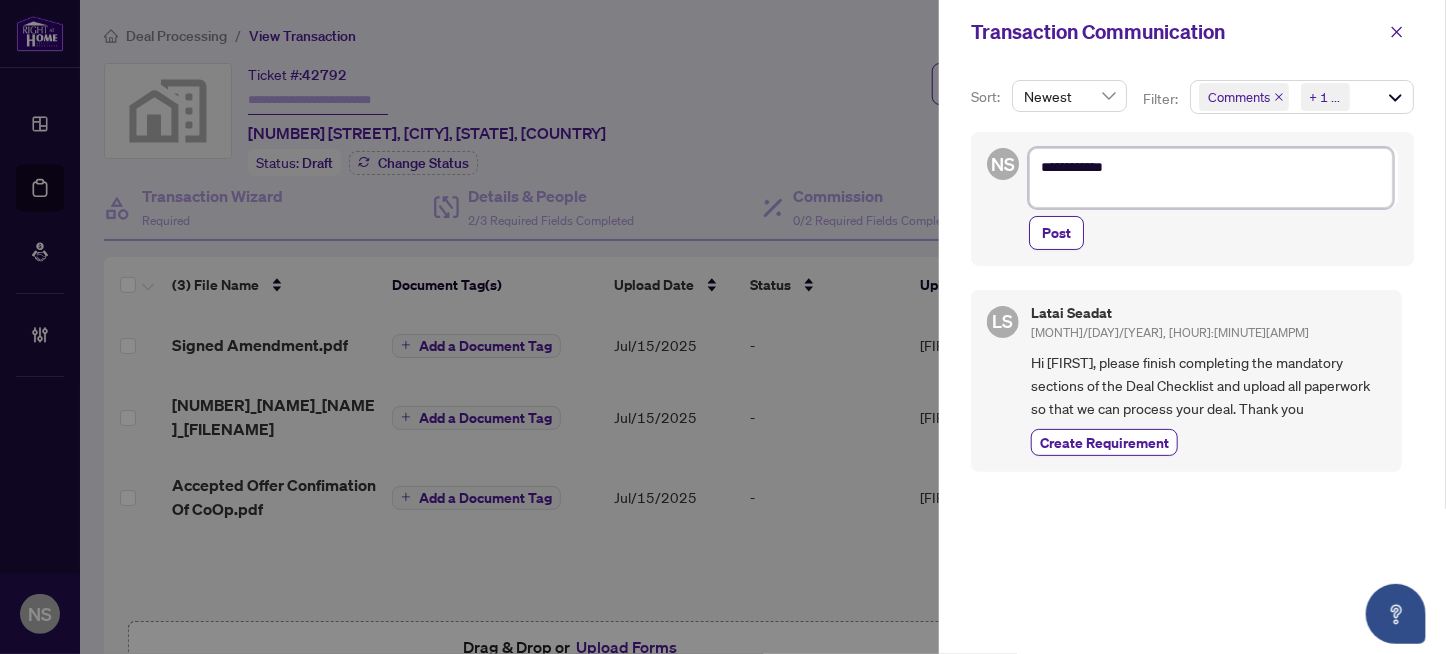 type on "**********" 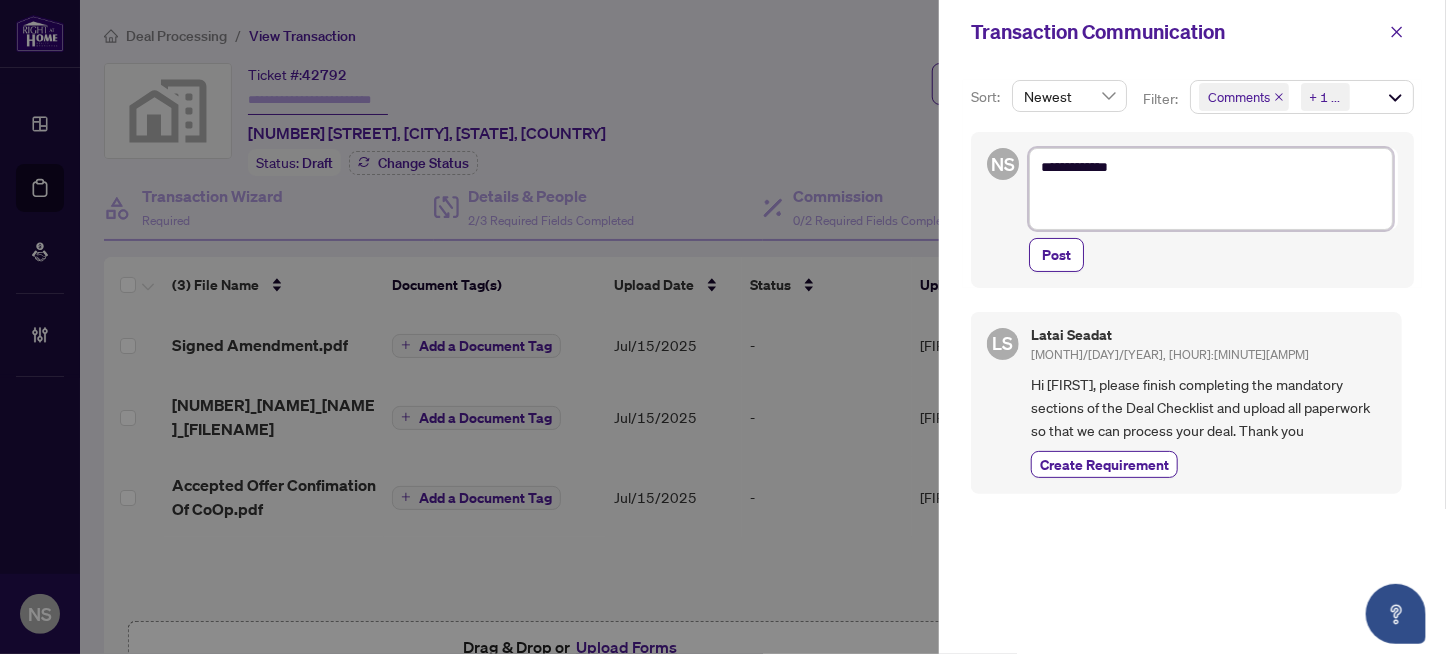paste on "**********" 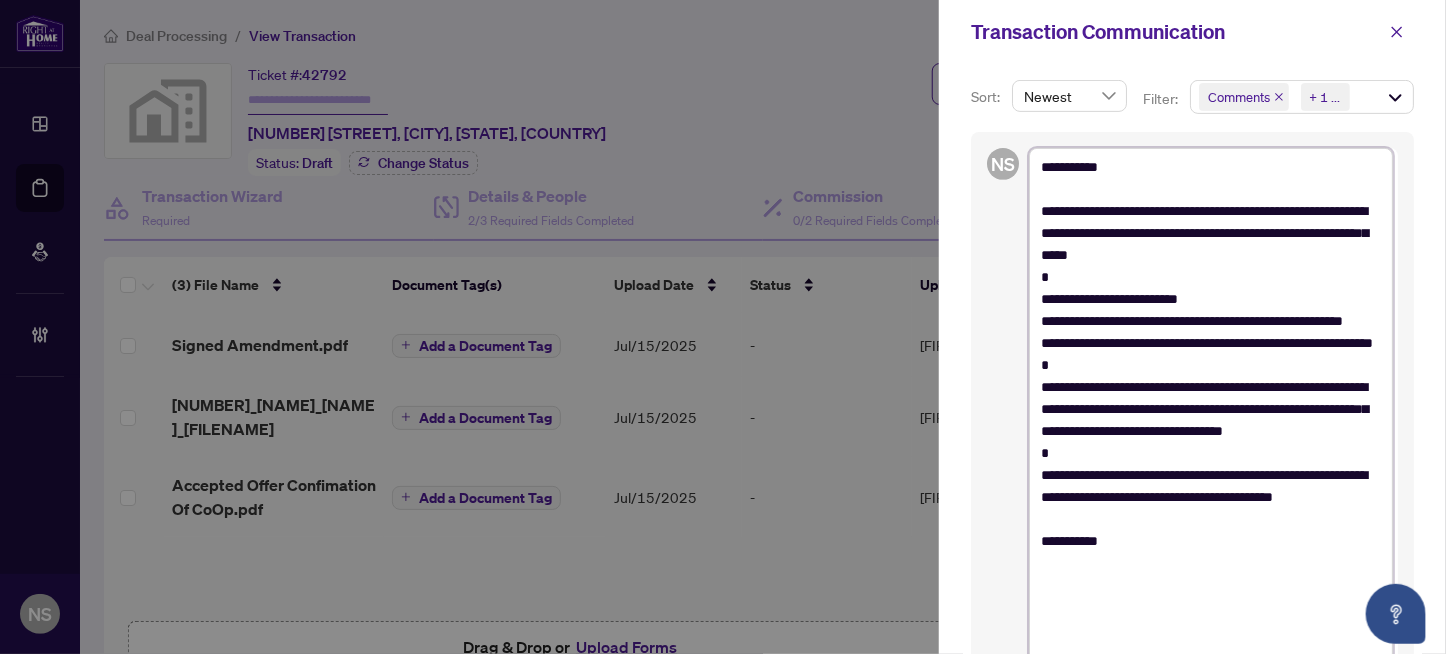 scroll, scrollTop: 486, scrollLeft: 0, axis: vertical 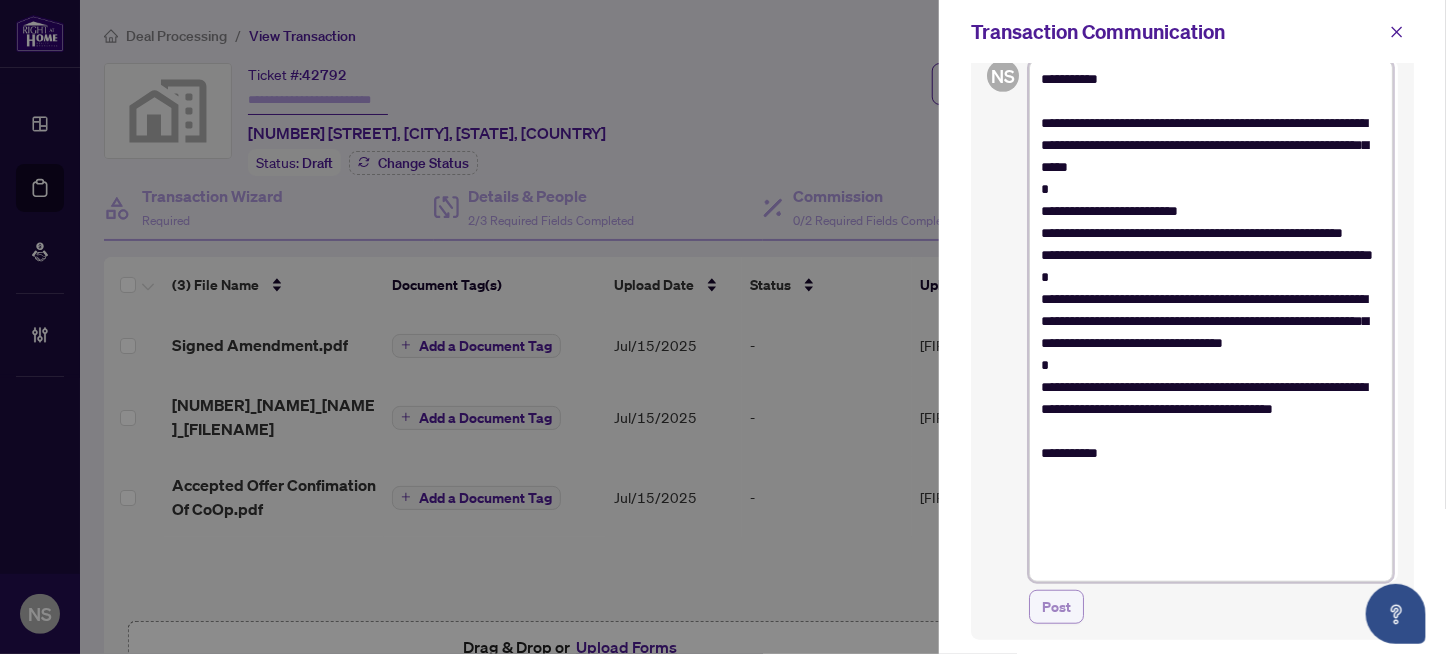 type on "**********" 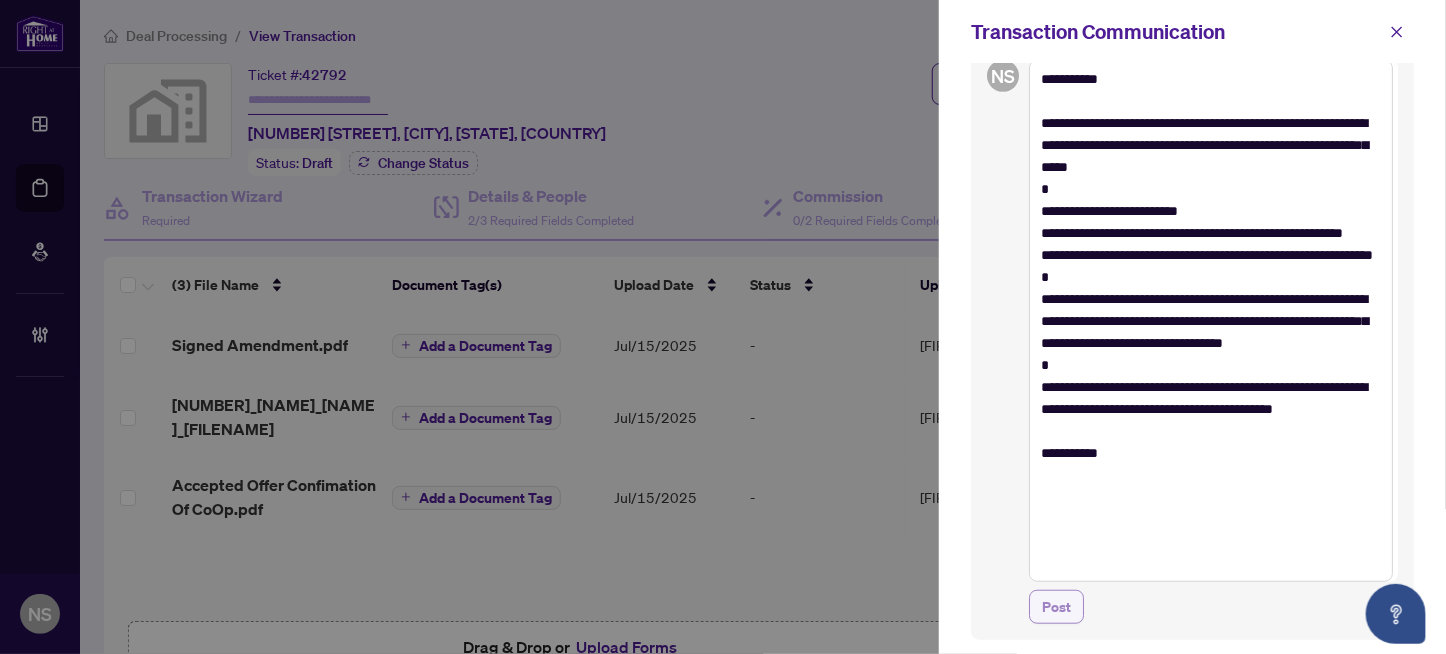 click on "Post" at bounding box center [1056, 607] 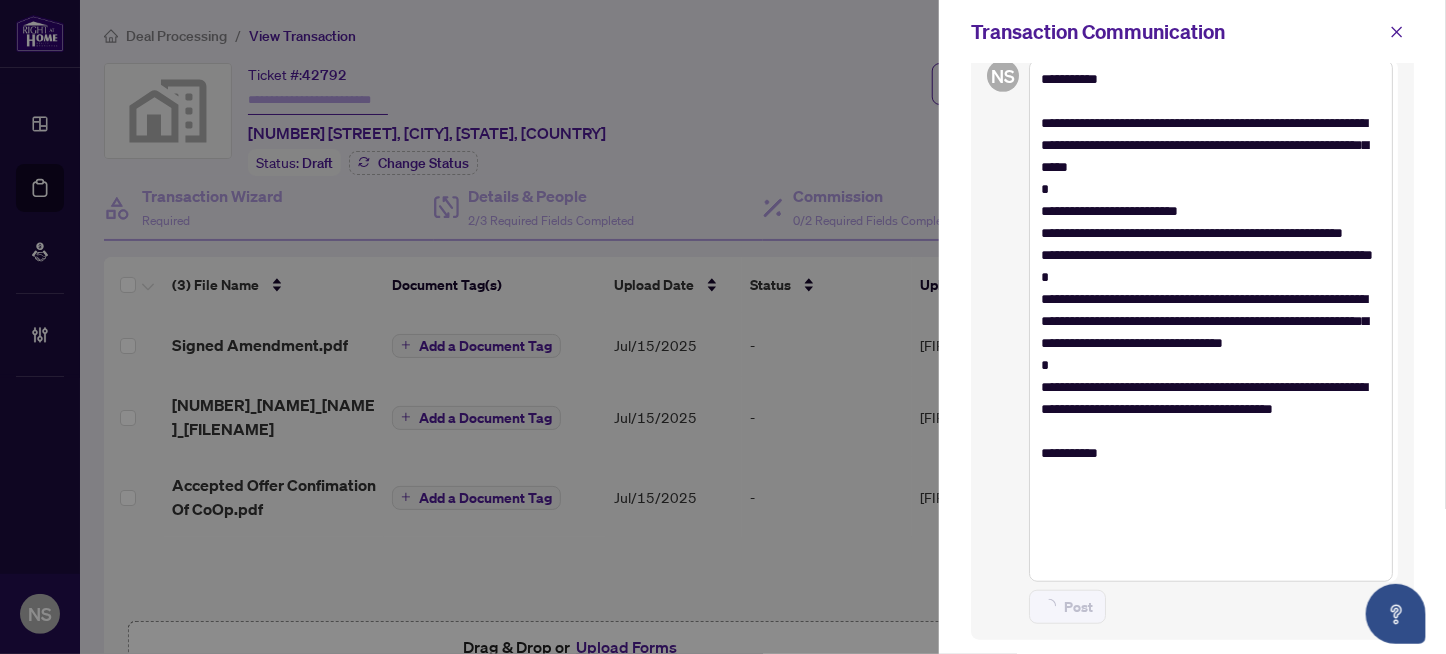 type 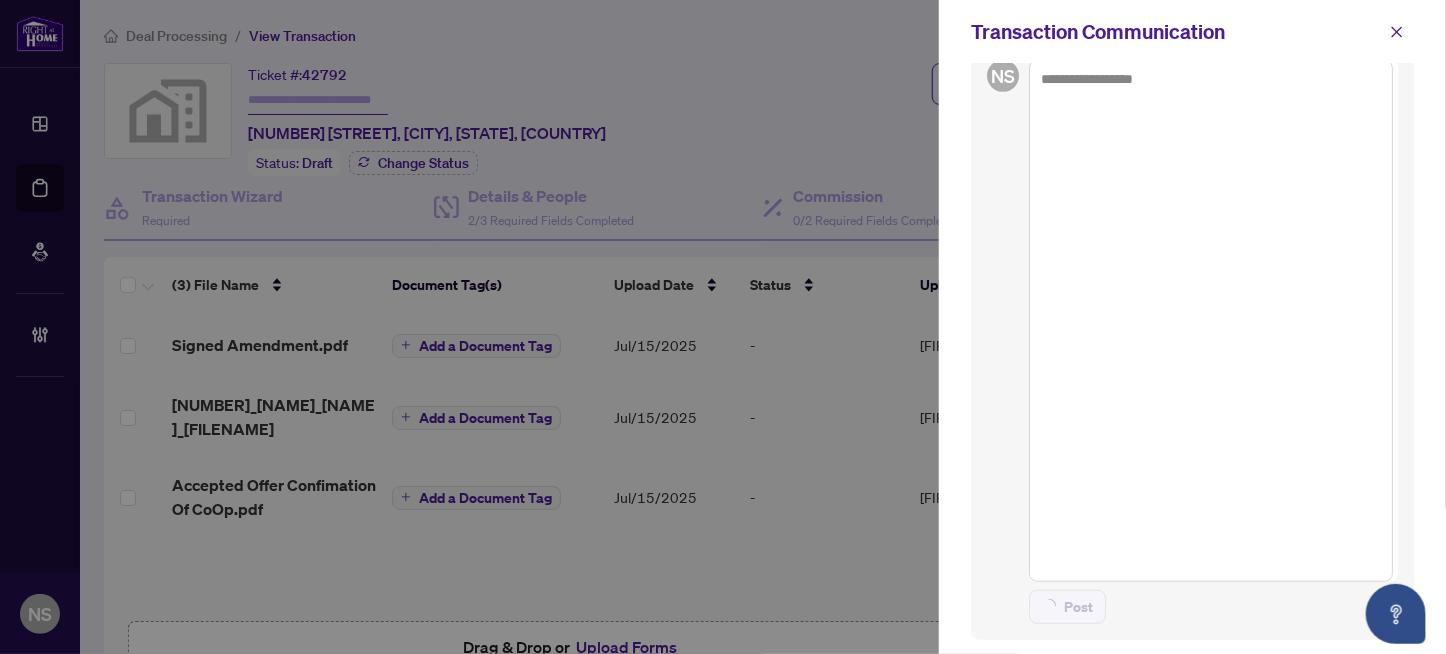 type on "**********" 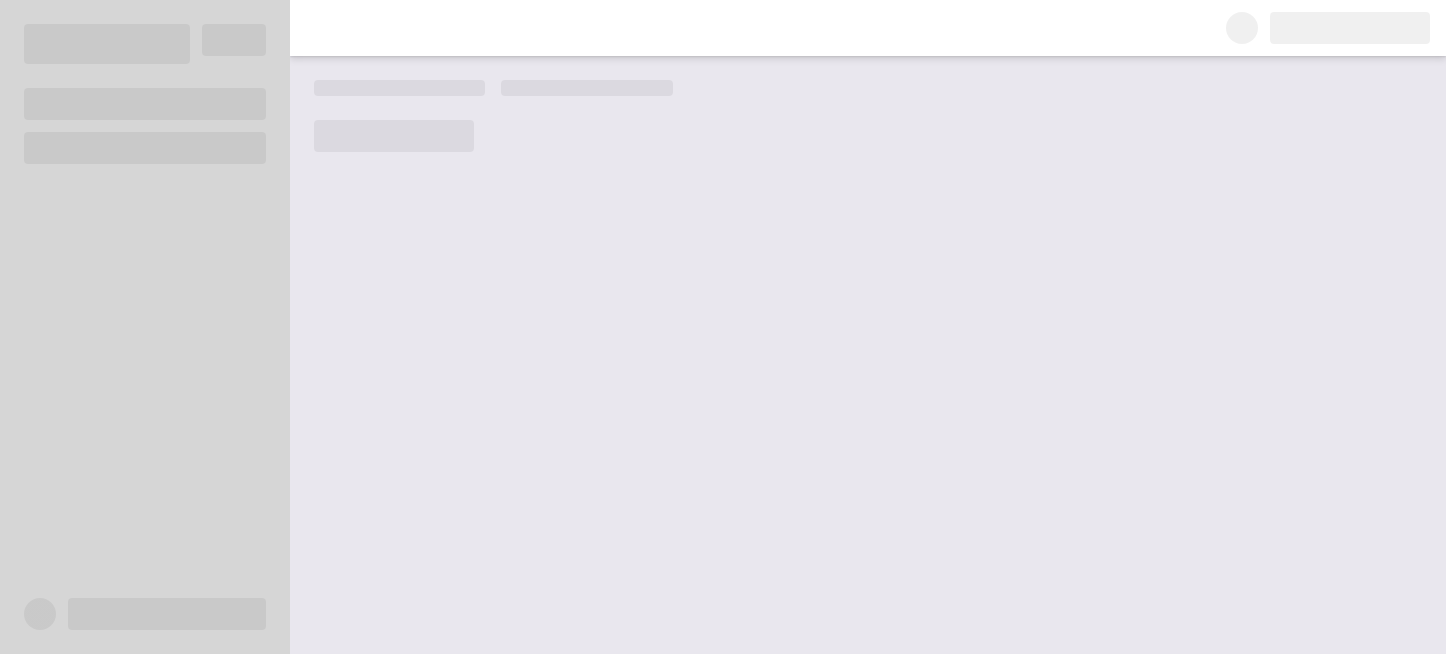 scroll, scrollTop: 0, scrollLeft: 0, axis: both 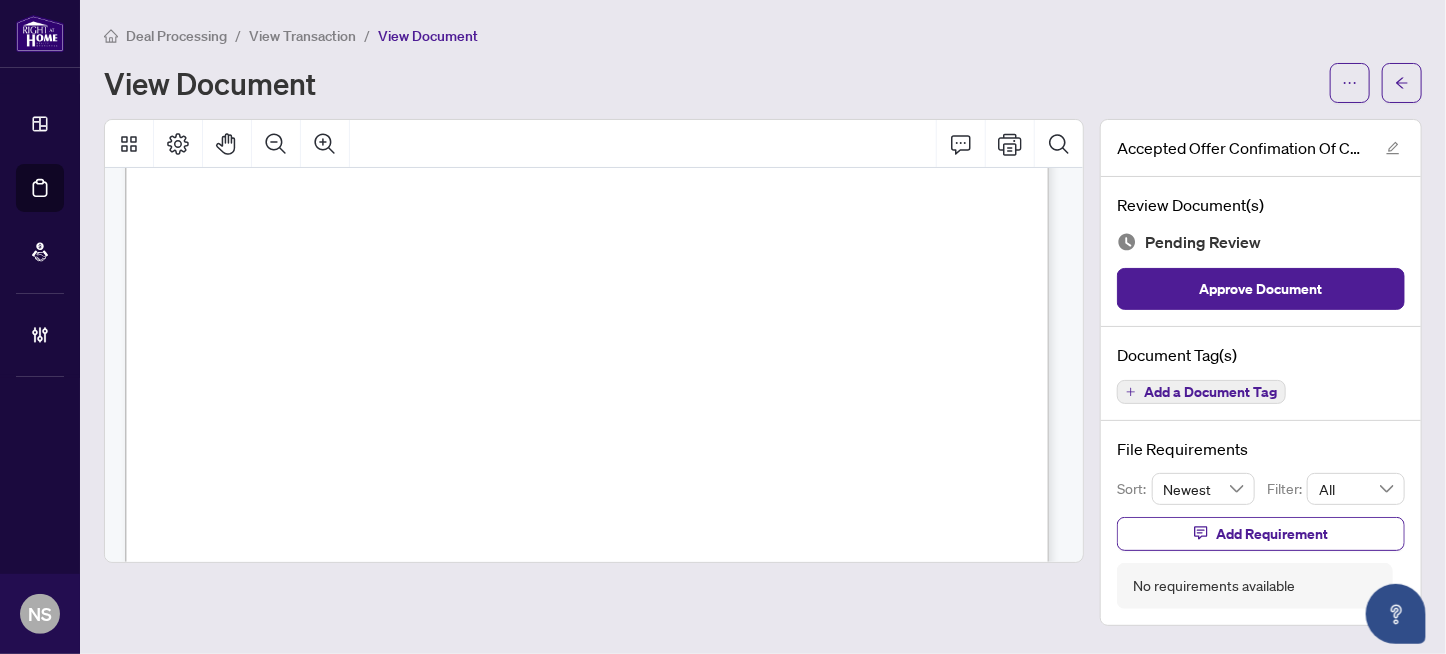 click on "[FIRST] ([ABBR]) [LAST]" at bounding box center (401, 179) 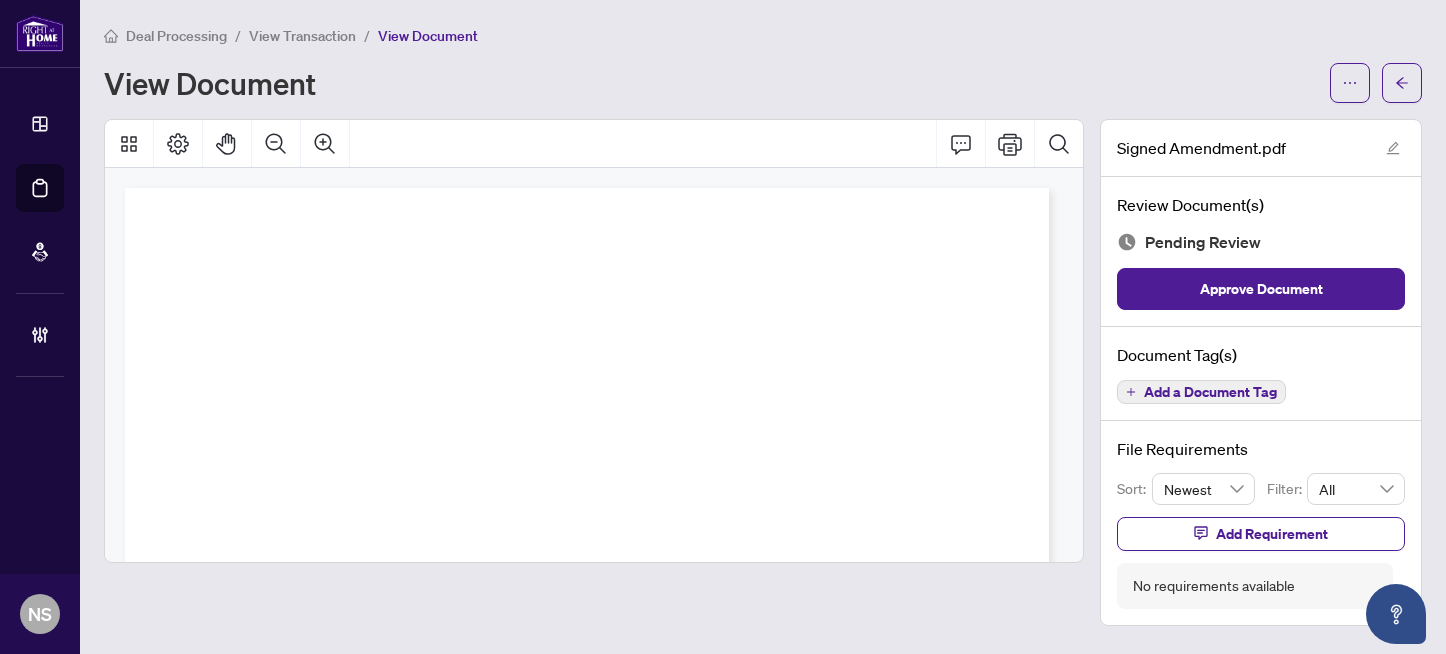 scroll, scrollTop: 0, scrollLeft: 0, axis: both 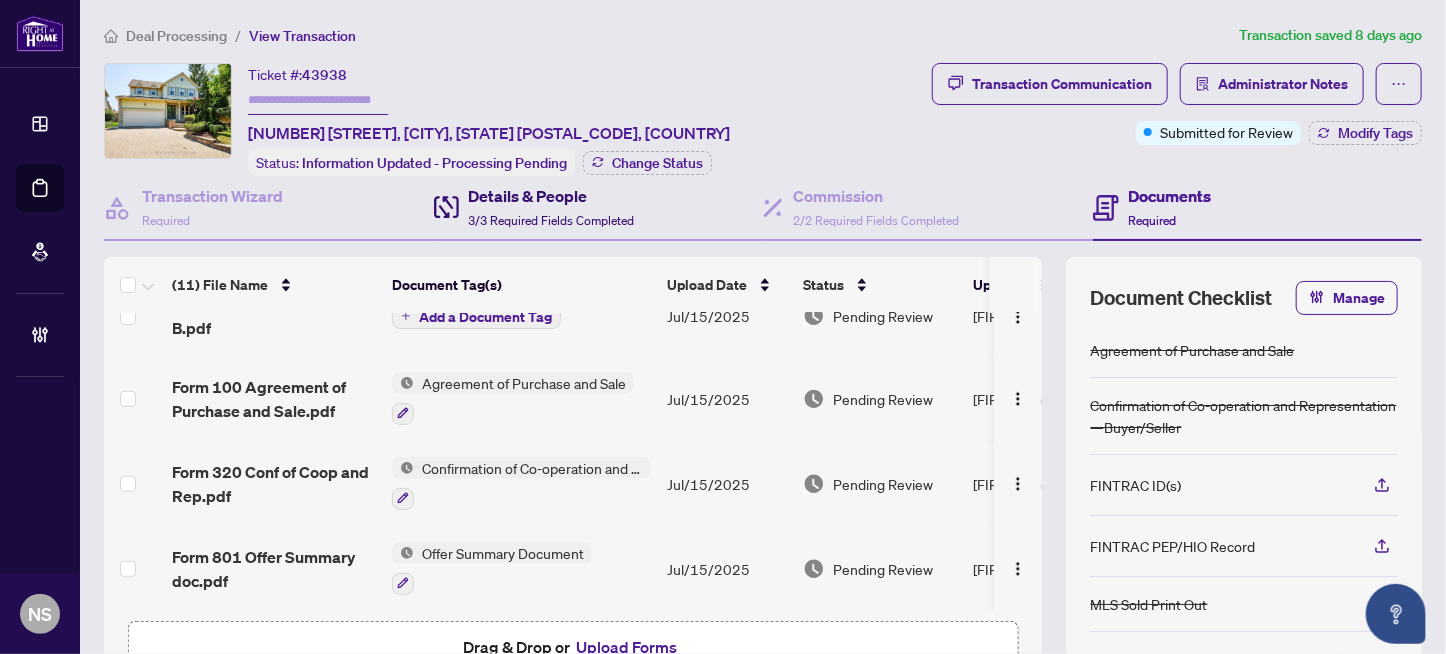 click on "Details & People 3/3 Required Fields Completed" at bounding box center (552, 207) 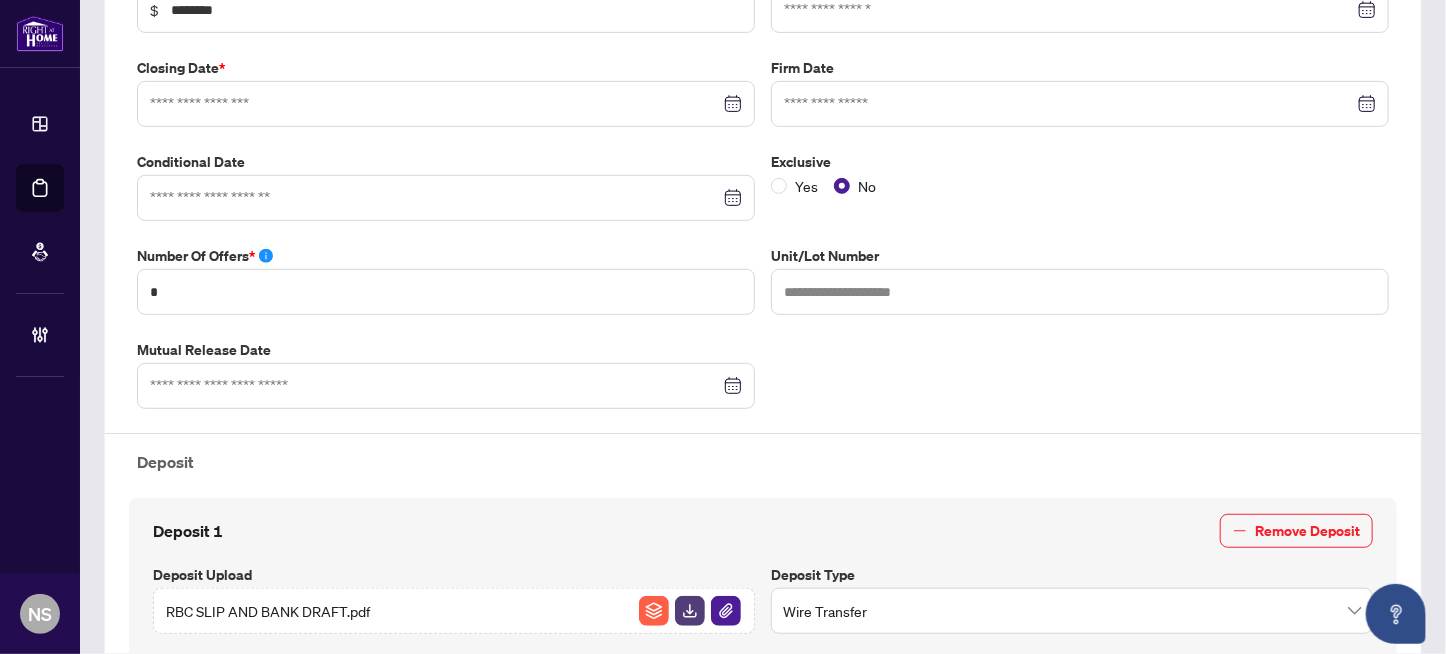 type on "**********" 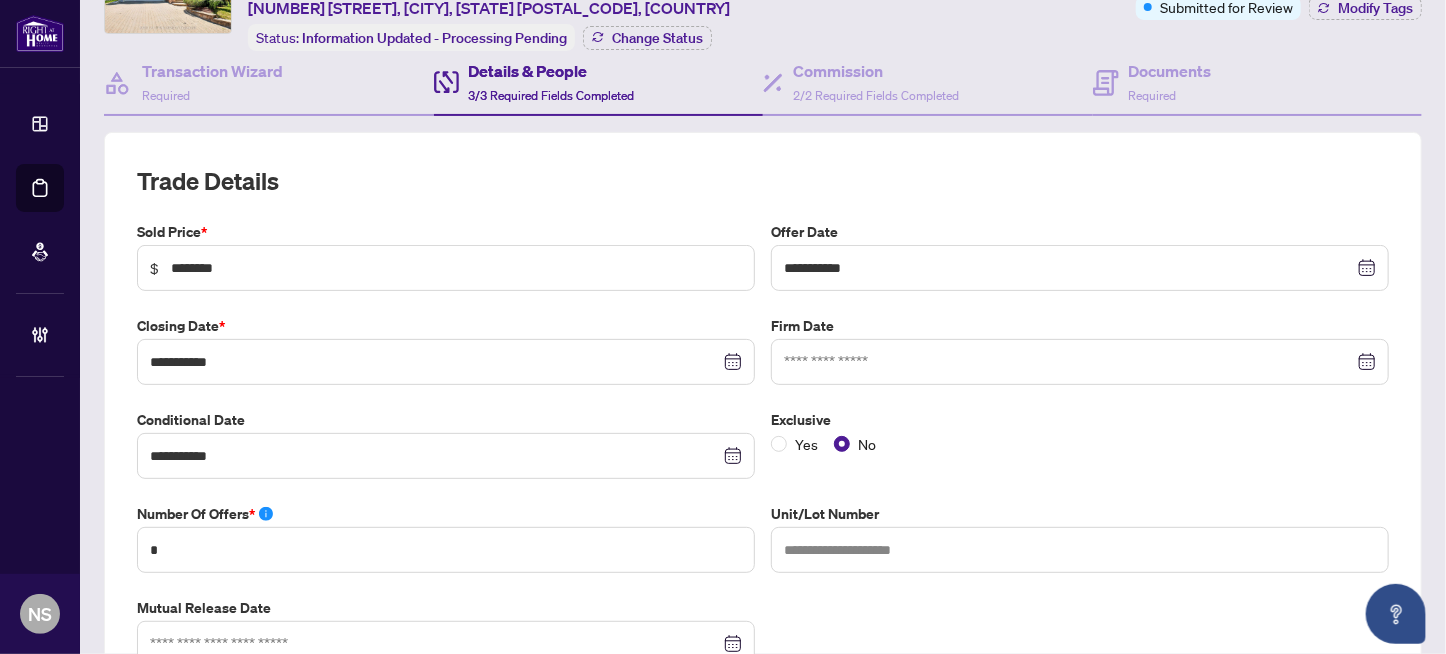 scroll, scrollTop: 0, scrollLeft: 0, axis: both 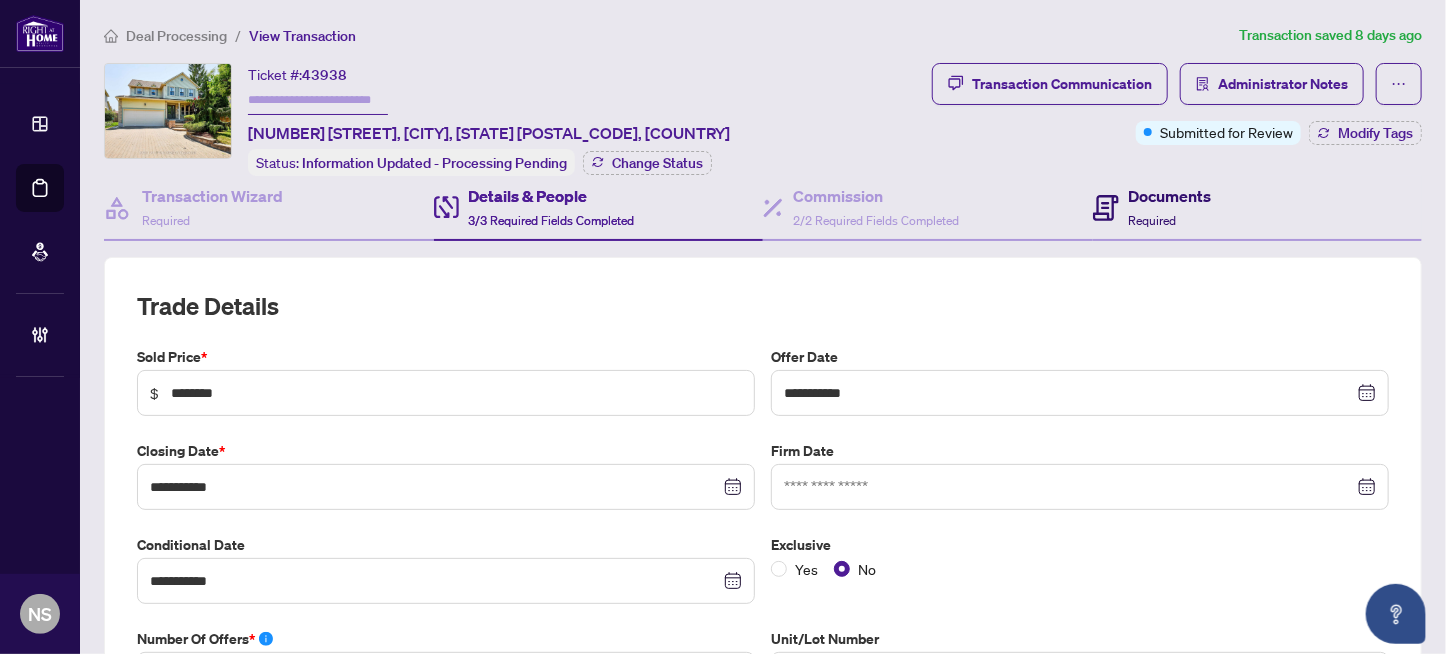 click on "Documents Required" at bounding box center [1170, 207] 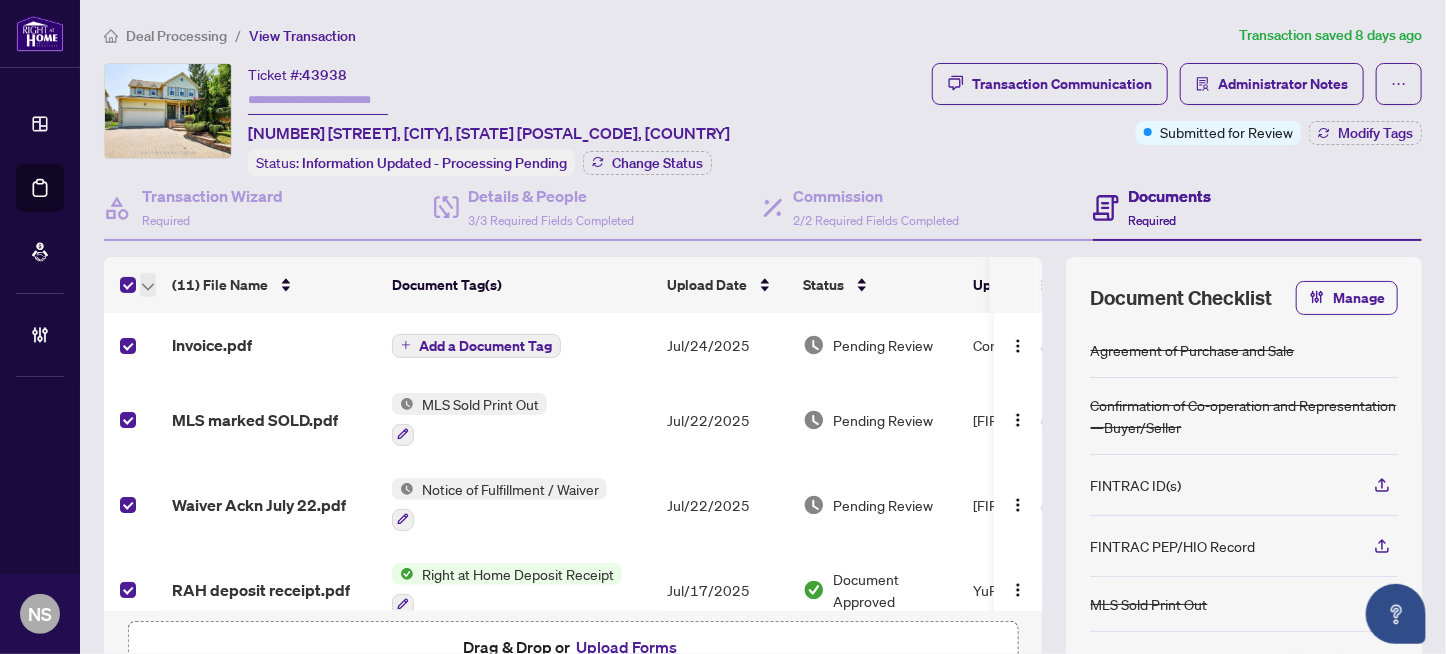 click 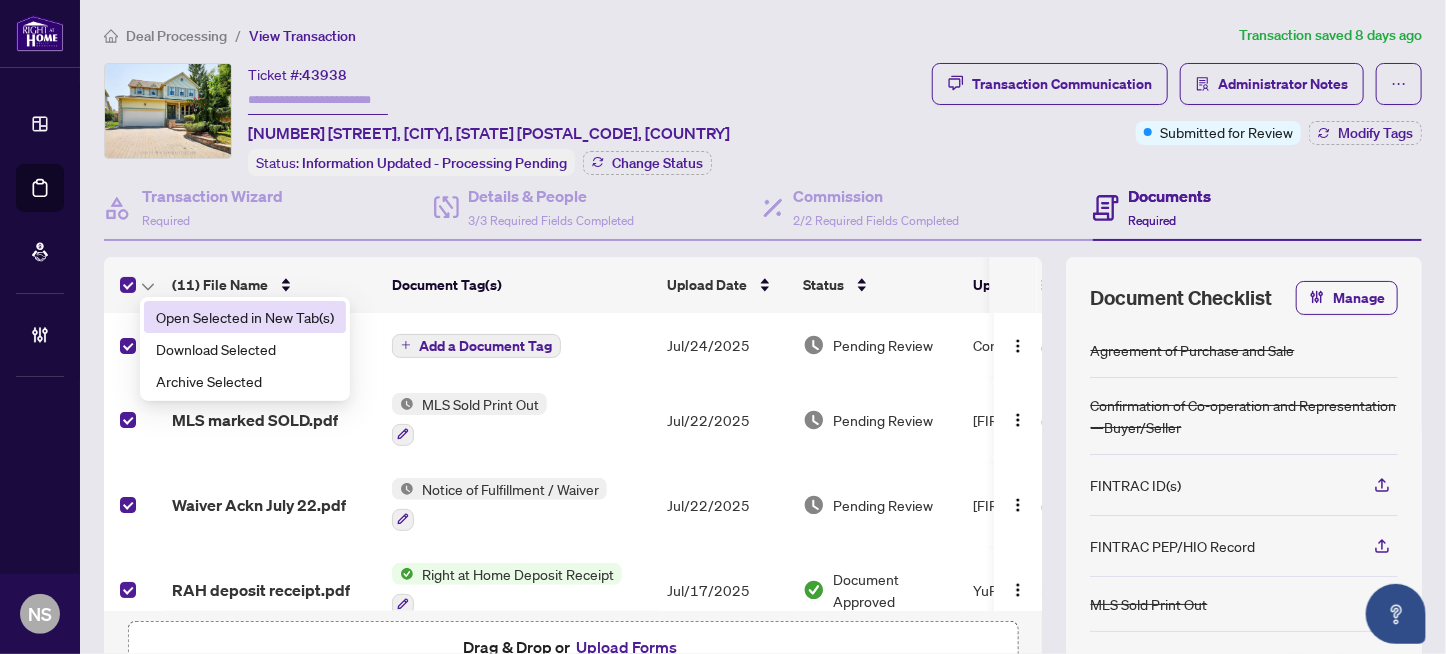 click on "Open Selected in New Tab(s)" at bounding box center [245, 317] 